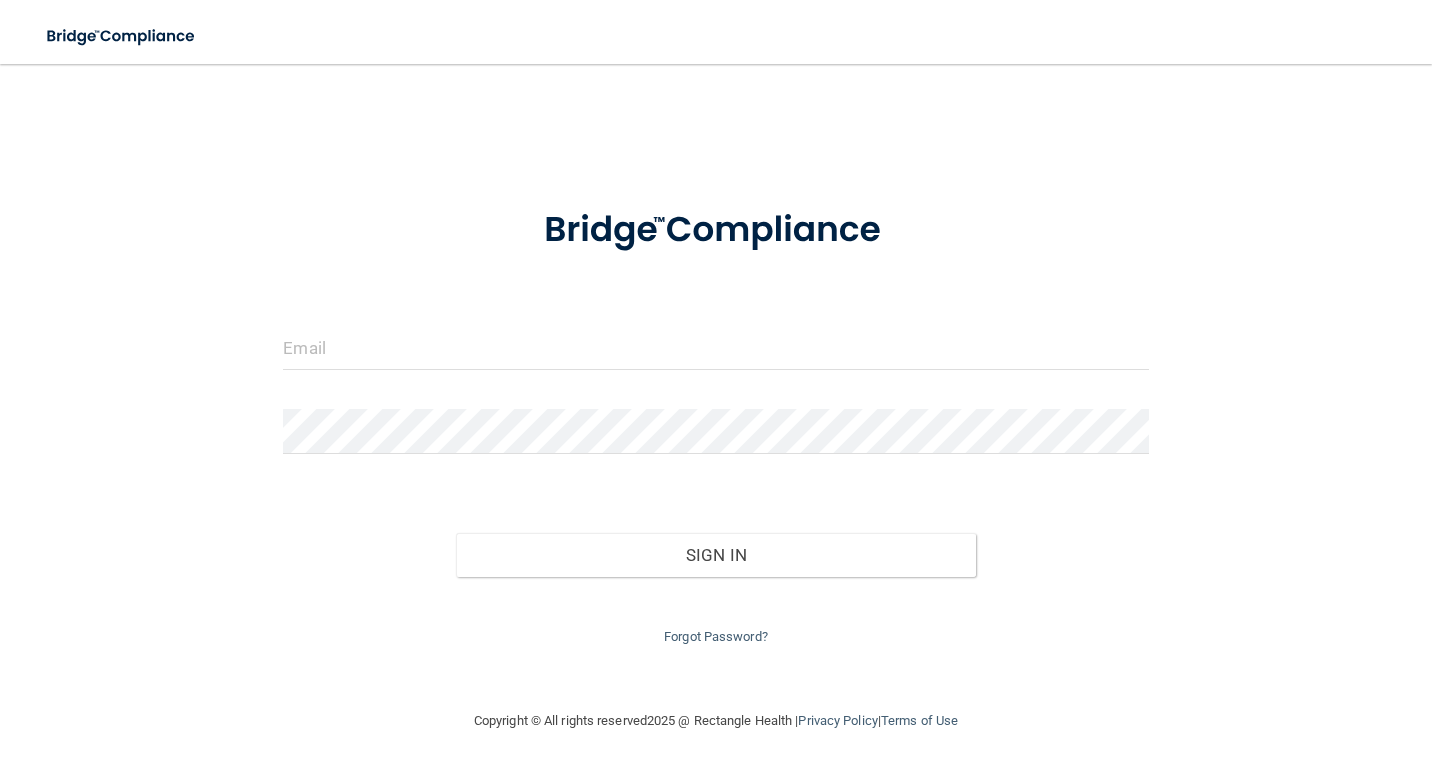 scroll, scrollTop: 0, scrollLeft: 0, axis: both 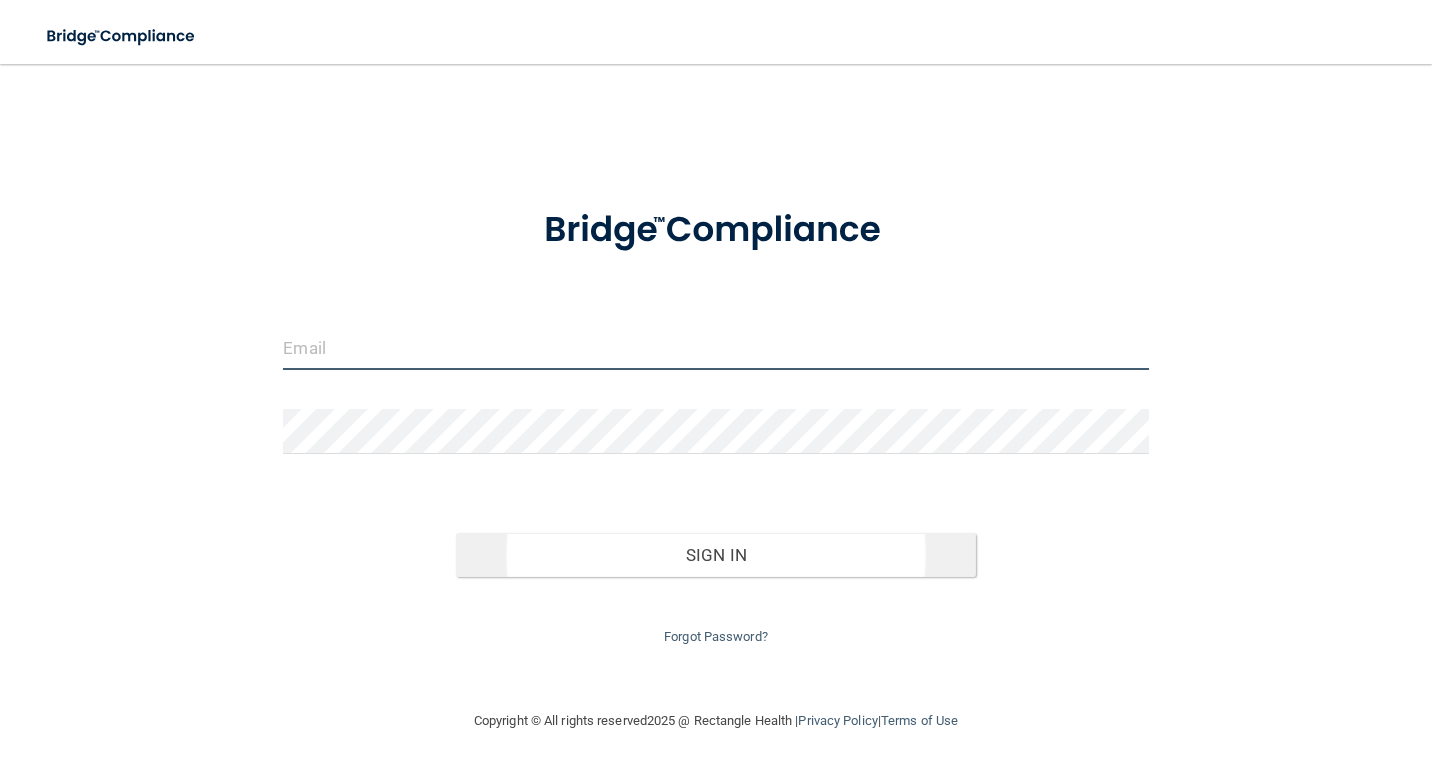 type on "[EMAIL_ADDRESS][DOMAIN_NAME]" 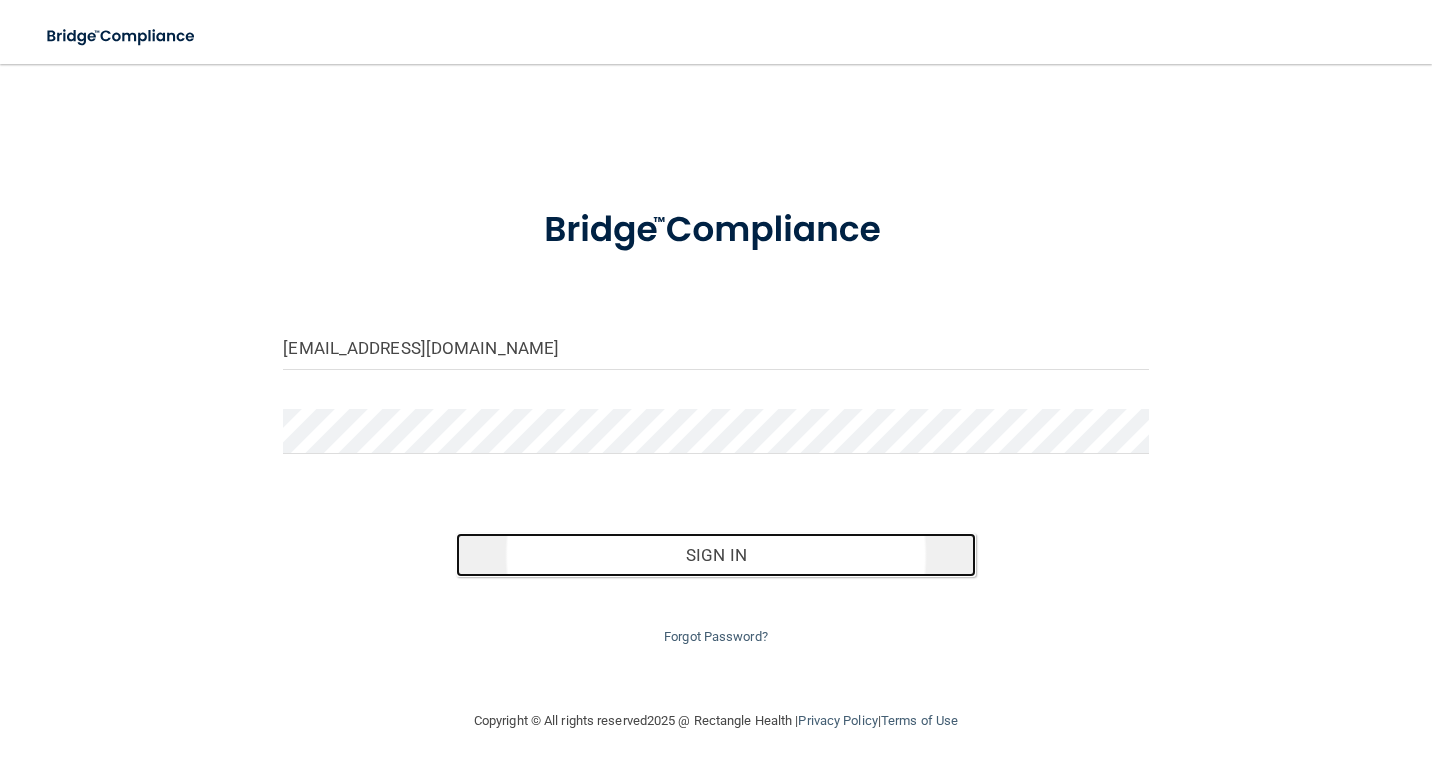 click on "Sign In" at bounding box center [715, 555] 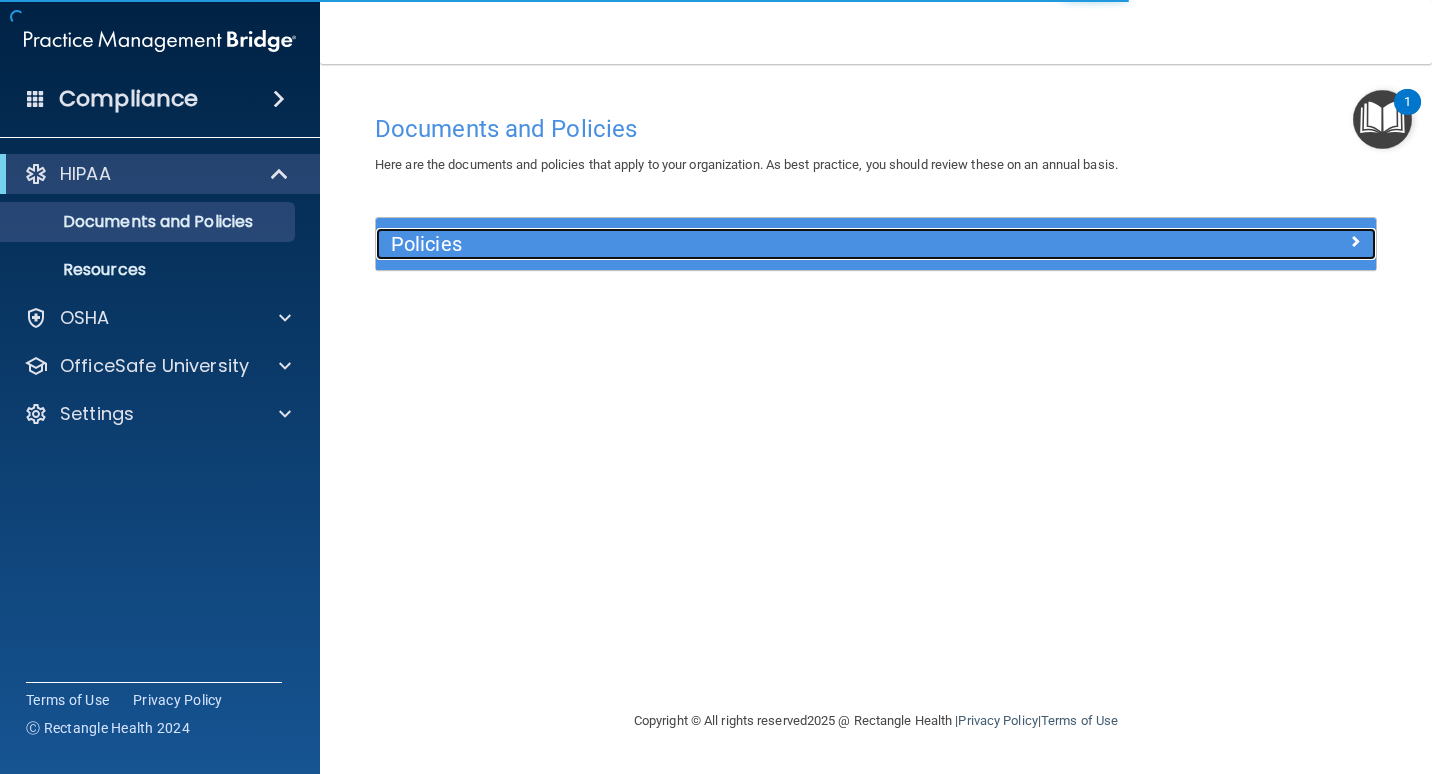click on "Policies" at bounding box center [751, 244] 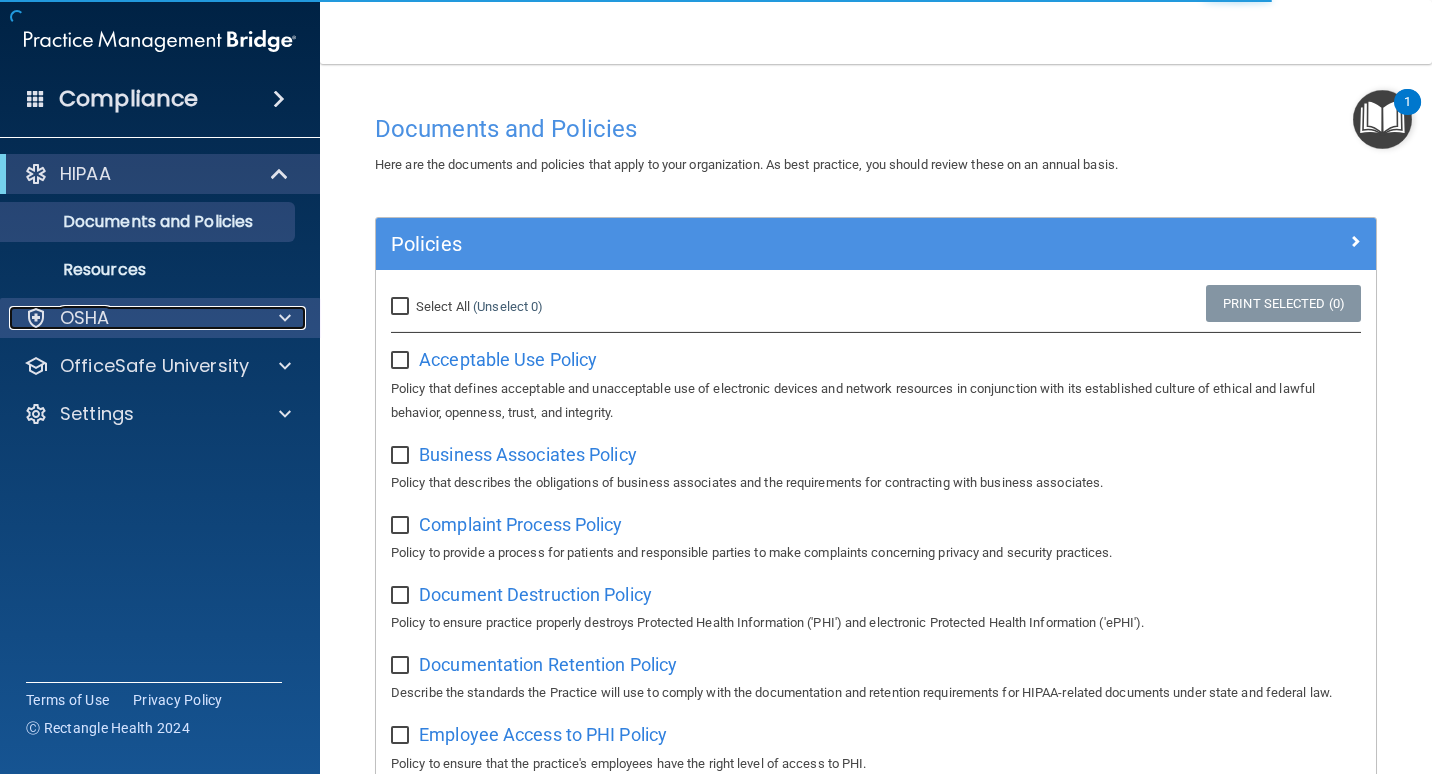 click on "OSHA" at bounding box center [133, 318] 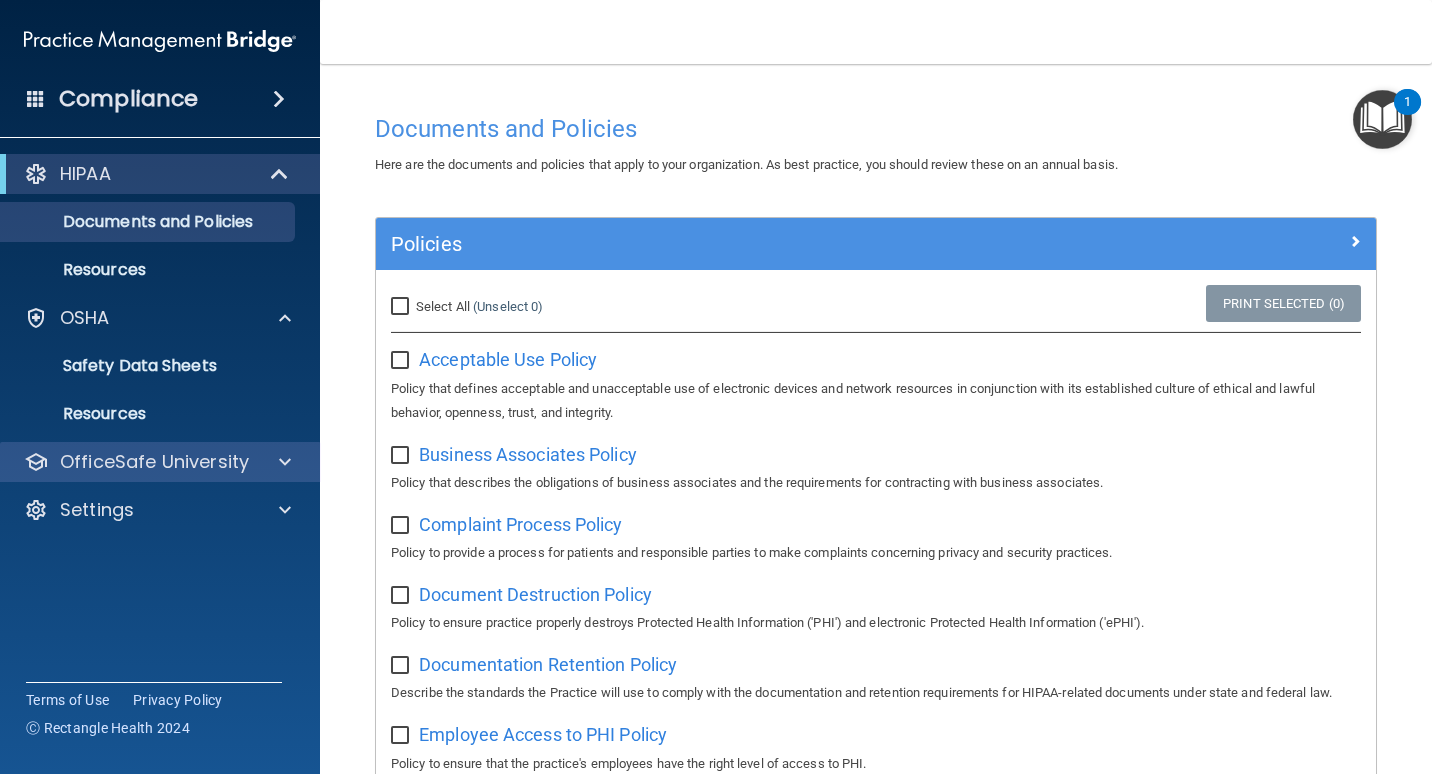 click on "OfficeSafe University" at bounding box center (160, 462) 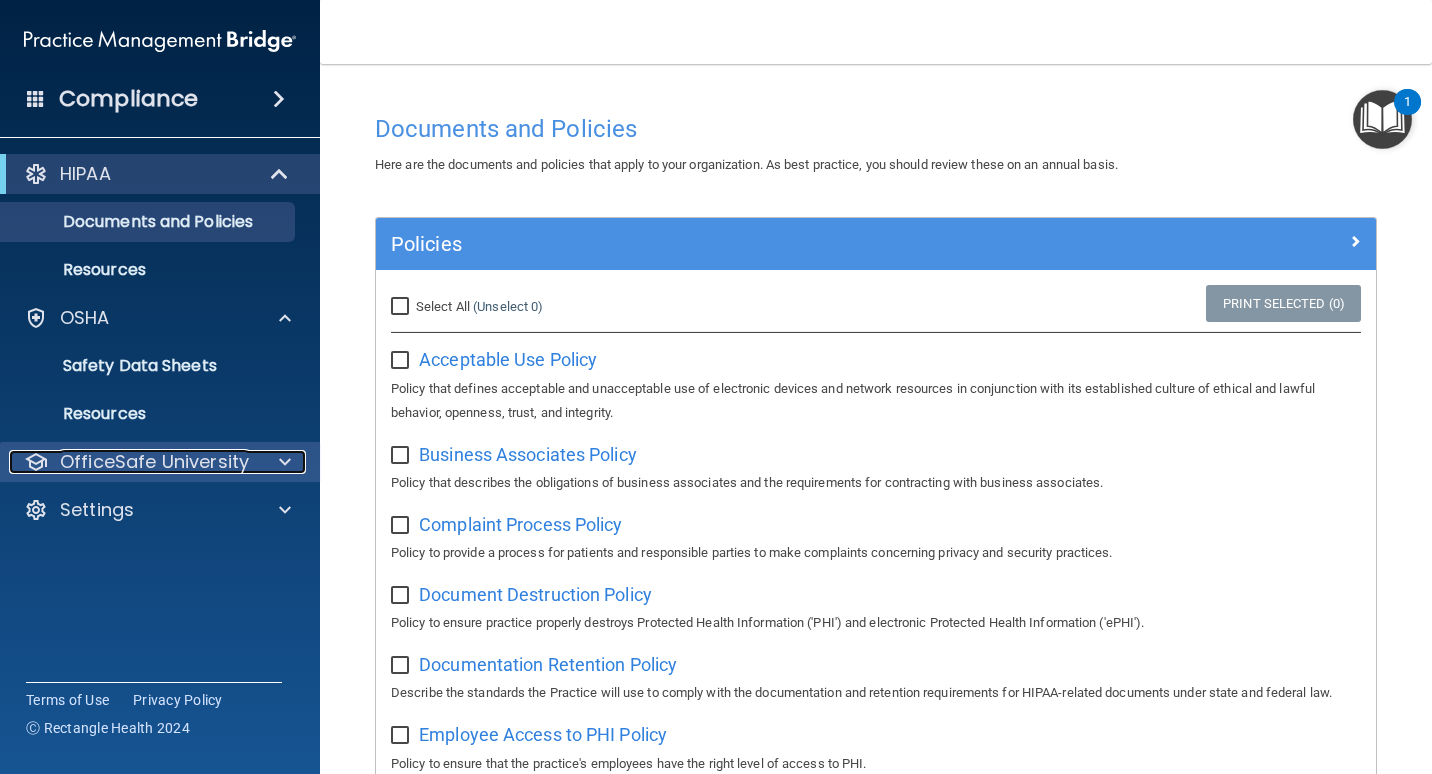click at bounding box center (282, 462) 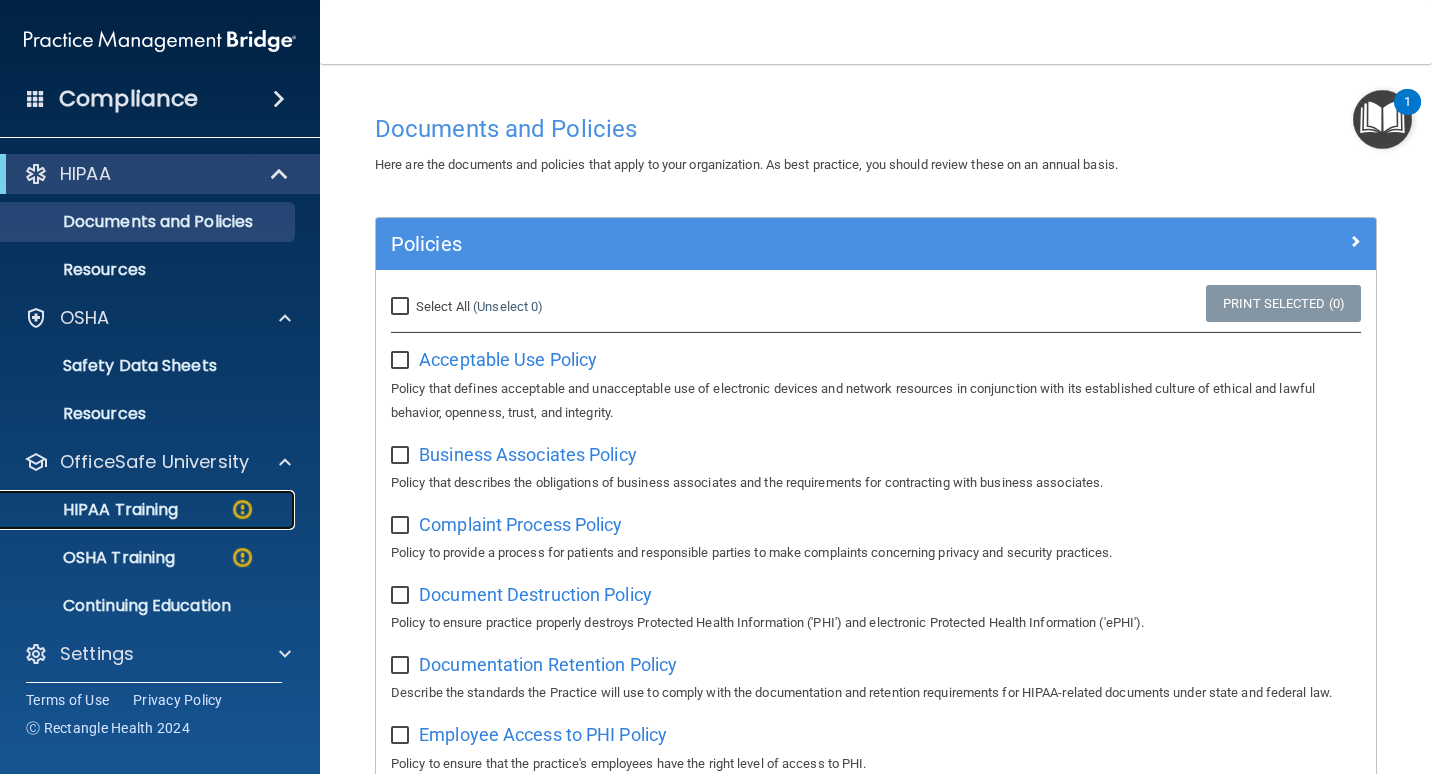 click on "HIPAA Training" at bounding box center (149, 510) 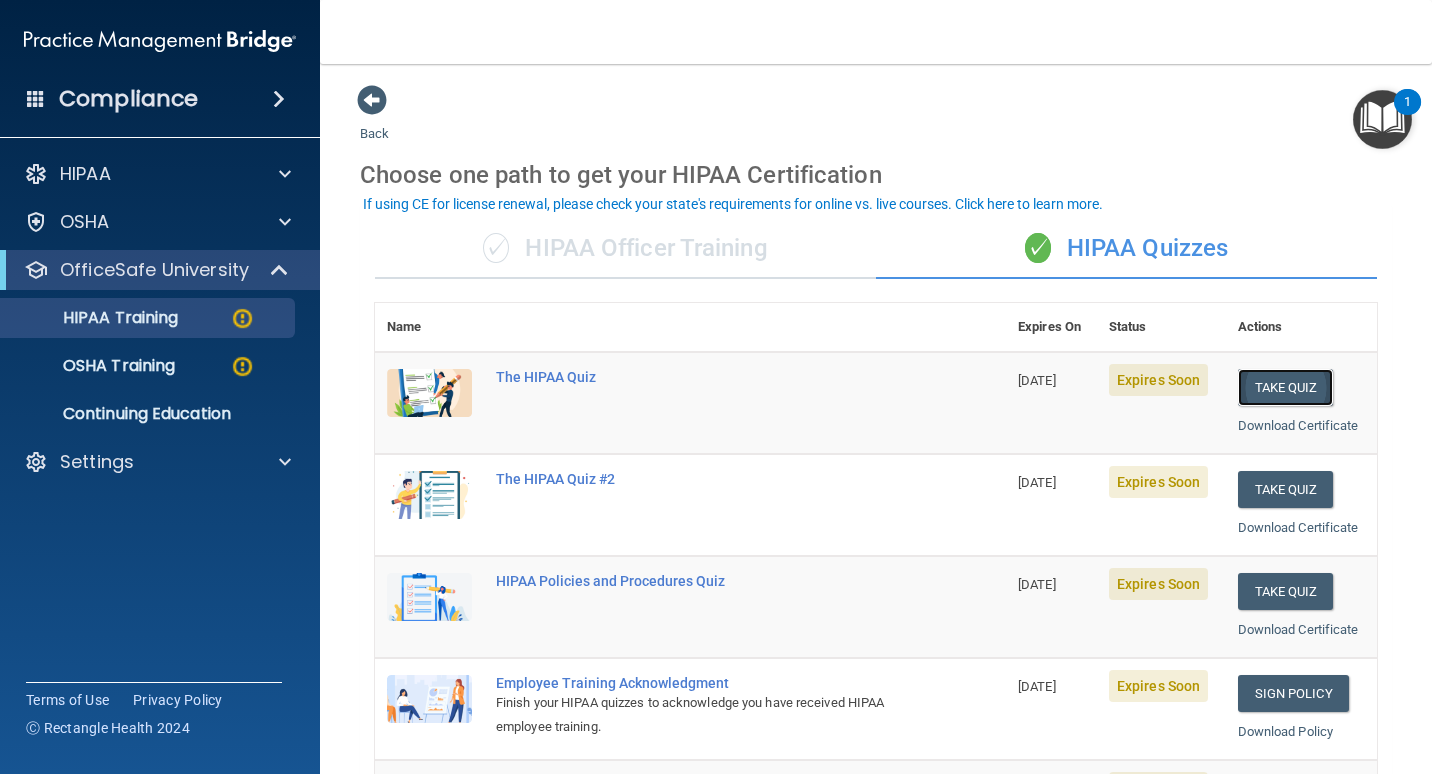 click on "Take Quiz" at bounding box center (1286, 387) 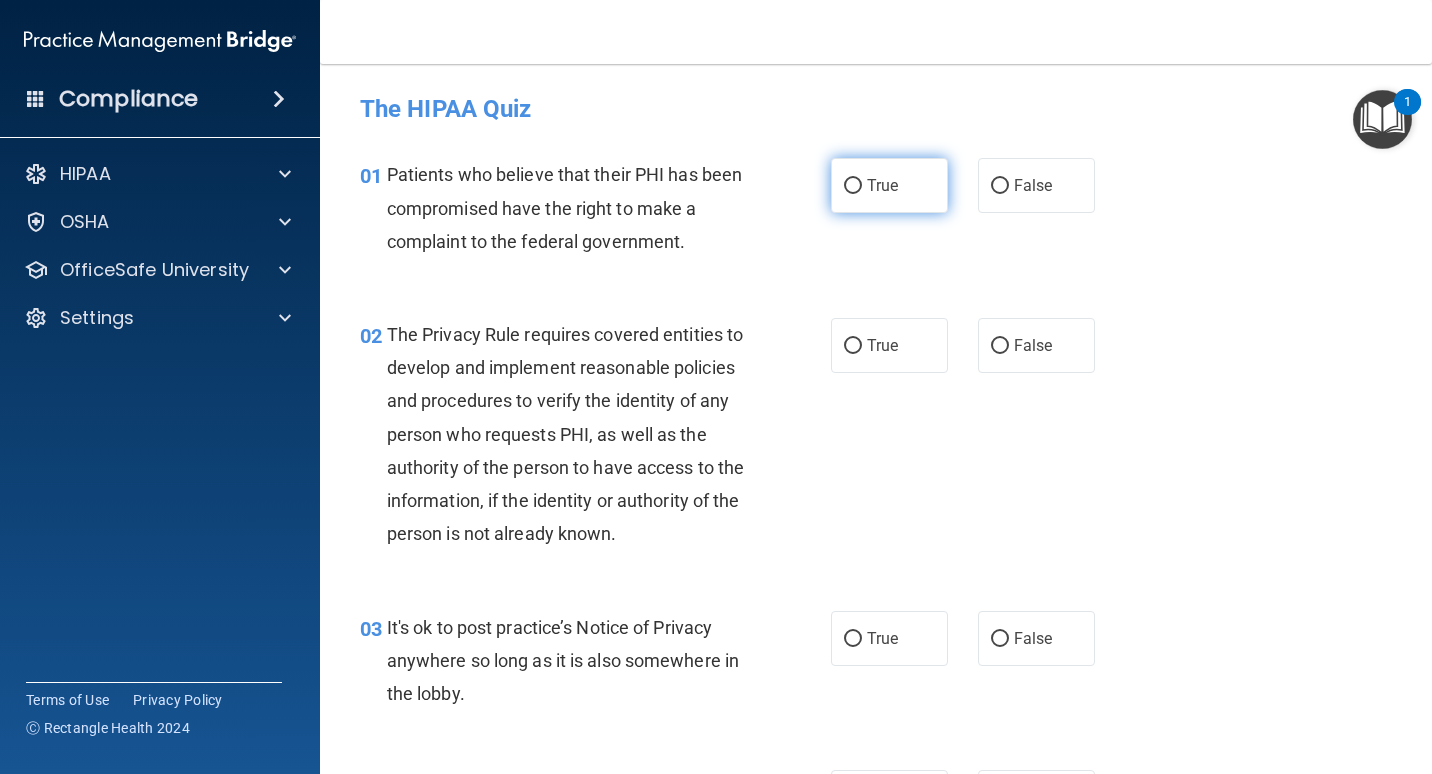 click on "True" at bounding box center [882, 185] 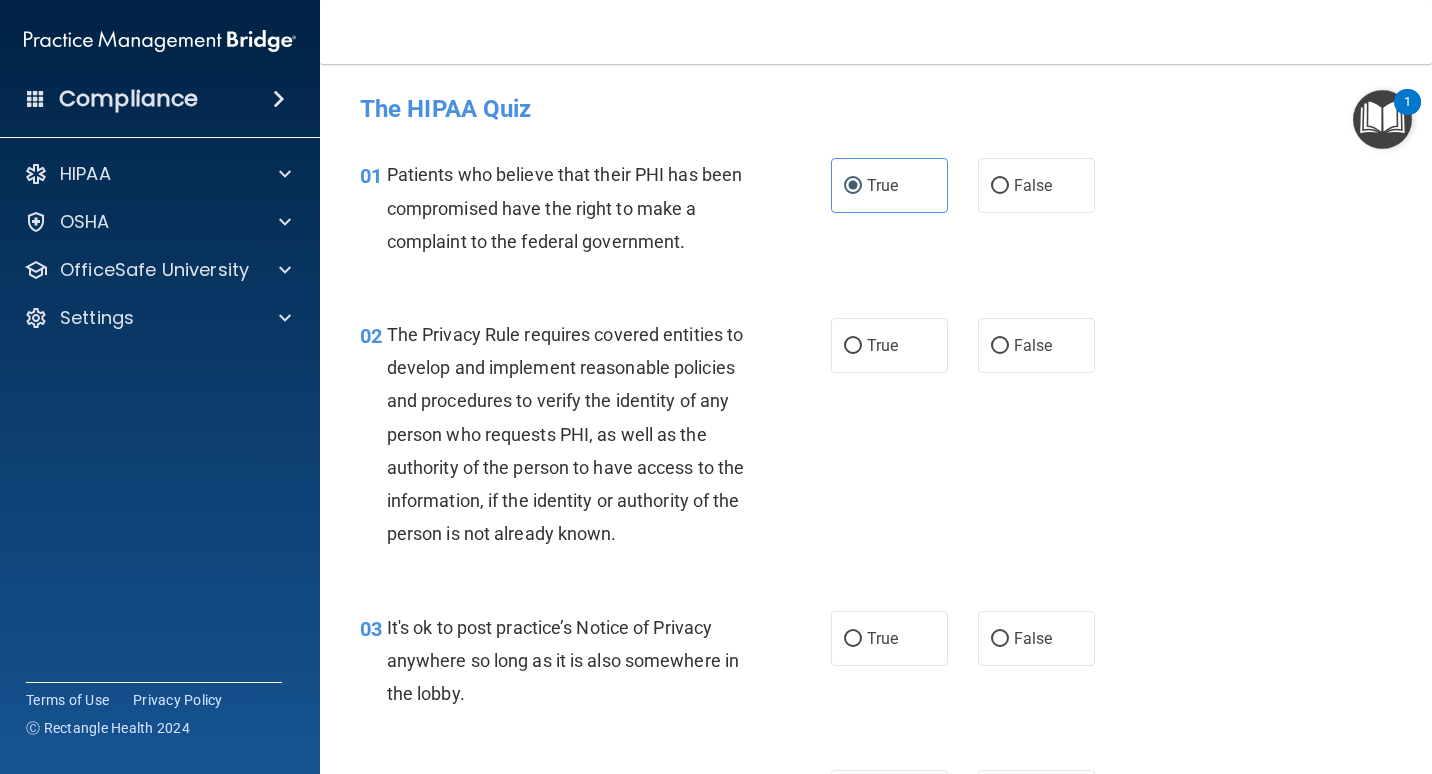 scroll, scrollTop: 100, scrollLeft: 0, axis: vertical 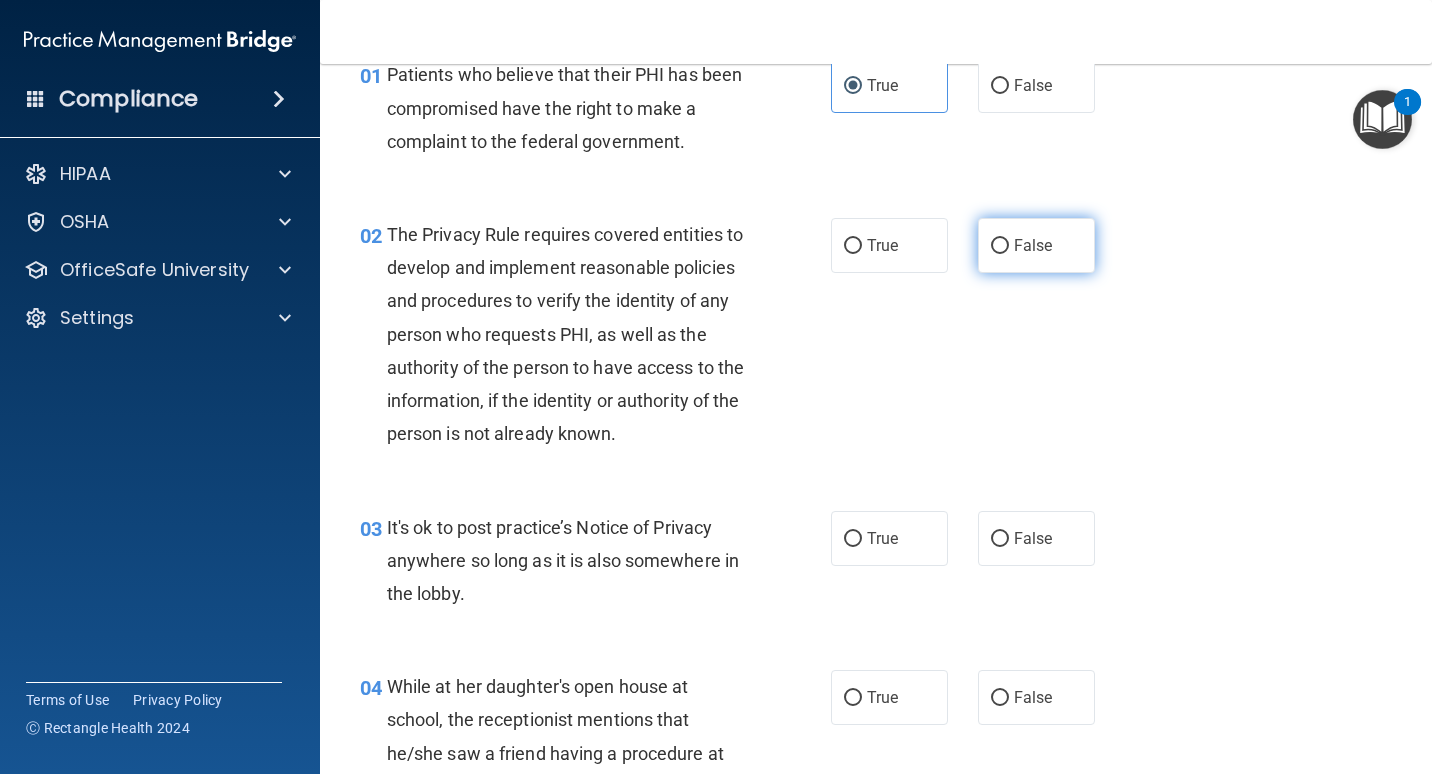 click on "False" at bounding box center (1033, 245) 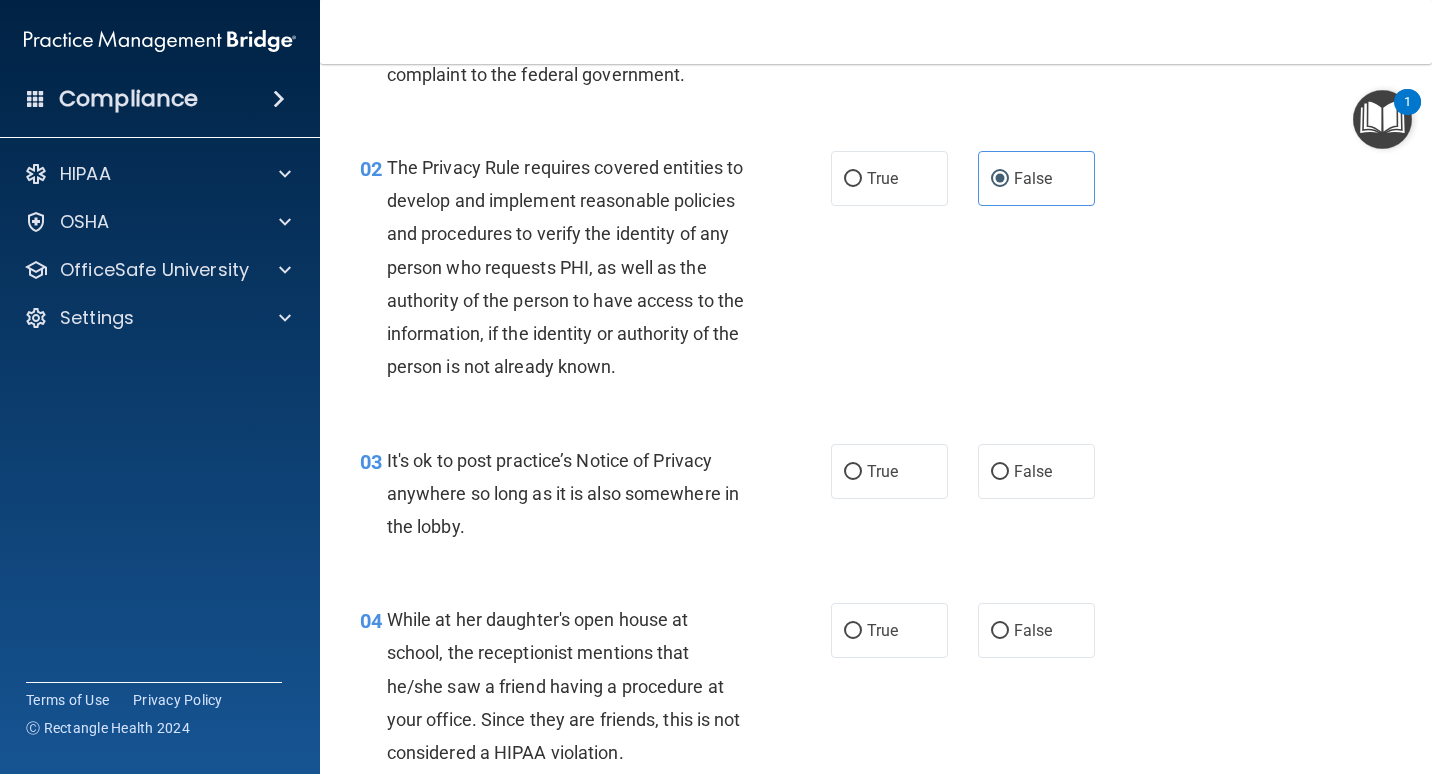 scroll, scrollTop: 200, scrollLeft: 0, axis: vertical 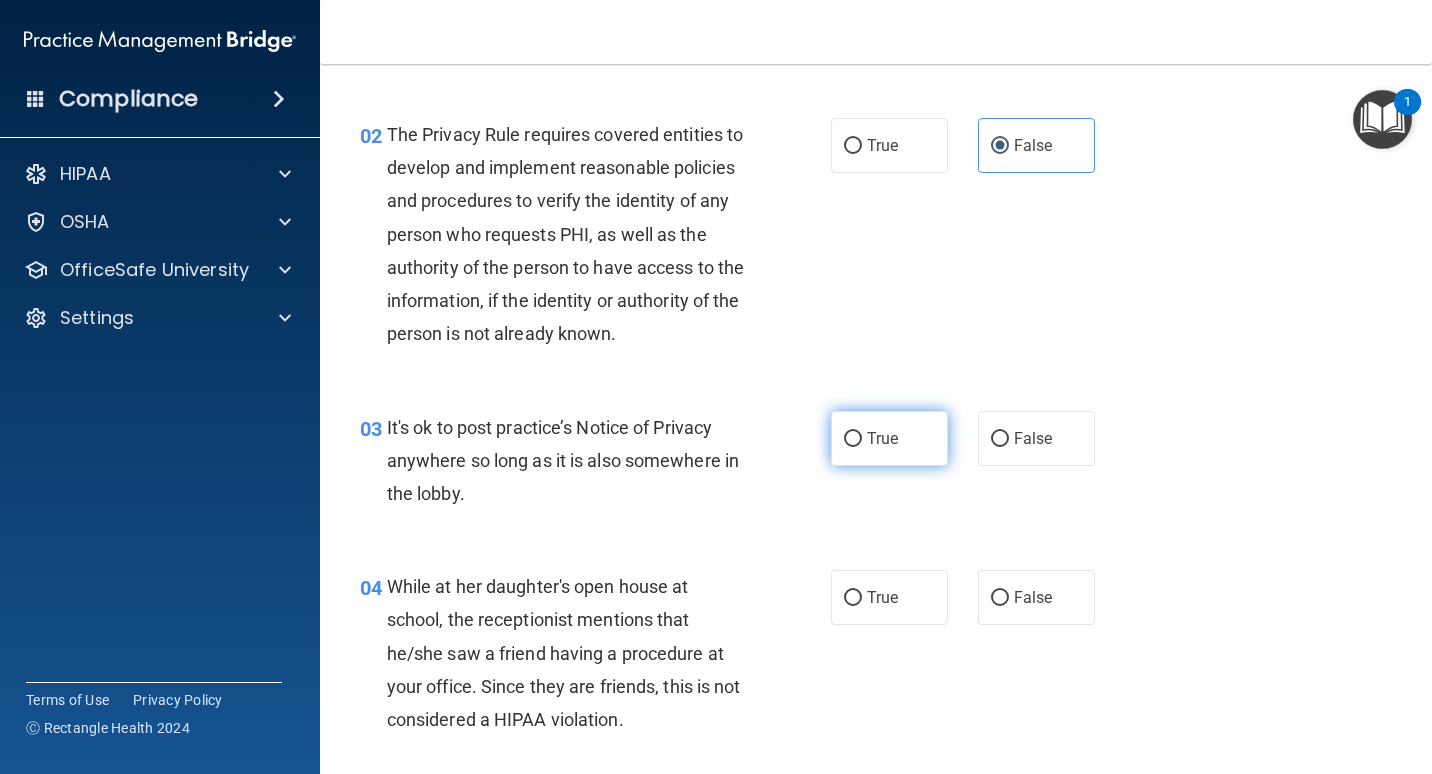 click on "True" at bounding box center [853, 439] 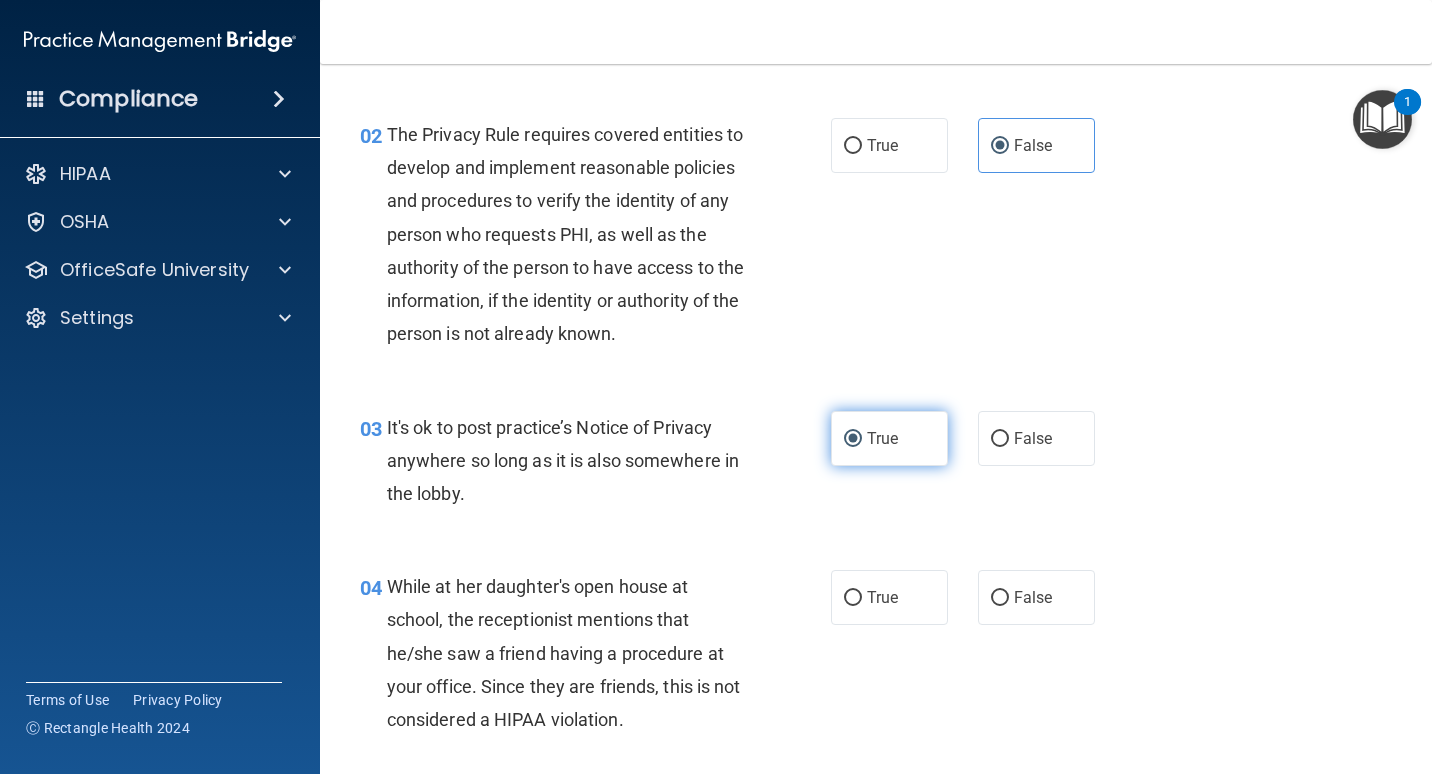 click on "True" at bounding box center [853, 439] 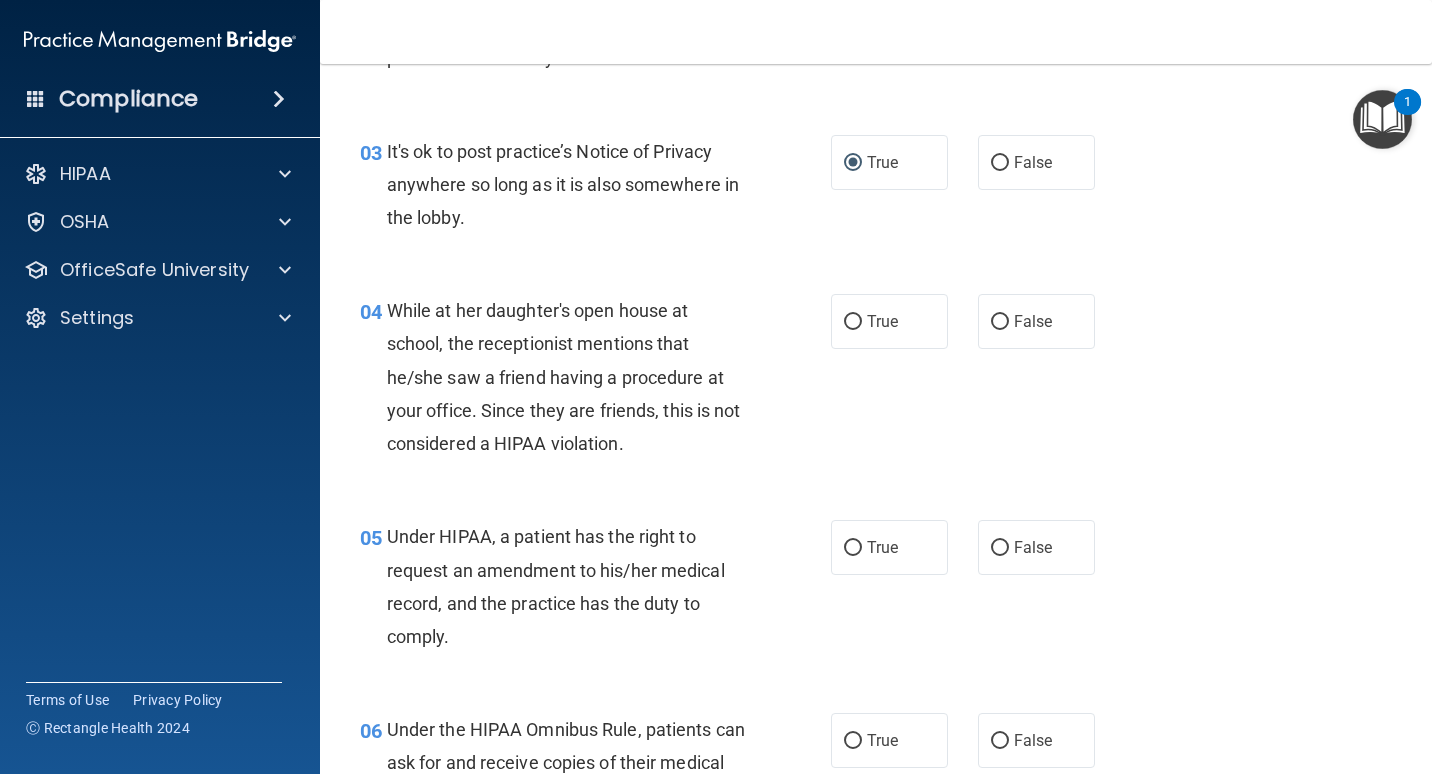 scroll, scrollTop: 500, scrollLeft: 0, axis: vertical 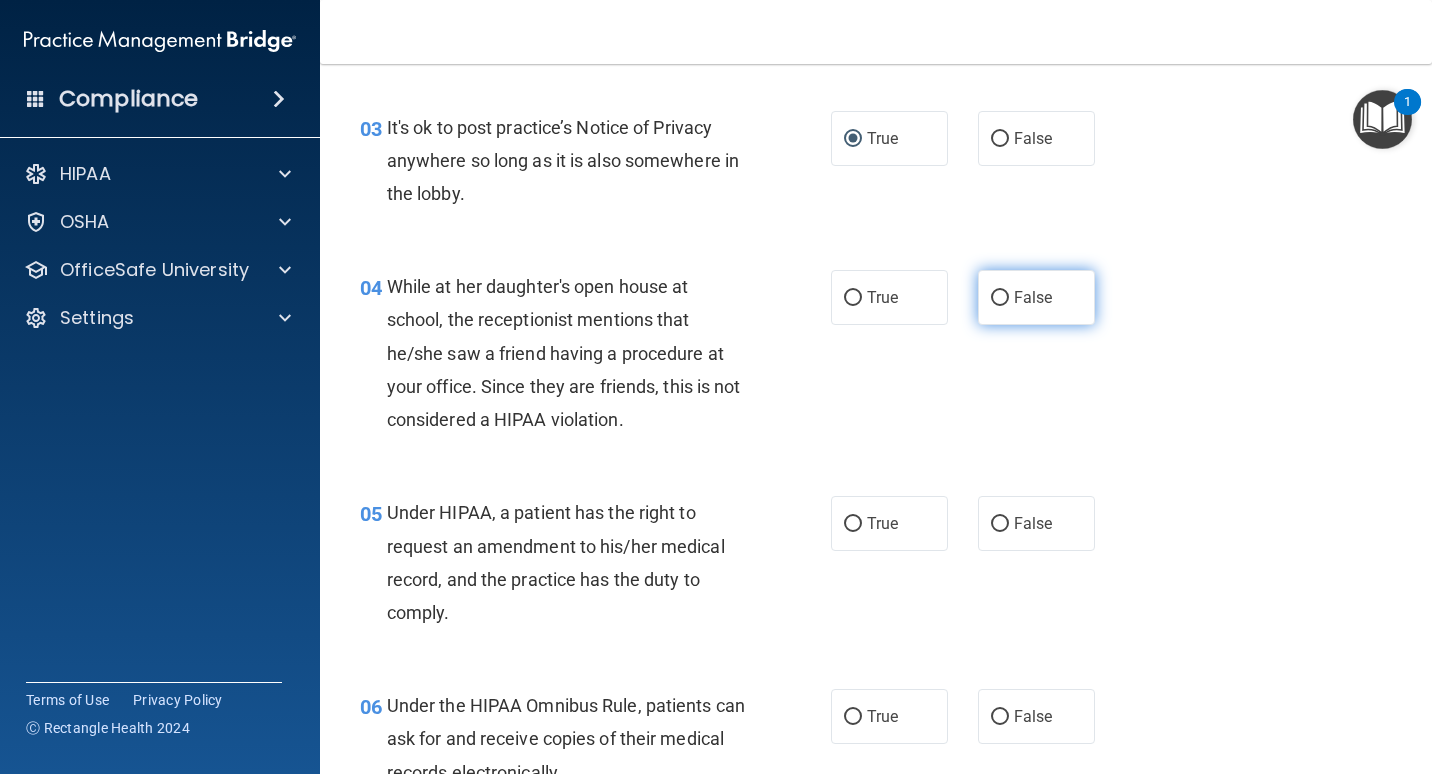 click on "False" at bounding box center [1000, 298] 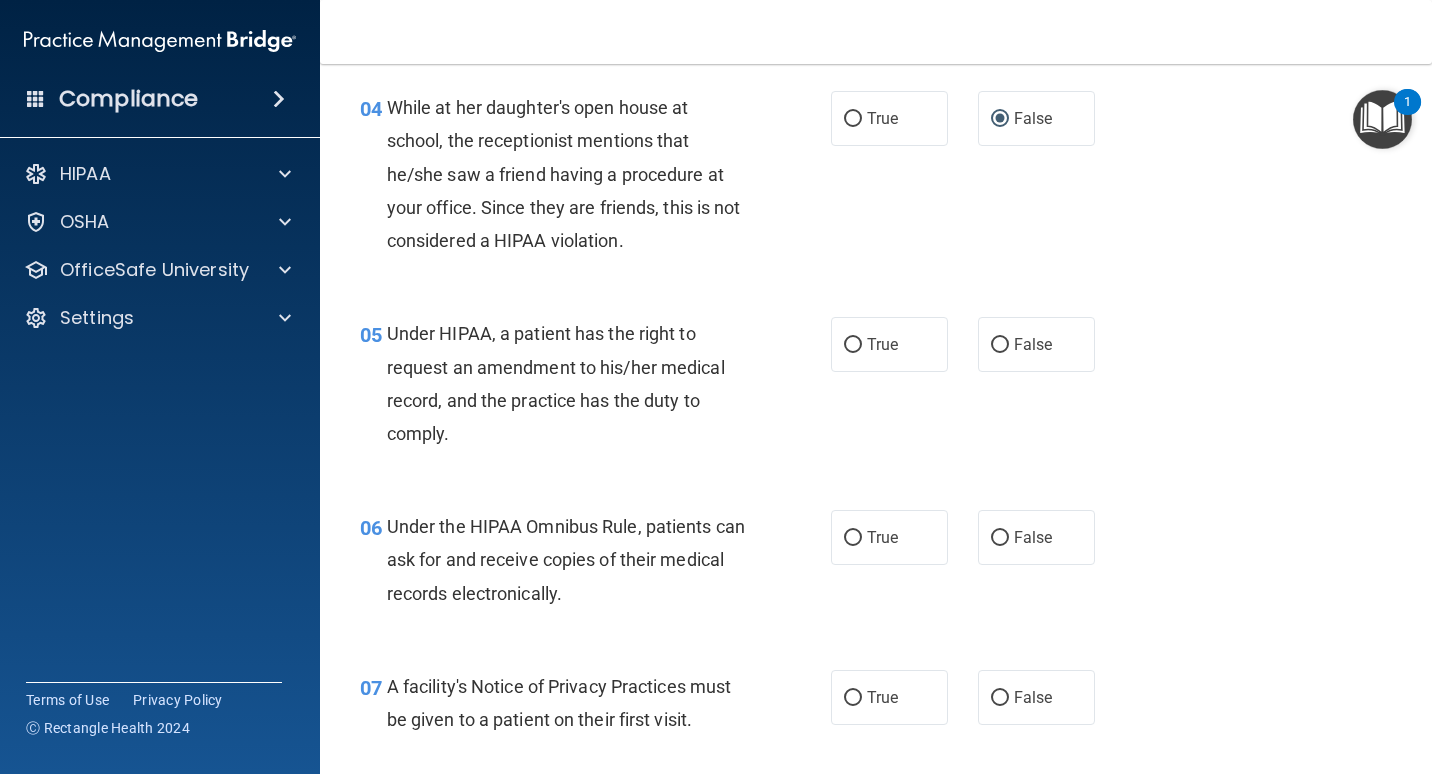 scroll, scrollTop: 700, scrollLeft: 0, axis: vertical 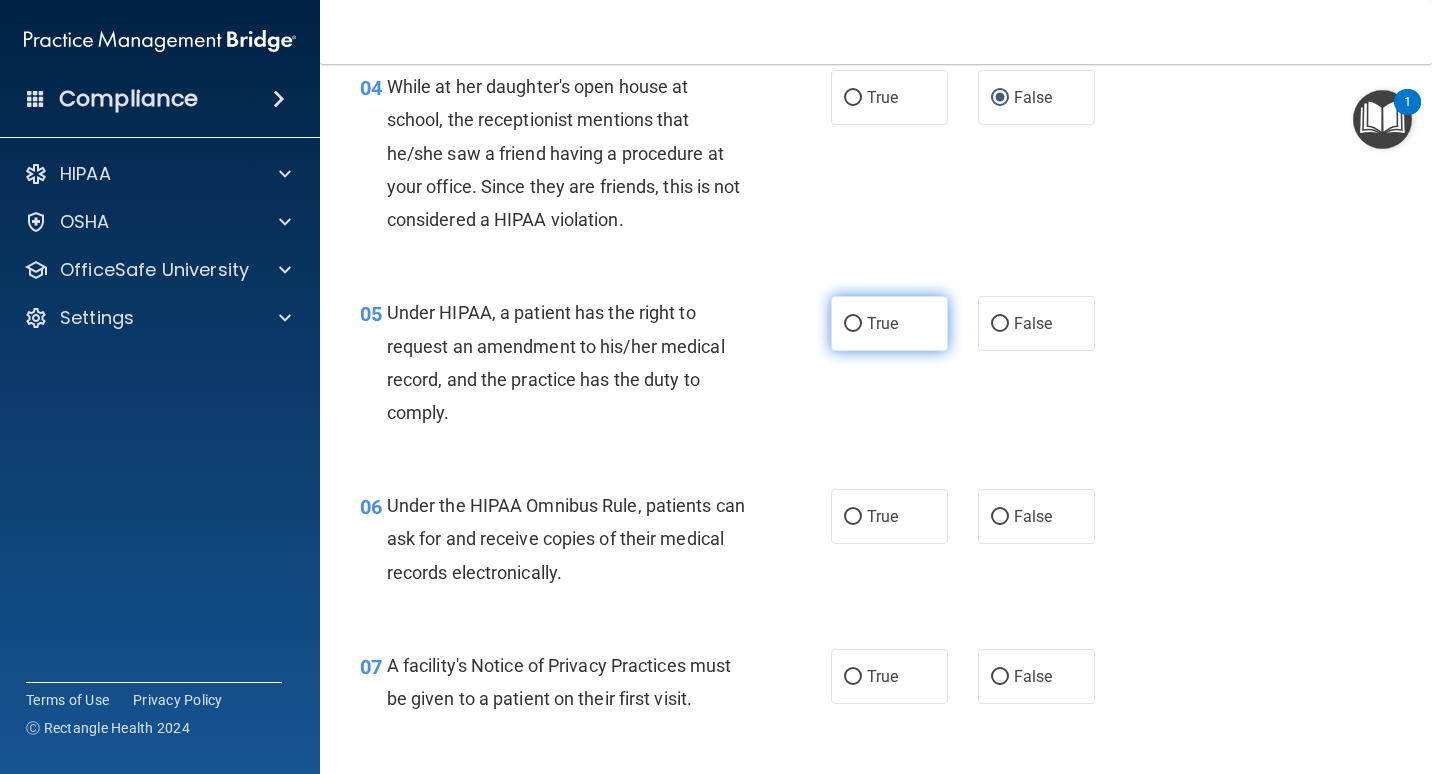 click on "True" at bounding box center (889, 323) 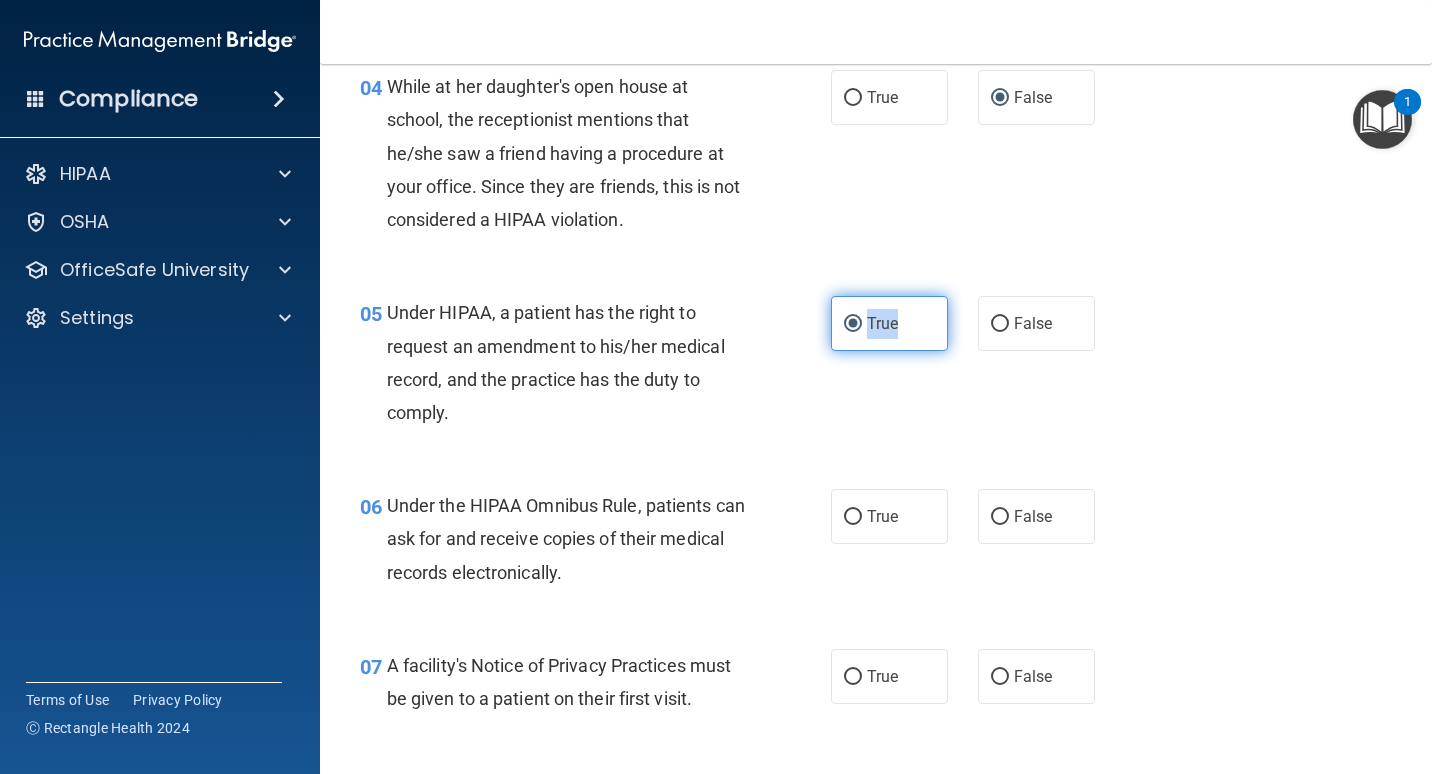 click on "True" at bounding box center (889, 323) 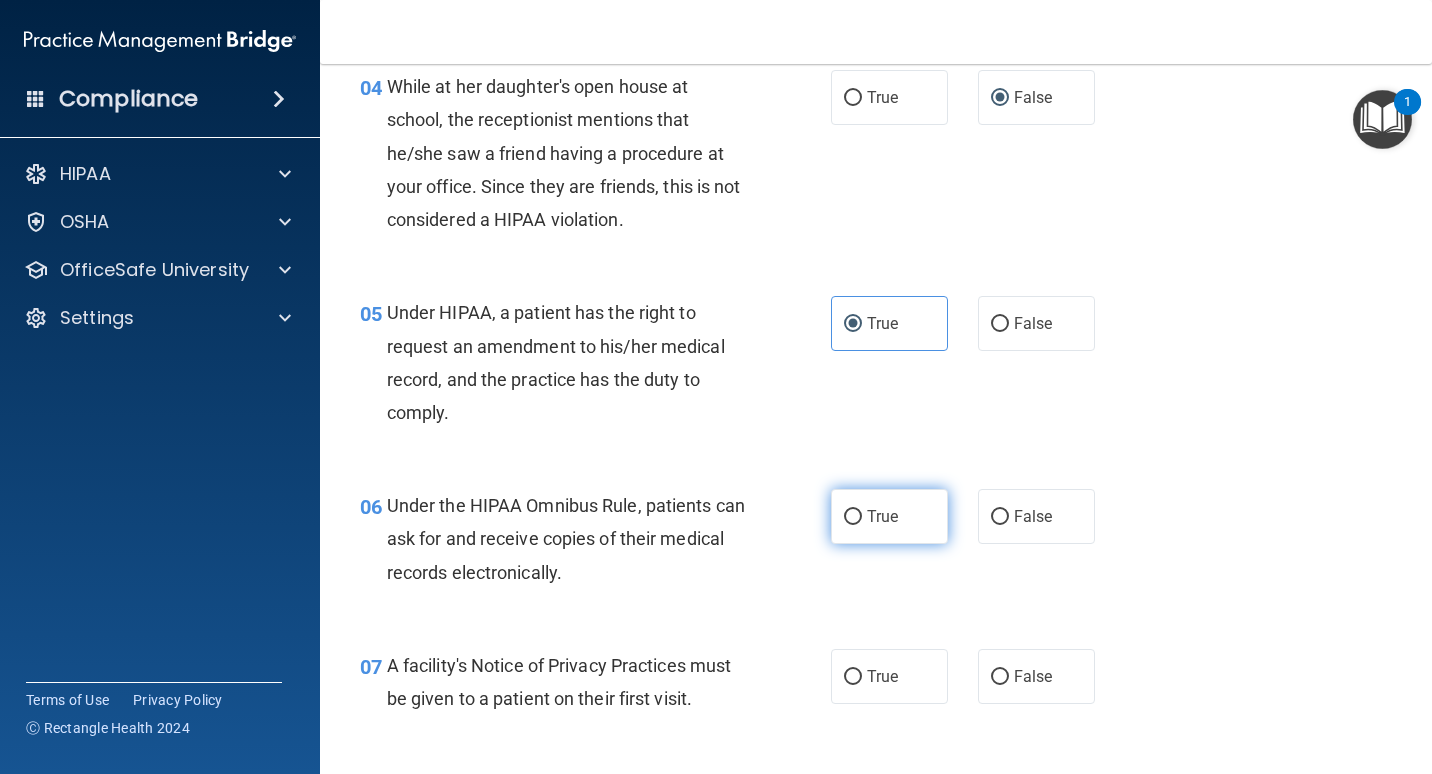 click on "True" at bounding box center [889, 516] 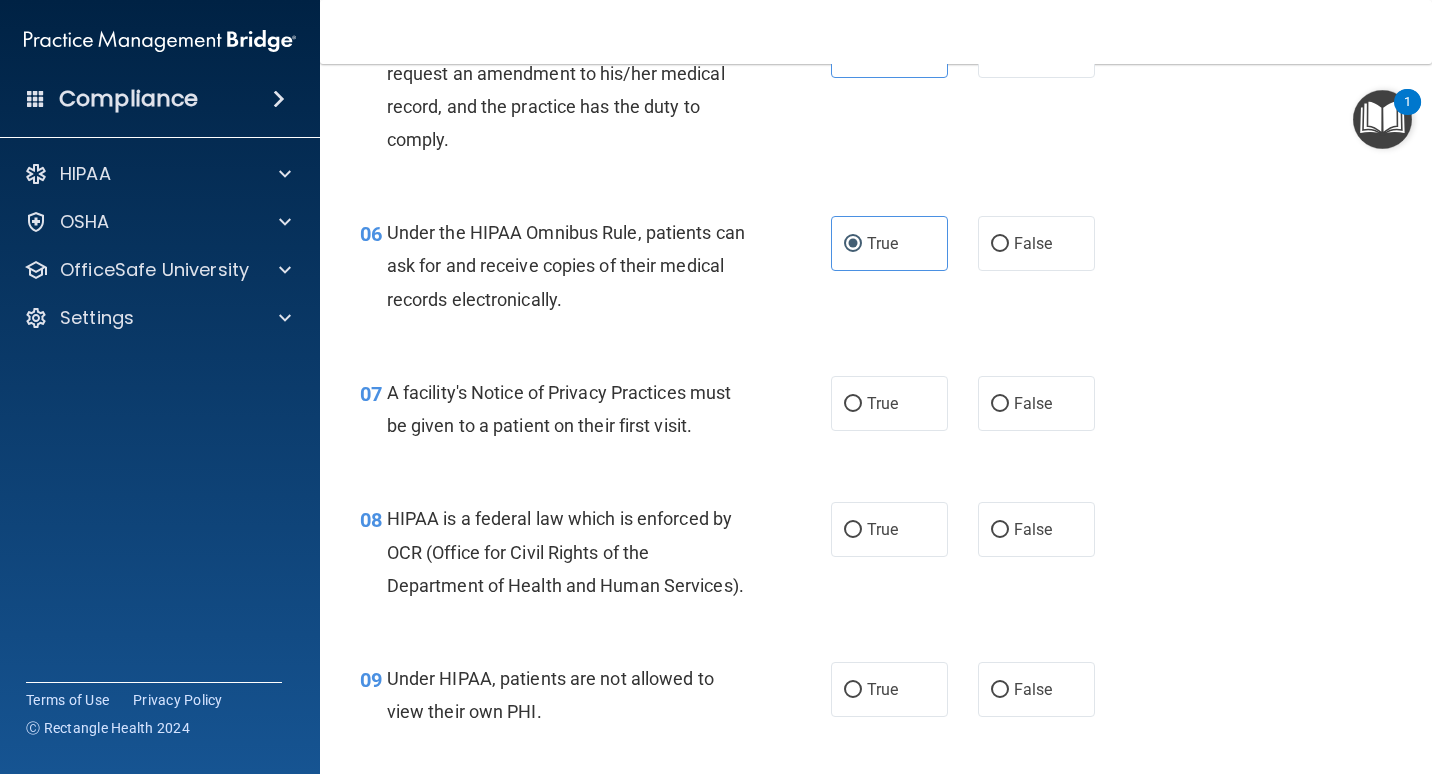 scroll, scrollTop: 1000, scrollLeft: 0, axis: vertical 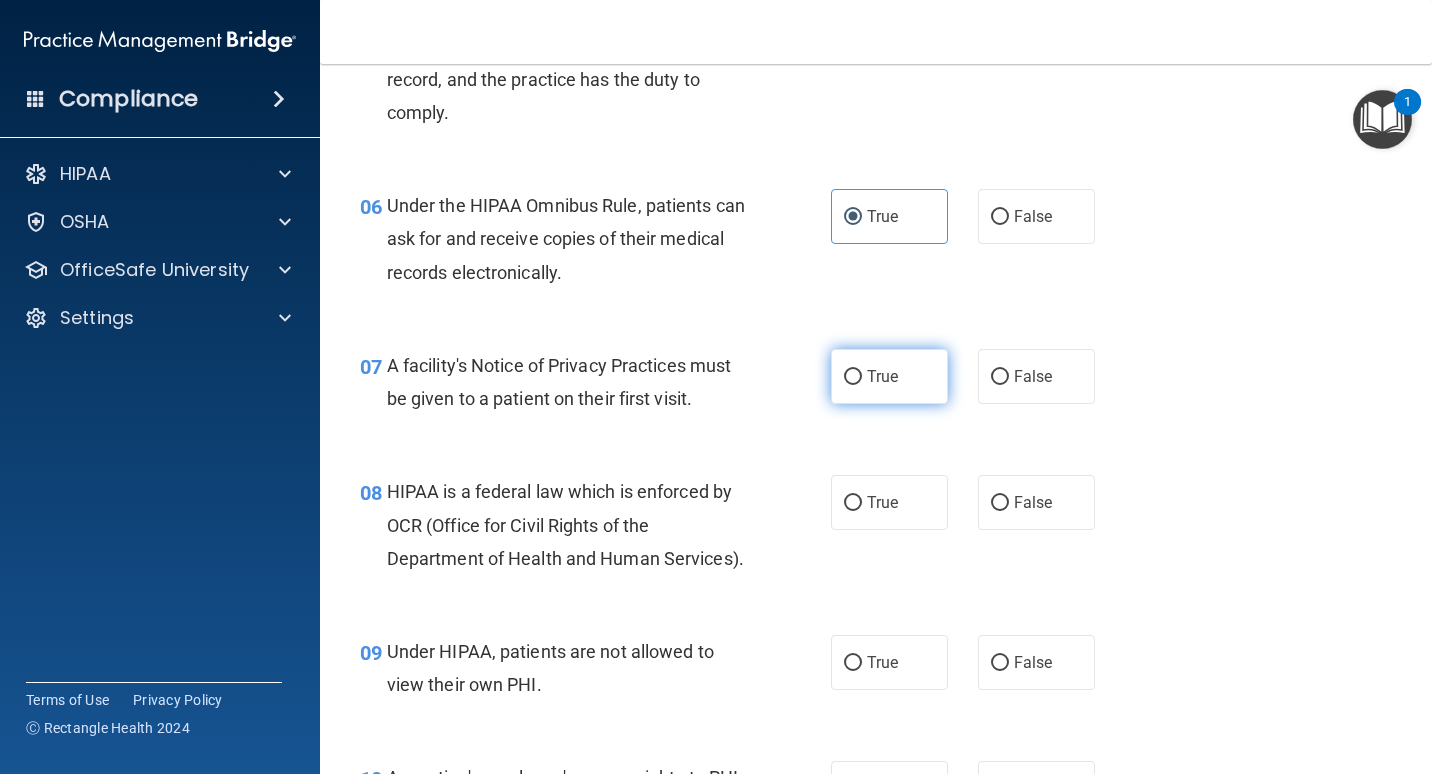 click on "True" at bounding box center (889, 376) 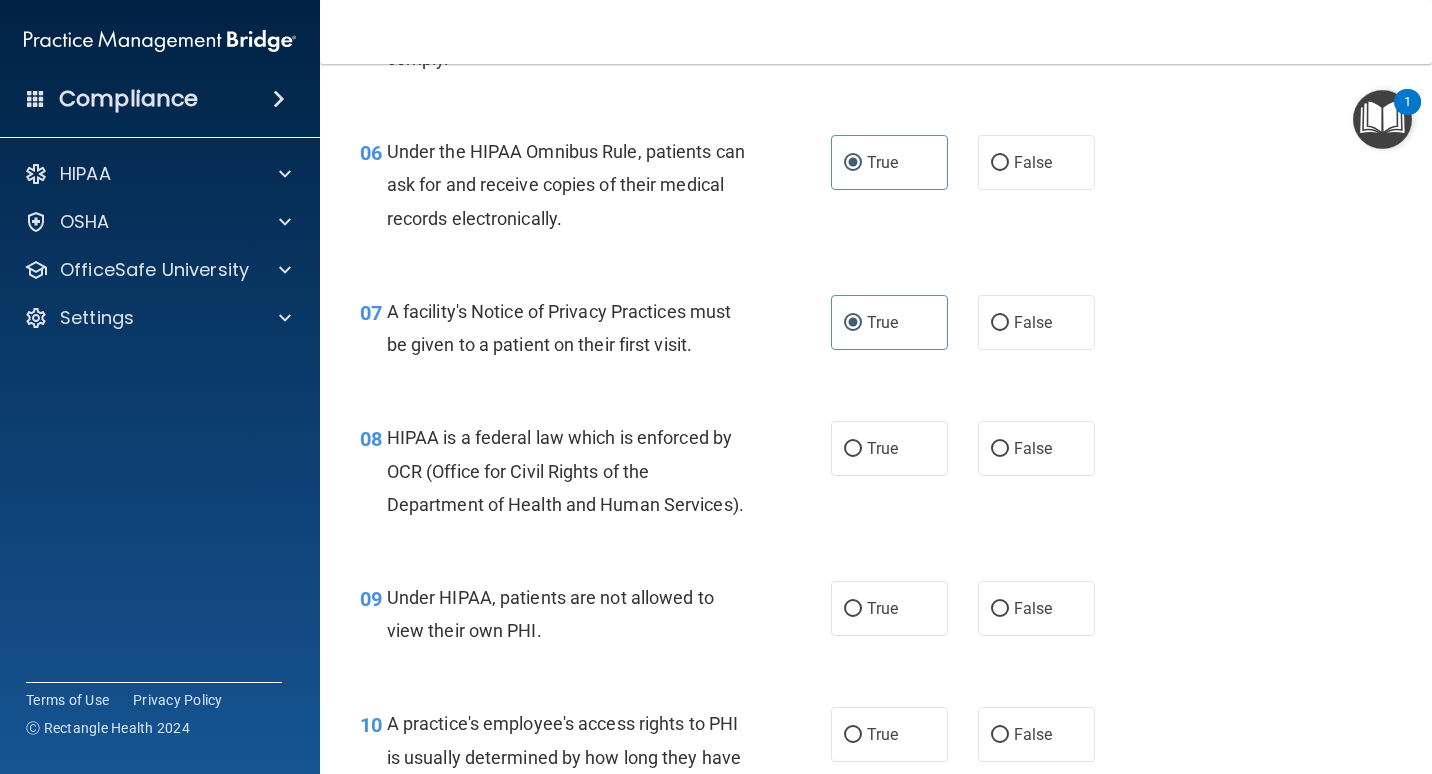 scroll, scrollTop: 1100, scrollLeft: 0, axis: vertical 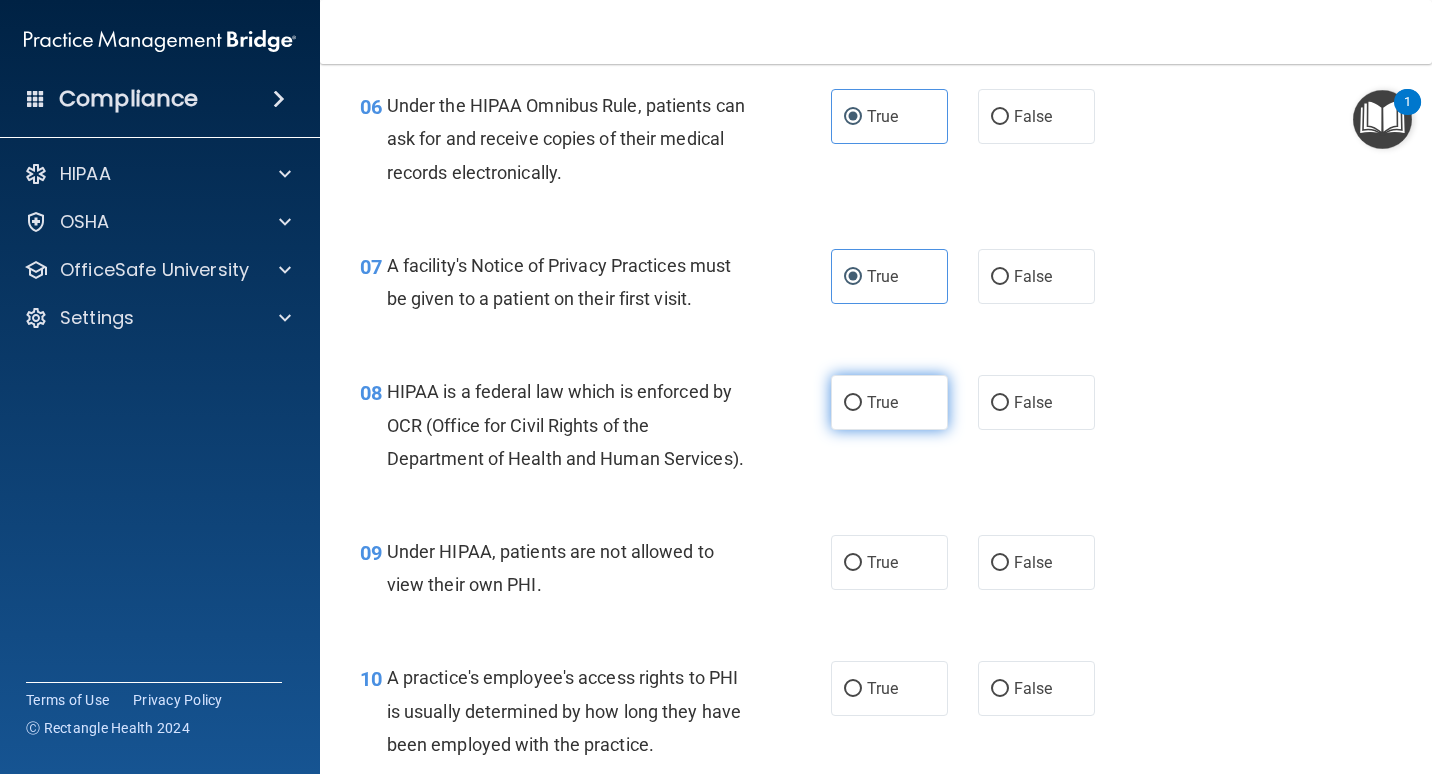 click on "True" at bounding box center (889, 402) 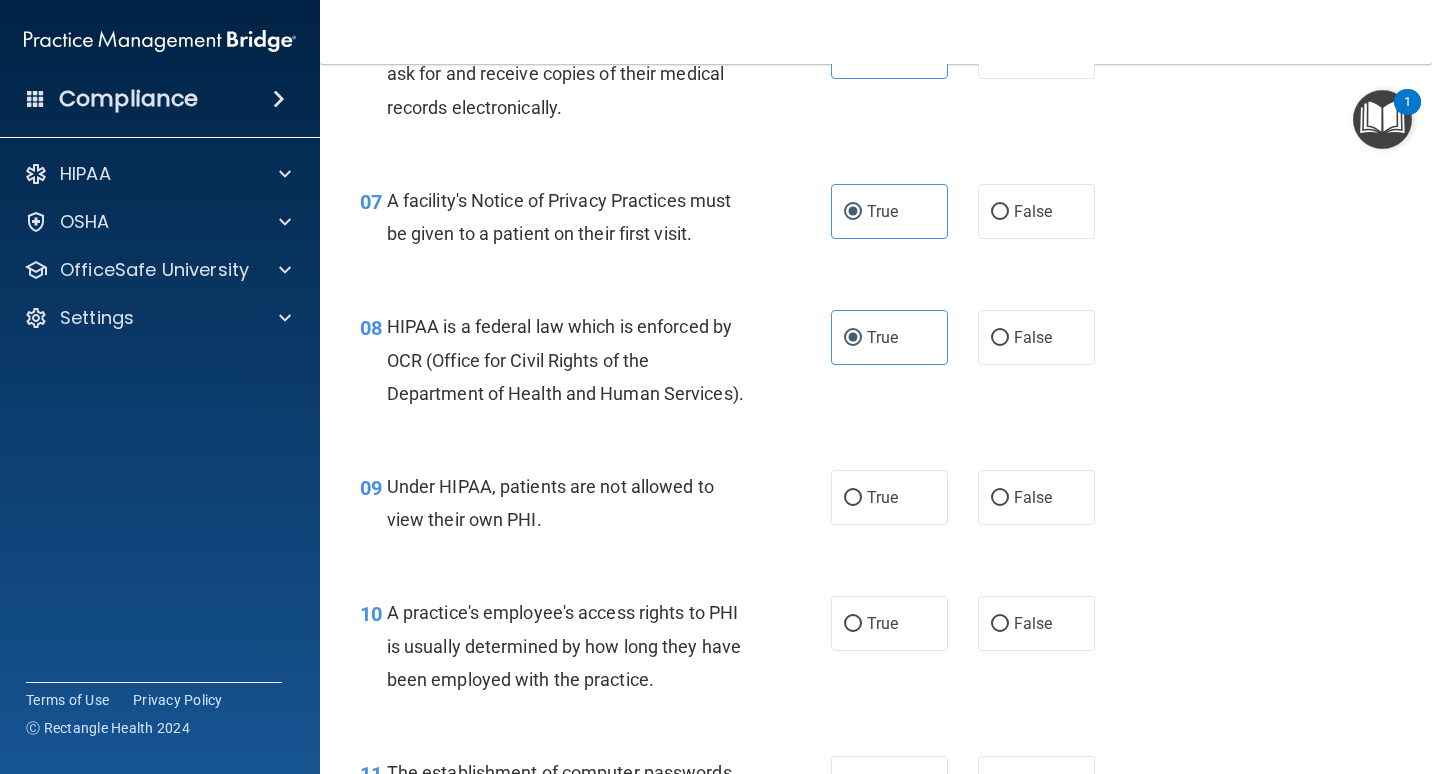 scroll, scrollTop: 1200, scrollLeft: 0, axis: vertical 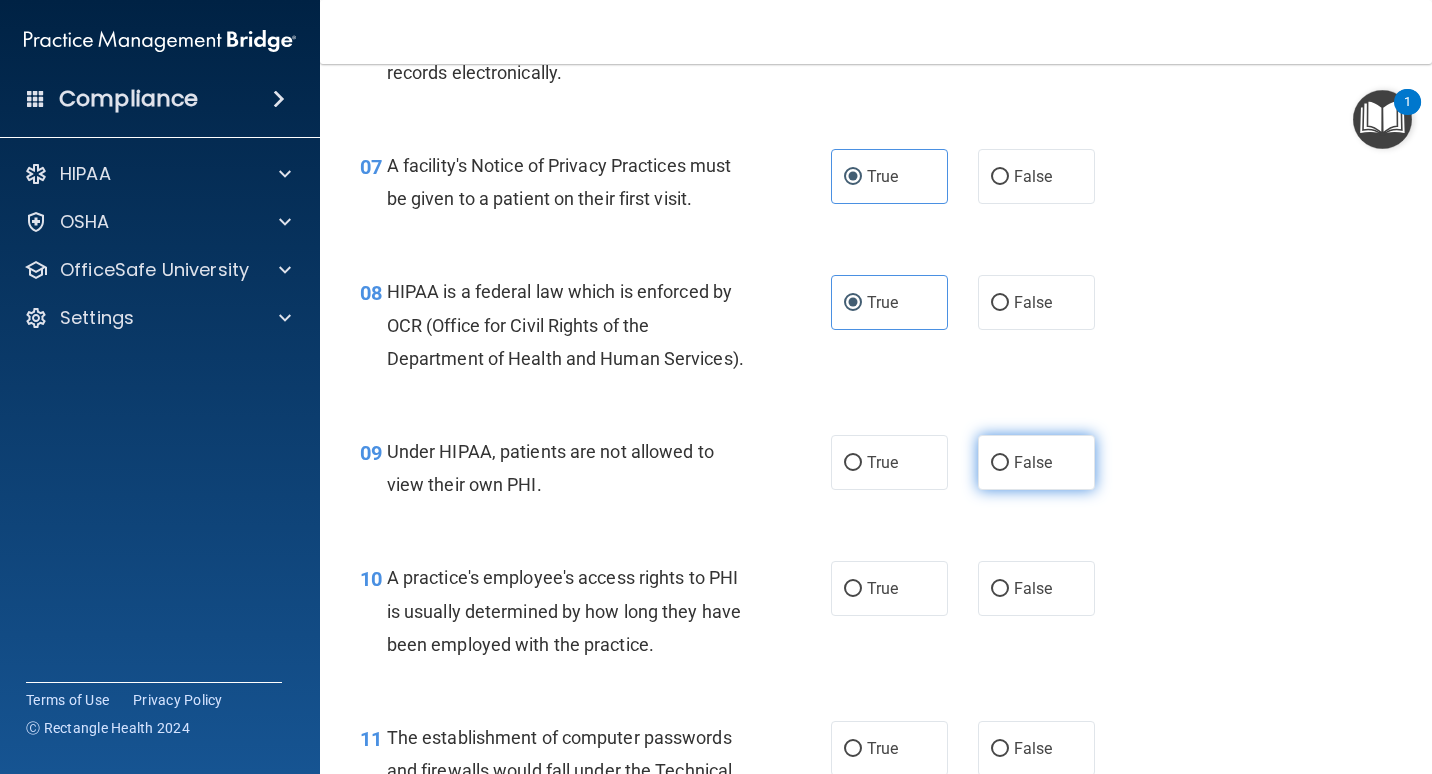 click on "False" at bounding box center (1036, 462) 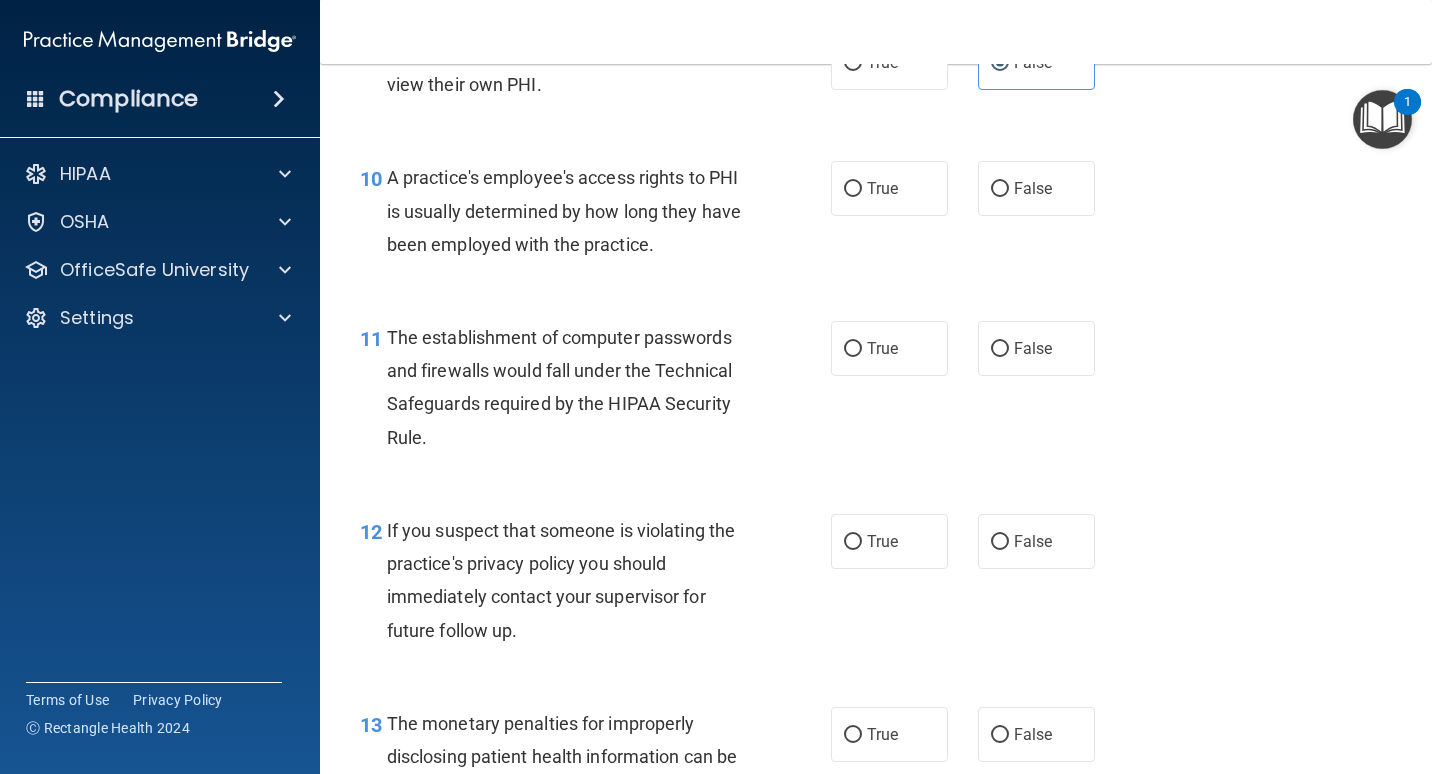 scroll, scrollTop: 1700, scrollLeft: 0, axis: vertical 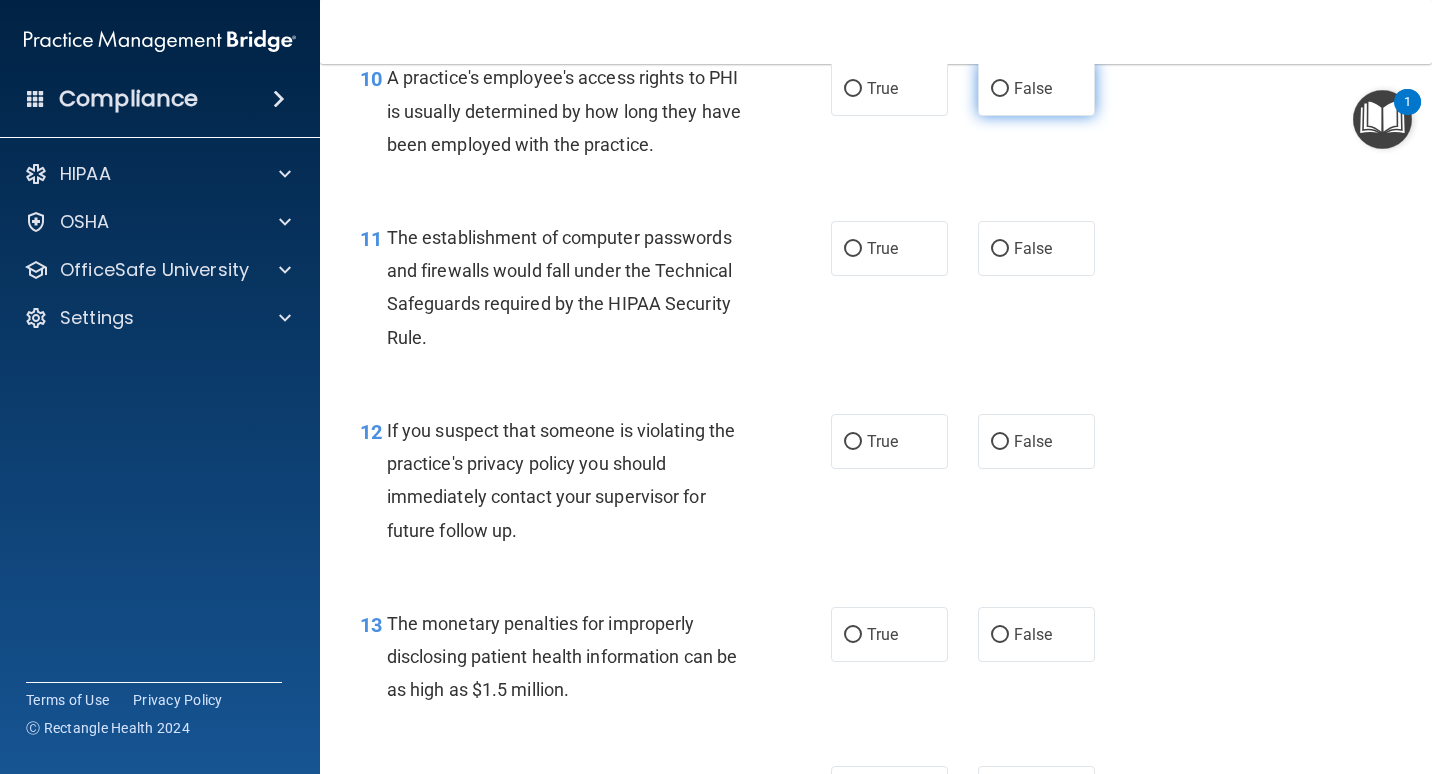 click on "False" at bounding box center [1036, 88] 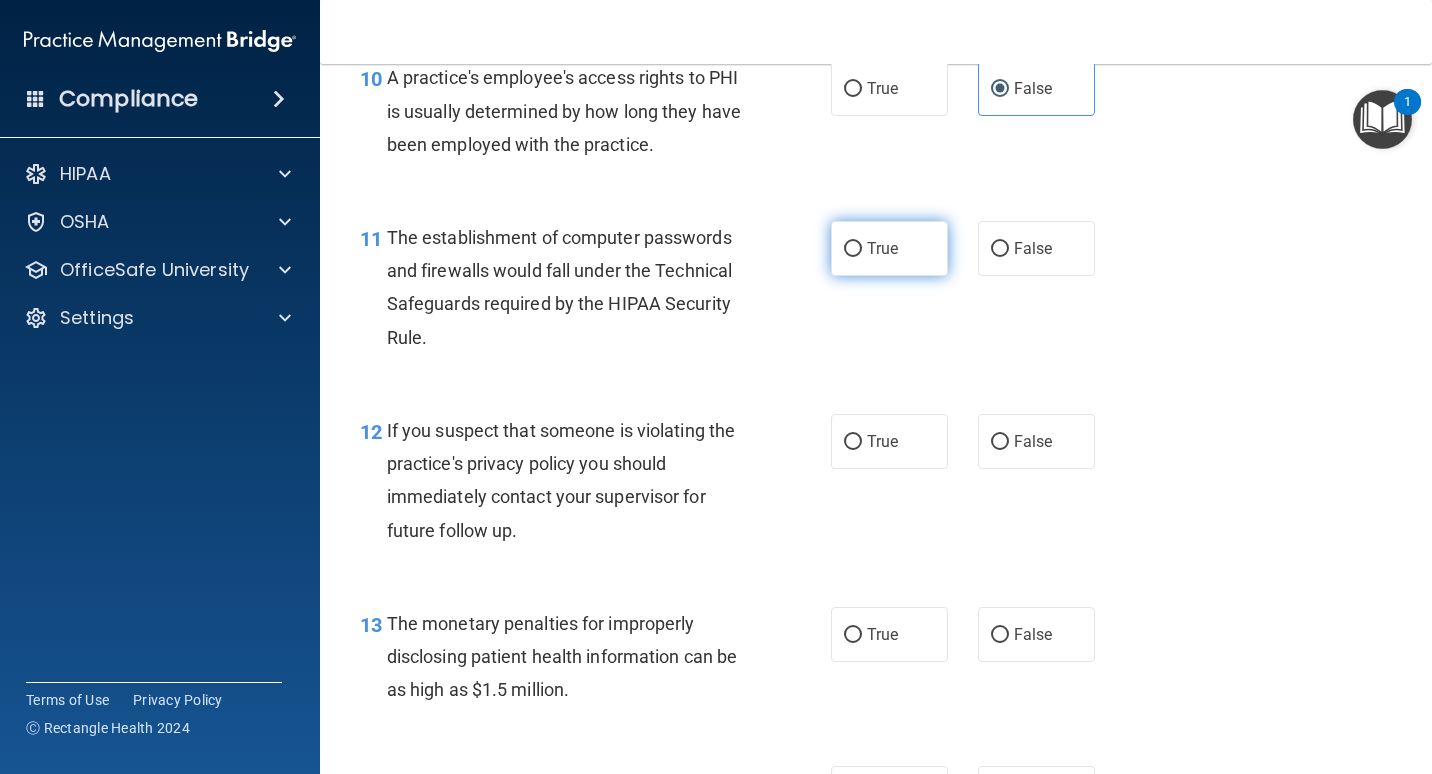 click on "True" at bounding box center [882, 248] 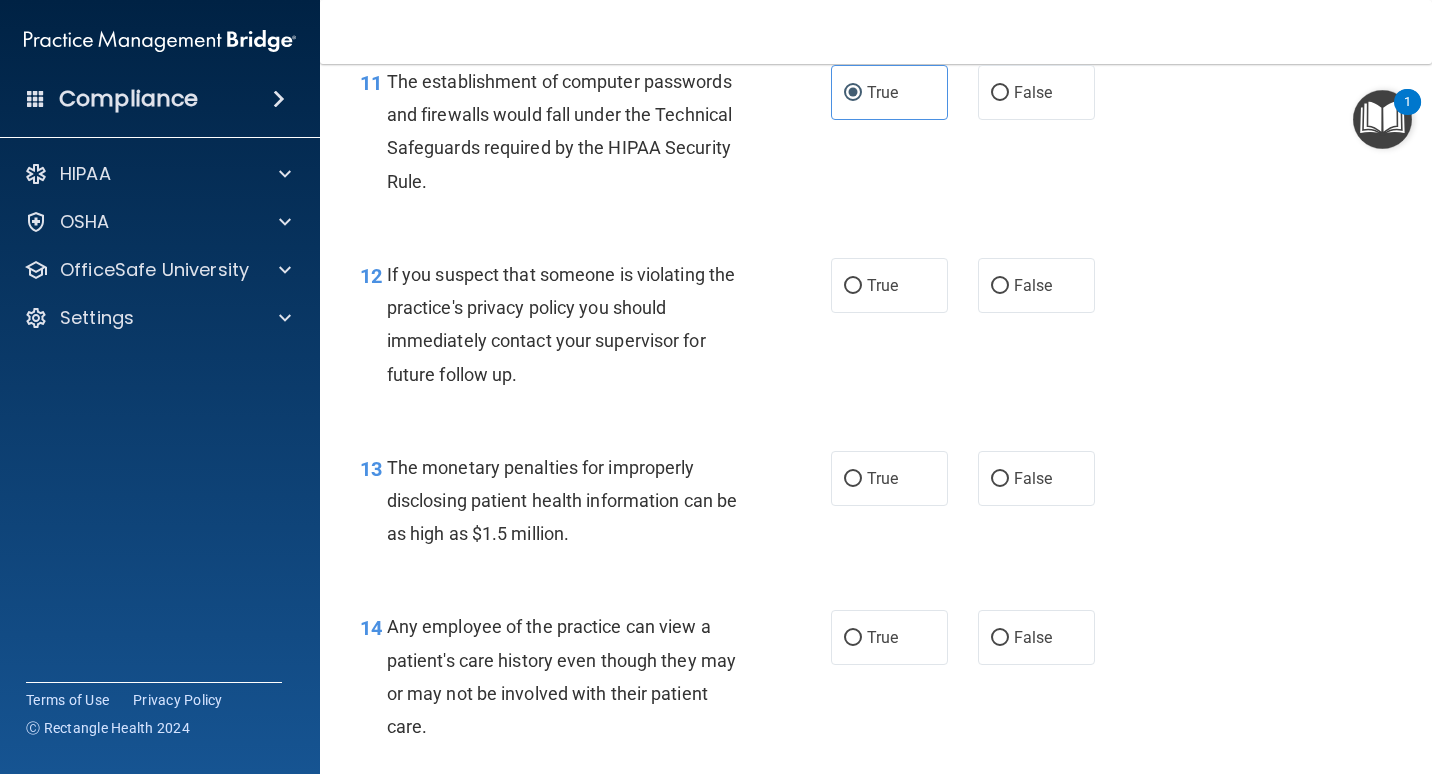 scroll, scrollTop: 1900, scrollLeft: 0, axis: vertical 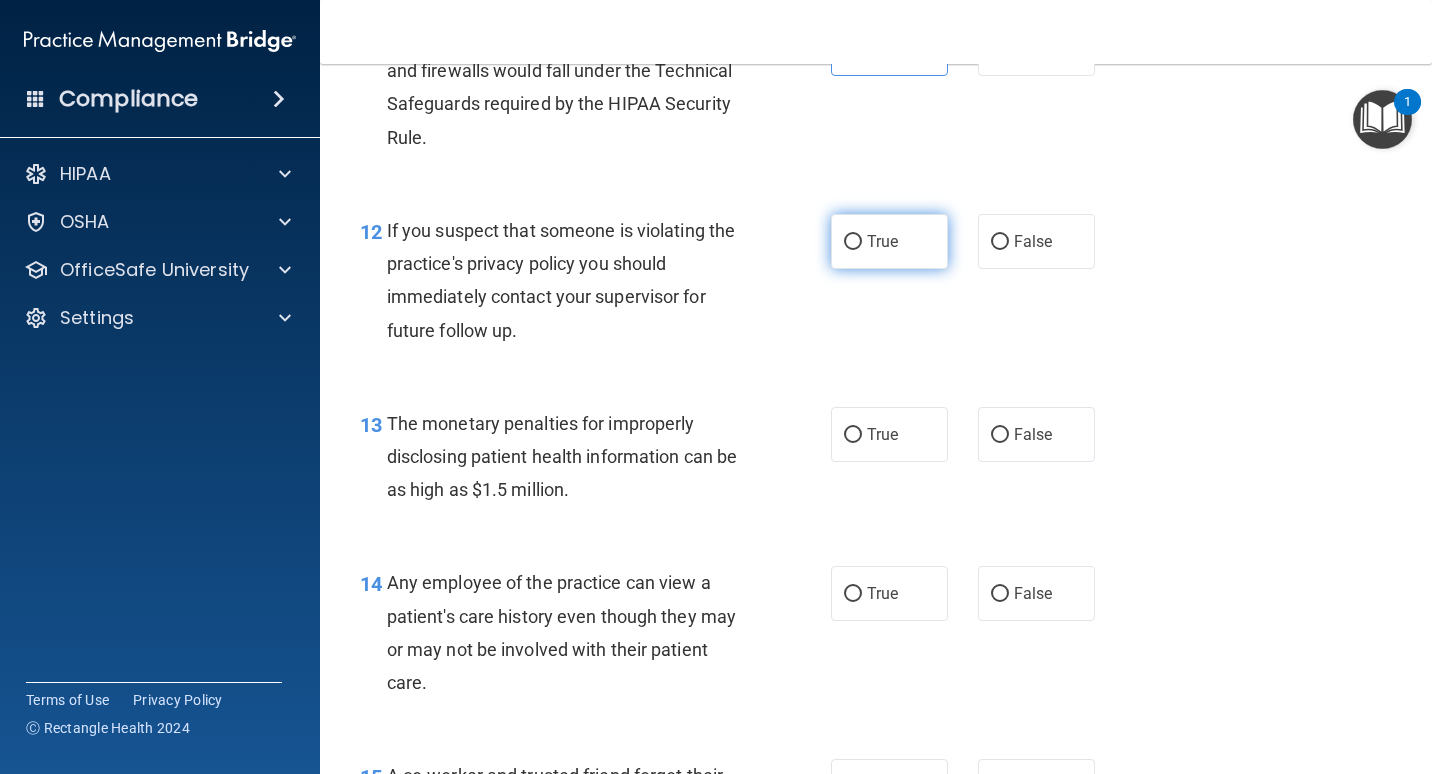 click on "True" at bounding box center (889, 241) 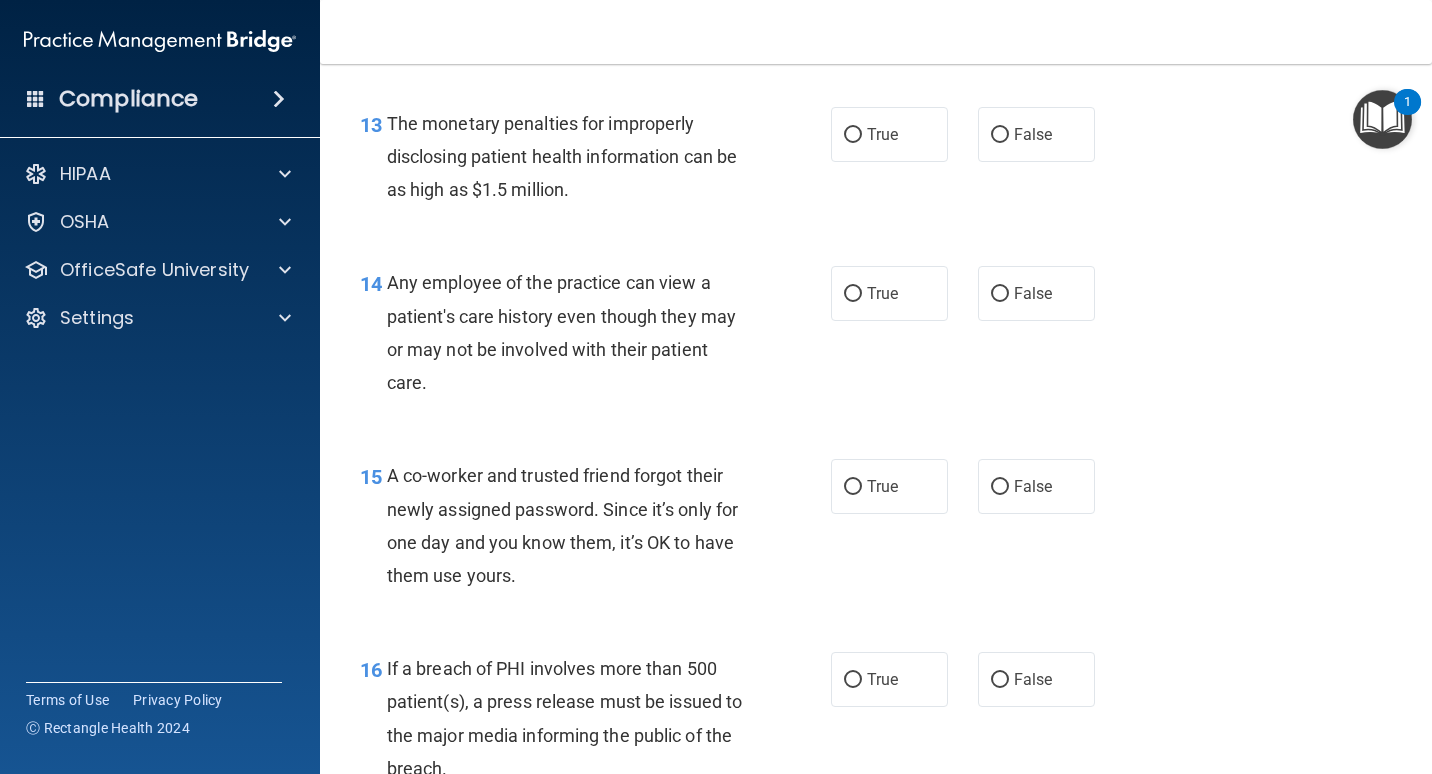 scroll, scrollTop: 2300, scrollLeft: 0, axis: vertical 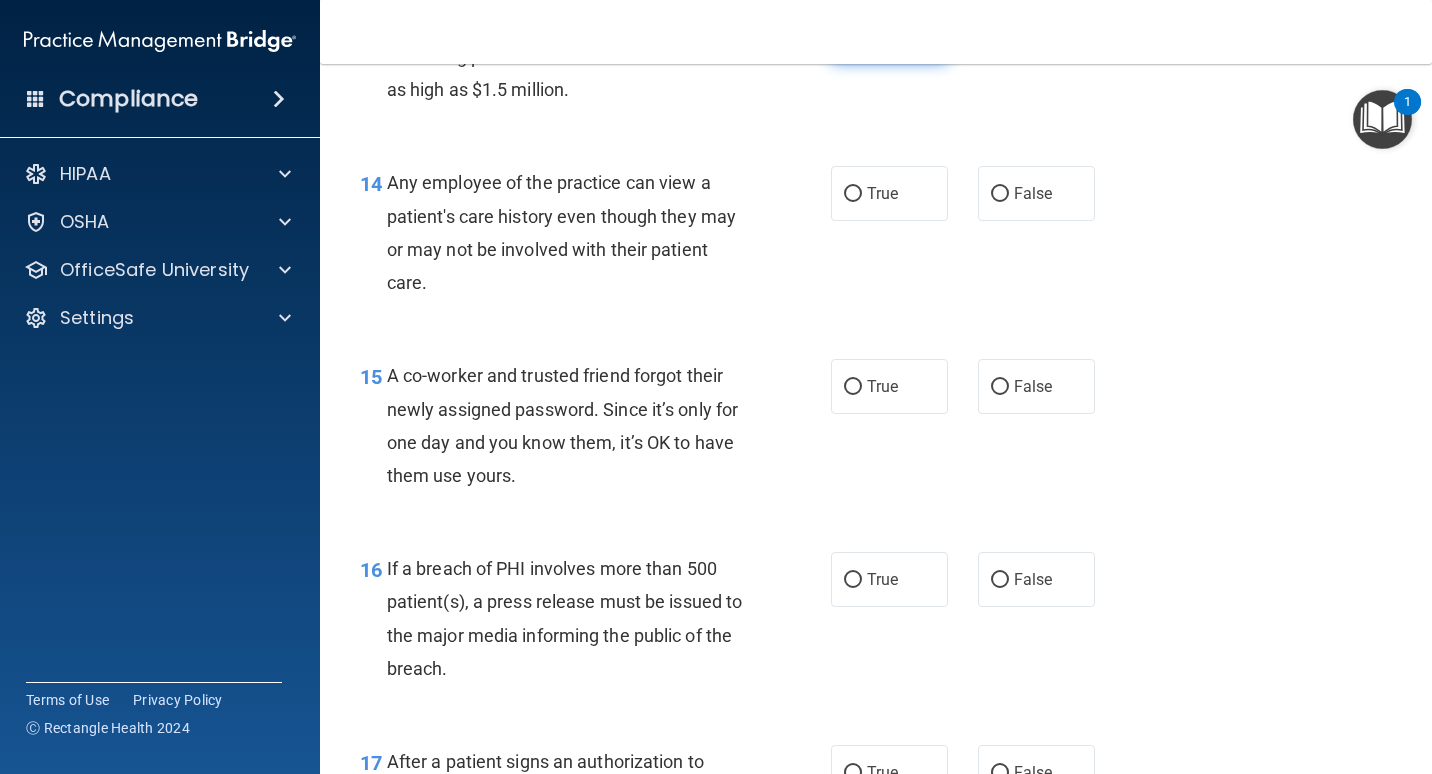 click on "True" at bounding box center [889, 34] 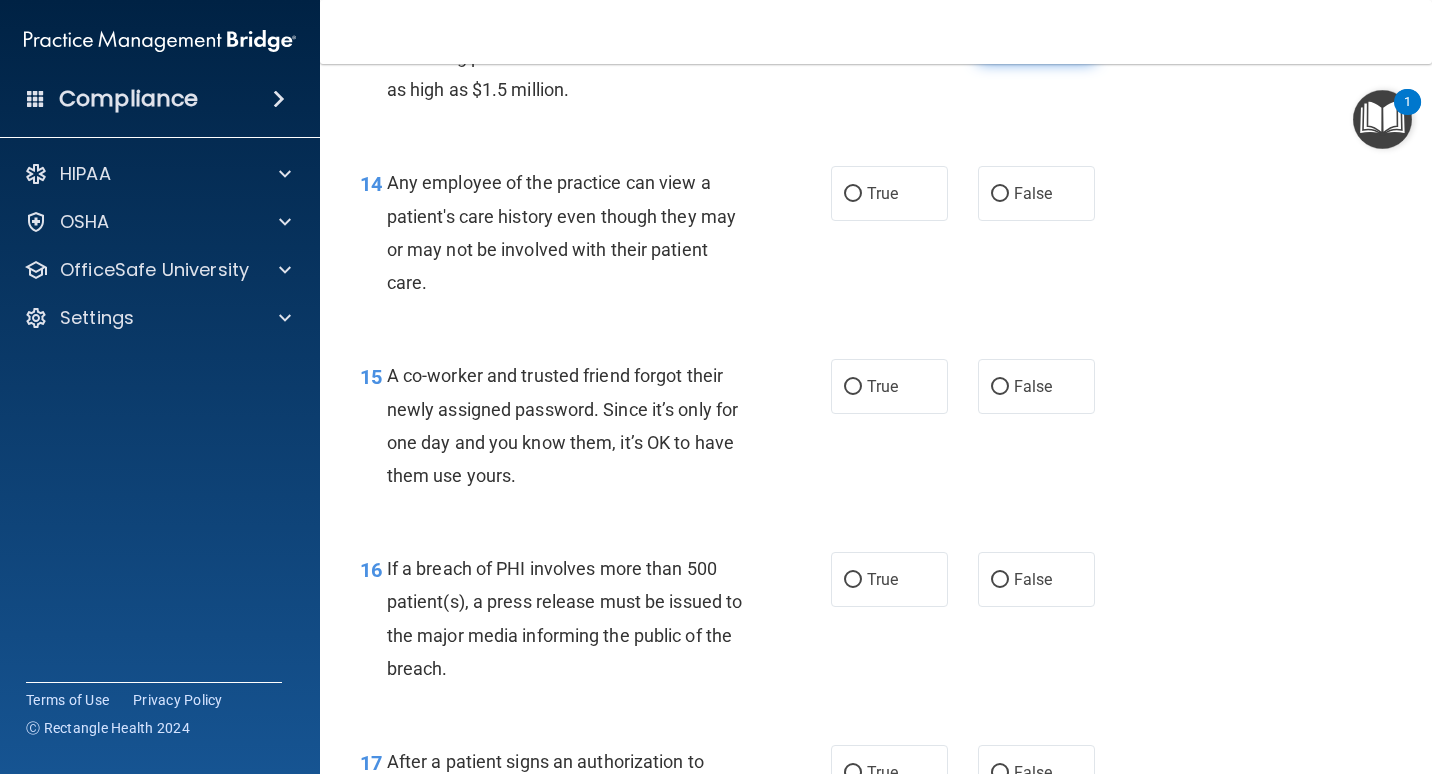 click on "False" at bounding box center [1036, 34] 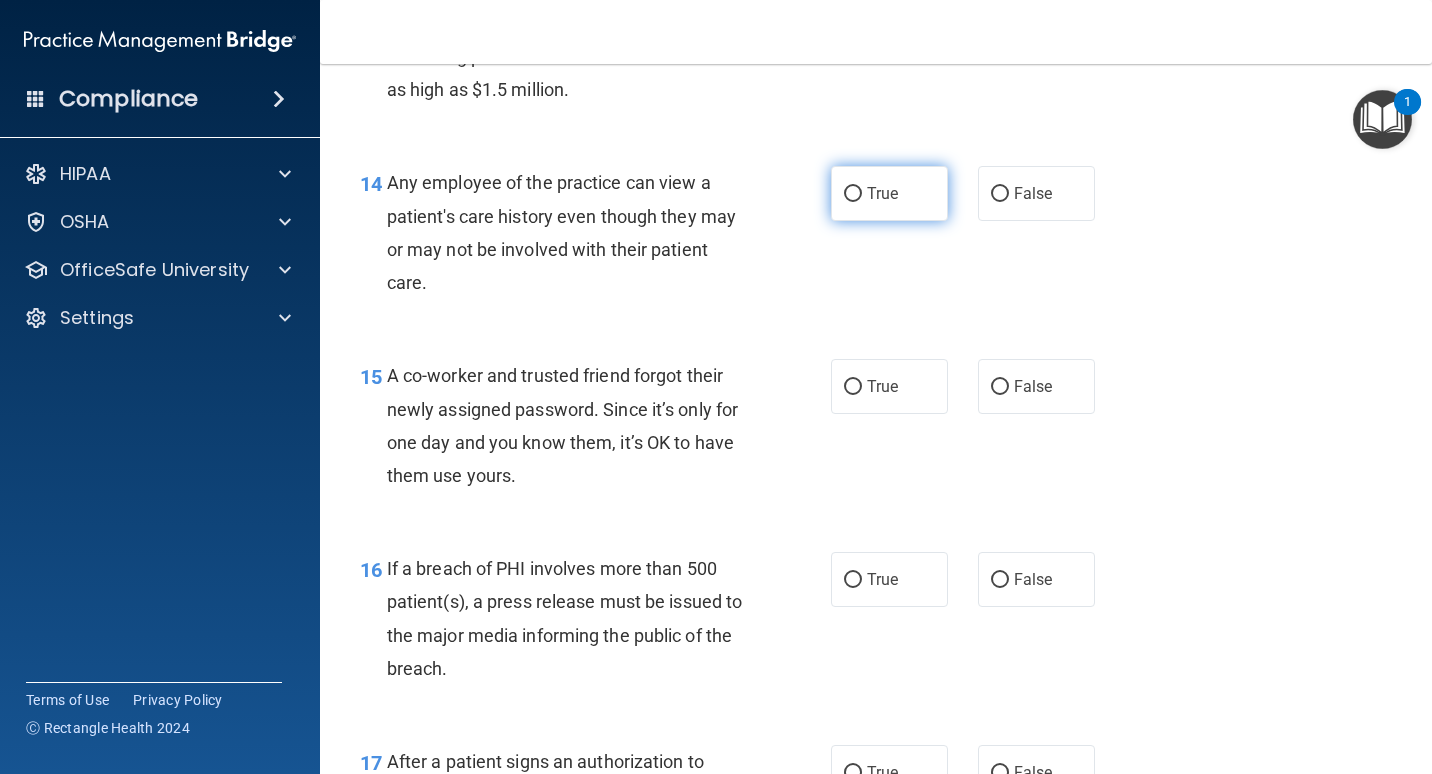 click on "True" at bounding box center [853, 194] 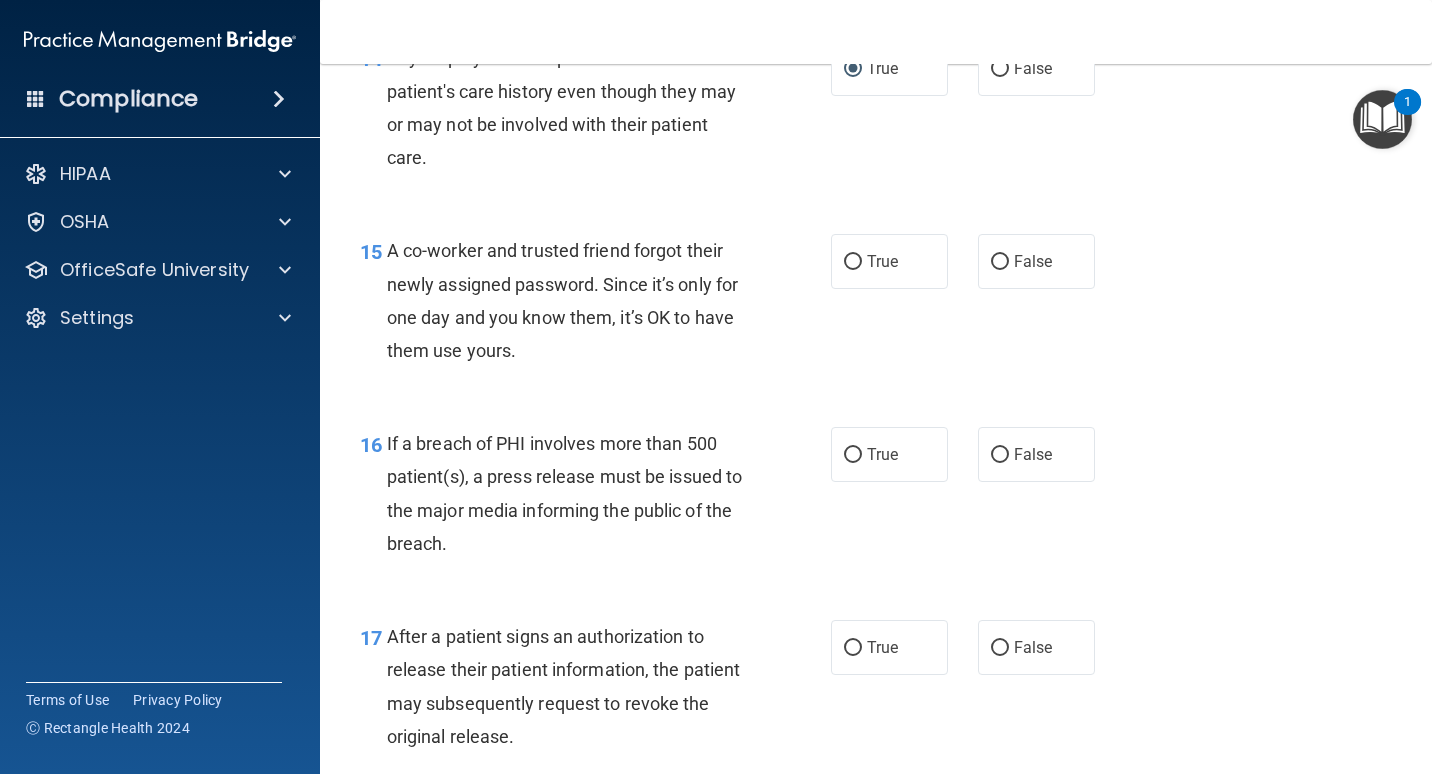 scroll, scrollTop: 2500, scrollLeft: 0, axis: vertical 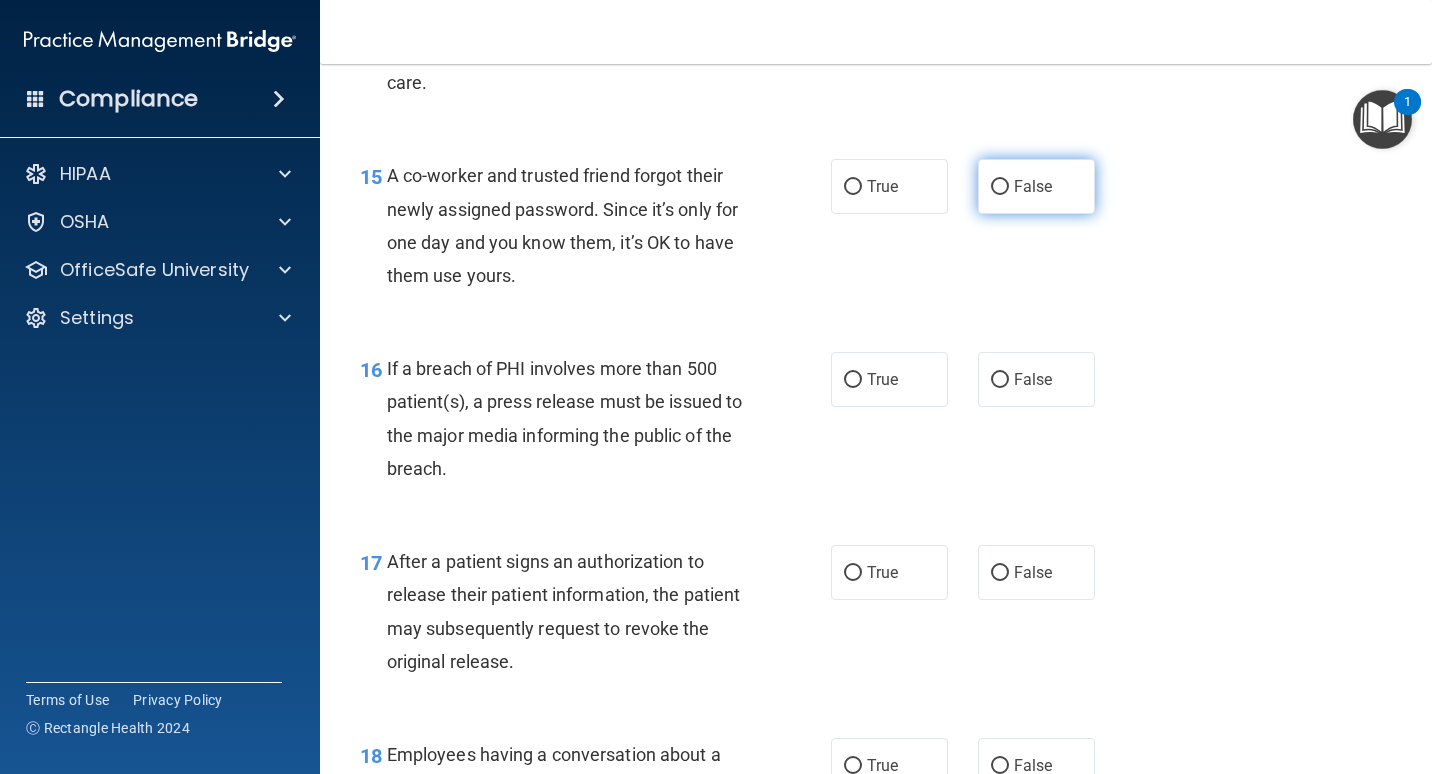 click on "False" at bounding box center [1036, 186] 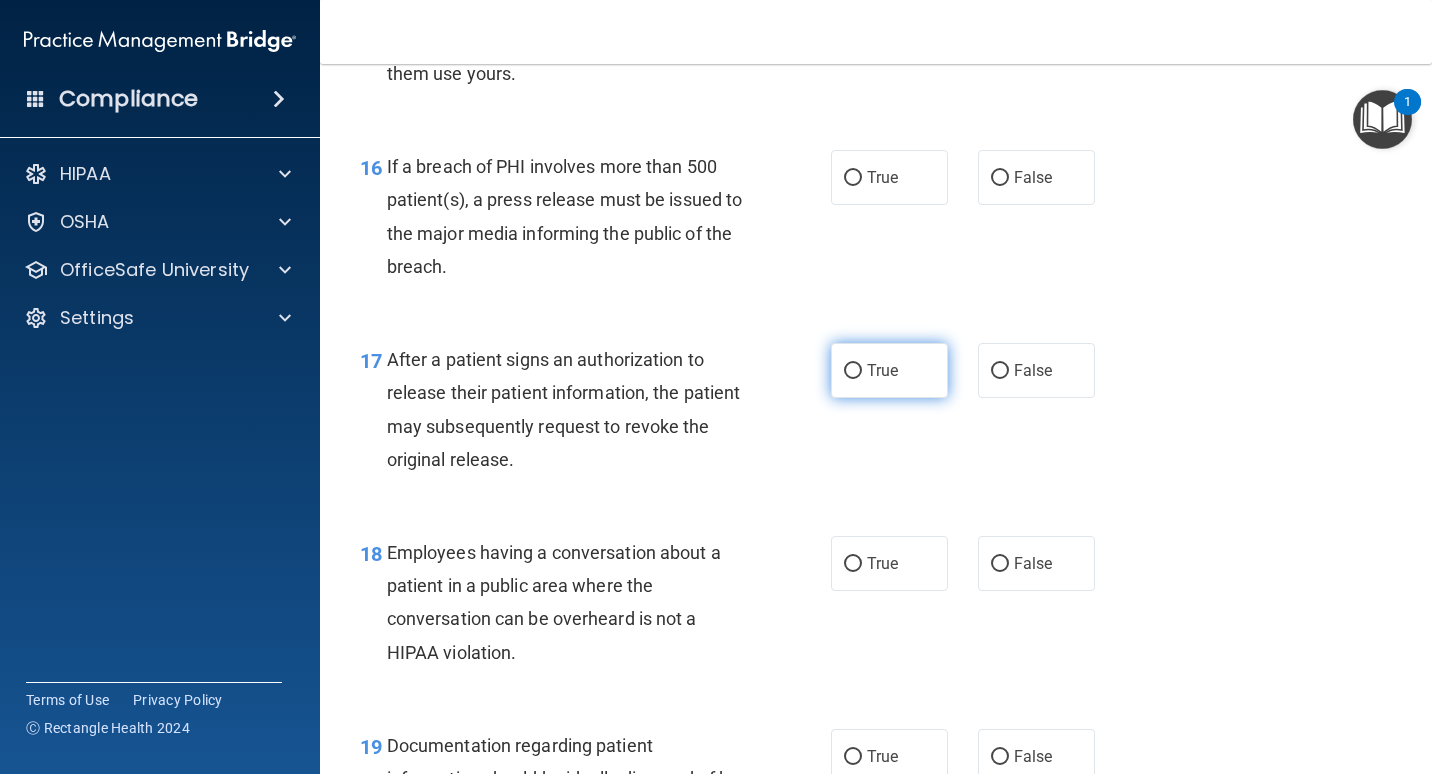 scroll, scrollTop: 2800, scrollLeft: 0, axis: vertical 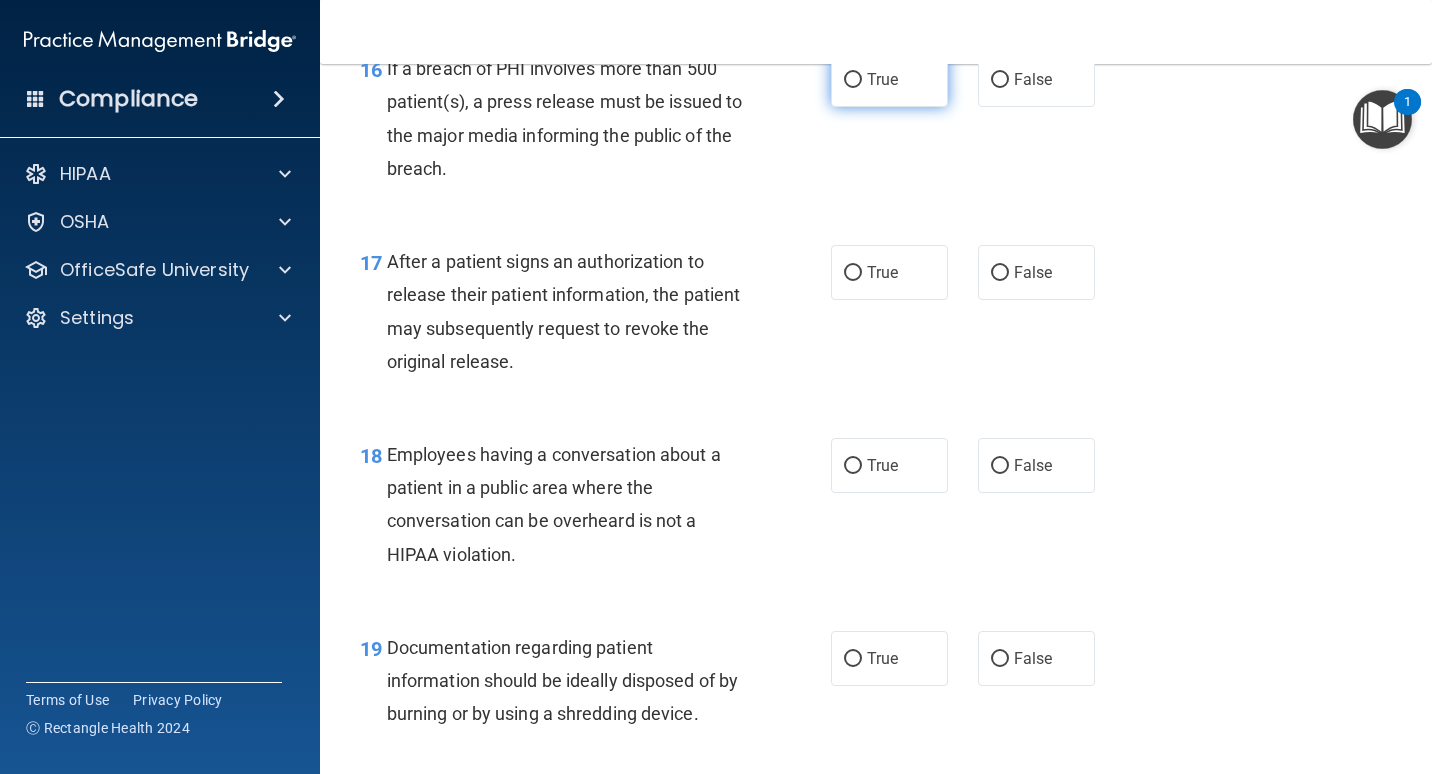 click on "True" at bounding box center (882, 79) 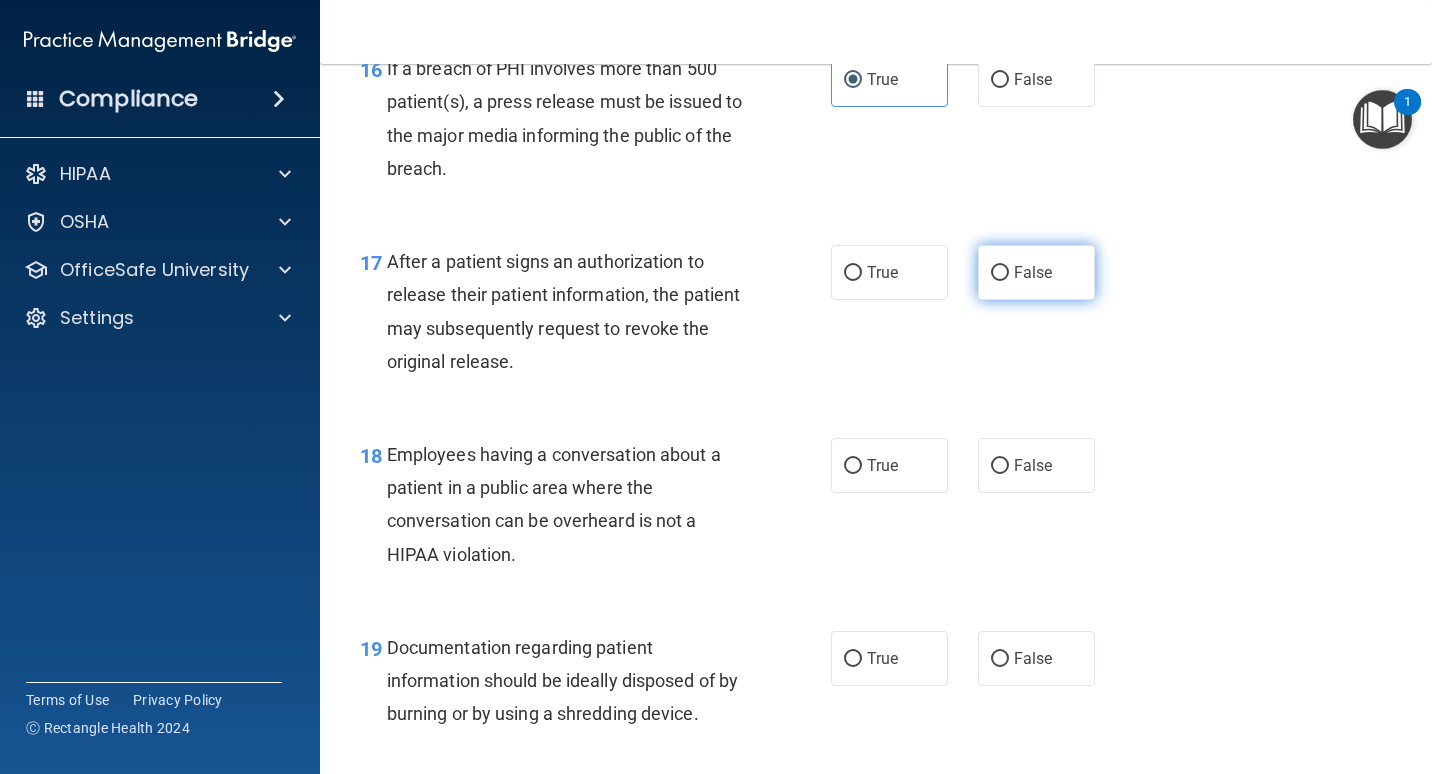 click on "False" at bounding box center (1036, 272) 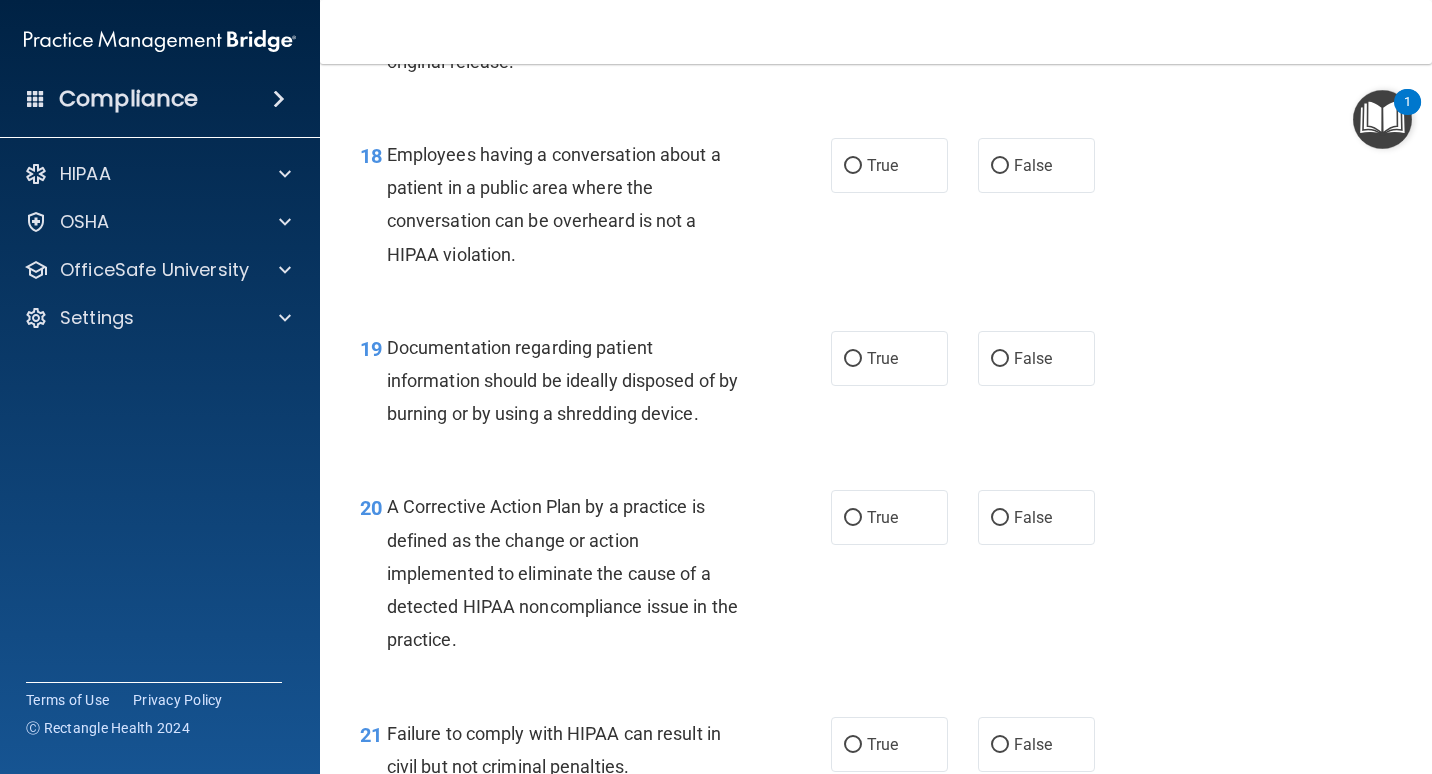 scroll, scrollTop: 3200, scrollLeft: 0, axis: vertical 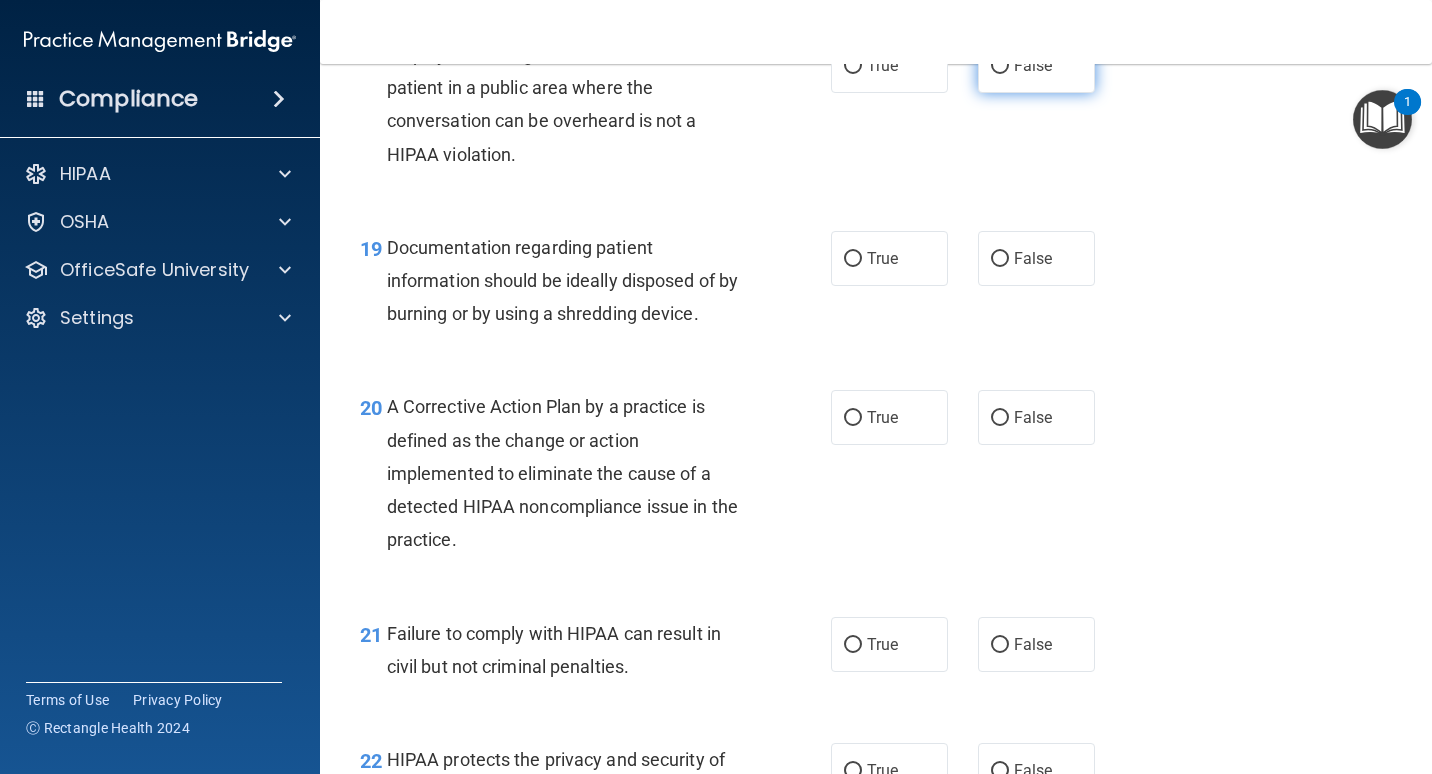 click on "False" at bounding box center (1036, 65) 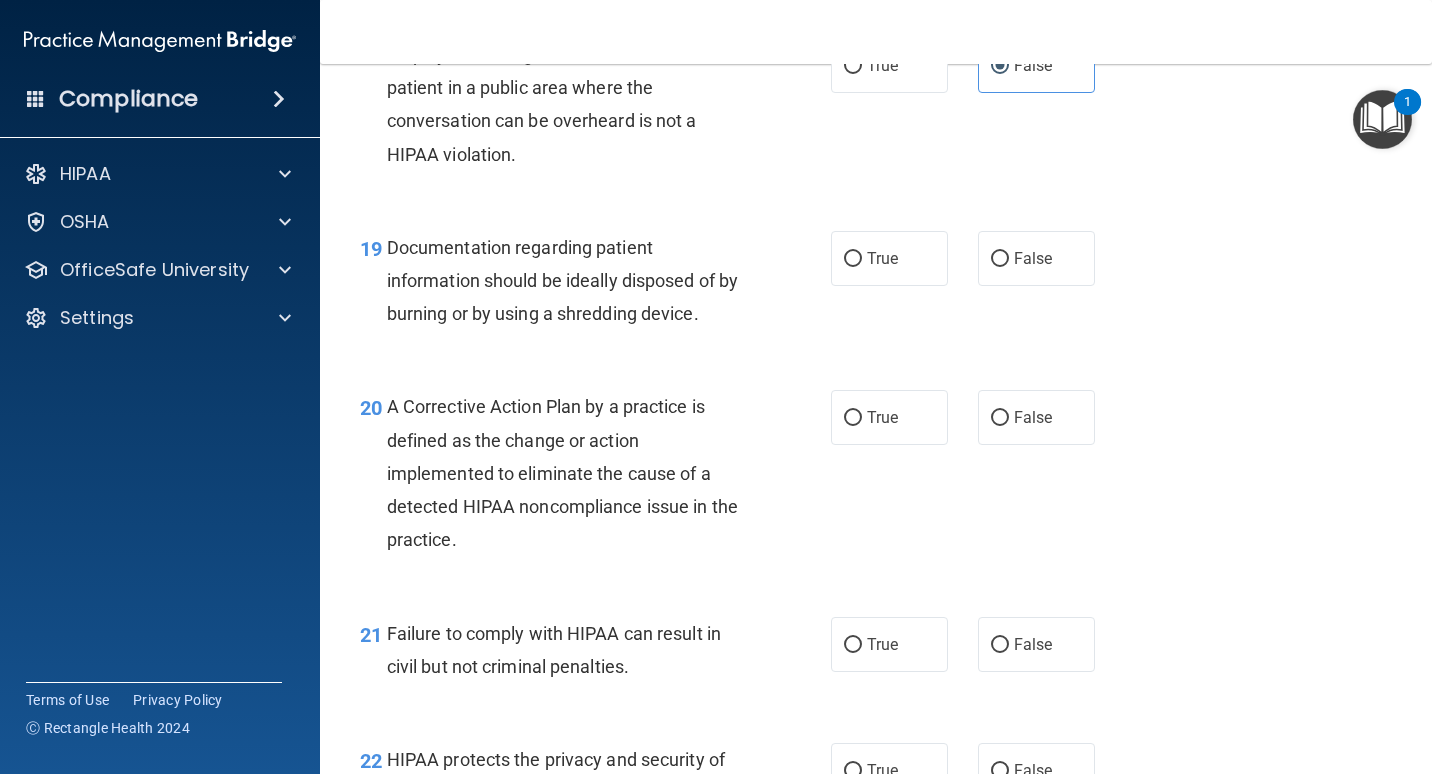 scroll, scrollTop: 3300, scrollLeft: 0, axis: vertical 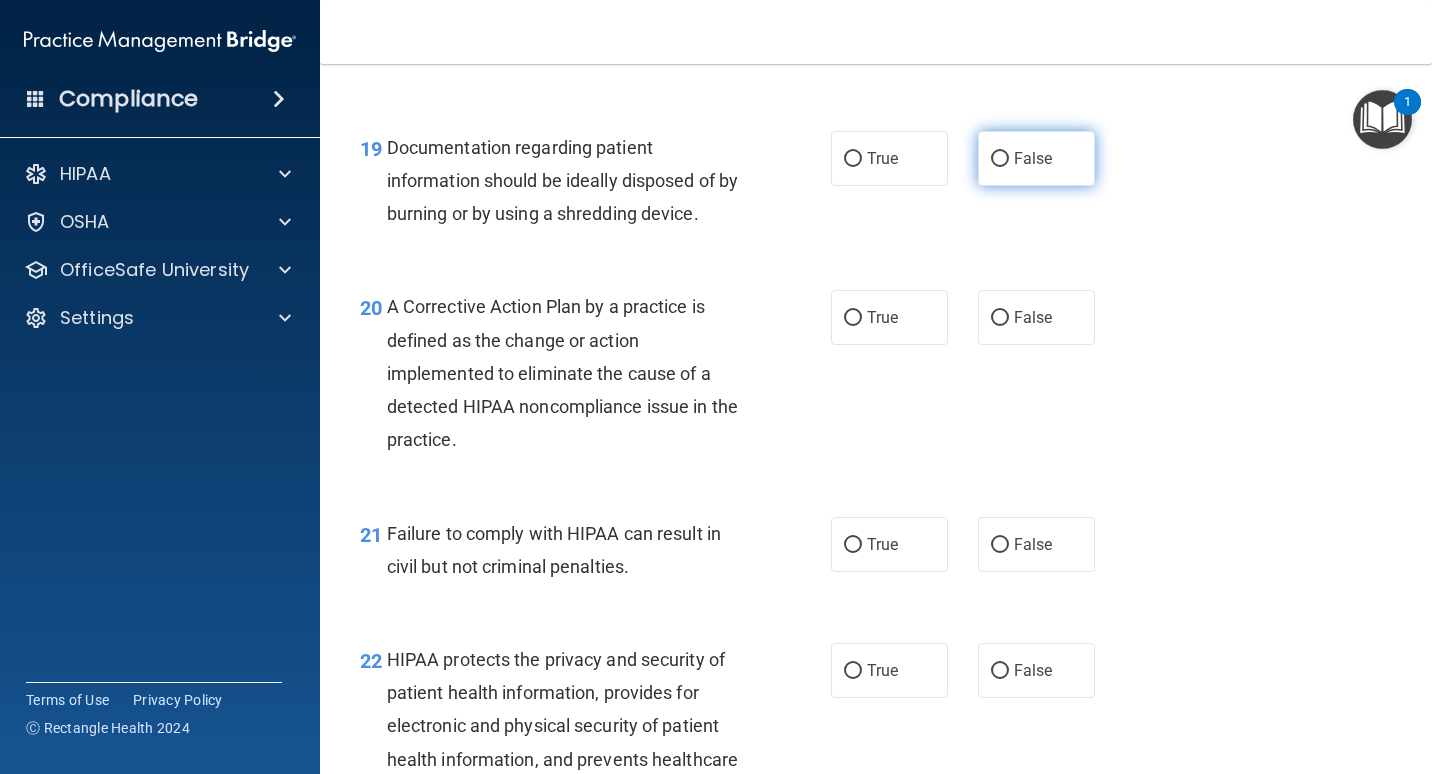 click on "False" at bounding box center (1000, 159) 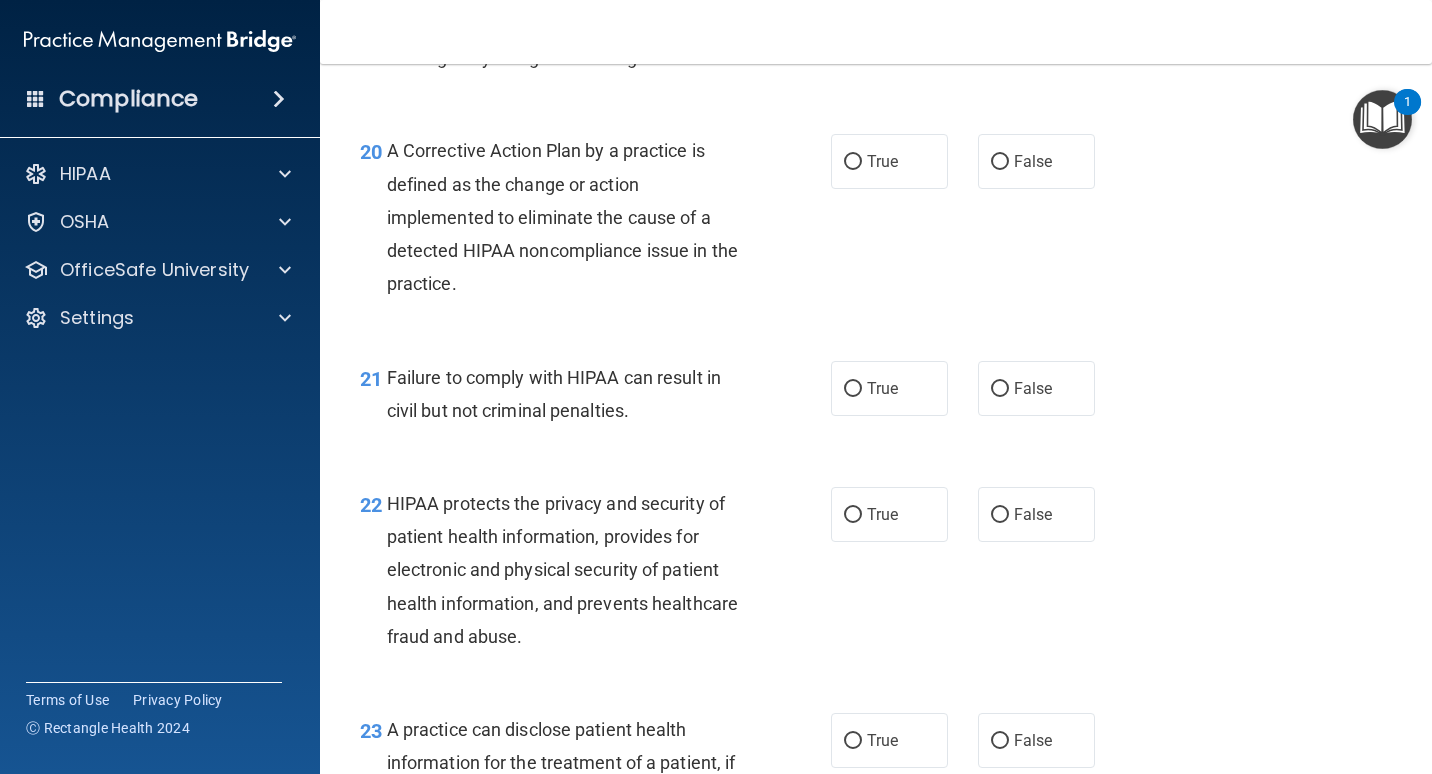 scroll, scrollTop: 3600, scrollLeft: 0, axis: vertical 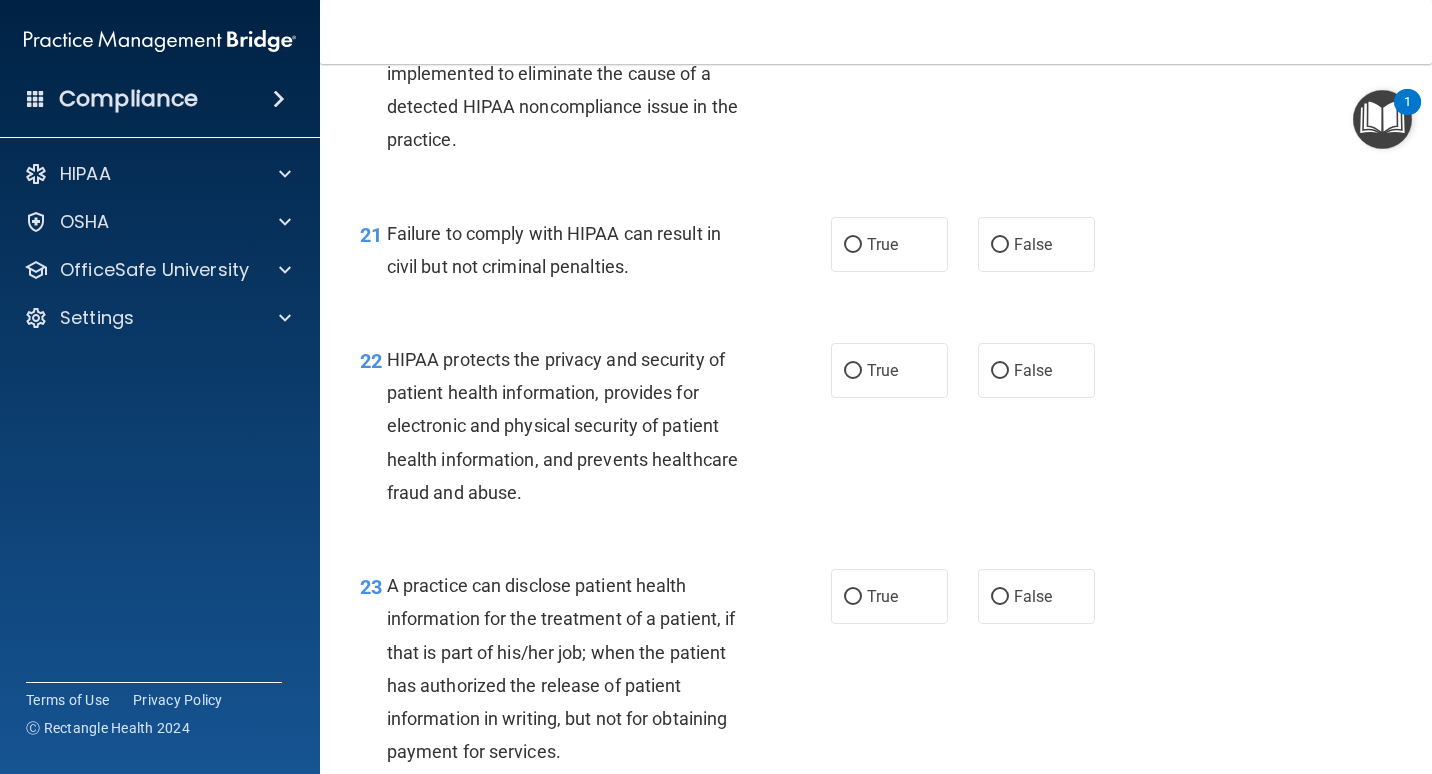 click on "True" at bounding box center (889, 17) 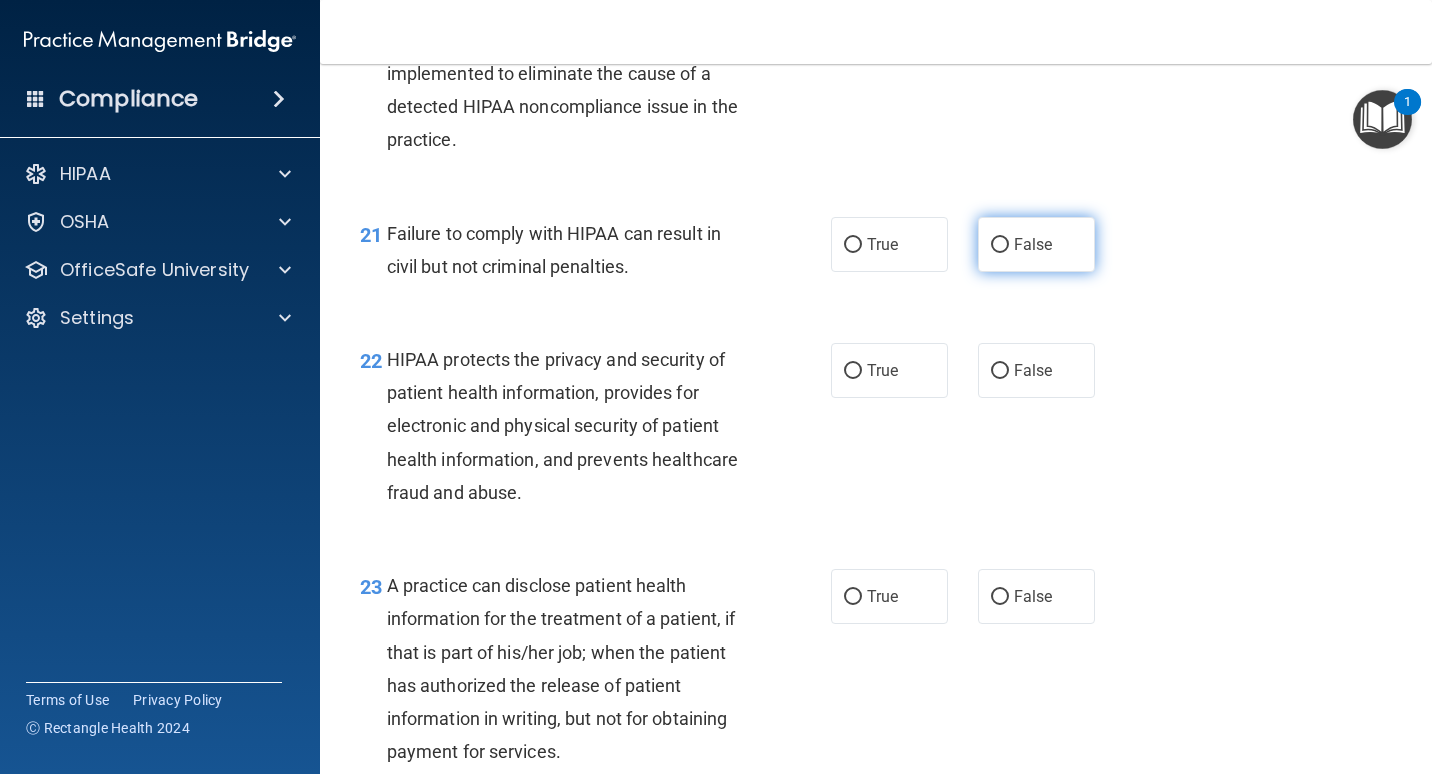 click on "False" at bounding box center (1033, 244) 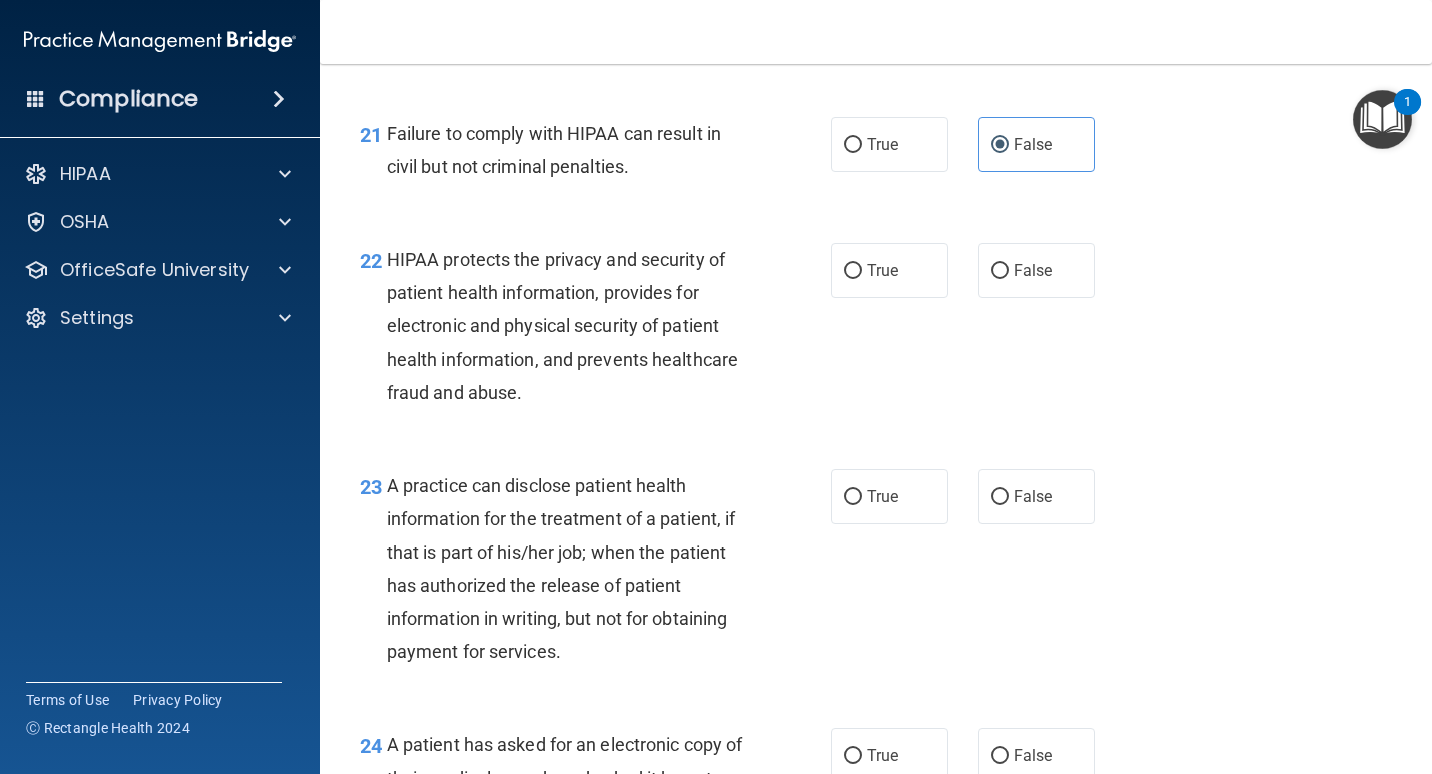 scroll, scrollTop: 3800, scrollLeft: 0, axis: vertical 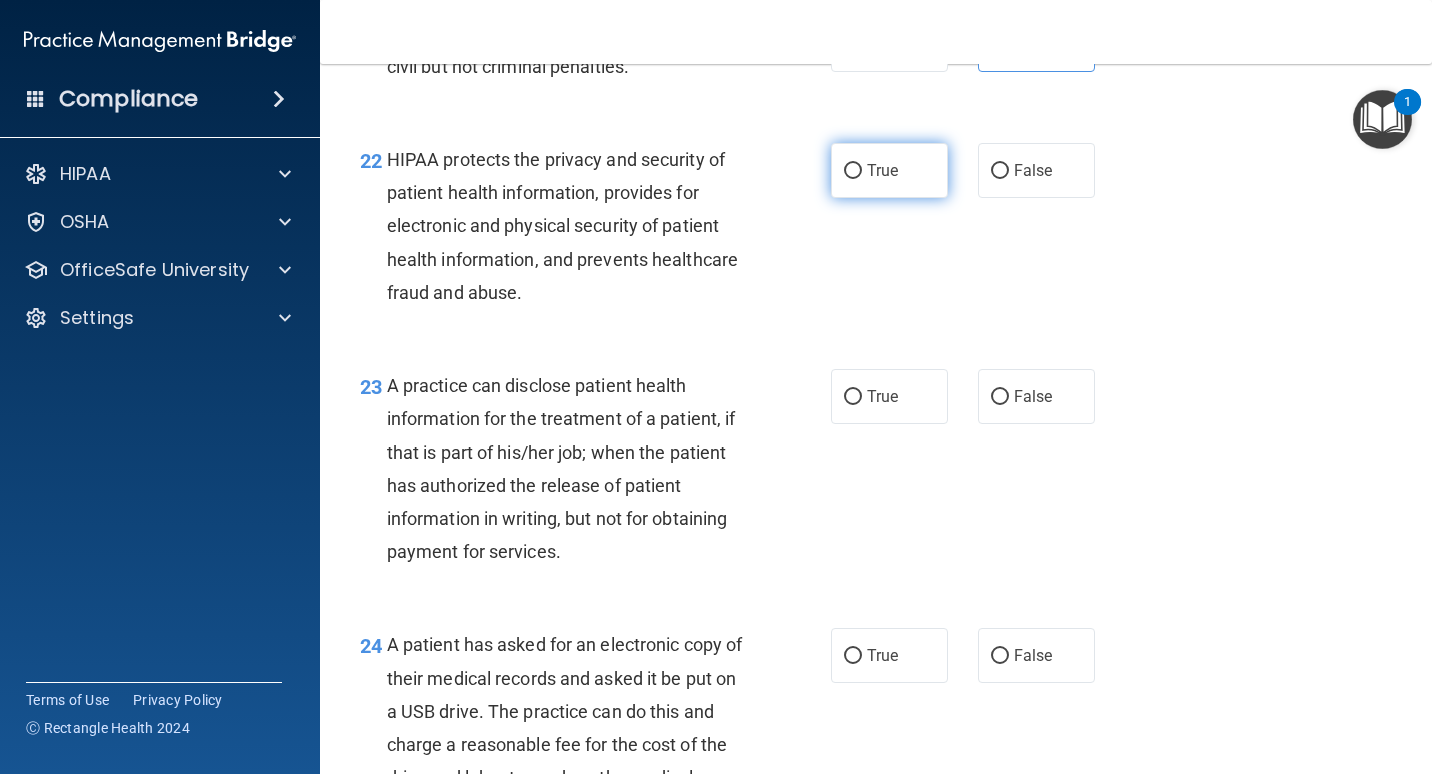 click on "True" at bounding box center [882, 170] 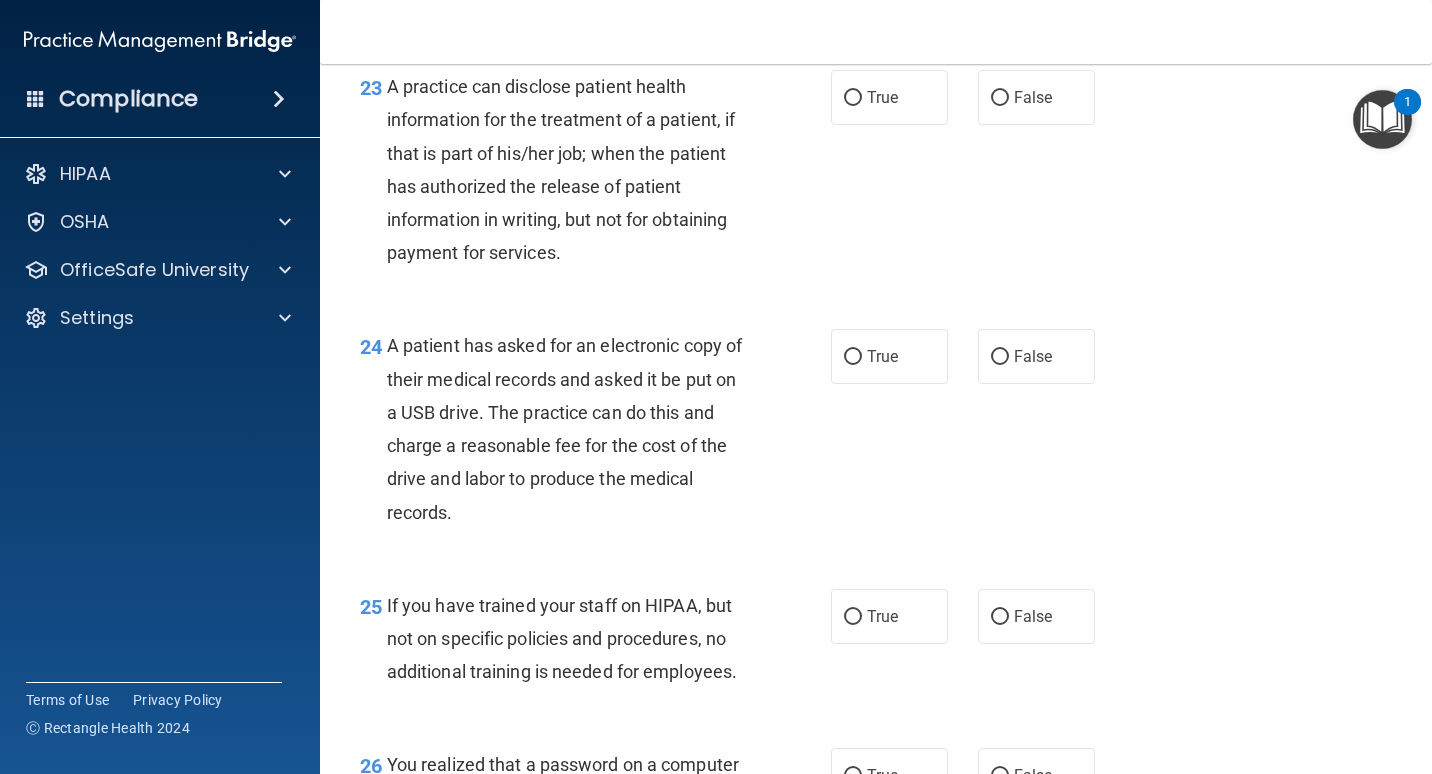 scroll, scrollTop: 4100, scrollLeft: 0, axis: vertical 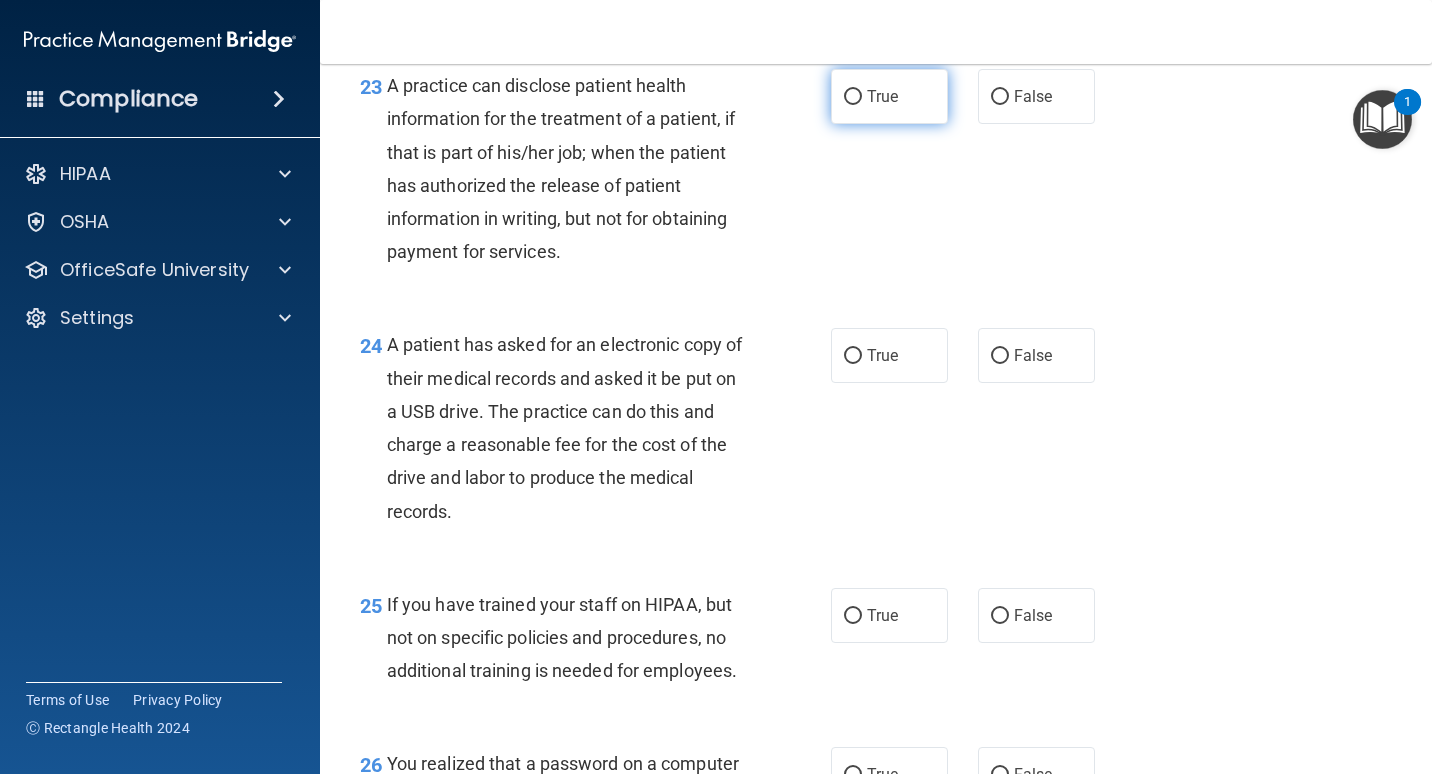 click on "True" at bounding box center (889, 96) 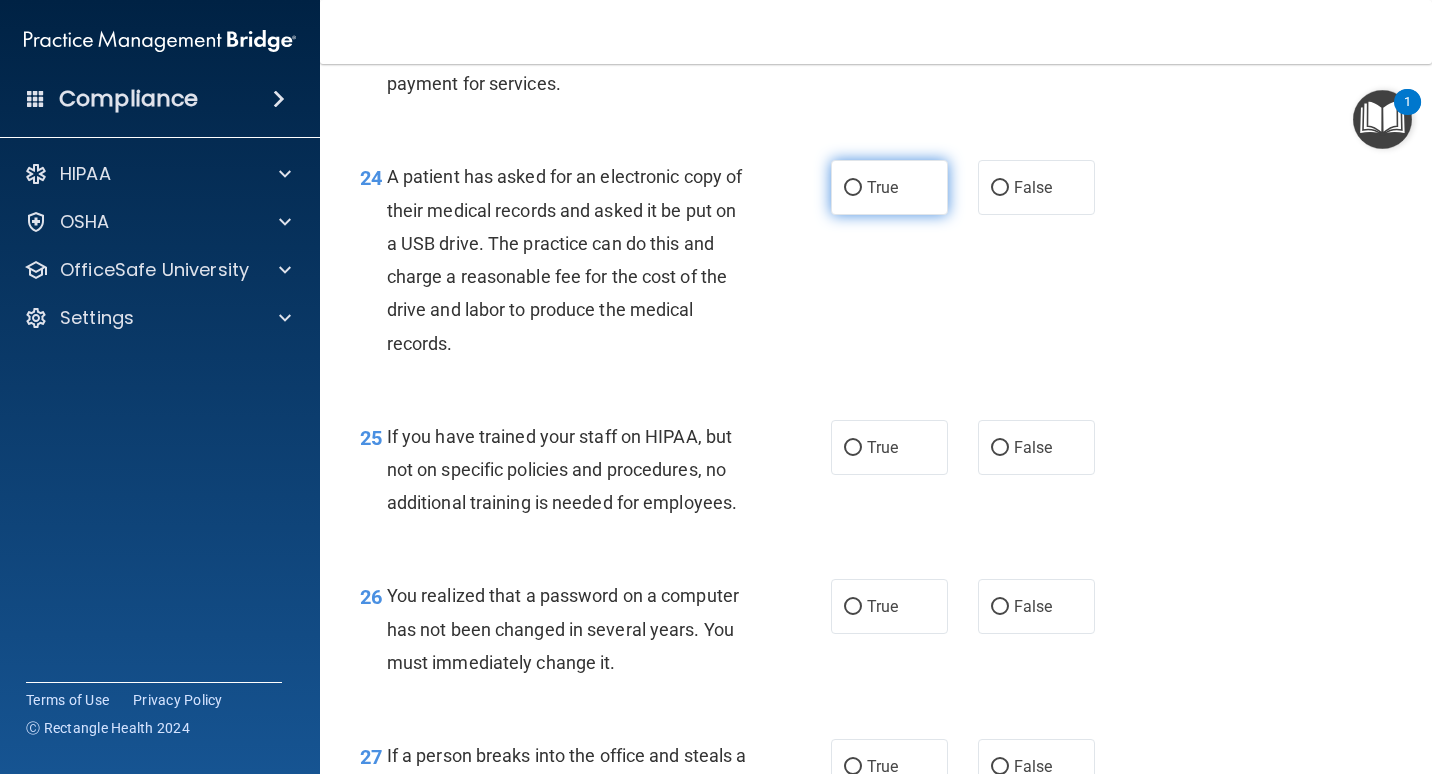 scroll, scrollTop: 4300, scrollLeft: 0, axis: vertical 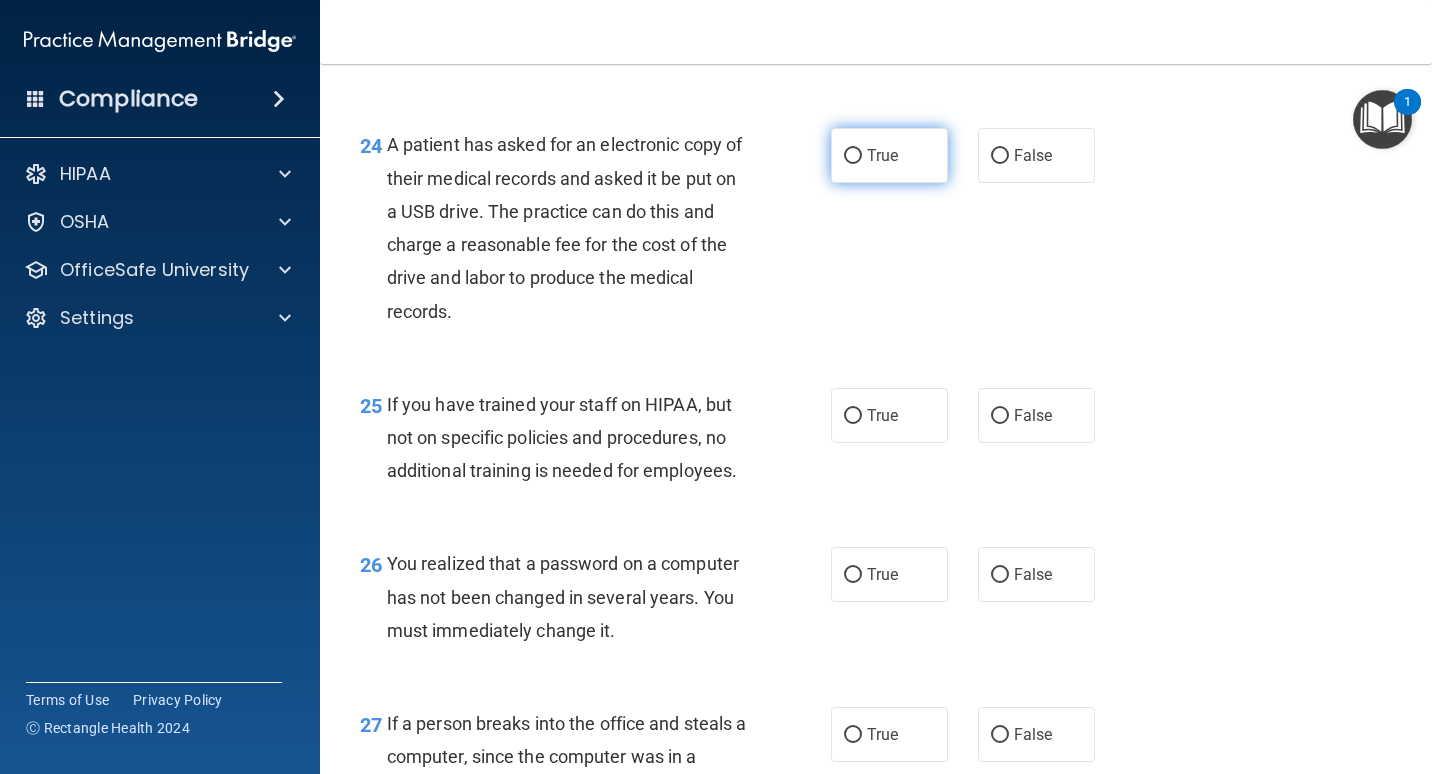 click on "True" at bounding box center (889, 155) 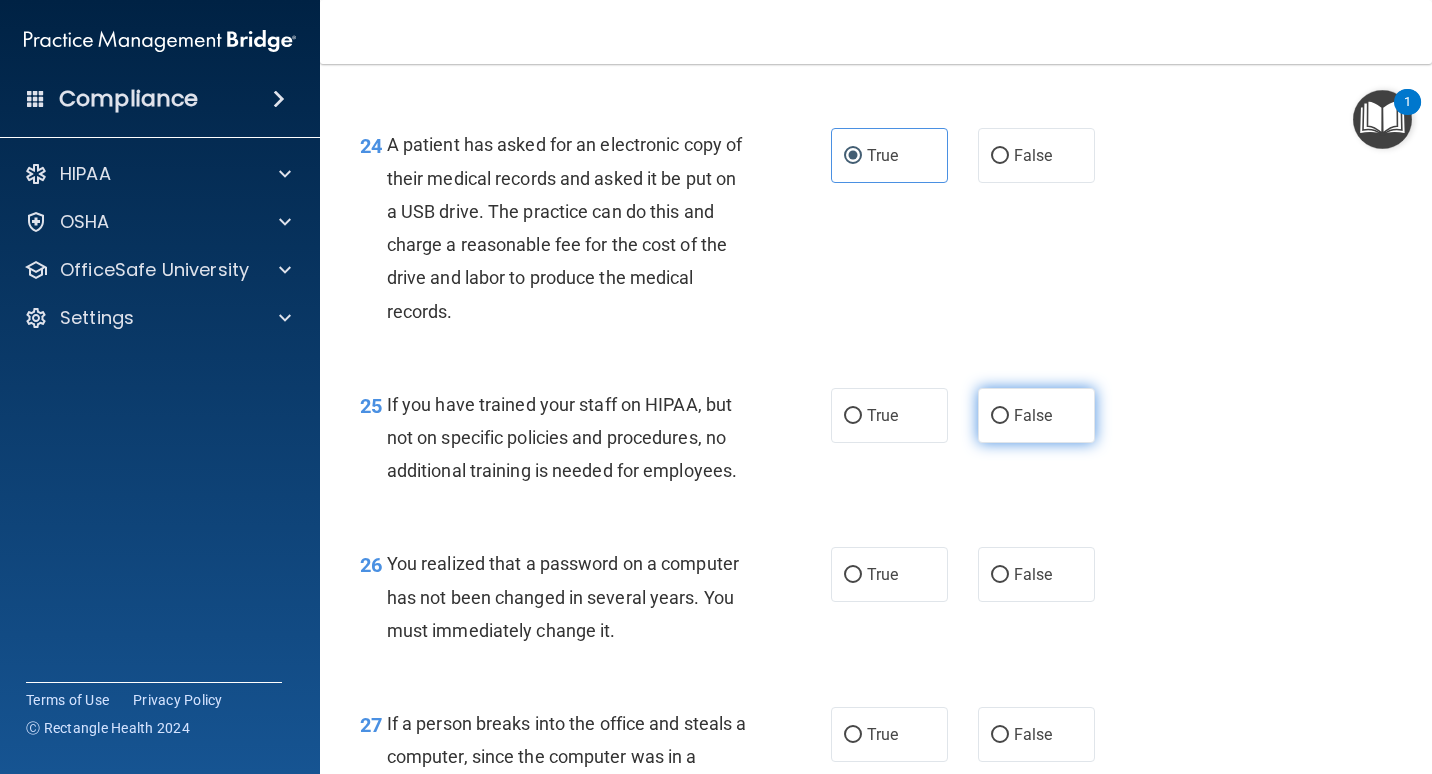 click on "False" at bounding box center (1036, 415) 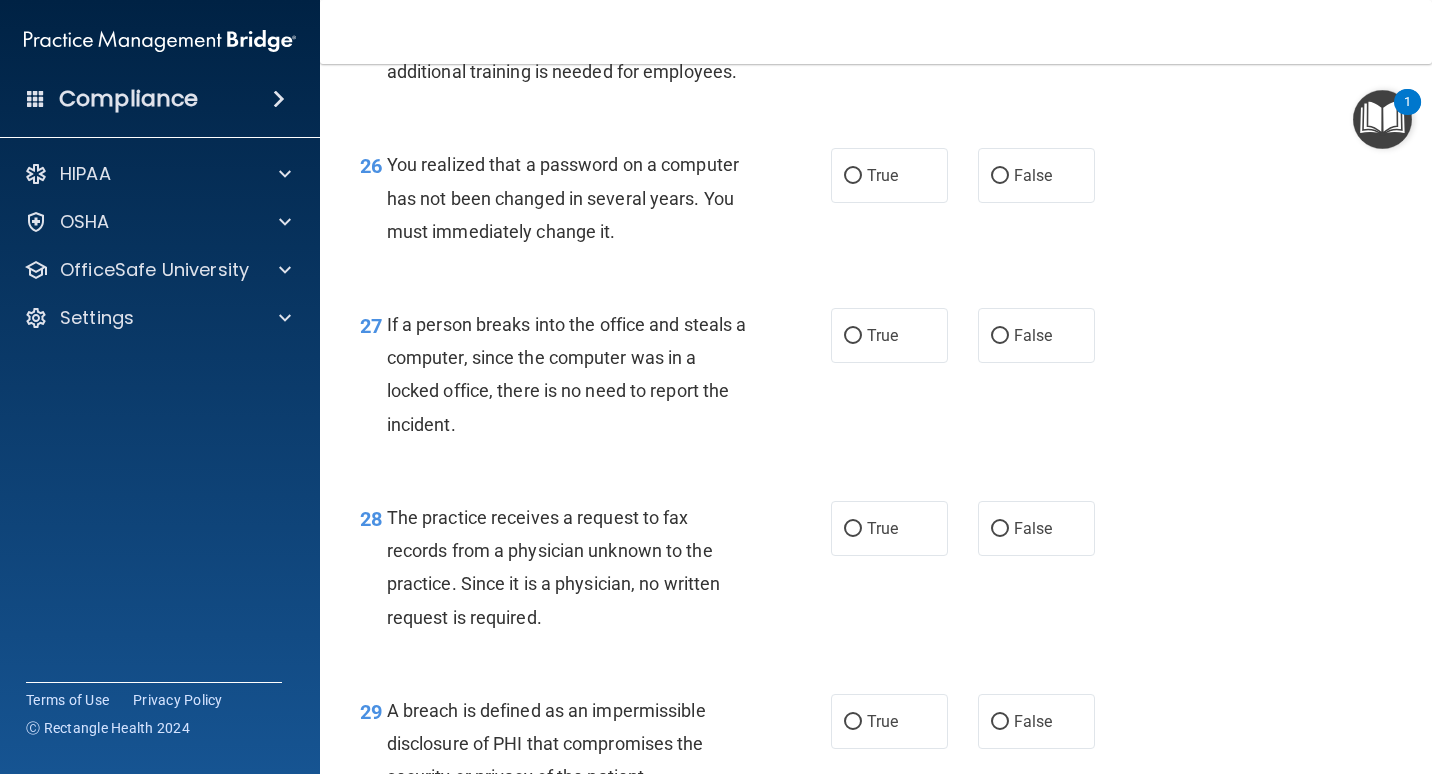 scroll, scrollTop: 4700, scrollLeft: 0, axis: vertical 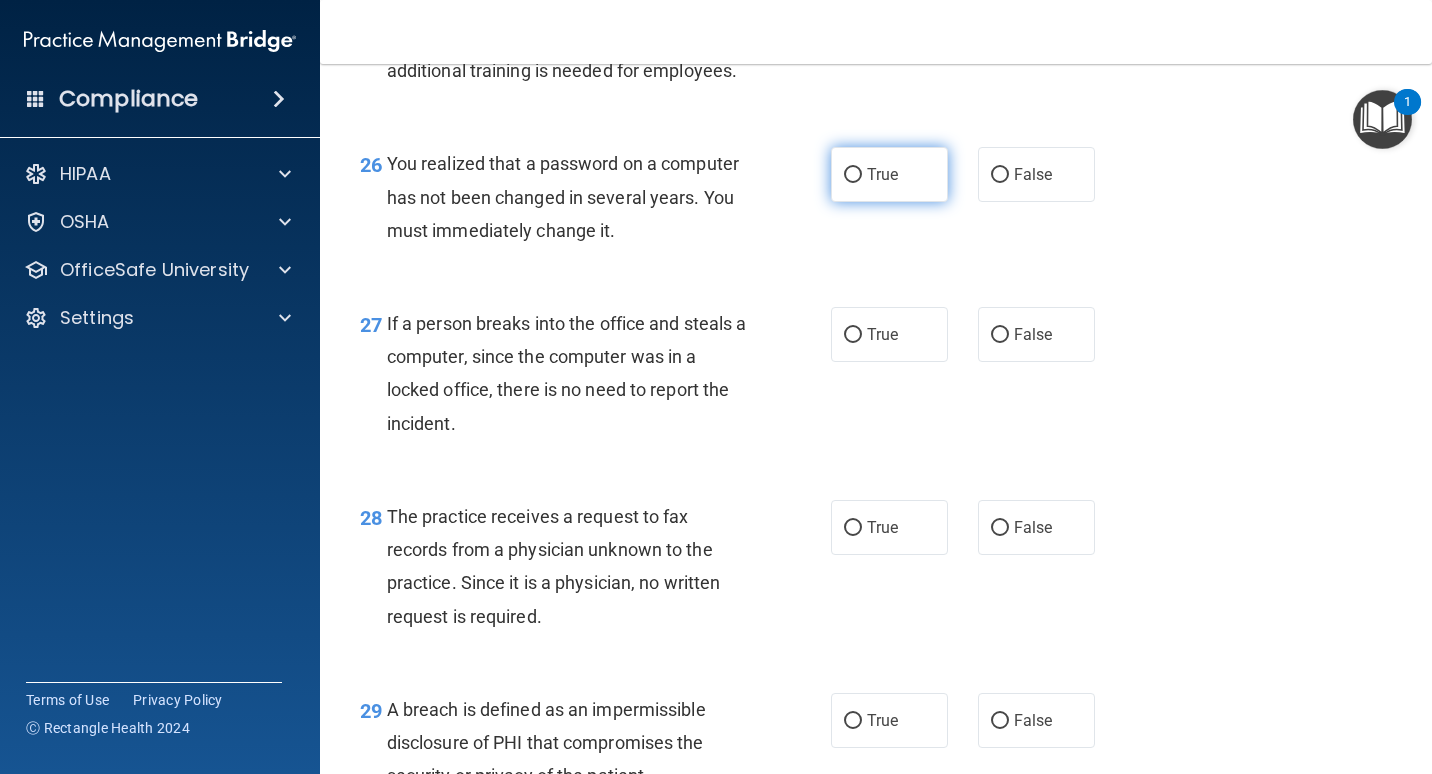 click on "True" at bounding box center [889, 174] 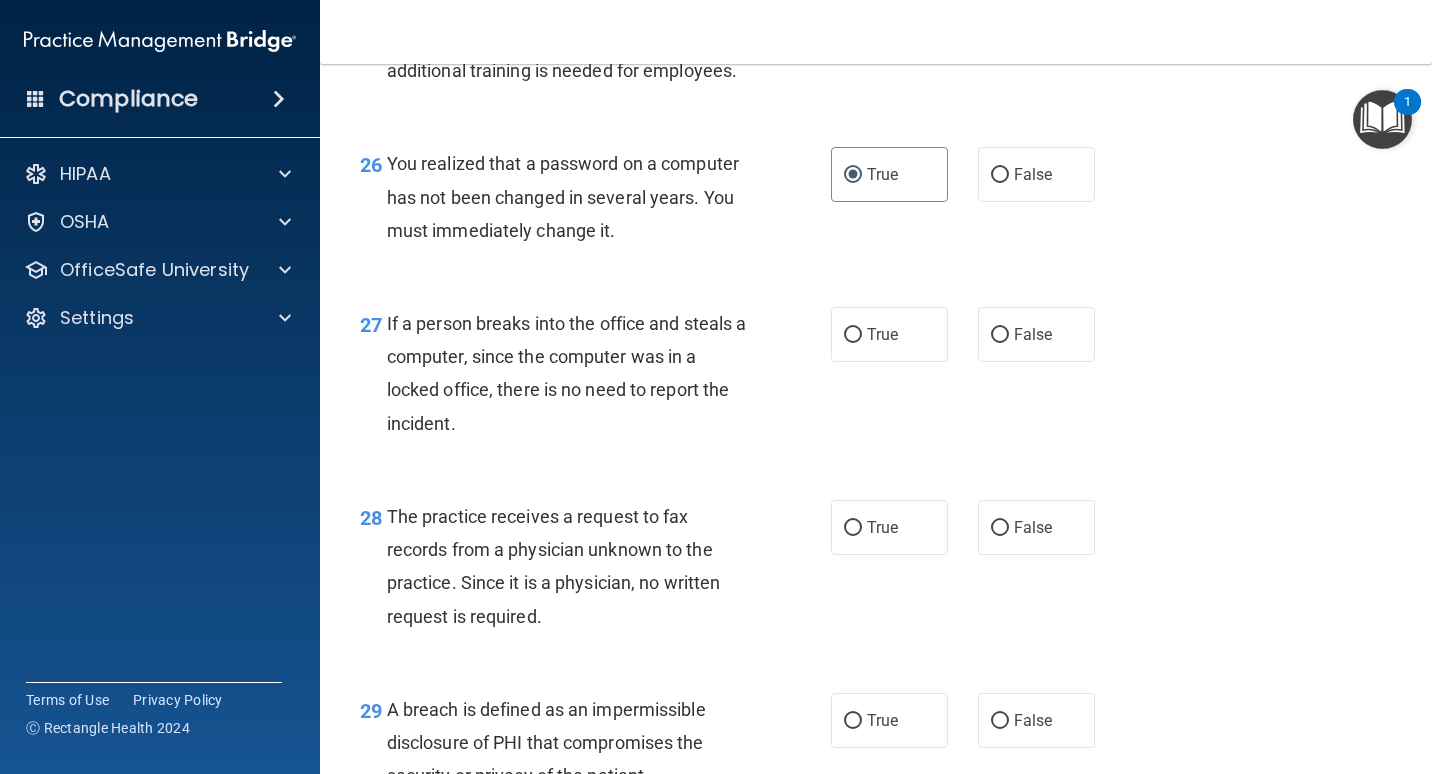 scroll, scrollTop: 4800, scrollLeft: 0, axis: vertical 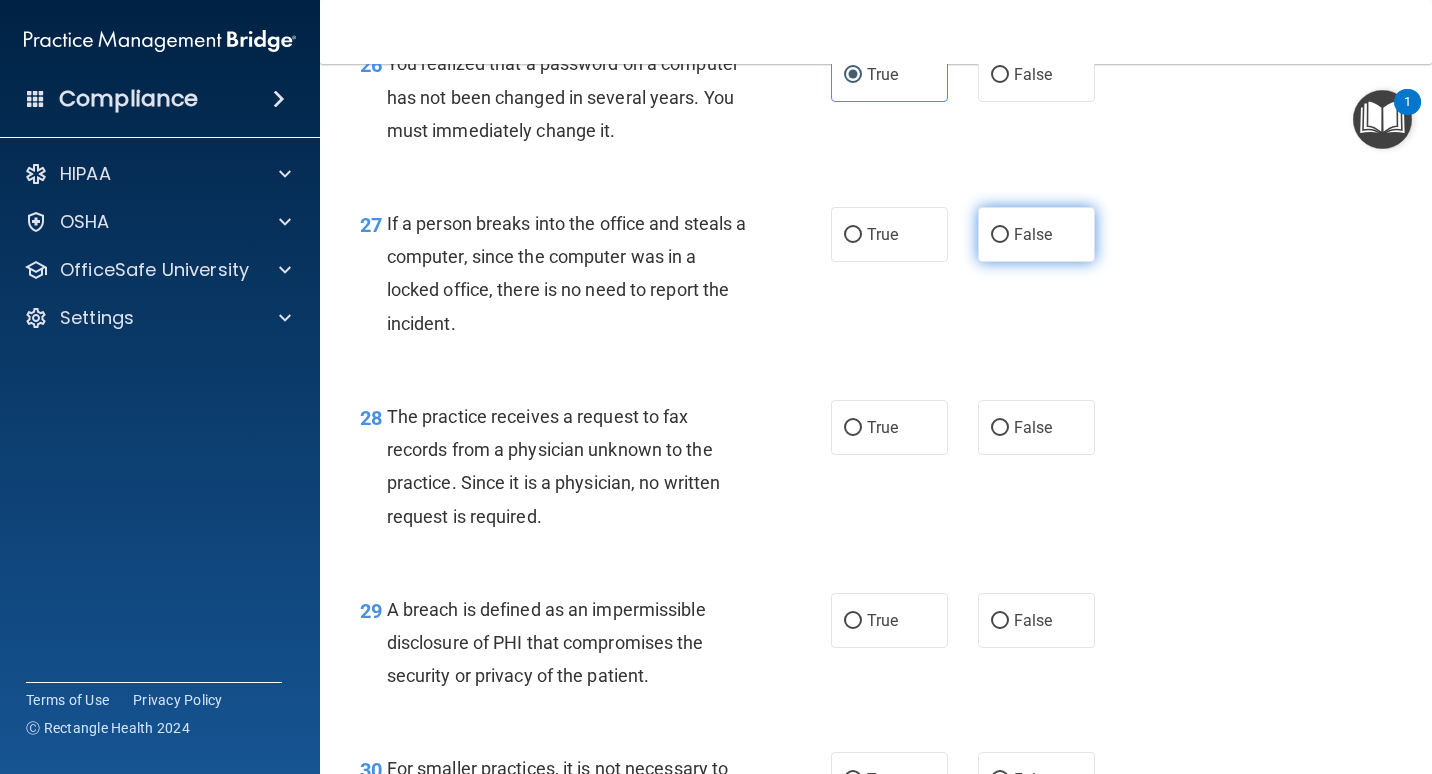 click on "False" at bounding box center (1036, 234) 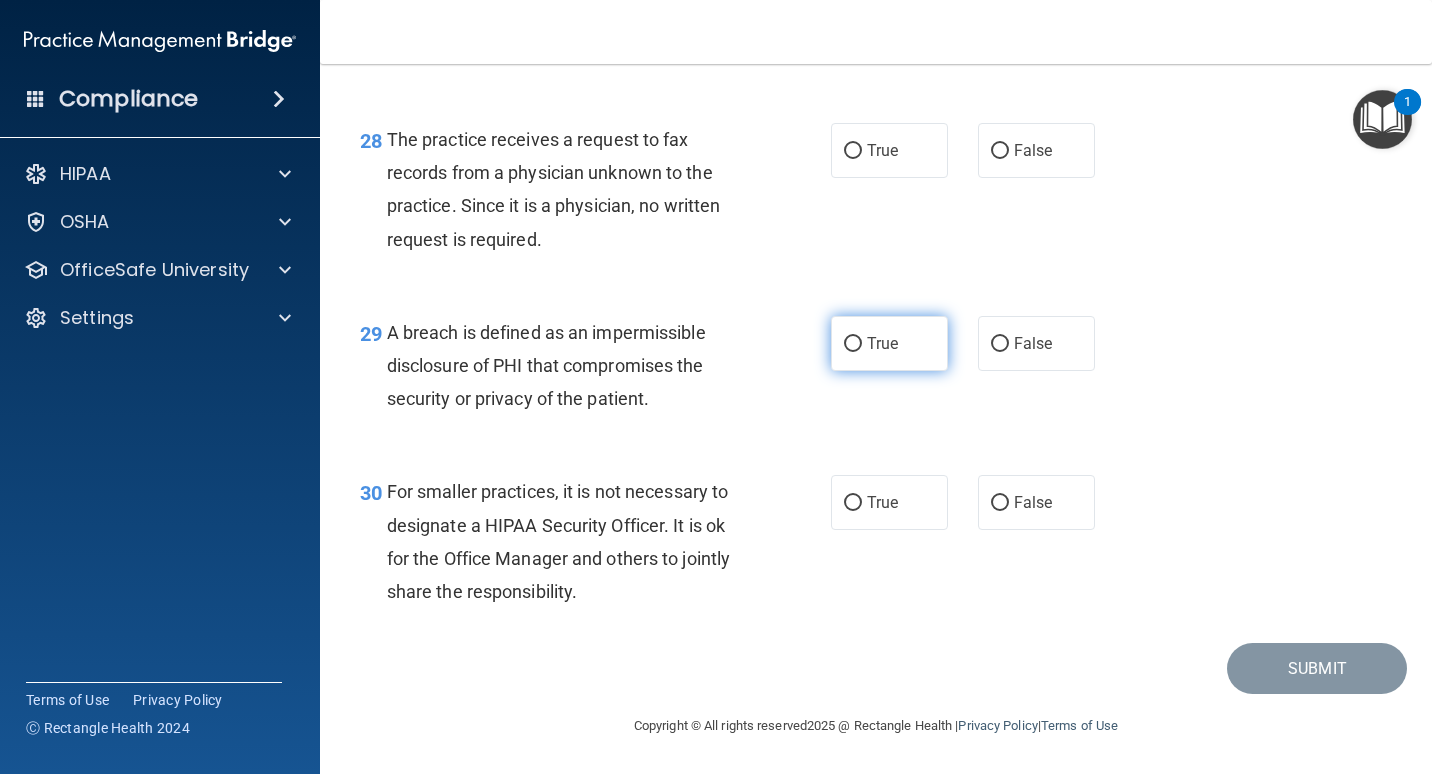 scroll, scrollTop: 5143, scrollLeft: 0, axis: vertical 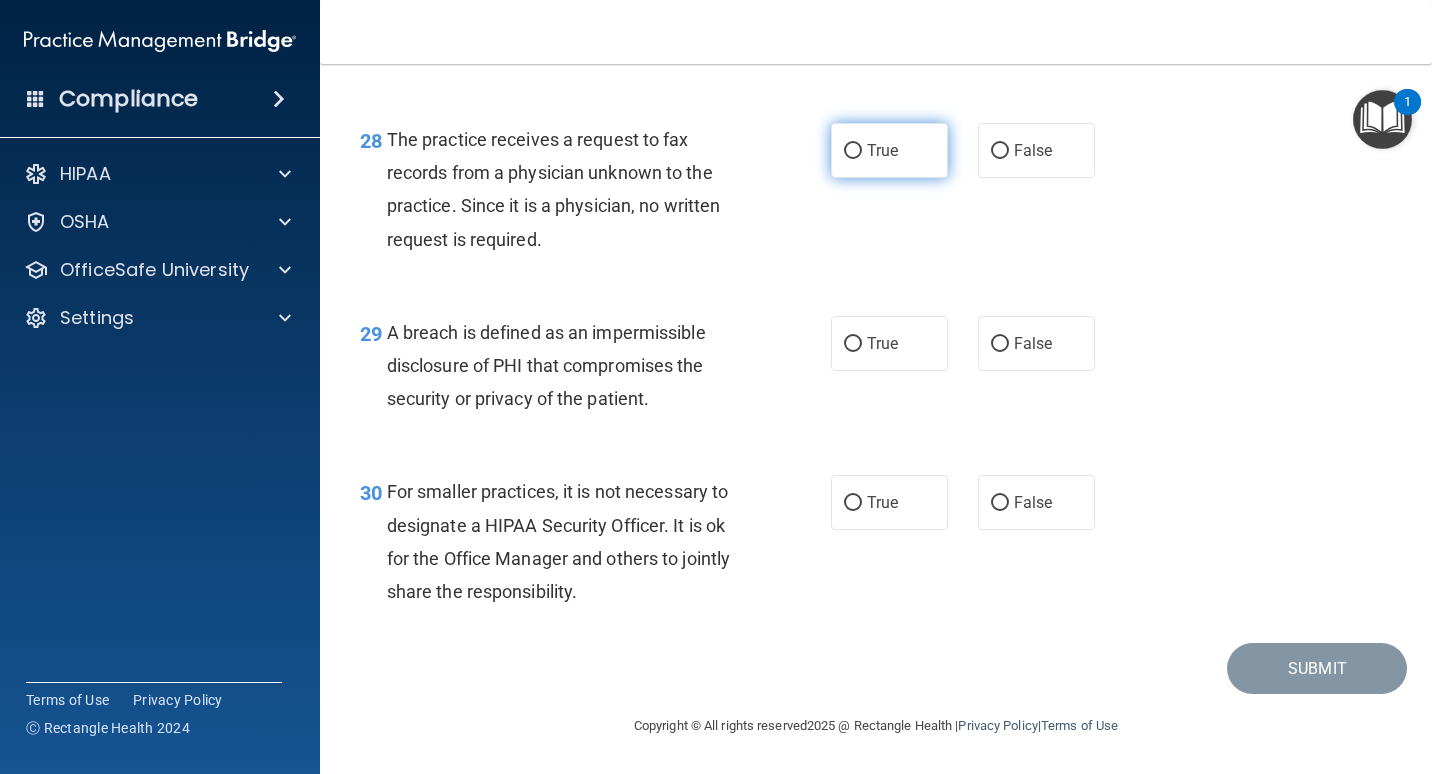 click on "True" at bounding box center (889, 150) 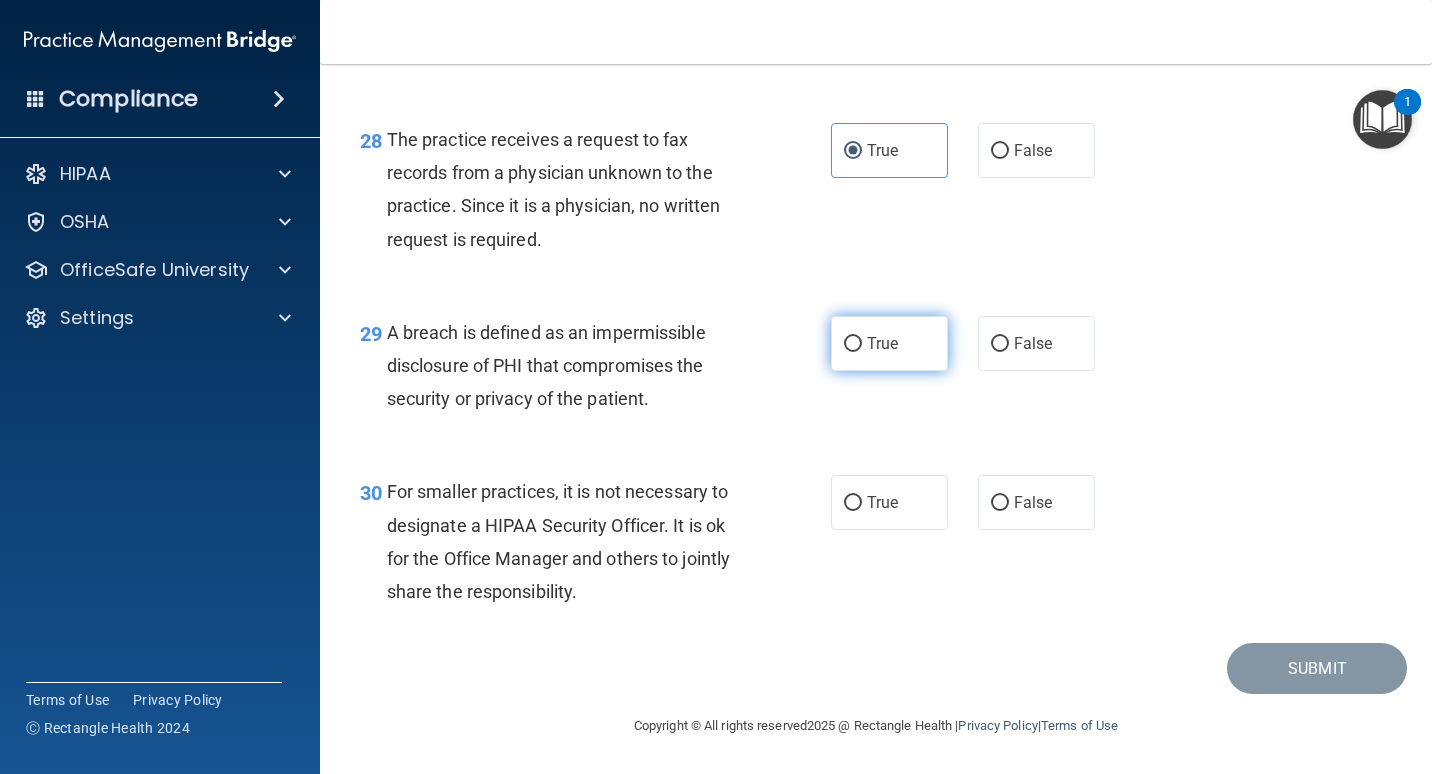 click on "True" at bounding box center (882, 343) 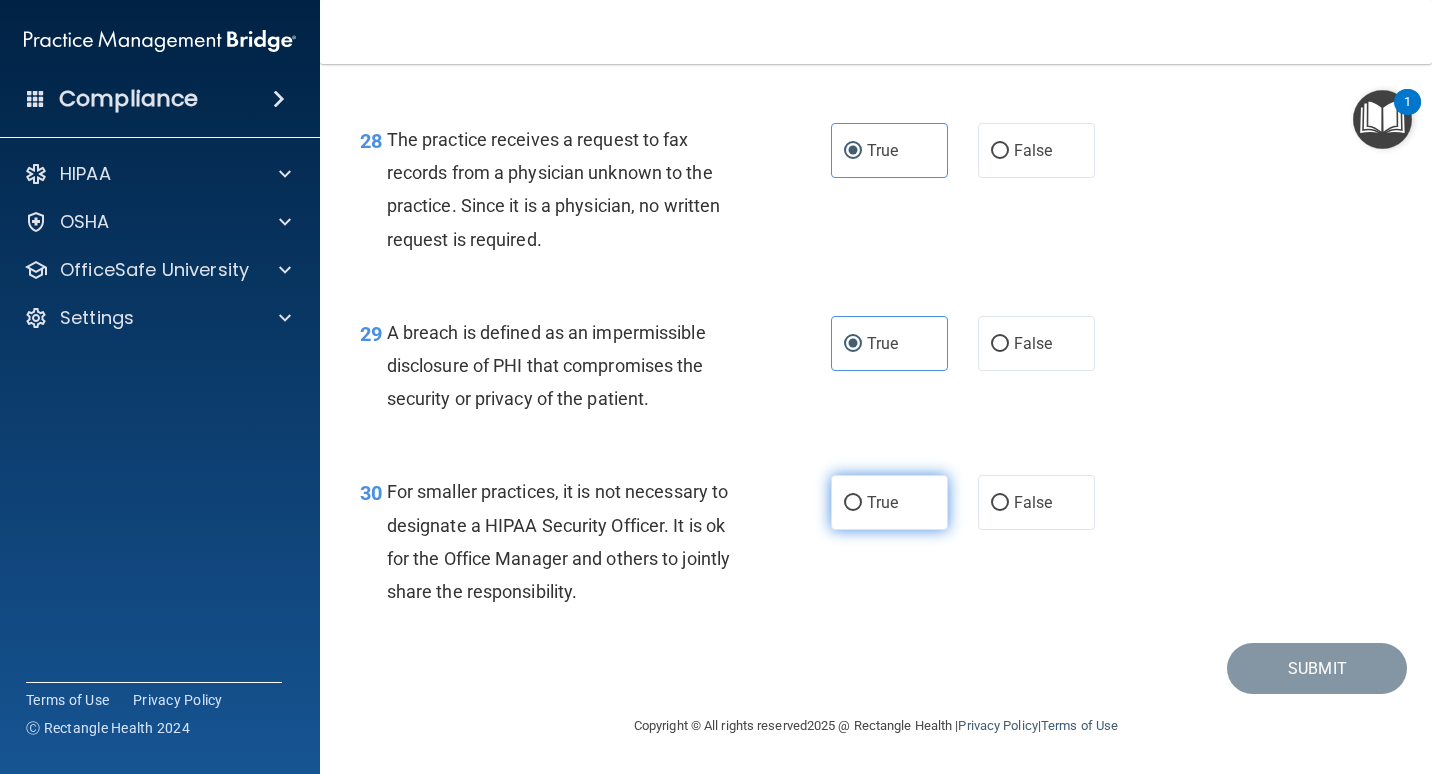 click on "True" at bounding box center [882, 502] 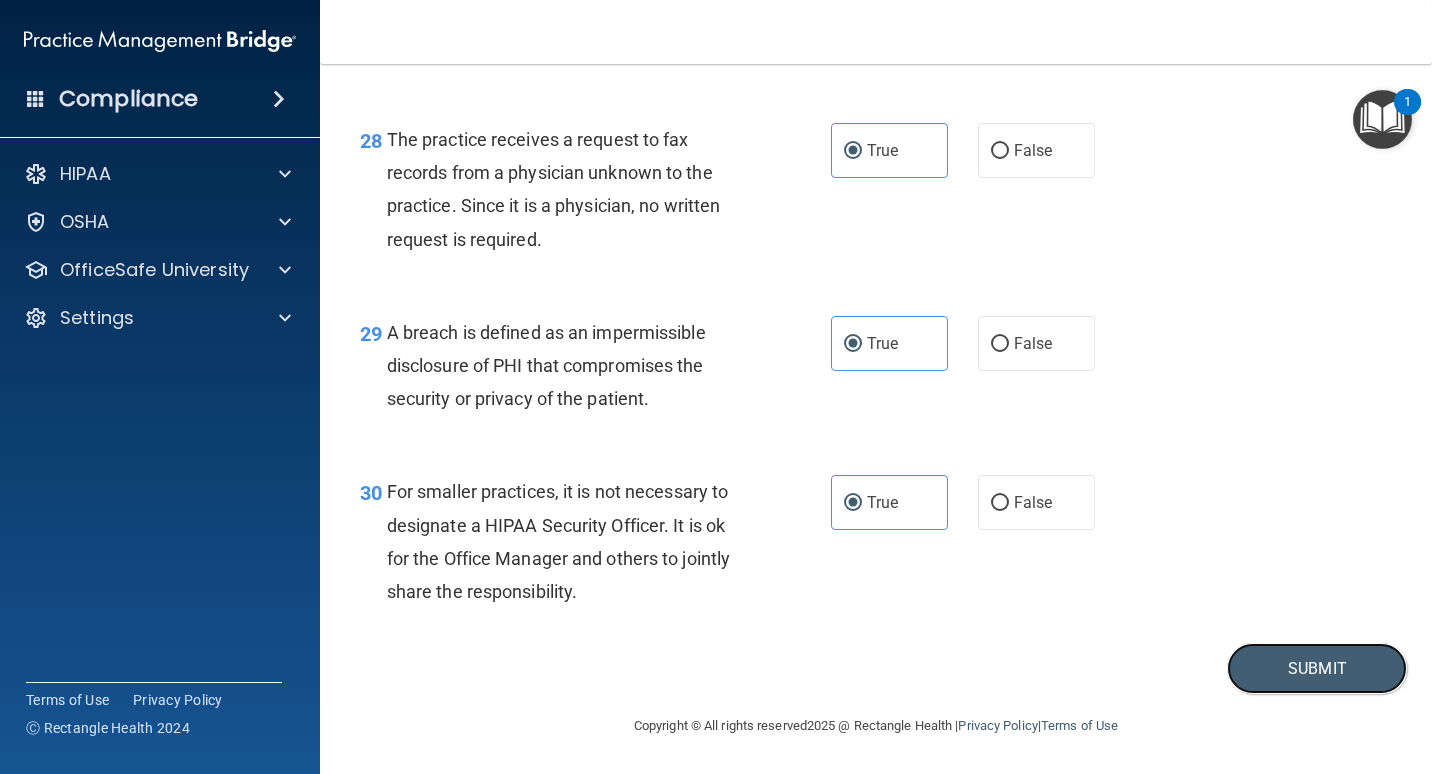 click on "Submit" at bounding box center [1317, 668] 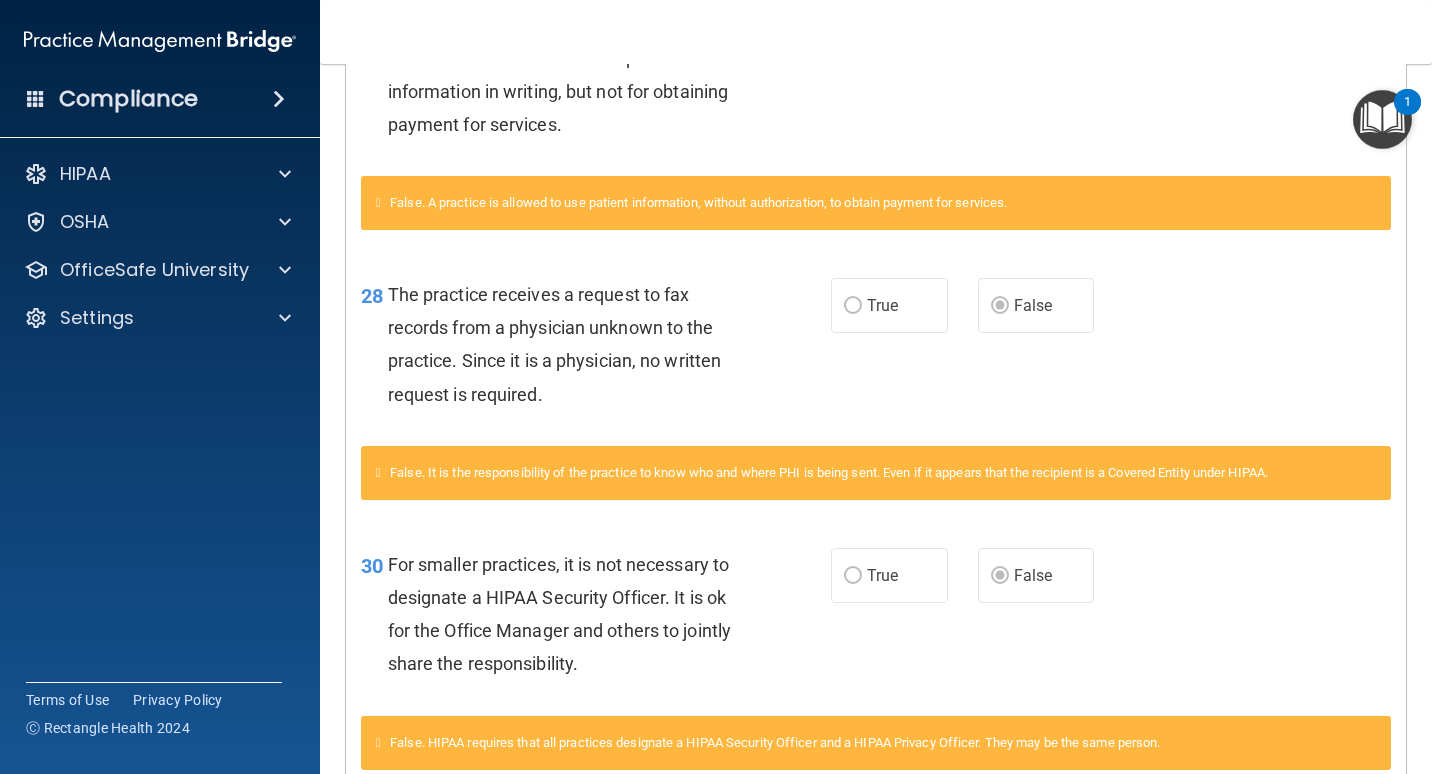 scroll, scrollTop: 2557, scrollLeft: 0, axis: vertical 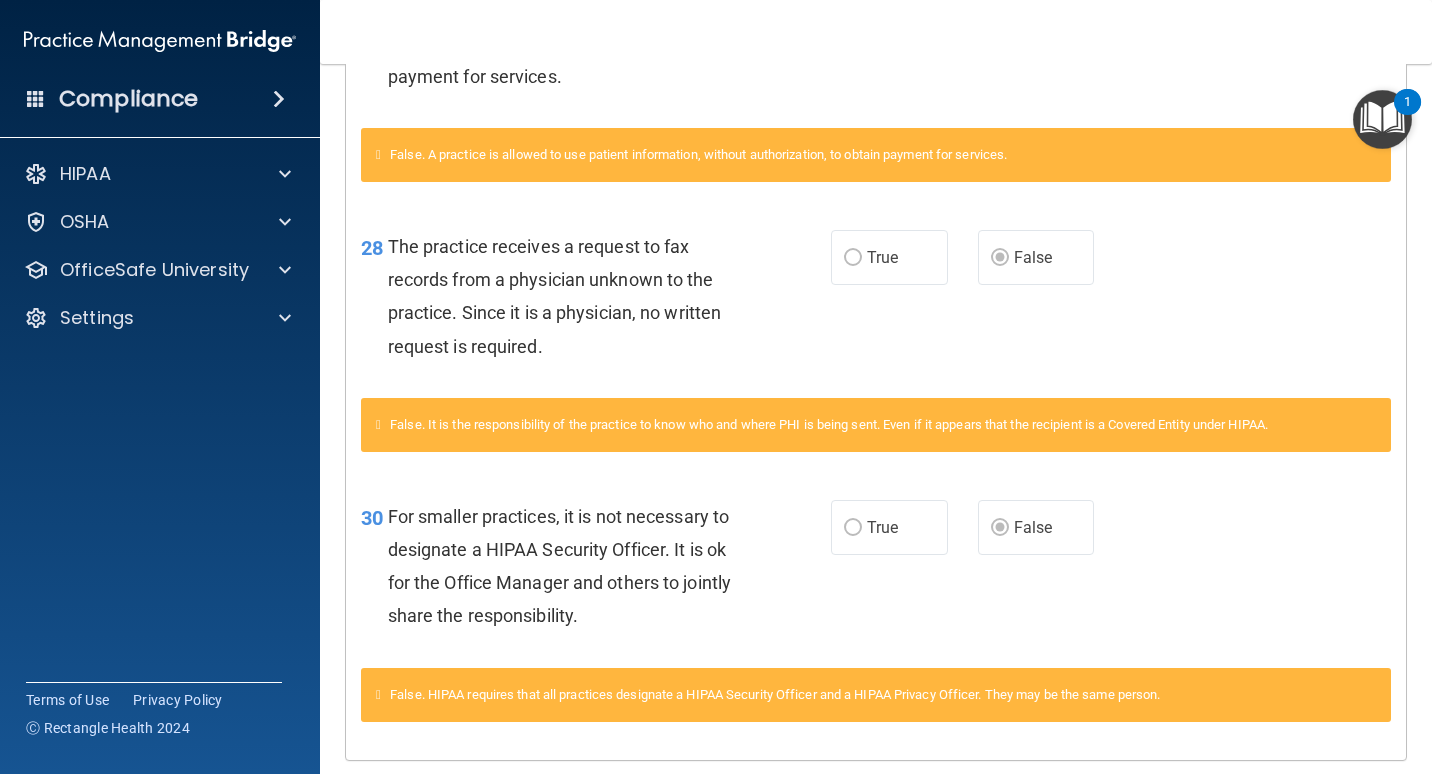 click on "Calculating your score....                      You did not pass the " The HIPAA Quiz ".        66     out of     100         TAKE QUIZ AGAIN                Questions You Missed              02       The Privacy Rule requires covered entities to develop and implement reasonable policies and procedures to verify the identity of any person who requests PHI, as well as the authority of the person to have access to the information, if the identity or authority of the person is not already known.                 True           False                       True. You must verify who is requesting PHI and implement policies and procedures to ensure the request is authorized and reasonable.                 03       It's ok to post  practice’s Notice of Privacy anywhere so long as it is also somewhere in the lobby.                 True           False                                       05                       True           False                                       13" at bounding box center [876, 419] 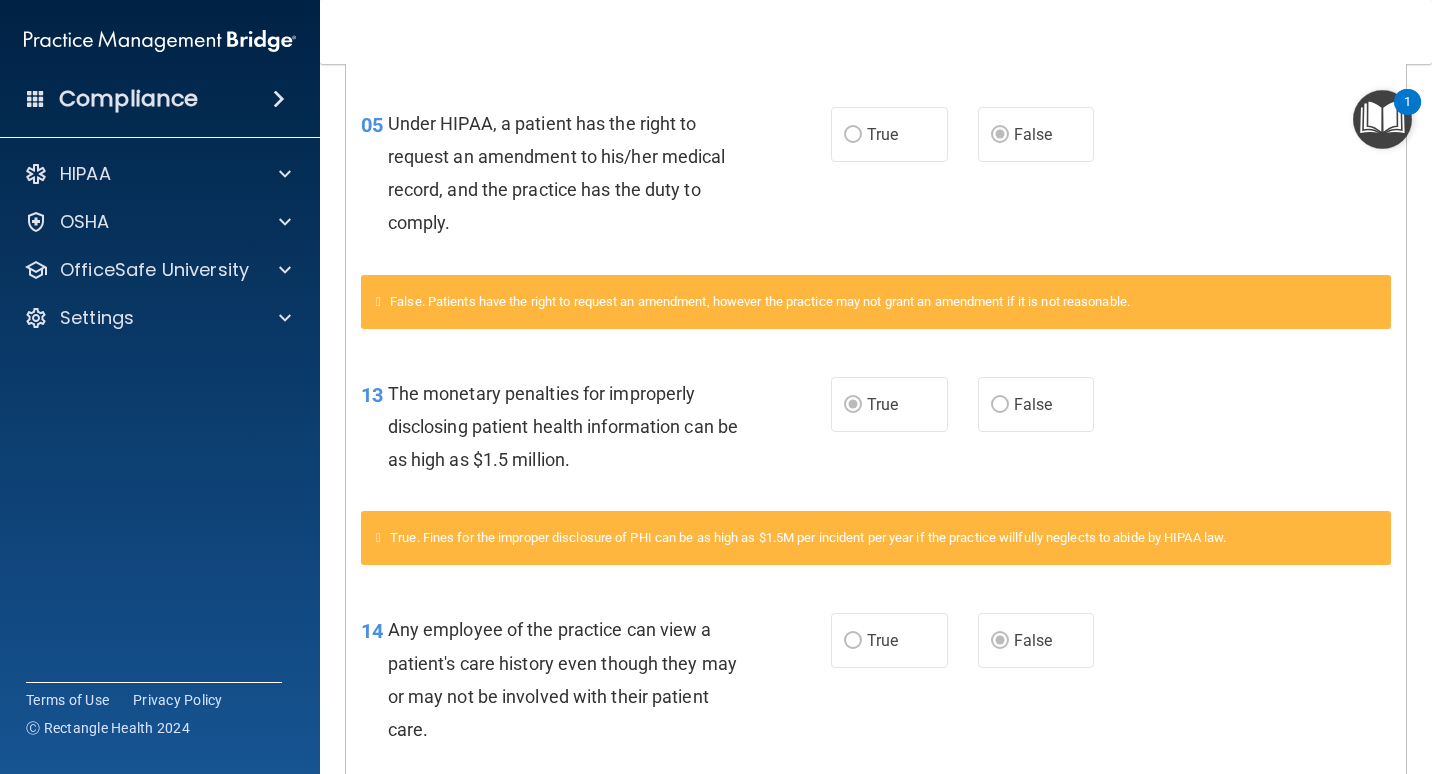 scroll, scrollTop: 0, scrollLeft: 0, axis: both 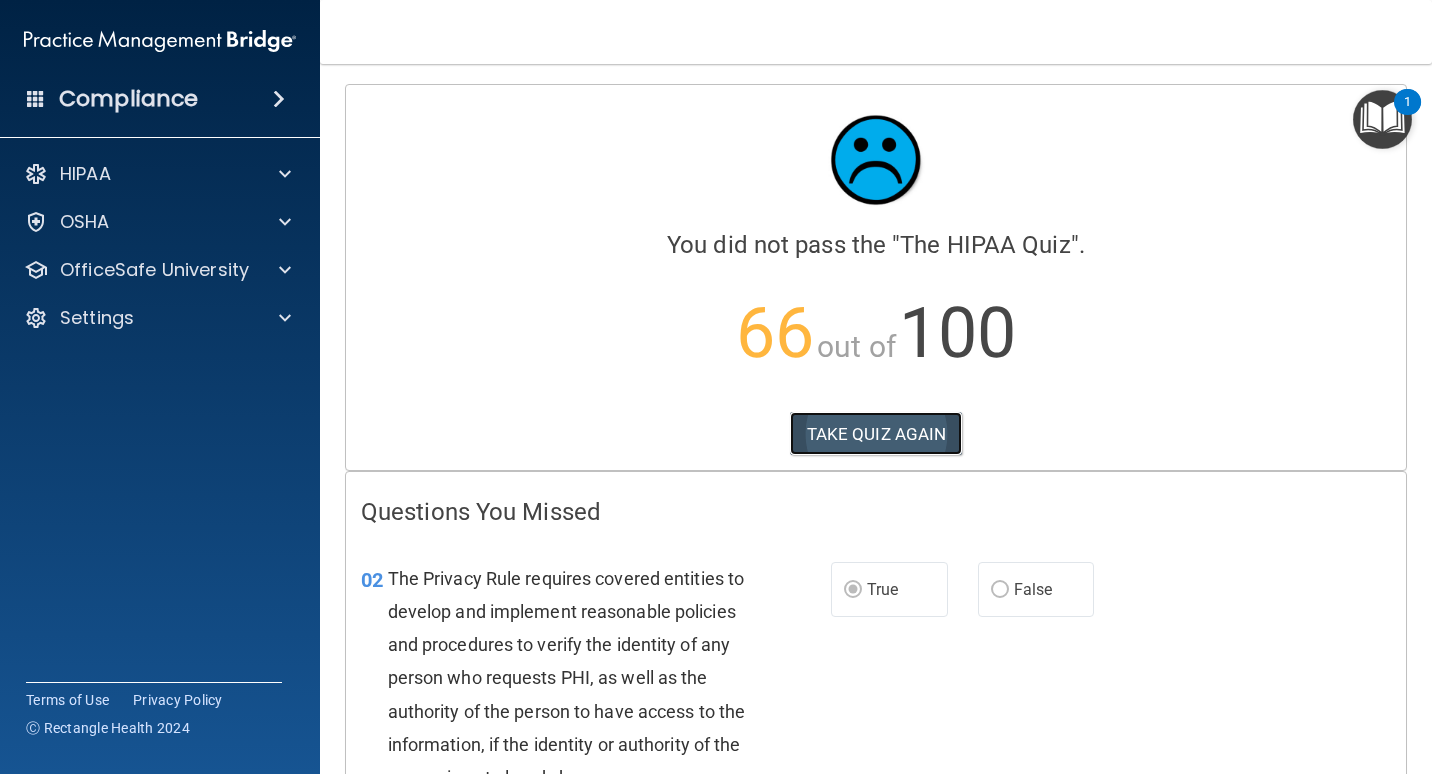 click on "TAKE QUIZ AGAIN" at bounding box center (876, 434) 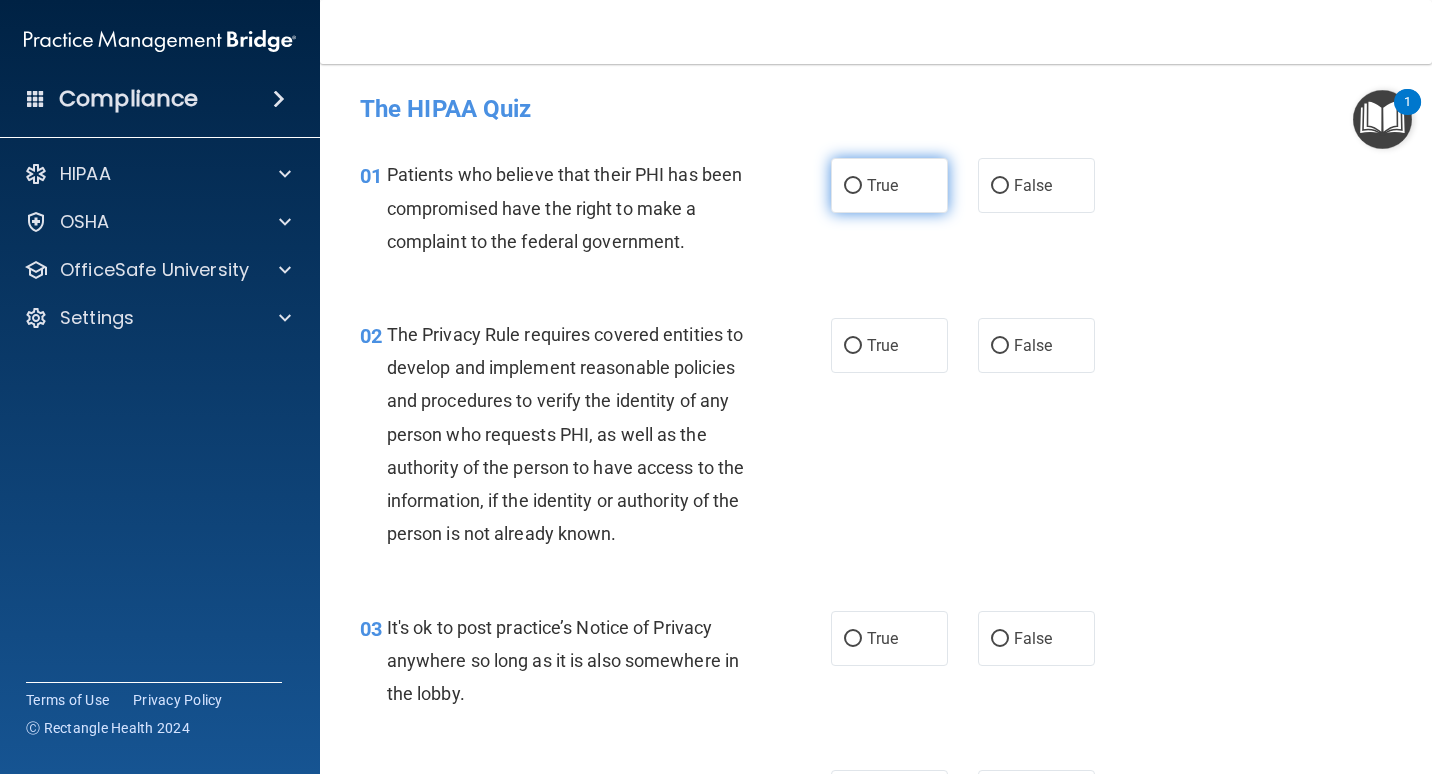click on "True" at bounding box center [853, 186] 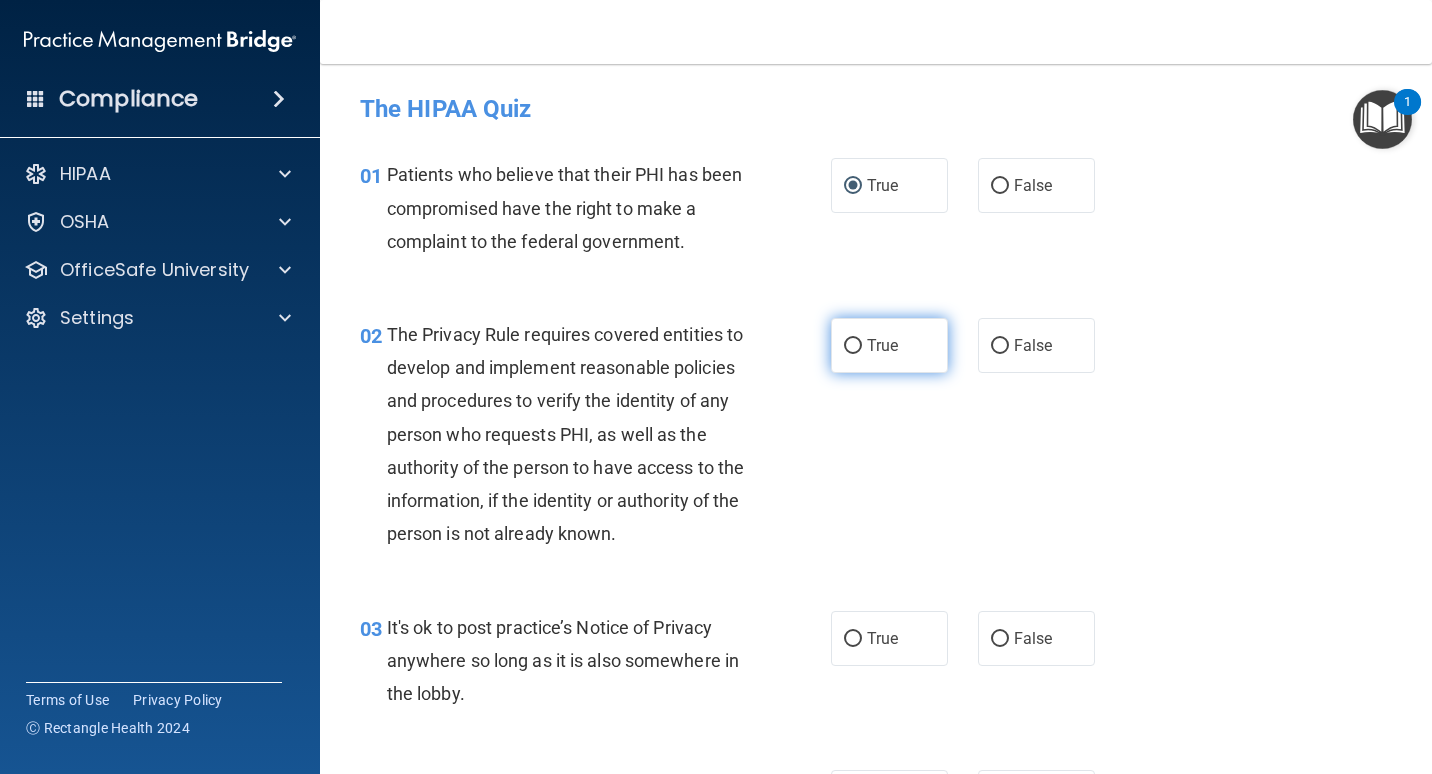 click on "True" at bounding box center (882, 345) 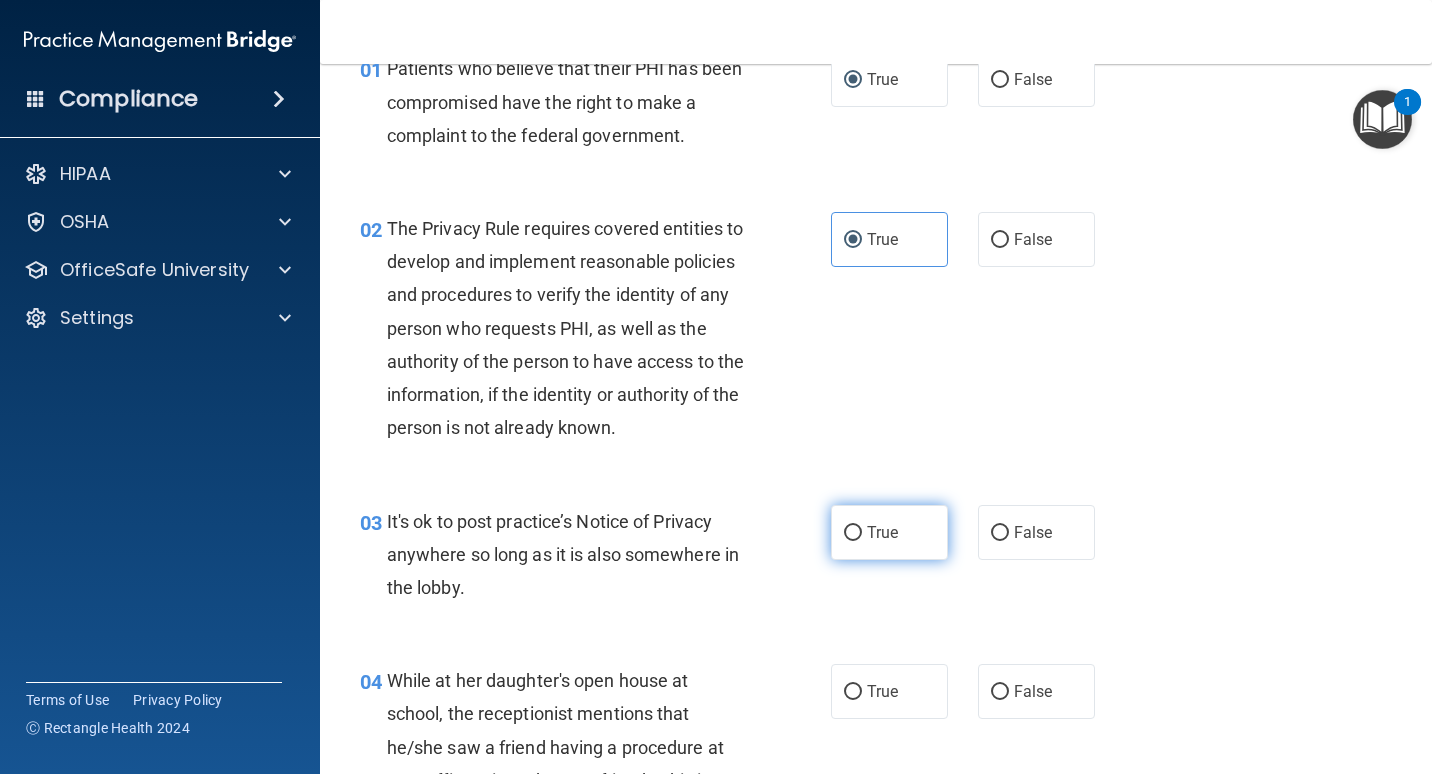 scroll, scrollTop: 200, scrollLeft: 0, axis: vertical 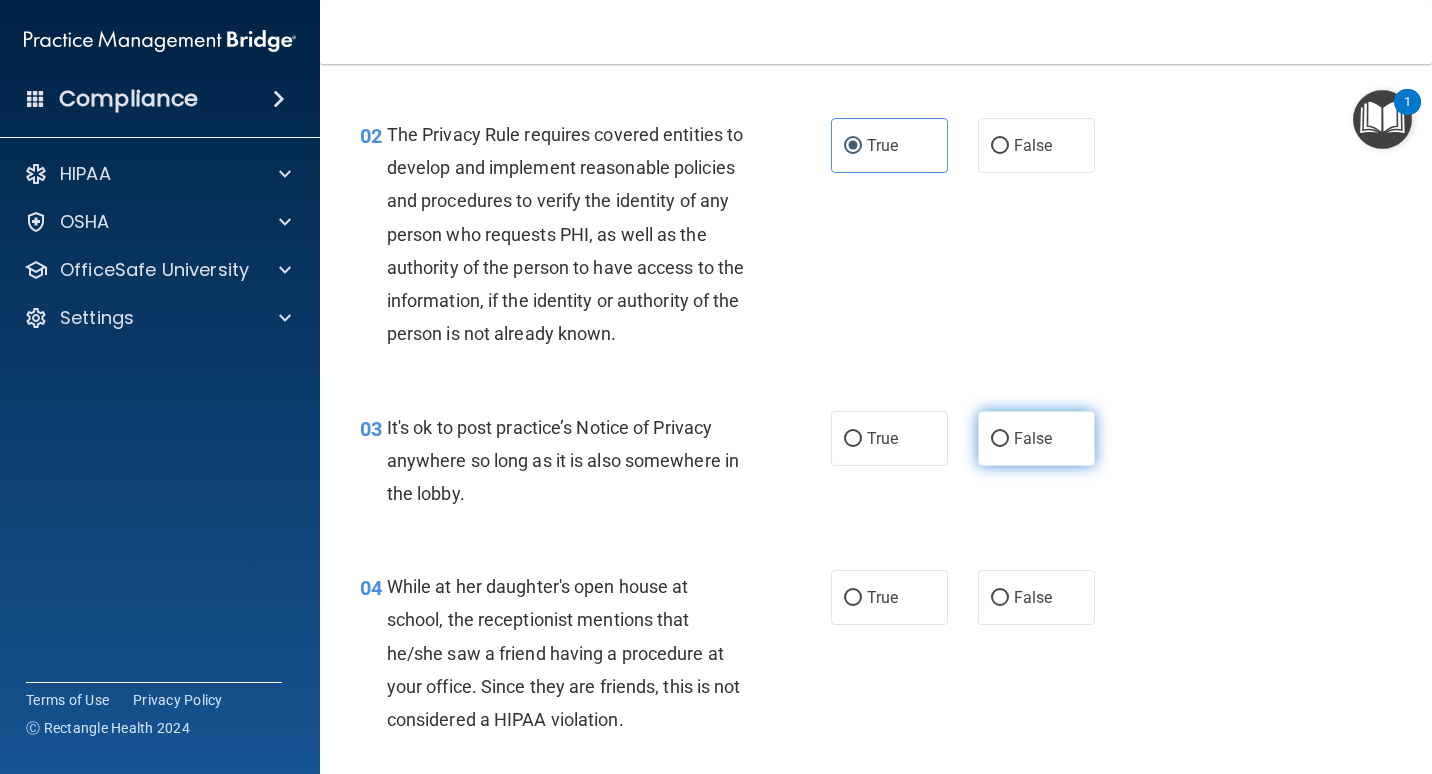 click on "False" at bounding box center (1033, 438) 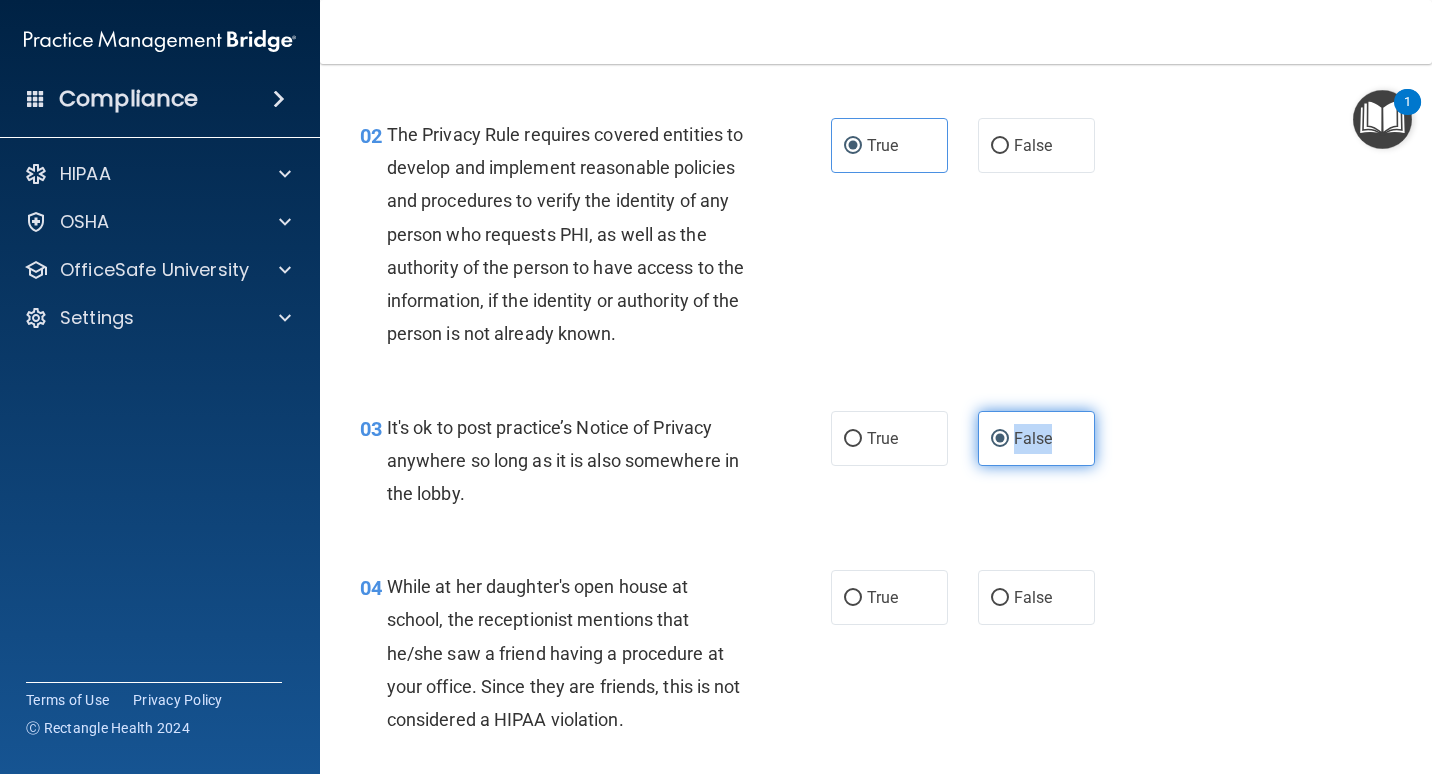 click on "False" at bounding box center [1033, 438] 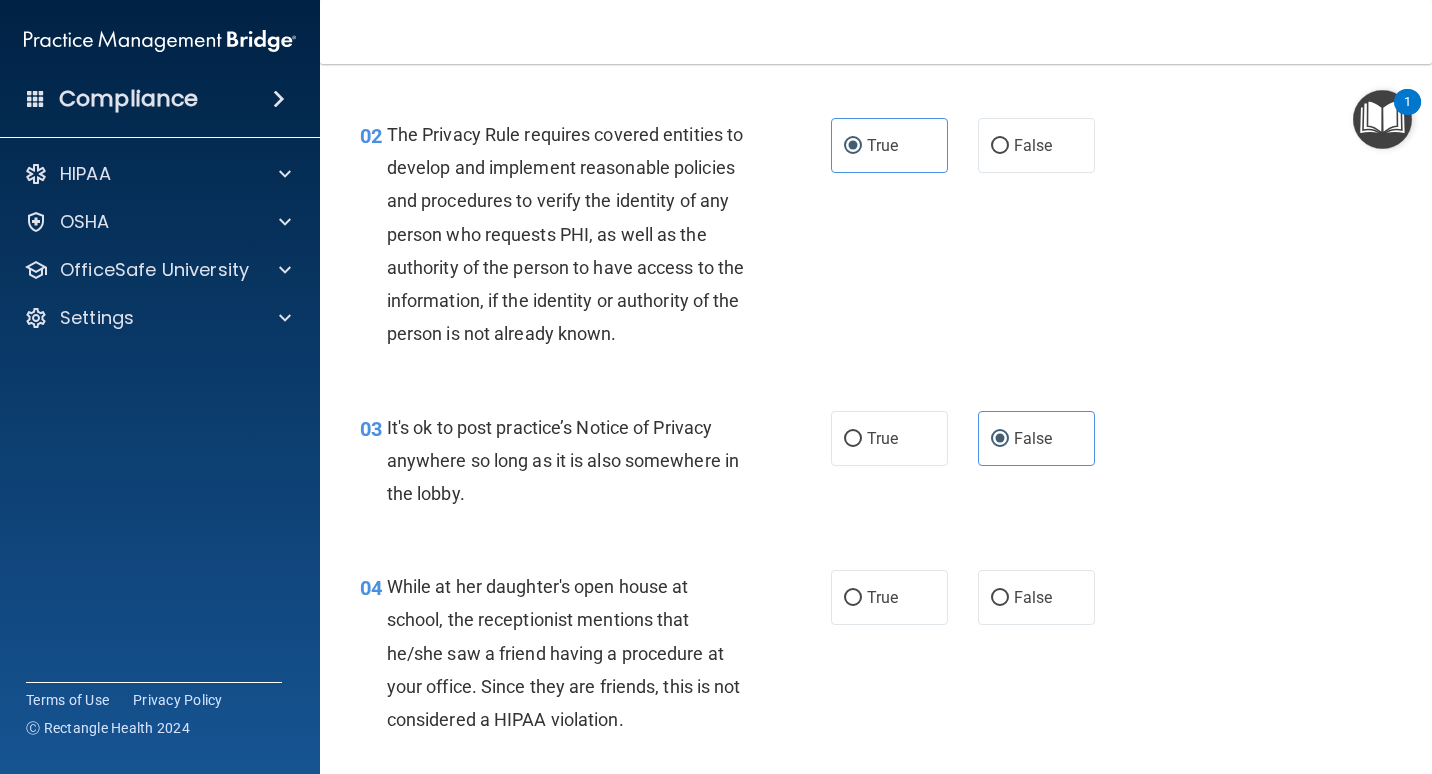 drag, startPoint x: 1018, startPoint y: 463, endPoint x: 1130, endPoint y: 626, distance: 197.77007 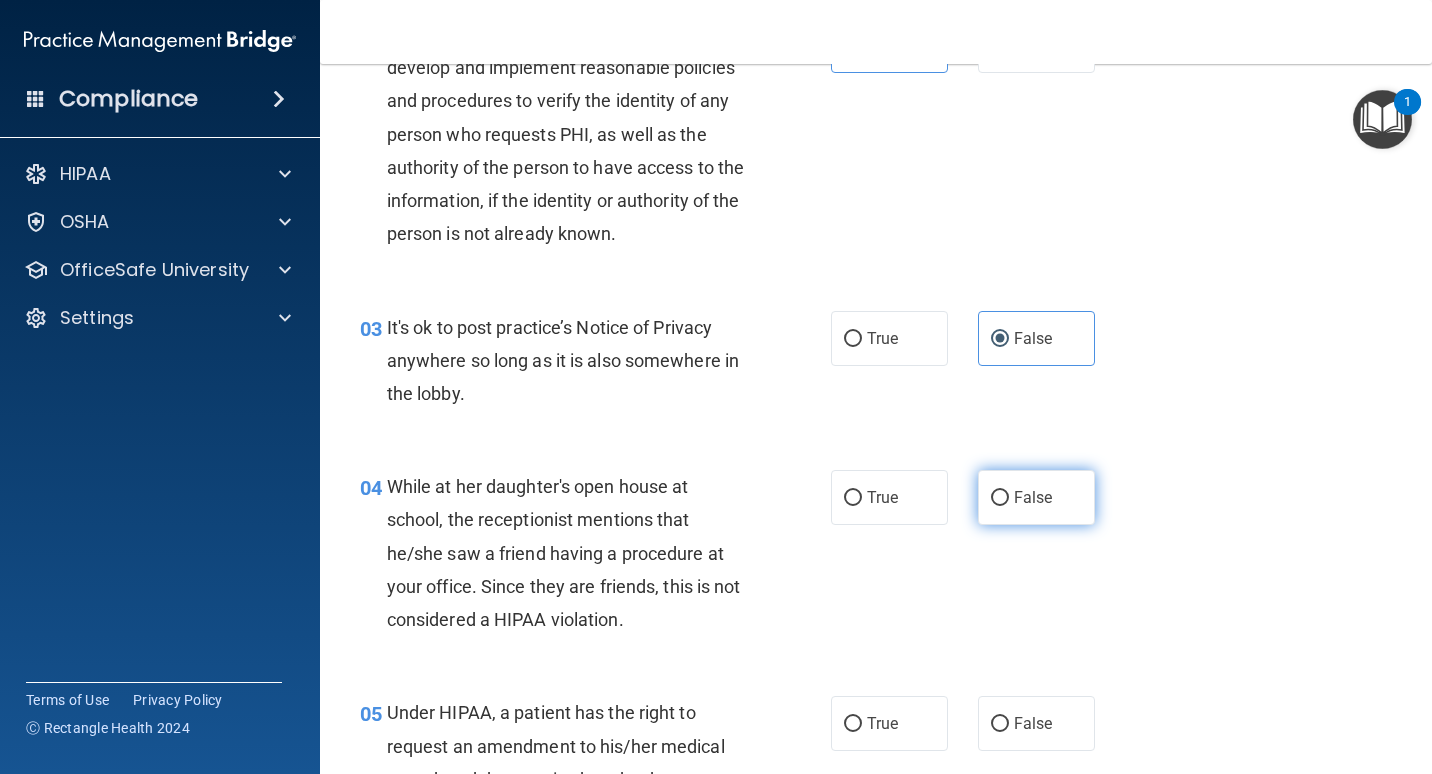 click on "False" at bounding box center (1036, 497) 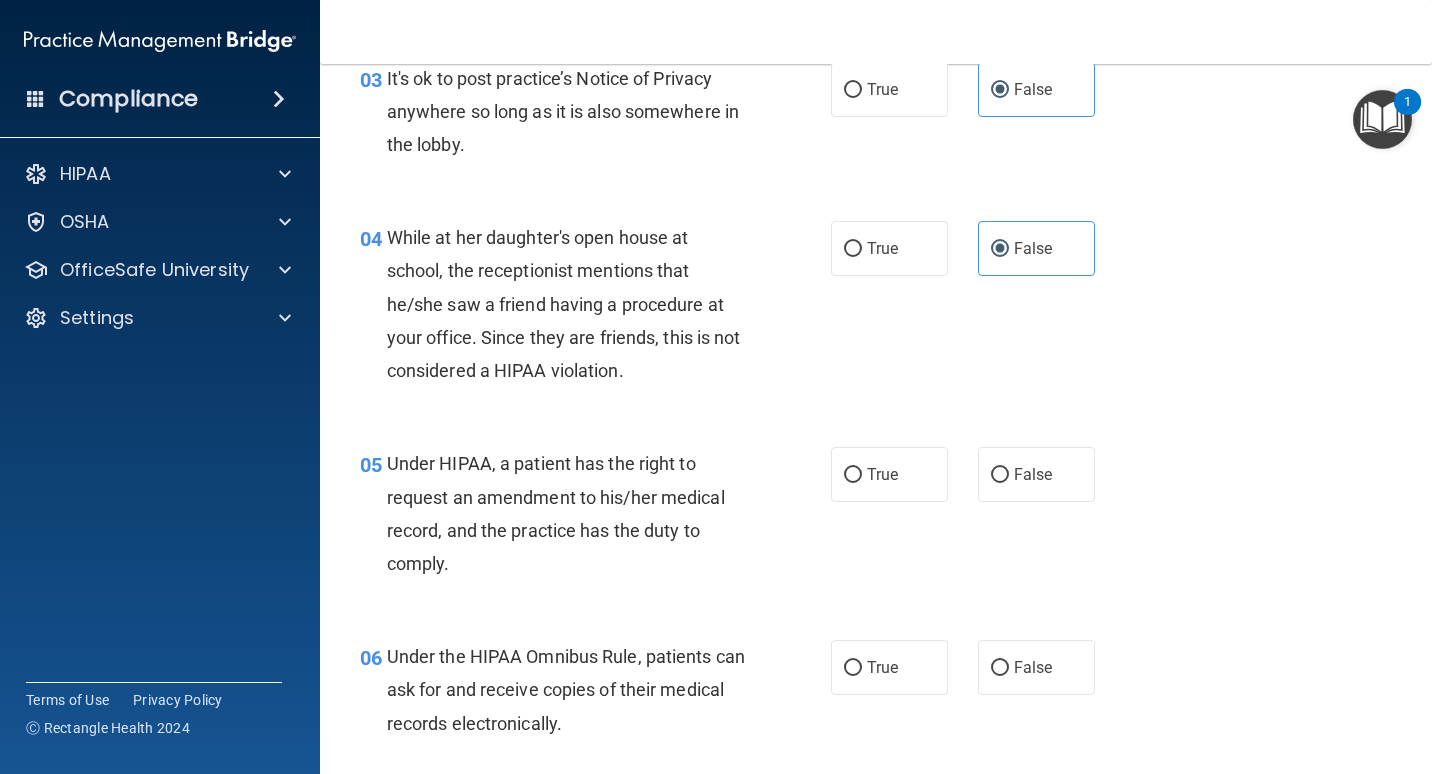 scroll, scrollTop: 600, scrollLeft: 0, axis: vertical 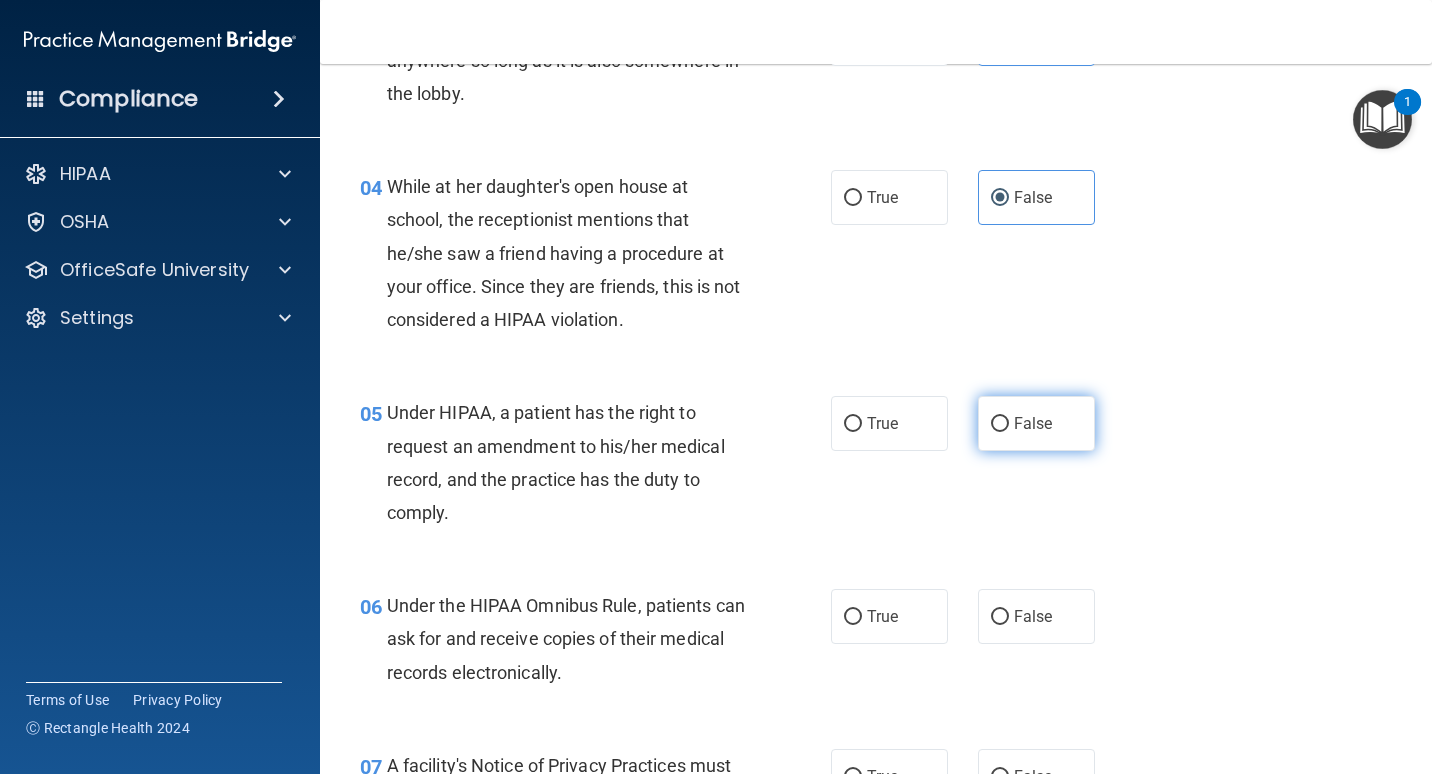 click on "False" at bounding box center (1036, 423) 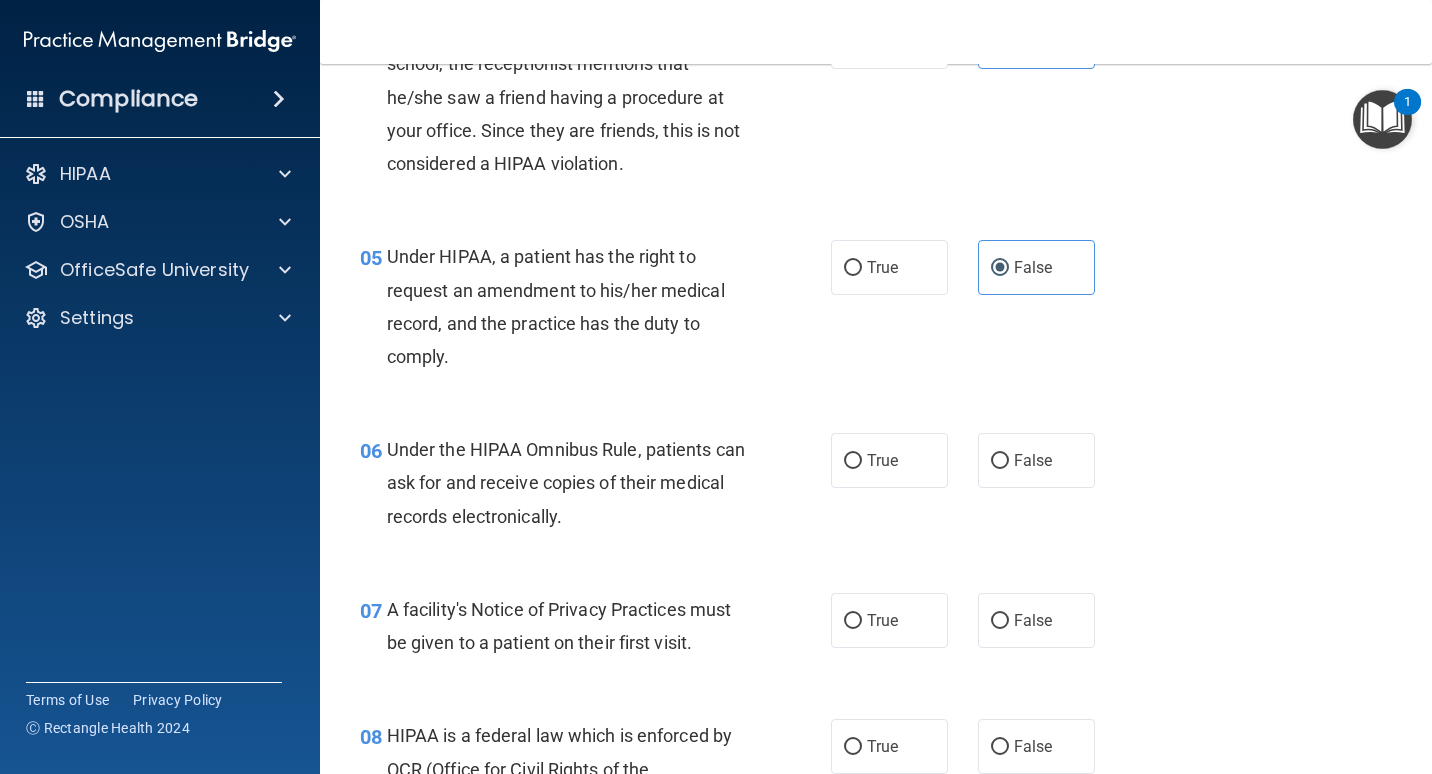 scroll, scrollTop: 800, scrollLeft: 0, axis: vertical 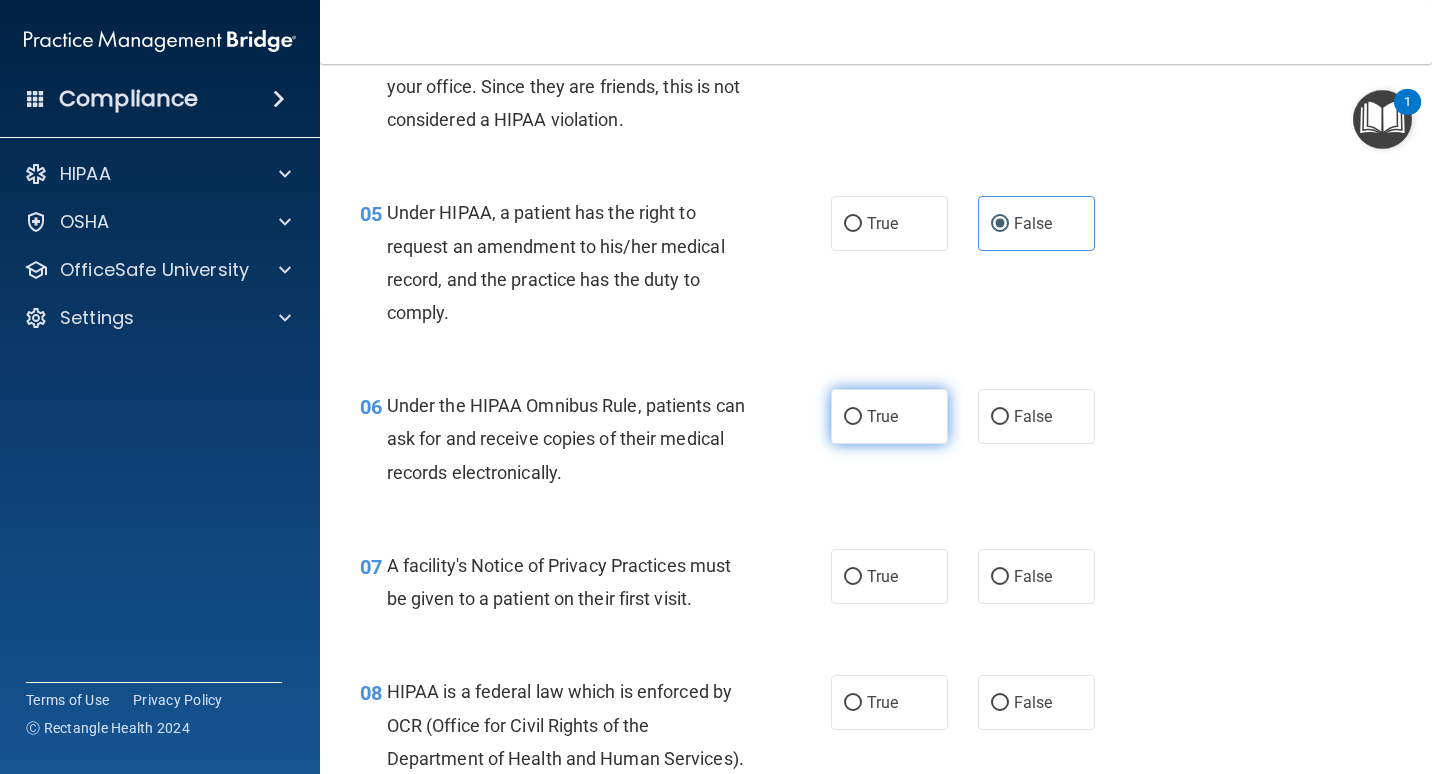 click on "True" at bounding box center [853, 417] 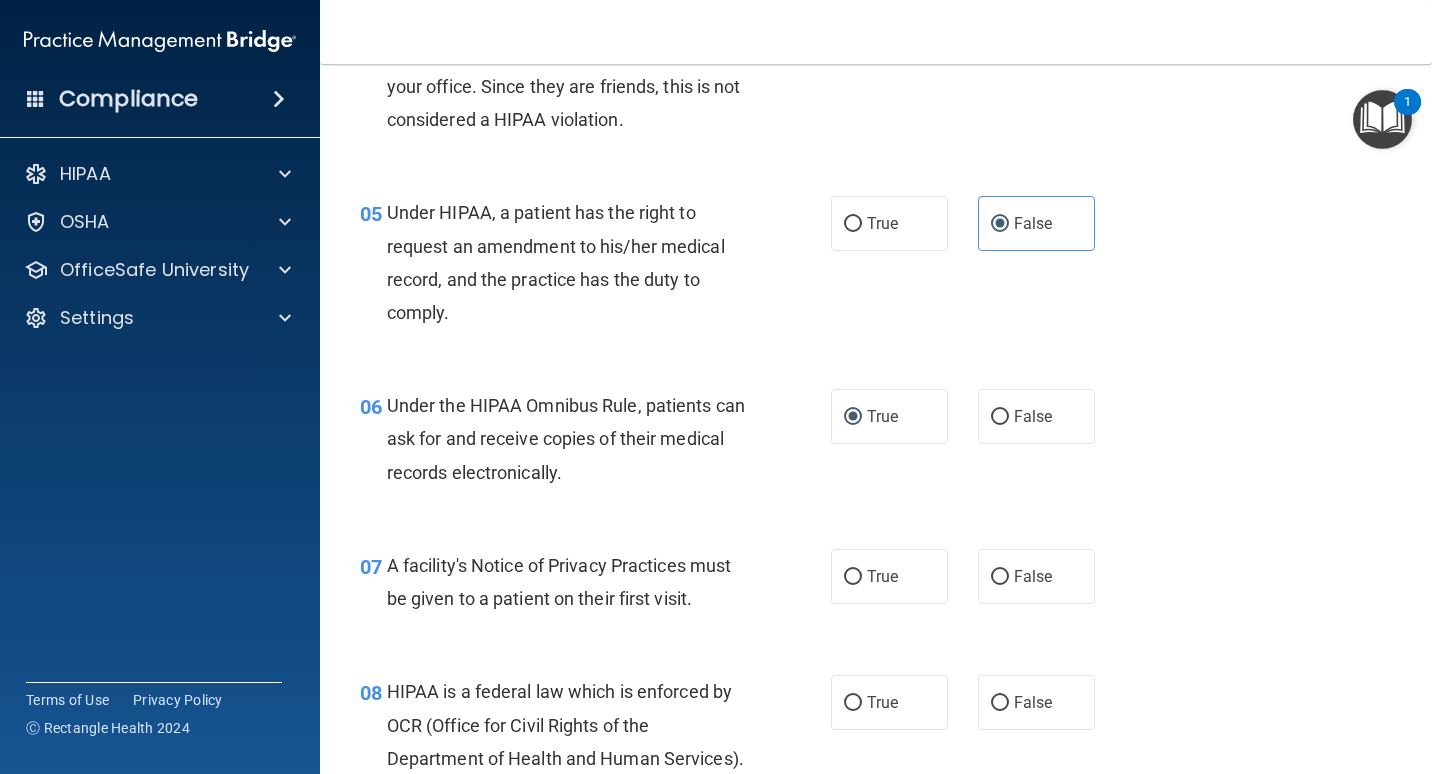 scroll, scrollTop: 900, scrollLeft: 0, axis: vertical 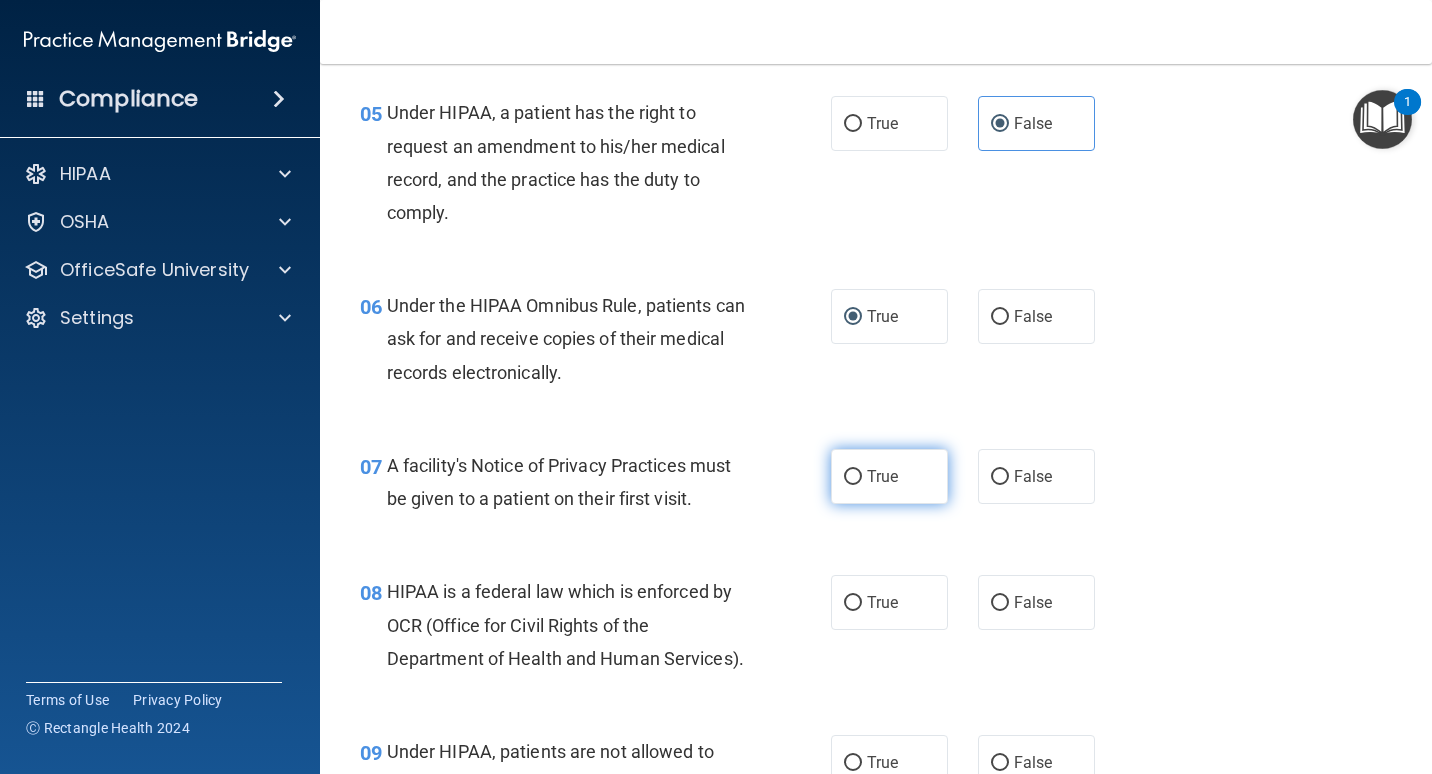 click on "True" at bounding box center [889, 476] 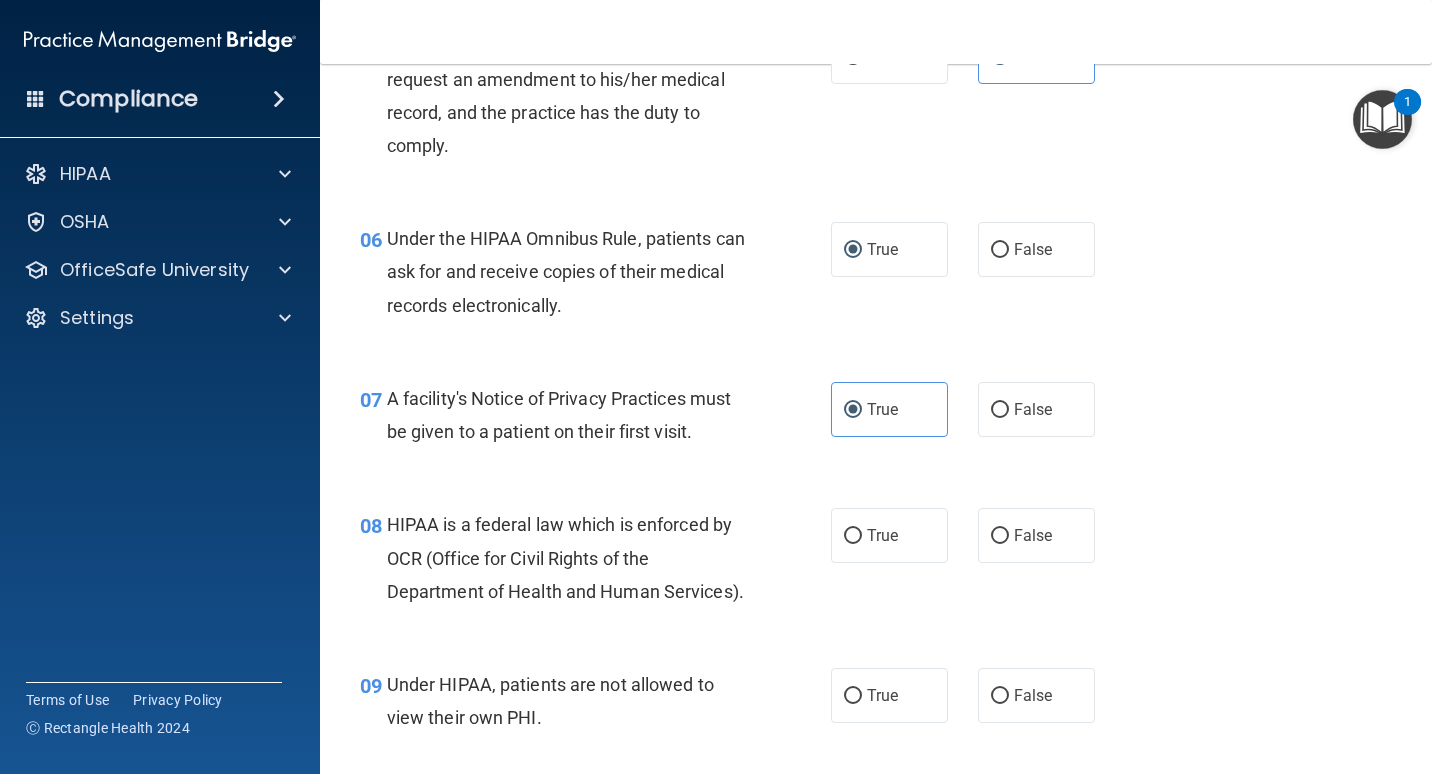 scroll, scrollTop: 1000, scrollLeft: 0, axis: vertical 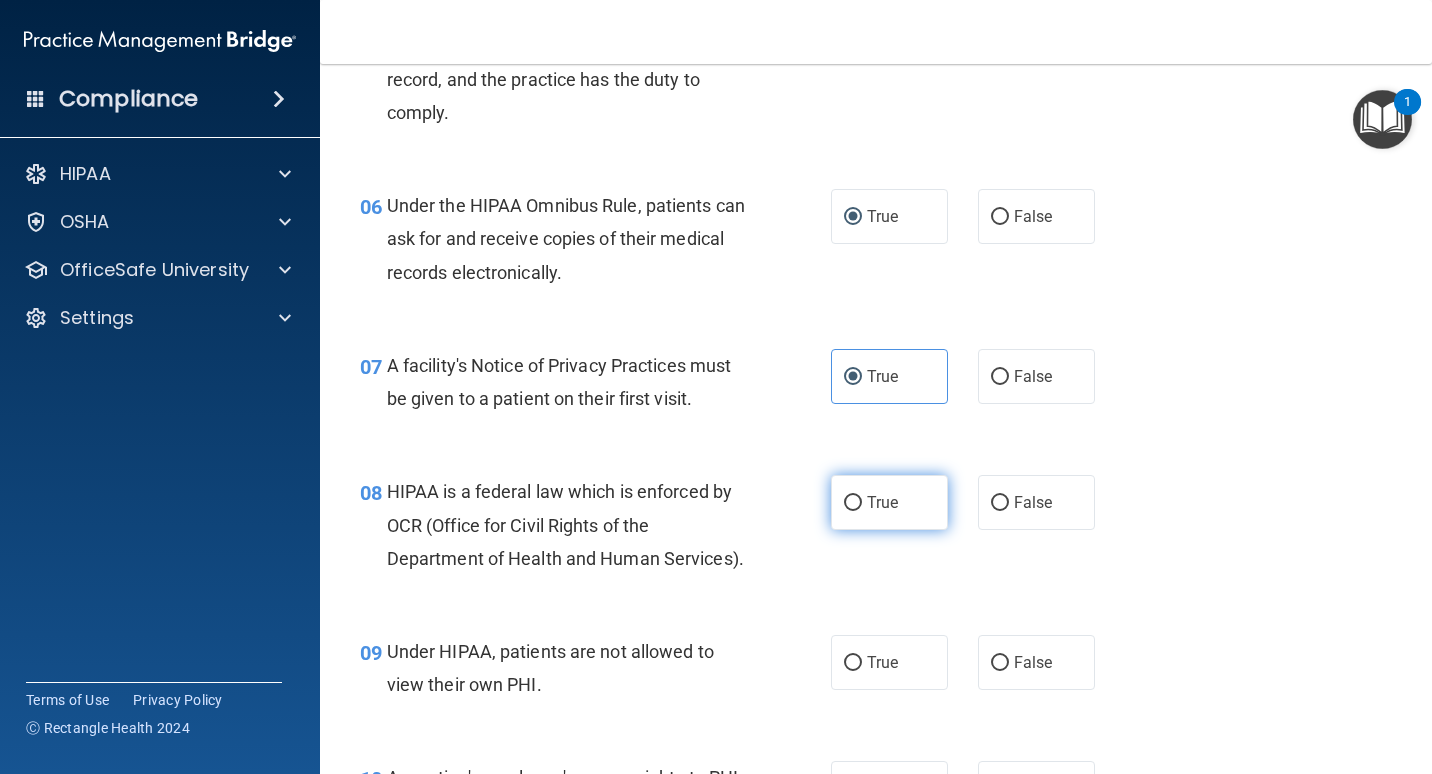 click on "True" at bounding box center (882, 502) 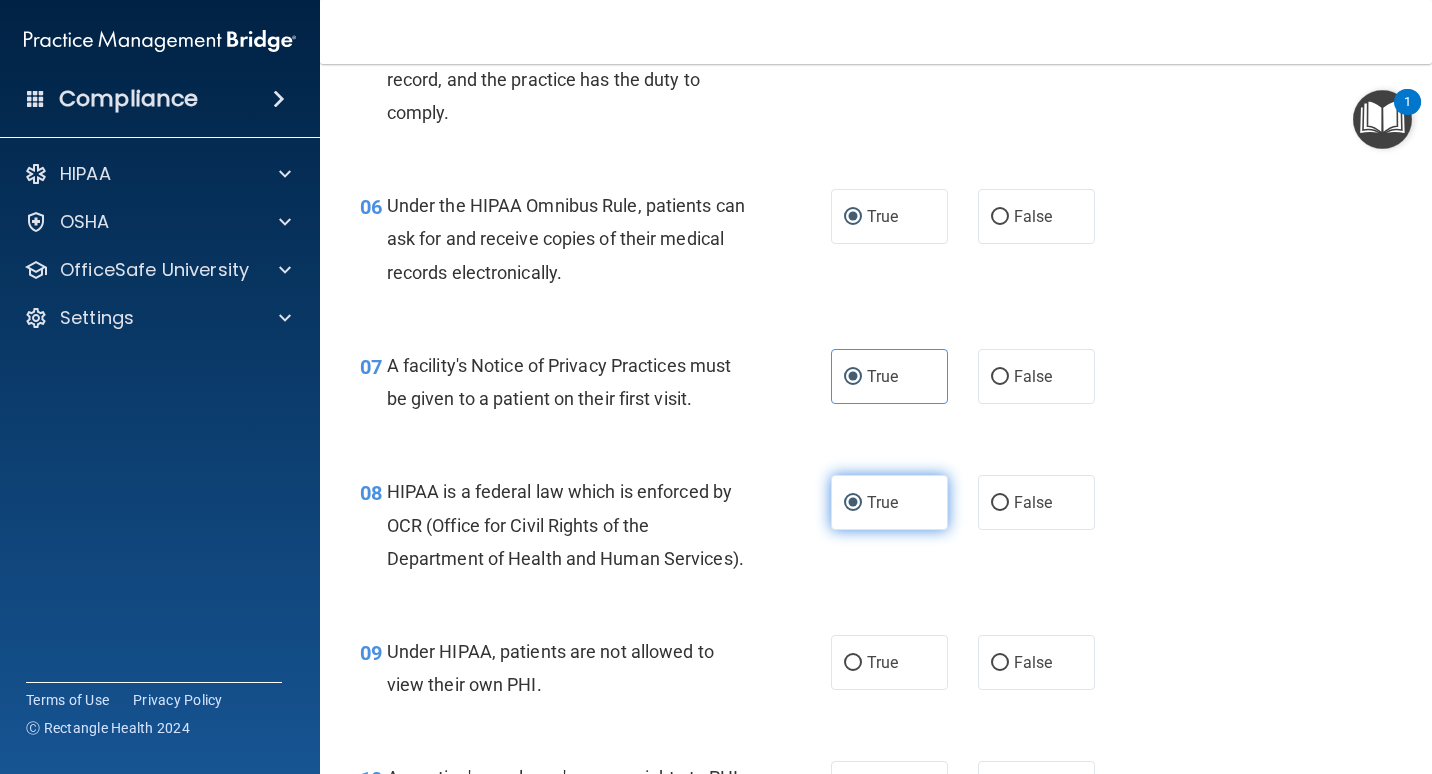 click on "True" at bounding box center [882, 502] 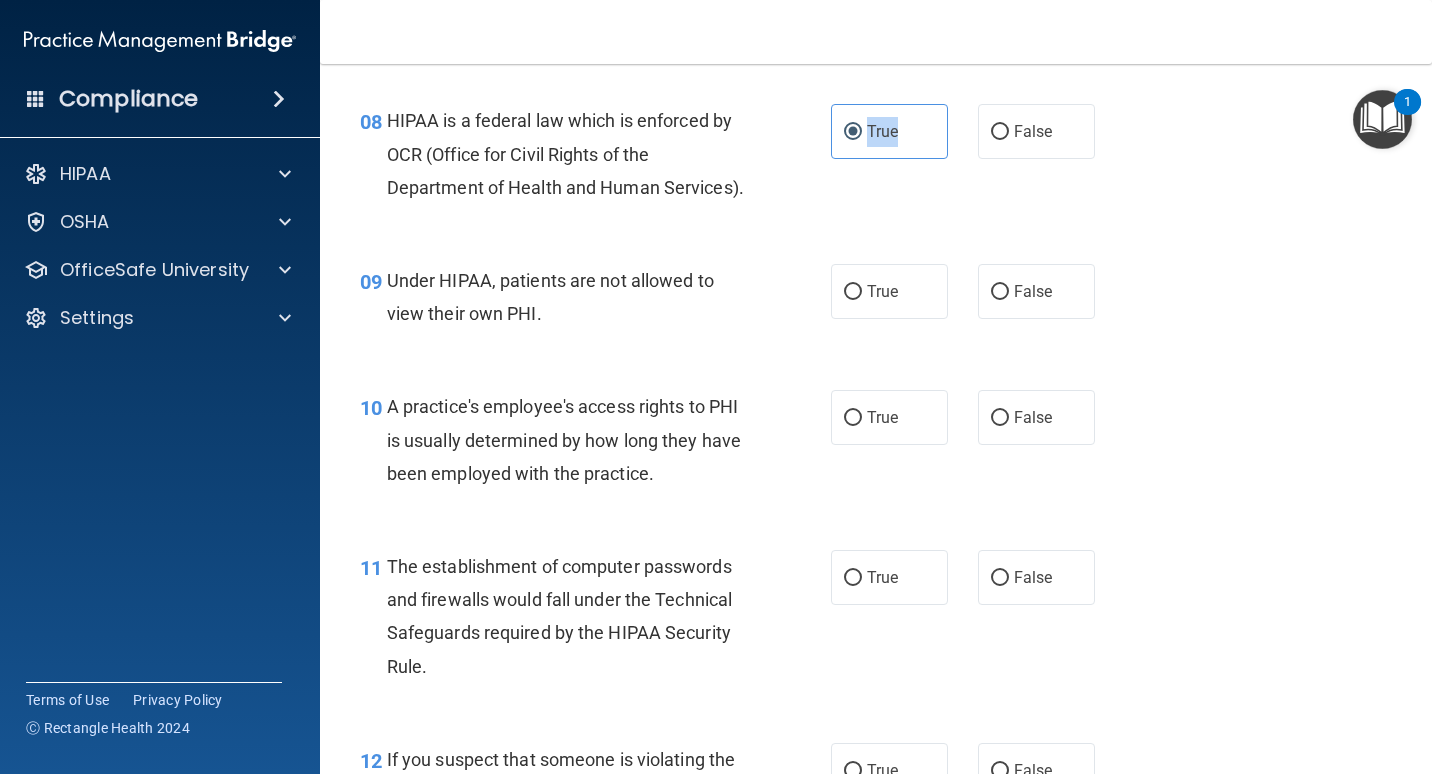 scroll, scrollTop: 1400, scrollLeft: 0, axis: vertical 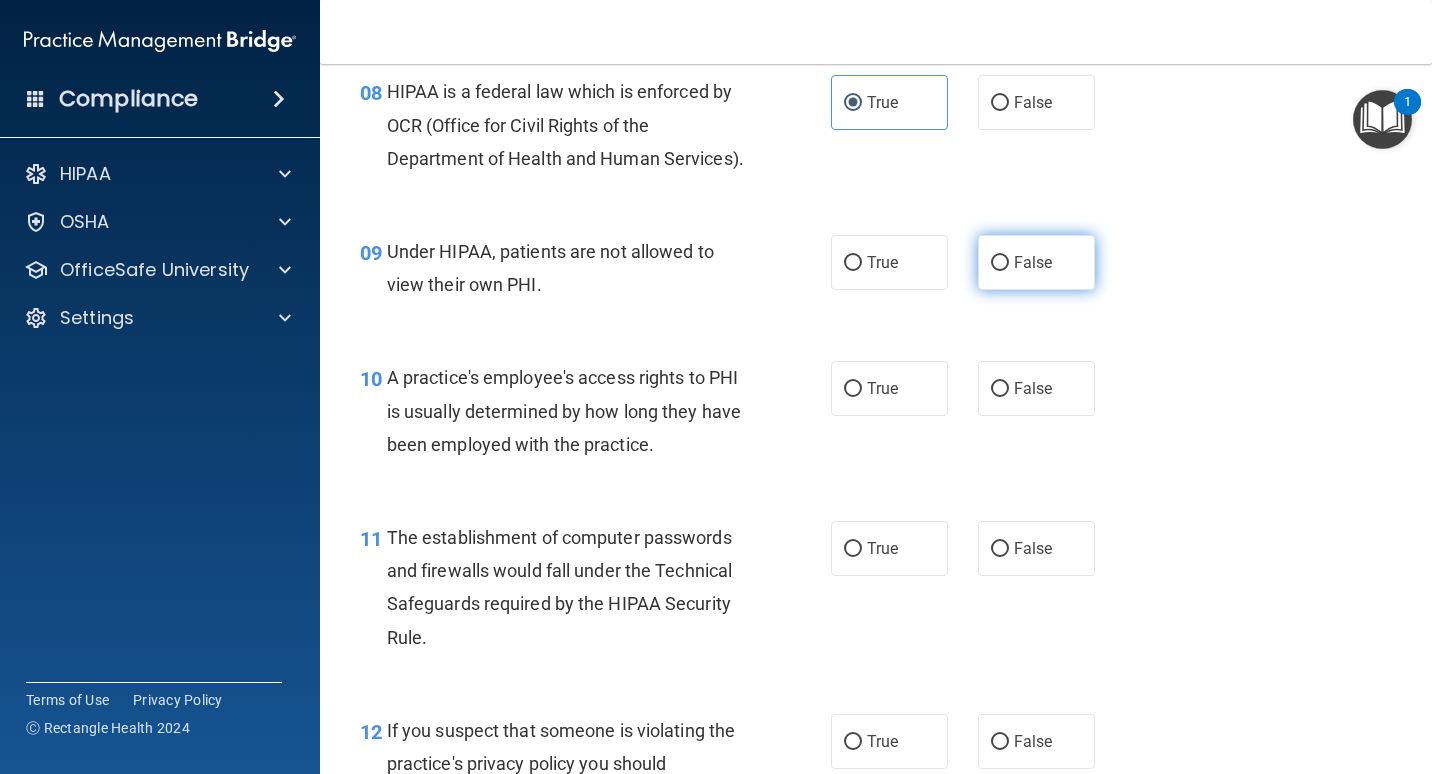 click on "False" at bounding box center [1036, 262] 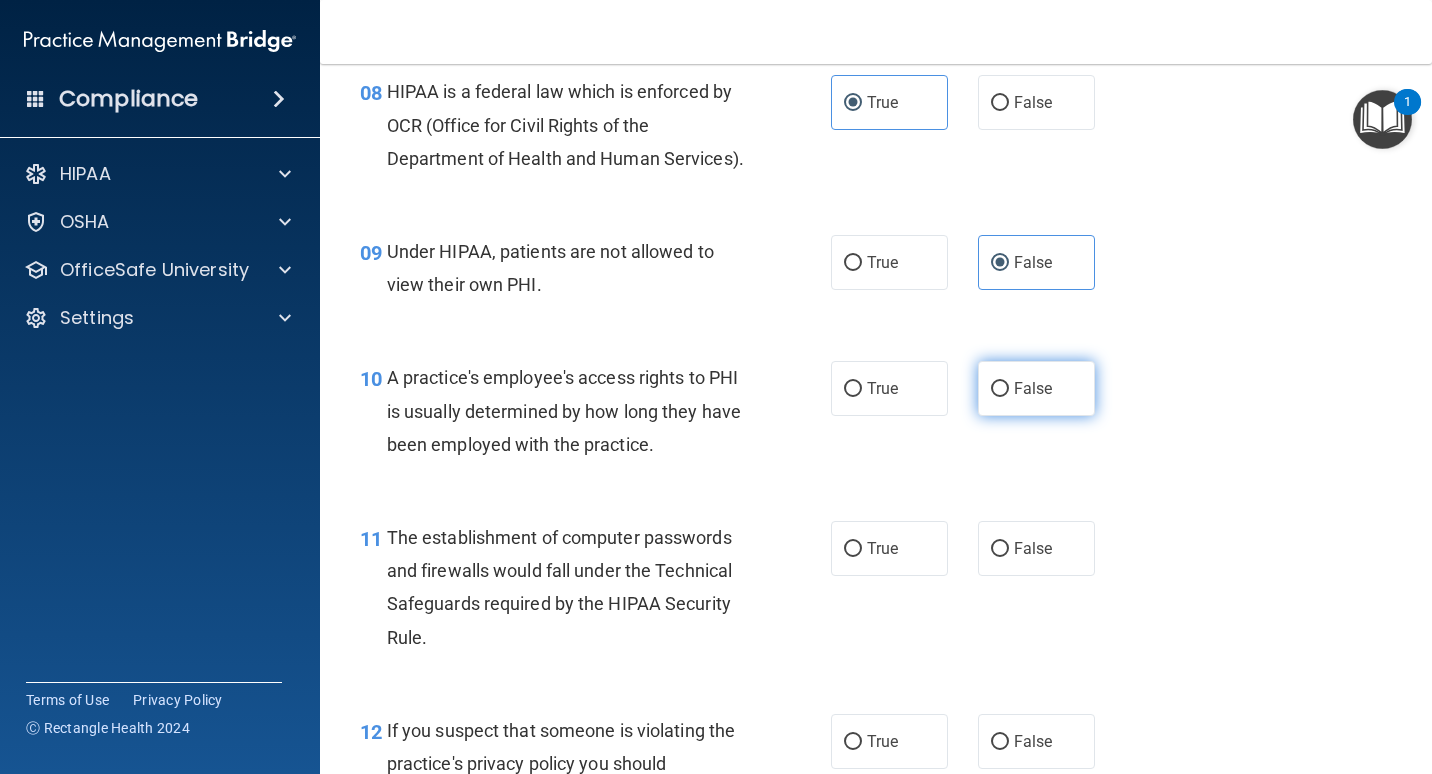 click on "False" at bounding box center [1036, 388] 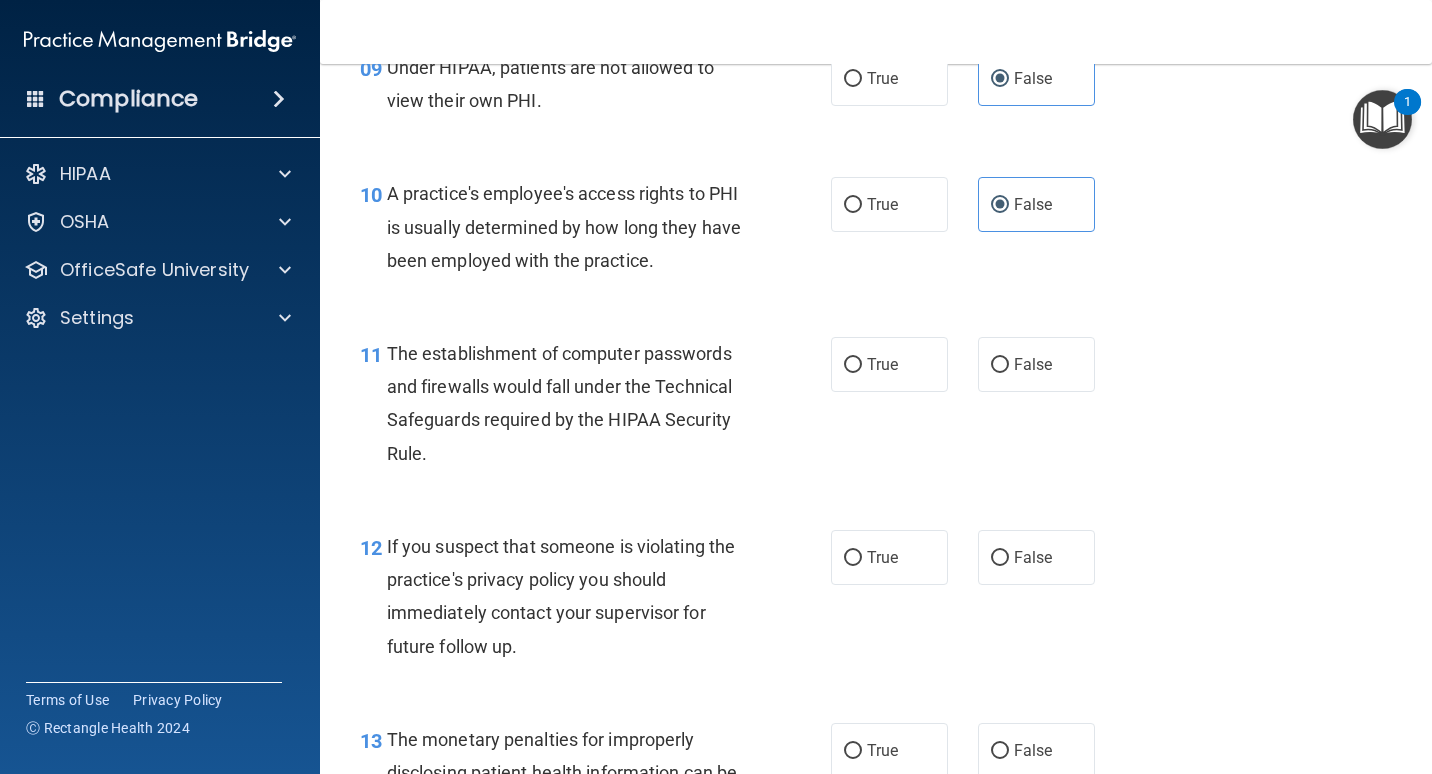 scroll, scrollTop: 1700, scrollLeft: 0, axis: vertical 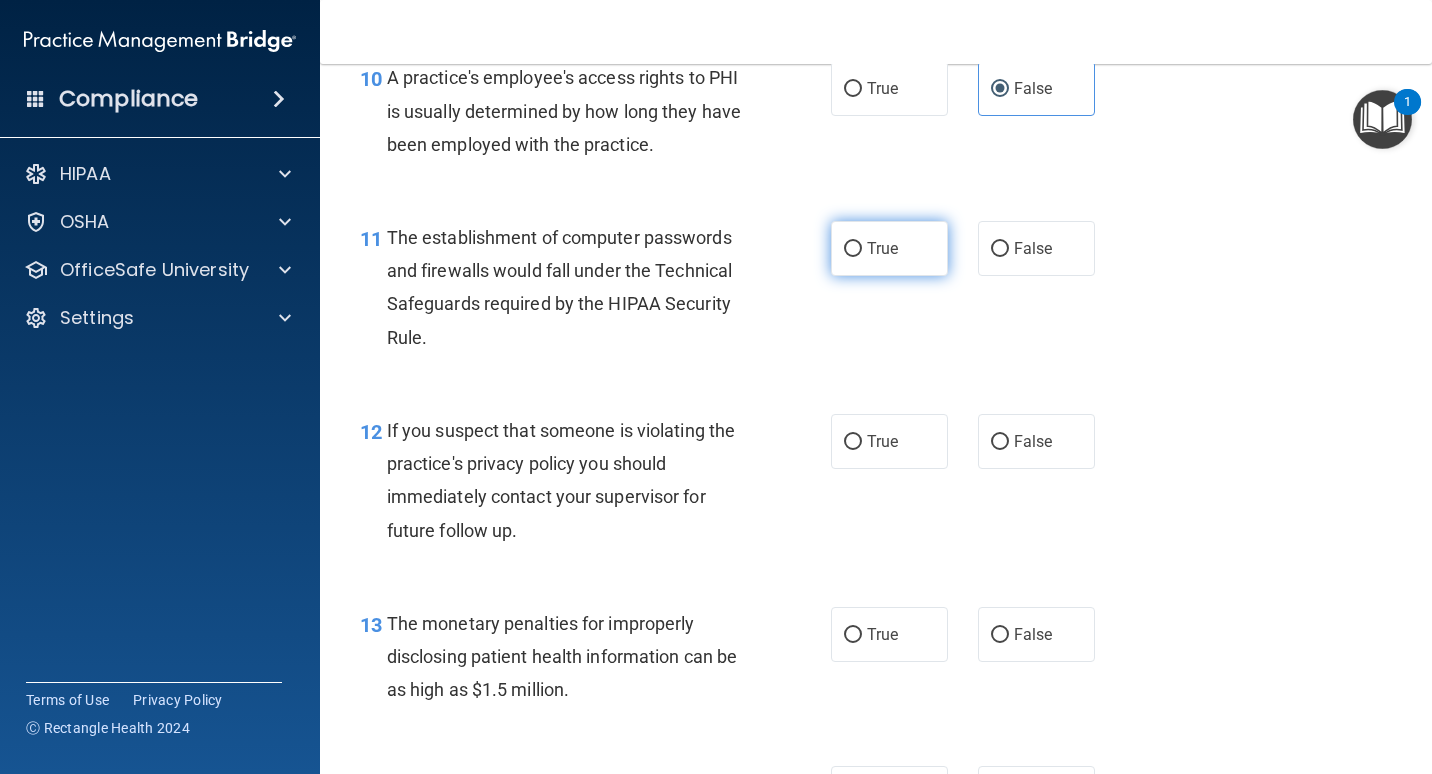 click on "True" at bounding box center (889, 248) 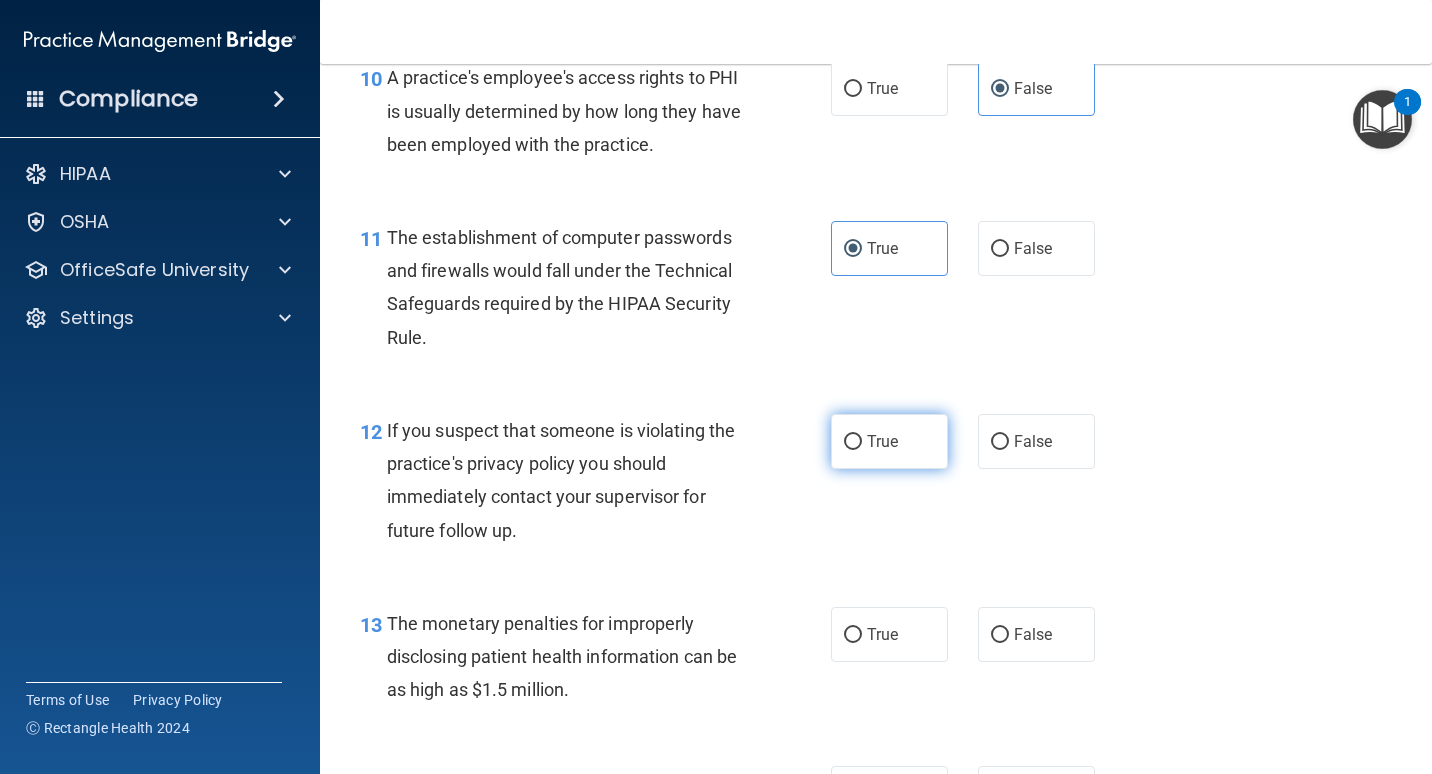 click on "True" at bounding box center (889, 441) 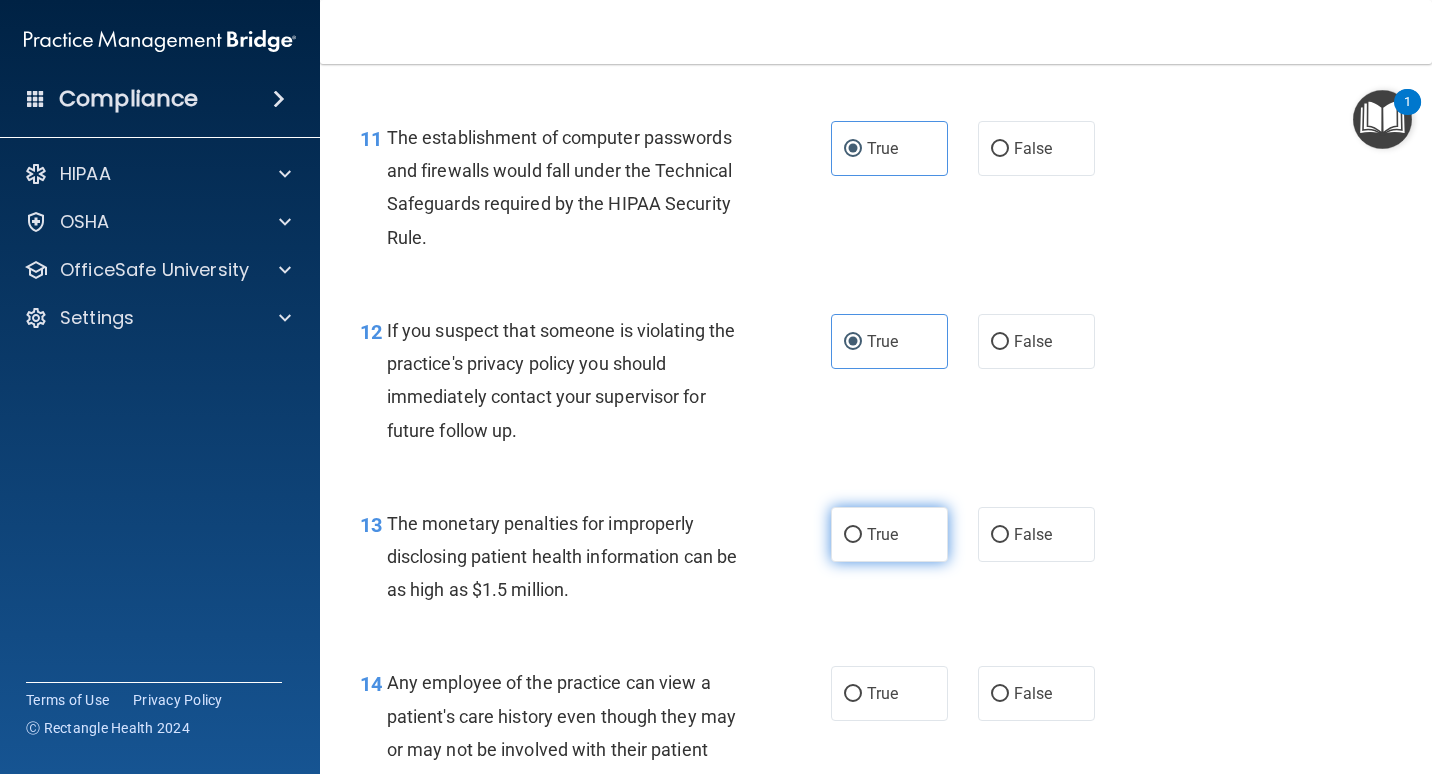 scroll, scrollTop: 1900, scrollLeft: 0, axis: vertical 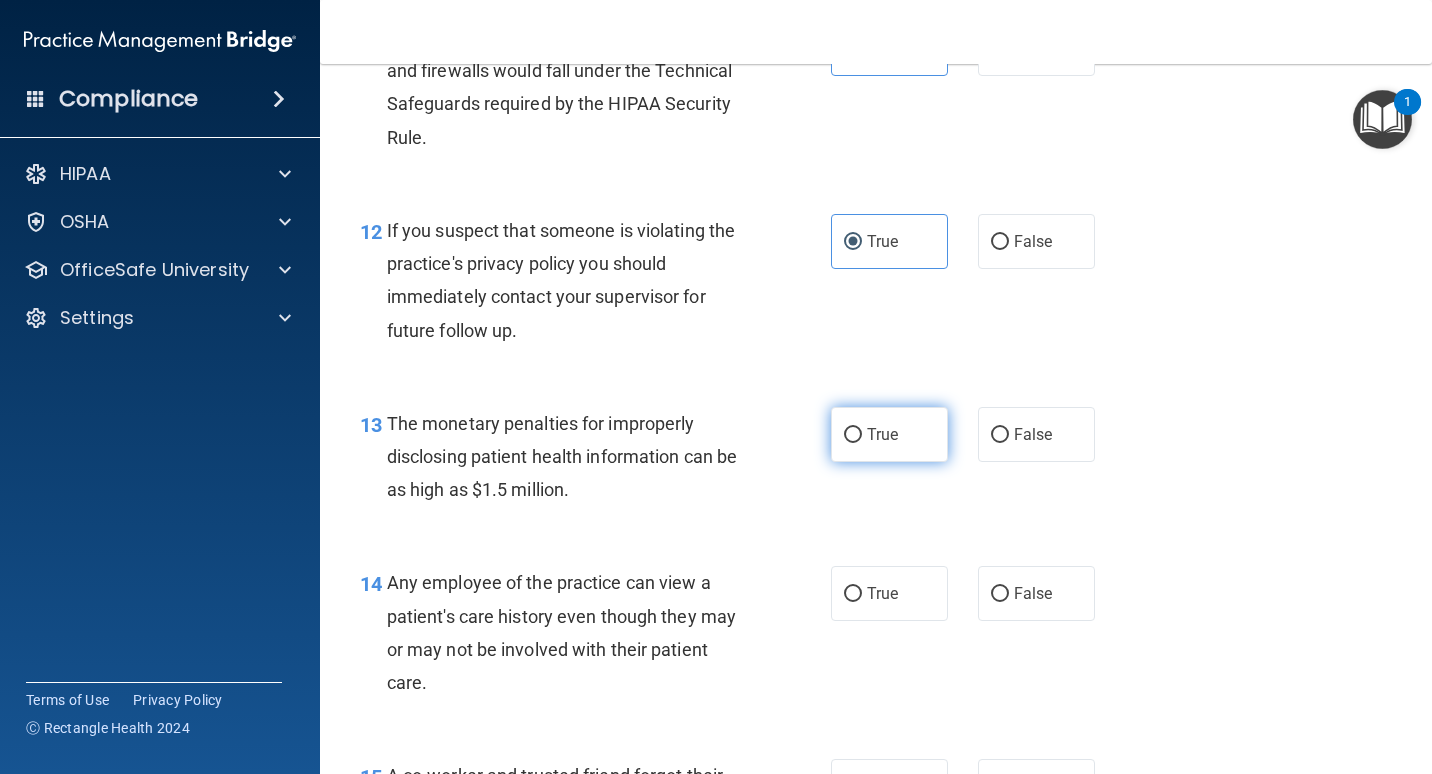 click on "True" at bounding box center [882, 434] 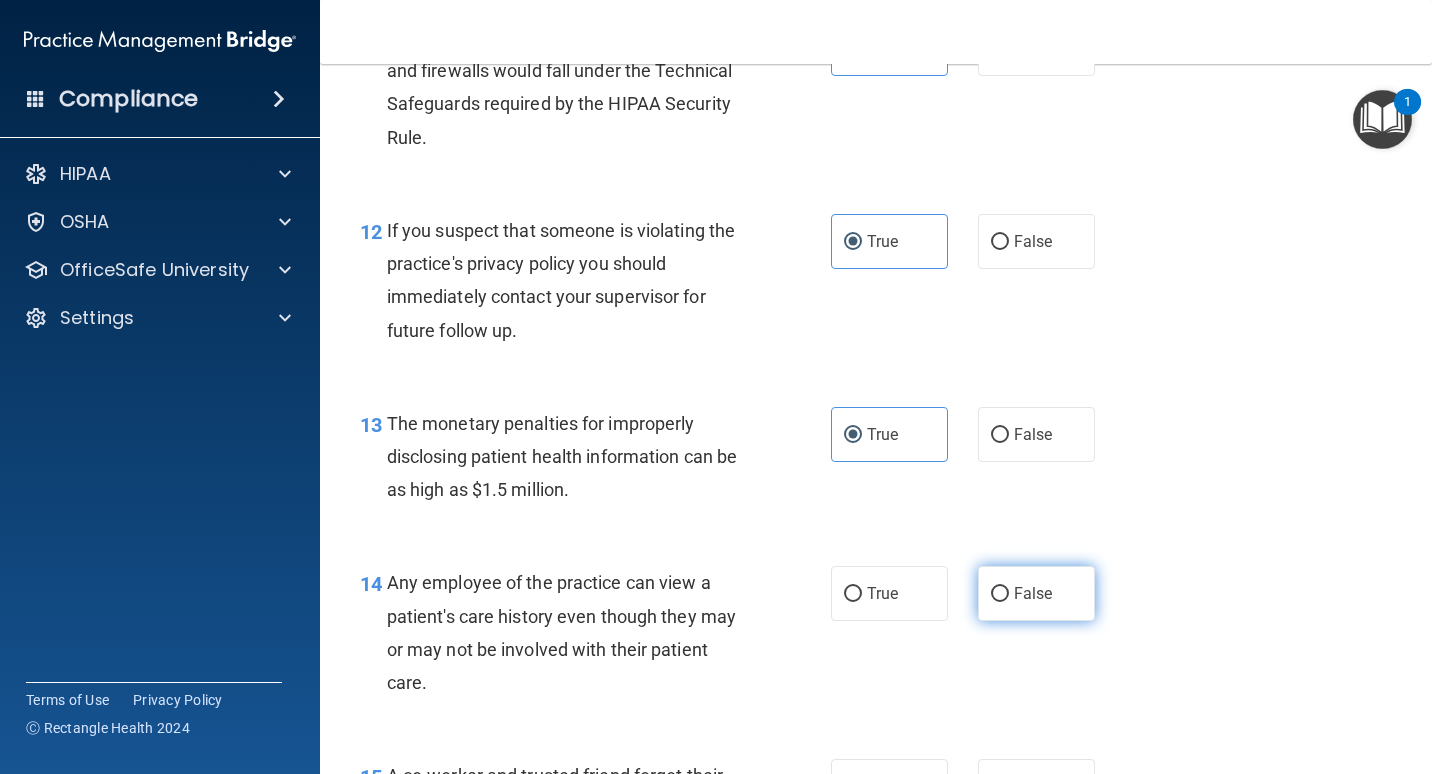 click on "False" at bounding box center [1036, 593] 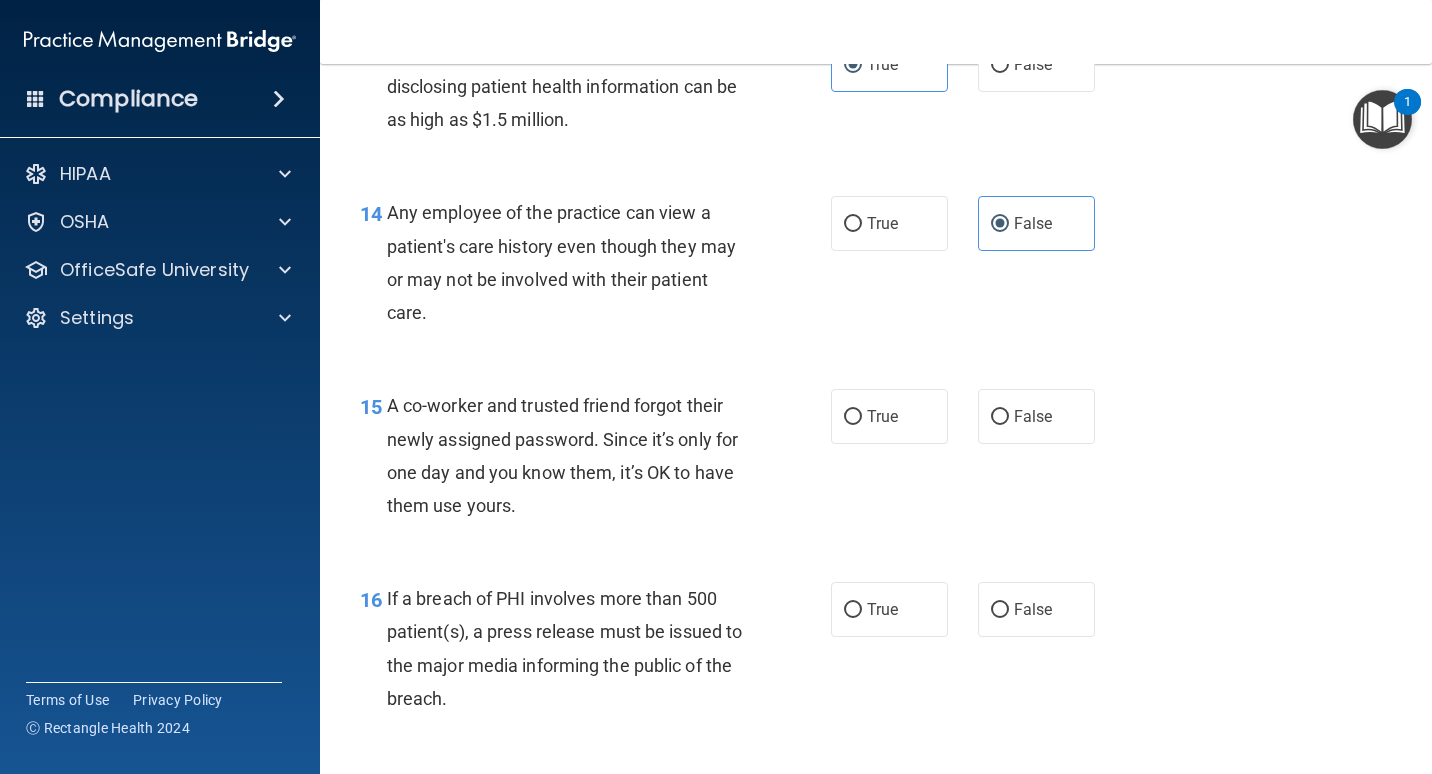 scroll, scrollTop: 2300, scrollLeft: 0, axis: vertical 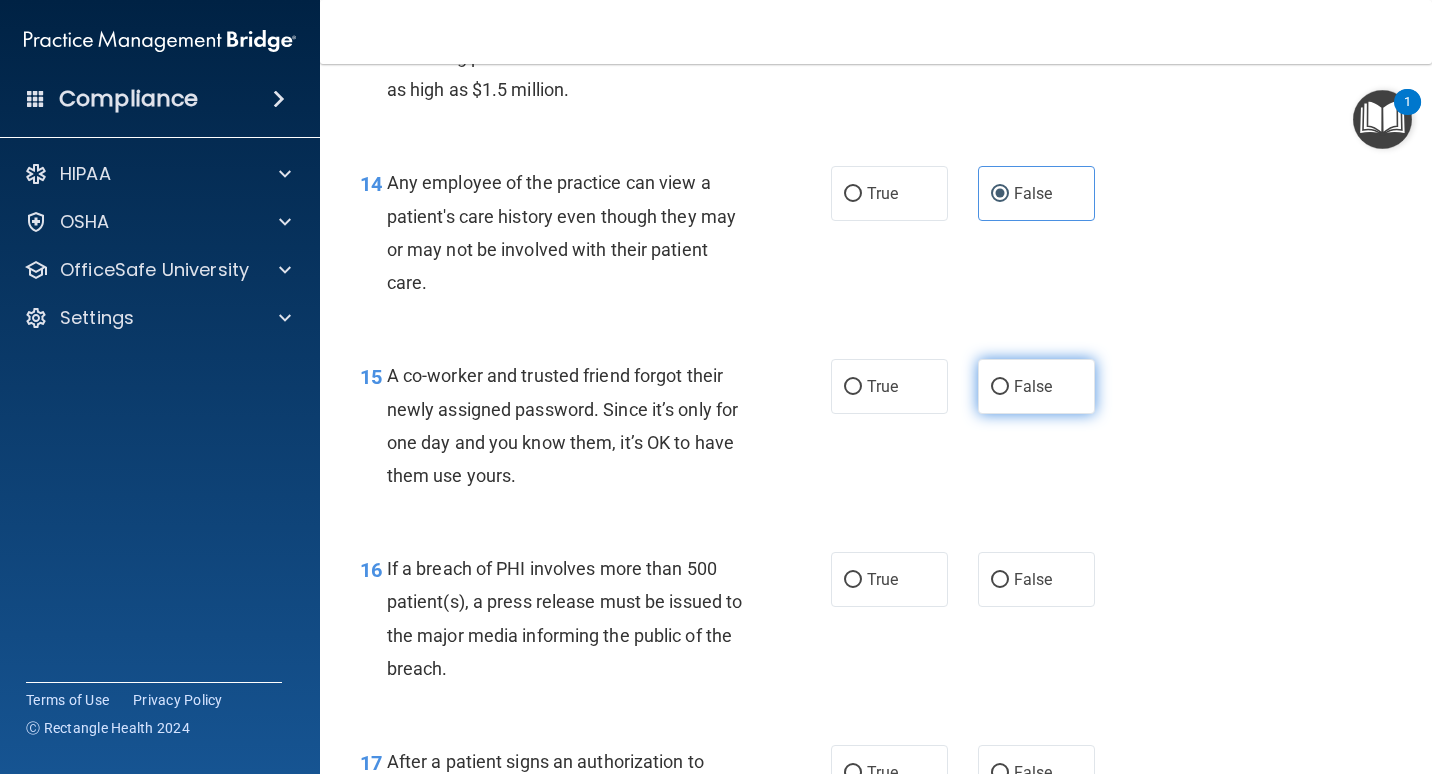 click on "False" at bounding box center (1033, 386) 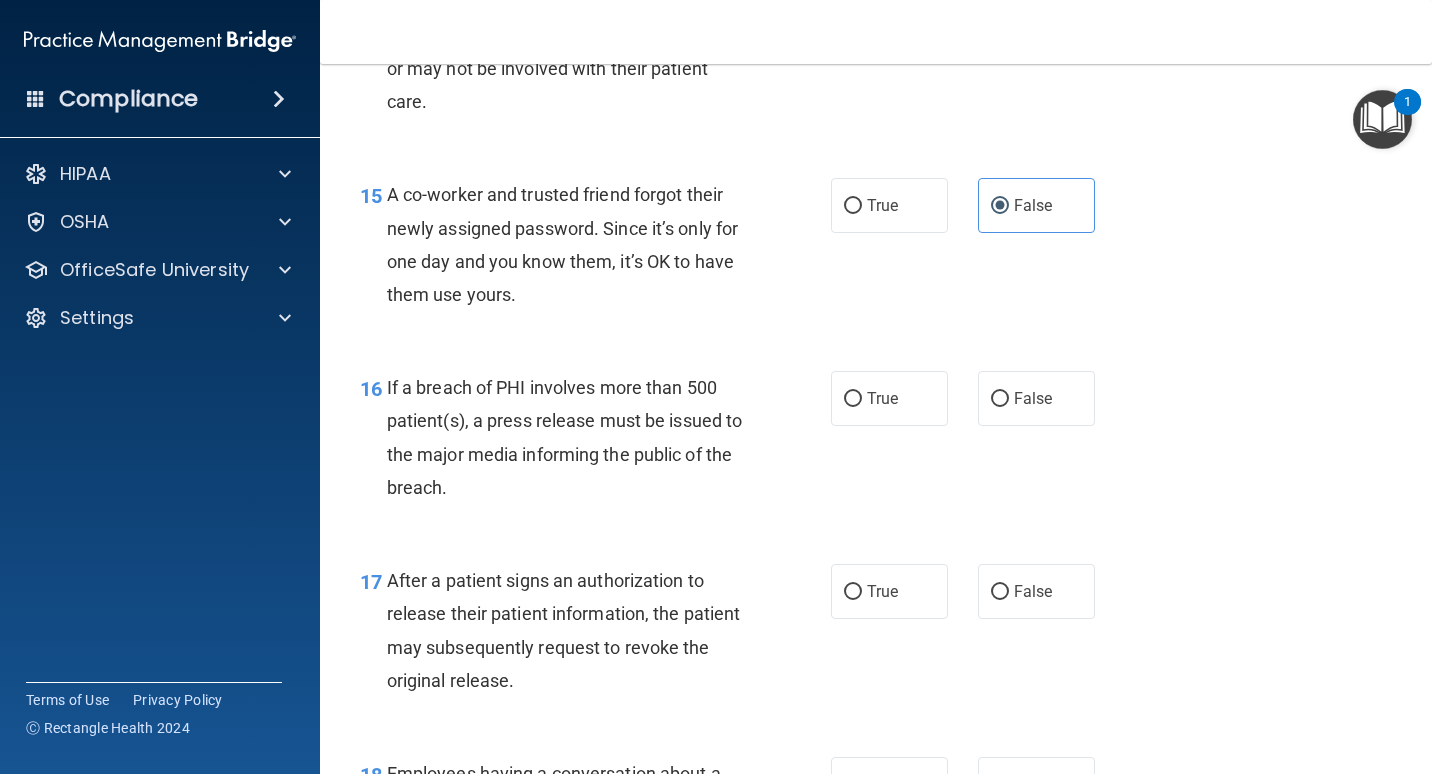 scroll, scrollTop: 2500, scrollLeft: 0, axis: vertical 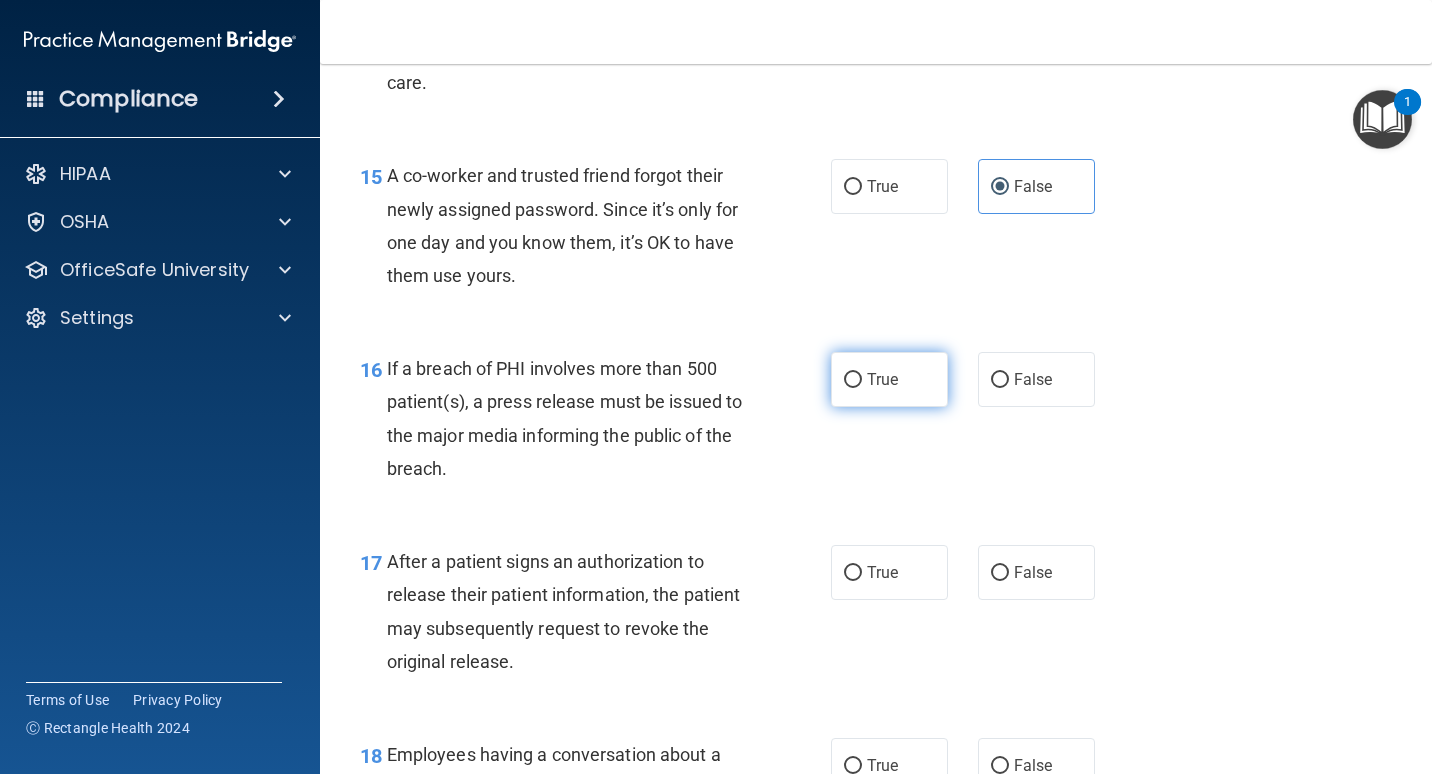 click on "True" at bounding box center [889, 379] 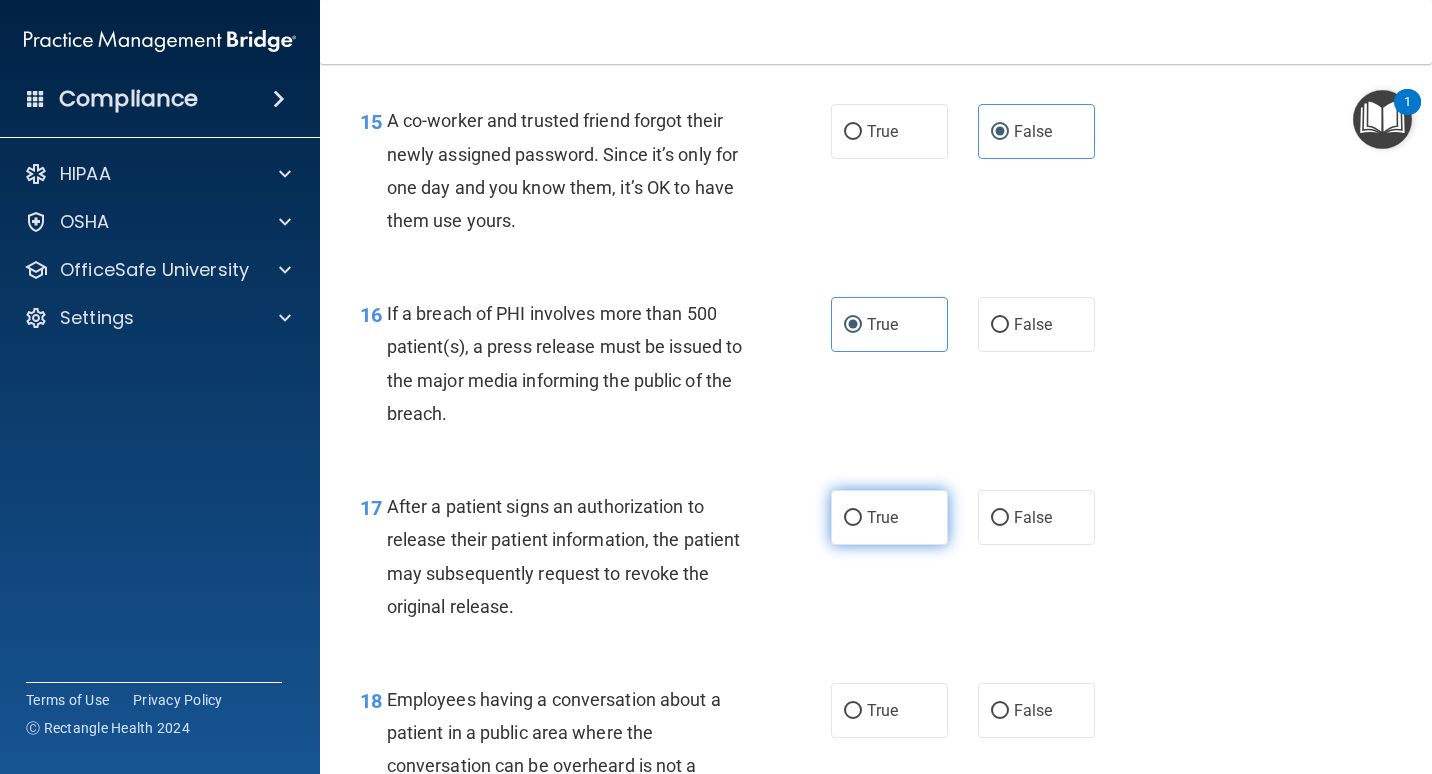 scroll, scrollTop: 2600, scrollLeft: 0, axis: vertical 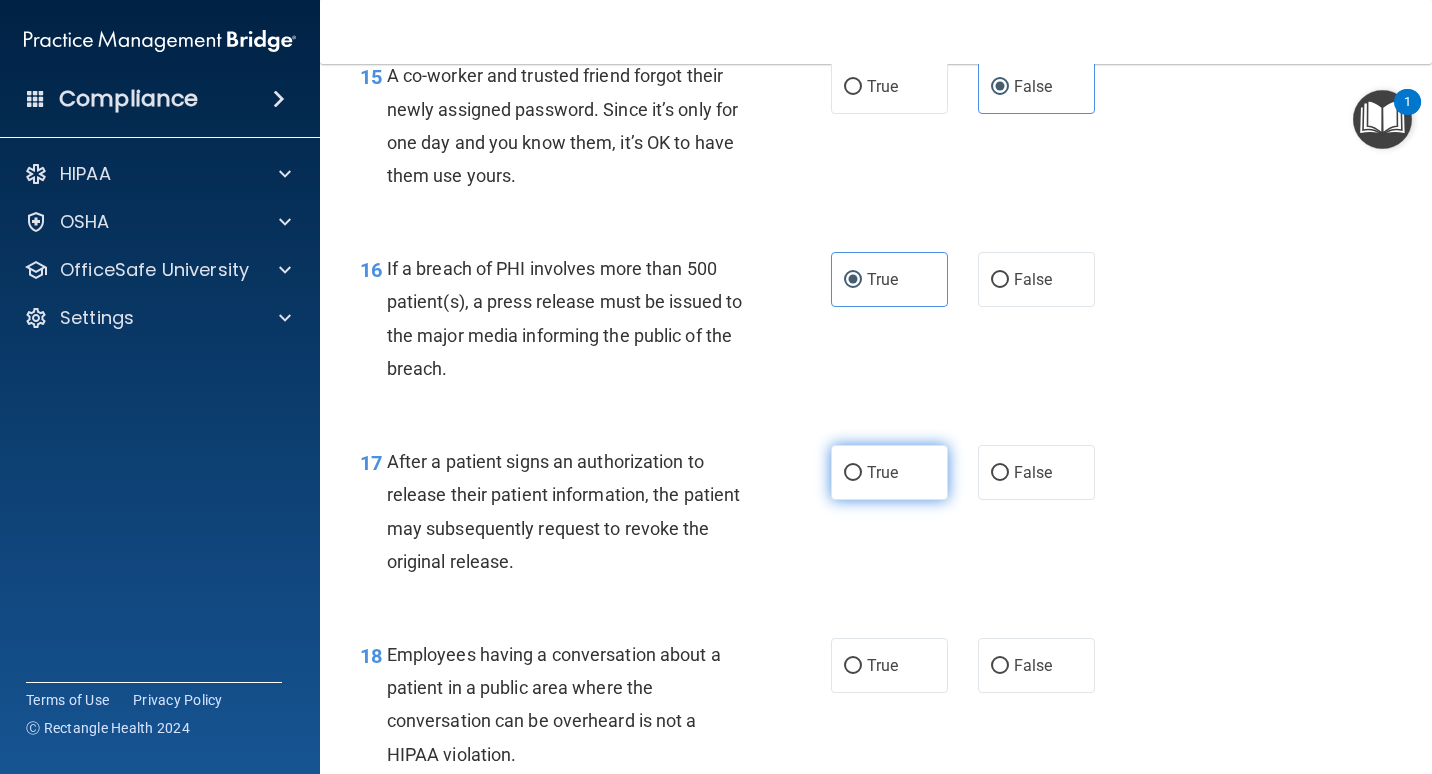 click on "True" at bounding box center (882, 472) 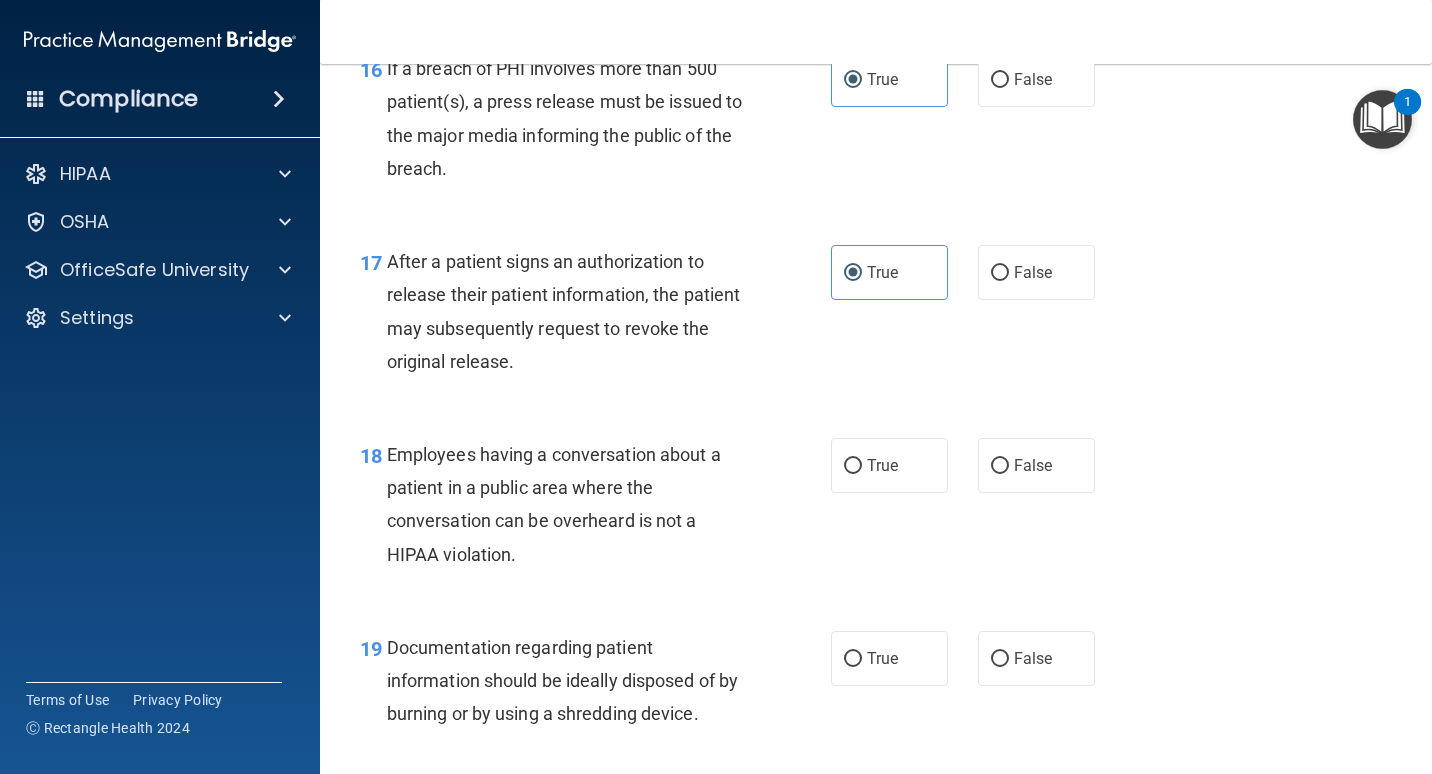scroll, scrollTop: 2900, scrollLeft: 0, axis: vertical 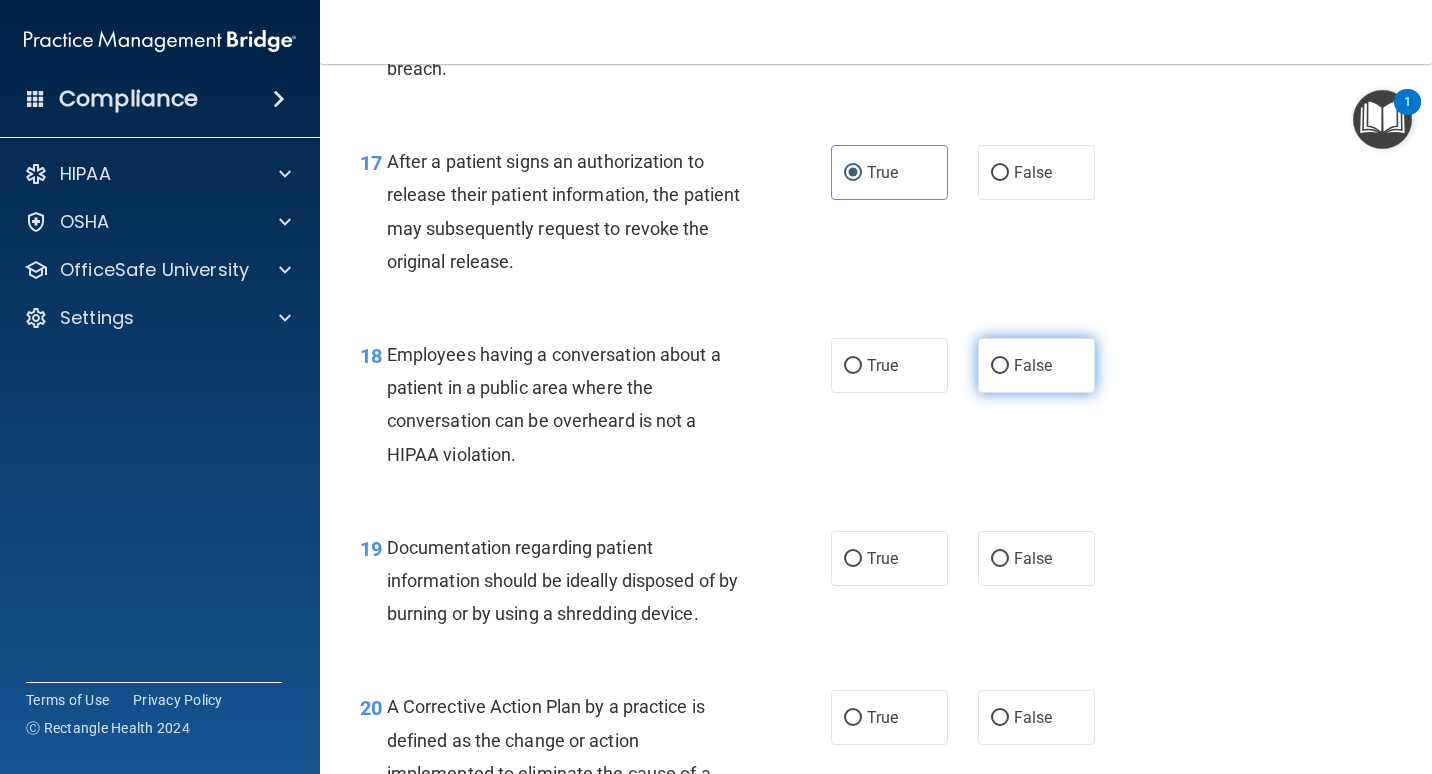 click on "False" at bounding box center (1033, 365) 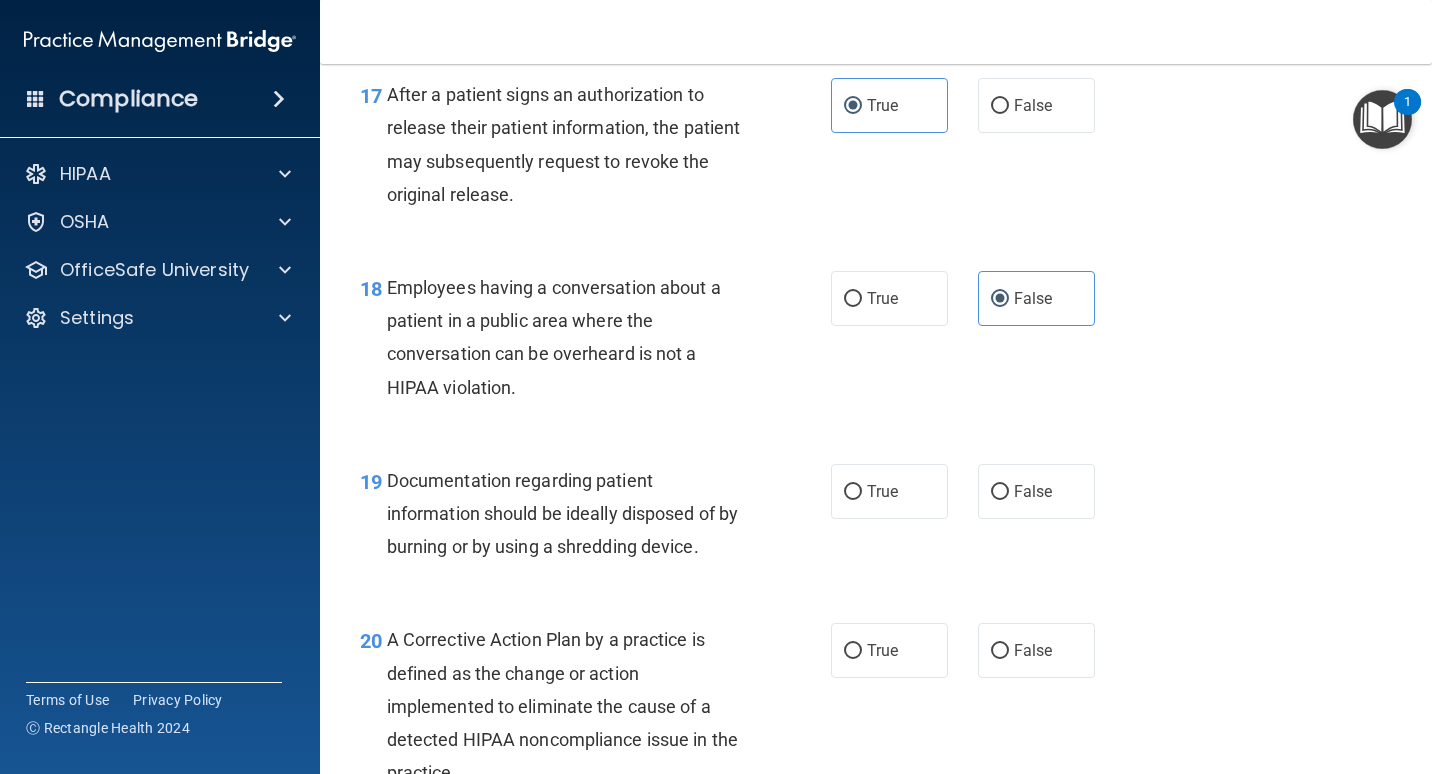 scroll, scrollTop: 3000, scrollLeft: 0, axis: vertical 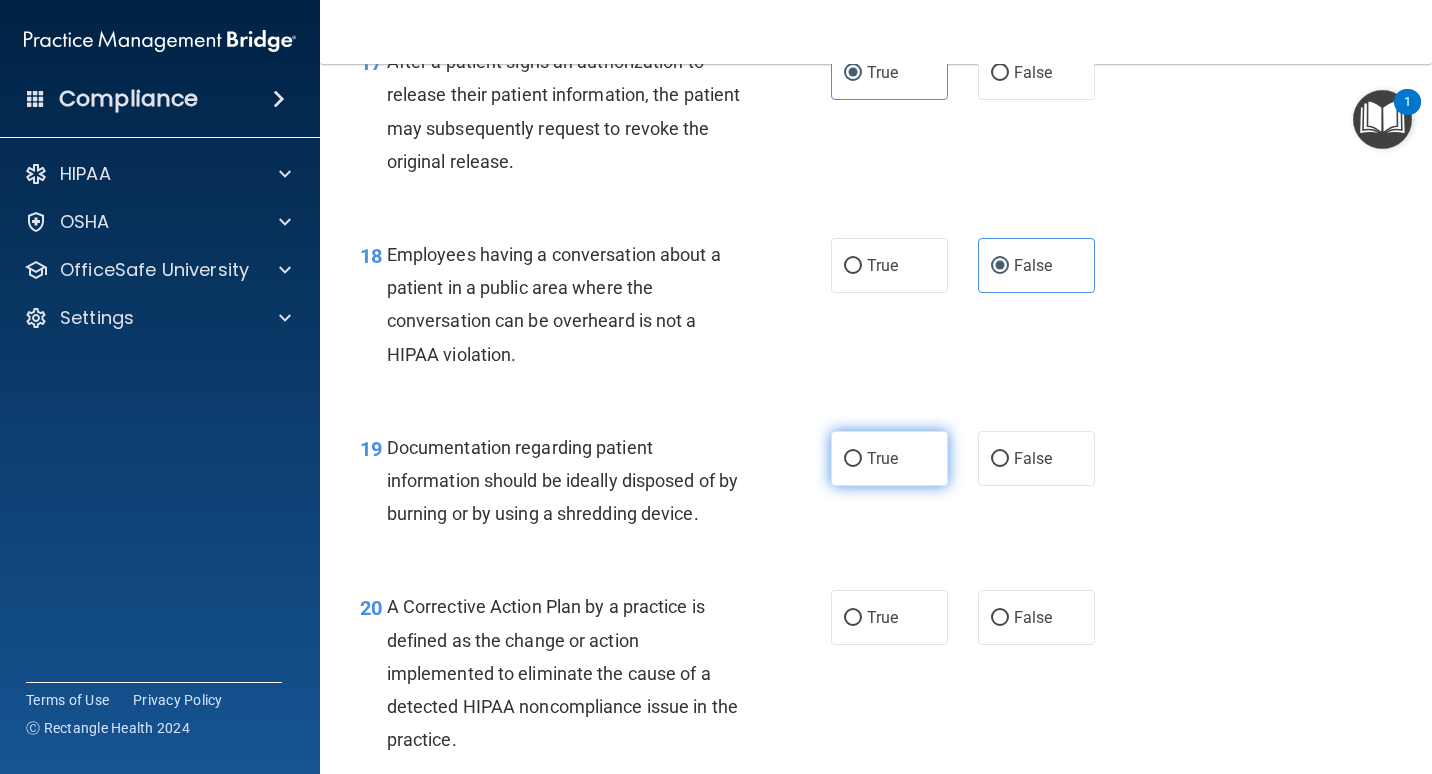 click on "True" at bounding box center [889, 458] 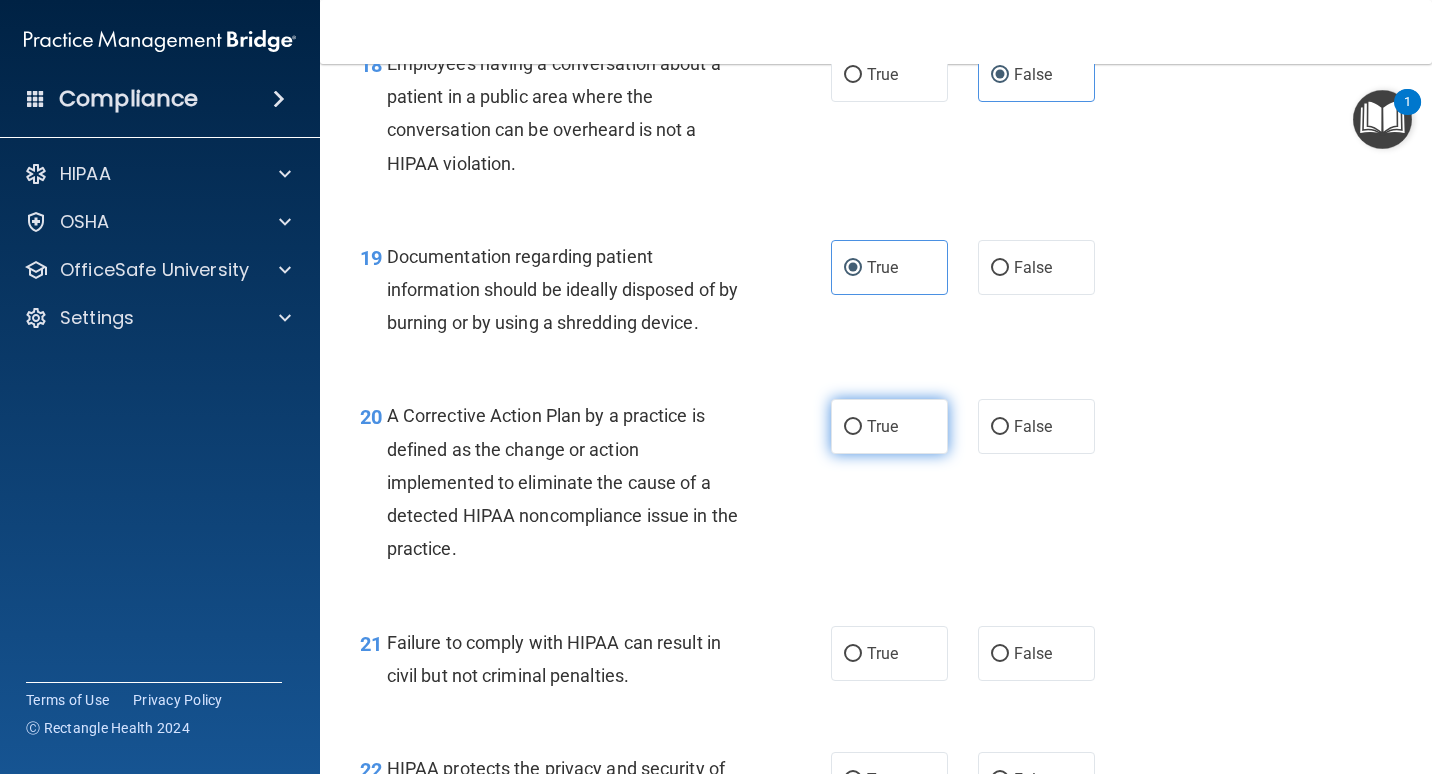 scroll, scrollTop: 3200, scrollLeft: 0, axis: vertical 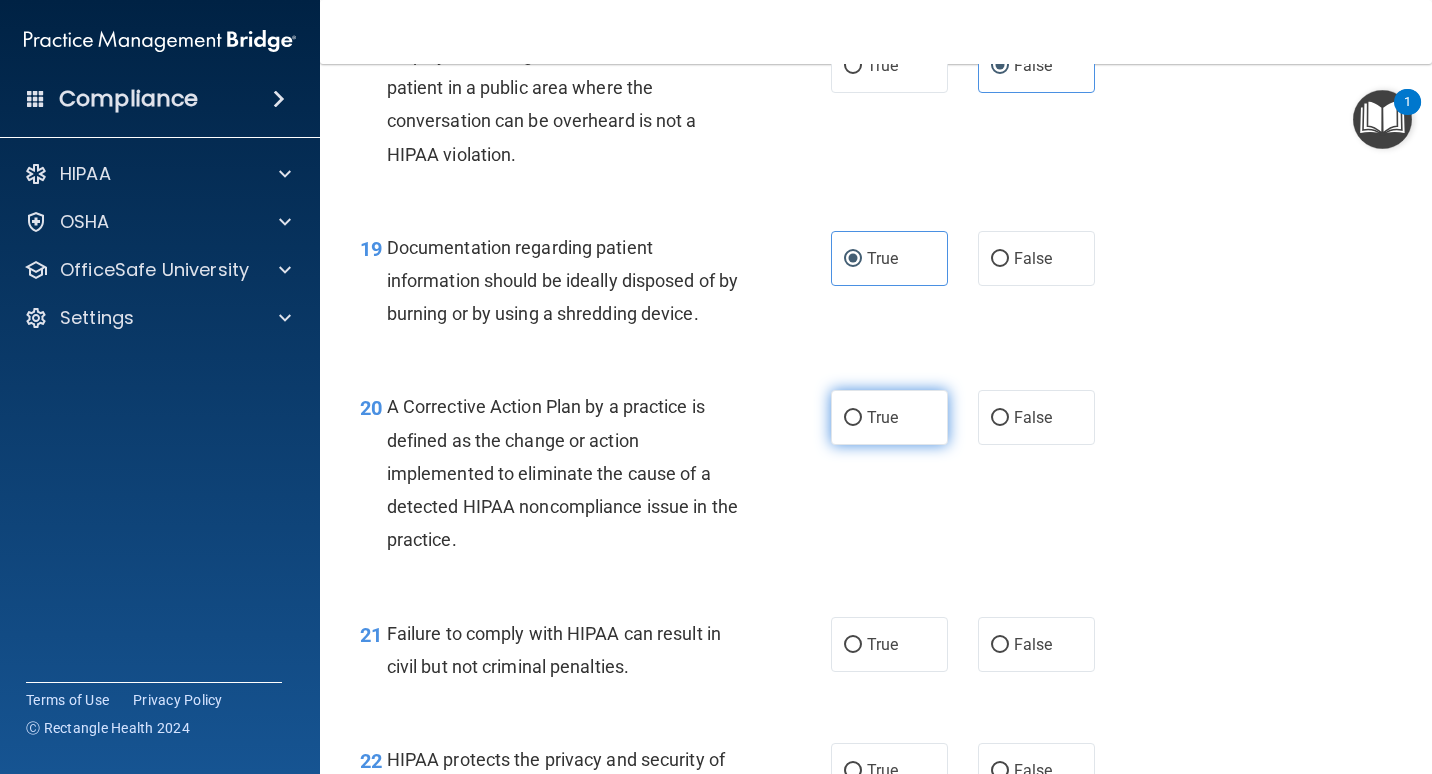click on "True" at bounding box center [882, 417] 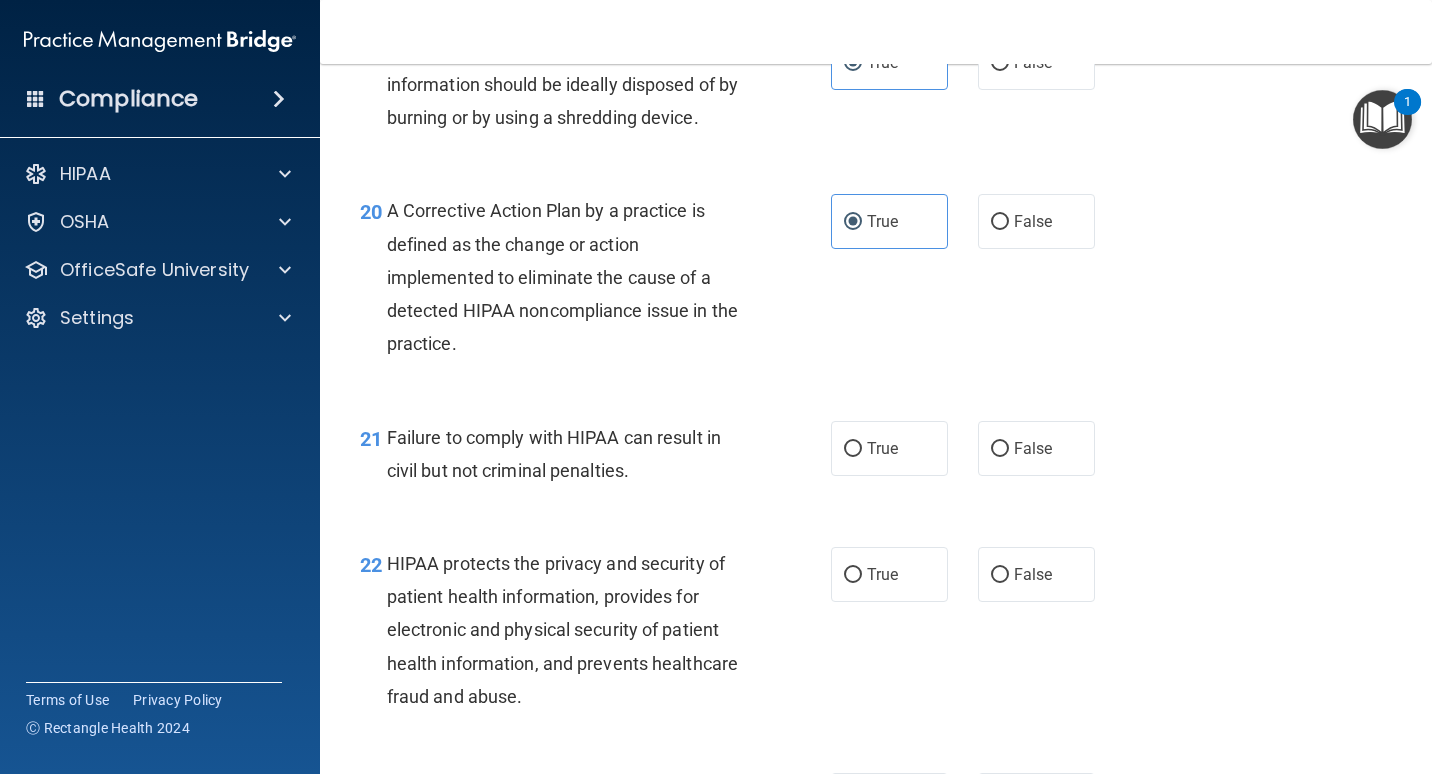 scroll, scrollTop: 3400, scrollLeft: 0, axis: vertical 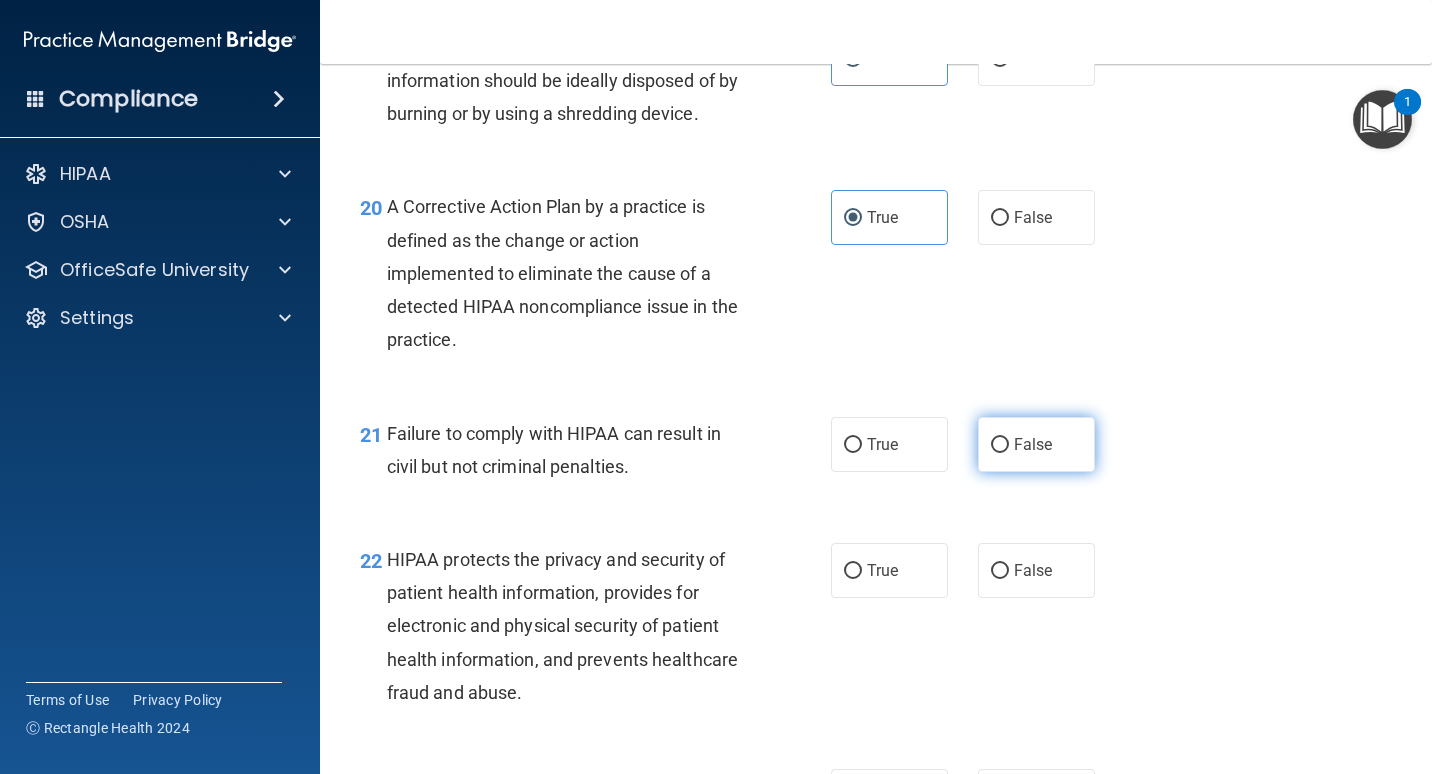 click on "False" at bounding box center (1036, 444) 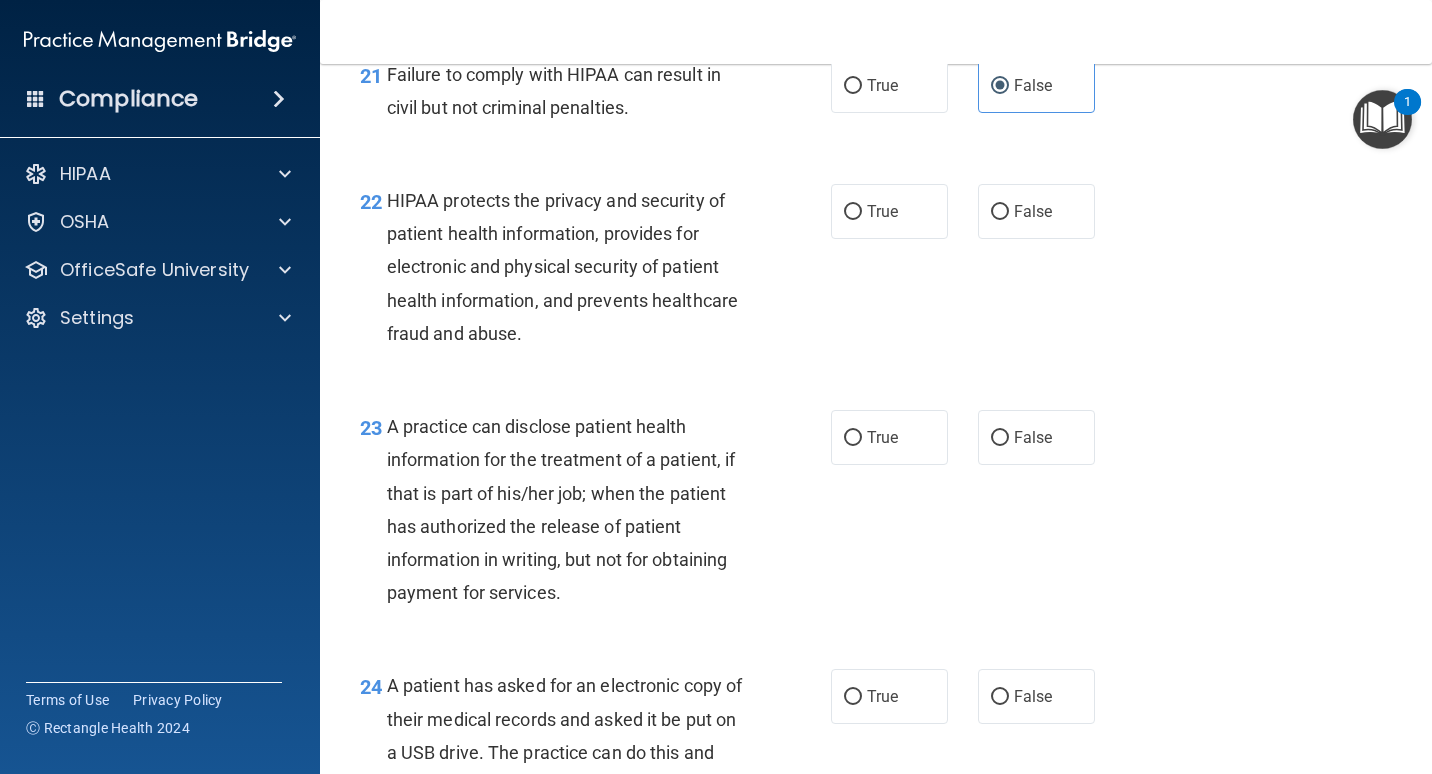 scroll, scrollTop: 3800, scrollLeft: 0, axis: vertical 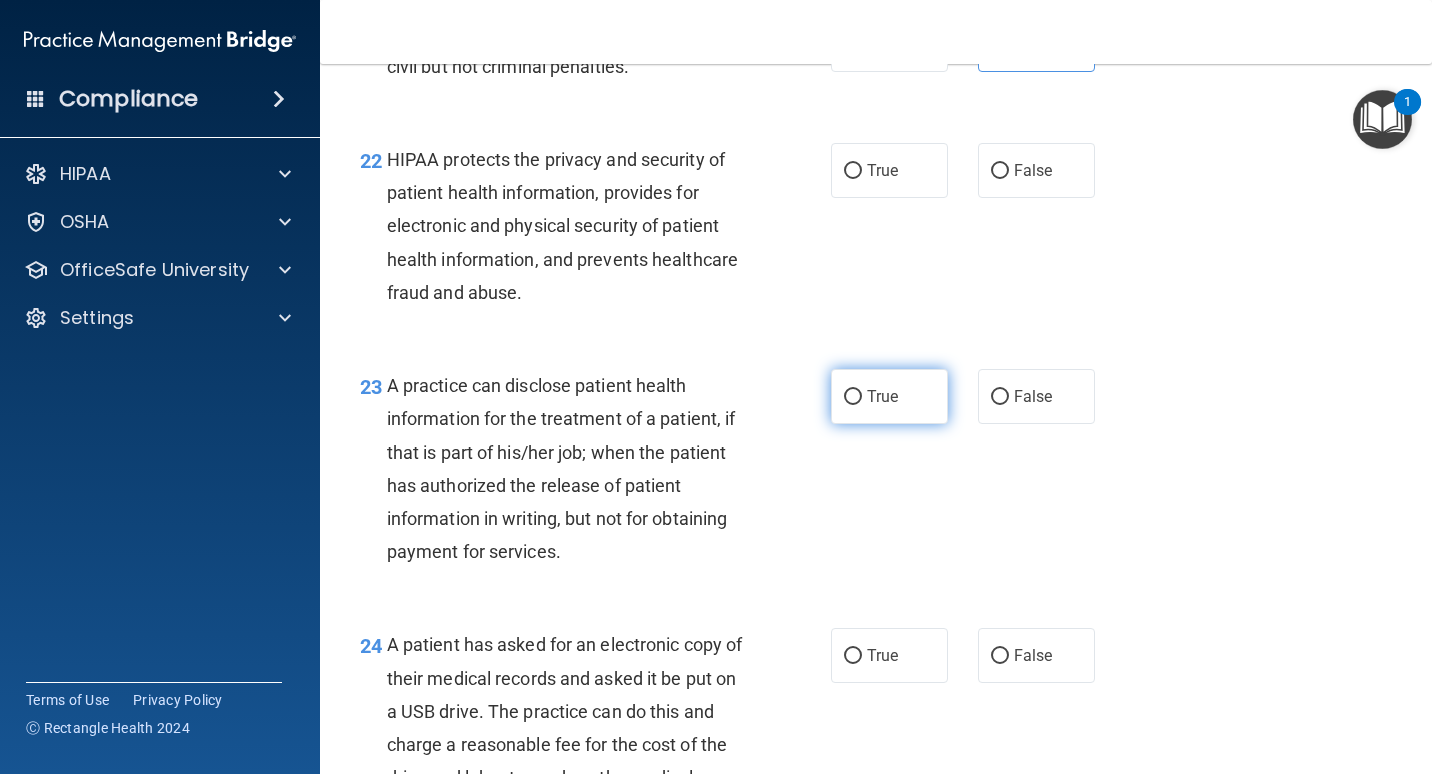 click on "True" at bounding box center [889, 396] 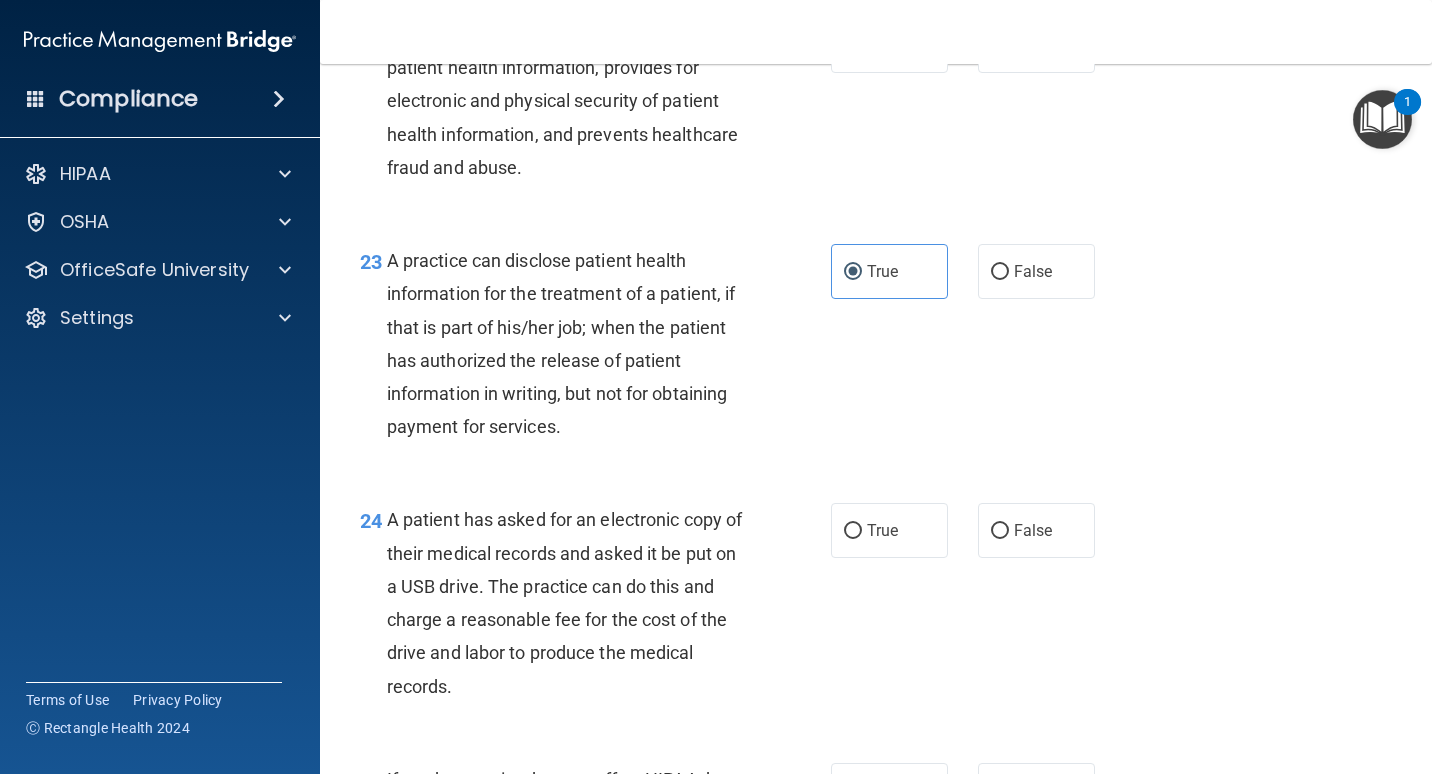 scroll, scrollTop: 4000, scrollLeft: 0, axis: vertical 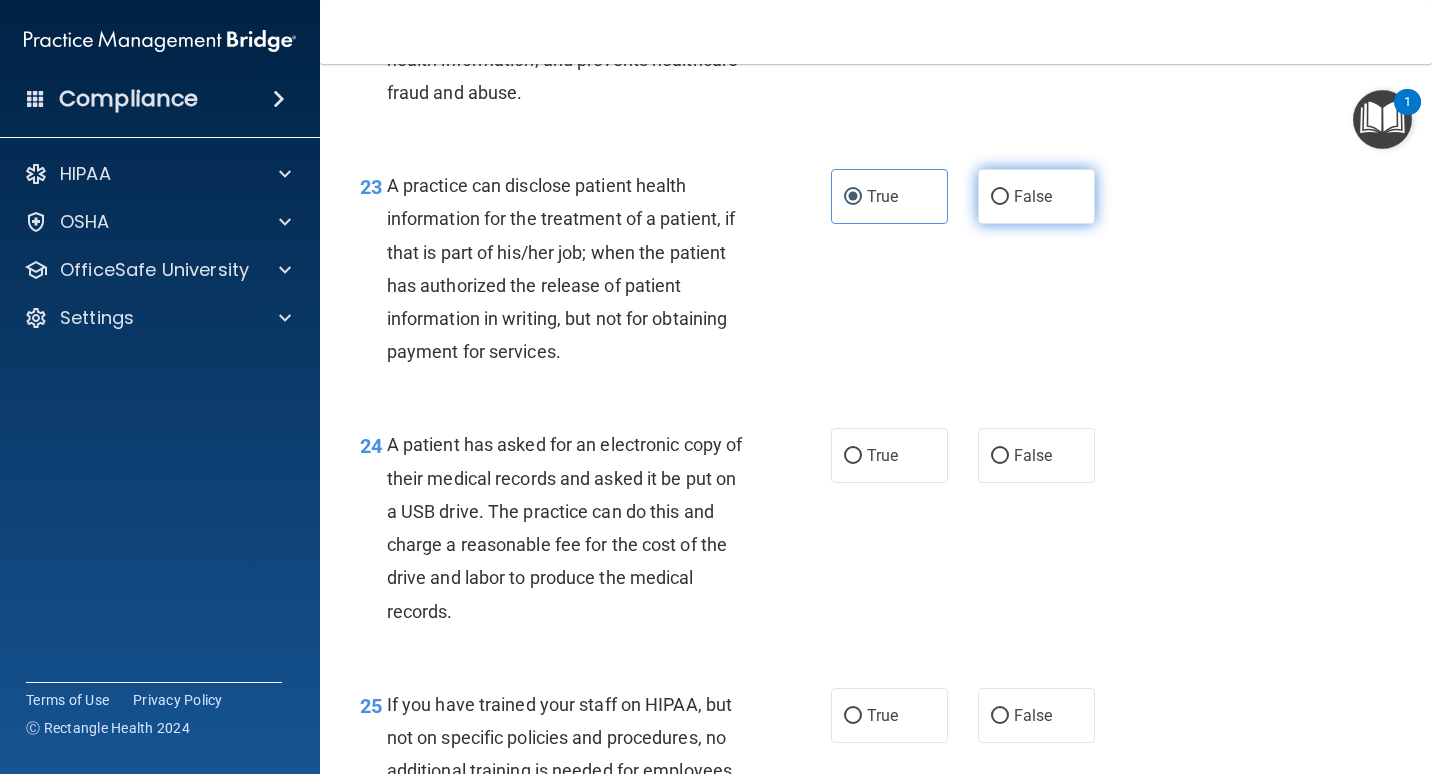 click on "False" at bounding box center (1036, 196) 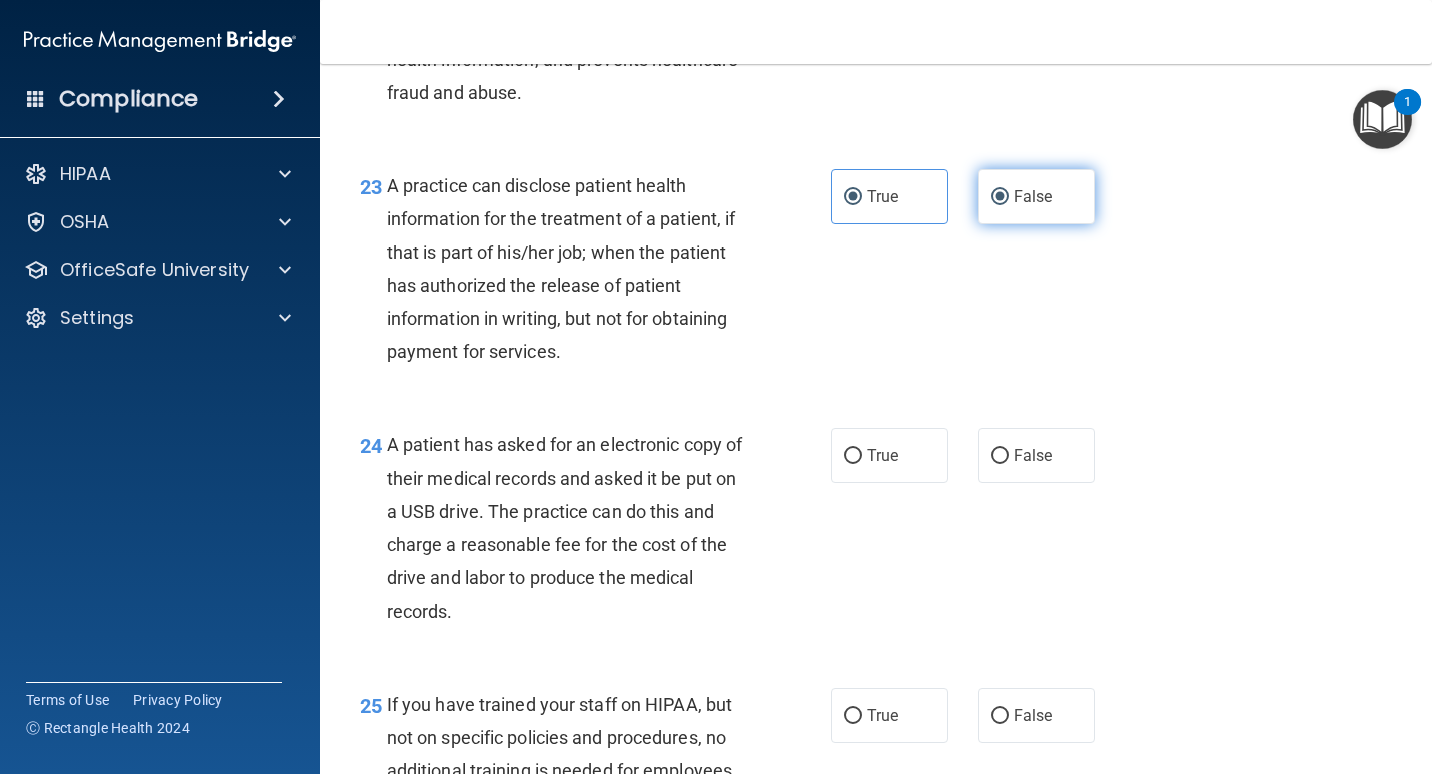 radio on "false" 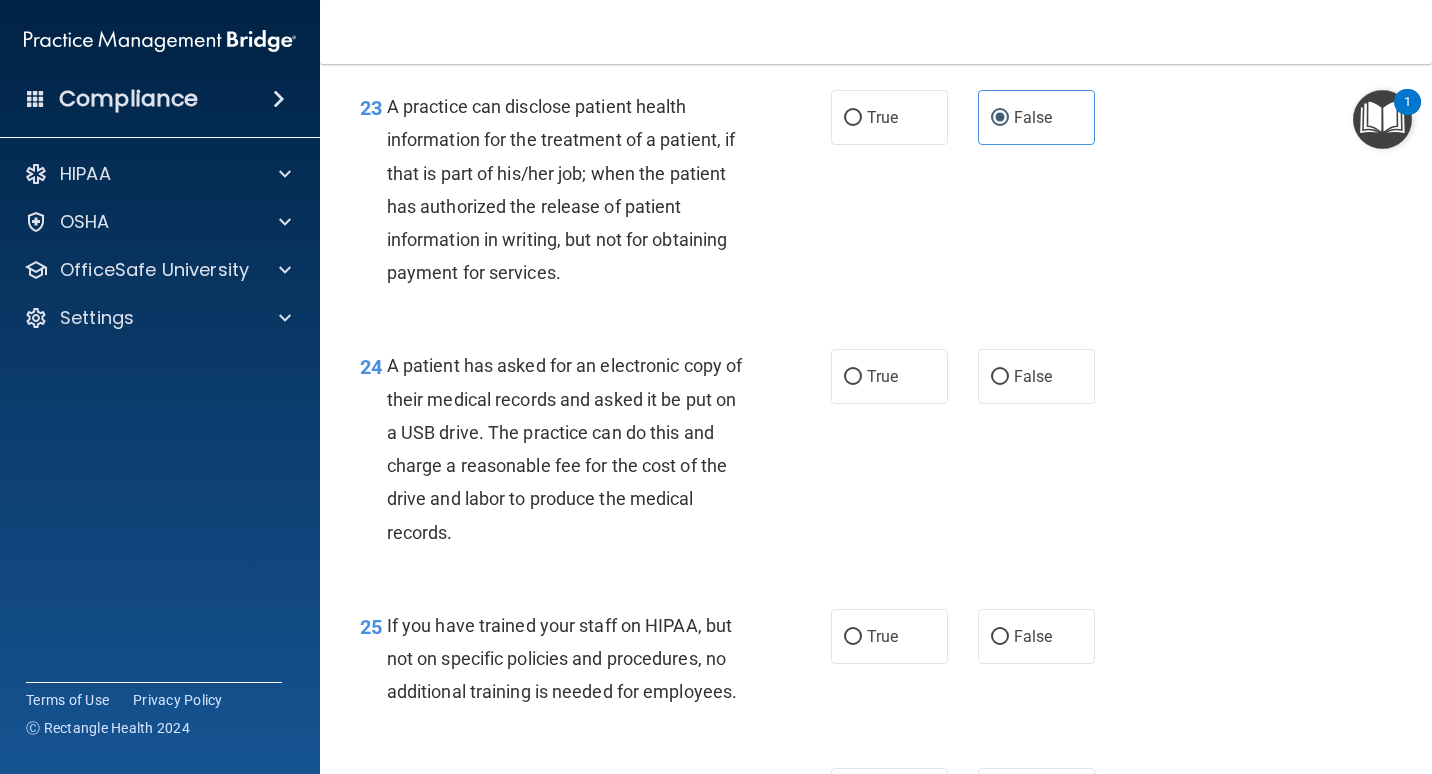 scroll, scrollTop: 4100, scrollLeft: 0, axis: vertical 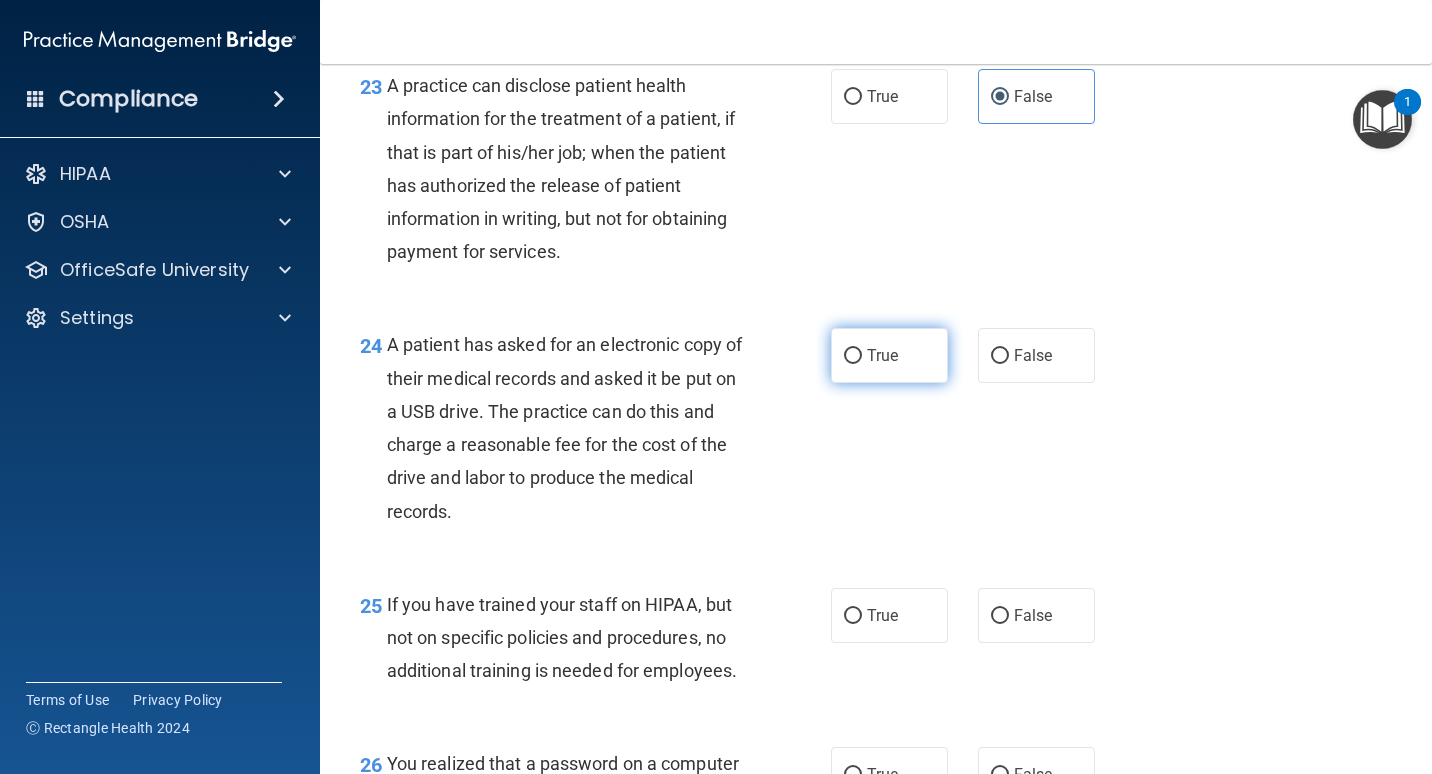 click on "True" at bounding box center (853, 356) 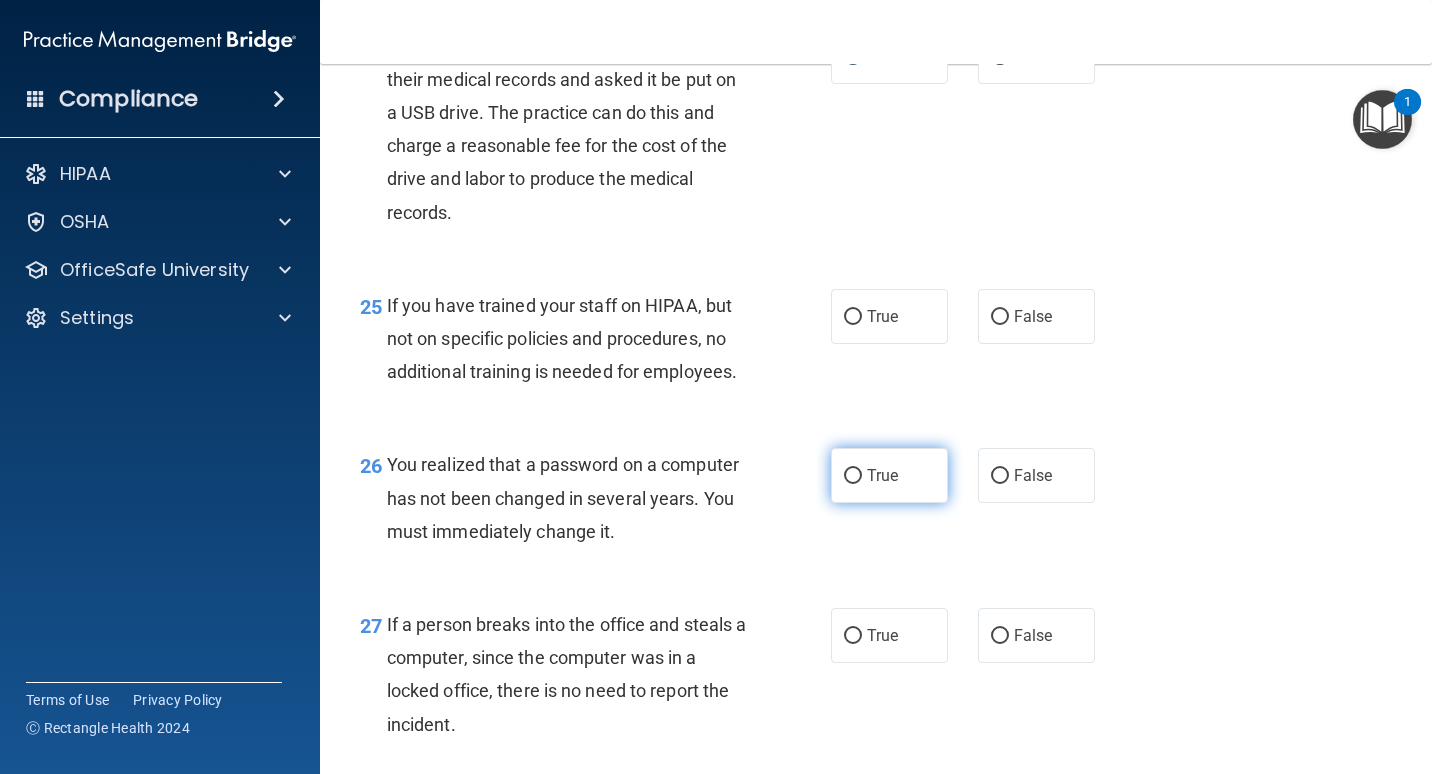 scroll, scrollTop: 4400, scrollLeft: 0, axis: vertical 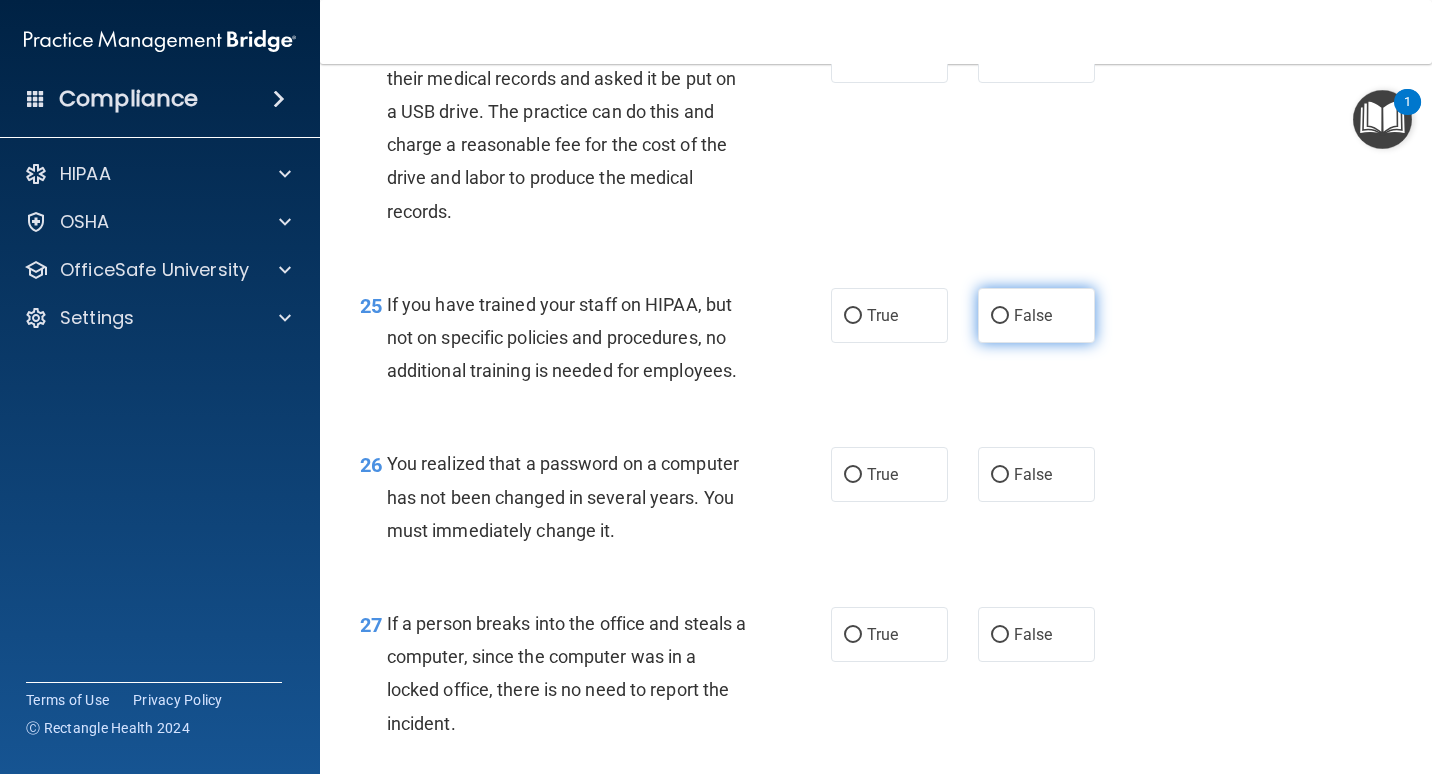 click on "False" at bounding box center [1000, 316] 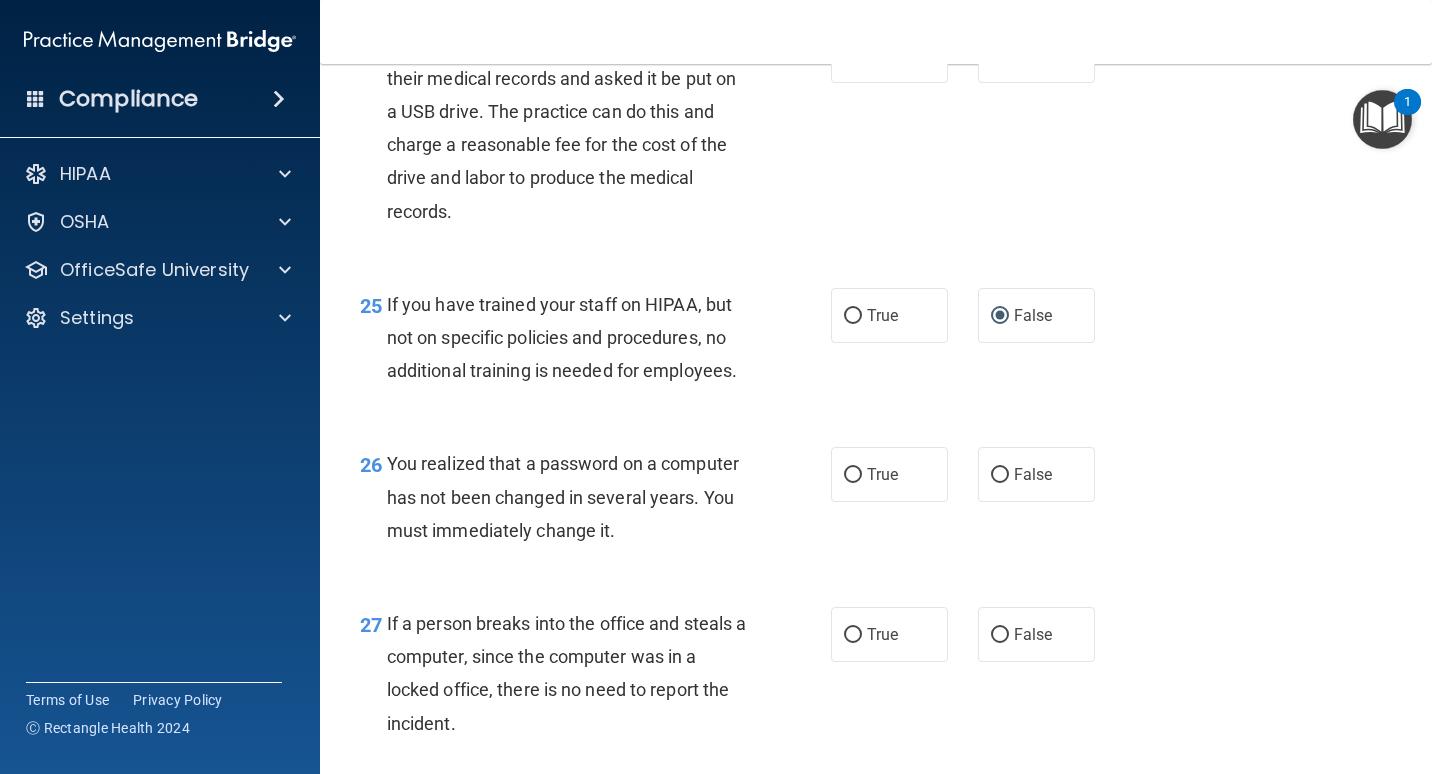 scroll, scrollTop: 4500, scrollLeft: 0, axis: vertical 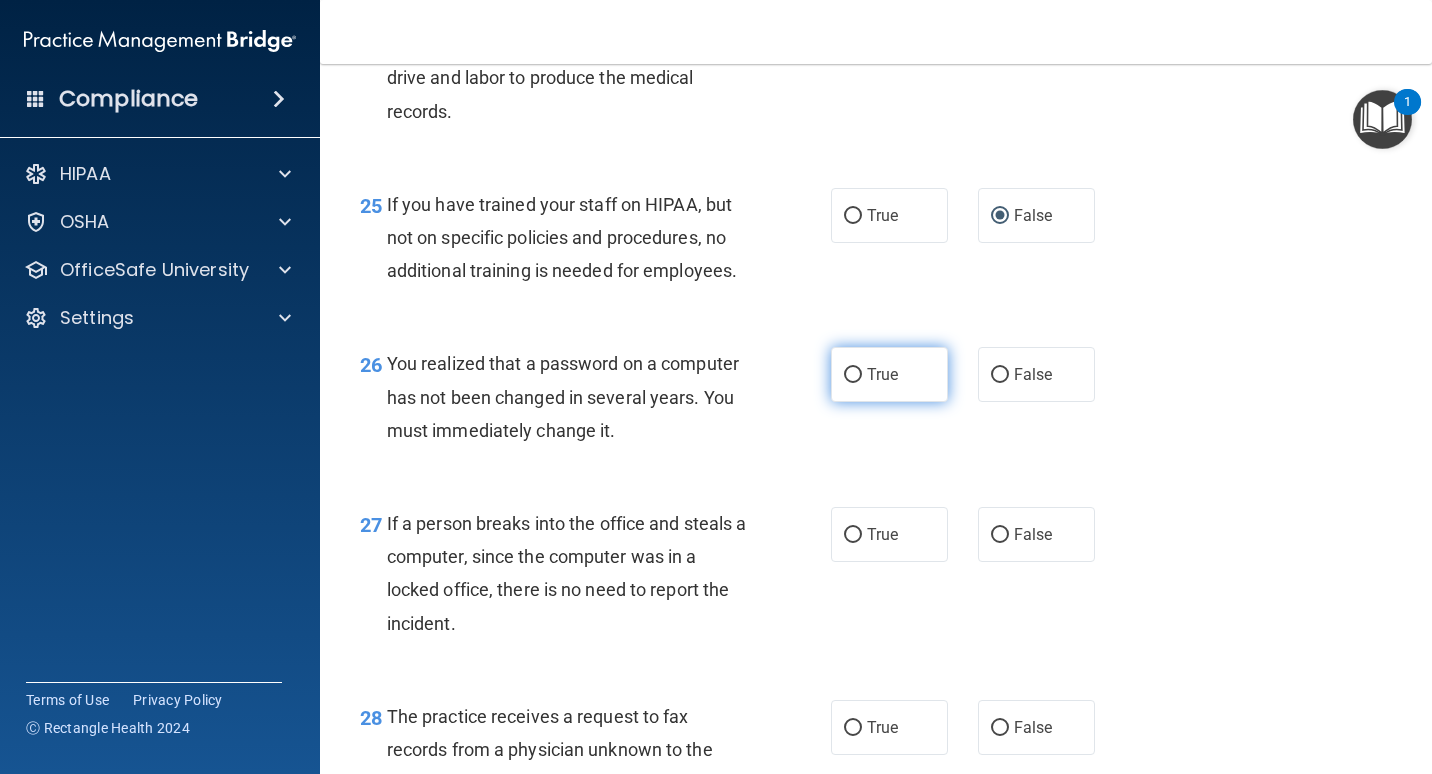 click on "True" at bounding box center [889, 374] 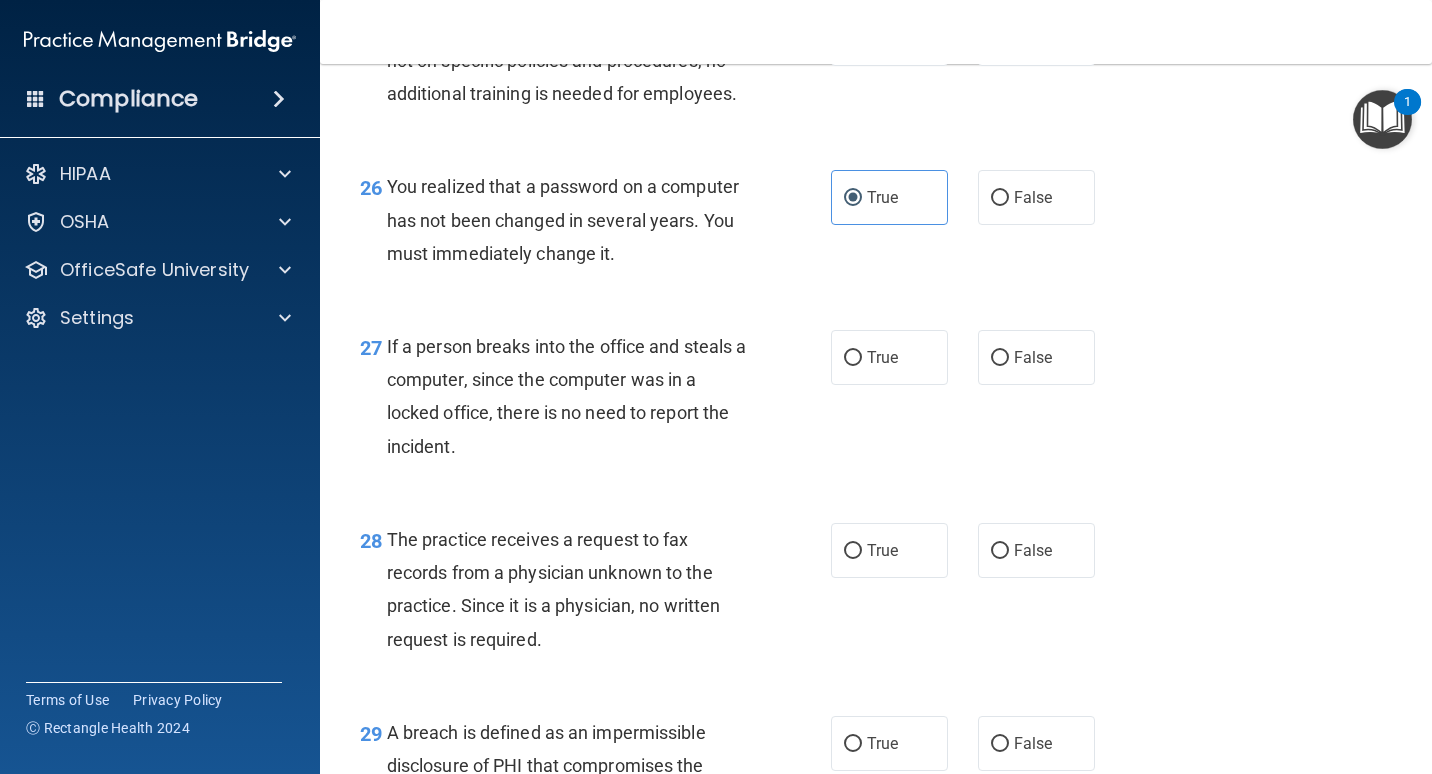 scroll, scrollTop: 4800, scrollLeft: 0, axis: vertical 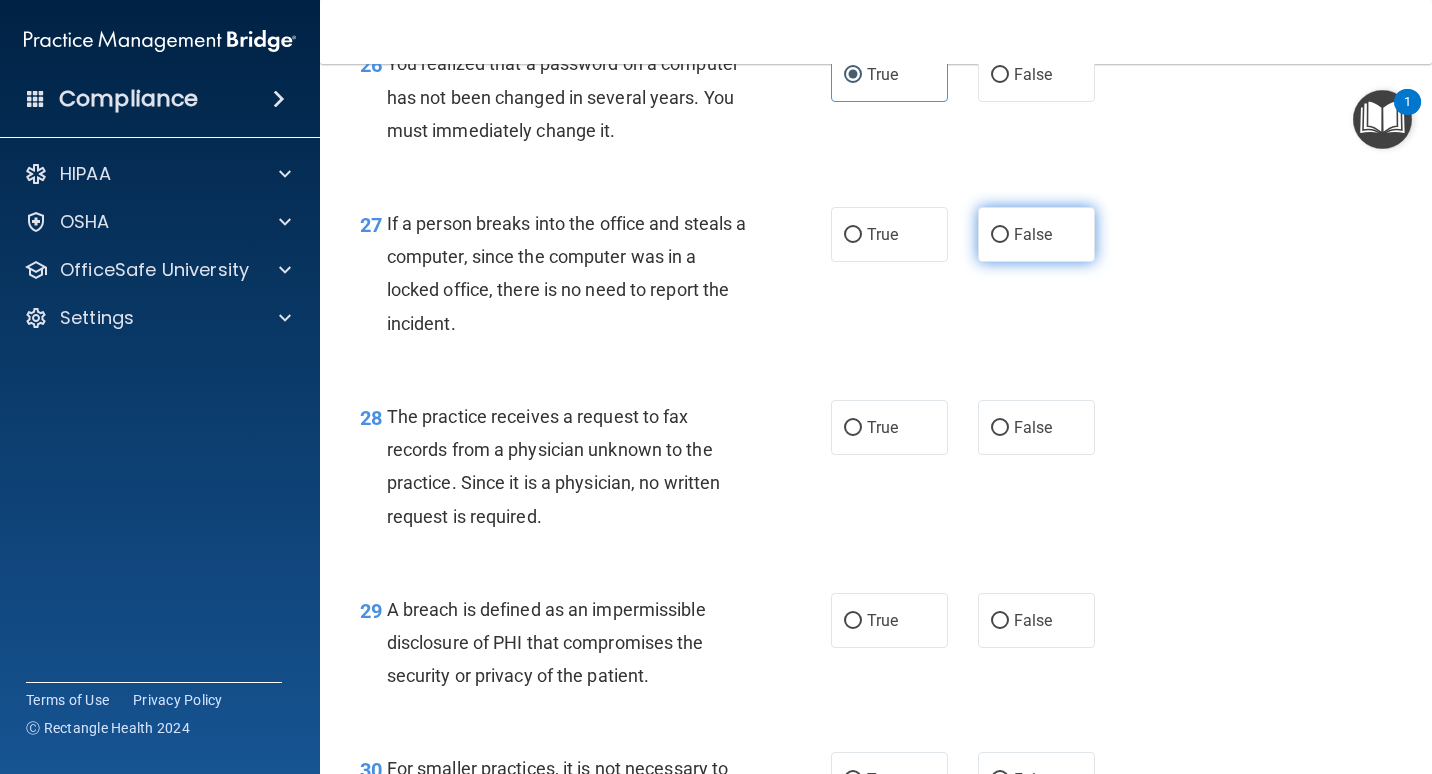 click on "False" at bounding box center [1033, 234] 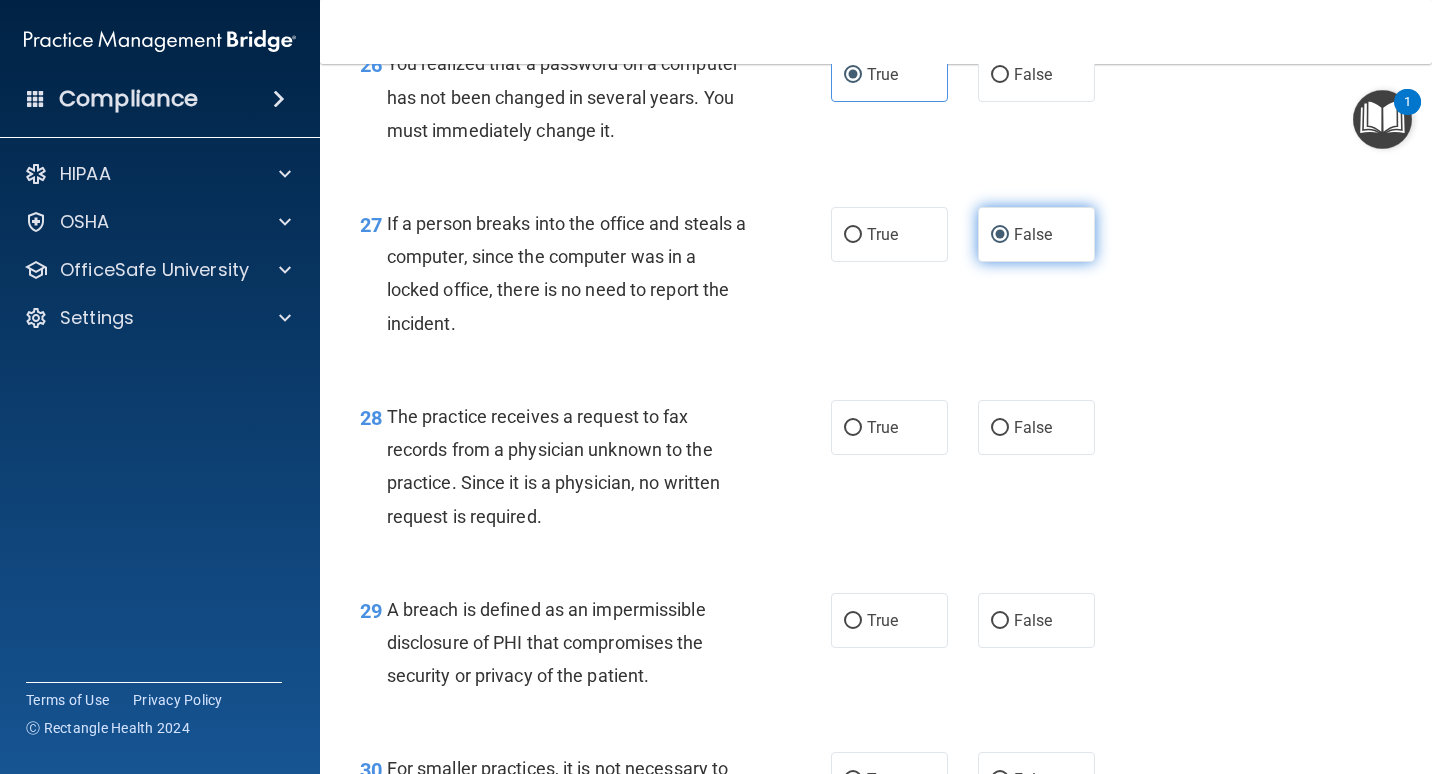 click on "False" at bounding box center [1033, 234] 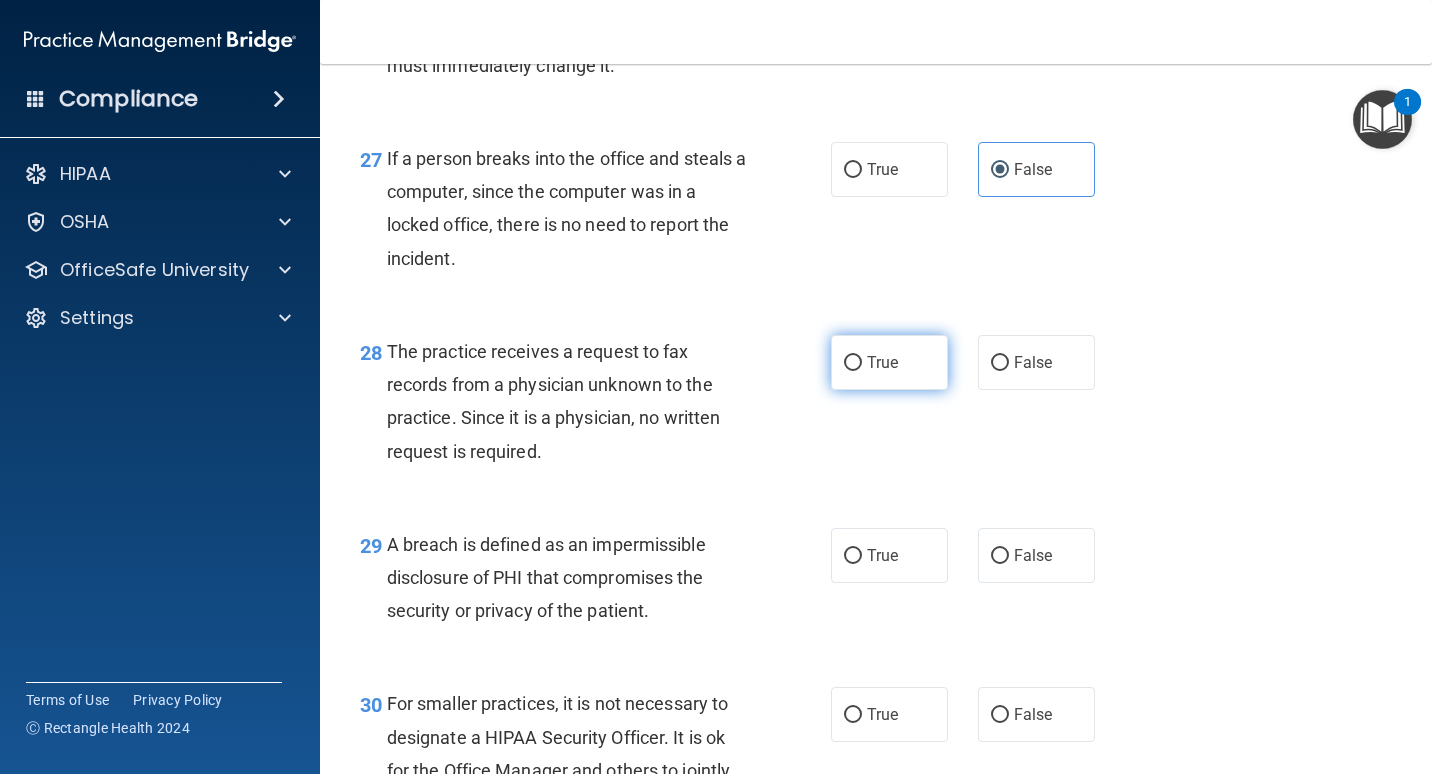 scroll, scrollTop: 4900, scrollLeft: 0, axis: vertical 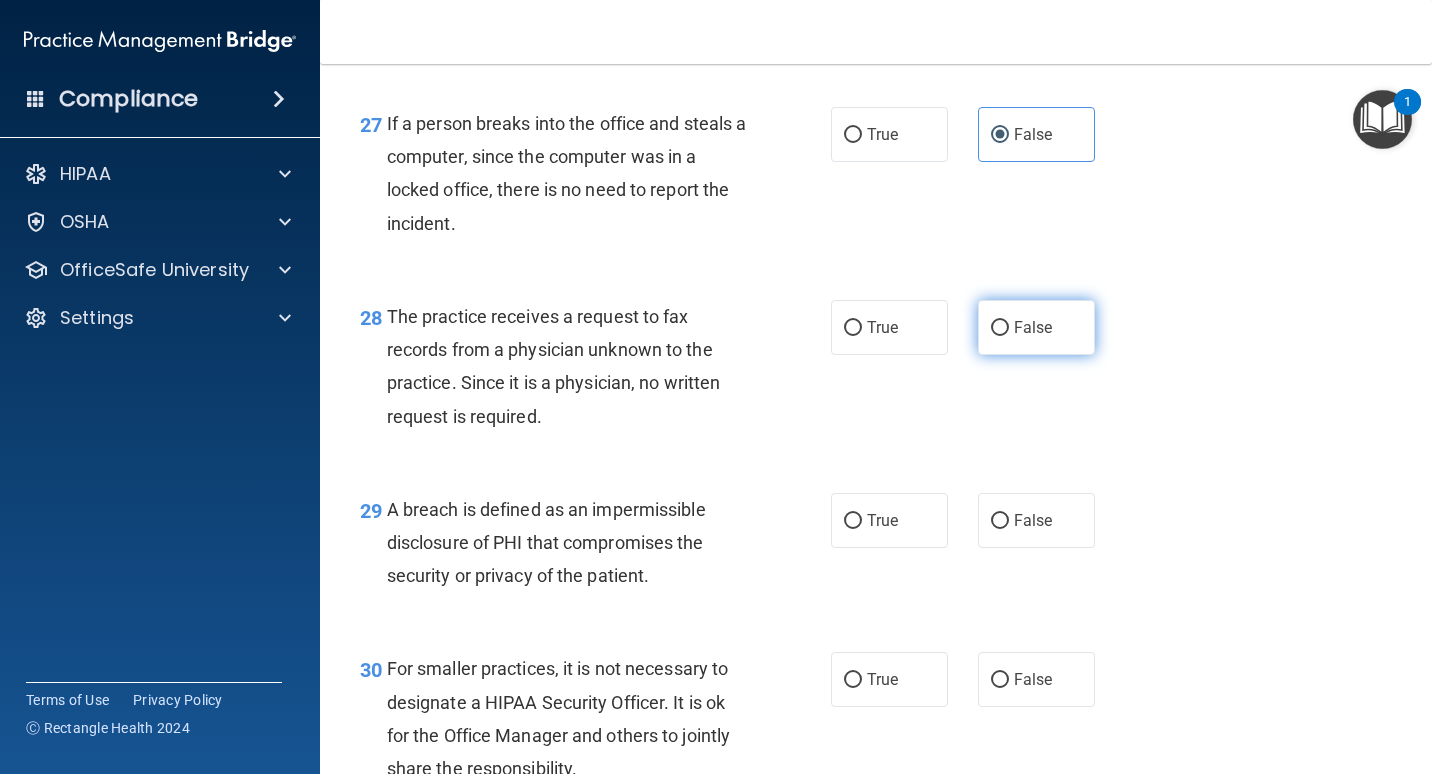 click on "False" at bounding box center (1036, 327) 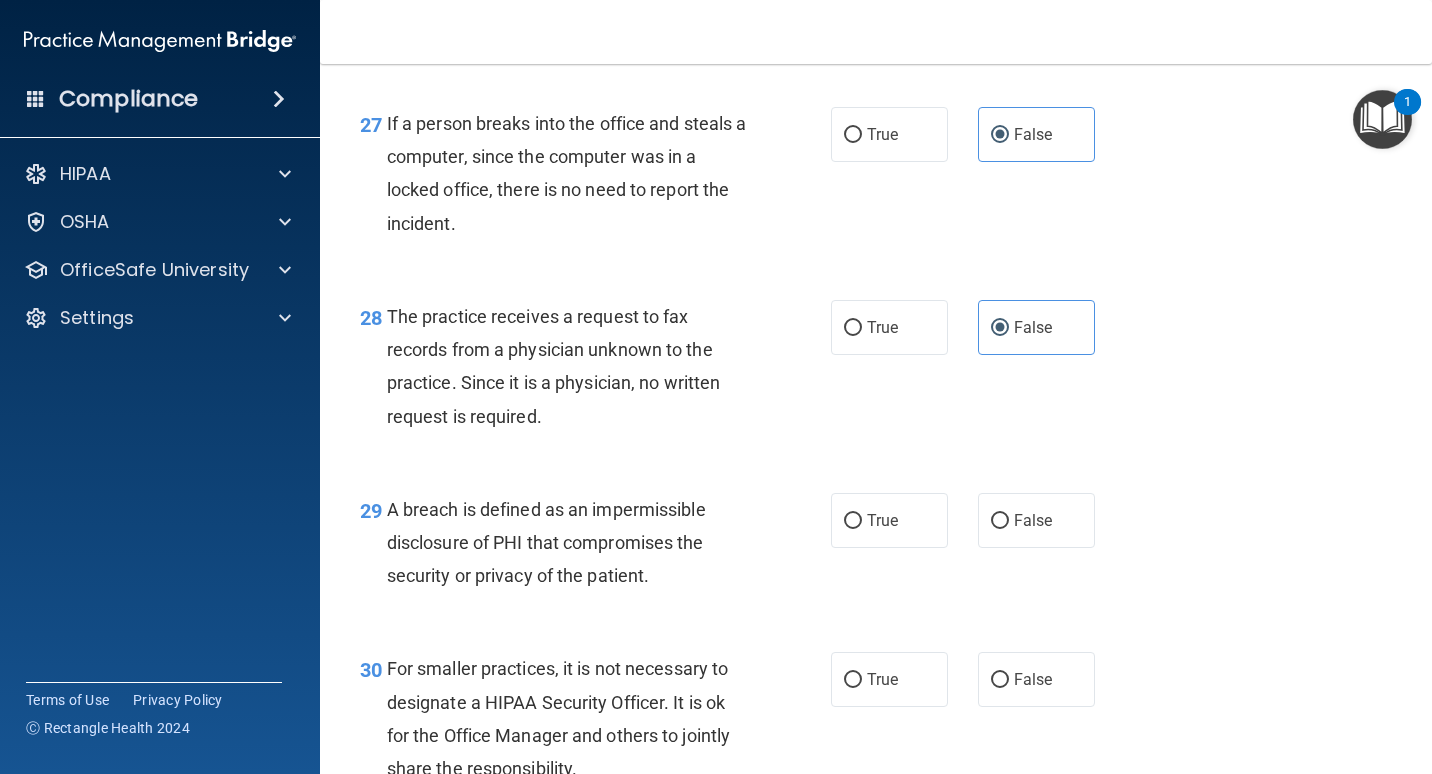 scroll, scrollTop: 5000, scrollLeft: 0, axis: vertical 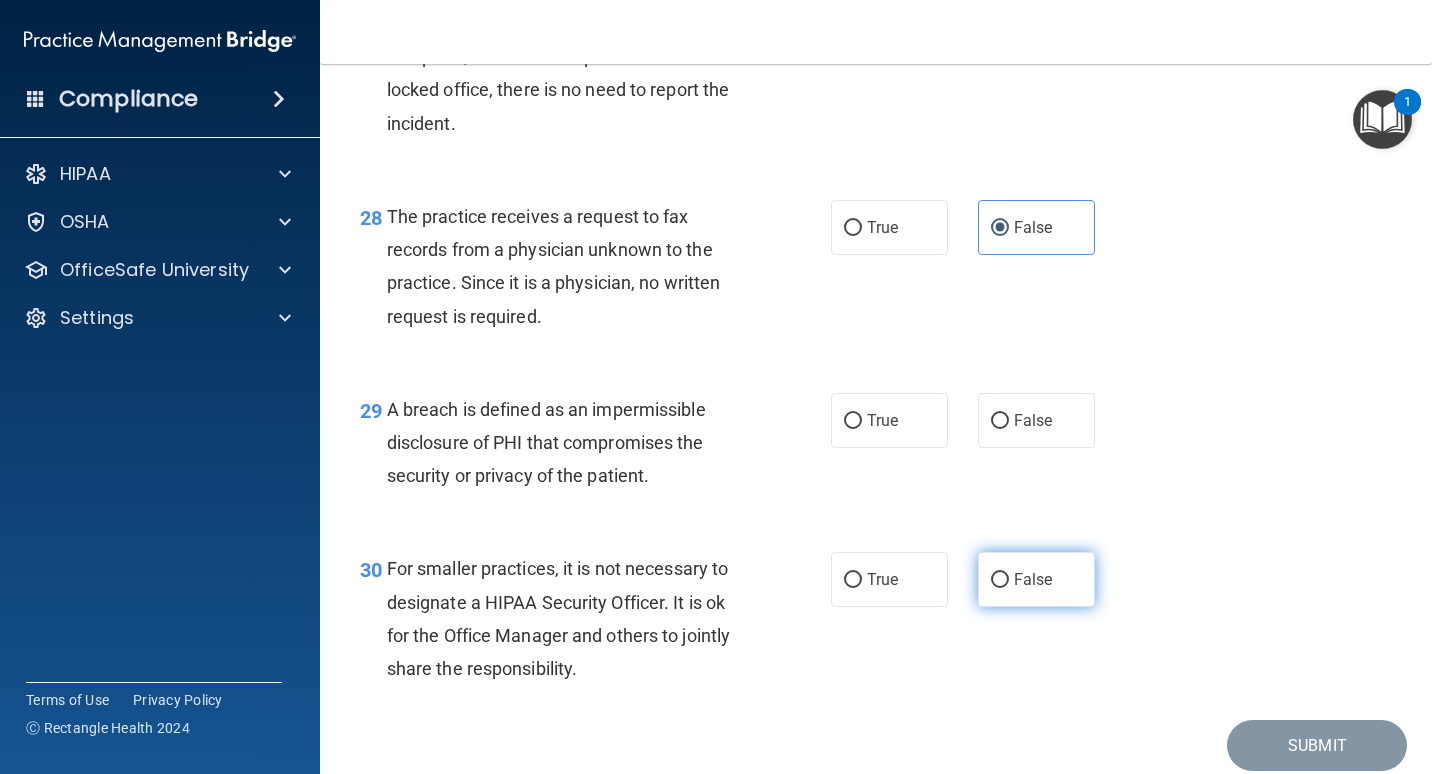 click on "False" at bounding box center [1036, 579] 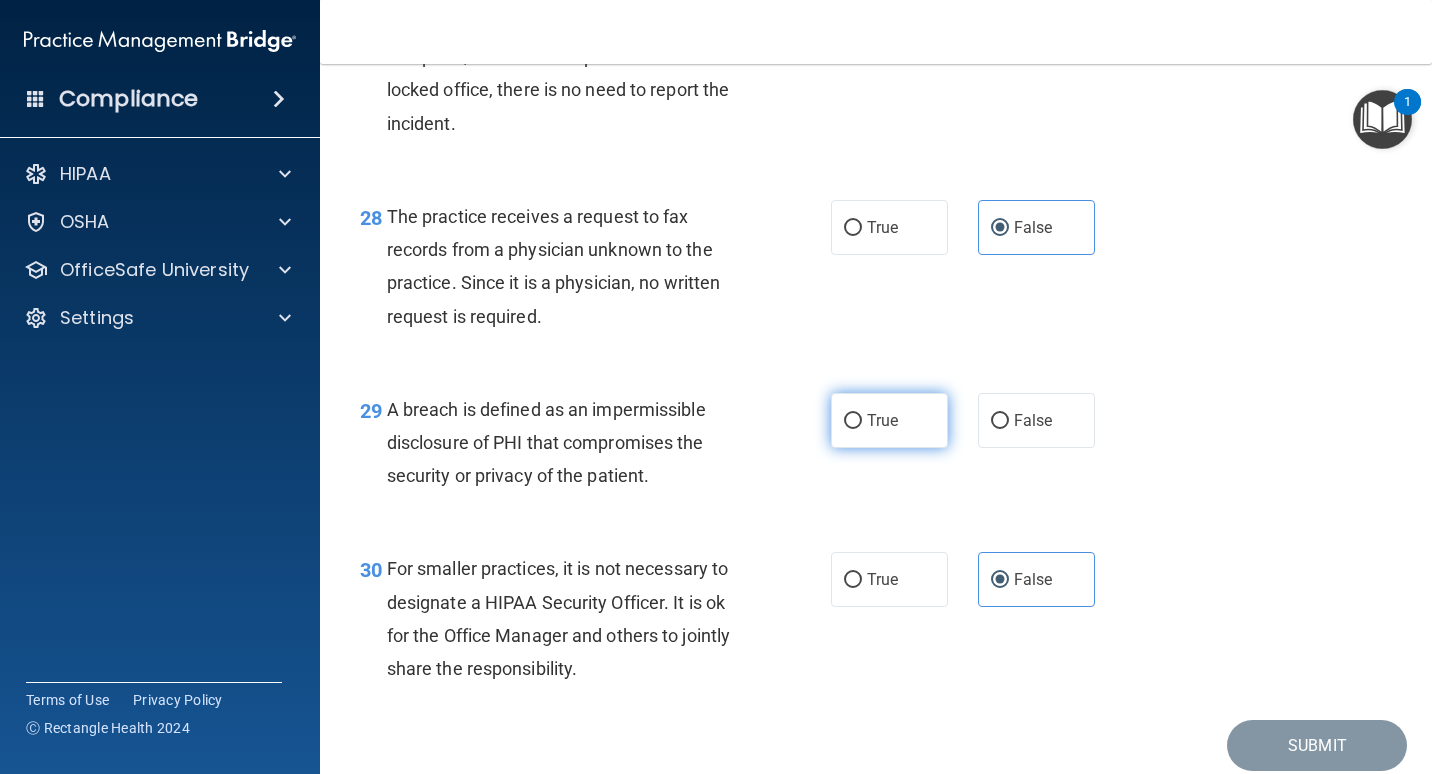 click on "True" at bounding box center [882, 420] 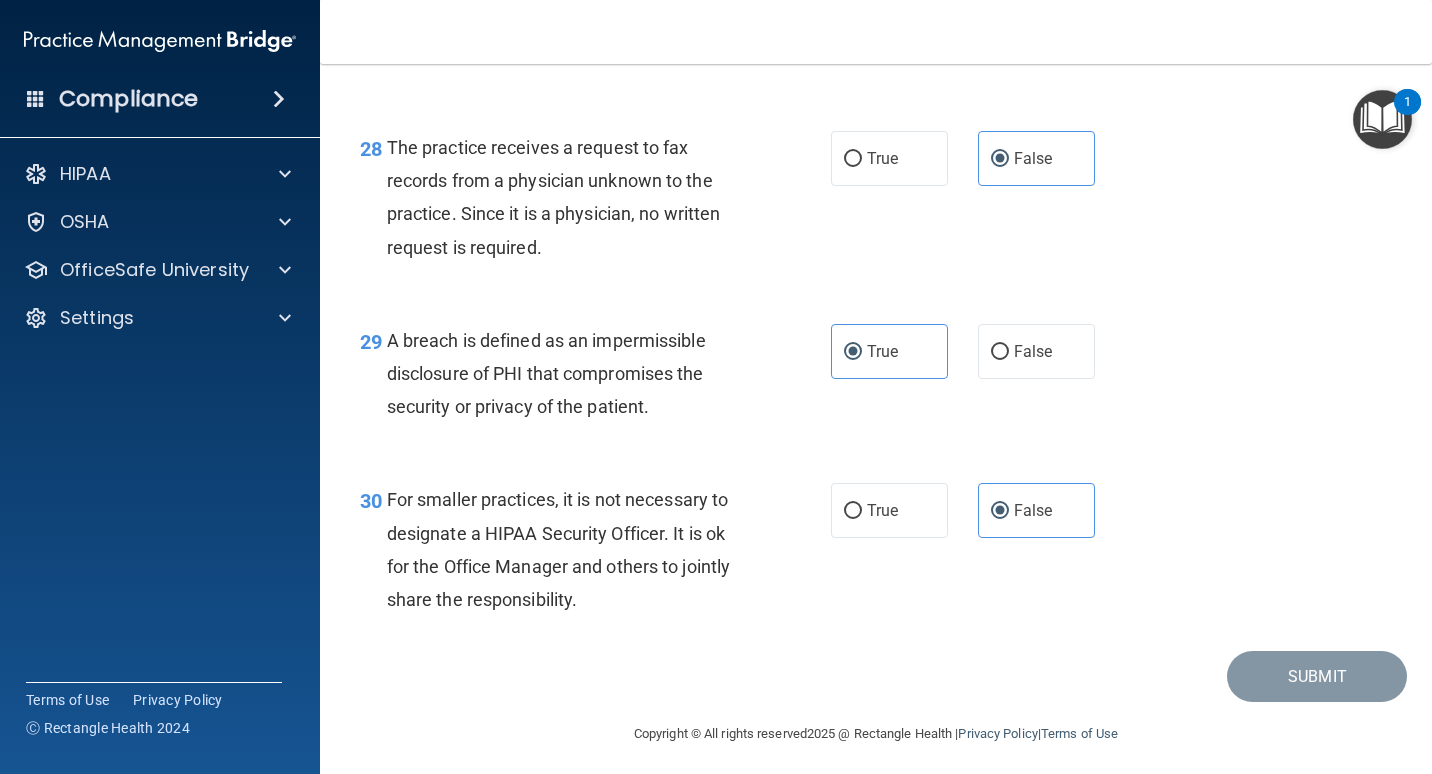 scroll, scrollTop: 5100, scrollLeft: 0, axis: vertical 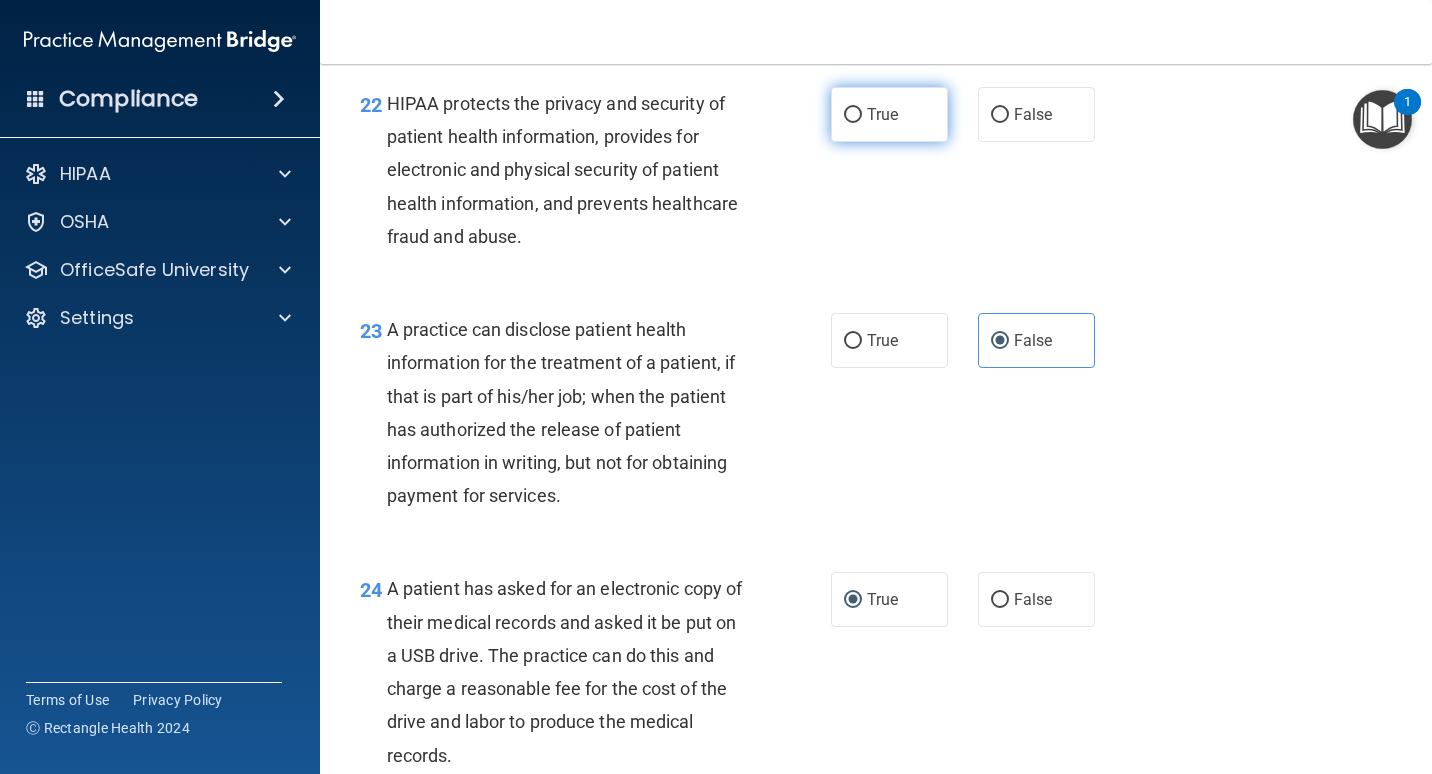 click on "True" at bounding box center [889, 114] 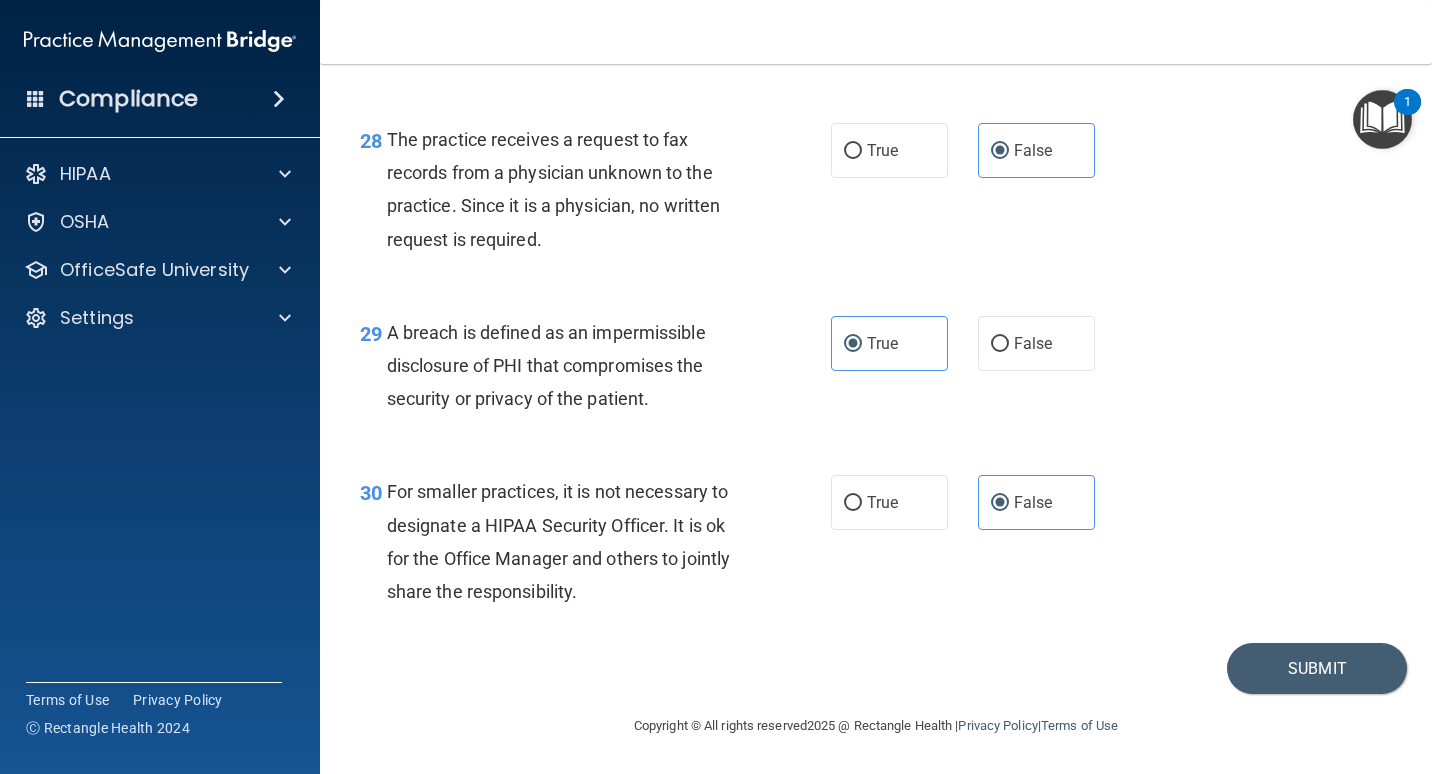 scroll, scrollTop: 5143, scrollLeft: 0, axis: vertical 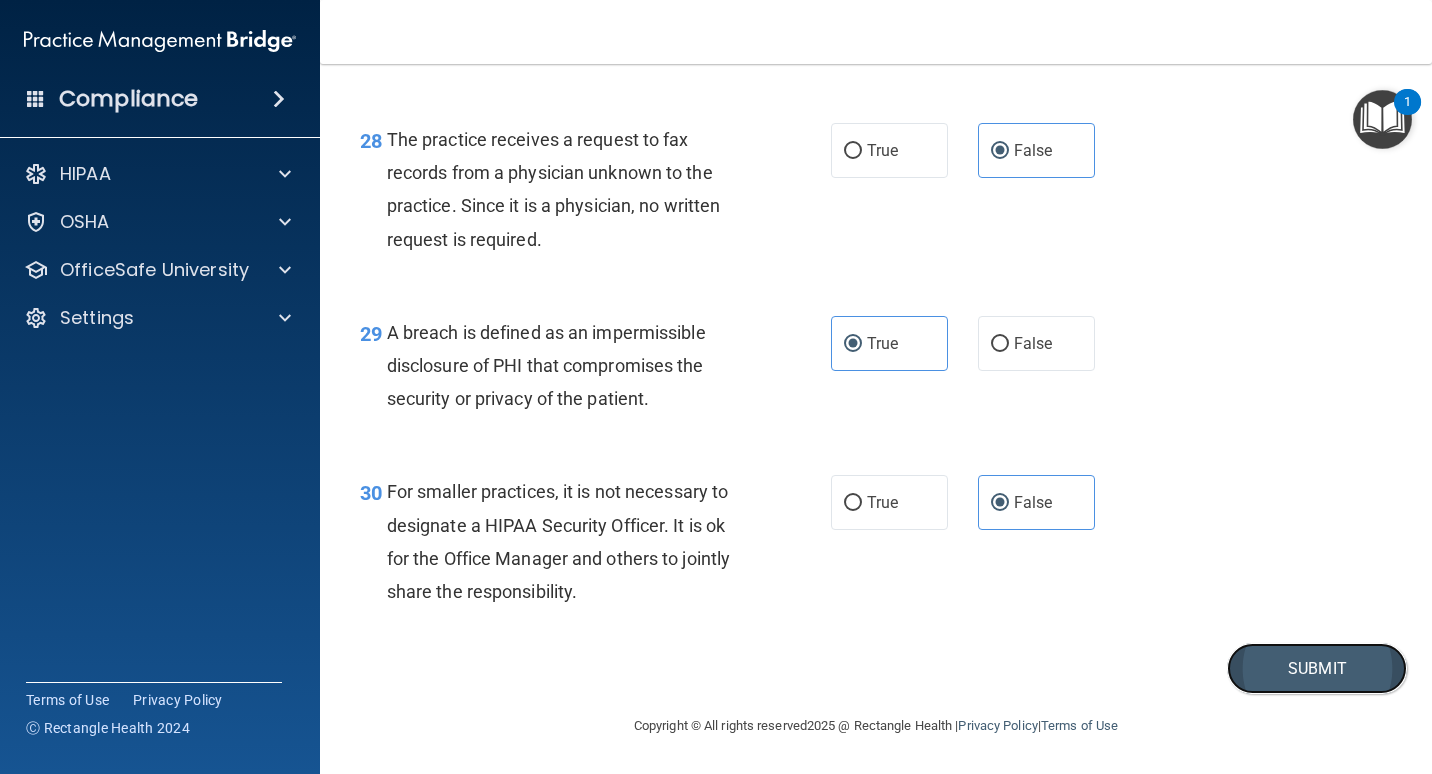 click on "Submit" at bounding box center (1317, 668) 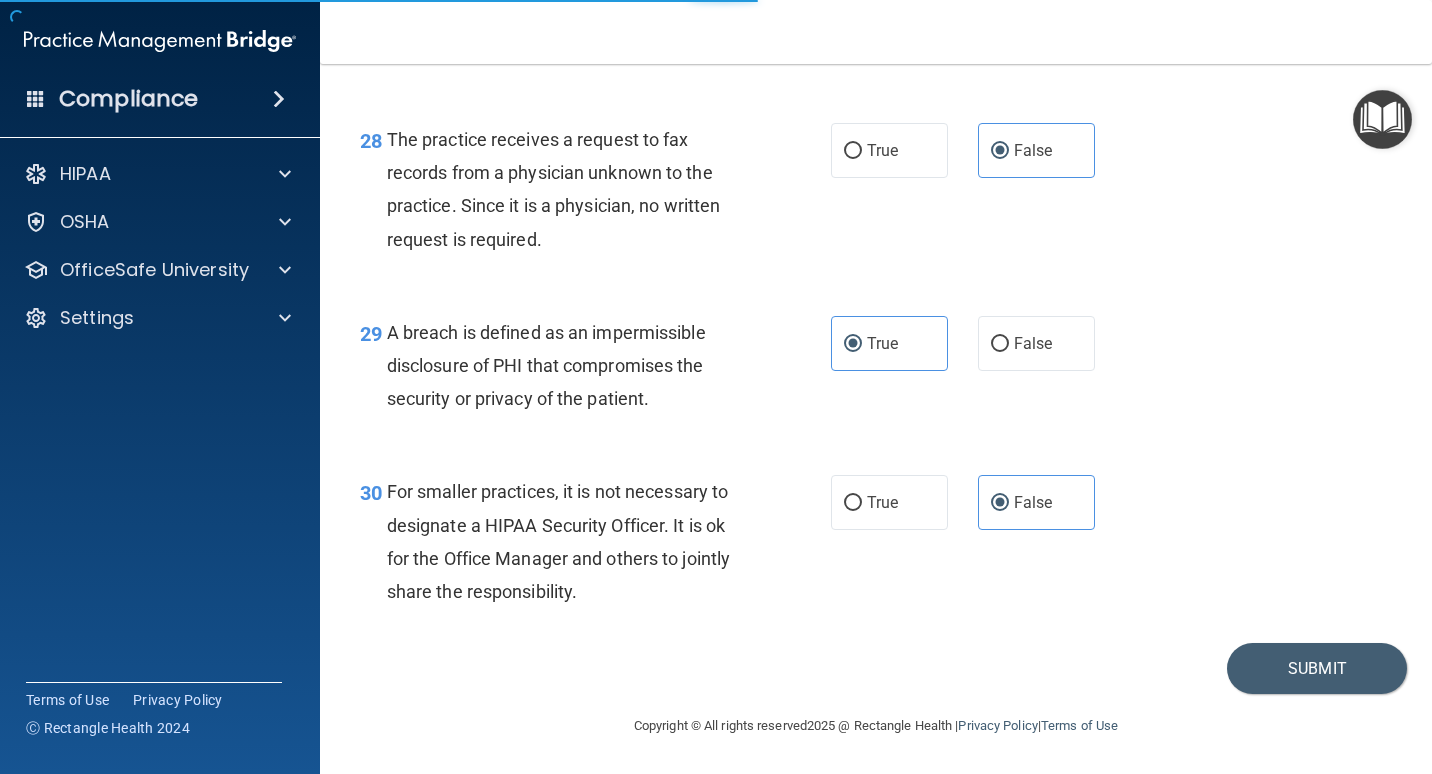 scroll, scrollTop: 0, scrollLeft: 0, axis: both 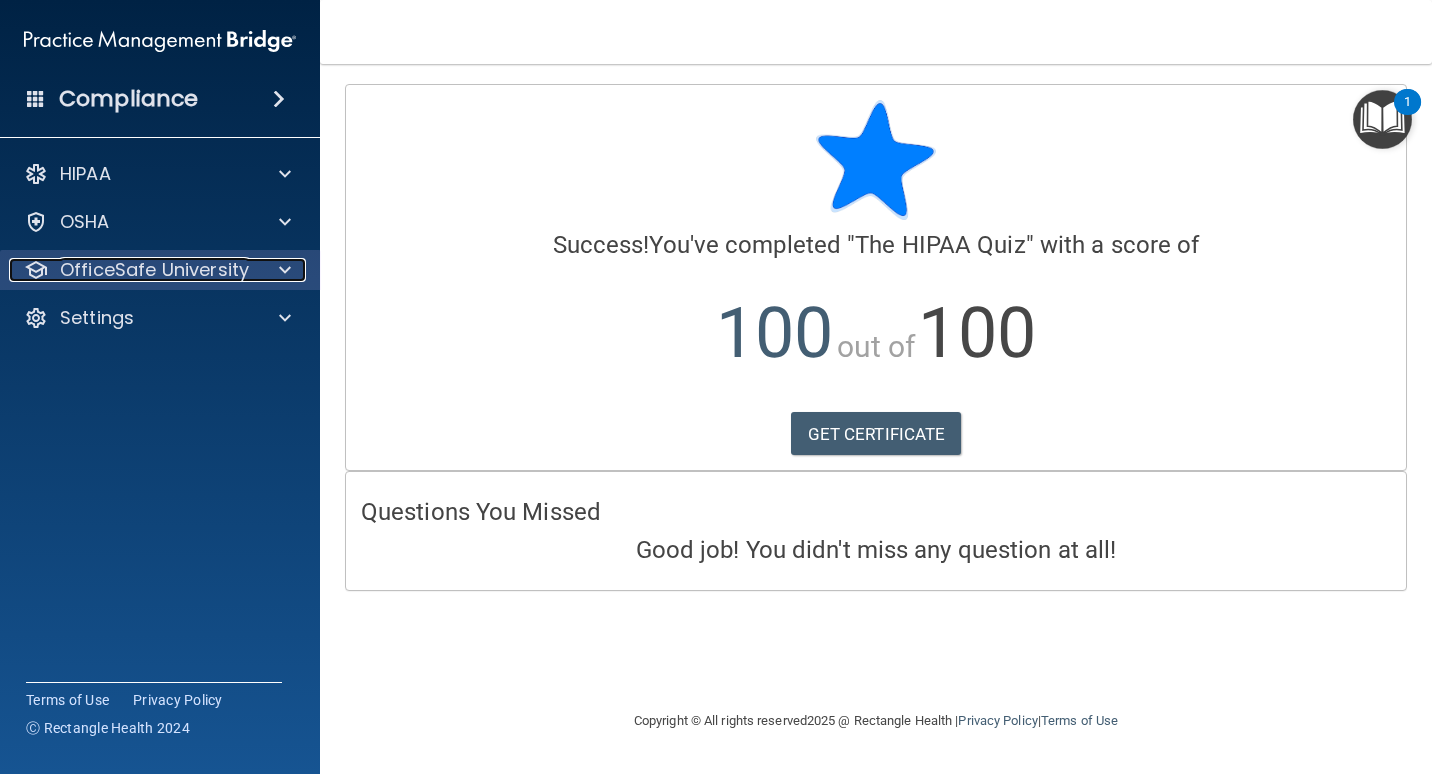 click on "OfficeSafe University" at bounding box center [154, 270] 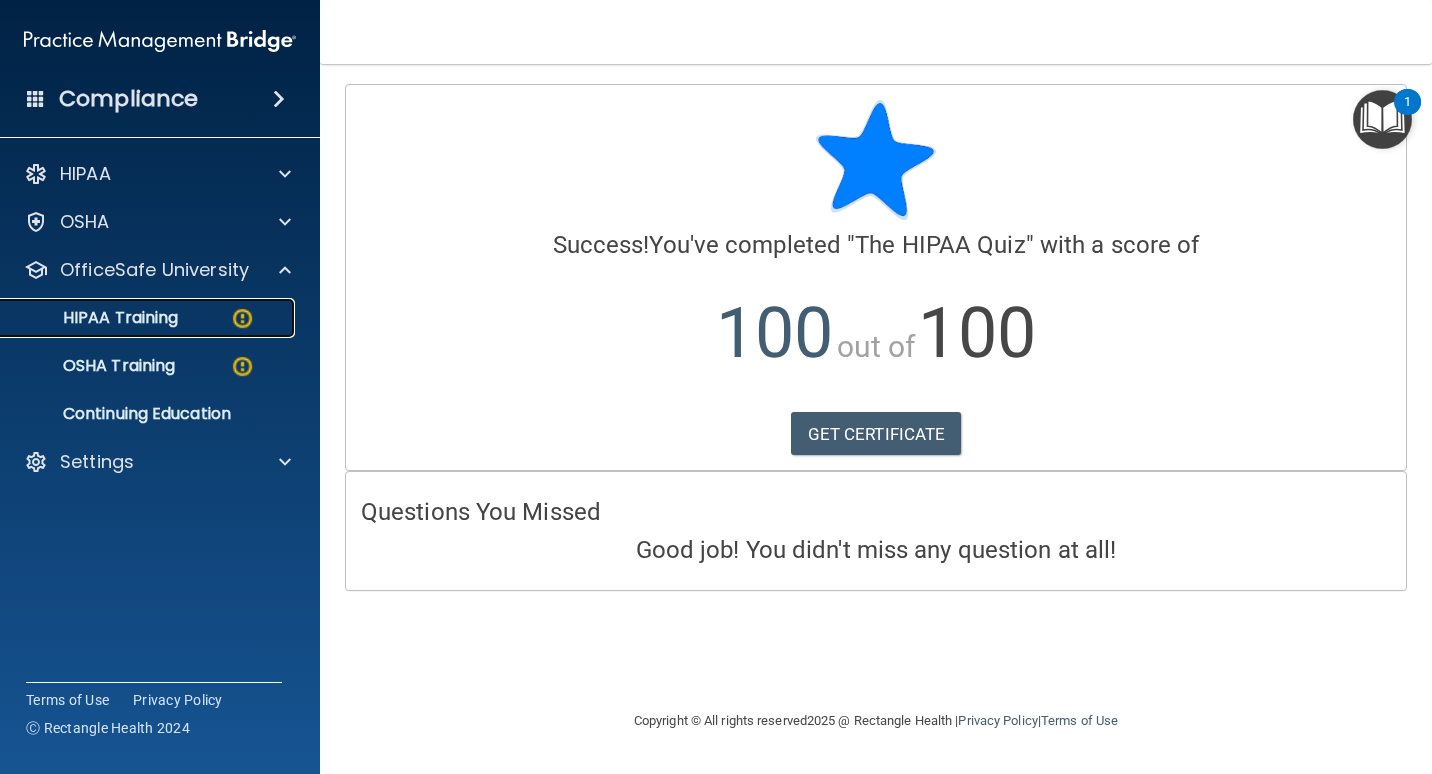 click on "HIPAA Training" at bounding box center (149, 318) 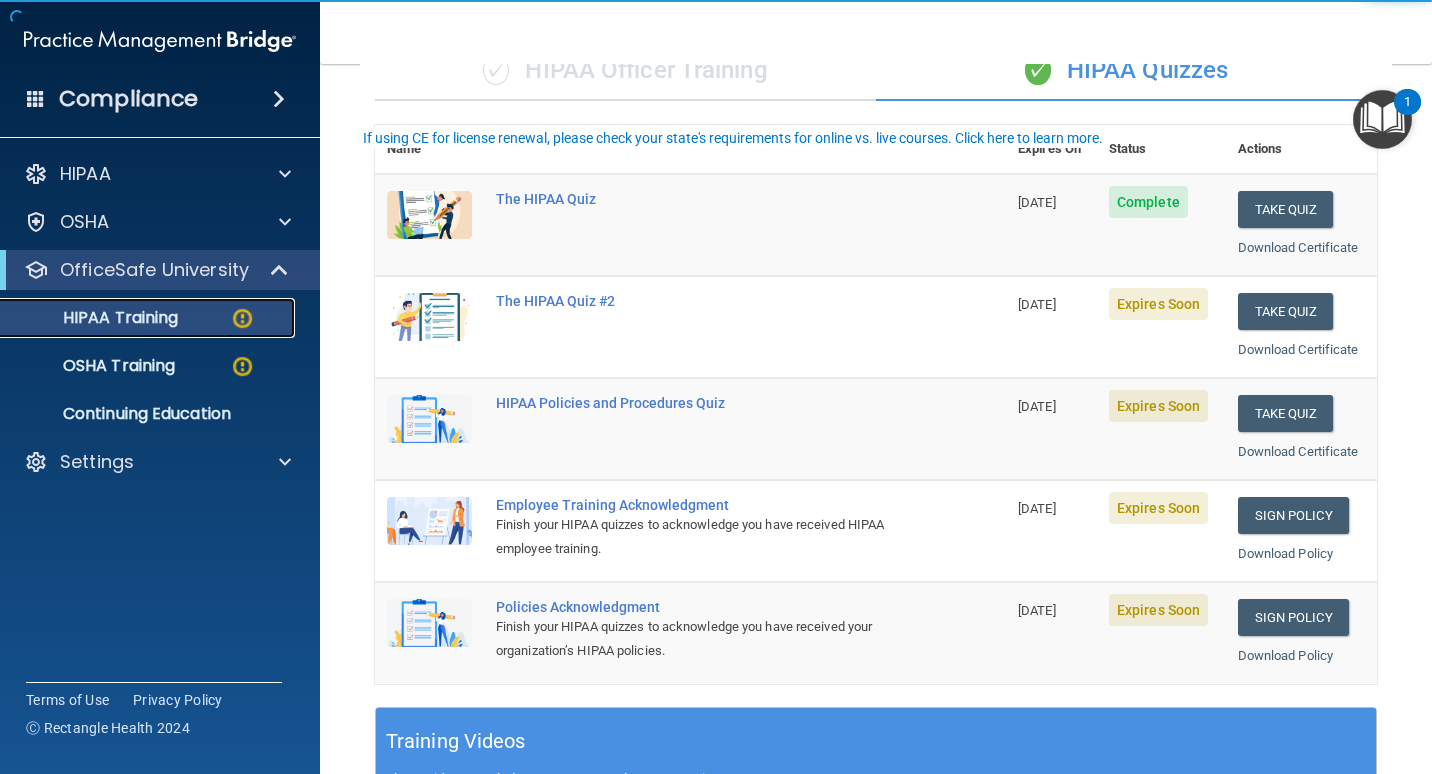 scroll, scrollTop: 200, scrollLeft: 0, axis: vertical 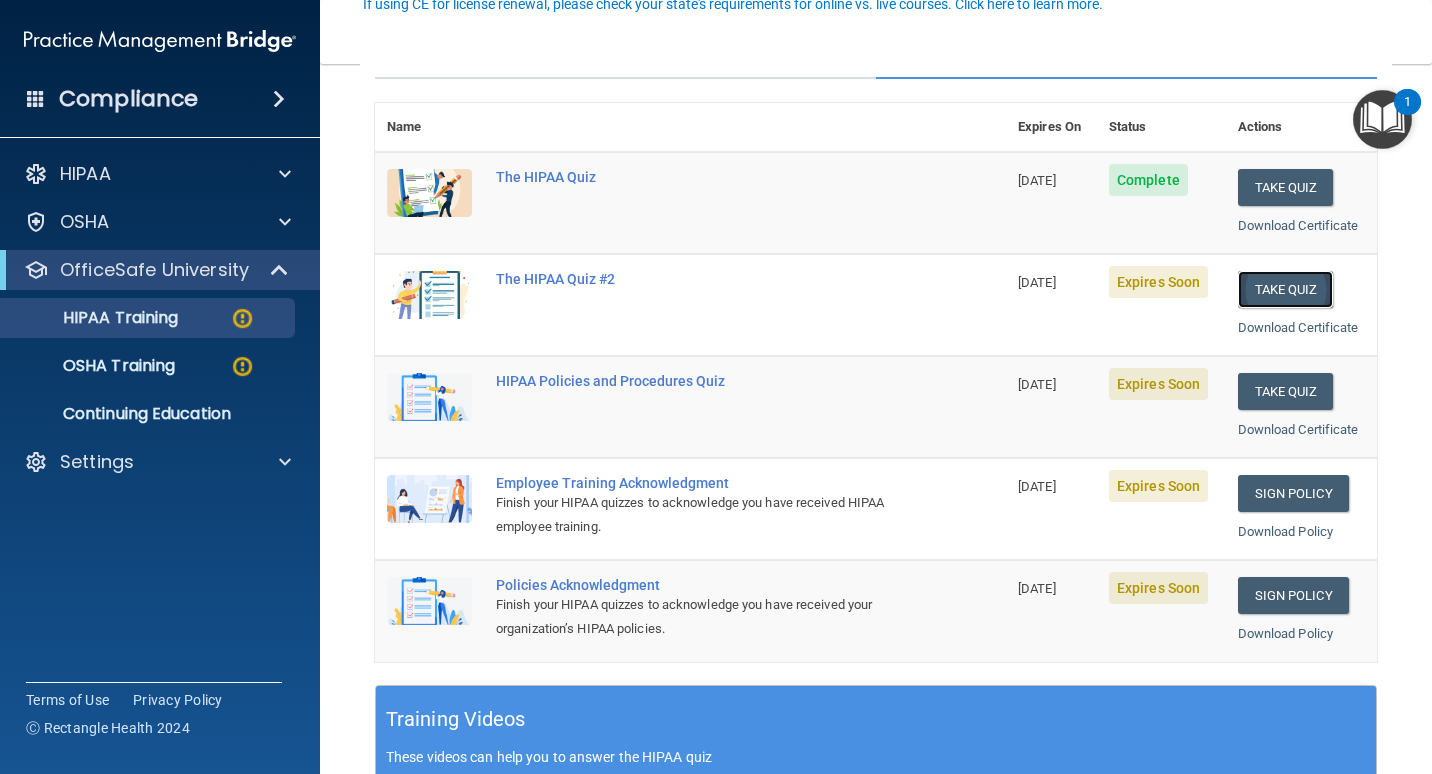 click on "Take Quiz" at bounding box center [1286, 289] 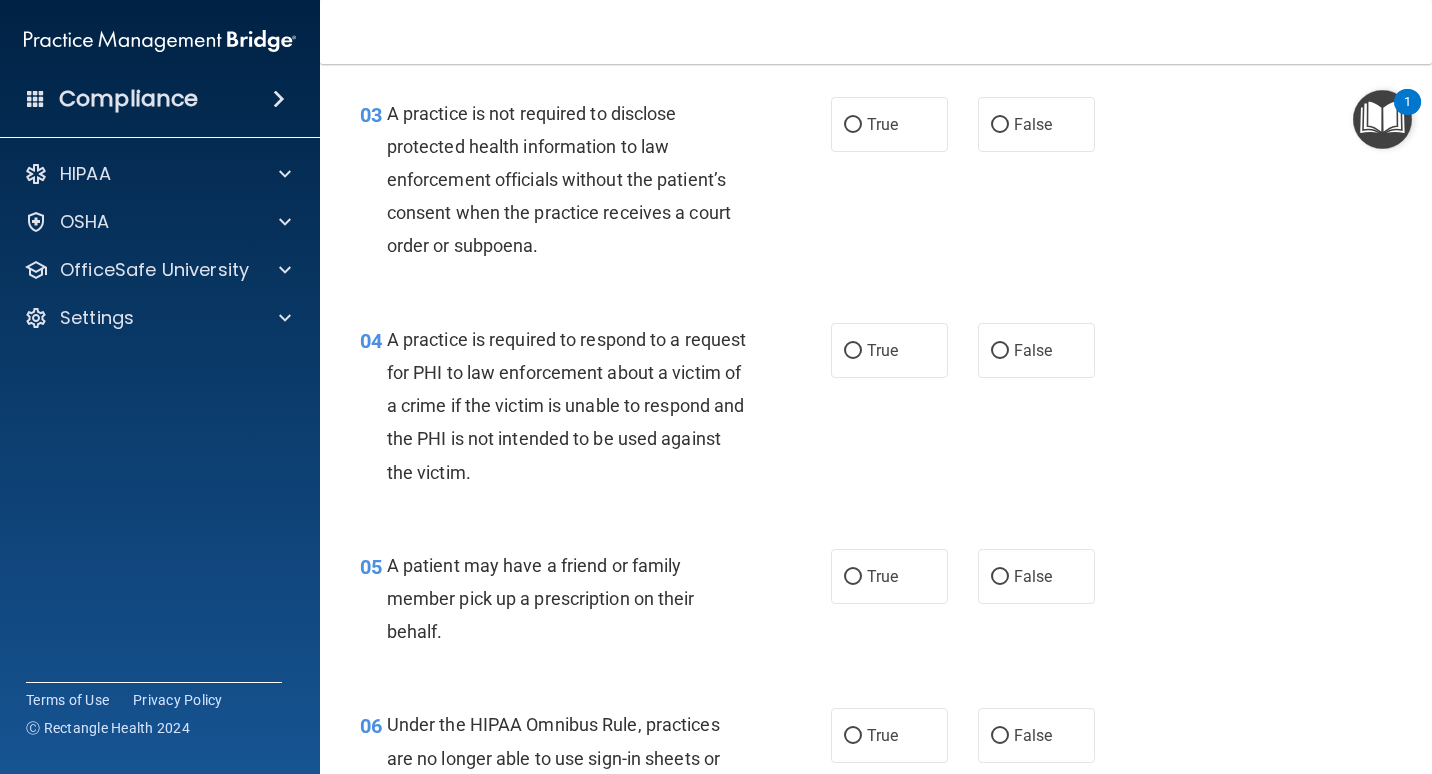 scroll, scrollTop: 0, scrollLeft: 0, axis: both 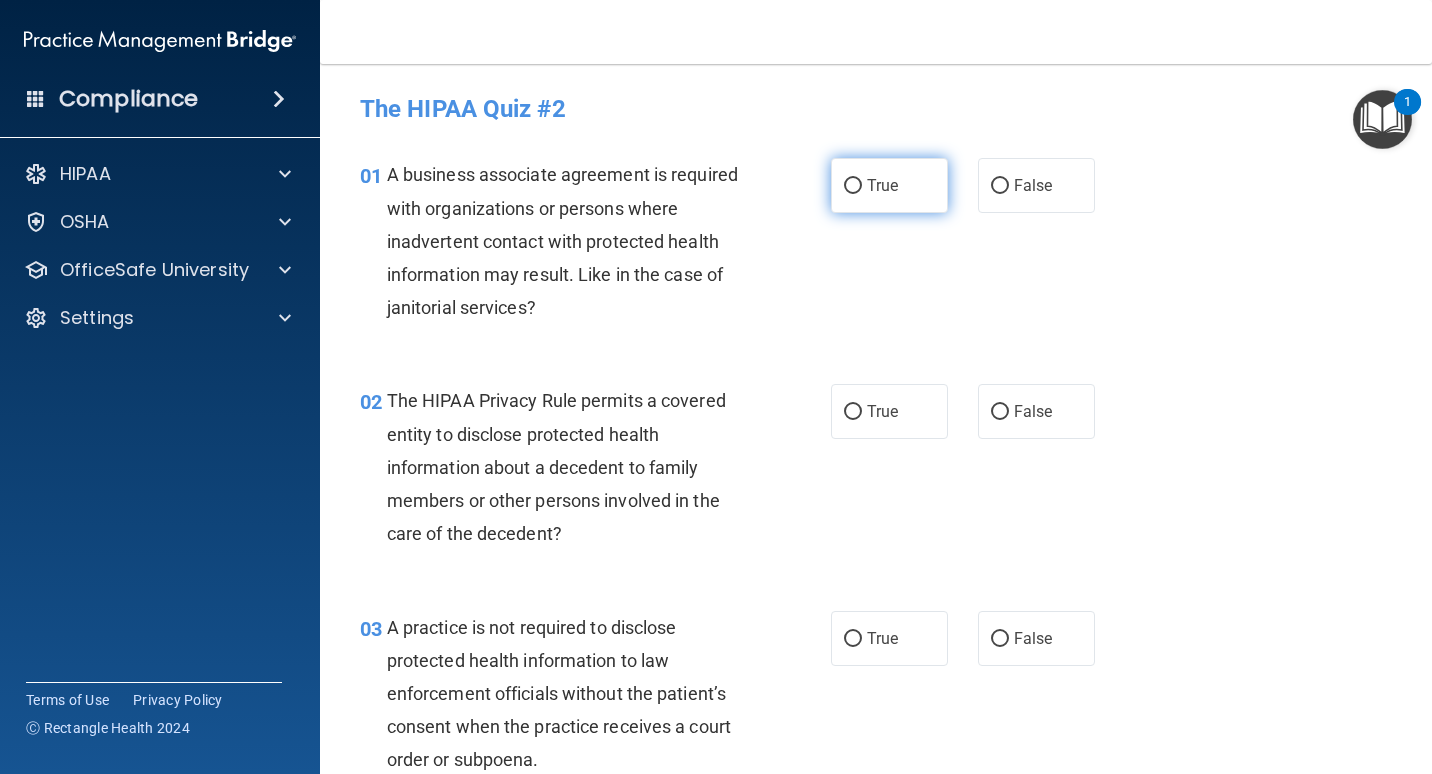click on "True" at bounding box center (889, 185) 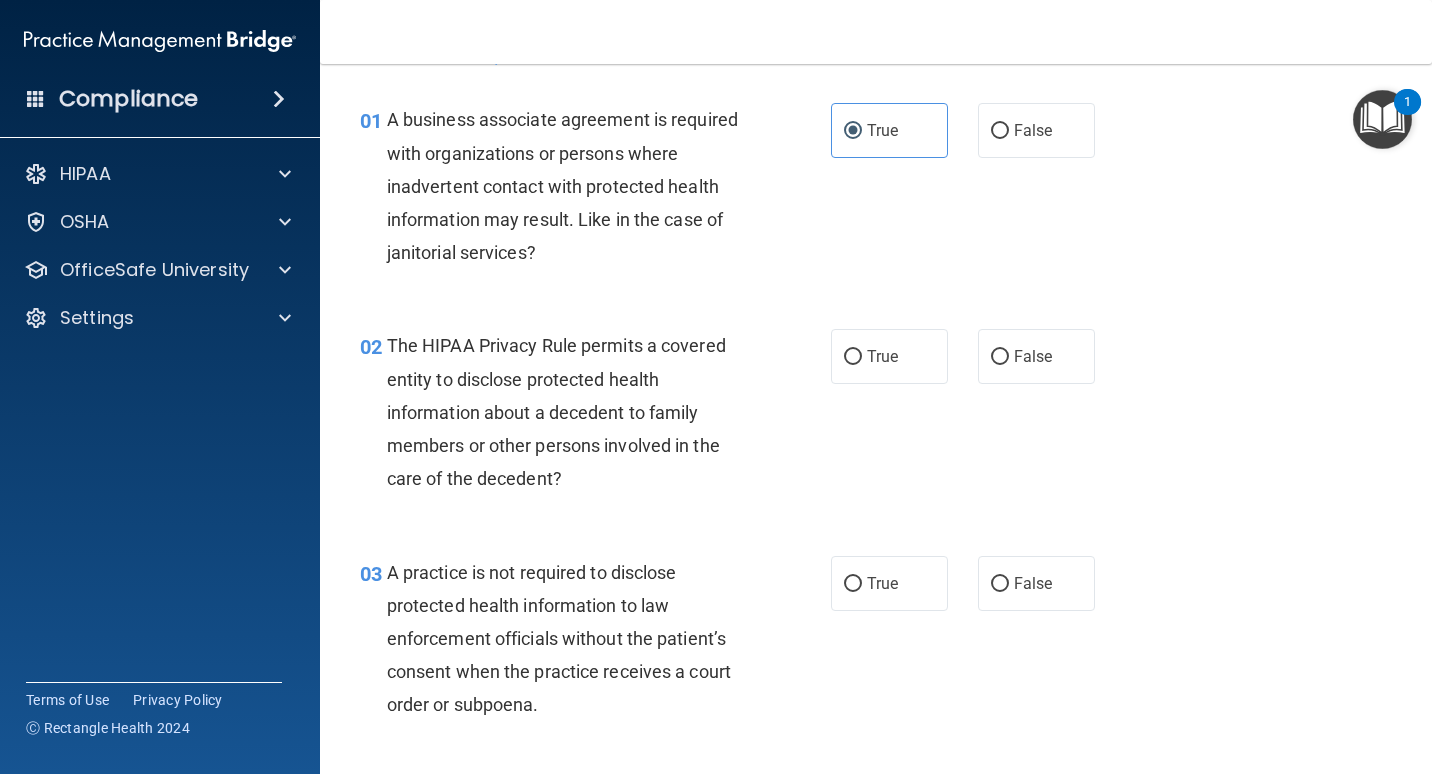 scroll, scrollTop: 100, scrollLeft: 0, axis: vertical 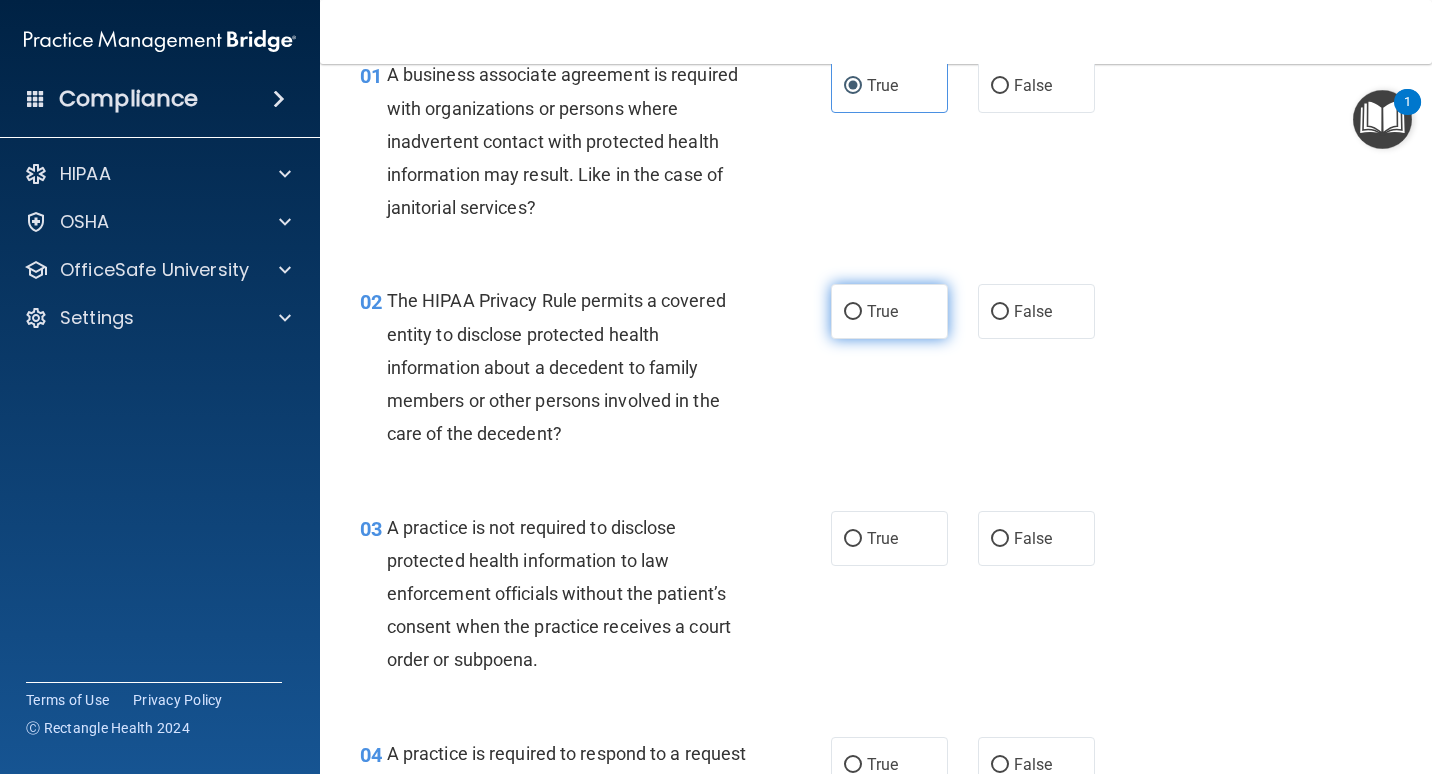 click on "True" at bounding box center [882, 311] 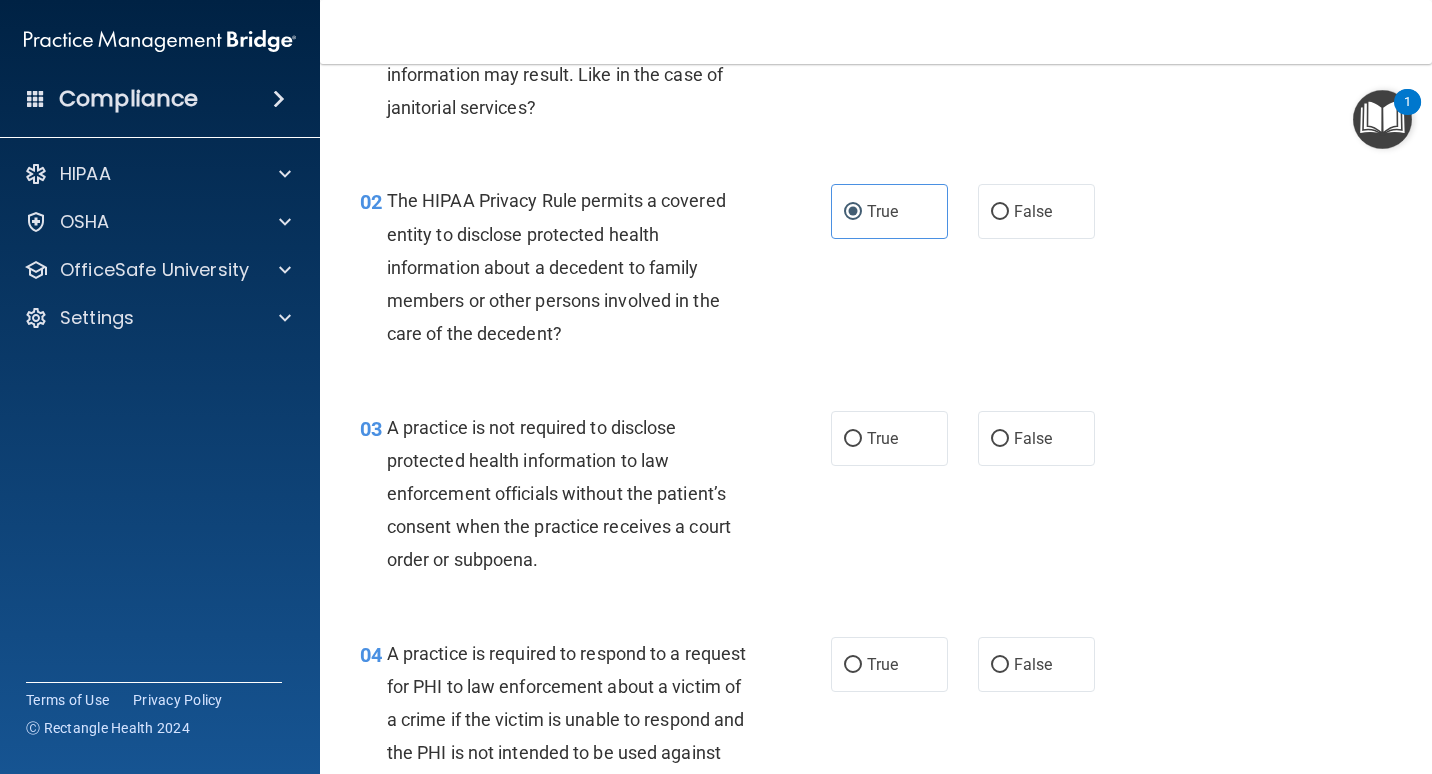scroll, scrollTop: 300, scrollLeft: 0, axis: vertical 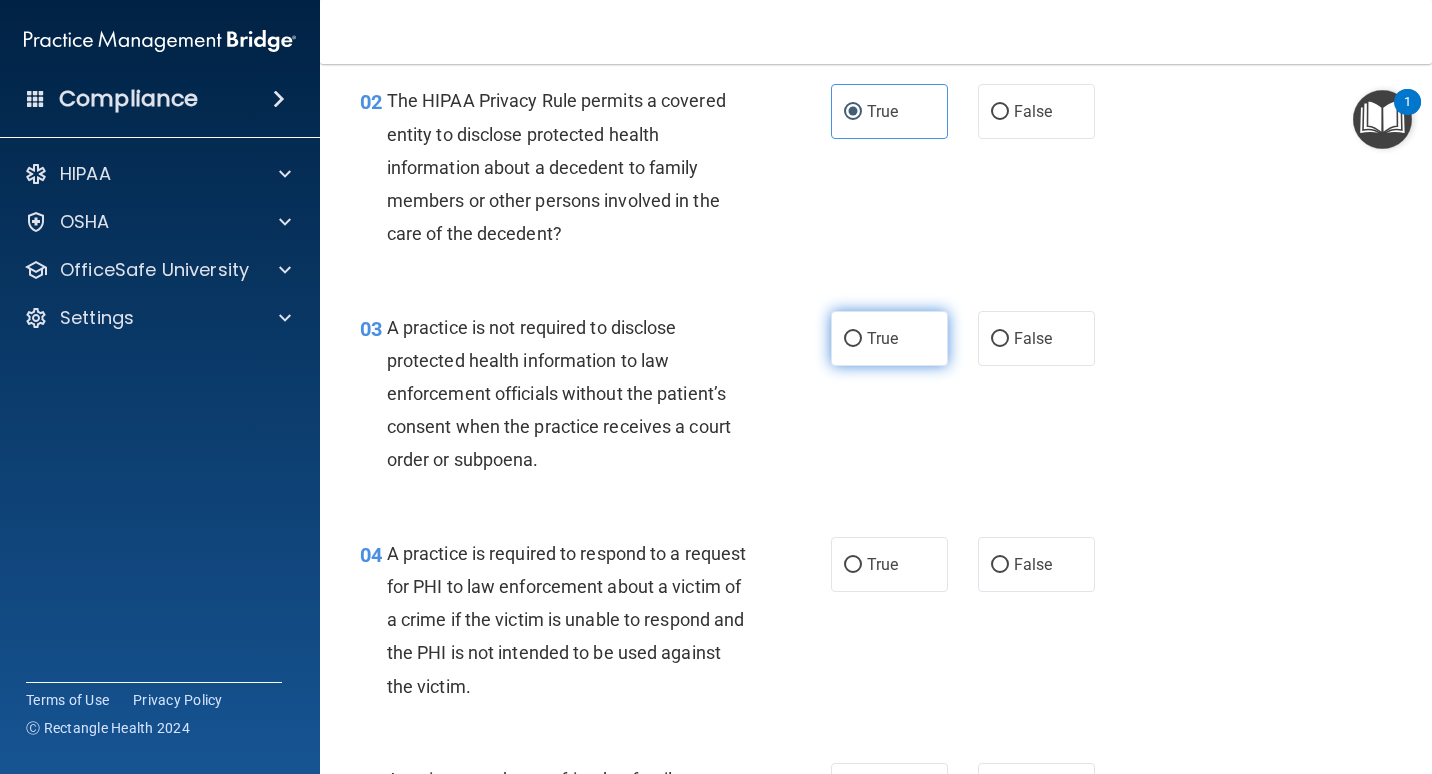 click on "True" at bounding box center [889, 338] 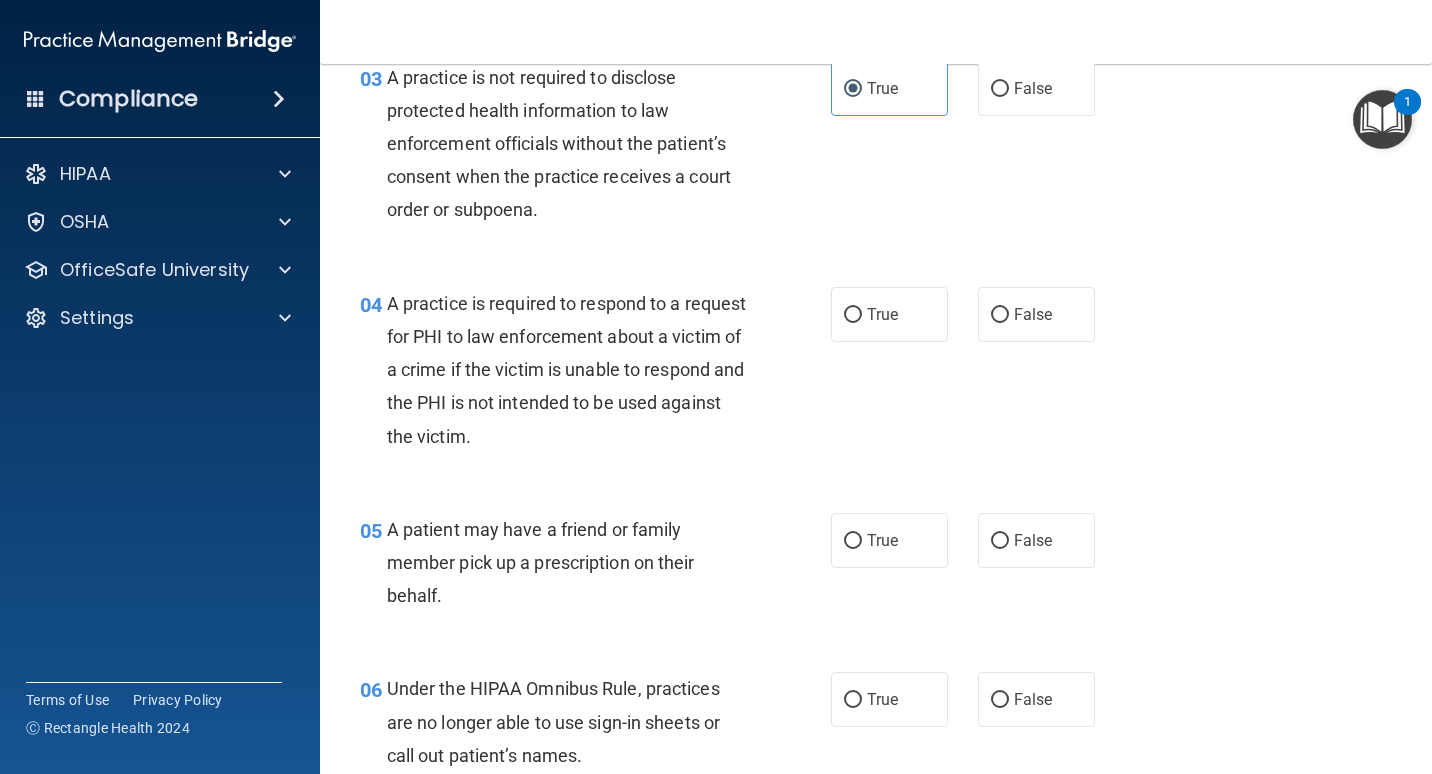 scroll, scrollTop: 600, scrollLeft: 0, axis: vertical 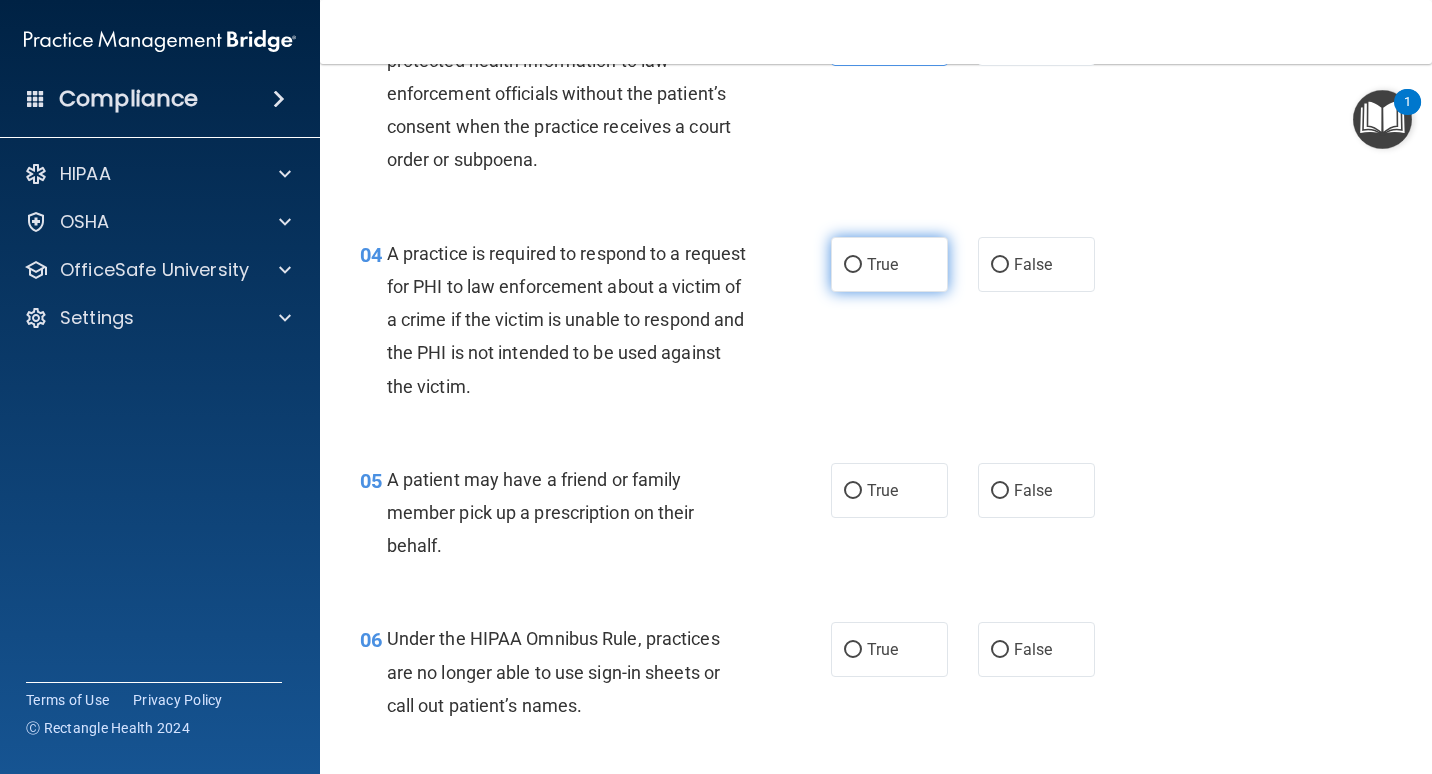 click on "True" at bounding box center (889, 264) 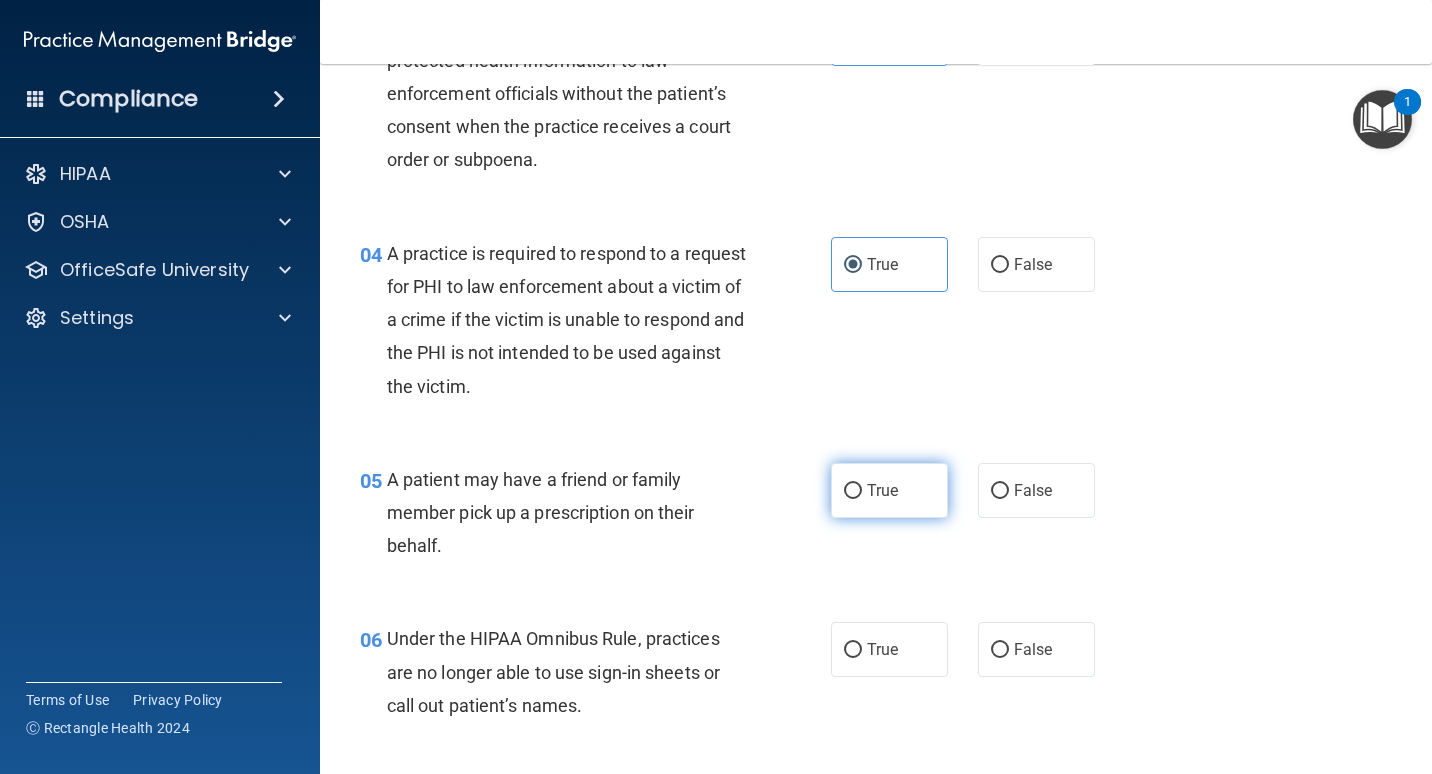 click on "True" at bounding box center (889, 490) 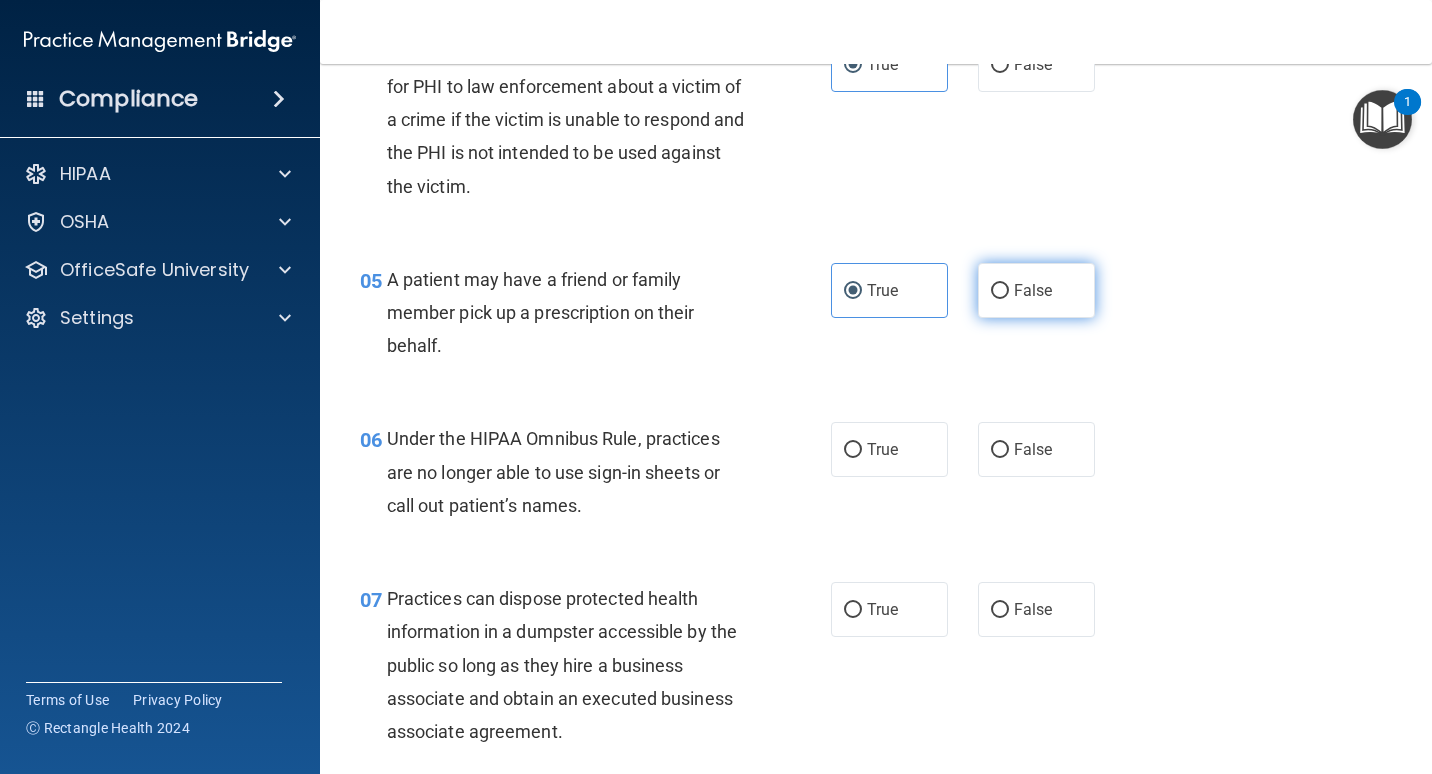 click on "False" at bounding box center [1036, 290] 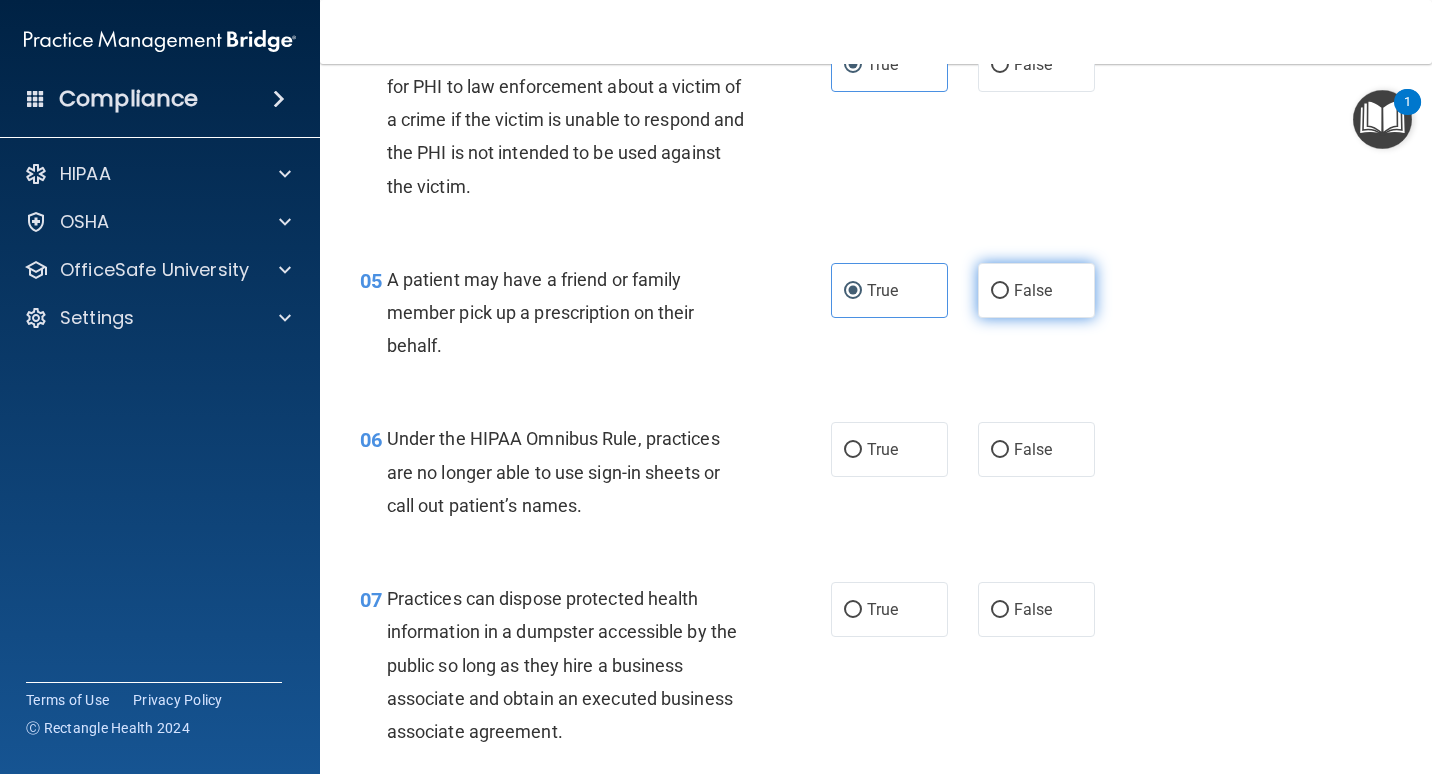radio on "true" 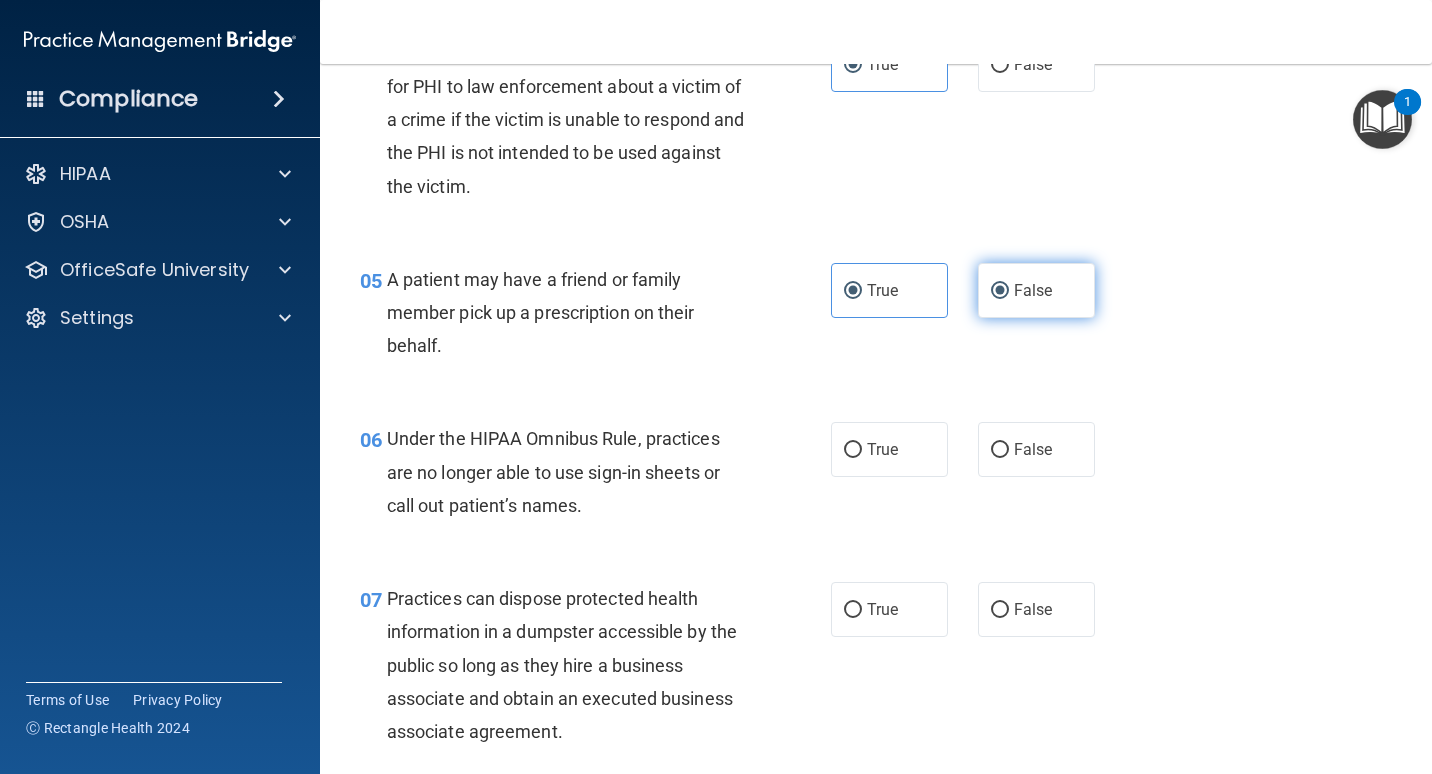 radio on "false" 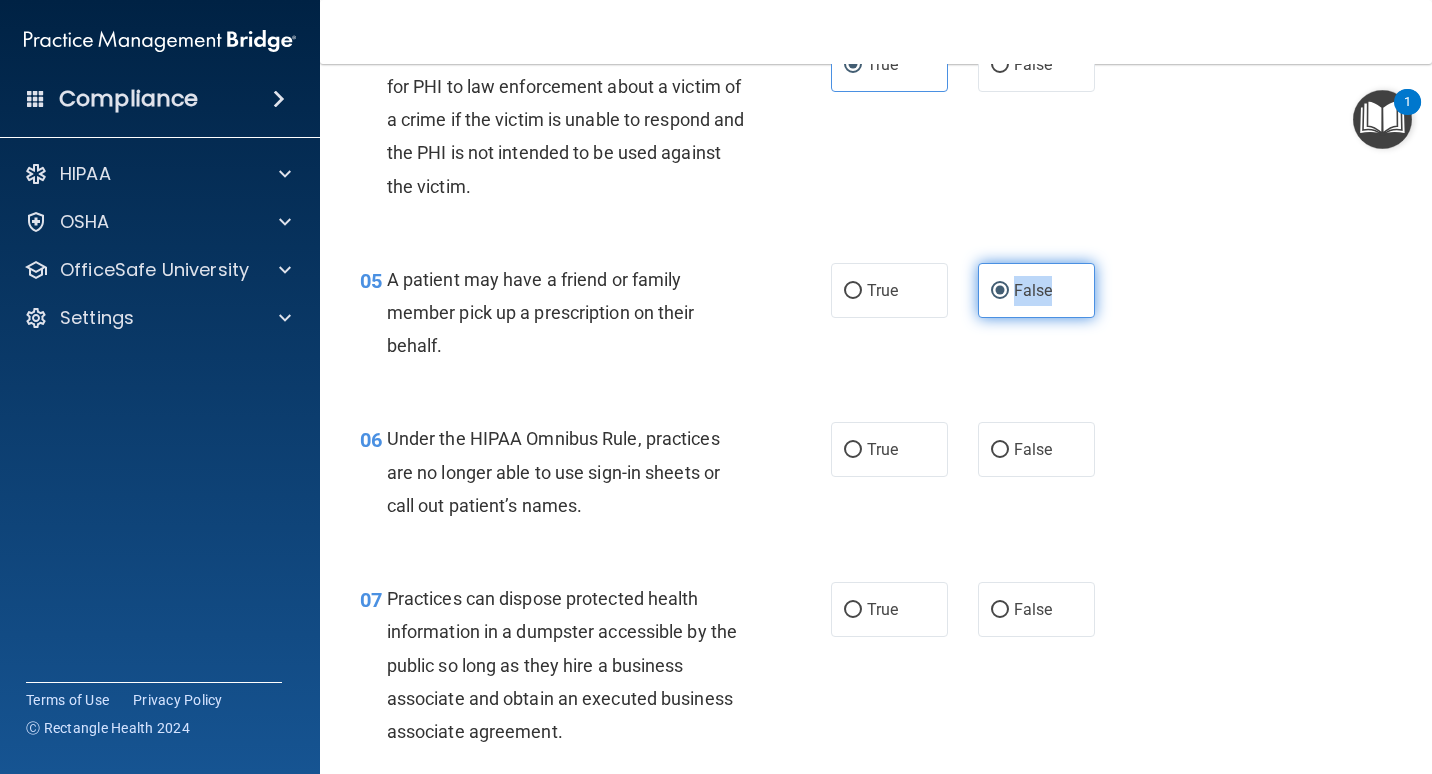 click on "False" at bounding box center (1036, 290) 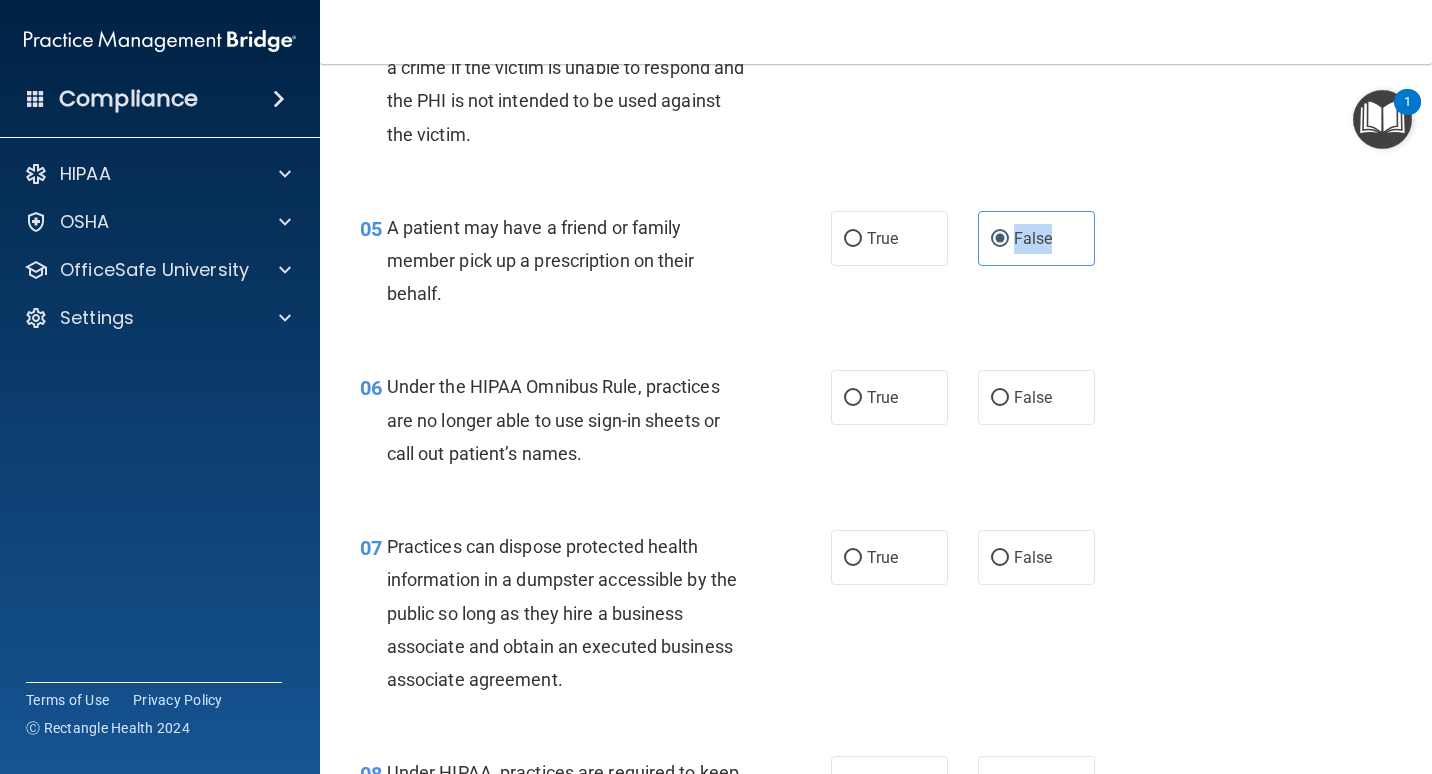 scroll, scrollTop: 900, scrollLeft: 0, axis: vertical 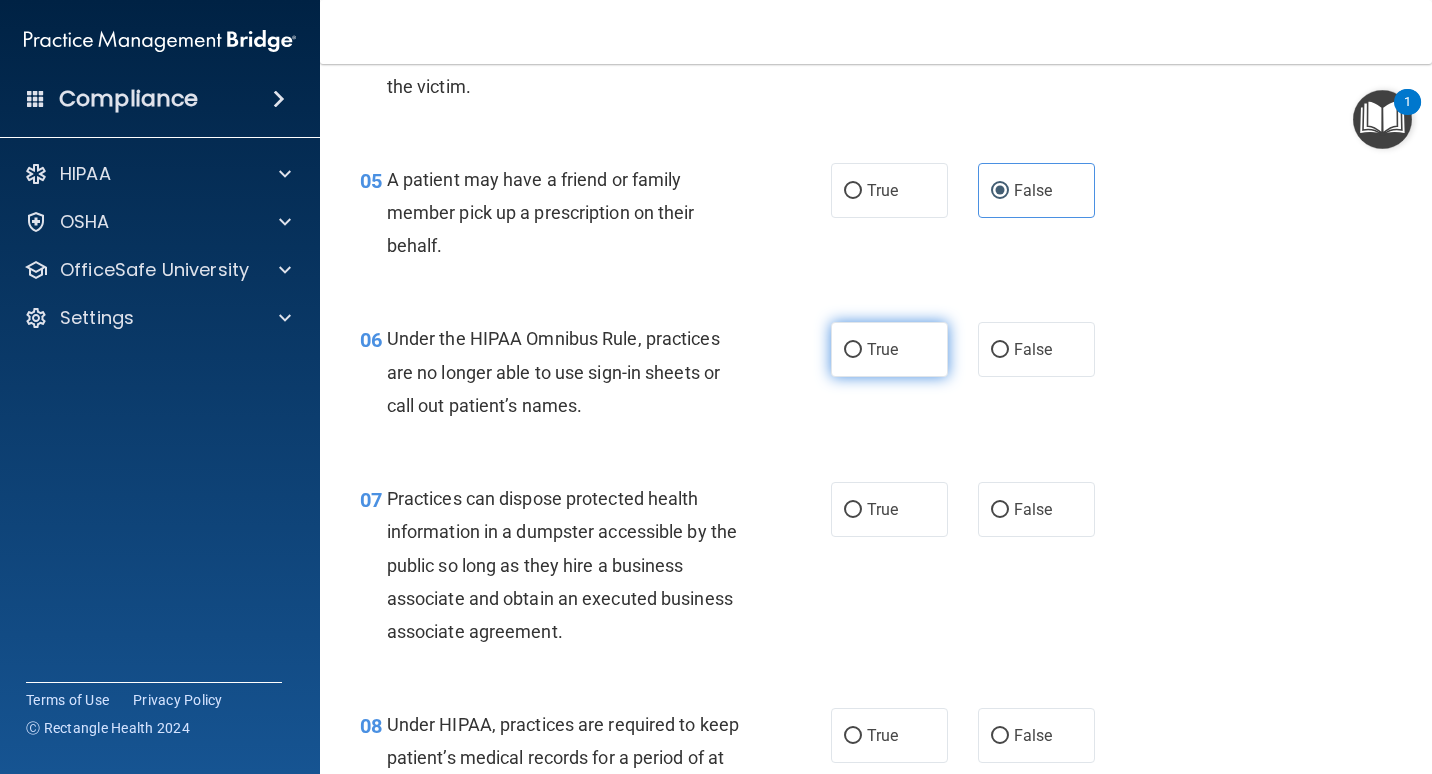 click on "True" at bounding box center (889, 349) 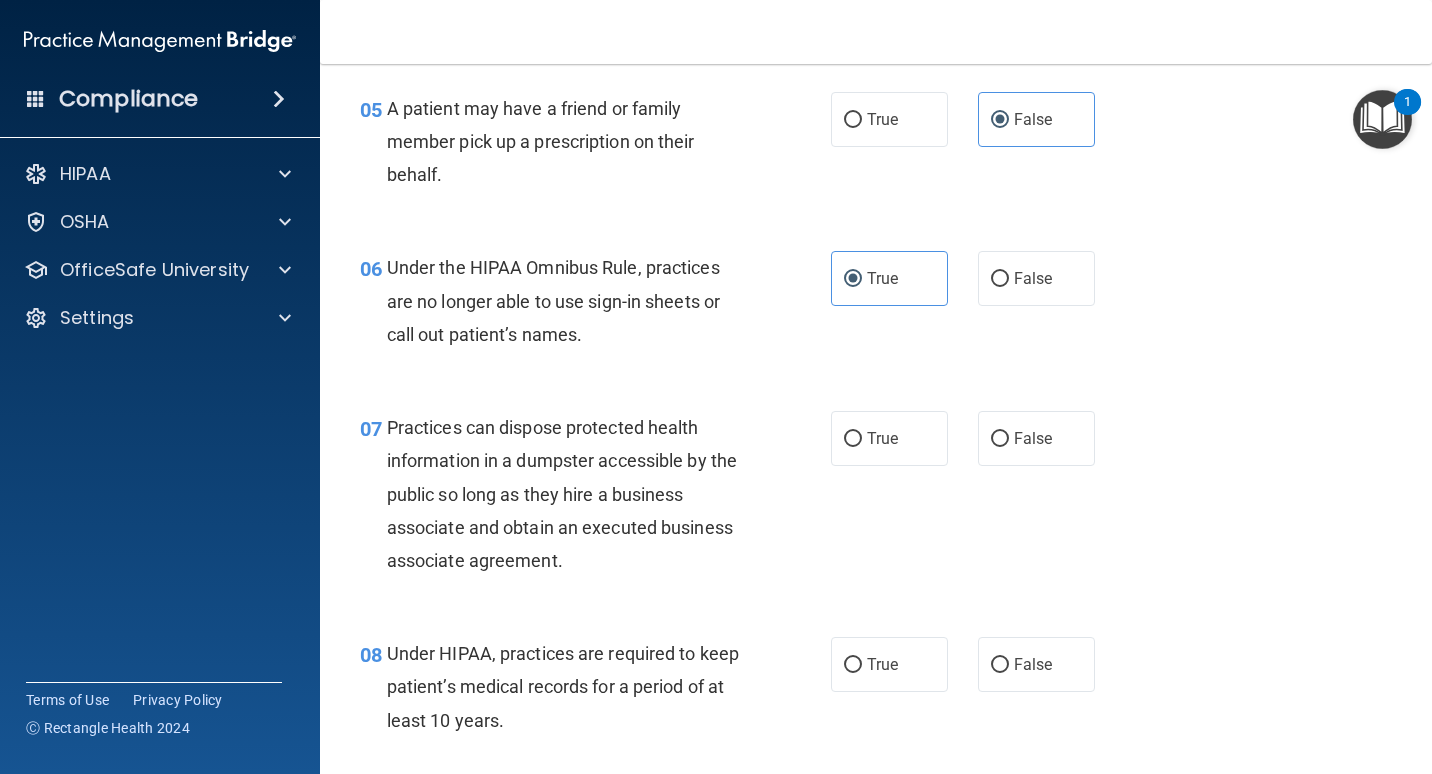 scroll, scrollTop: 1000, scrollLeft: 0, axis: vertical 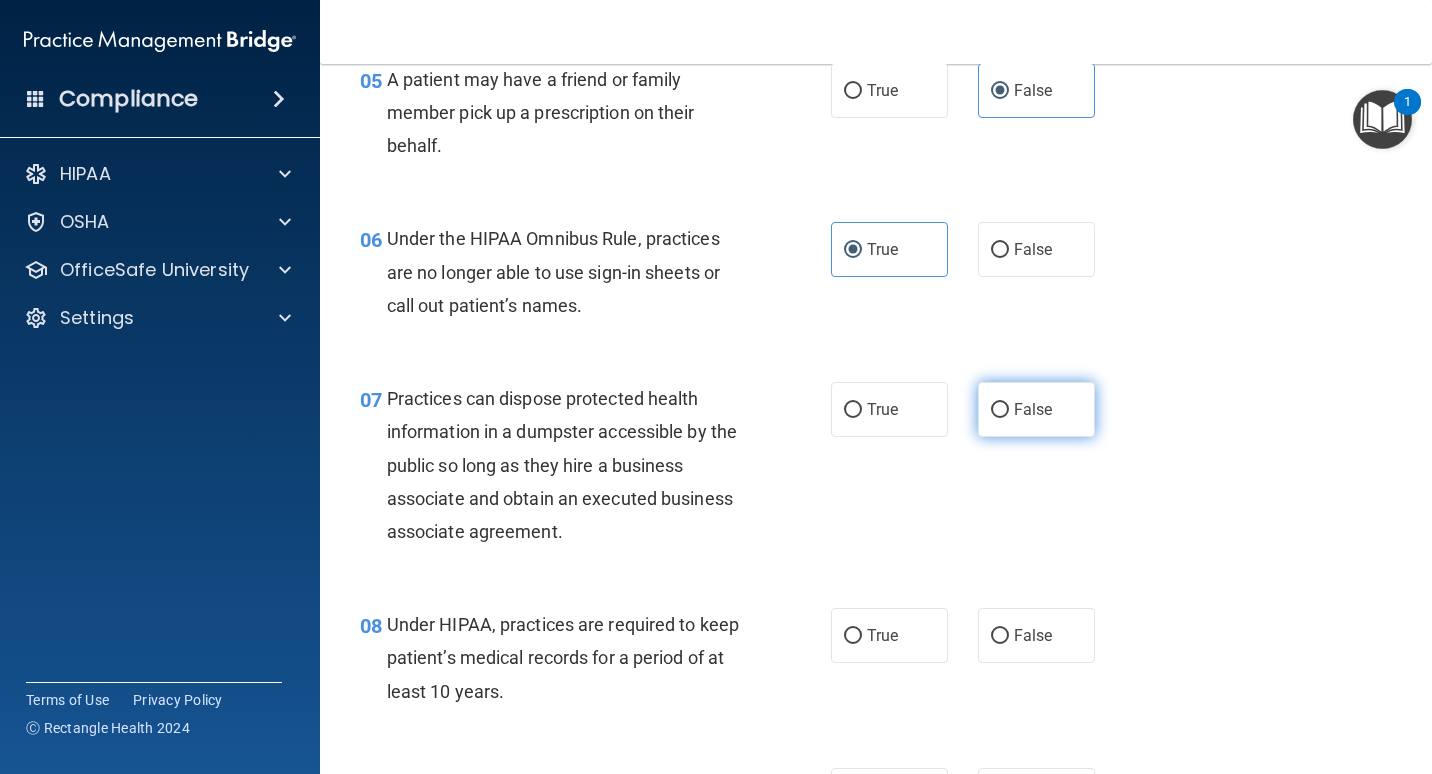 click on "False" at bounding box center (1000, 410) 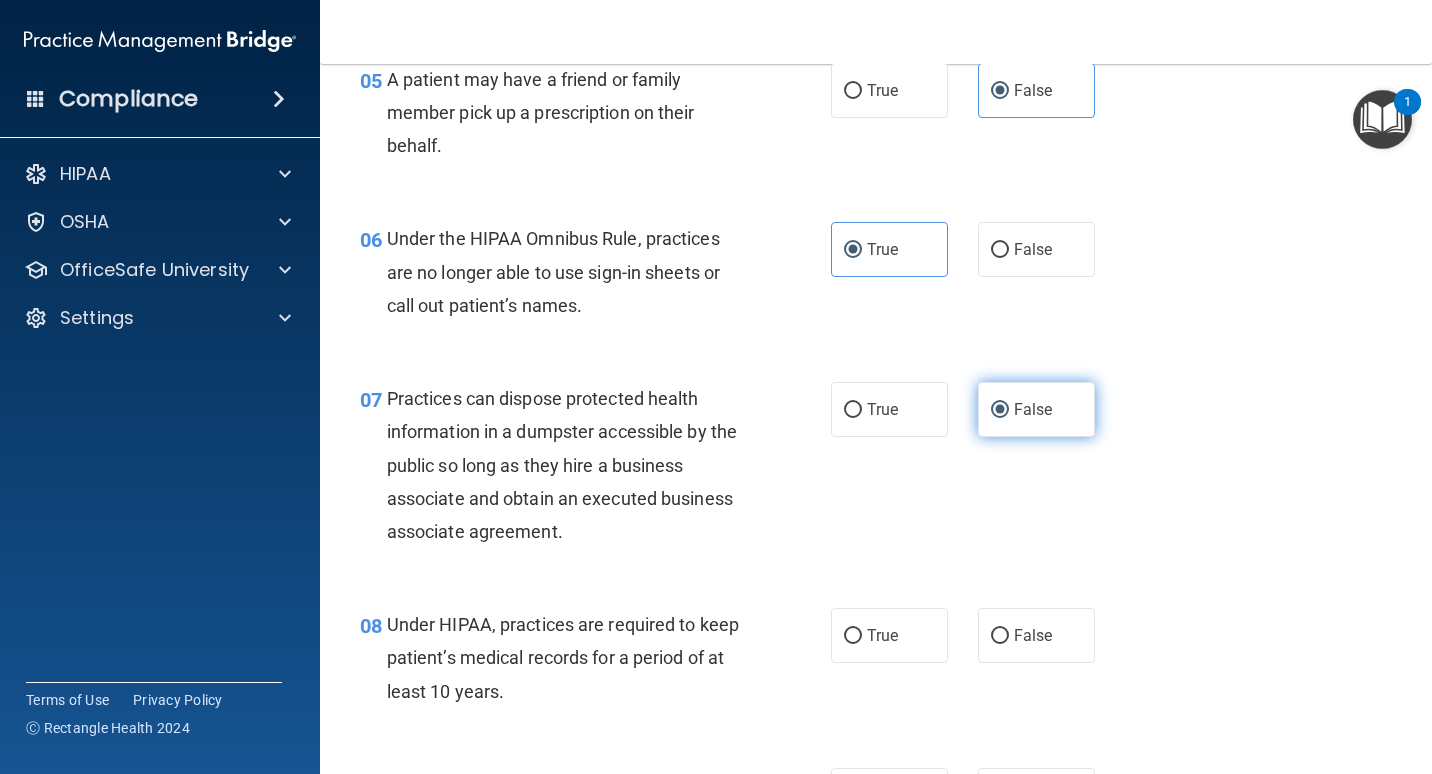 click on "False" at bounding box center [1000, 410] 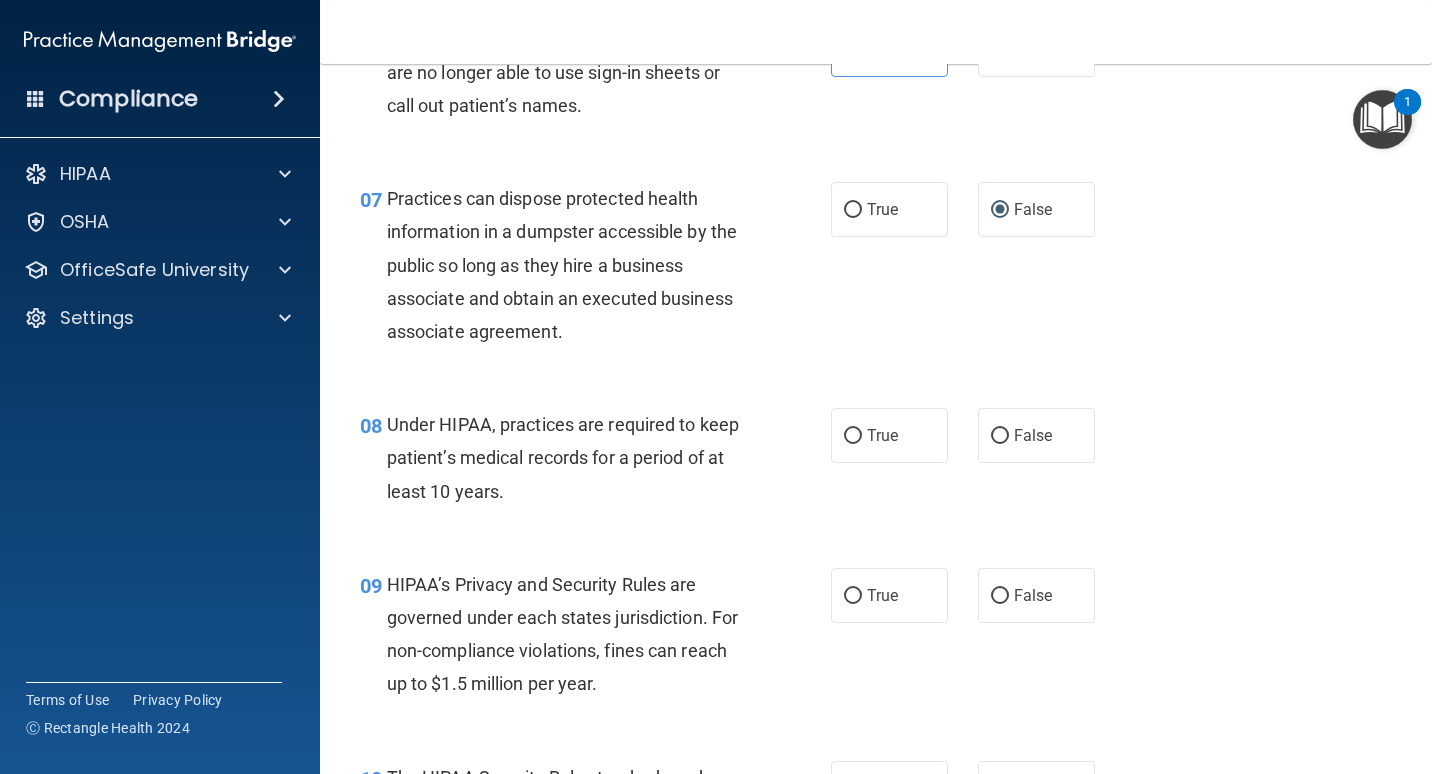 scroll, scrollTop: 1300, scrollLeft: 0, axis: vertical 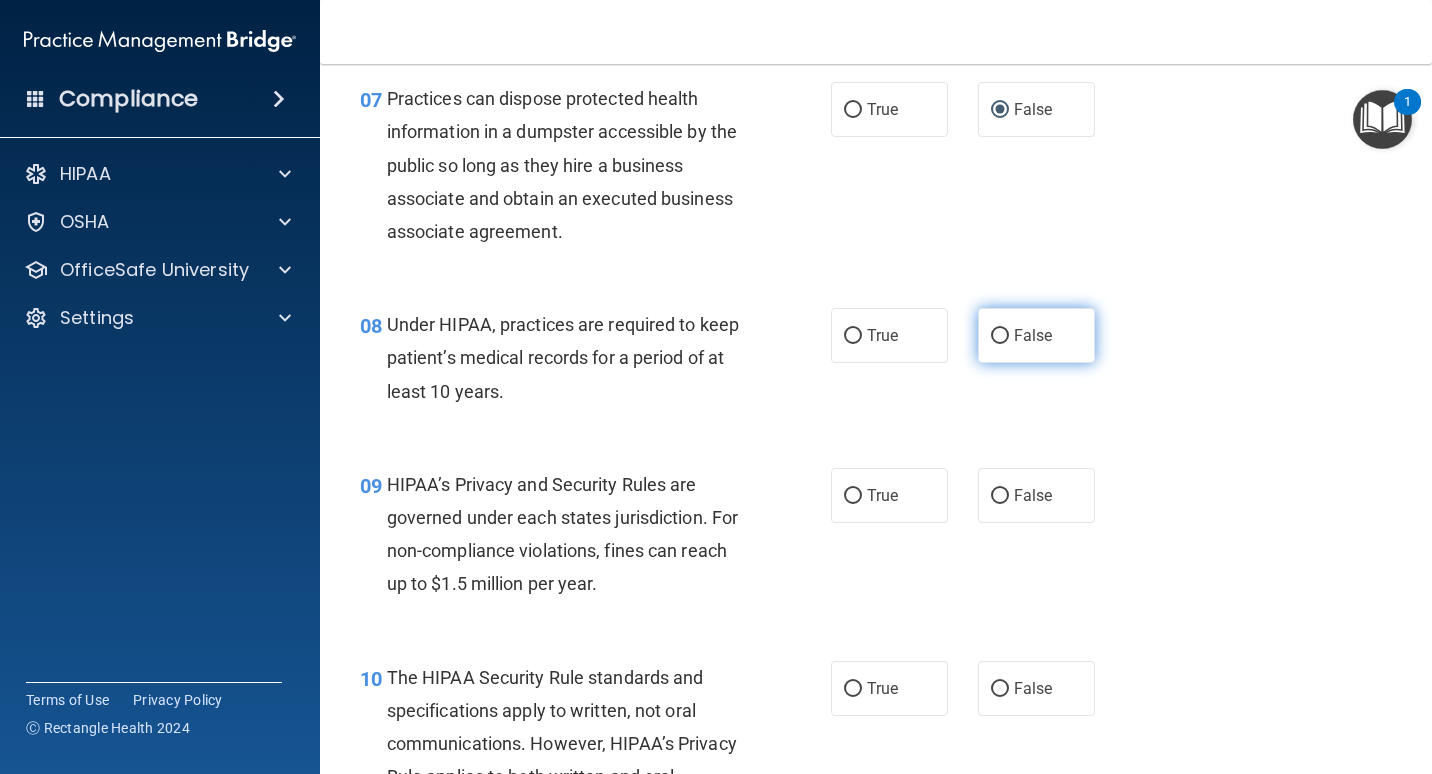 click on "False" at bounding box center (1000, 336) 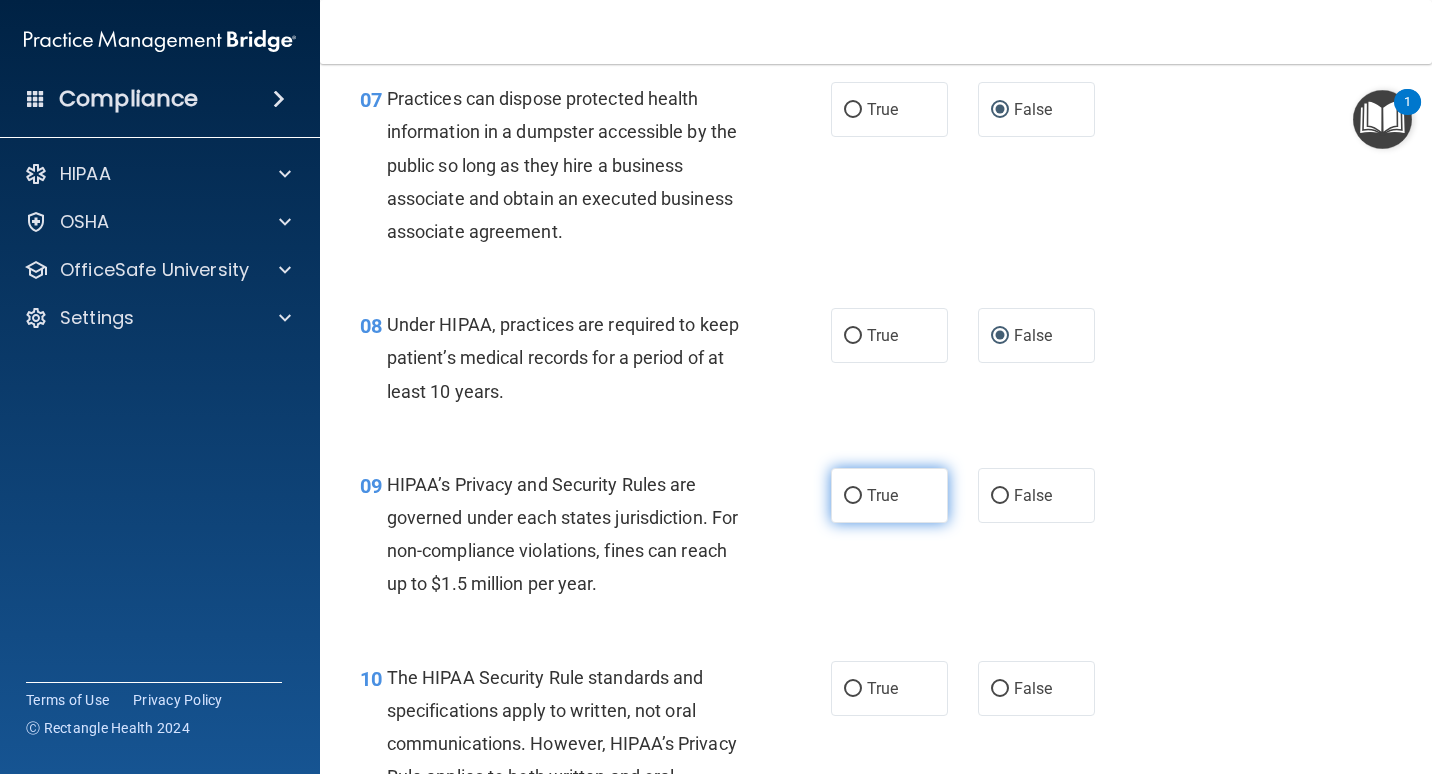 scroll, scrollTop: 1400, scrollLeft: 0, axis: vertical 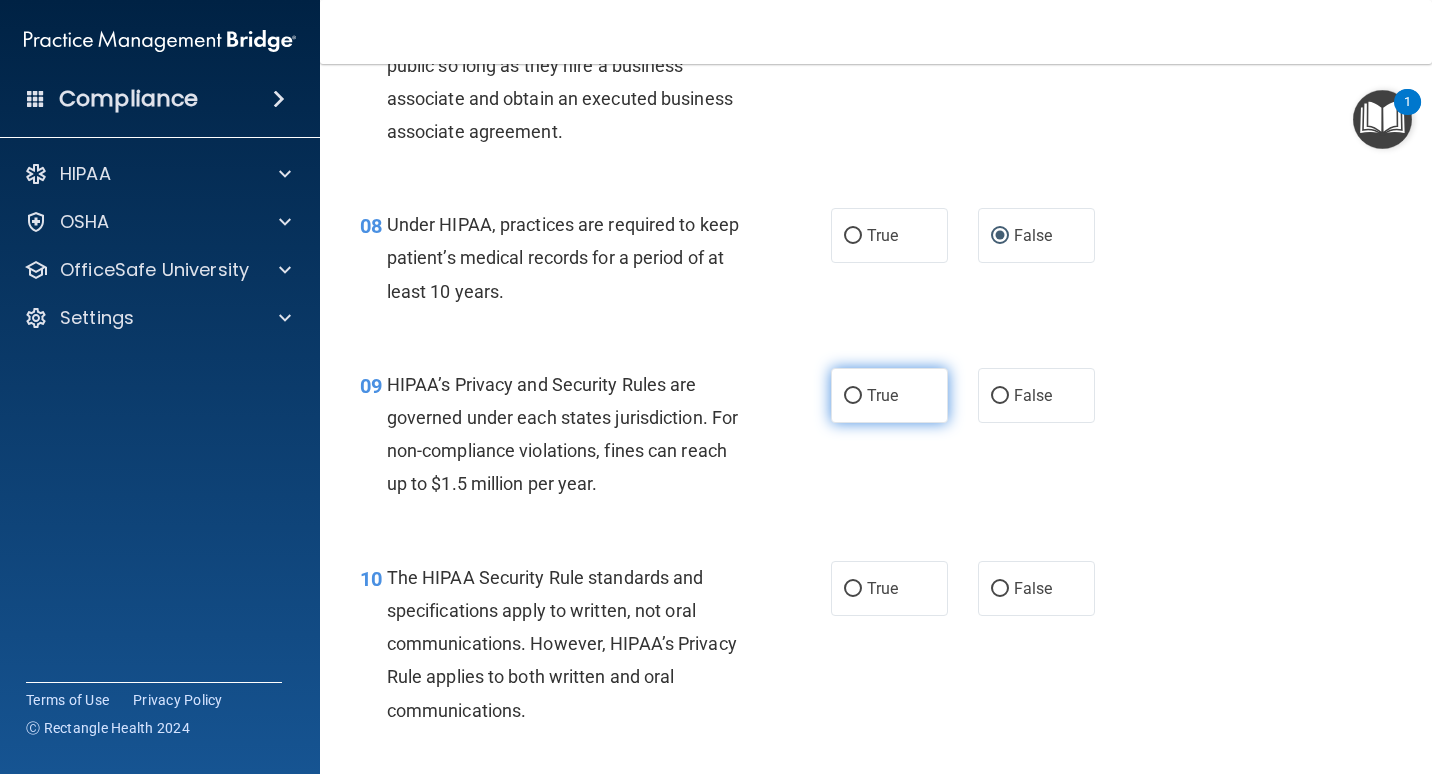 click on "True" at bounding box center [882, 395] 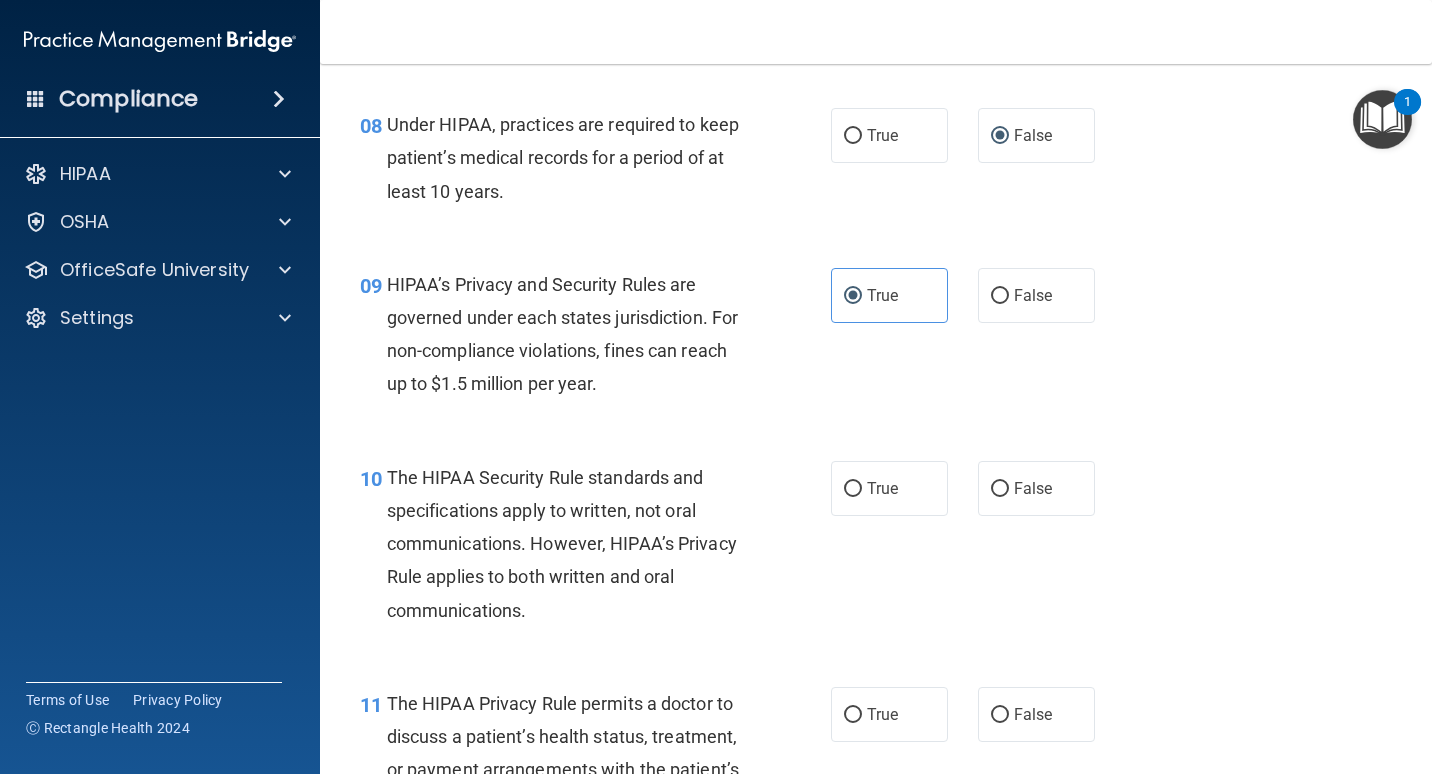 scroll, scrollTop: 1600, scrollLeft: 0, axis: vertical 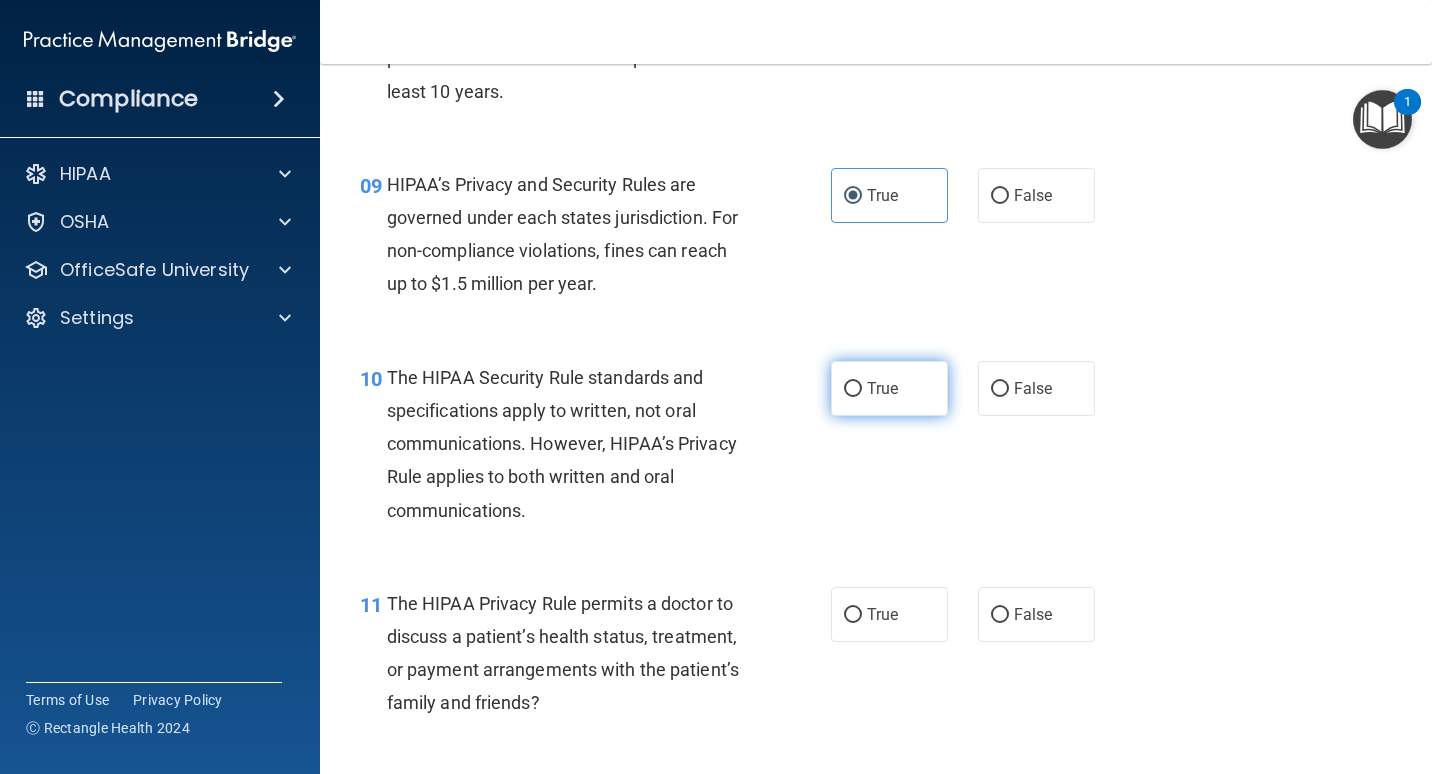 click on "True" at bounding box center (882, 388) 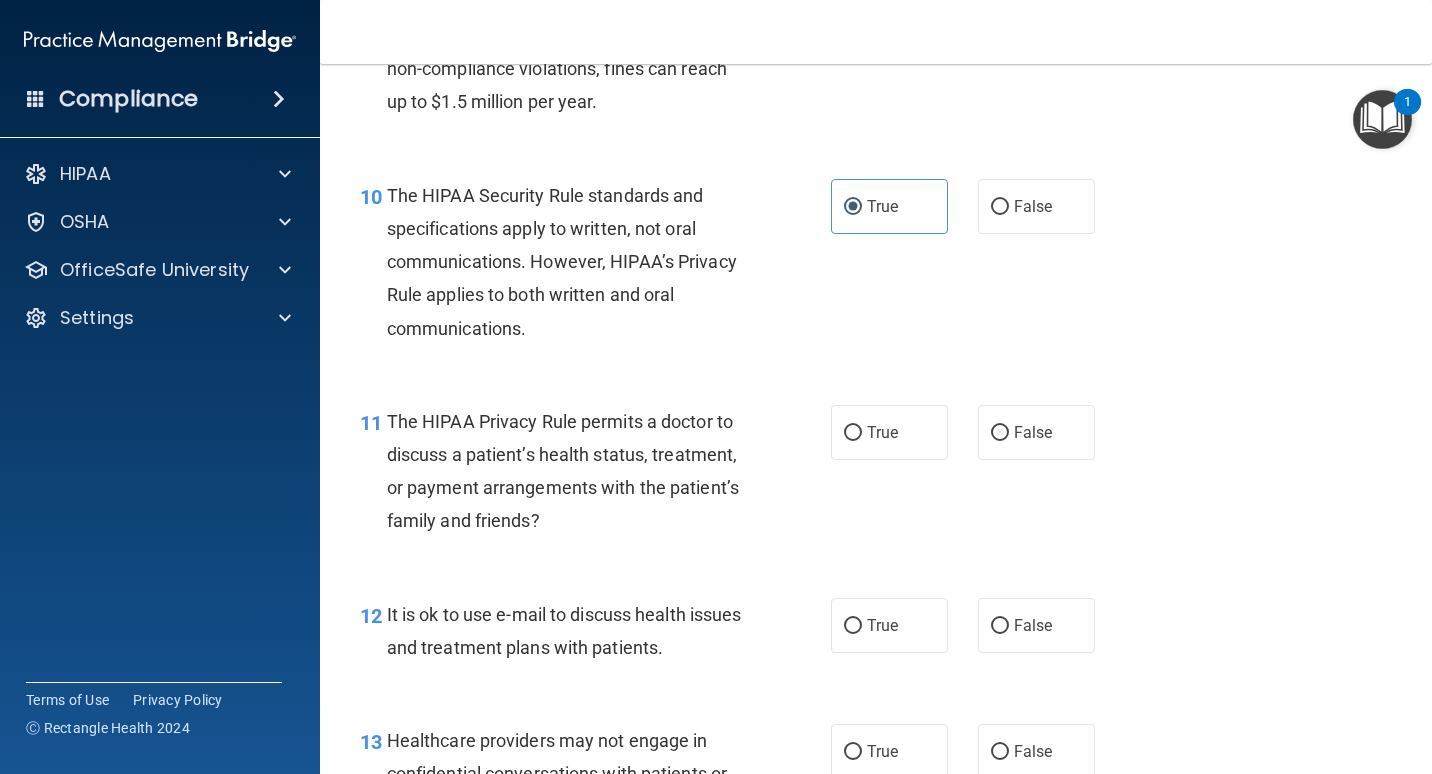 scroll, scrollTop: 1800, scrollLeft: 0, axis: vertical 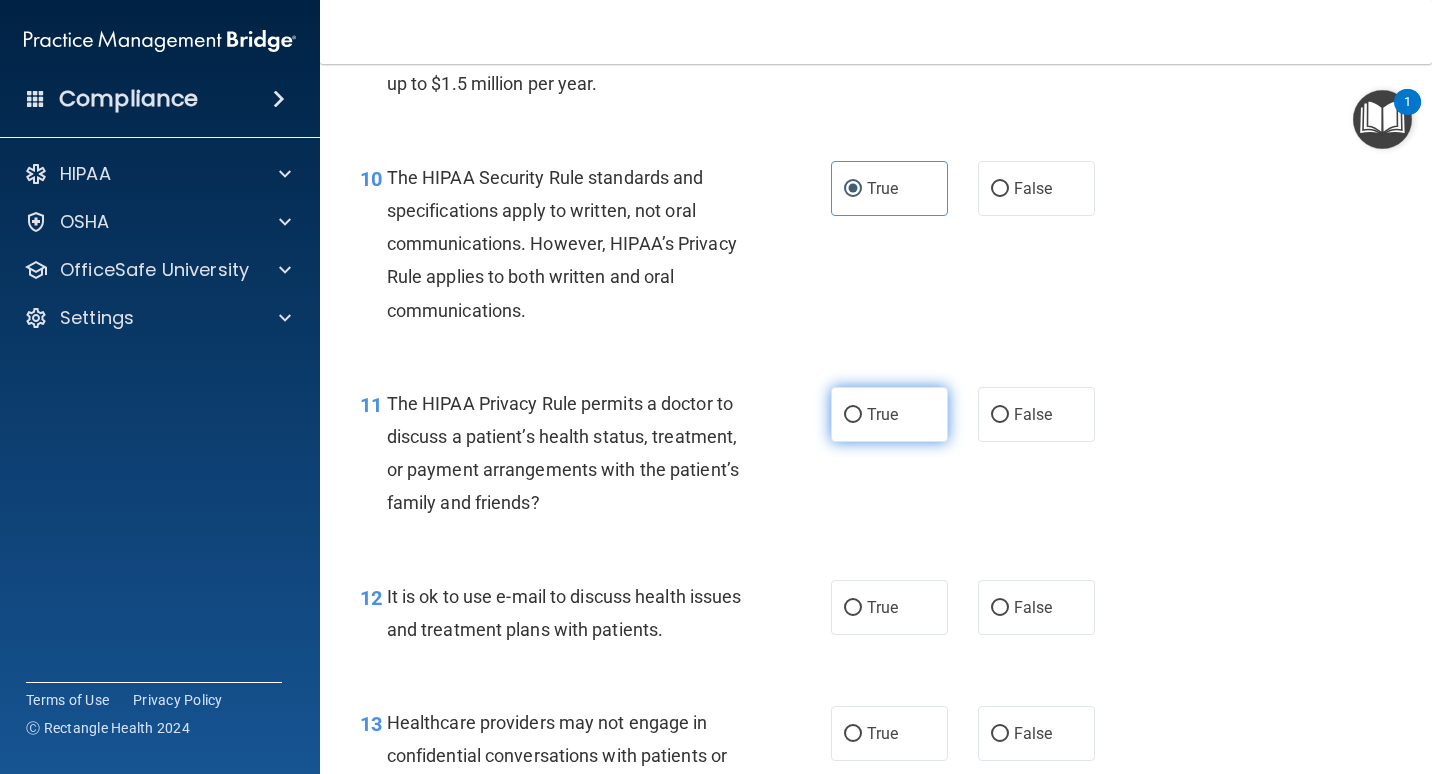 click on "True" at bounding box center [889, 414] 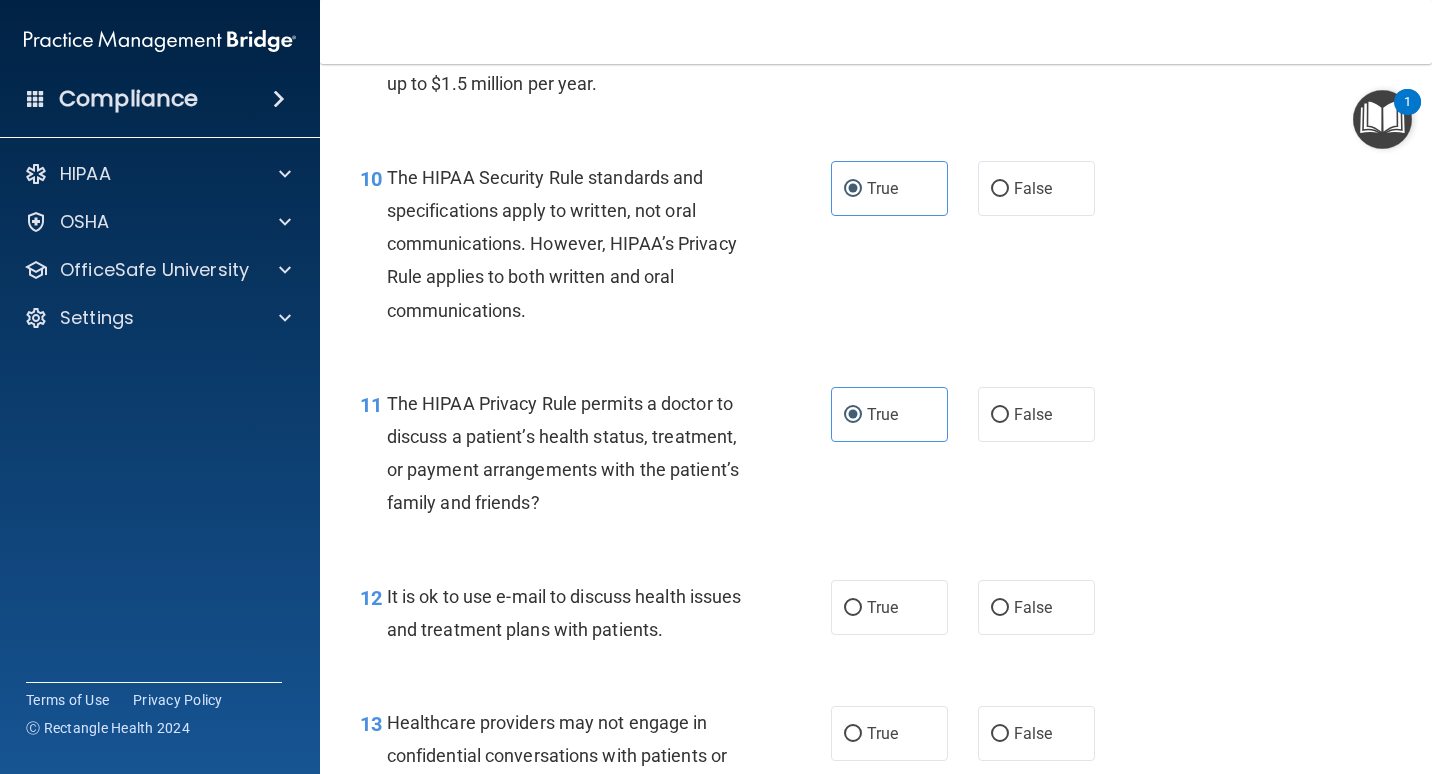 scroll, scrollTop: 1900, scrollLeft: 0, axis: vertical 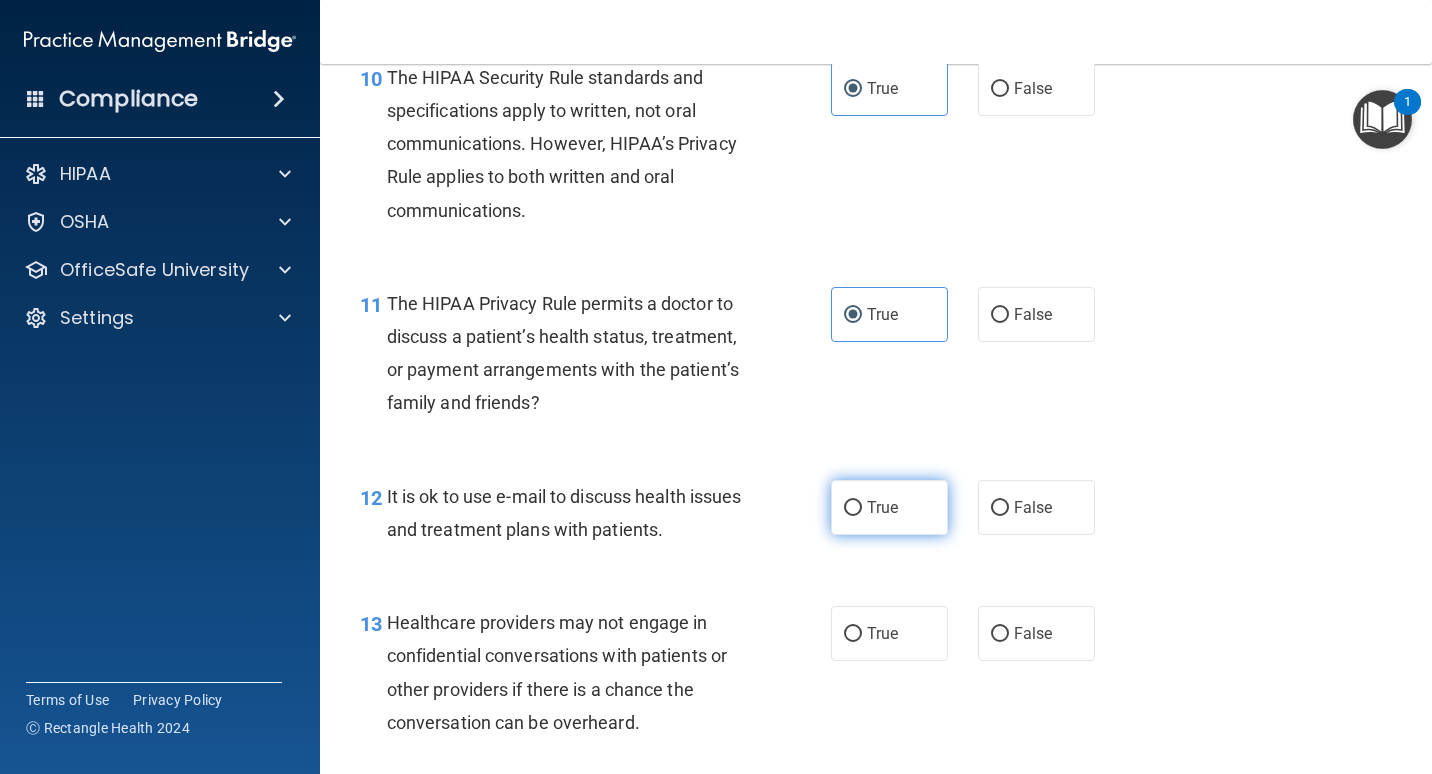 click on "True" at bounding box center (882, 507) 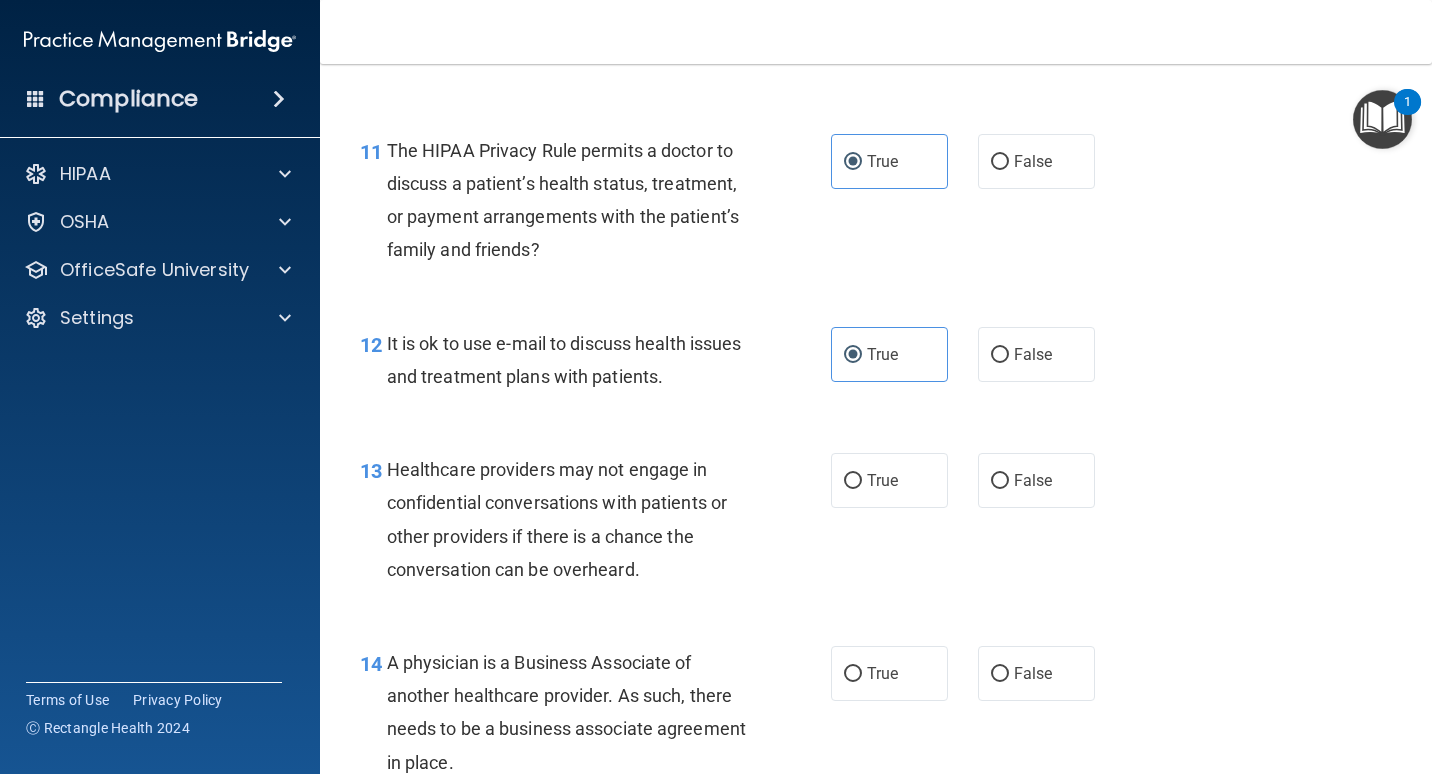 scroll, scrollTop: 2200, scrollLeft: 0, axis: vertical 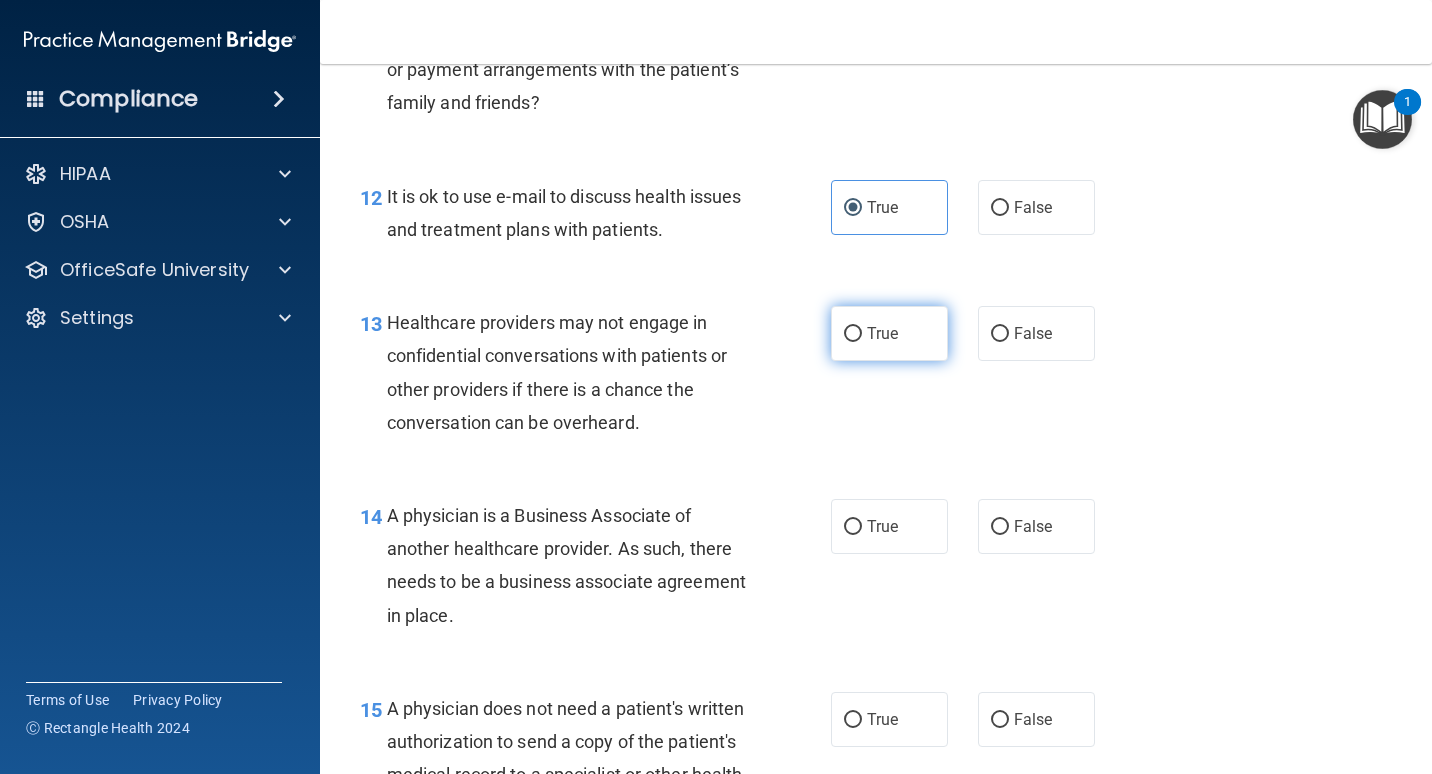 click on "True" at bounding box center (889, 333) 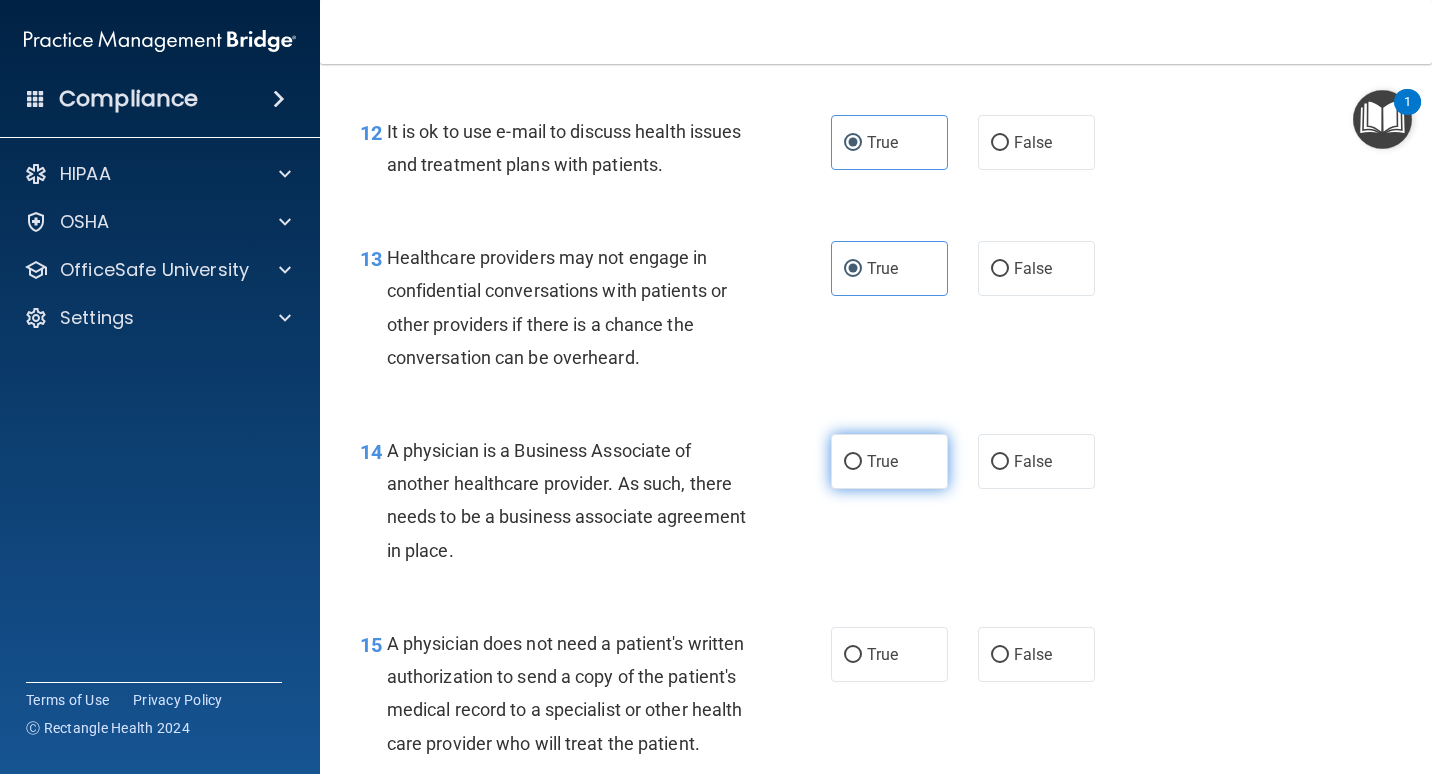 scroll, scrollTop: 2300, scrollLeft: 0, axis: vertical 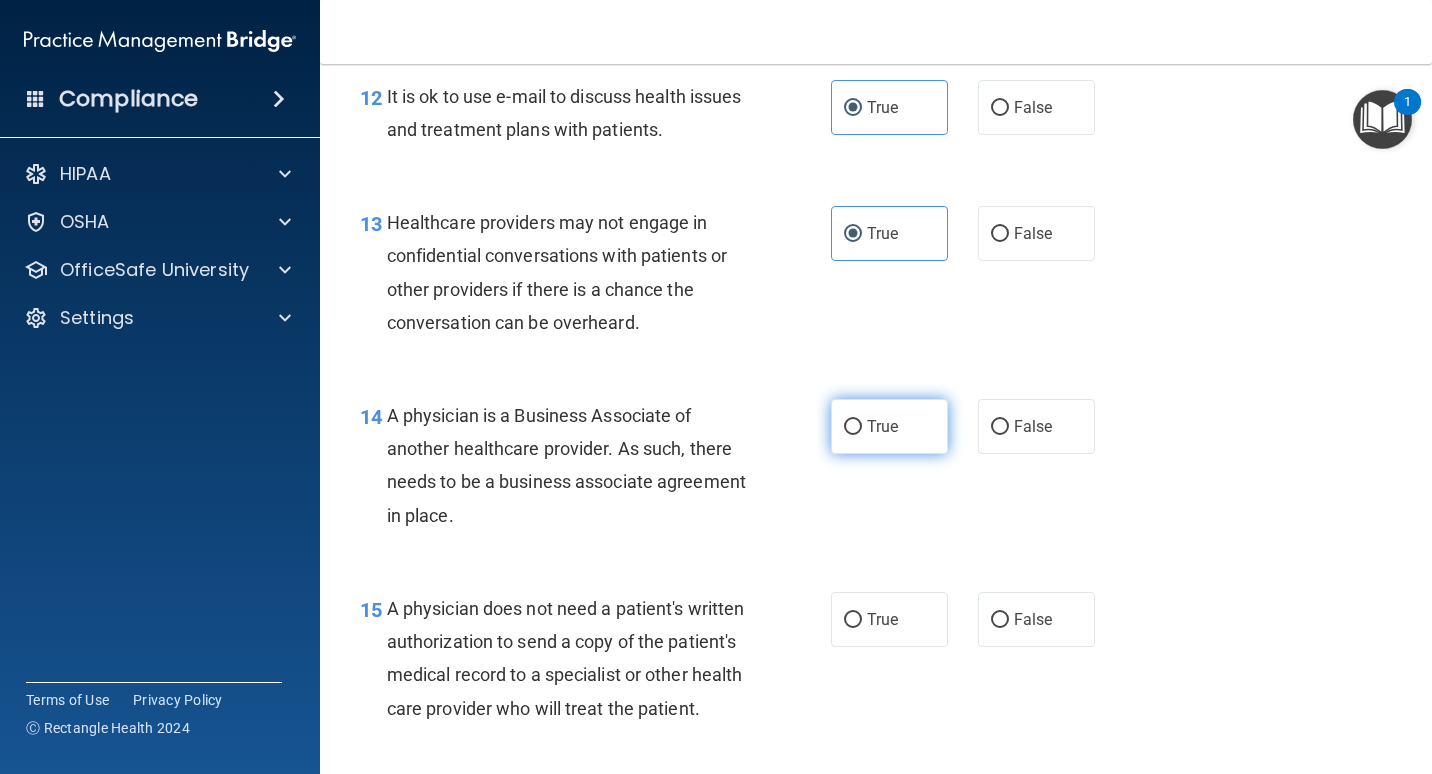 click on "True" at bounding box center [882, 426] 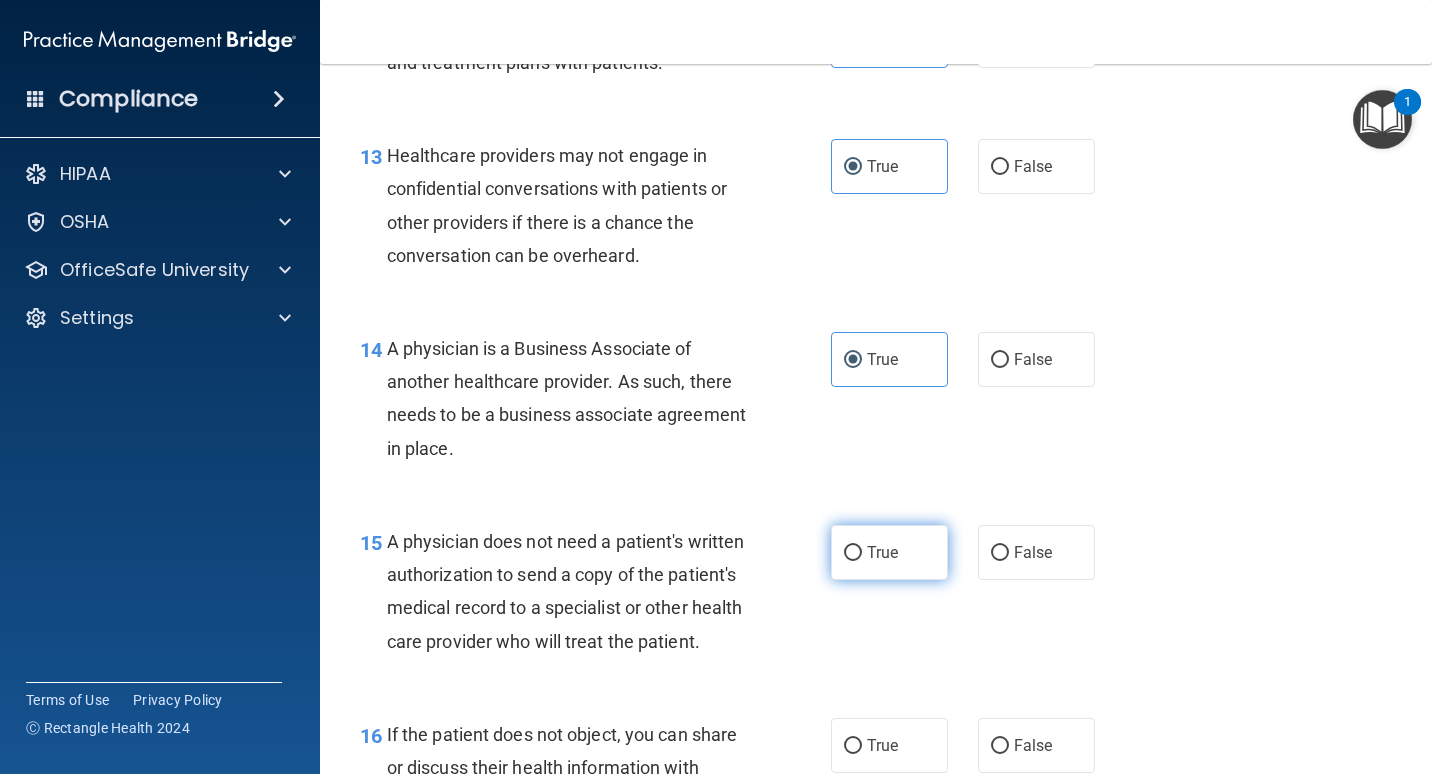 scroll, scrollTop: 2400, scrollLeft: 0, axis: vertical 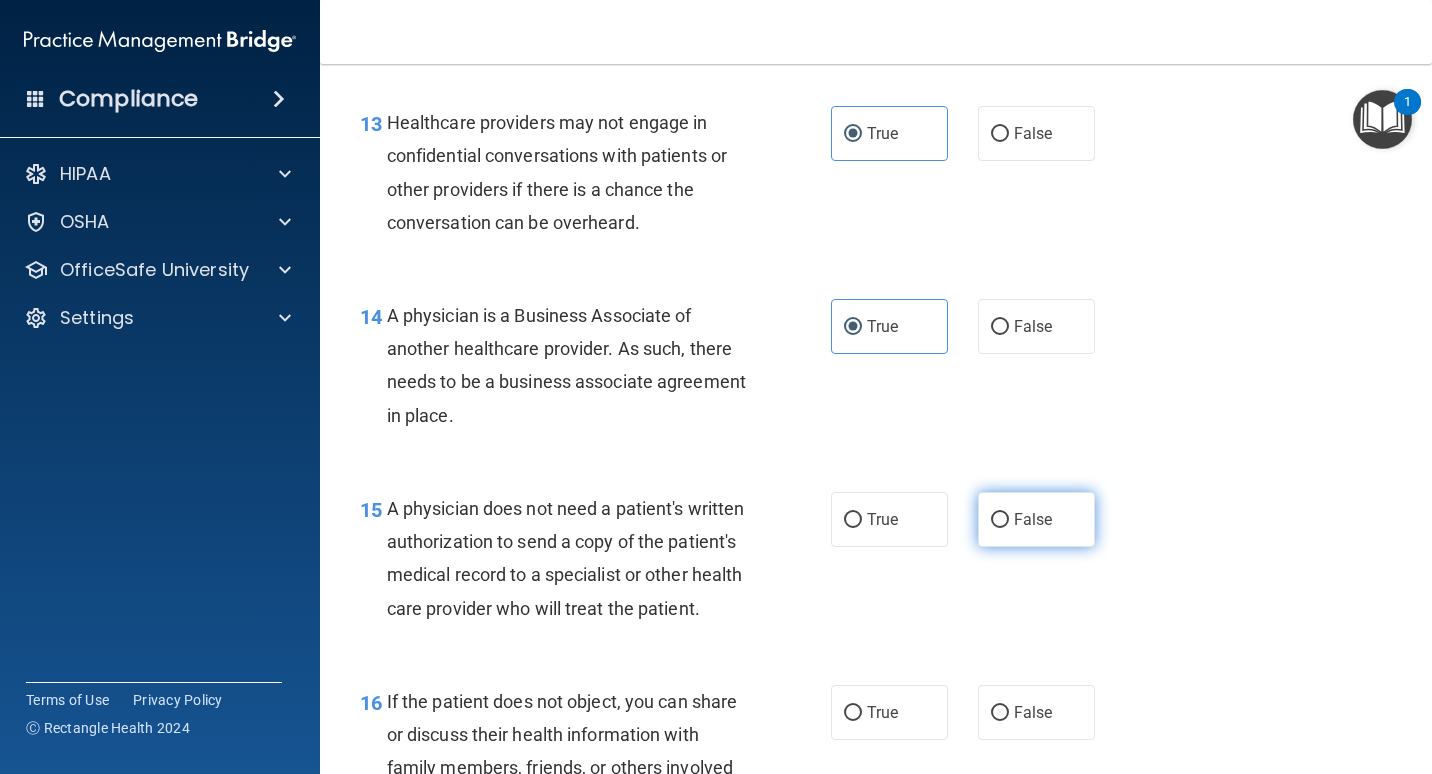 click on "False" at bounding box center [1033, 519] 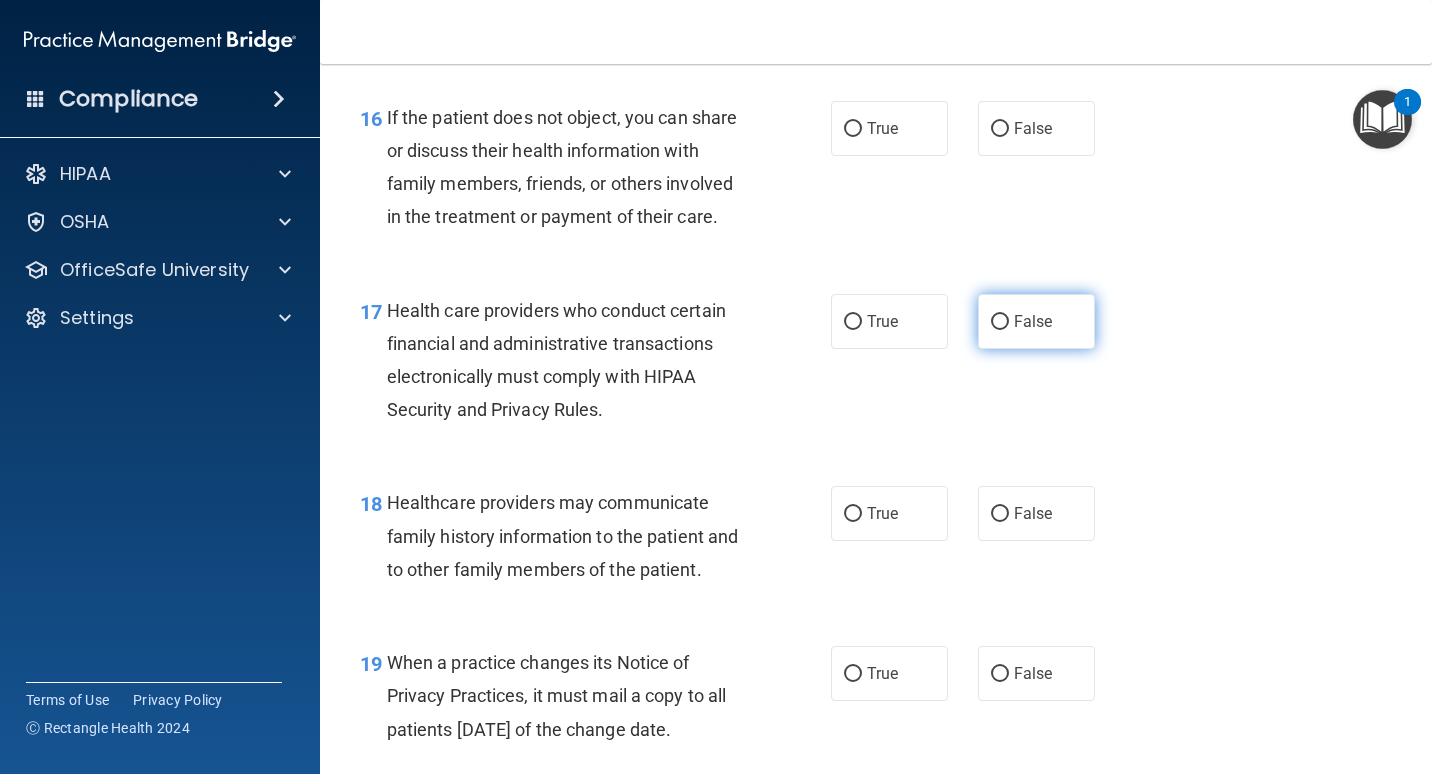 scroll, scrollTop: 3000, scrollLeft: 0, axis: vertical 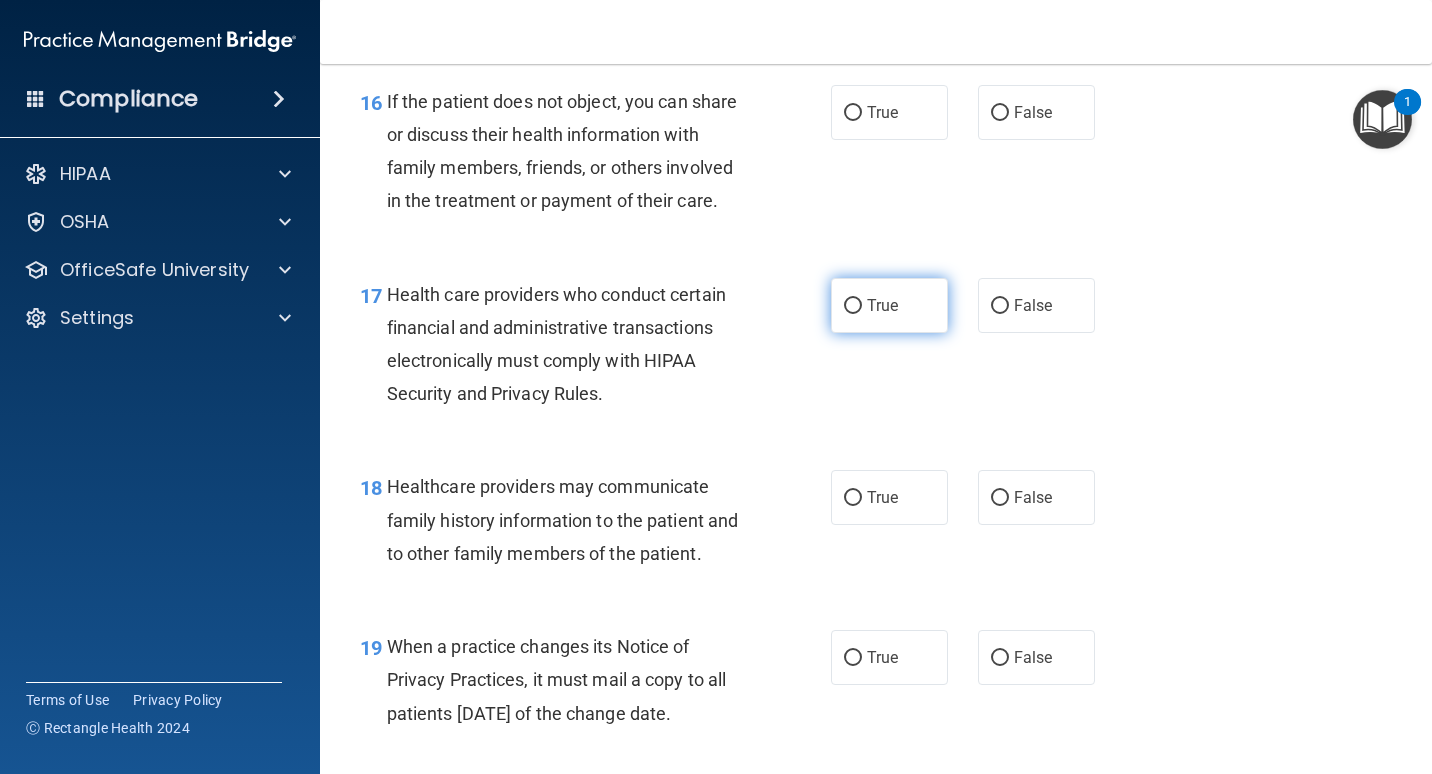 click on "True" at bounding box center [889, 305] 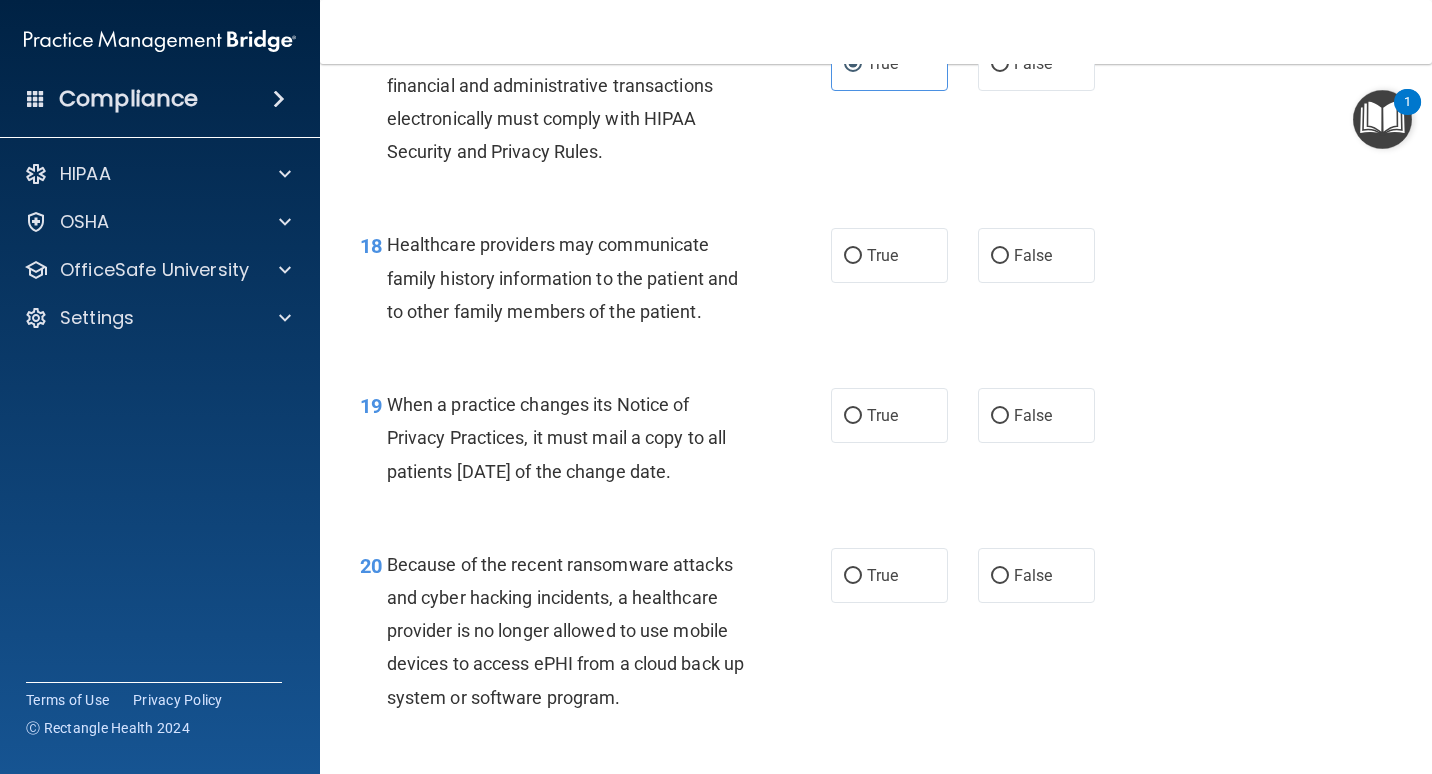 scroll, scrollTop: 3300, scrollLeft: 0, axis: vertical 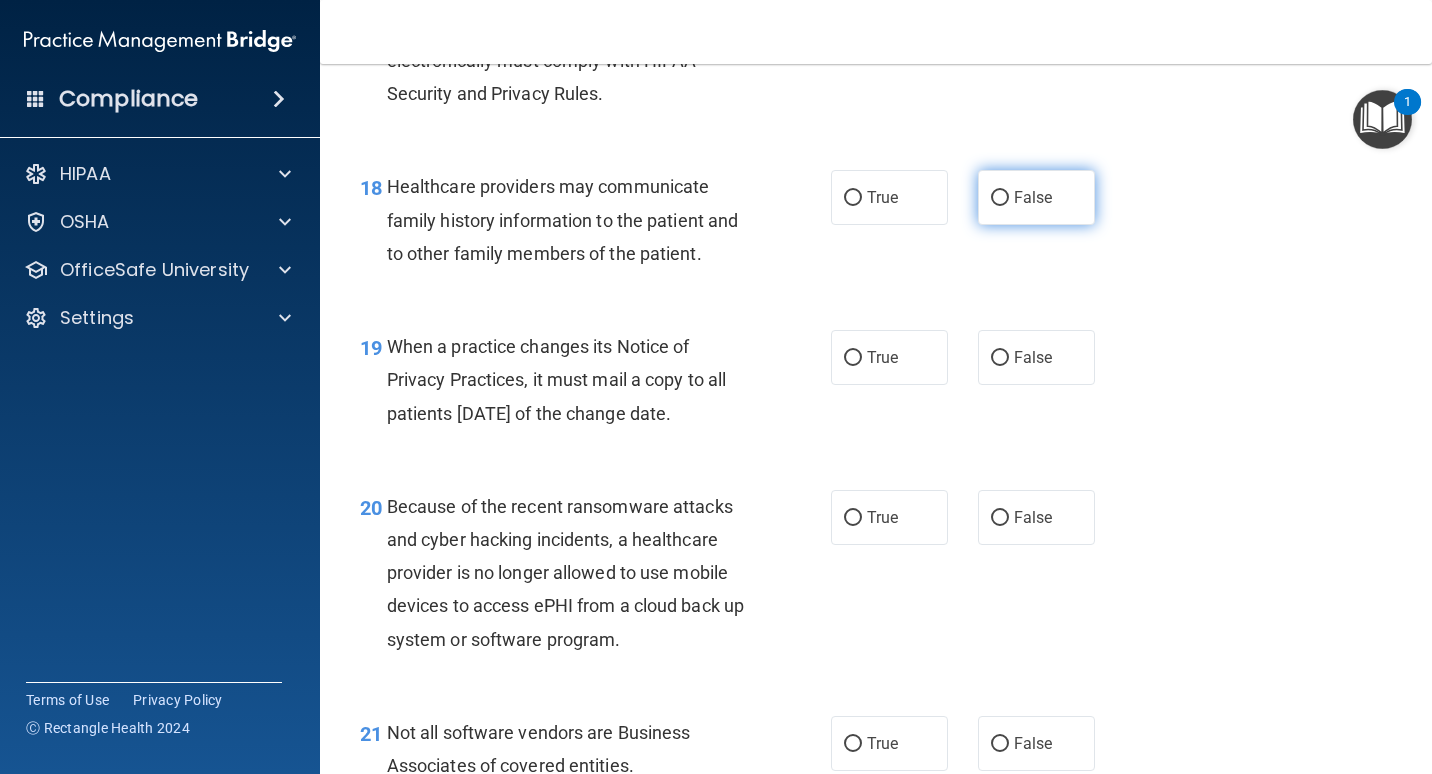 click on "False" at bounding box center [1033, 197] 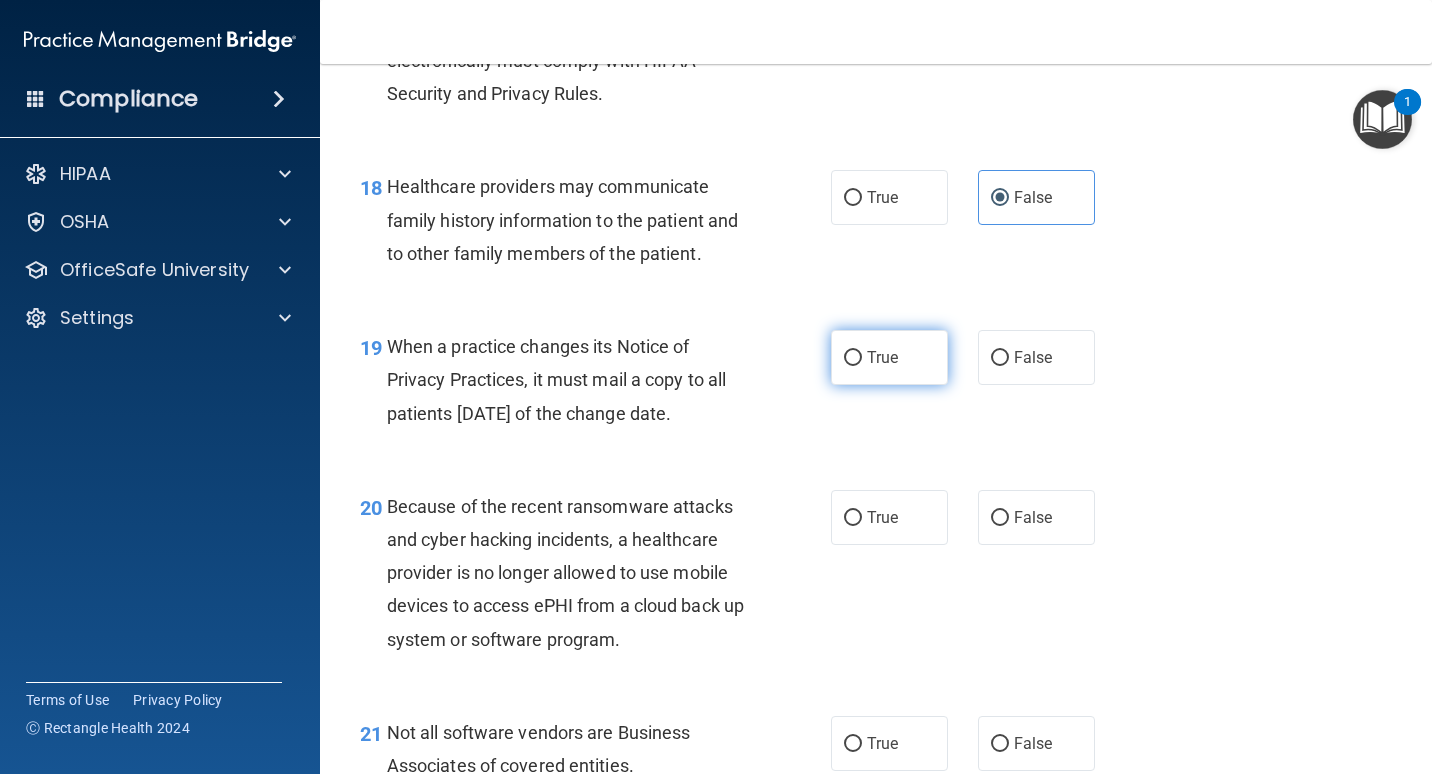 click on "True" at bounding box center [882, 357] 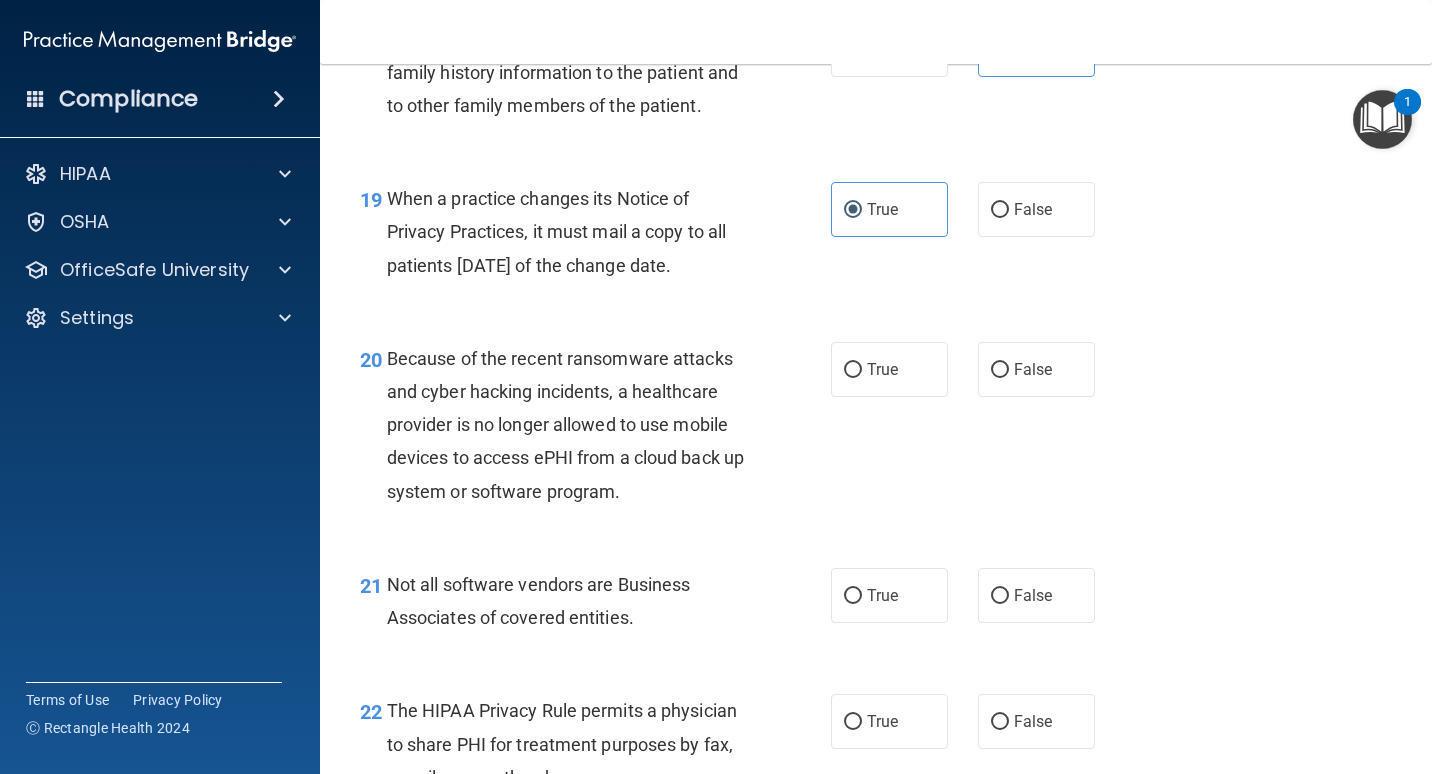 scroll, scrollTop: 3500, scrollLeft: 0, axis: vertical 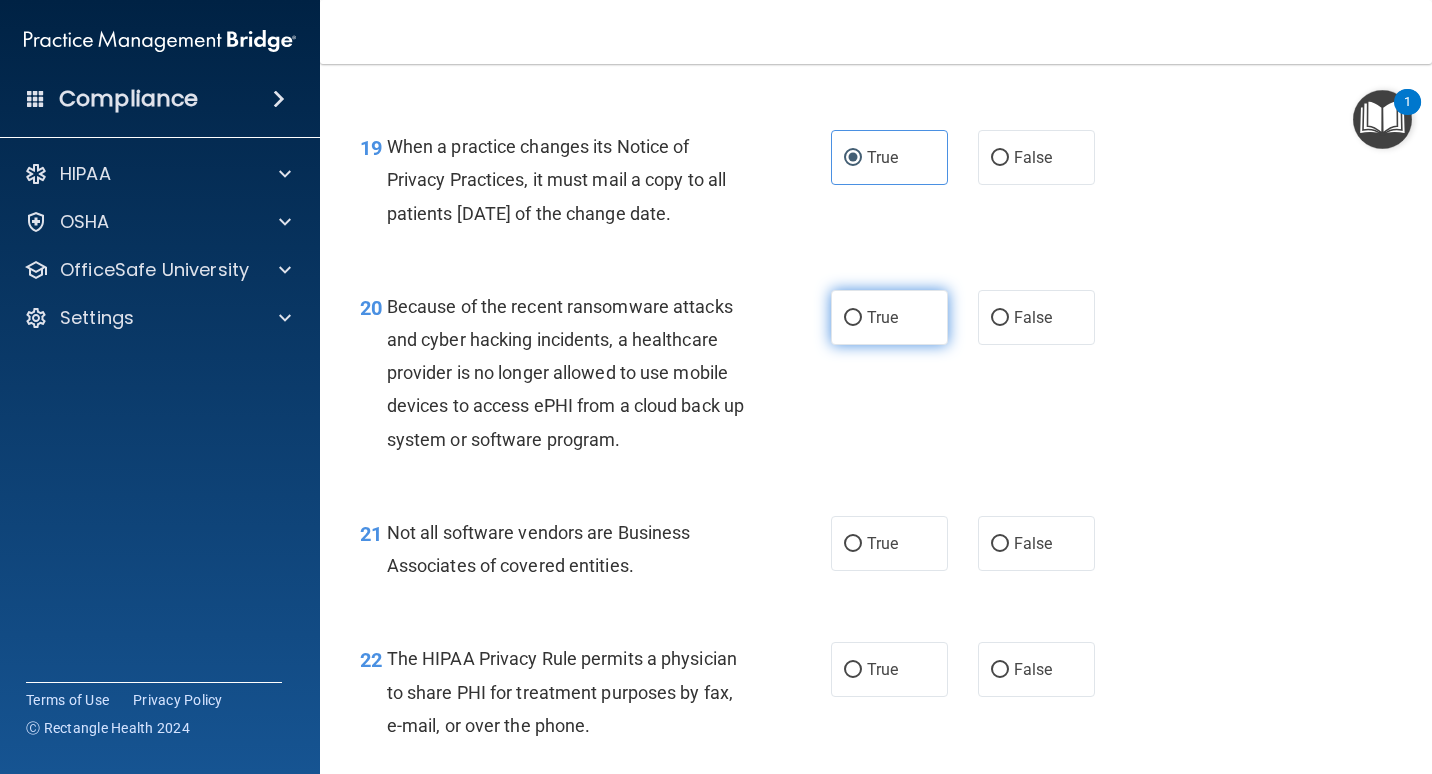 click on "True" at bounding box center [882, 317] 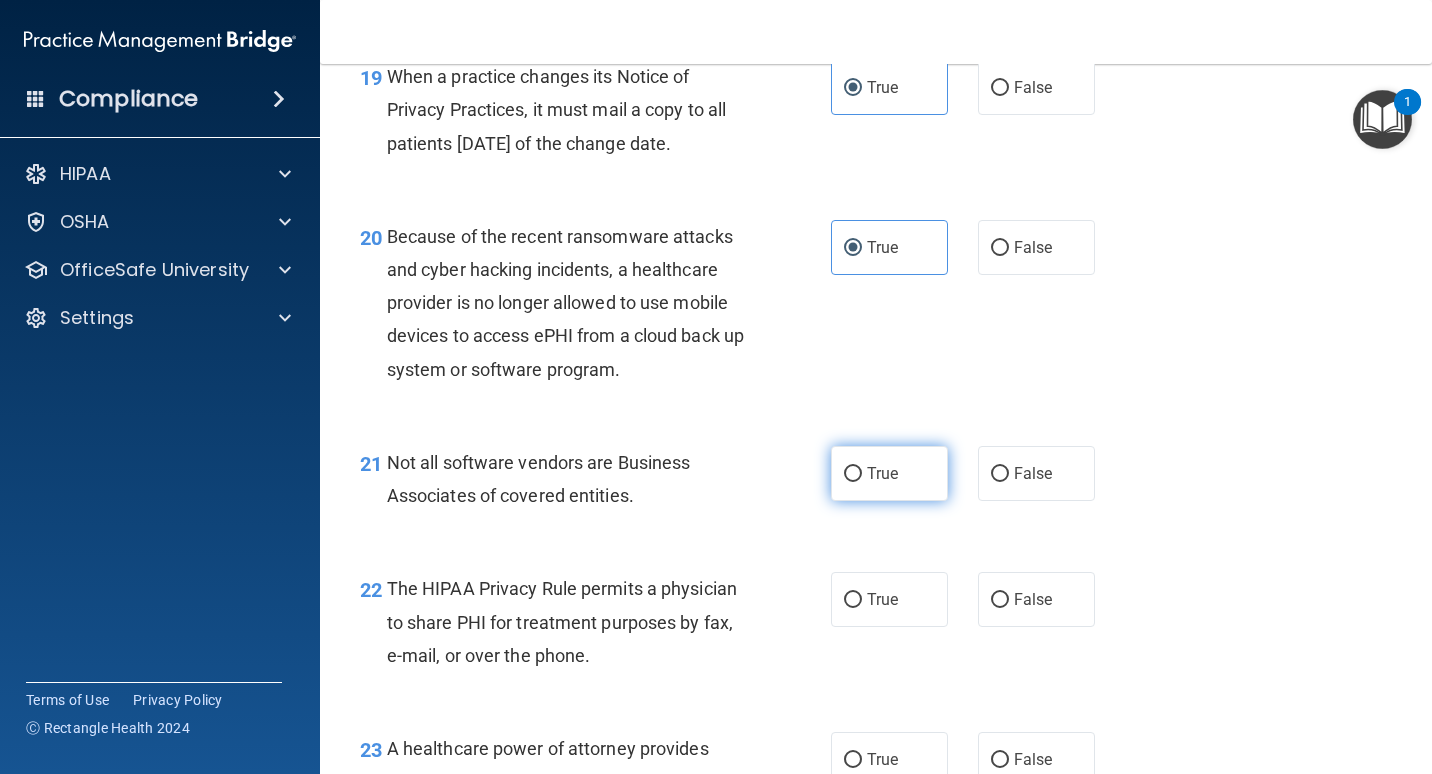 scroll, scrollTop: 3600, scrollLeft: 0, axis: vertical 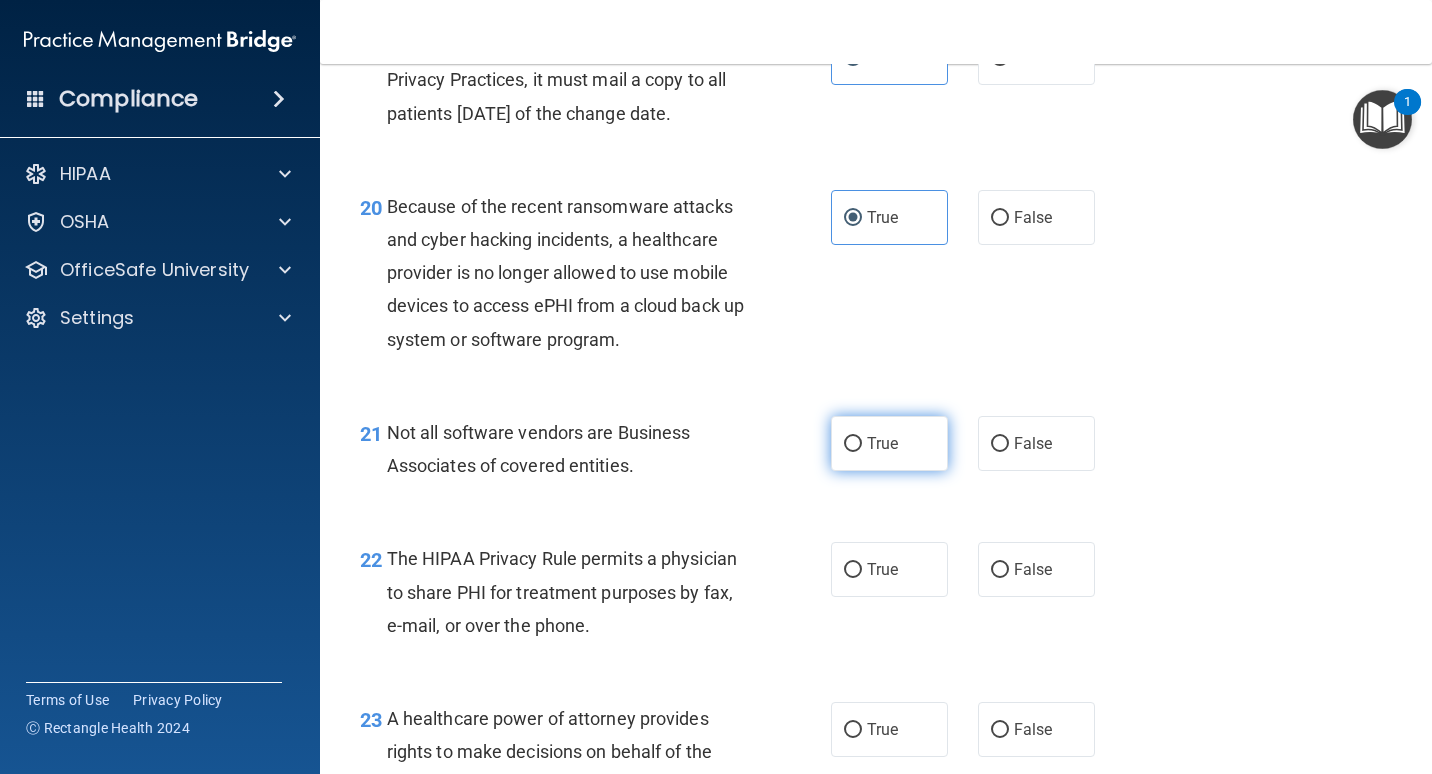 click on "True" at bounding box center [889, 443] 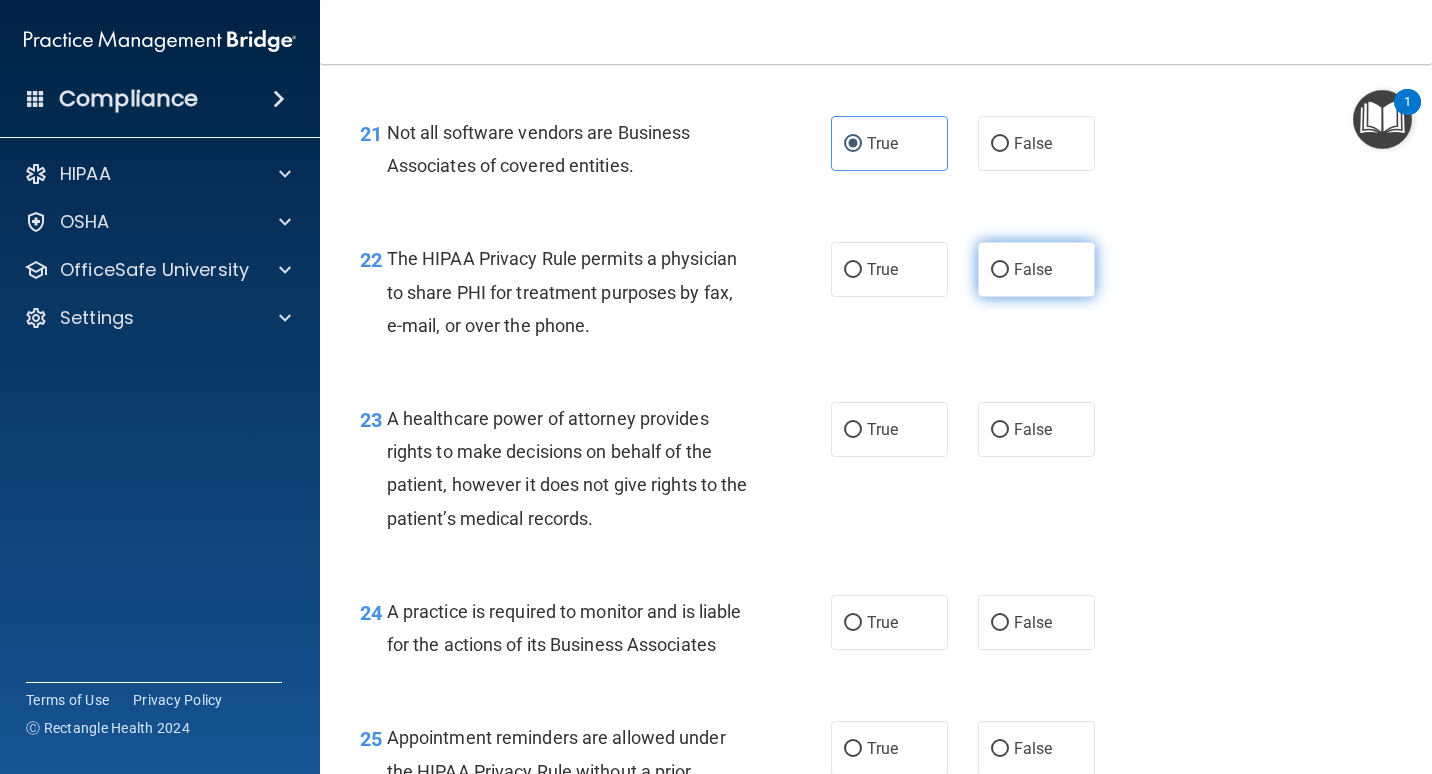 click on "False" at bounding box center (1036, 269) 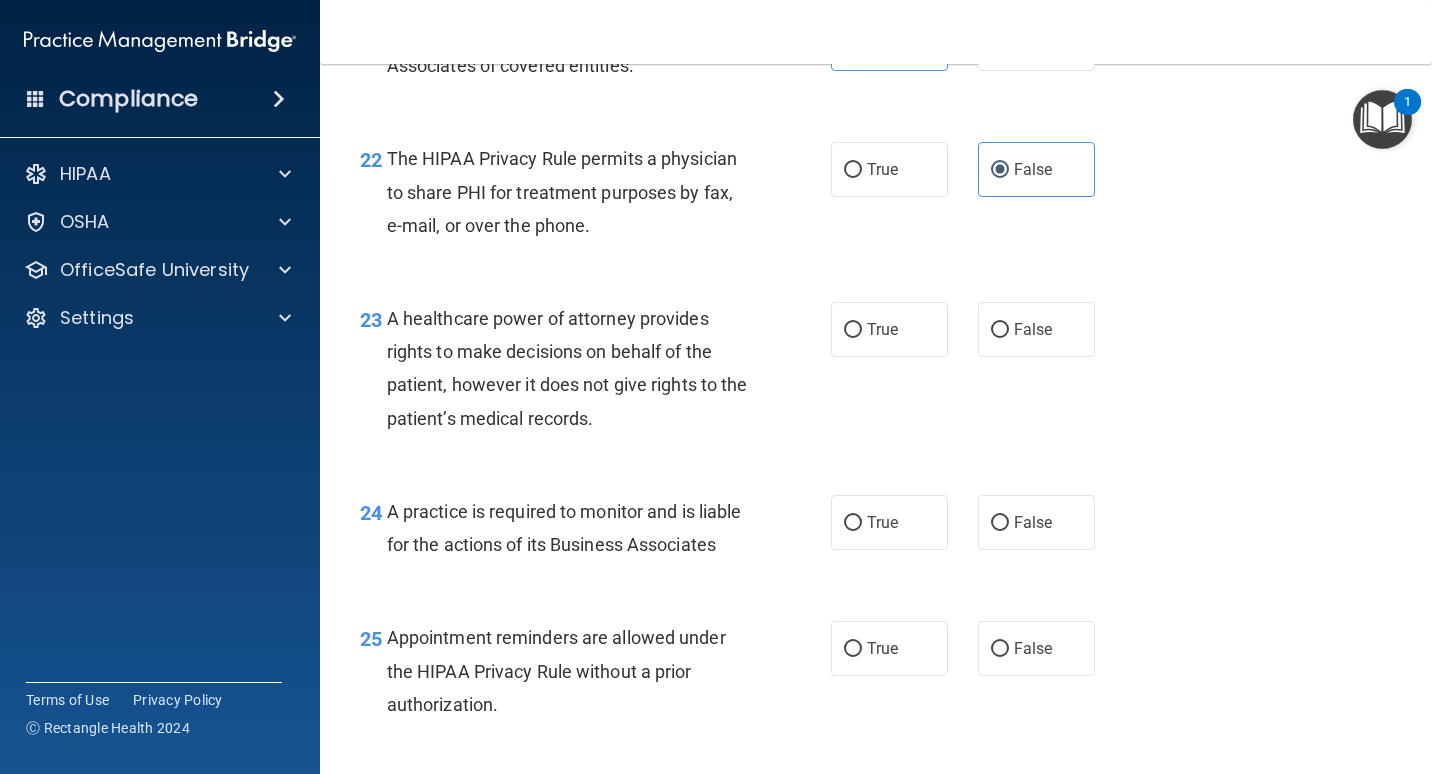 scroll, scrollTop: 4100, scrollLeft: 0, axis: vertical 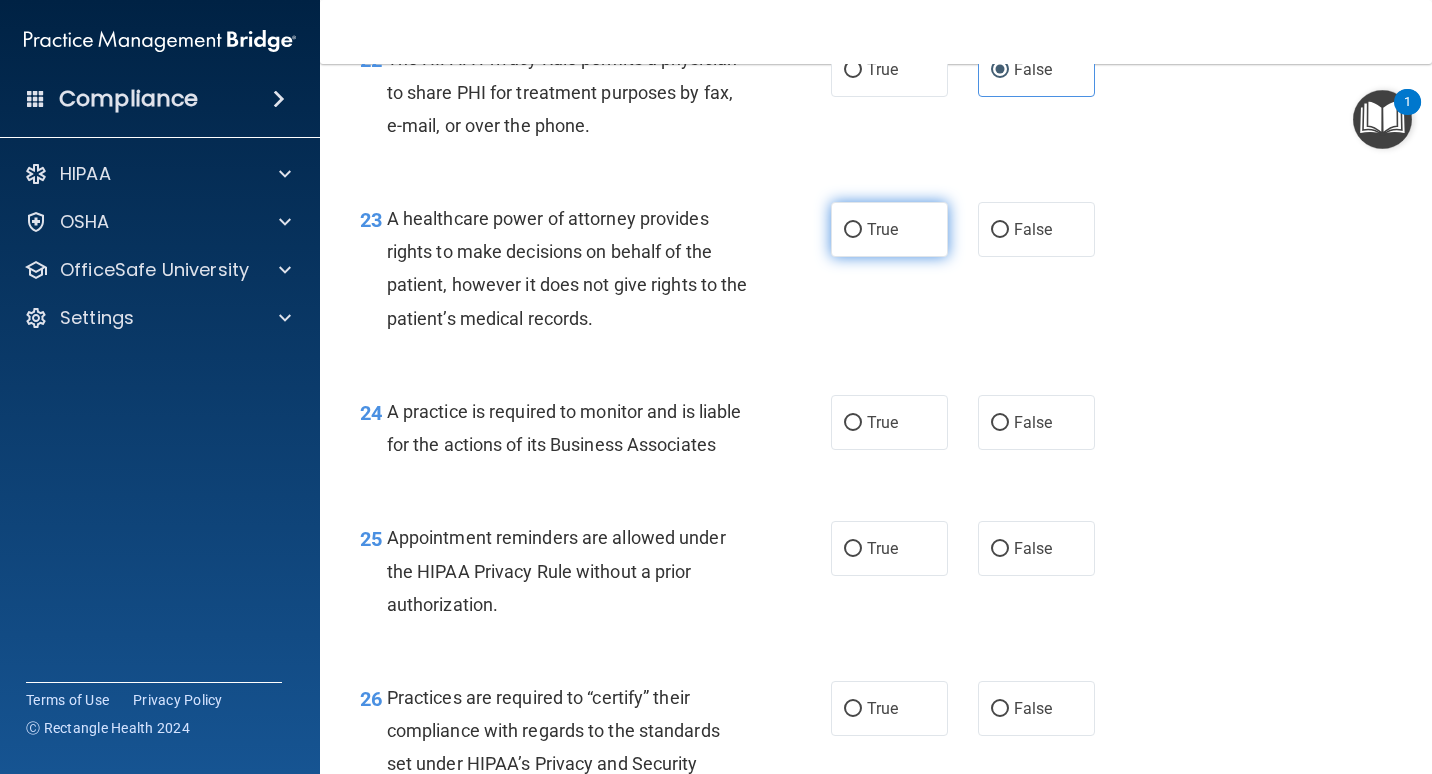 click on "True" at bounding box center (882, 229) 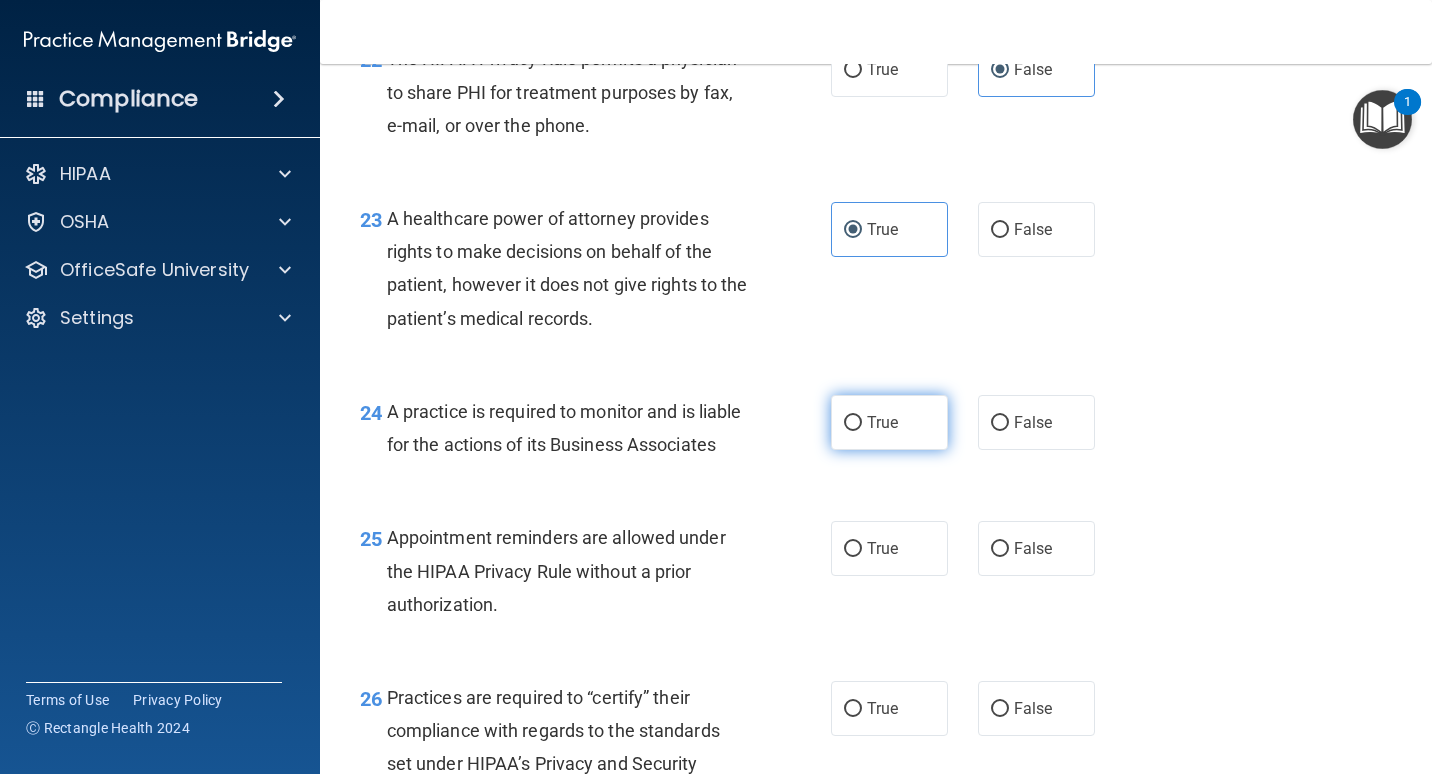 click on "True" at bounding box center (889, 422) 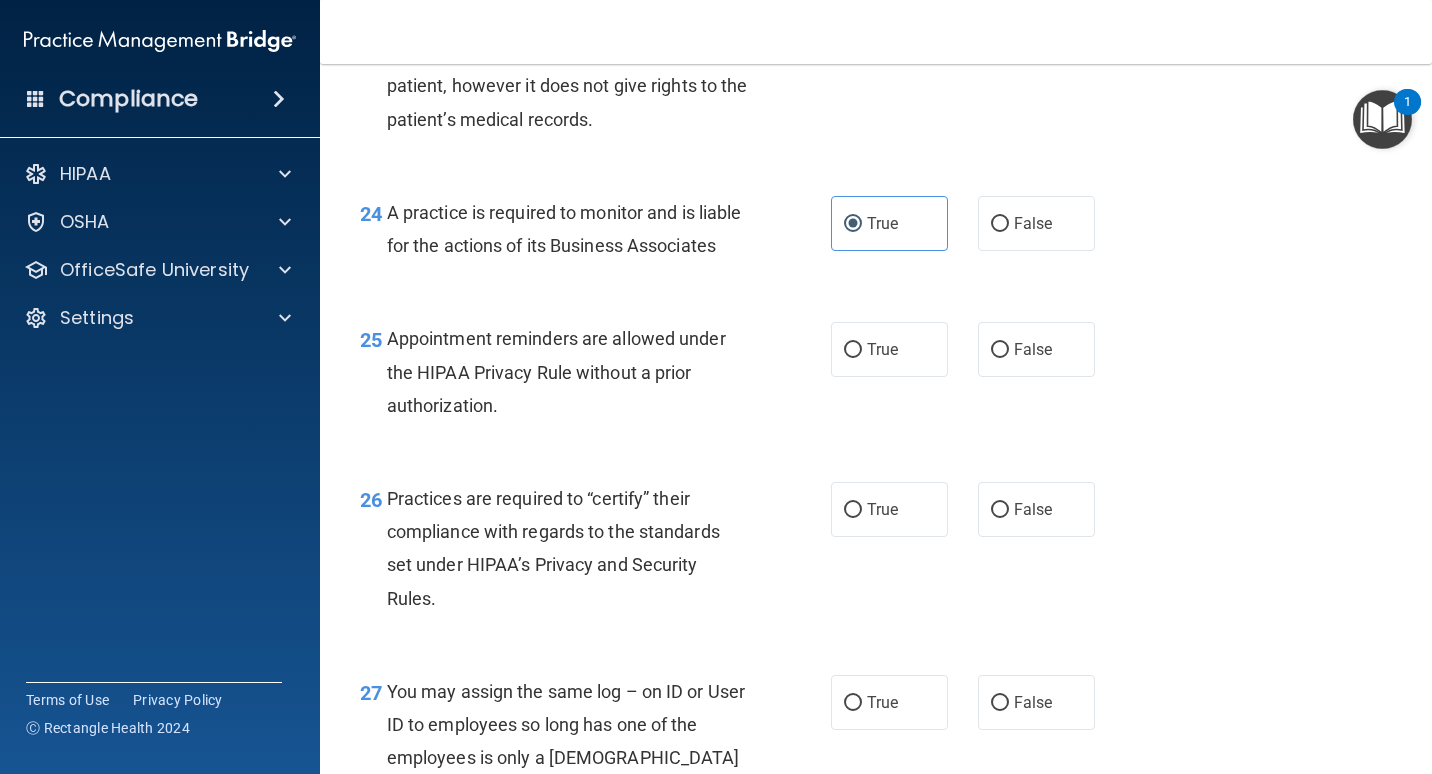 scroll, scrollTop: 4300, scrollLeft: 0, axis: vertical 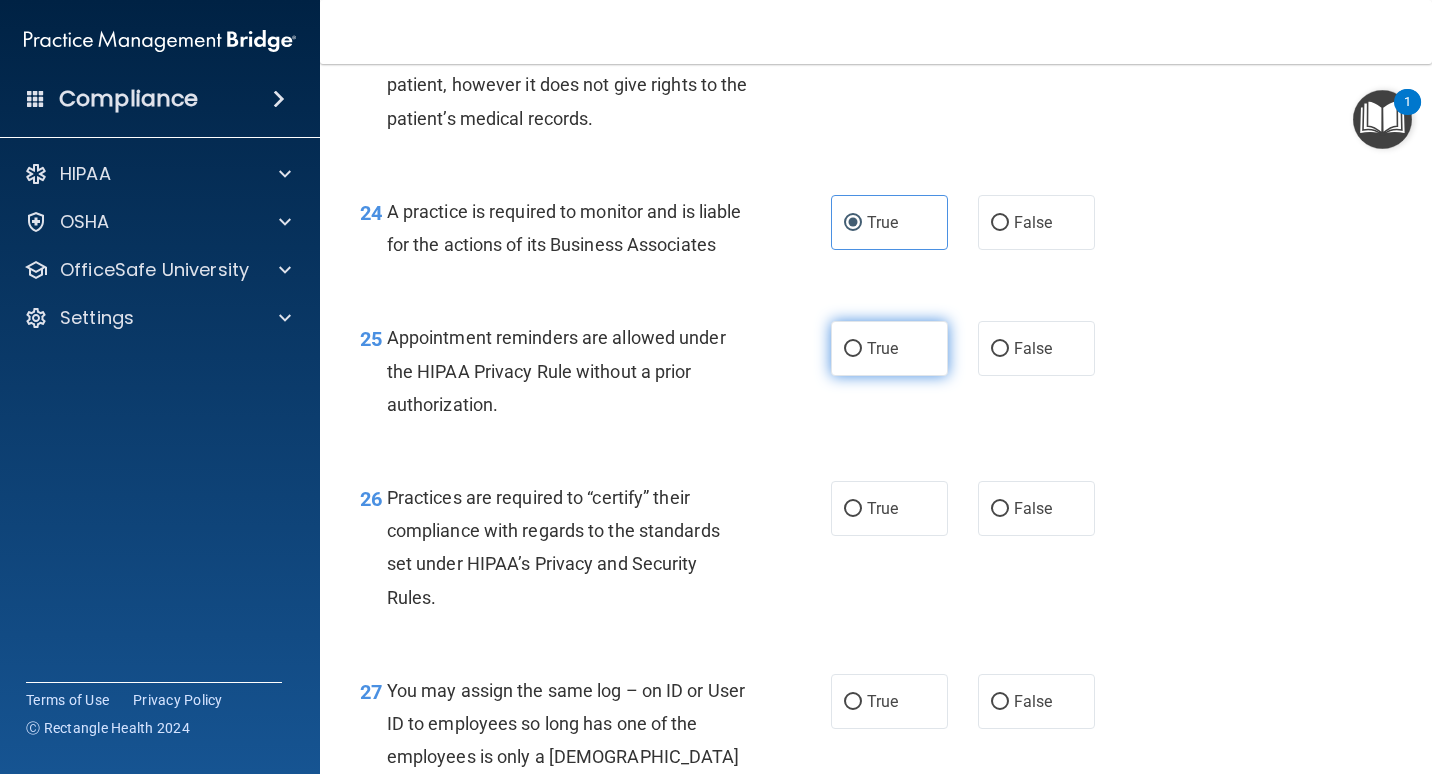 click on "True" at bounding box center (882, 348) 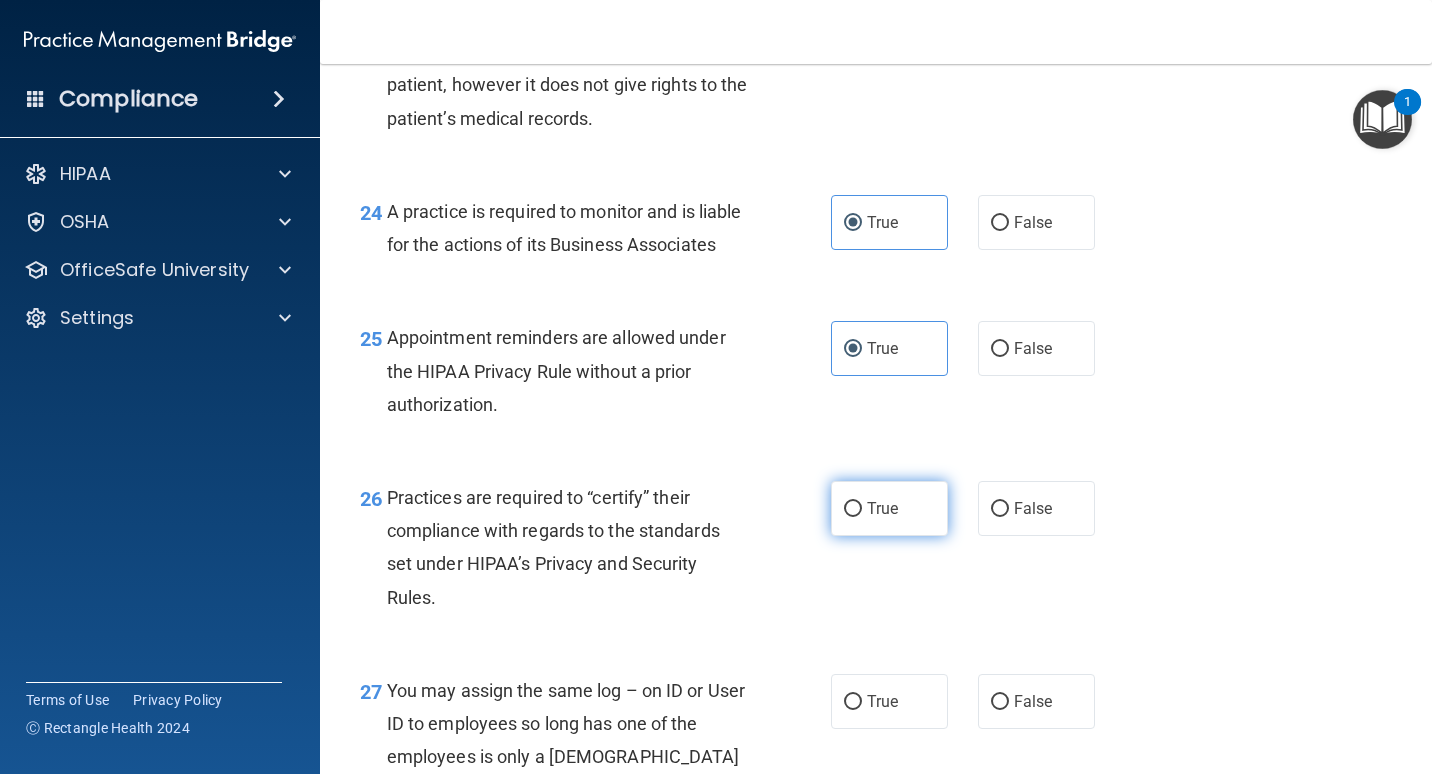click on "True" at bounding box center (853, 509) 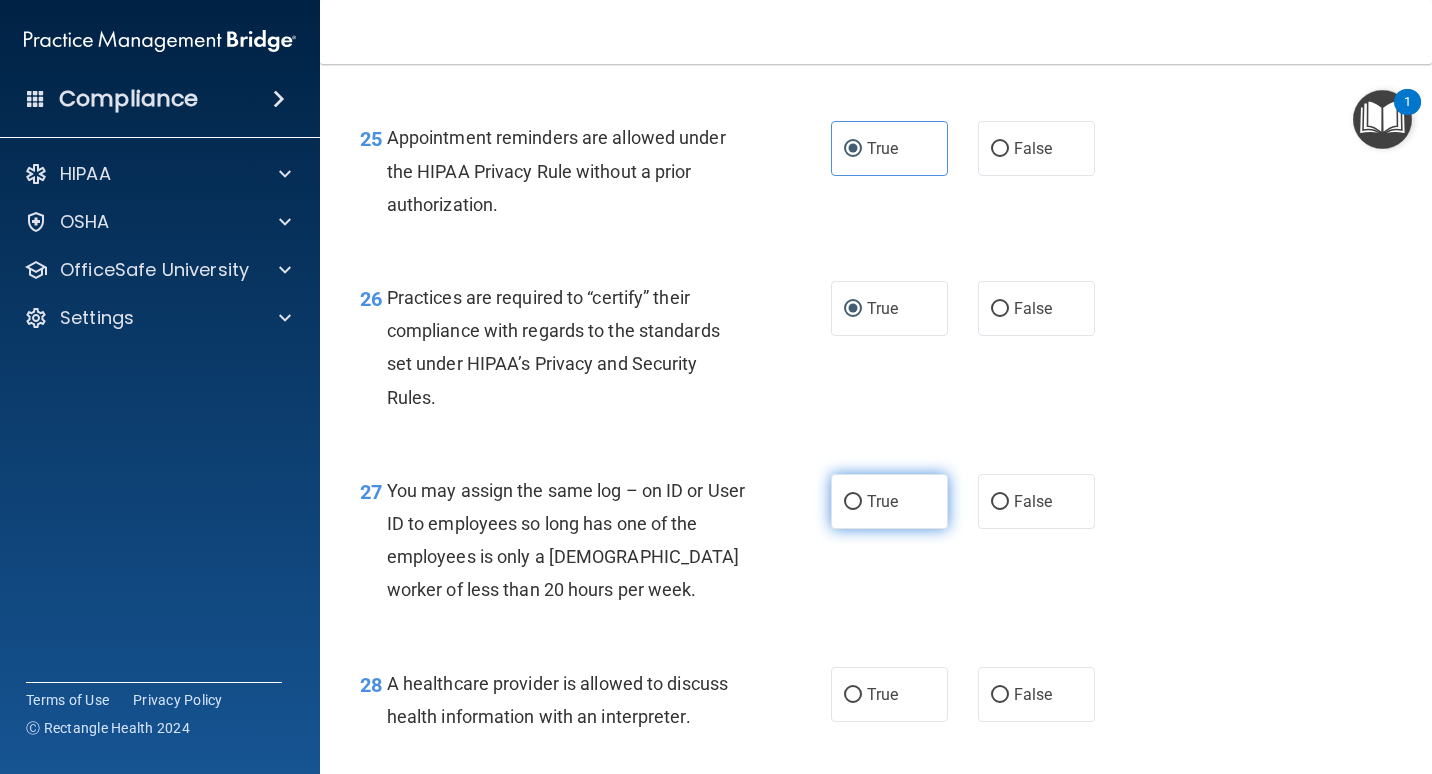 click on "True" at bounding box center [882, 501] 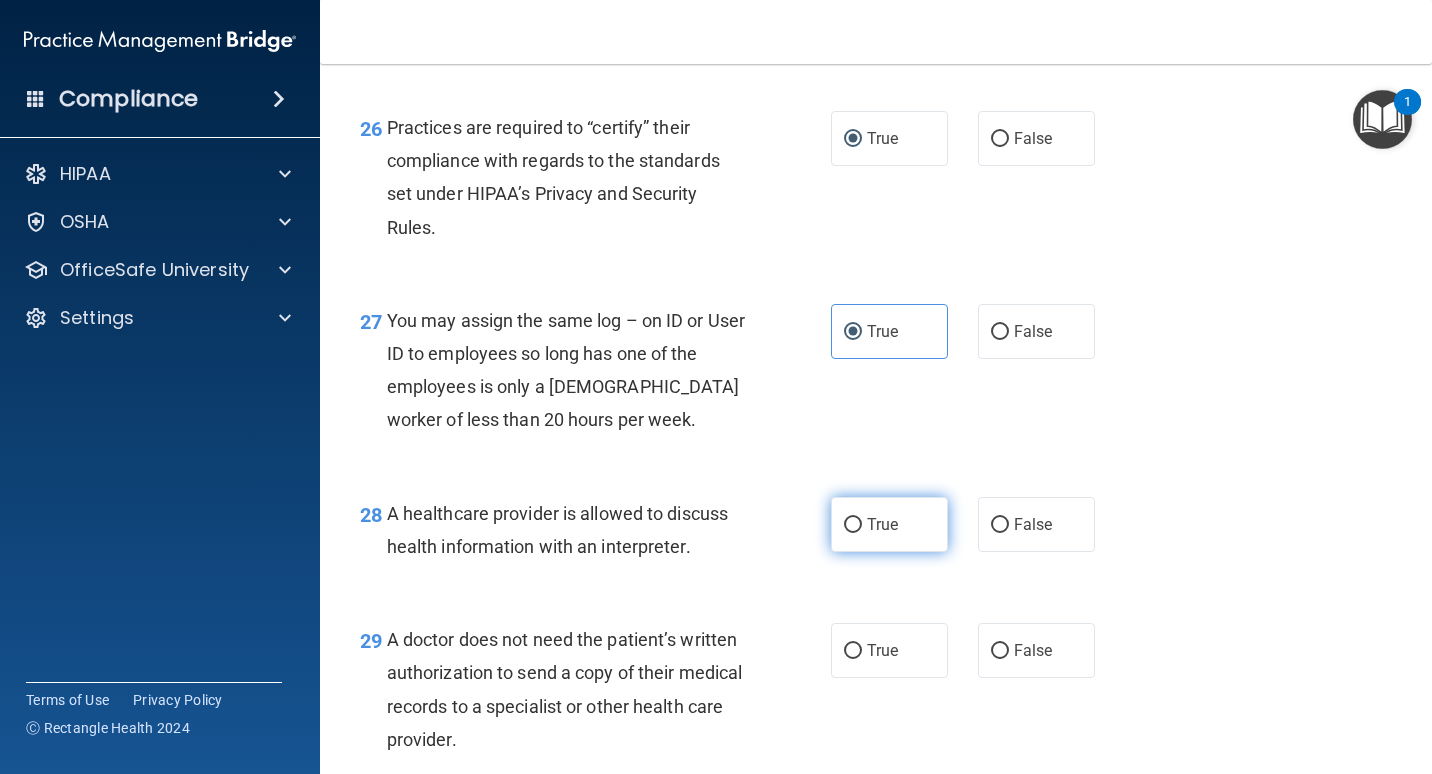scroll, scrollTop: 4700, scrollLeft: 0, axis: vertical 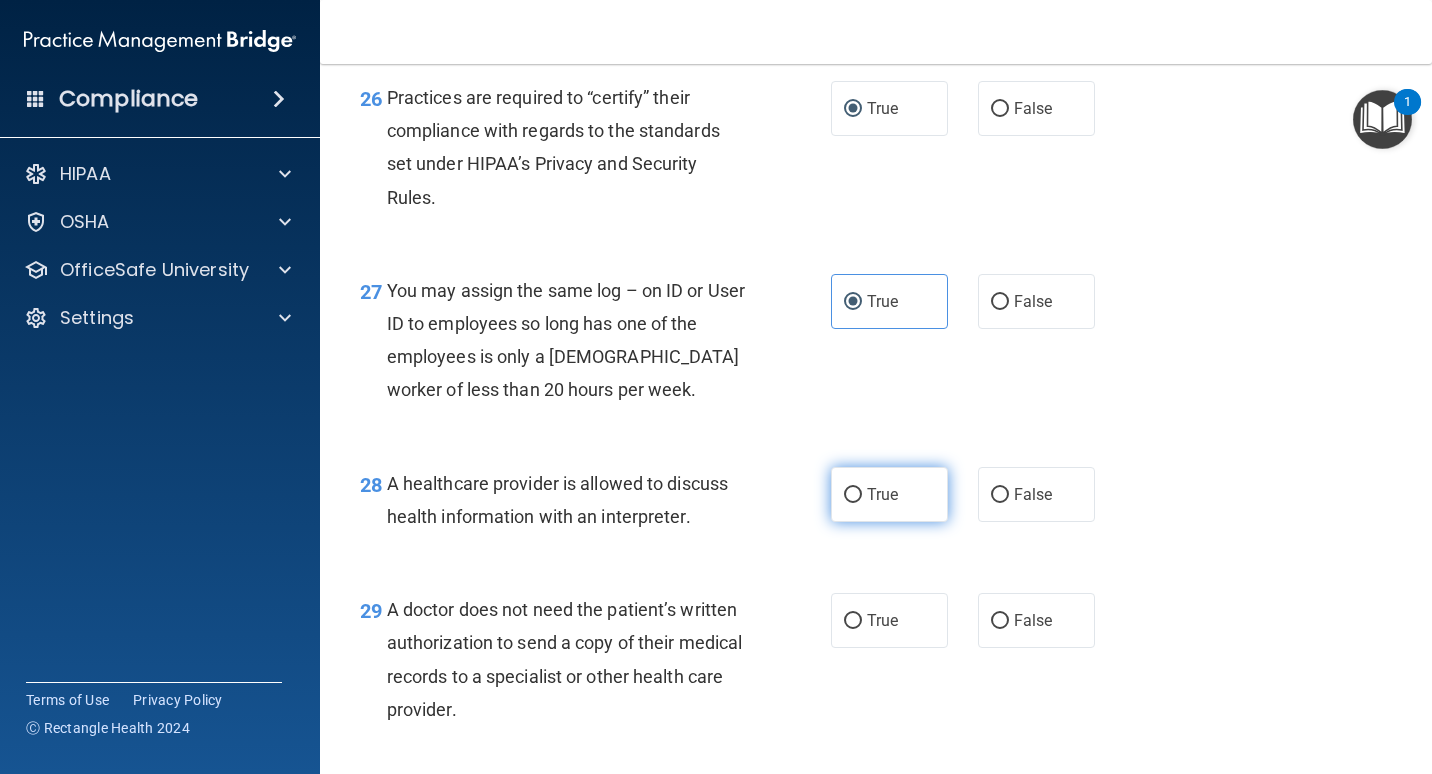 click on "True" at bounding box center (882, 494) 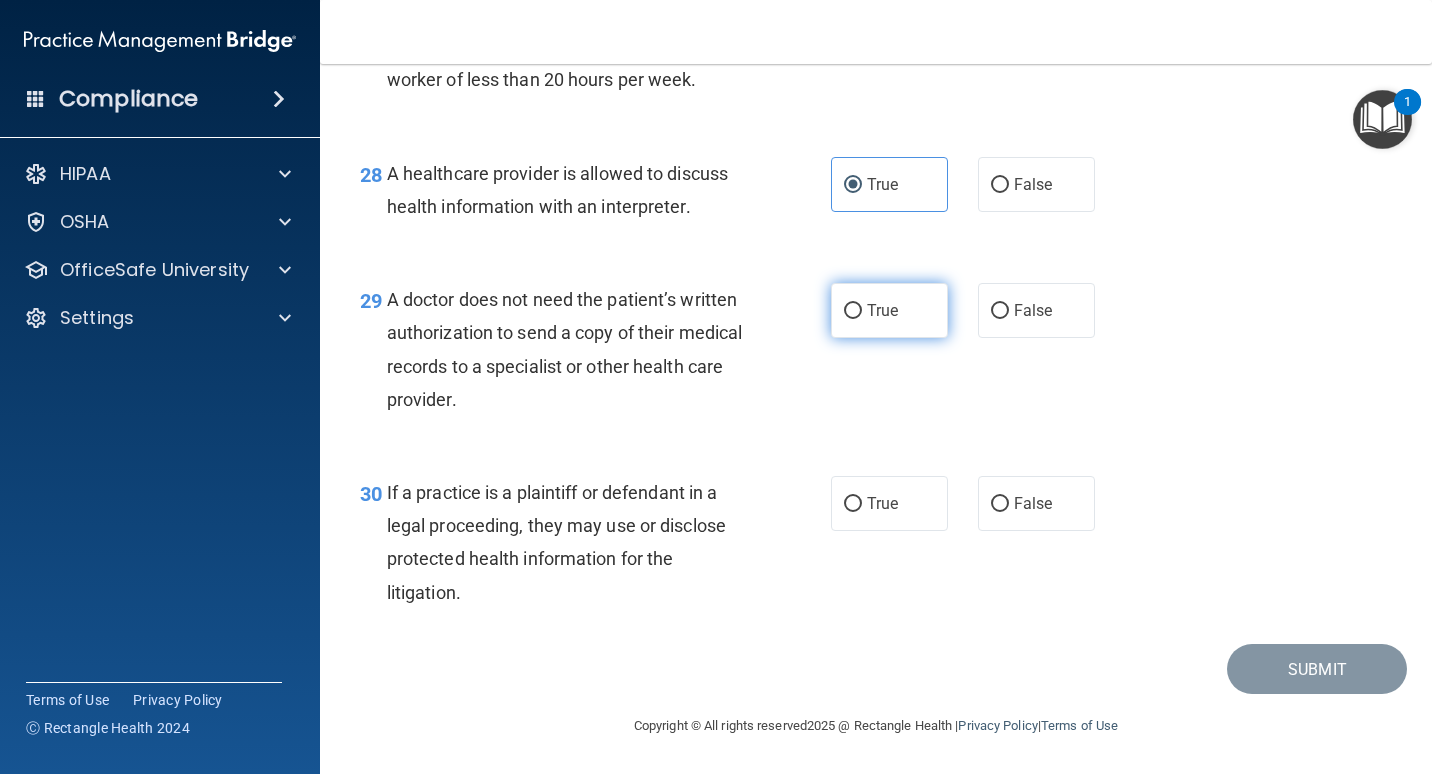 scroll, scrollTop: 5077, scrollLeft: 0, axis: vertical 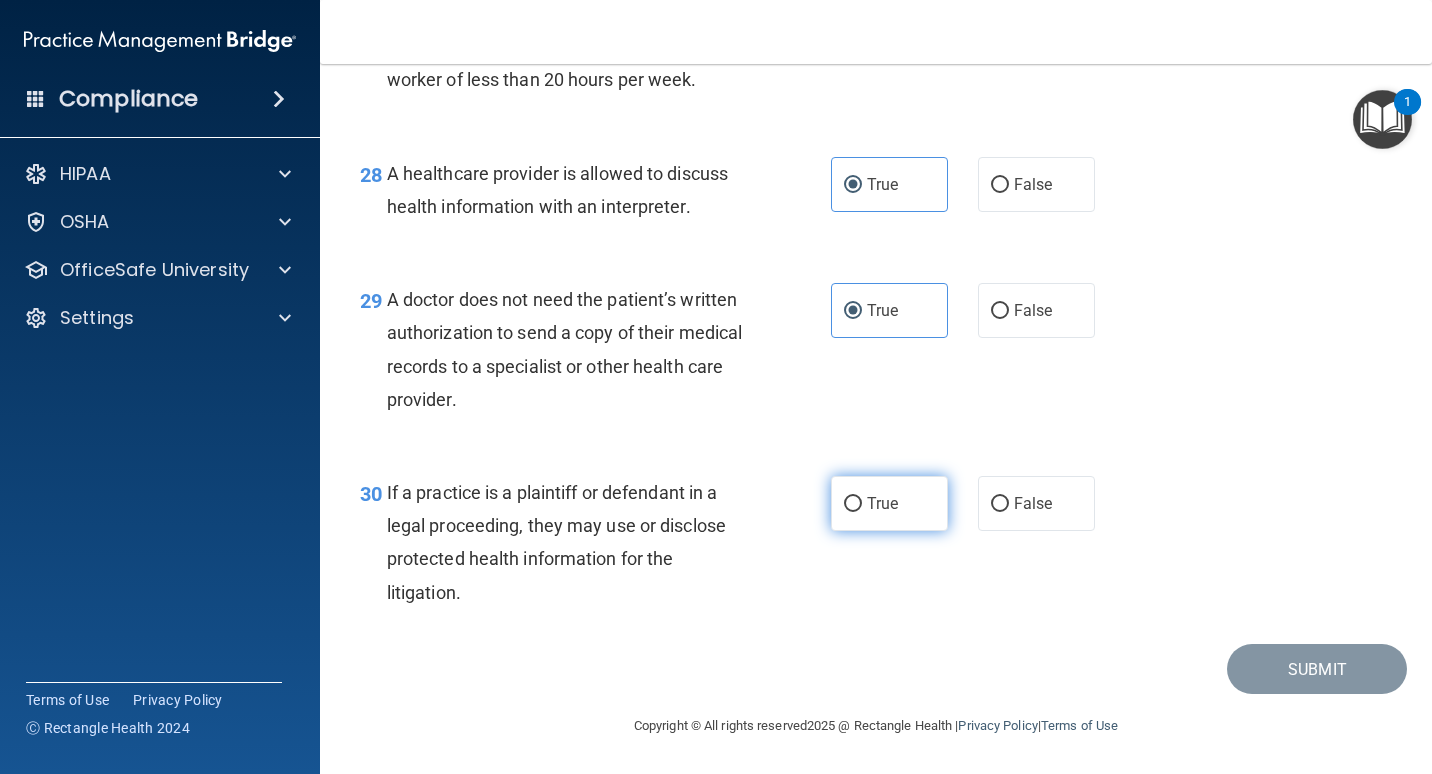 click on "True" at bounding box center (889, 503) 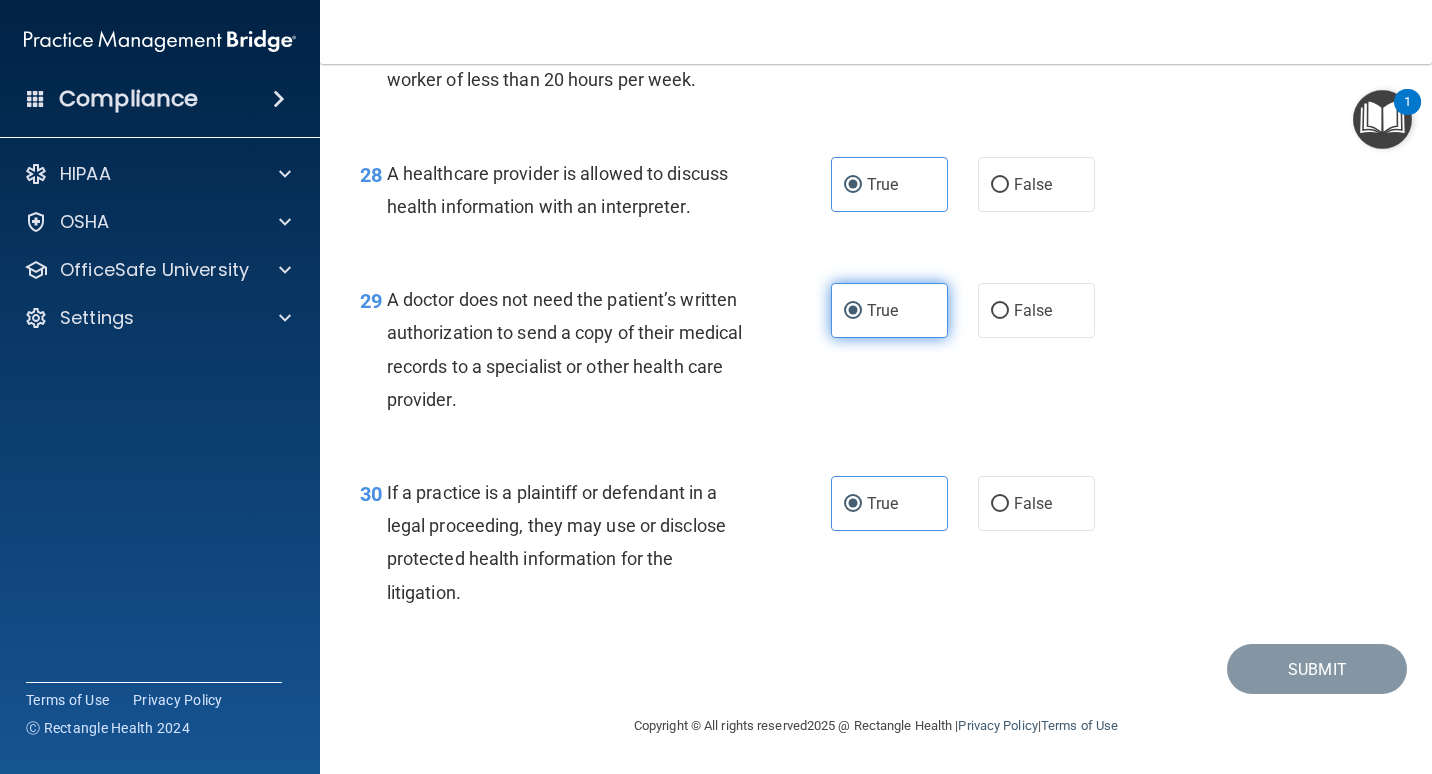 scroll, scrollTop: 4977, scrollLeft: 0, axis: vertical 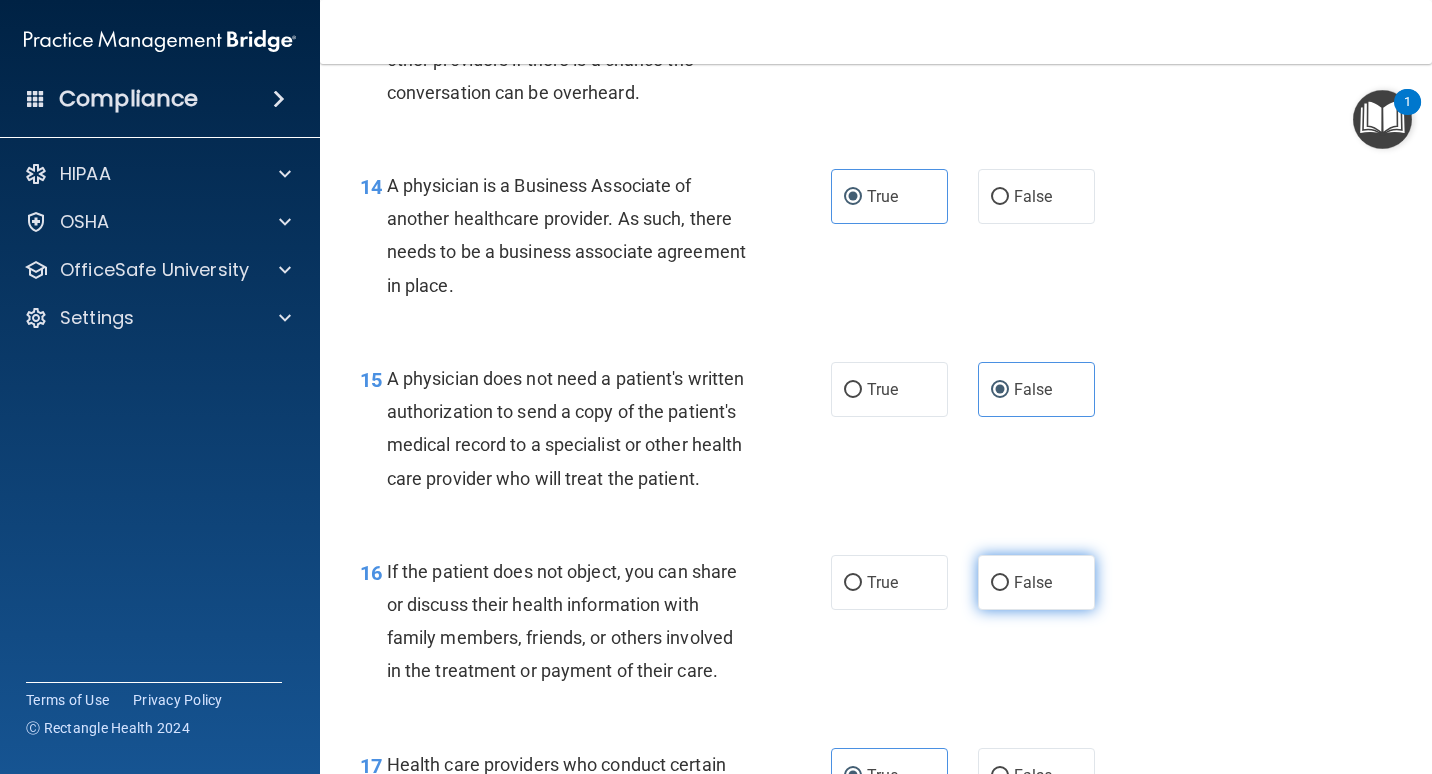 click on "False" at bounding box center (1033, 582) 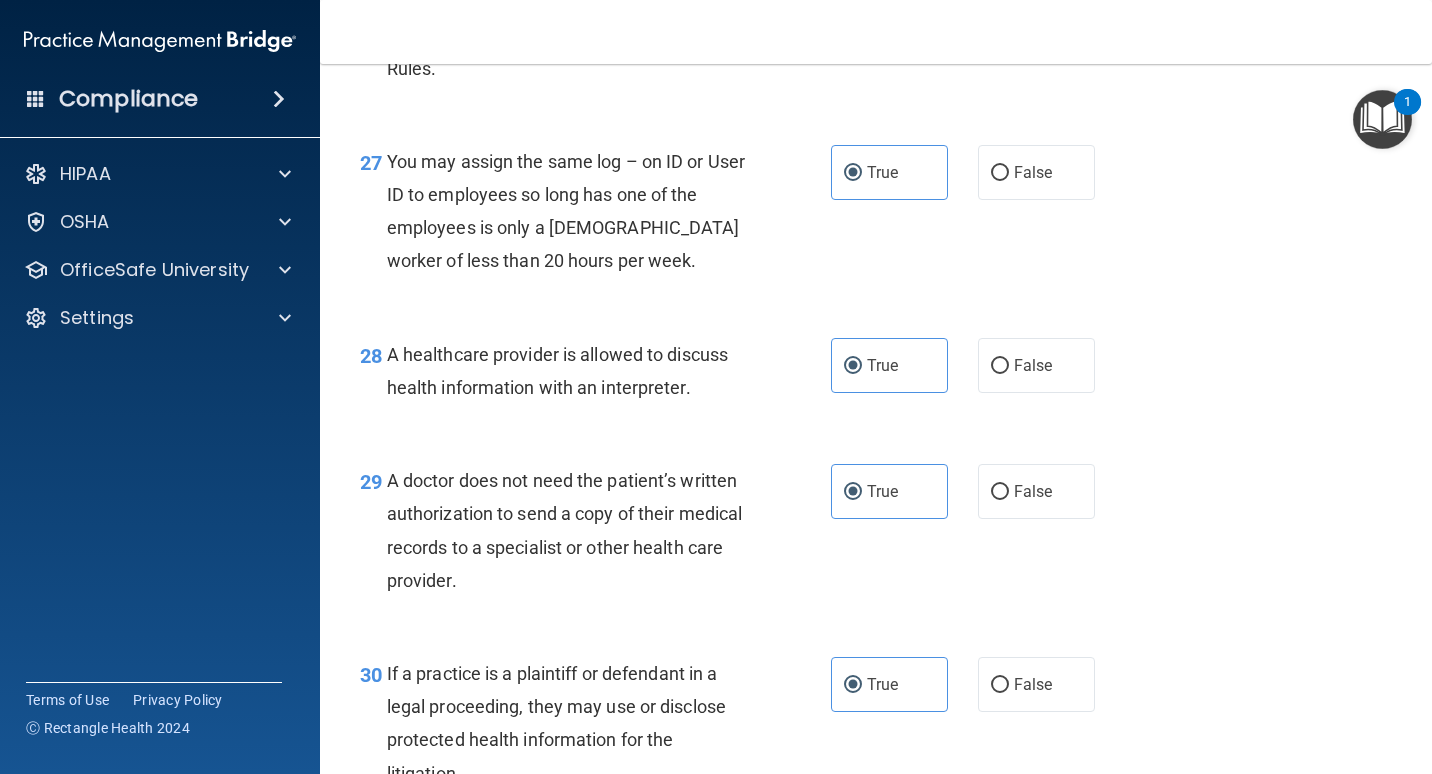 scroll, scrollTop: 5077, scrollLeft: 0, axis: vertical 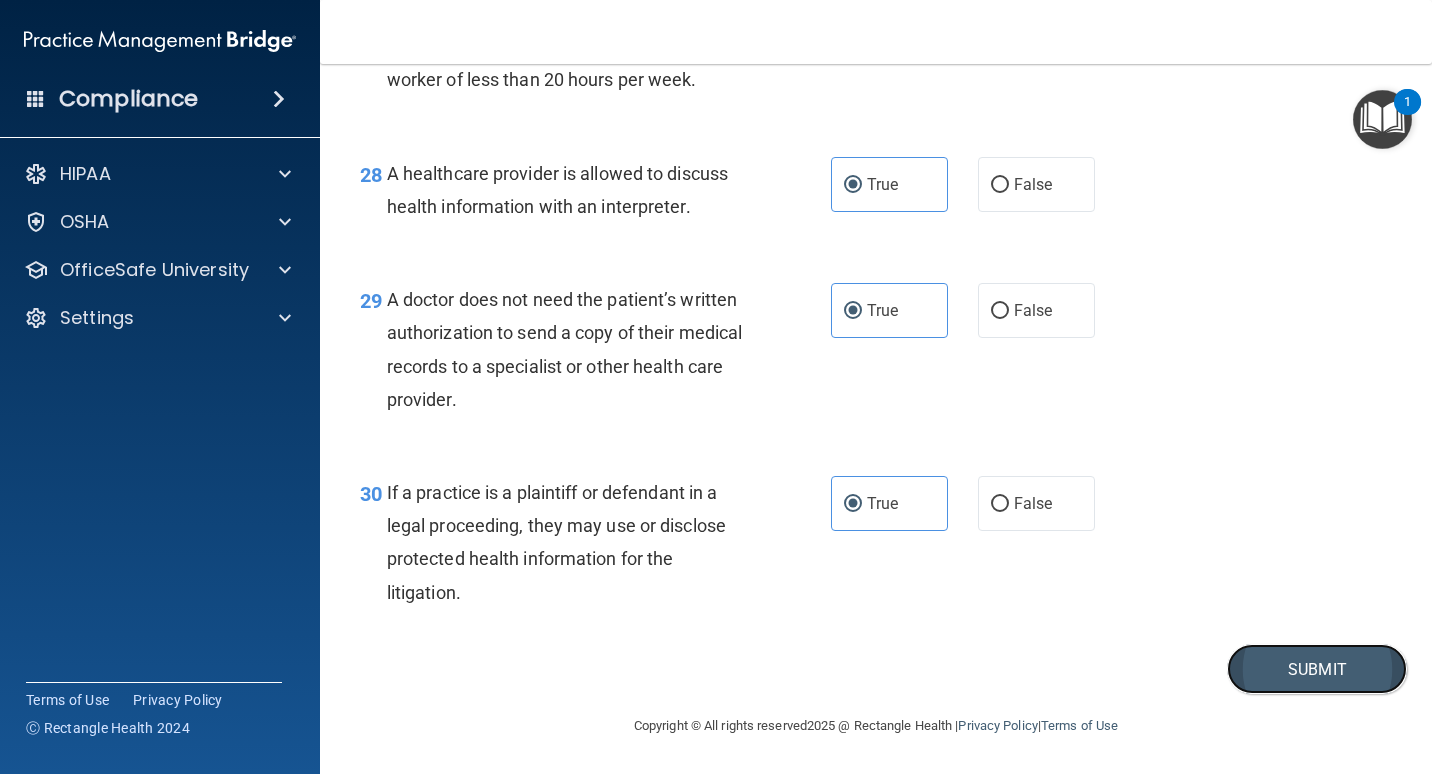 click on "Submit" at bounding box center [1317, 669] 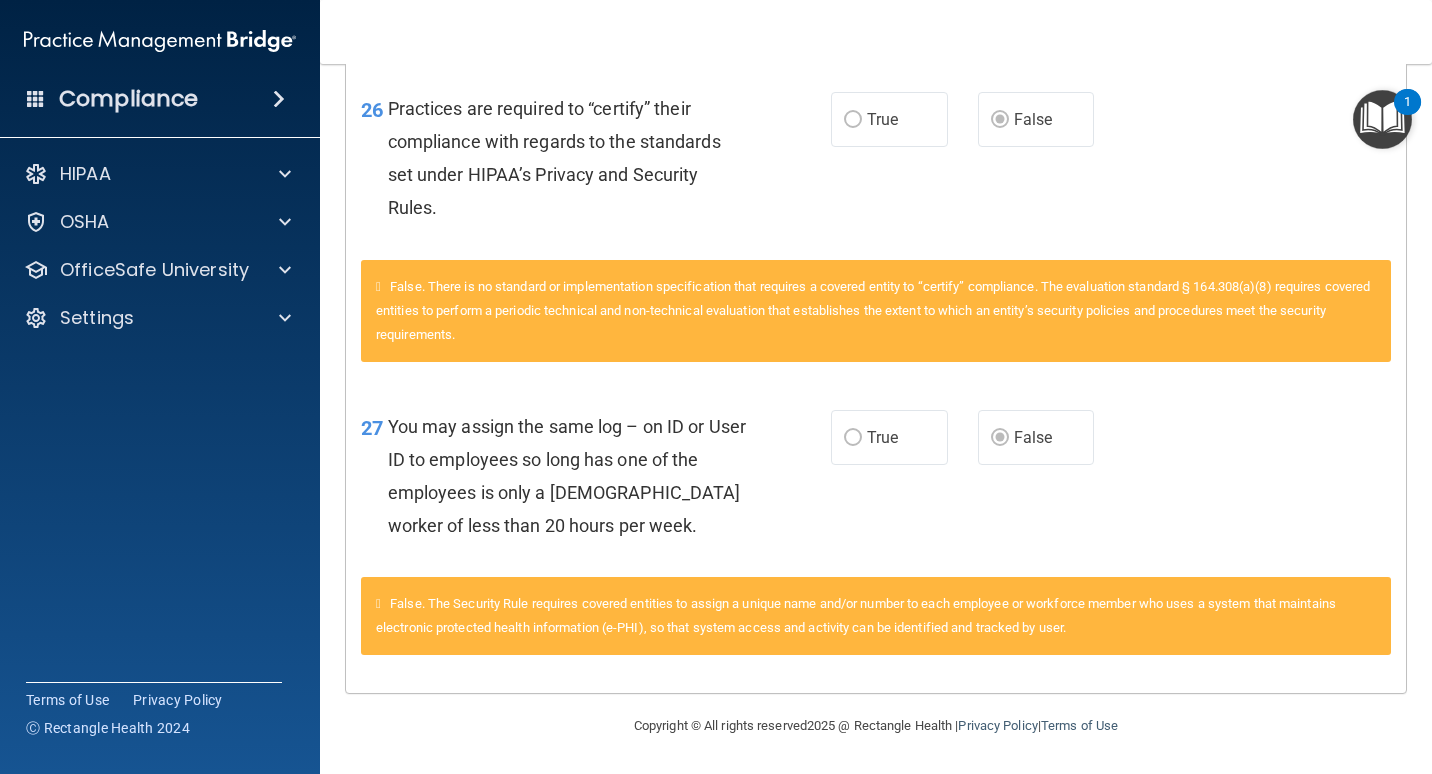 scroll, scrollTop: 4743, scrollLeft: 0, axis: vertical 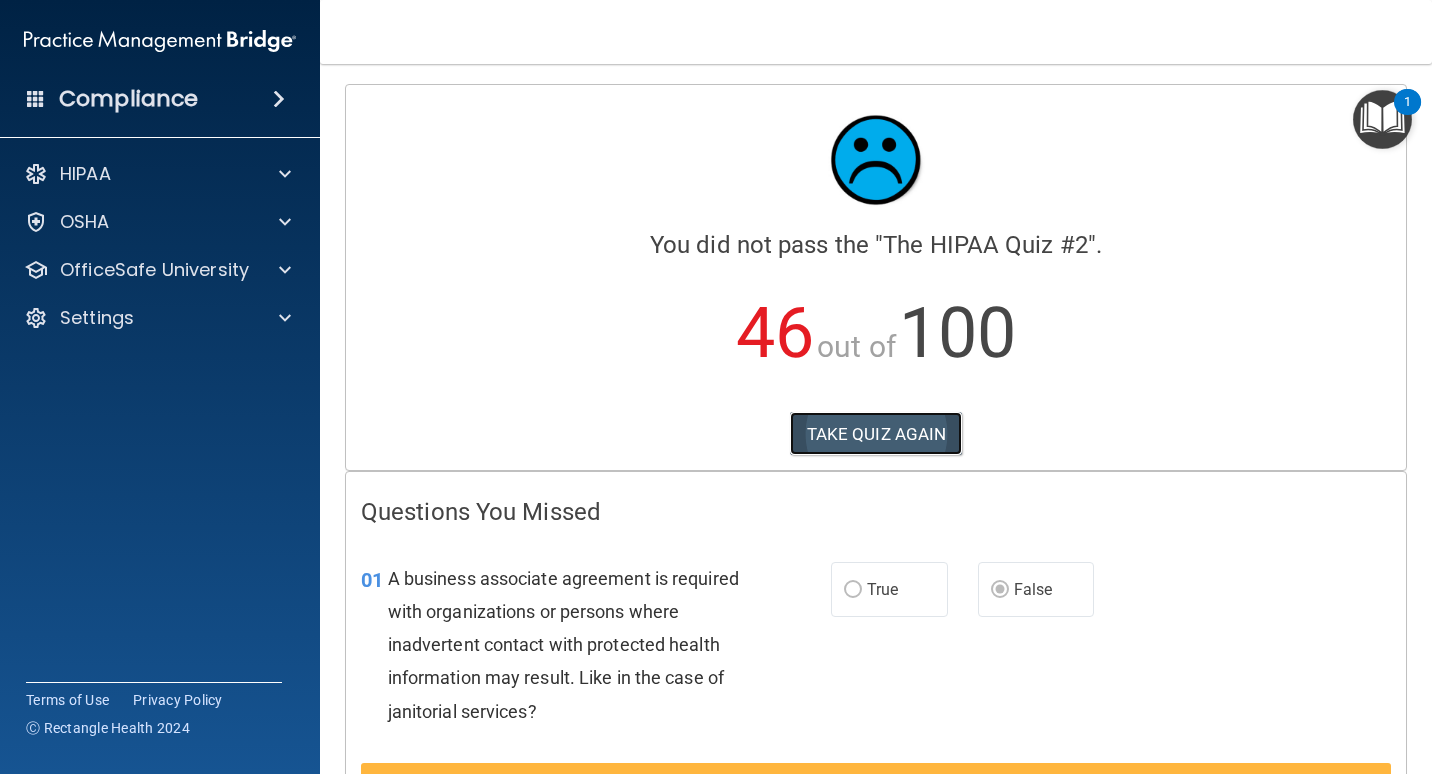 click on "TAKE QUIZ AGAIN" at bounding box center (876, 434) 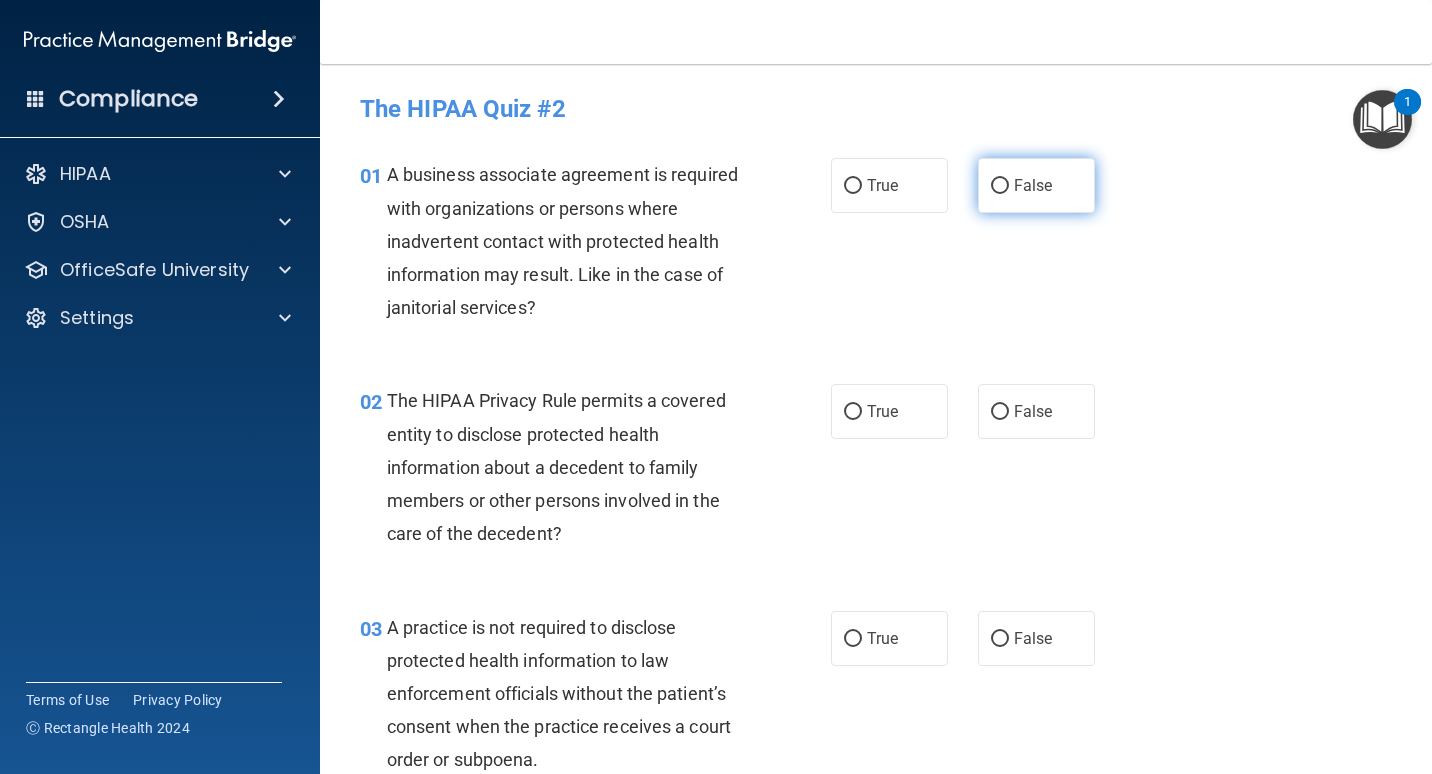 click on "False" at bounding box center (1036, 185) 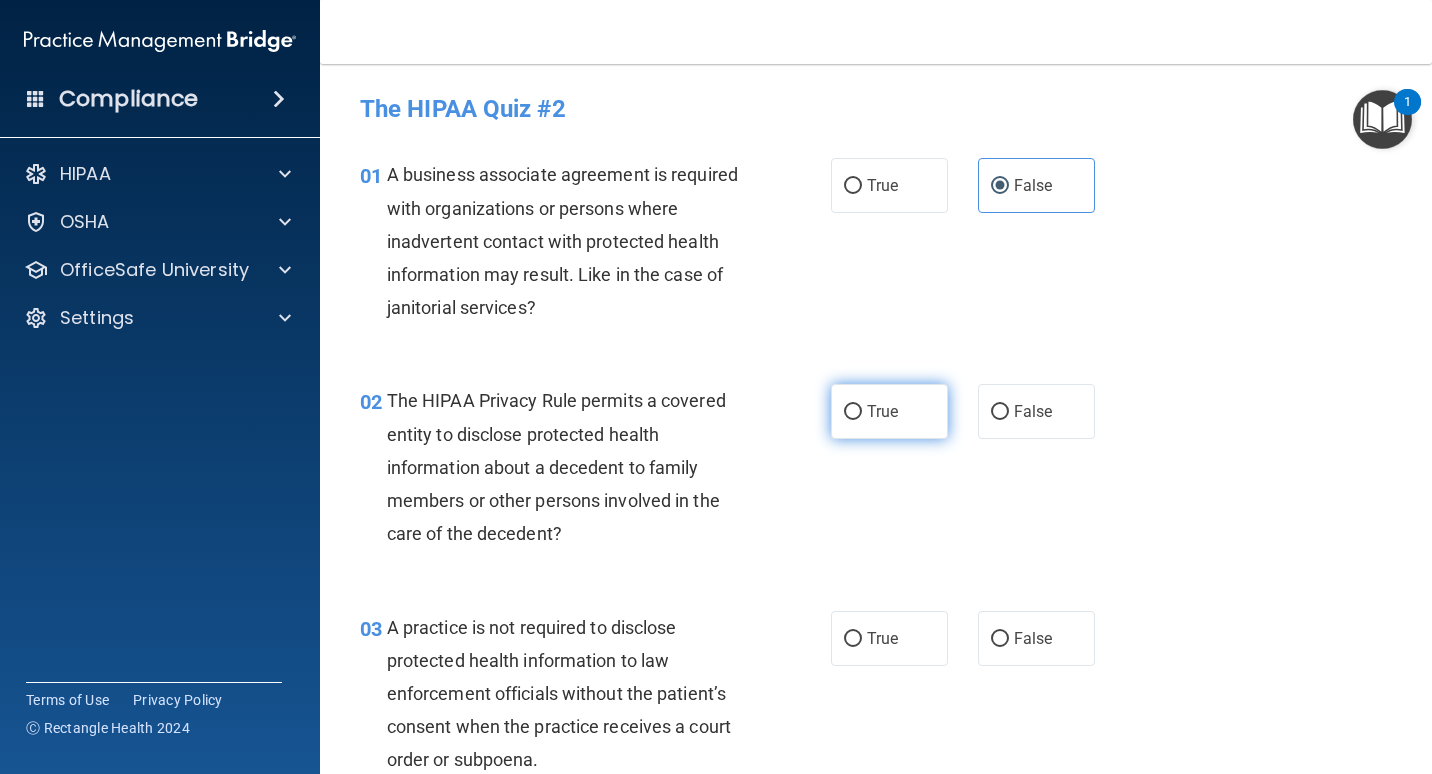 click on "True" at bounding box center (889, 411) 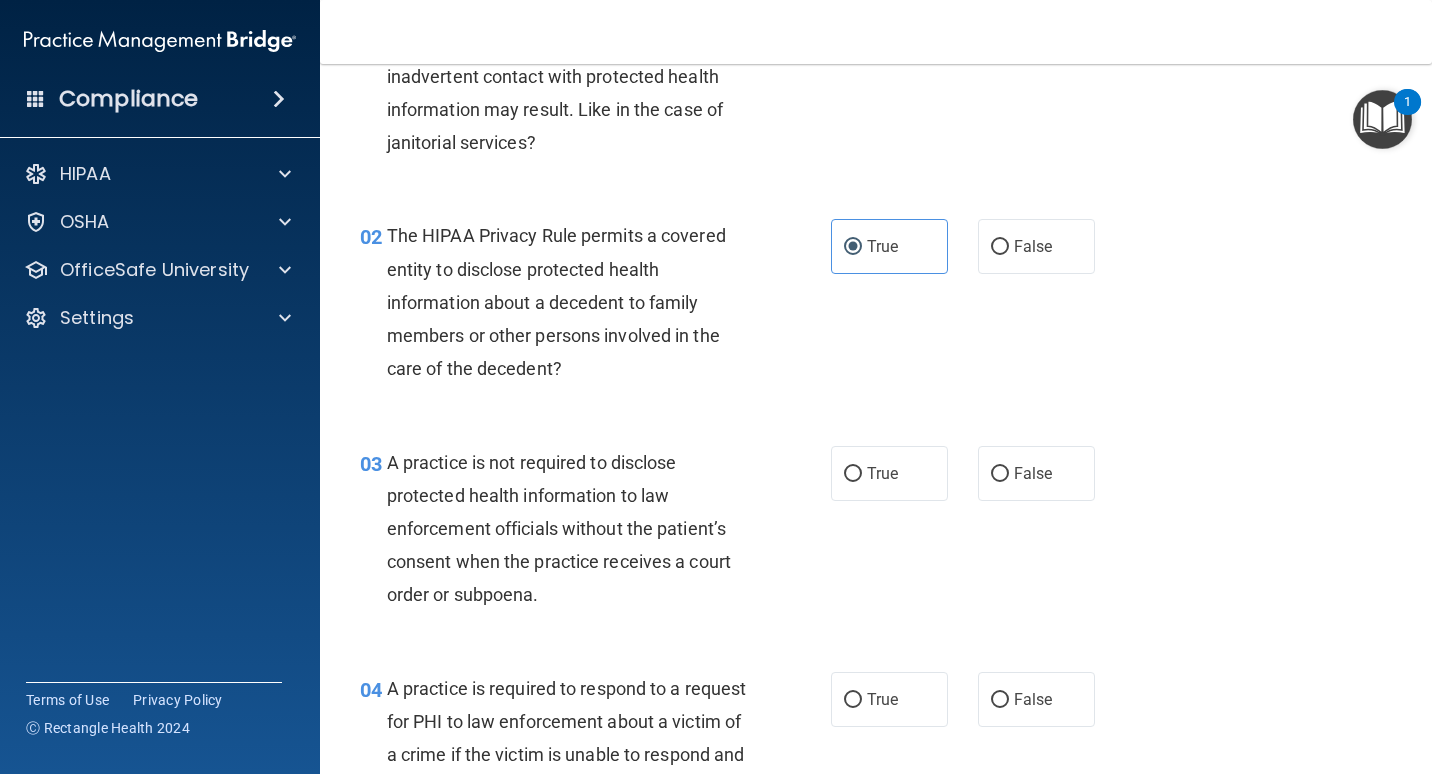 scroll, scrollTop: 200, scrollLeft: 0, axis: vertical 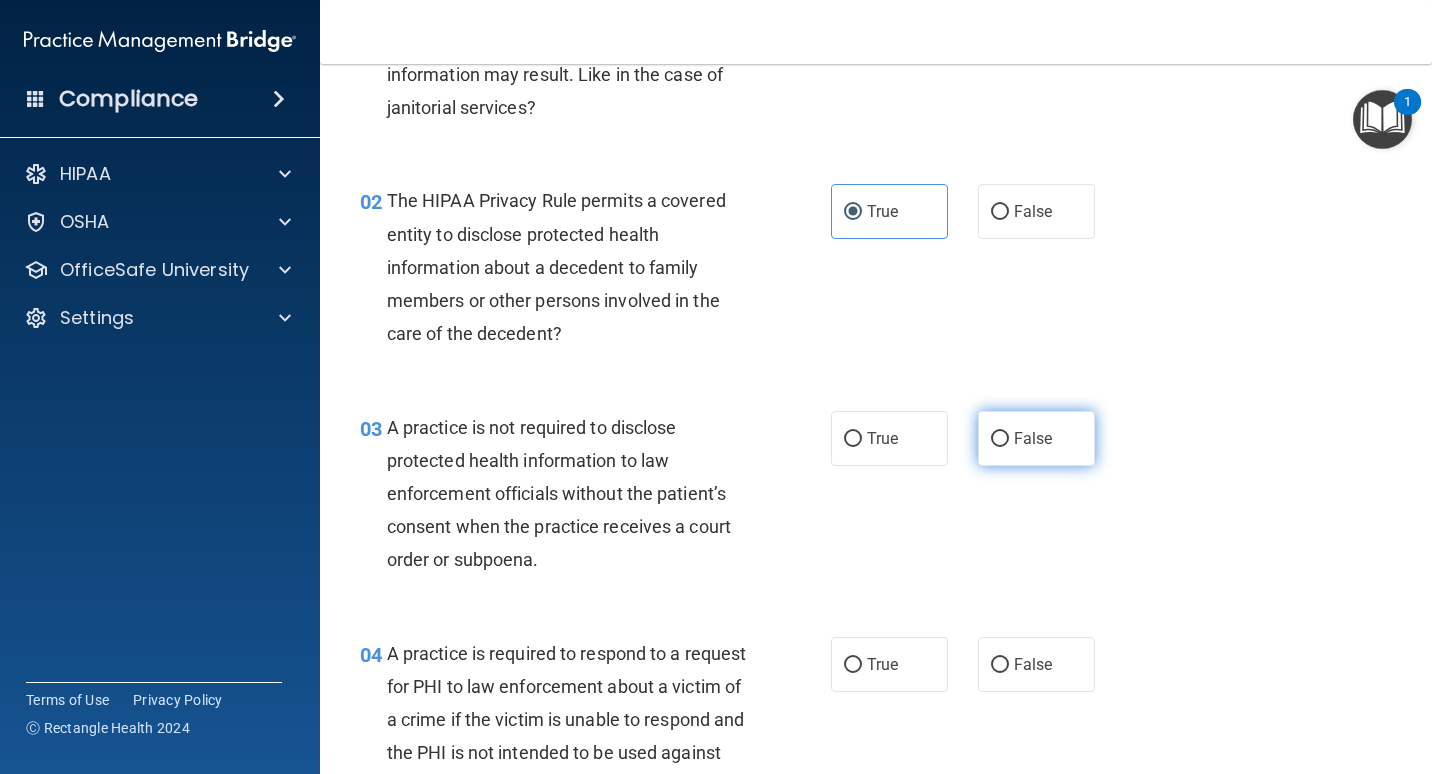 click on "False" at bounding box center (1036, 438) 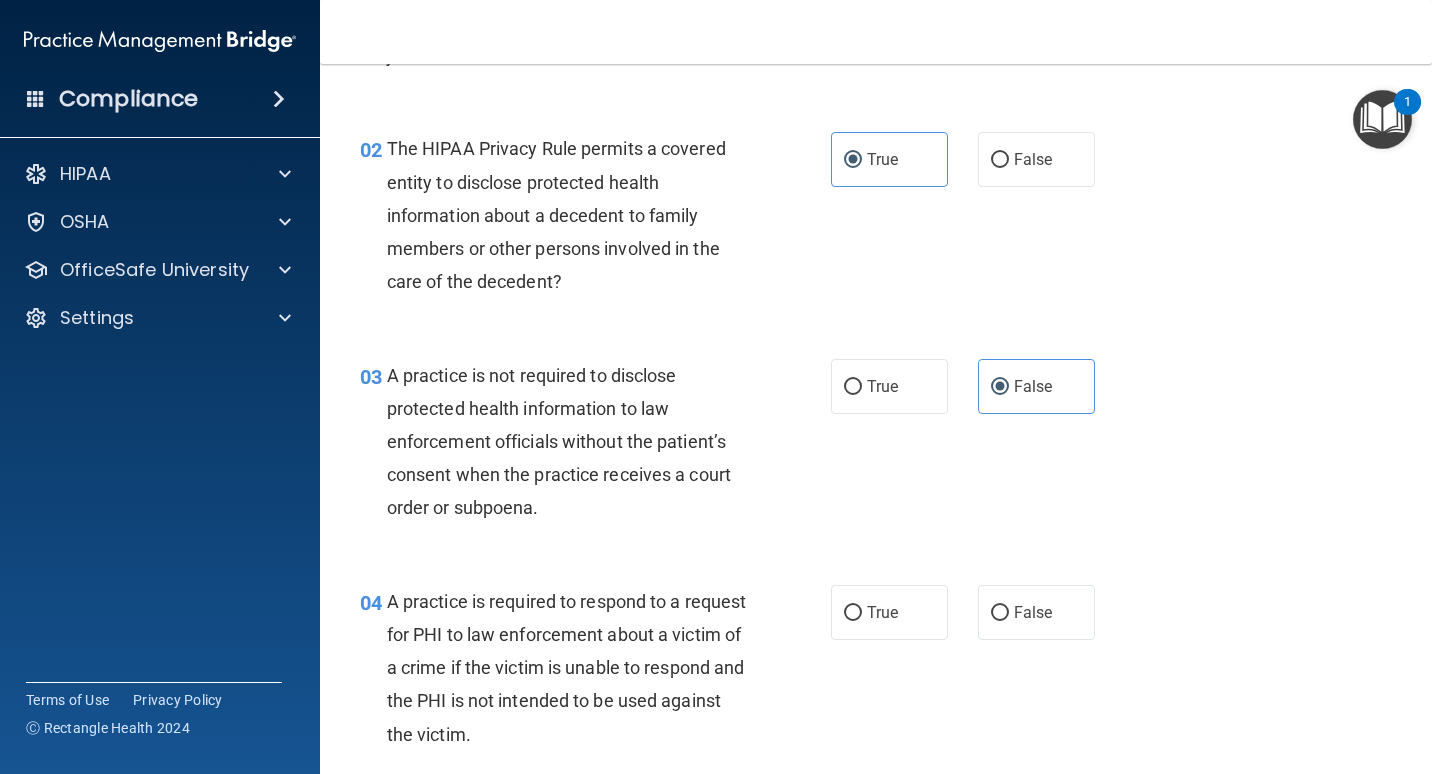 scroll, scrollTop: 300, scrollLeft: 0, axis: vertical 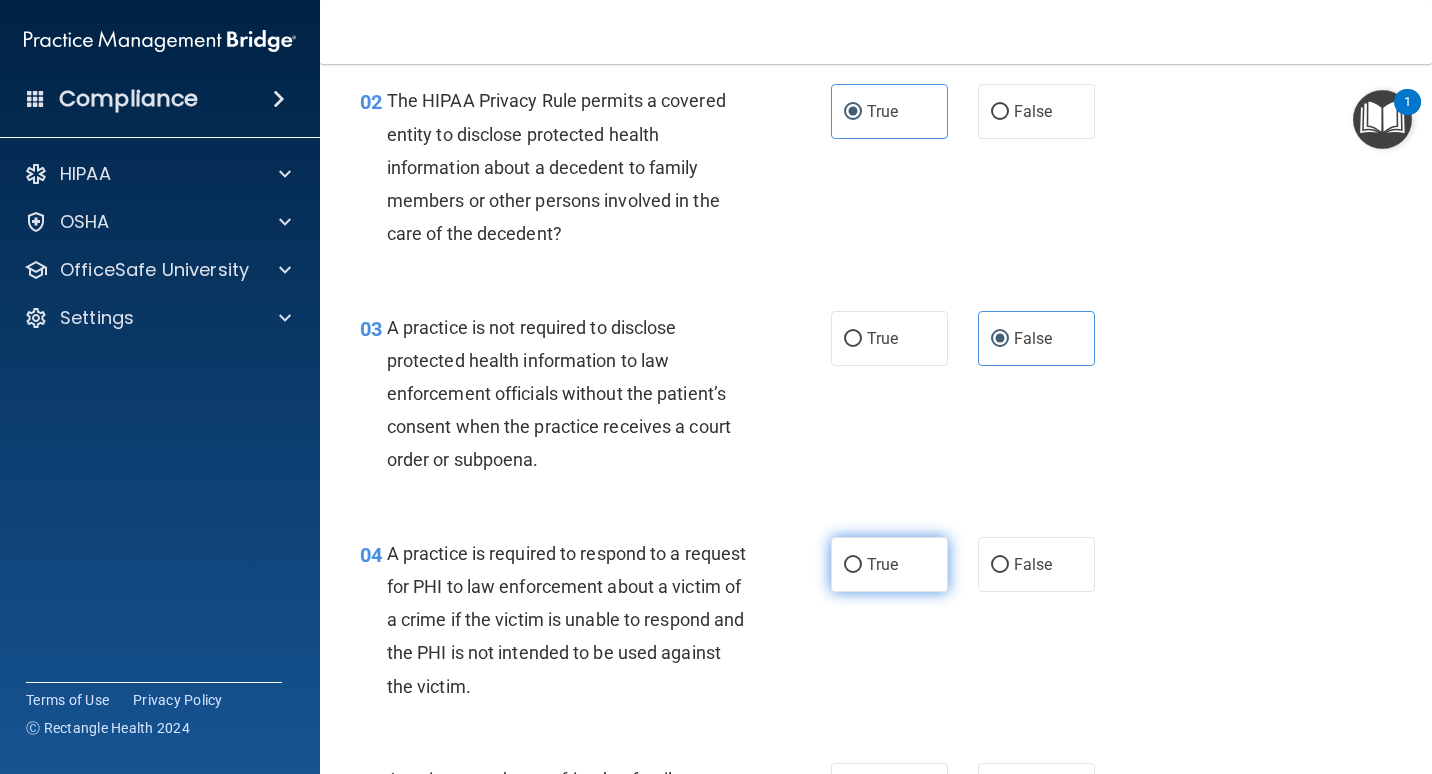 click on "True" at bounding box center (853, 565) 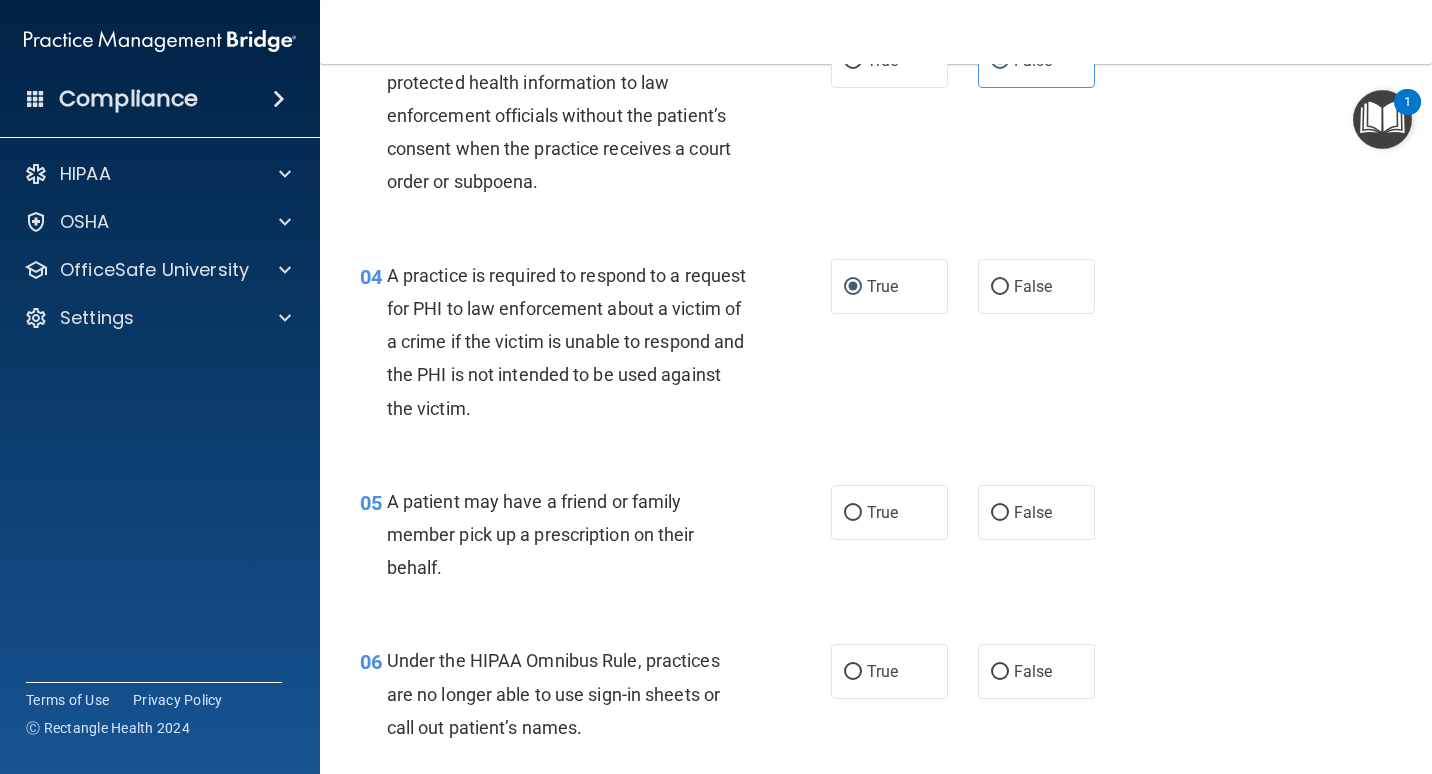 scroll, scrollTop: 600, scrollLeft: 0, axis: vertical 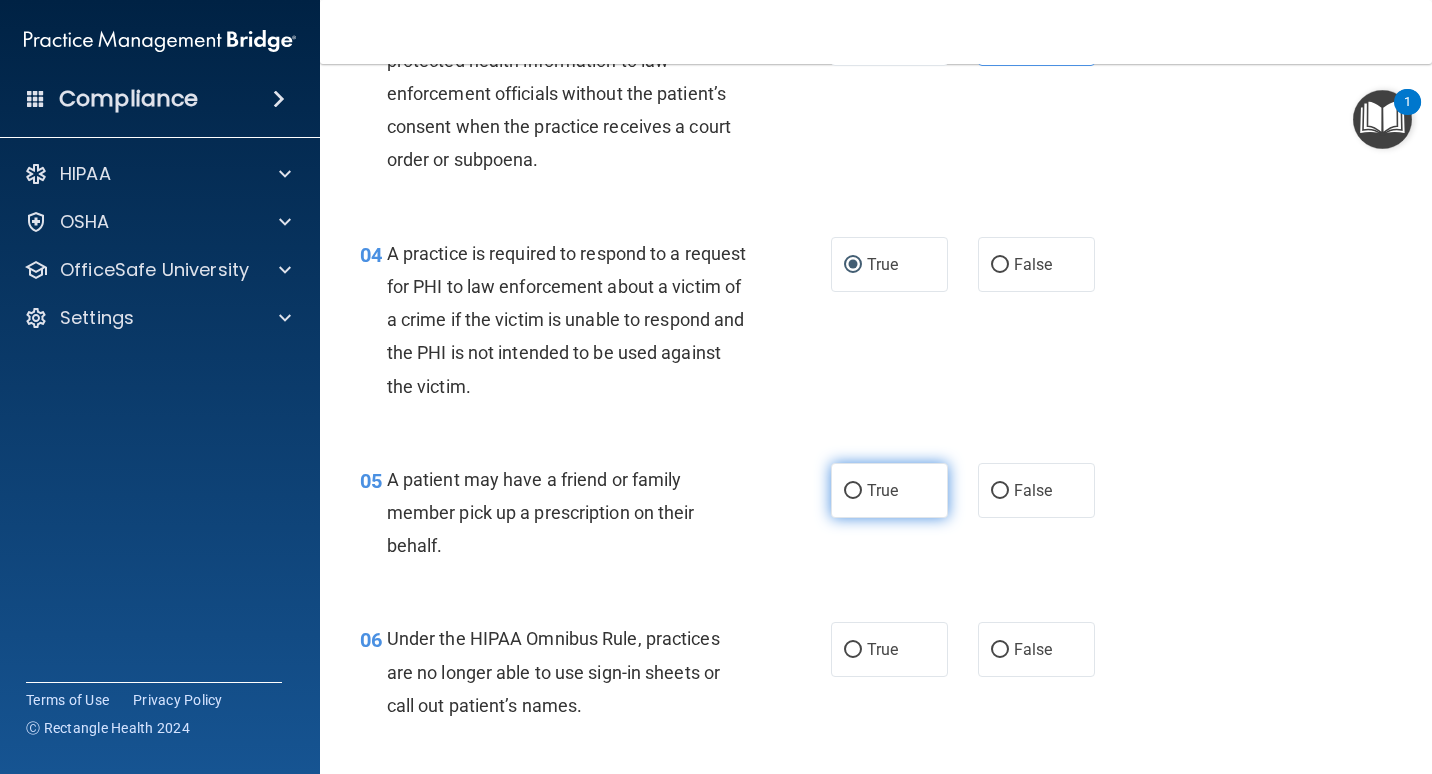 click on "True" at bounding box center (882, 490) 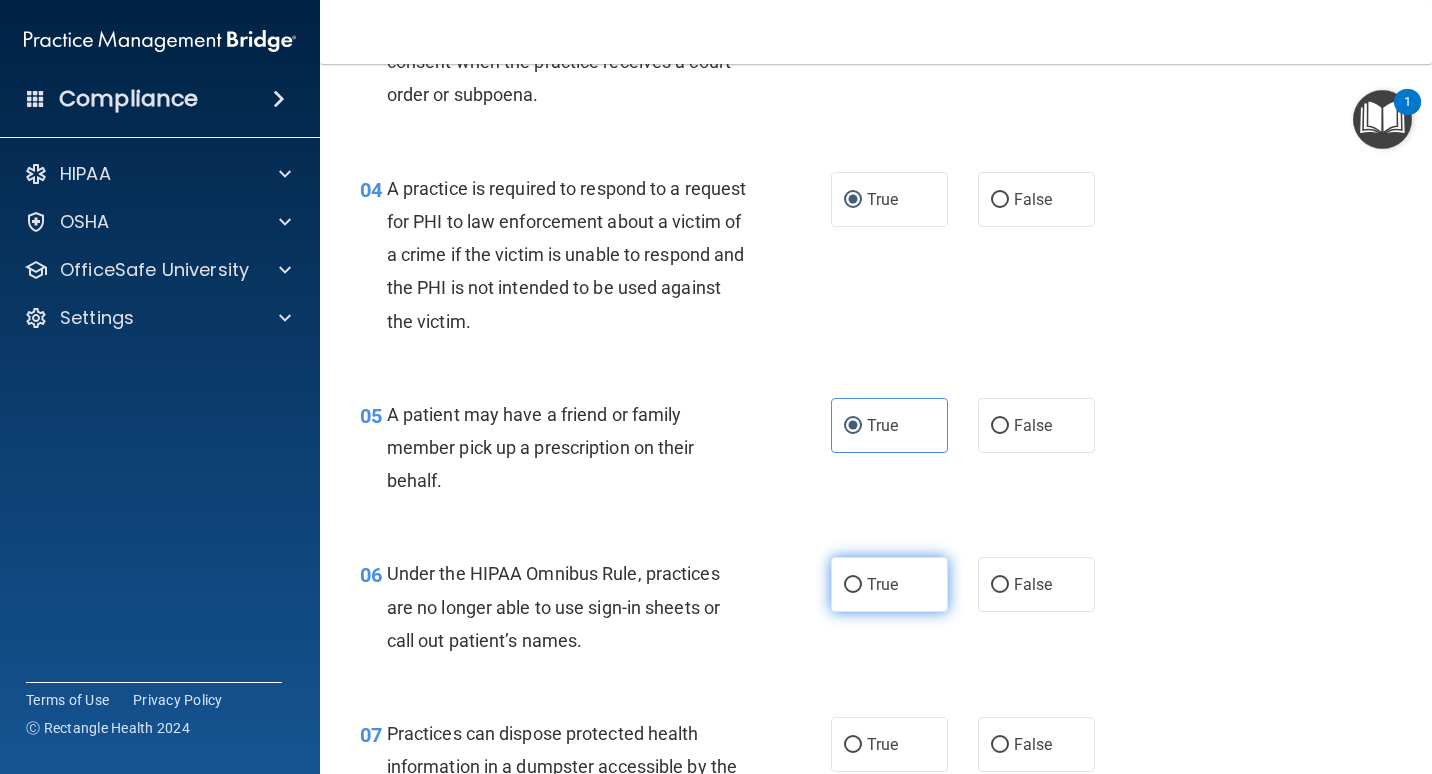 scroll, scrollTop: 700, scrollLeft: 0, axis: vertical 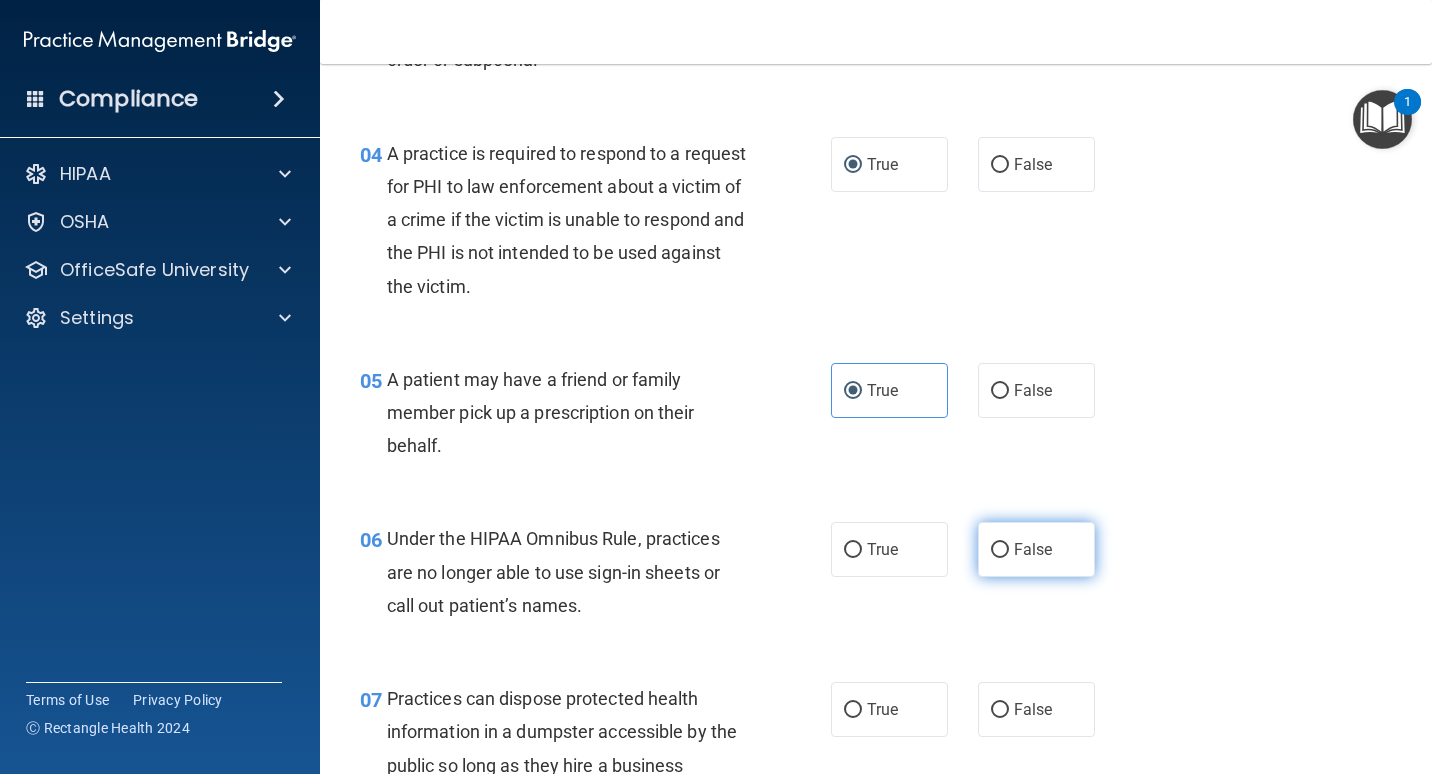 click on "False" at bounding box center (1036, 549) 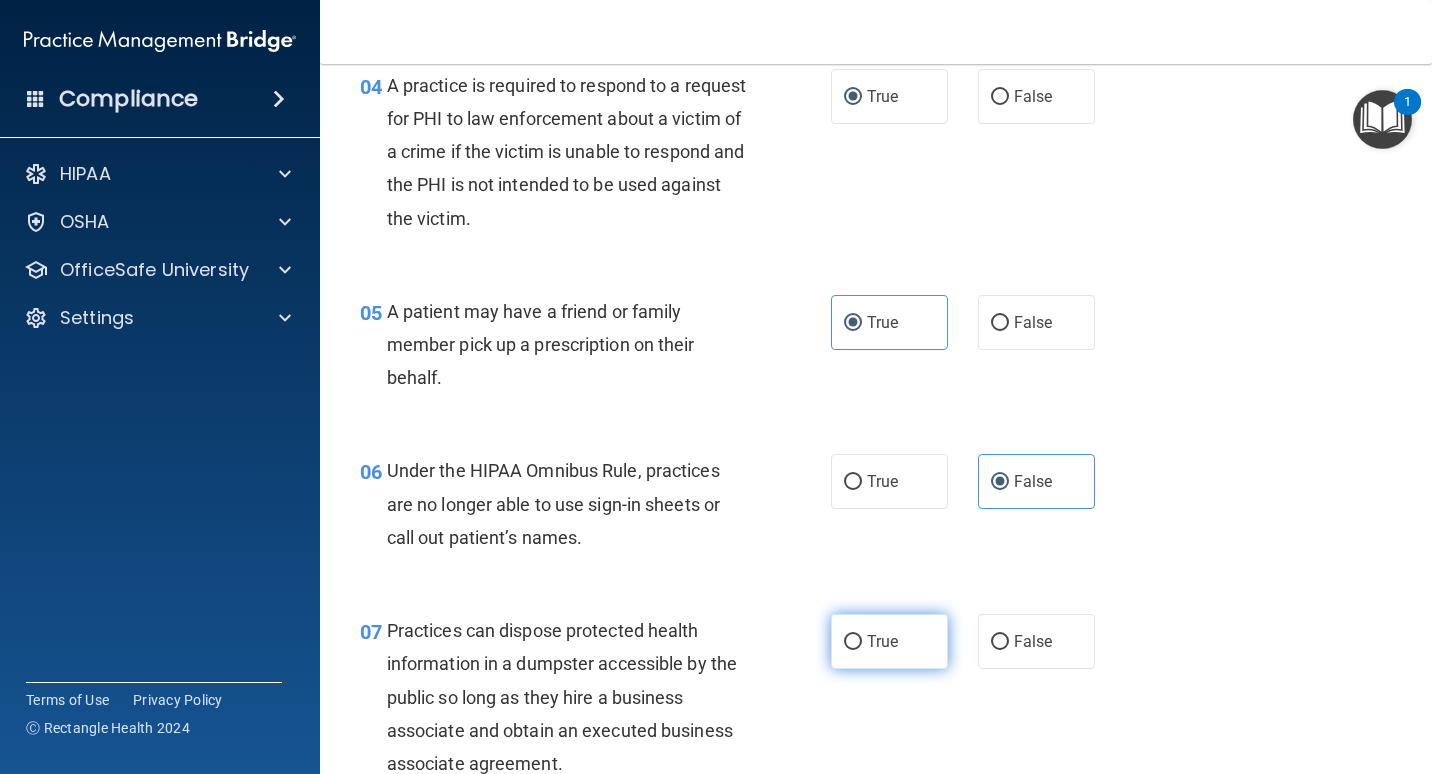 scroll, scrollTop: 800, scrollLeft: 0, axis: vertical 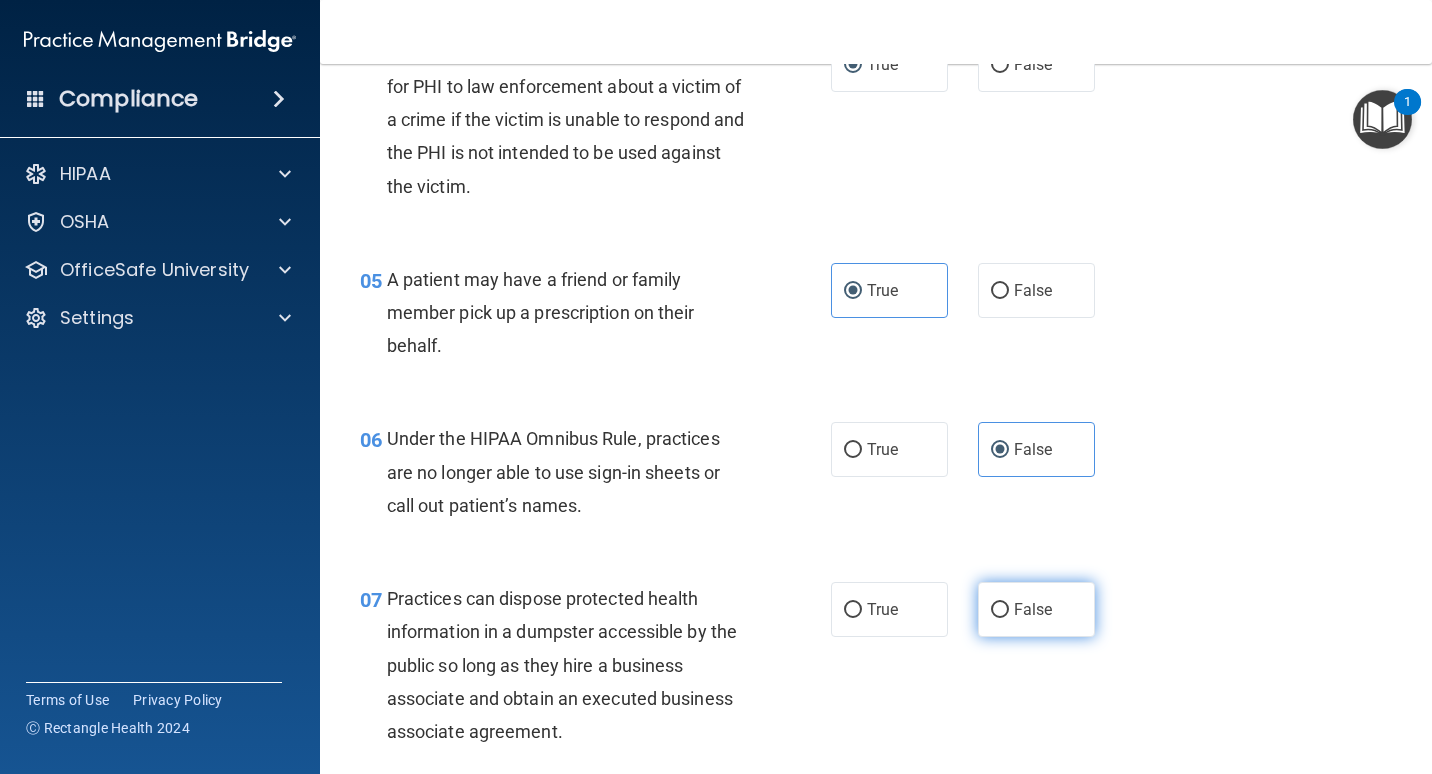 click on "False" at bounding box center [1033, 609] 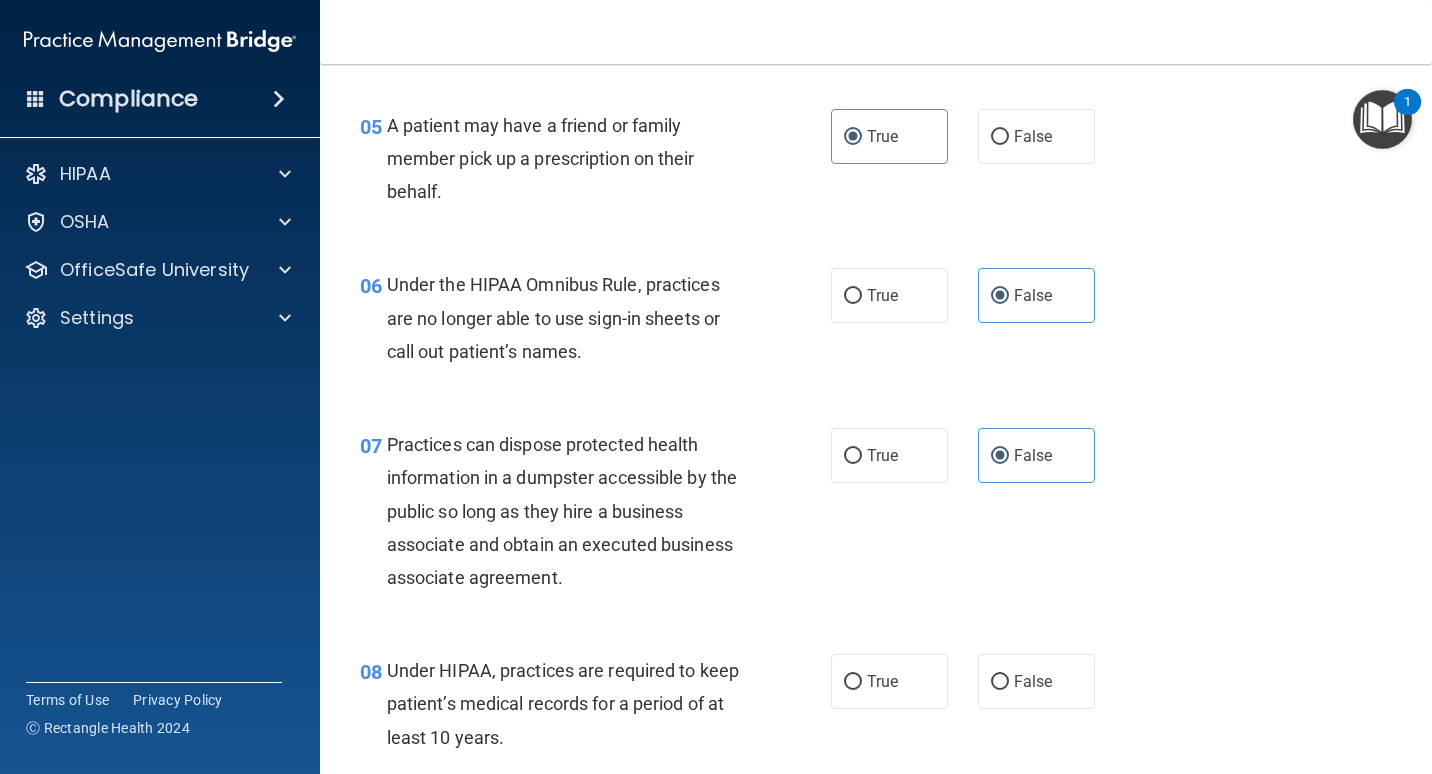 scroll, scrollTop: 1000, scrollLeft: 0, axis: vertical 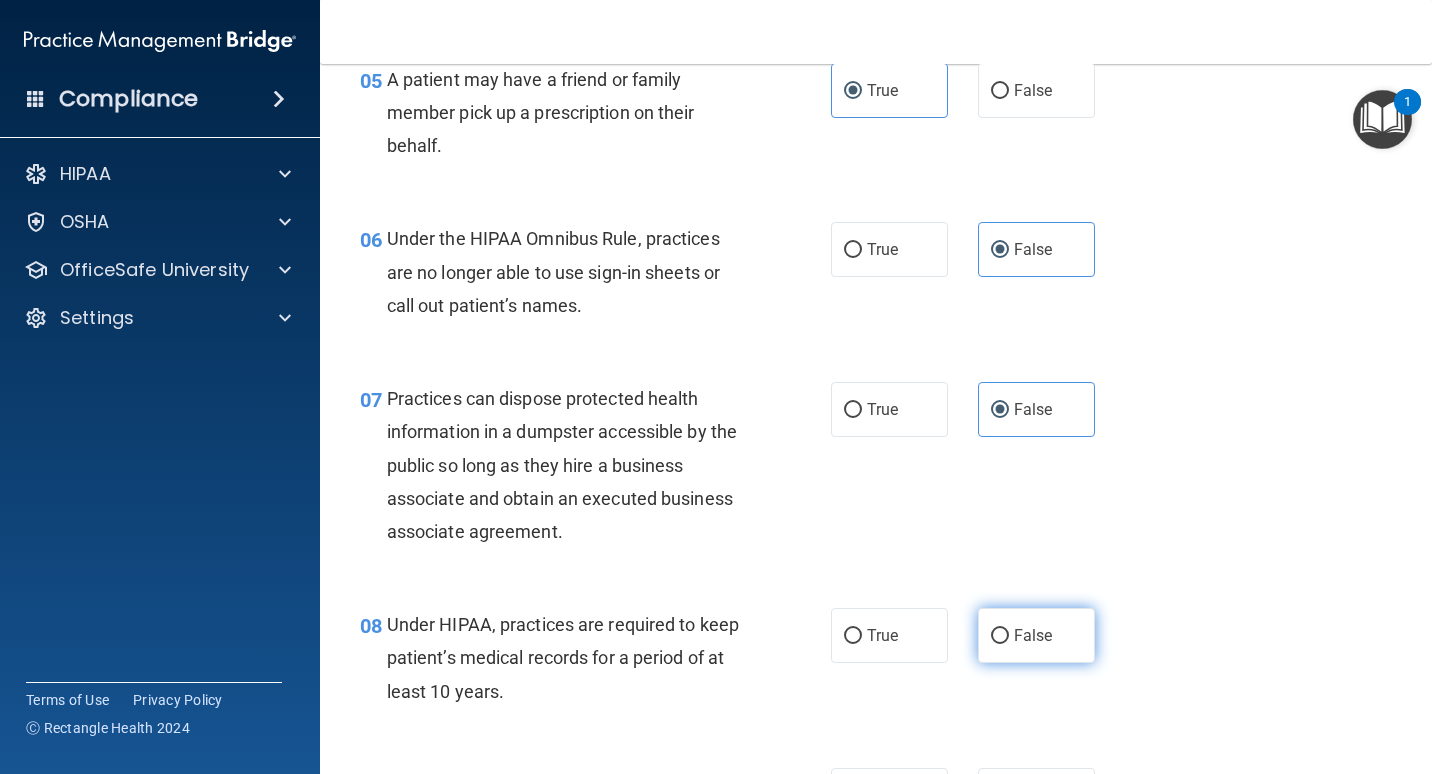 click on "False" at bounding box center (1036, 635) 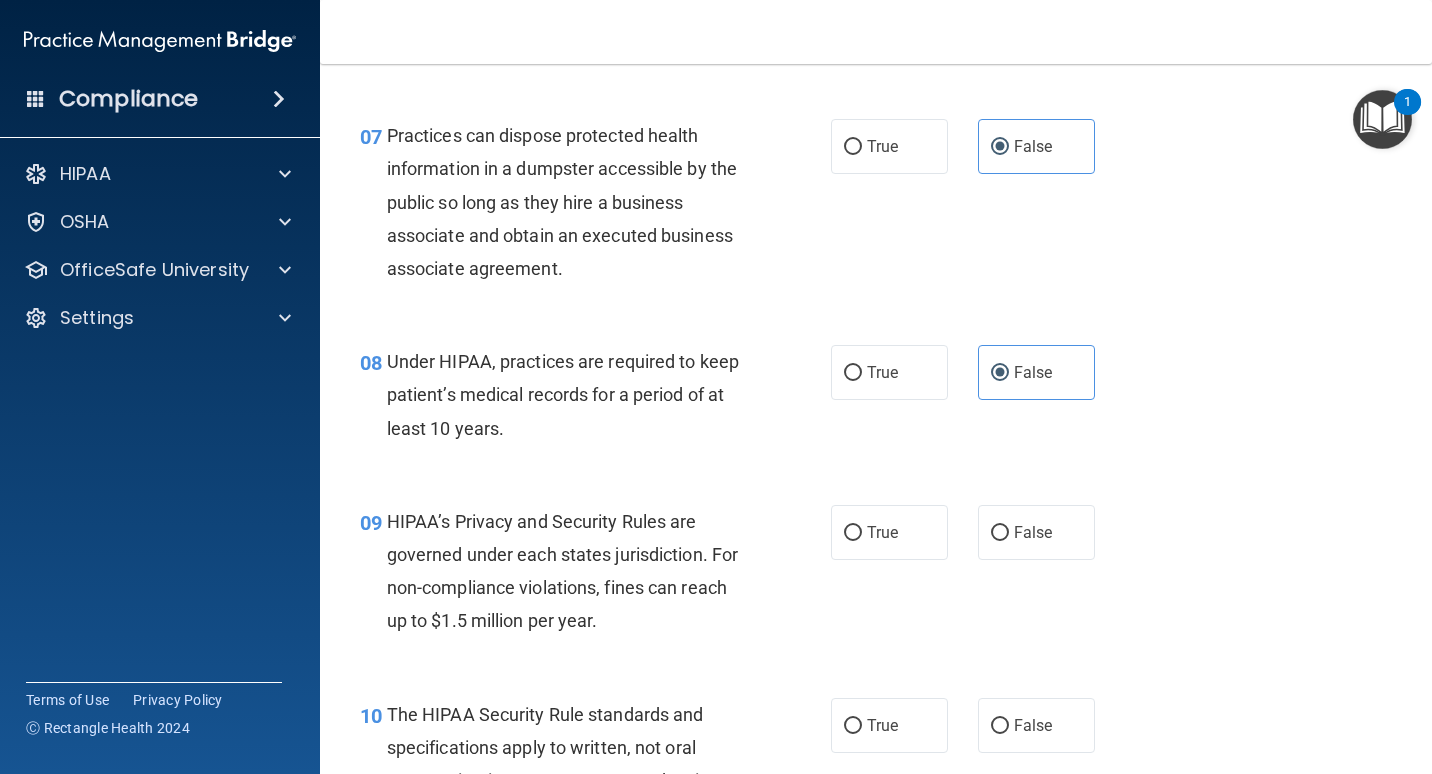 scroll, scrollTop: 1300, scrollLeft: 0, axis: vertical 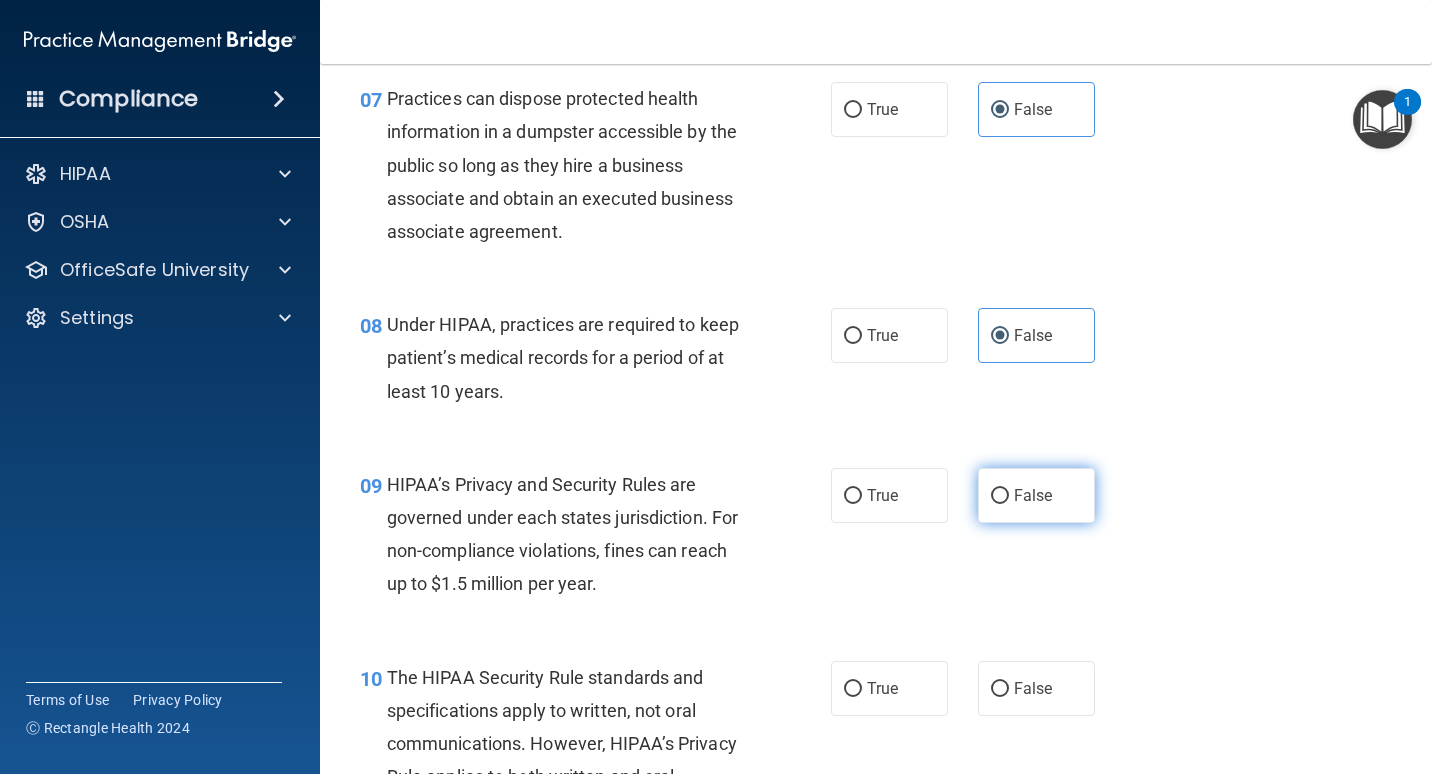 click on "False" at bounding box center (1036, 495) 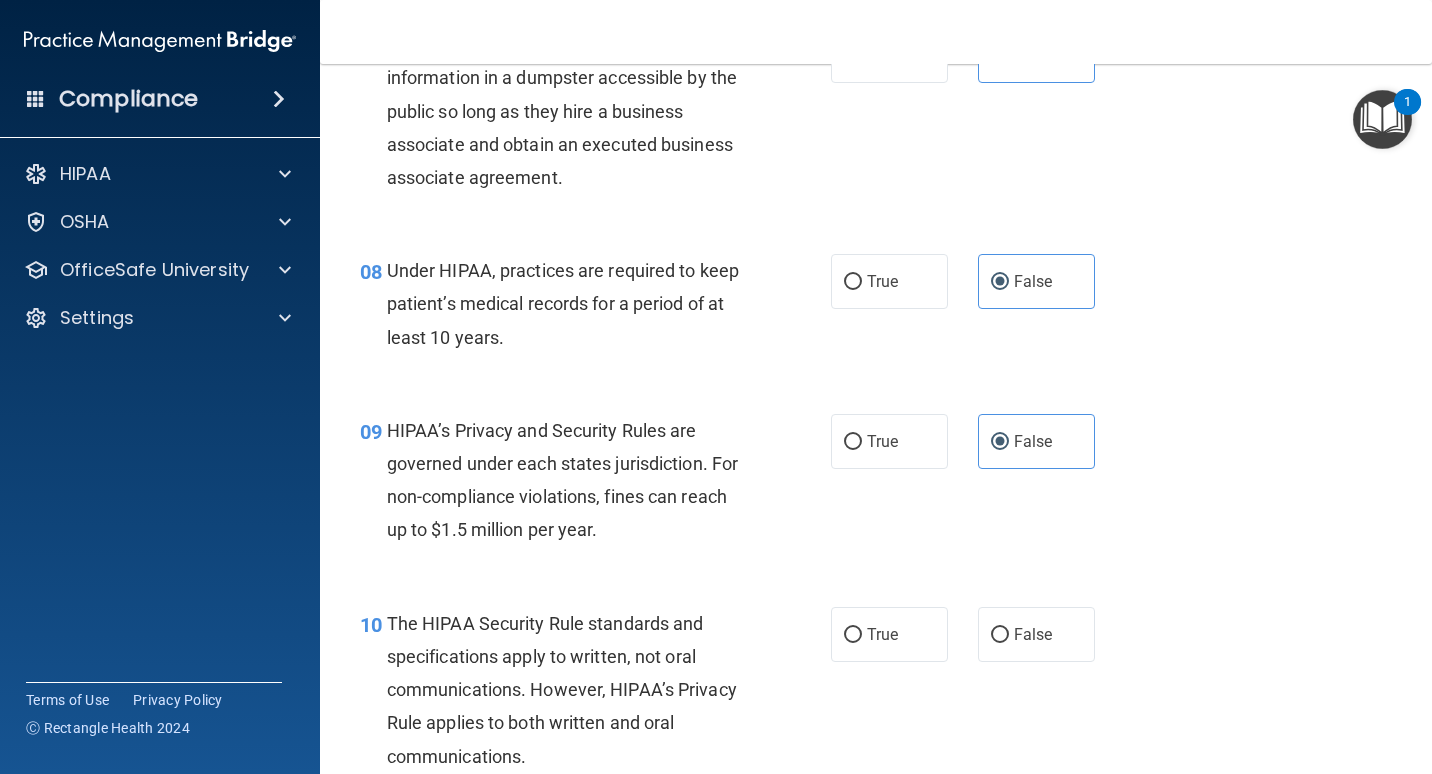 scroll, scrollTop: 1400, scrollLeft: 0, axis: vertical 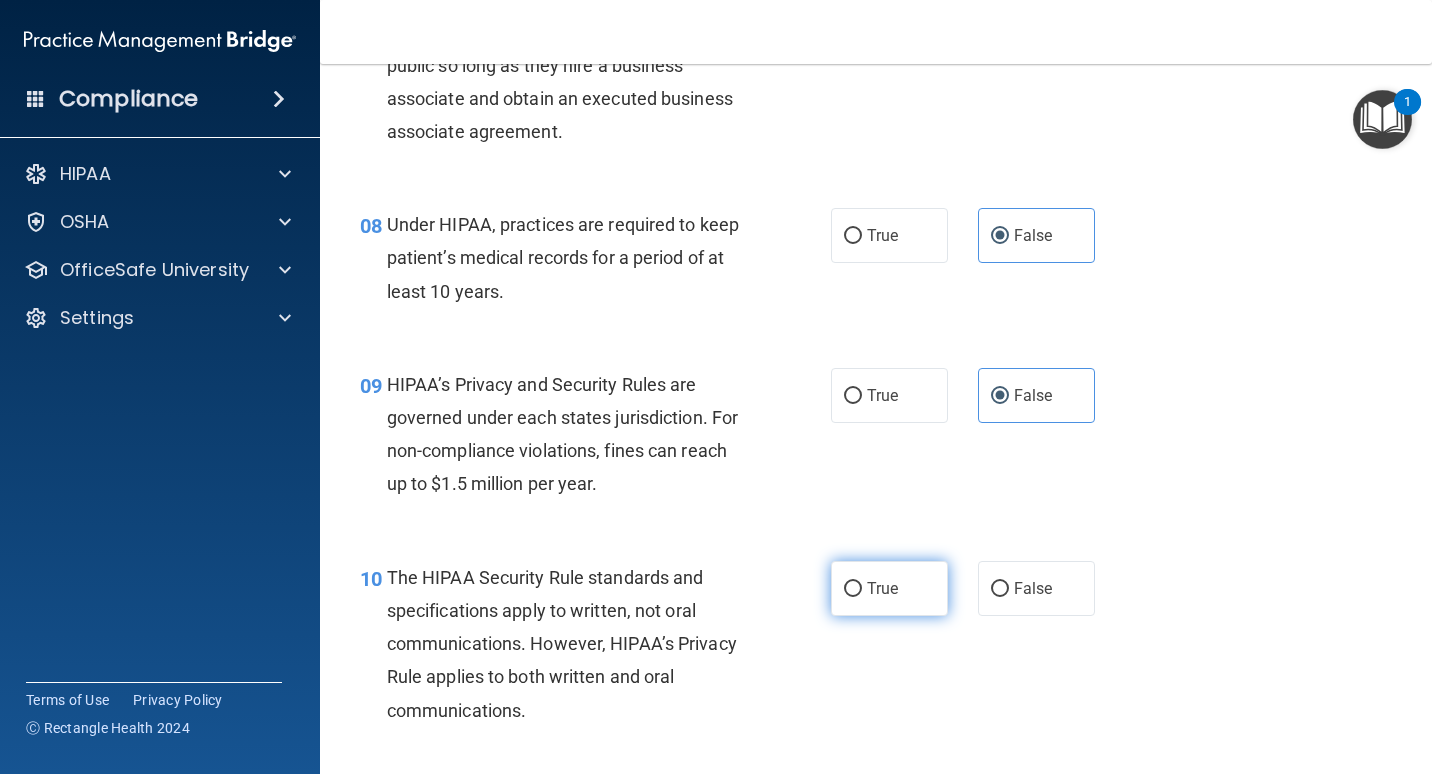 click on "True" at bounding box center [889, 588] 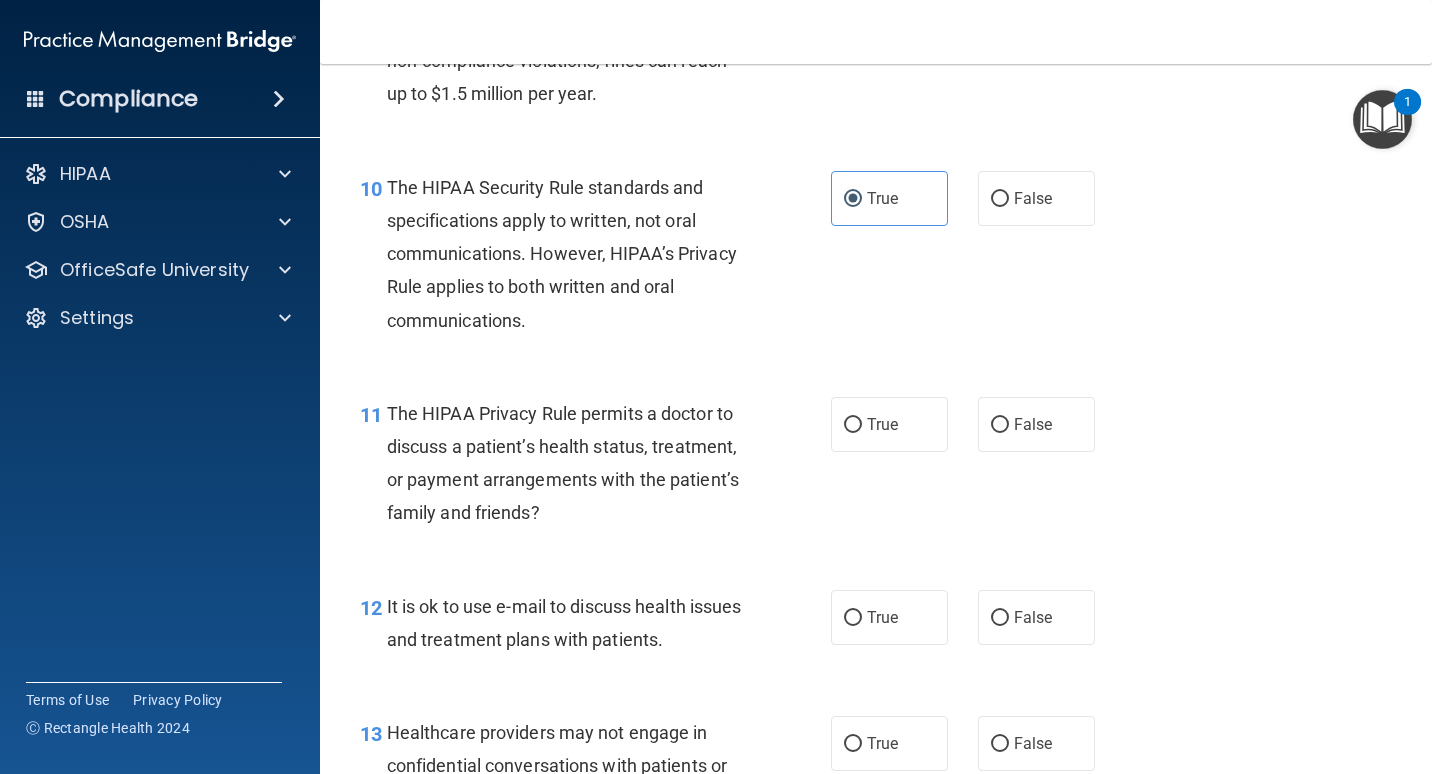 scroll, scrollTop: 1800, scrollLeft: 0, axis: vertical 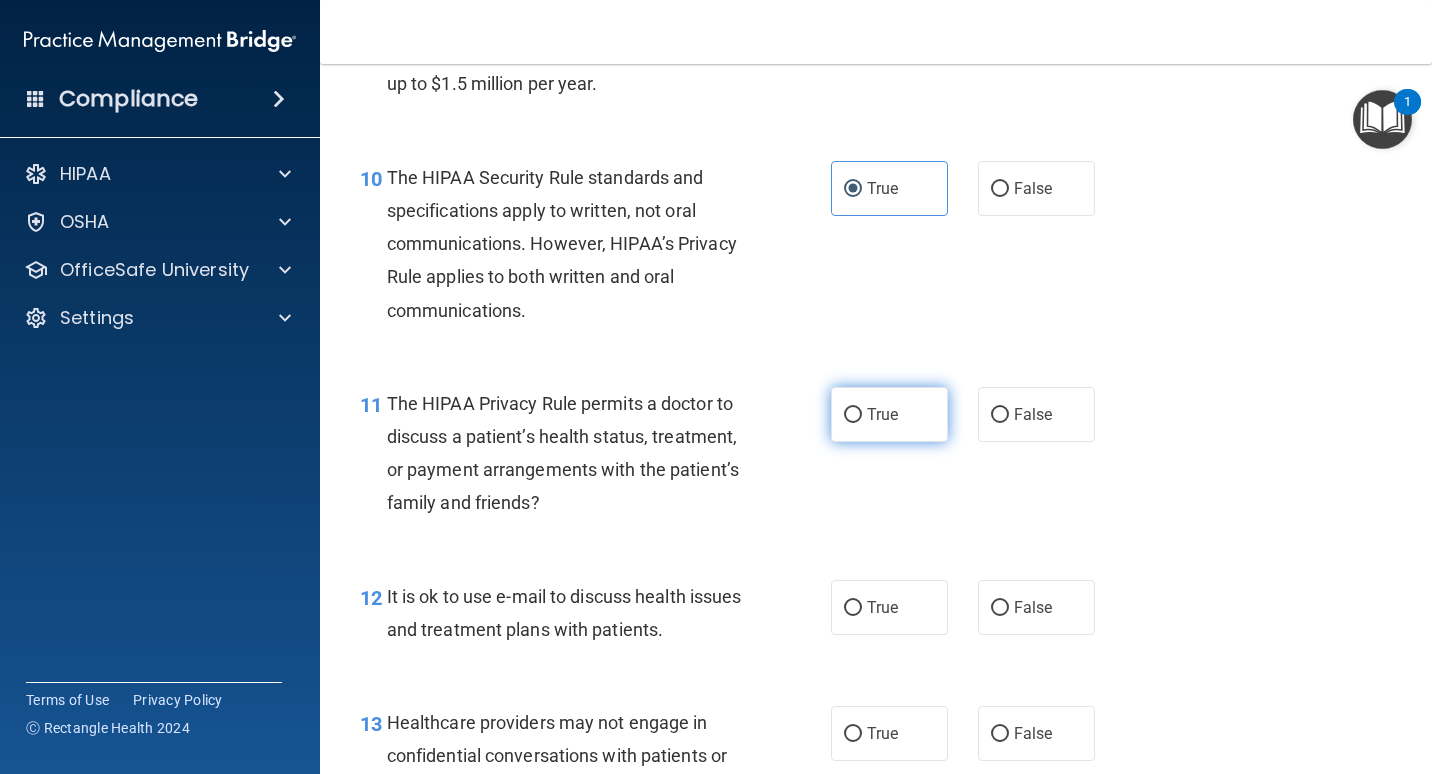click on "True" at bounding box center (853, 415) 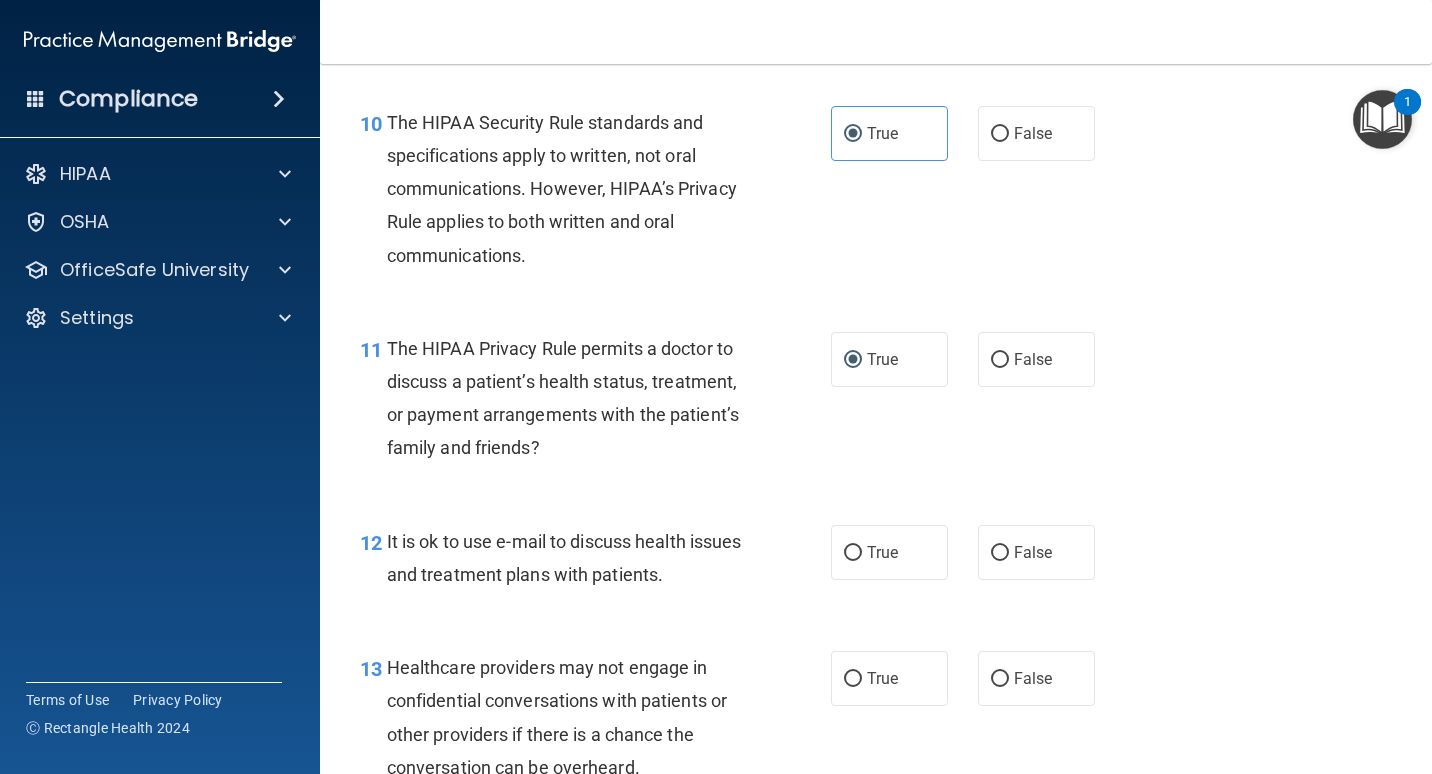 scroll, scrollTop: 1900, scrollLeft: 0, axis: vertical 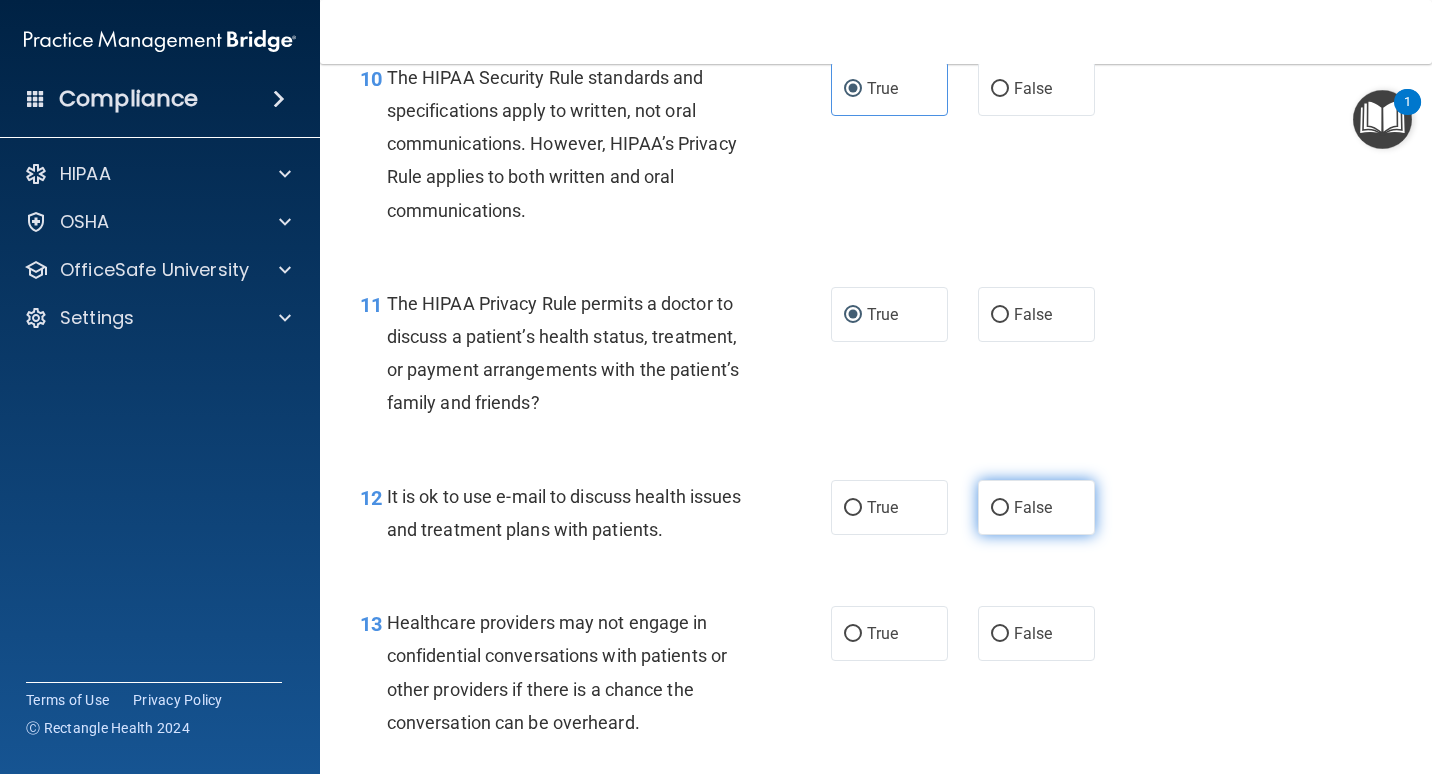 click on "False" at bounding box center [1036, 507] 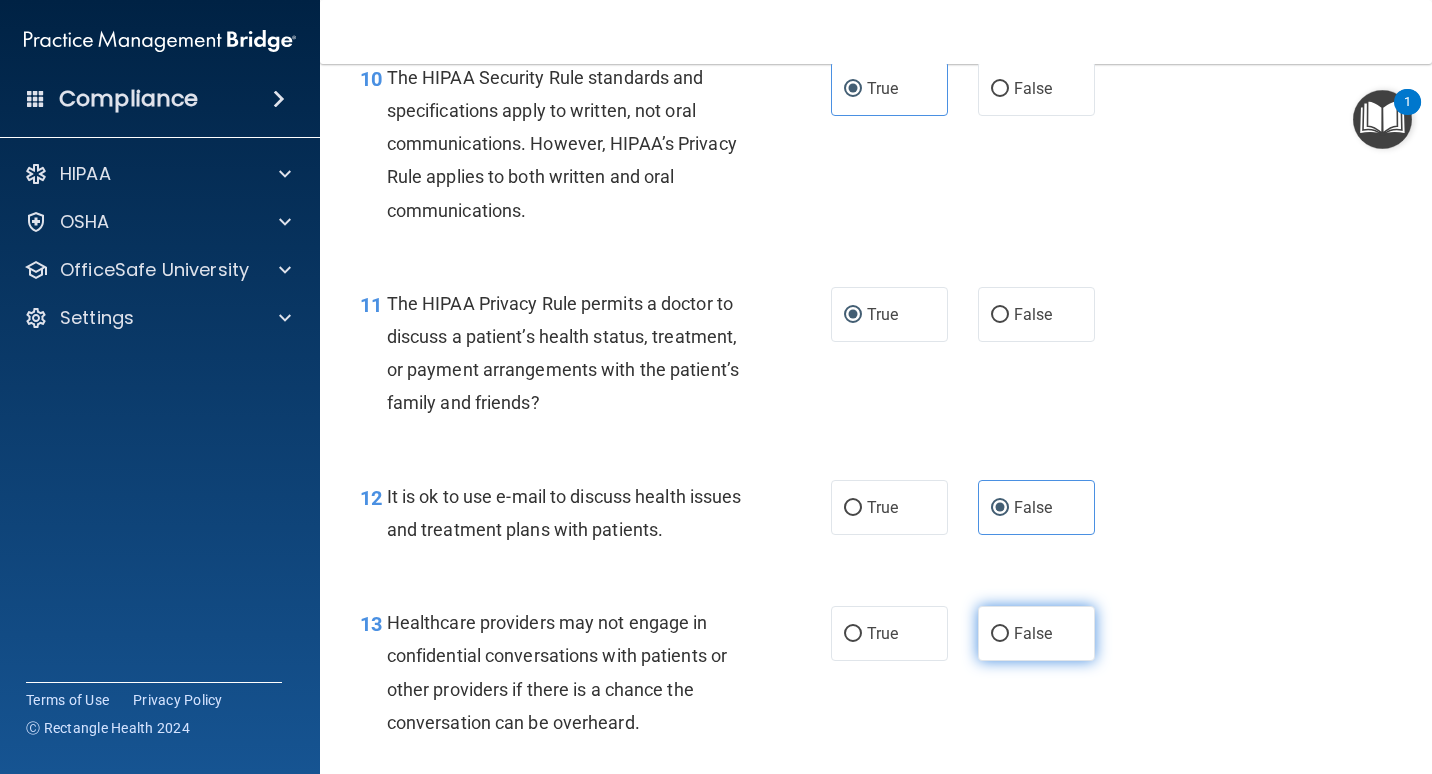 click on "False" at bounding box center (1036, 633) 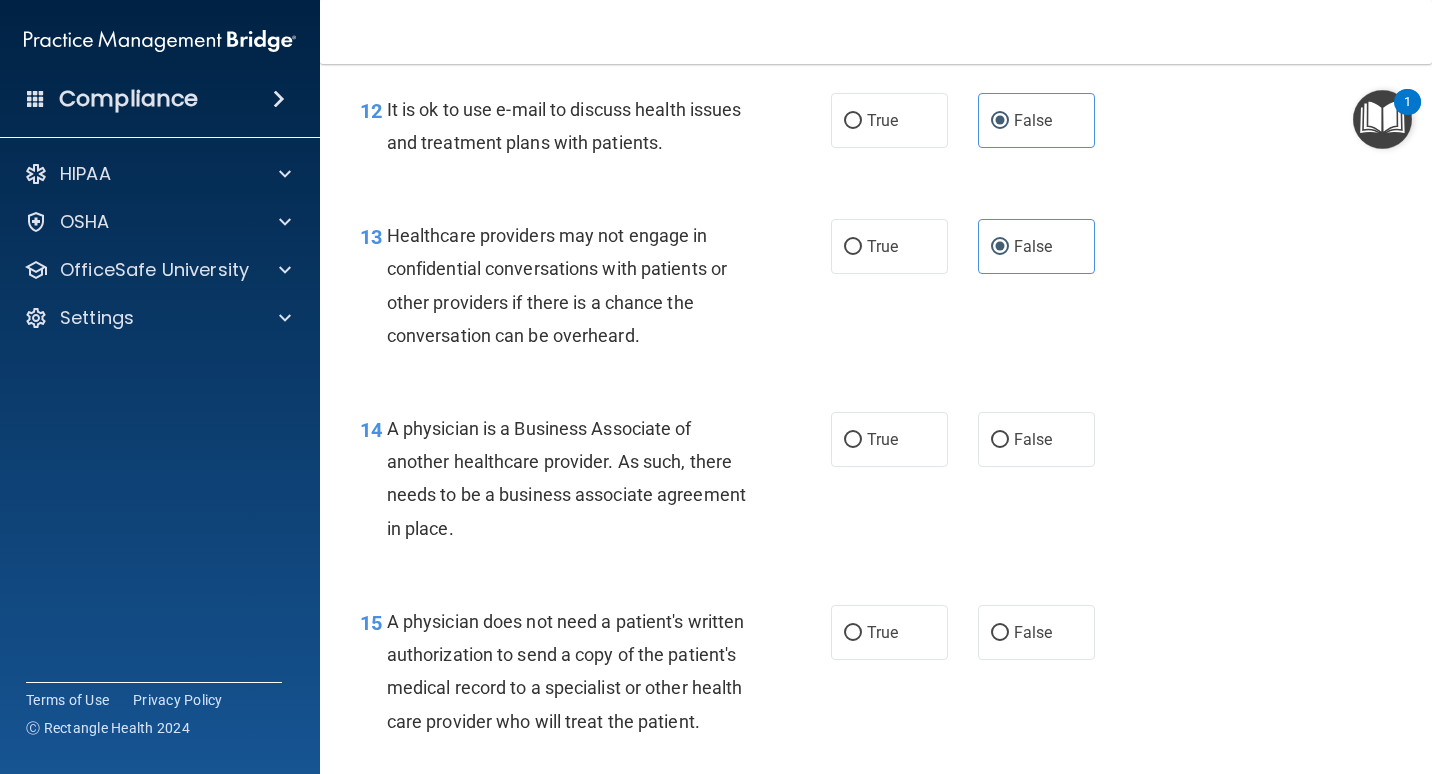 scroll, scrollTop: 2300, scrollLeft: 0, axis: vertical 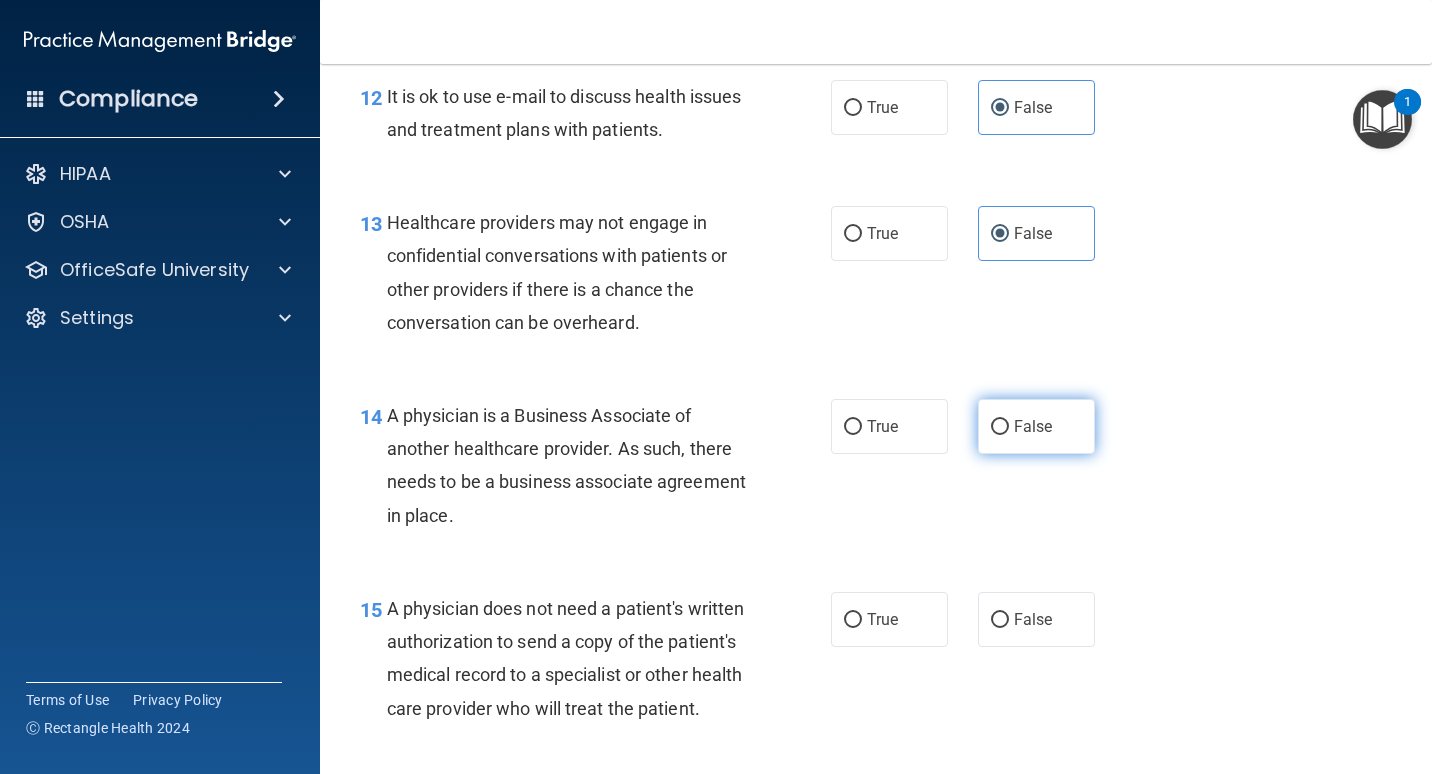 click on "False" at bounding box center [1033, 426] 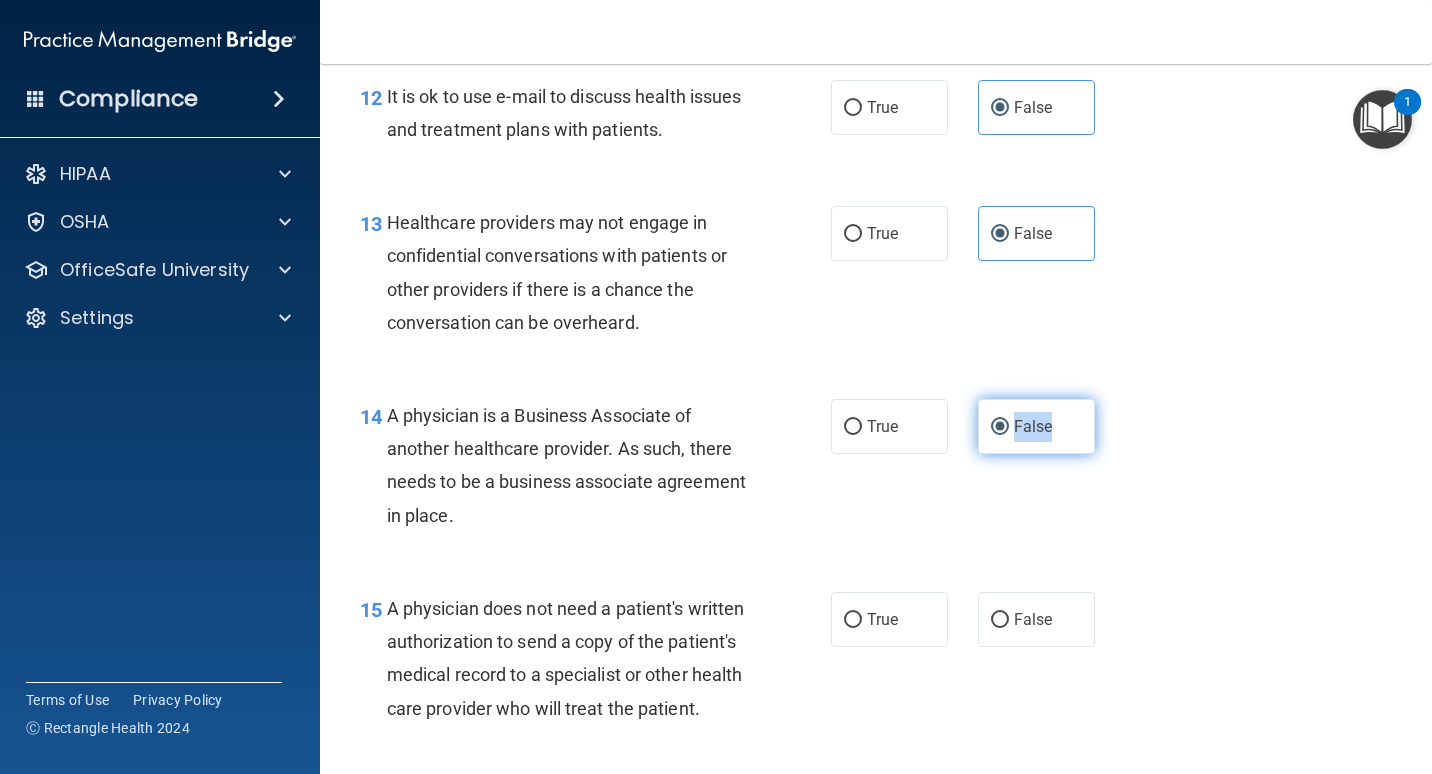 click on "False" at bounding box center [1033, 426] 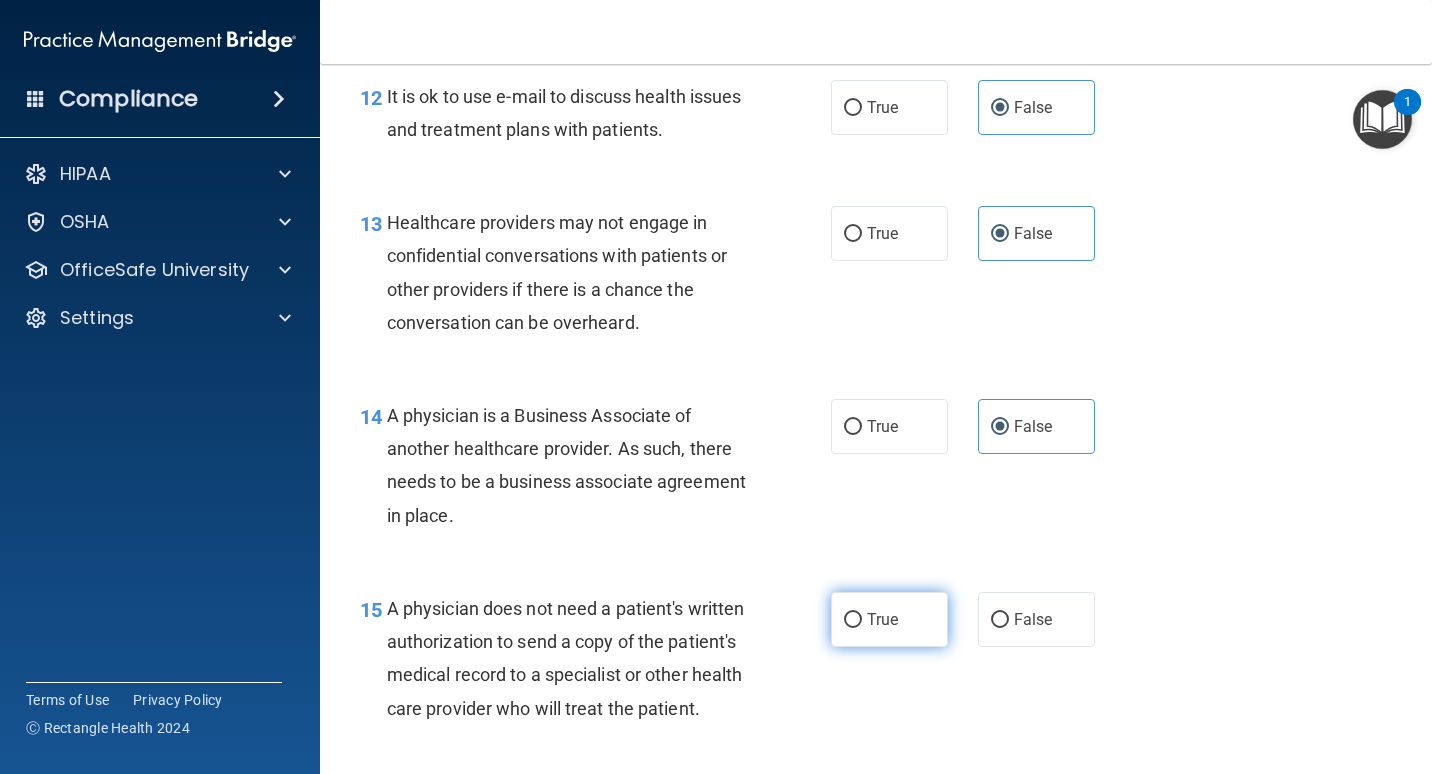 click on "True" at bounding box center [889, 619] 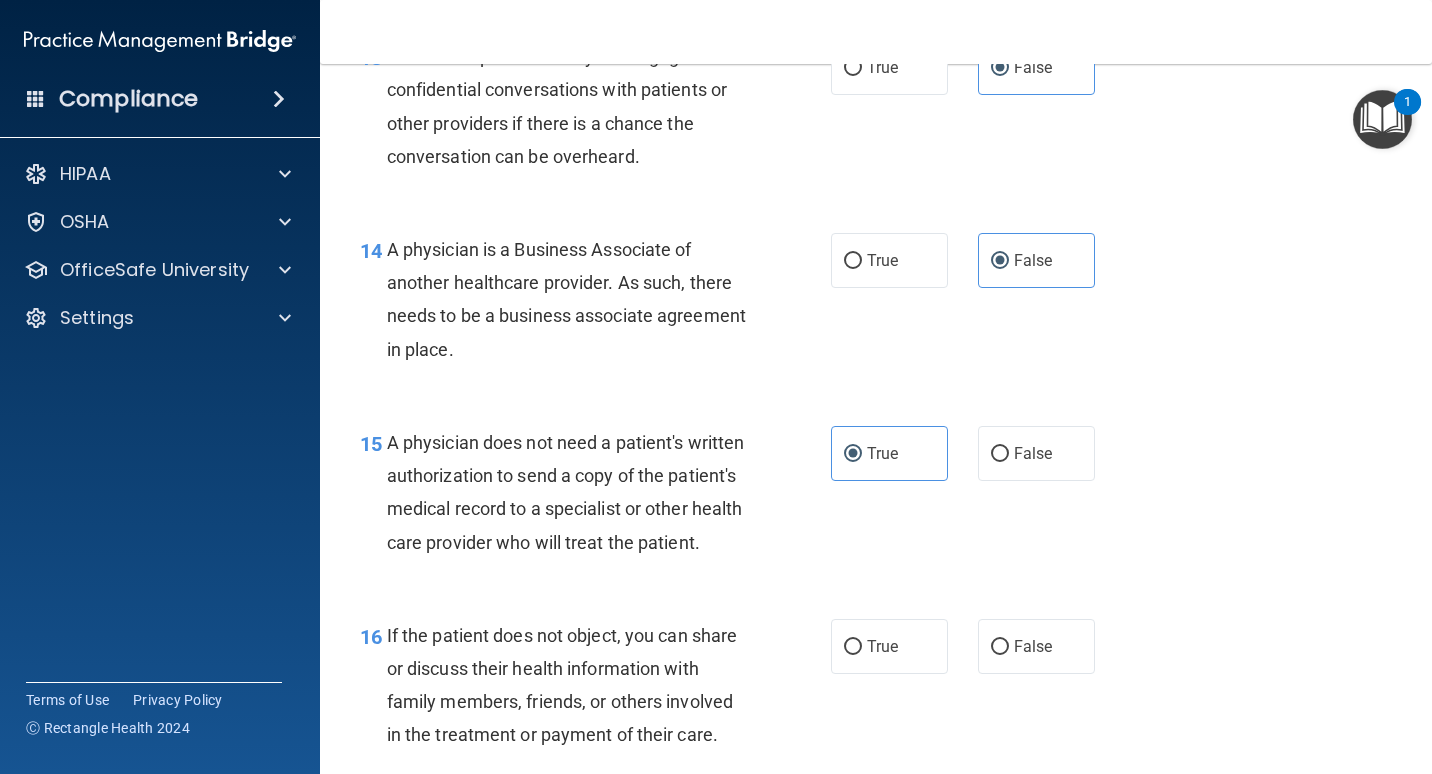 scroll, scrollTop: 2500, scrollLeft: 0, axis: vertical 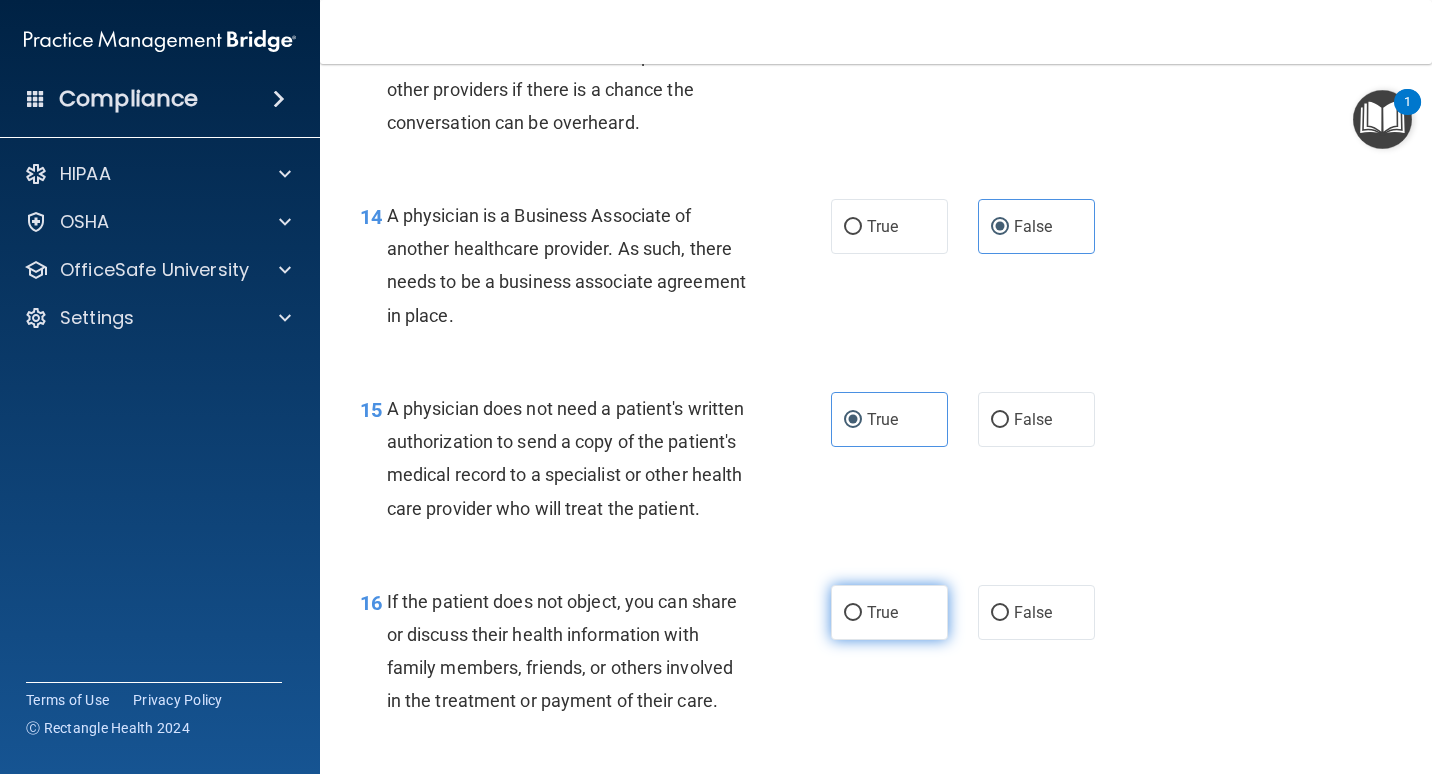 click on "True" at bounding box center [882, 612] 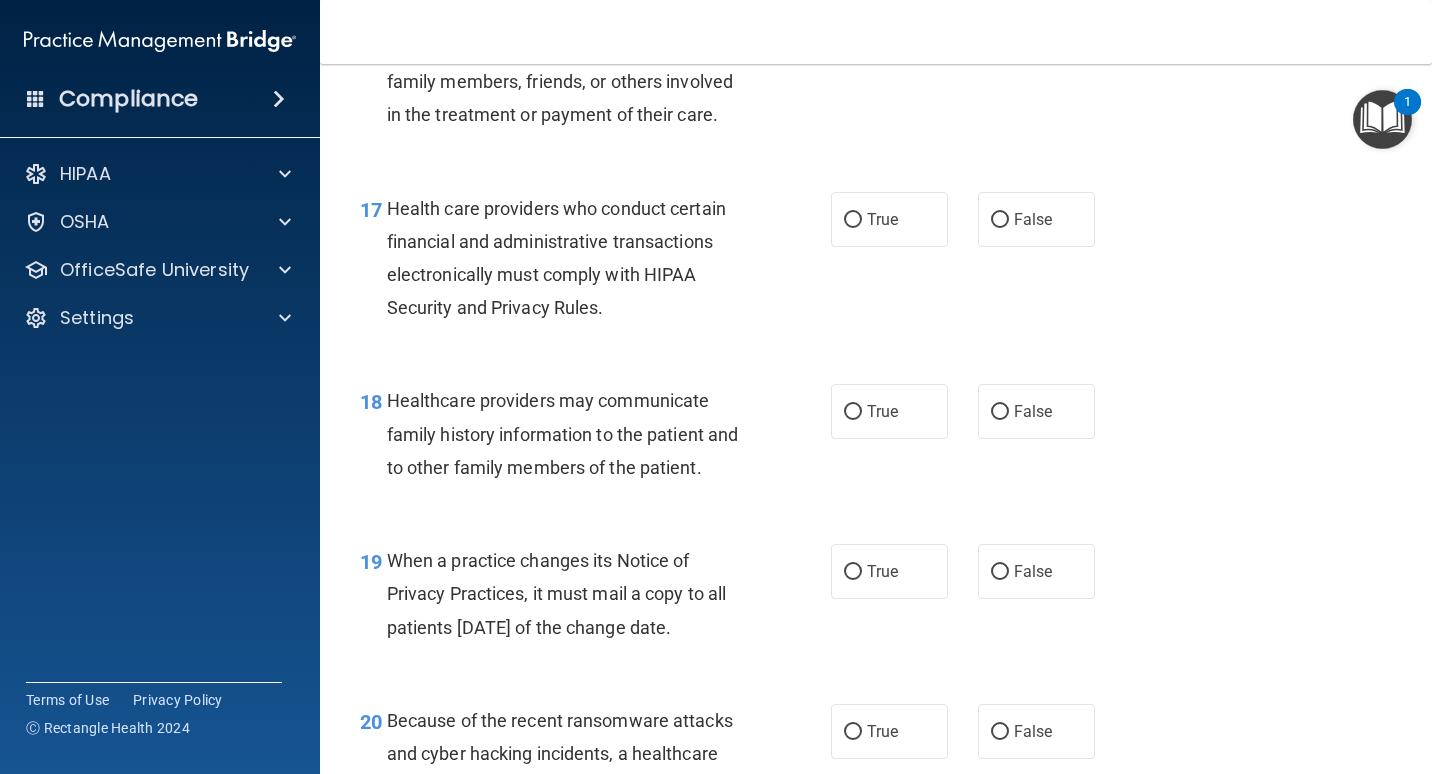 scroll, scrollTop: 3100, scrollLeft: 0, axis: vertical 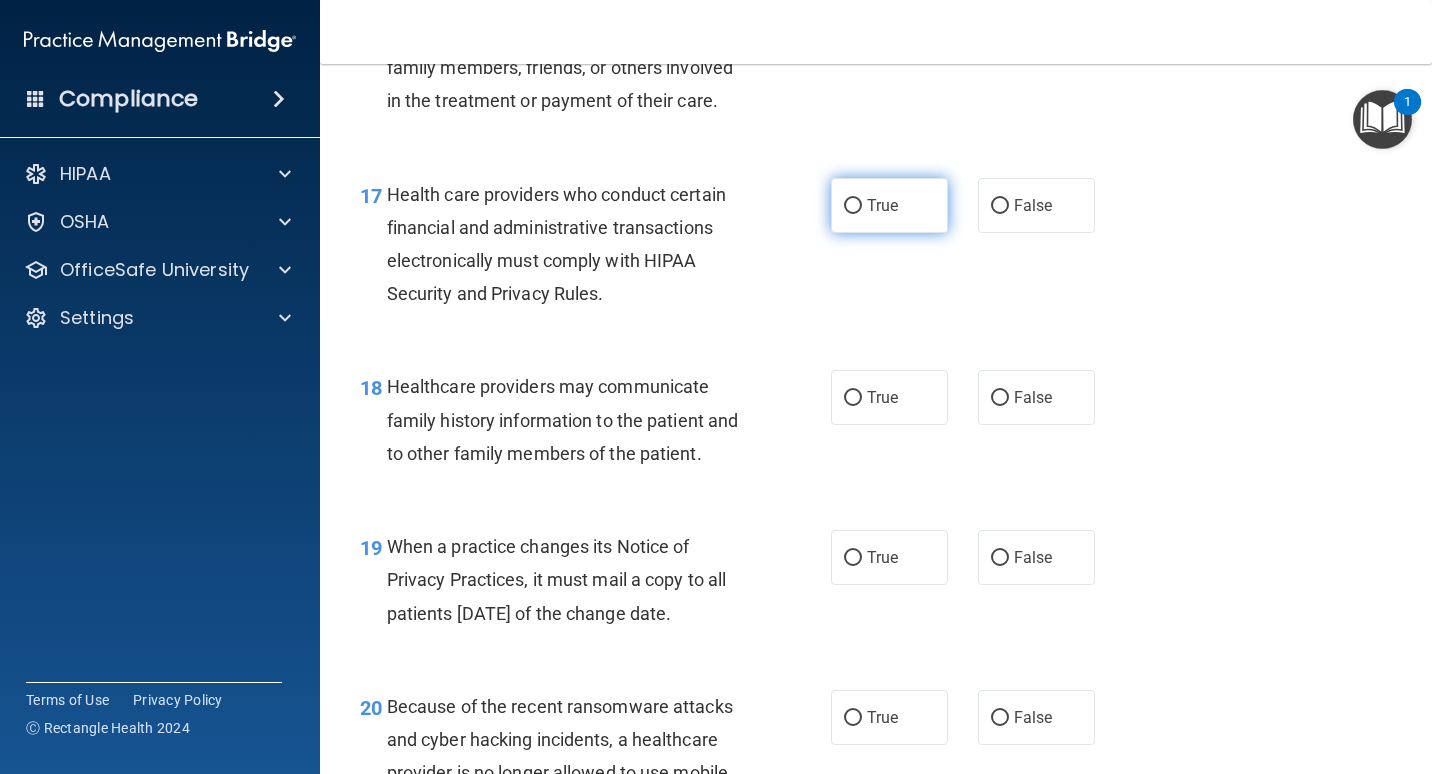 click on "True" at bounding box center (889, 205) 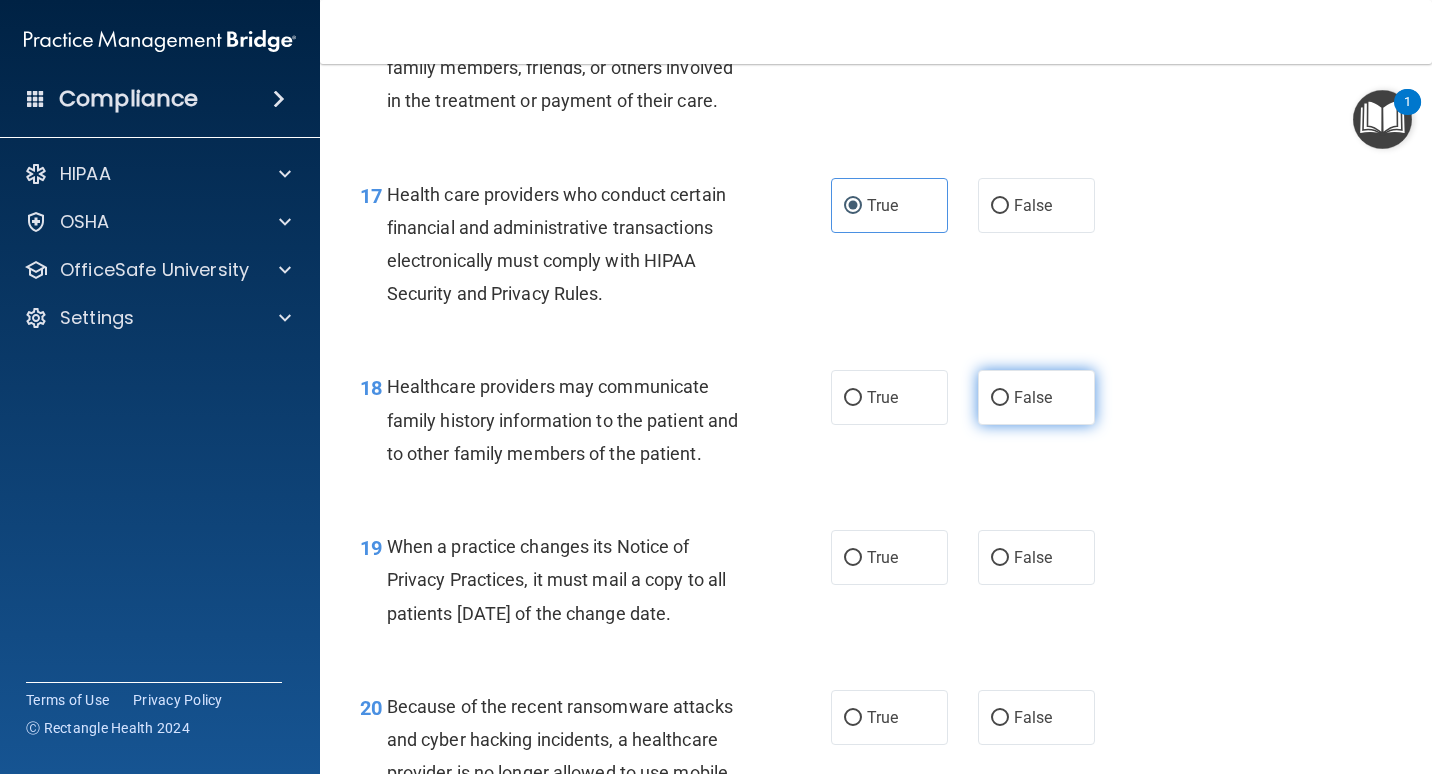 click on "False" at bounding box center (1000, 398) 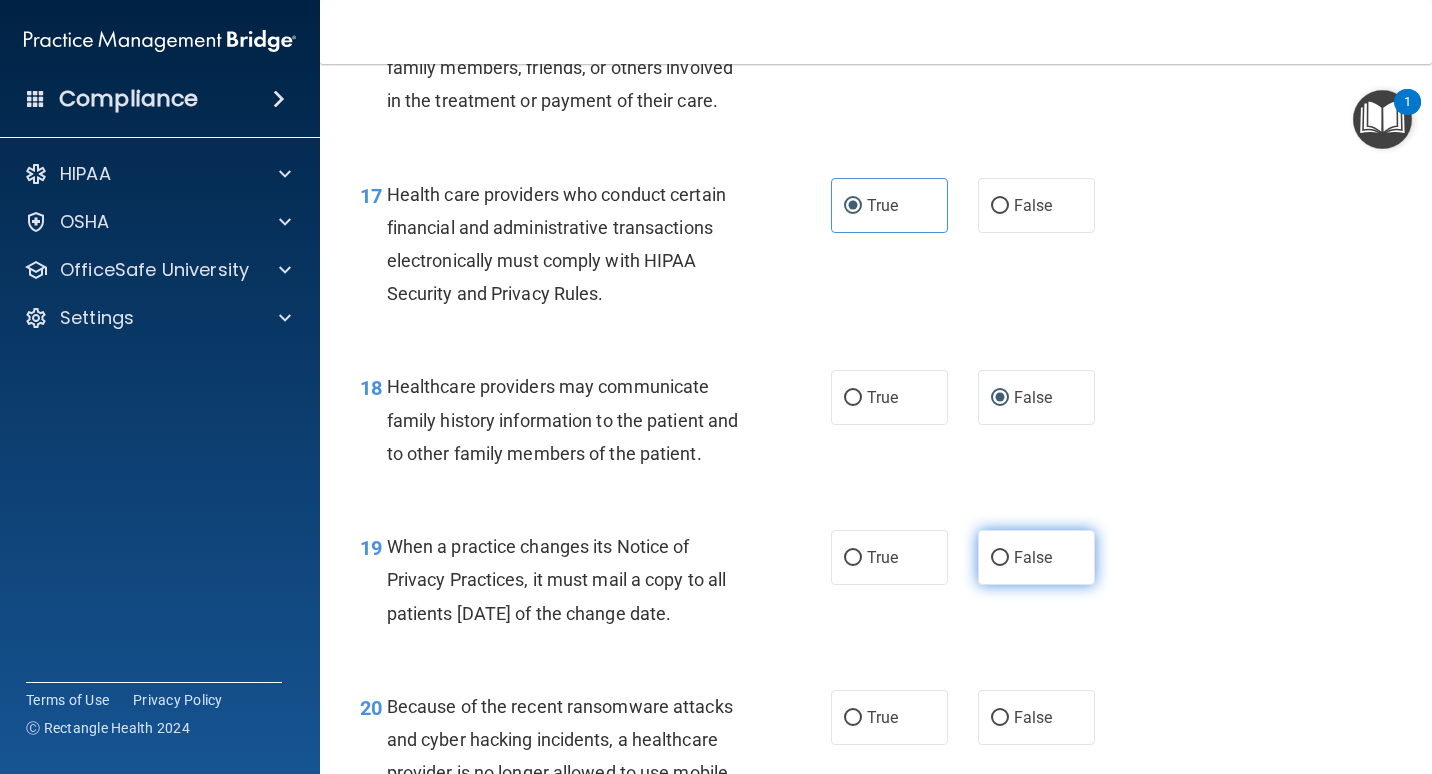 click on "False" at bounding box center [1000, 558] 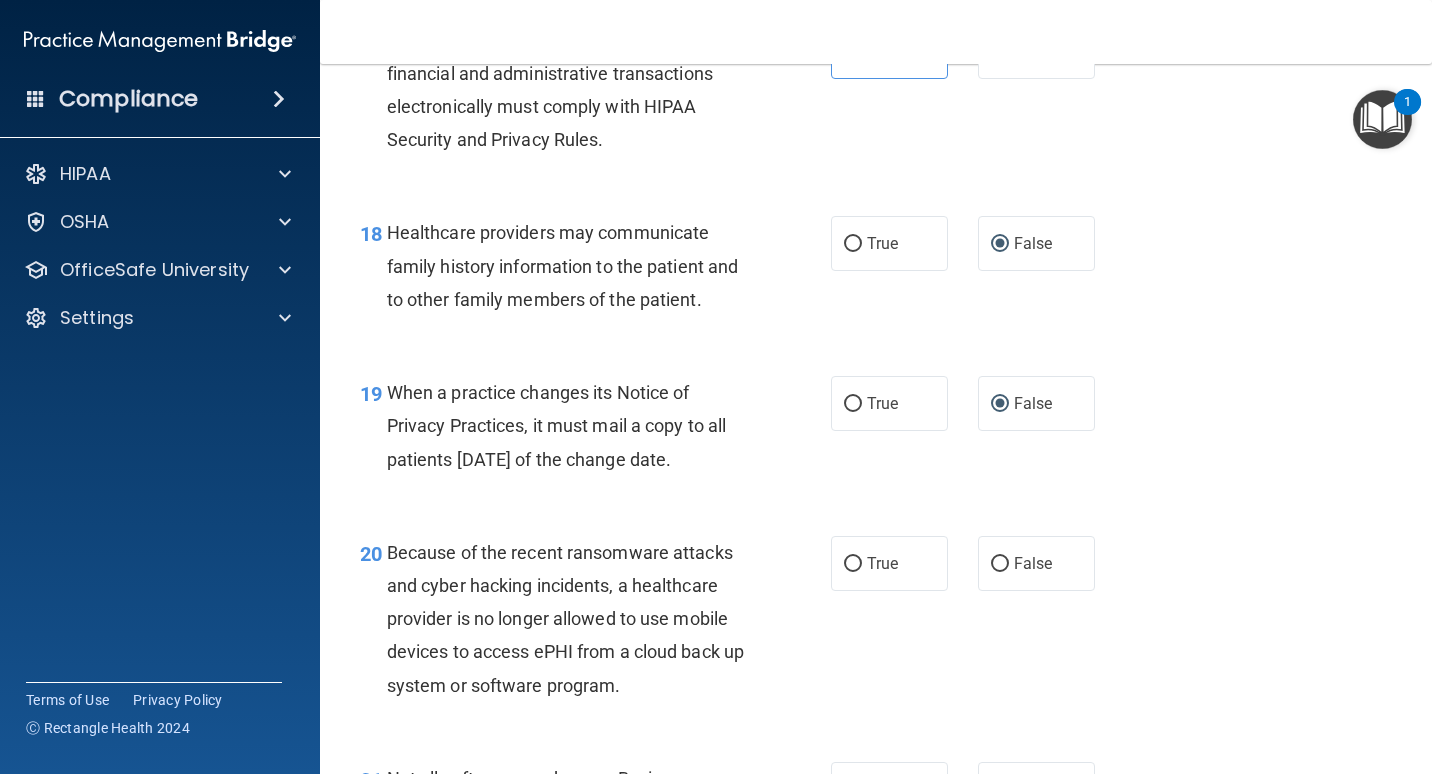scroll, scrollTop: 3300, scrollLeft: 0, axis: vertical 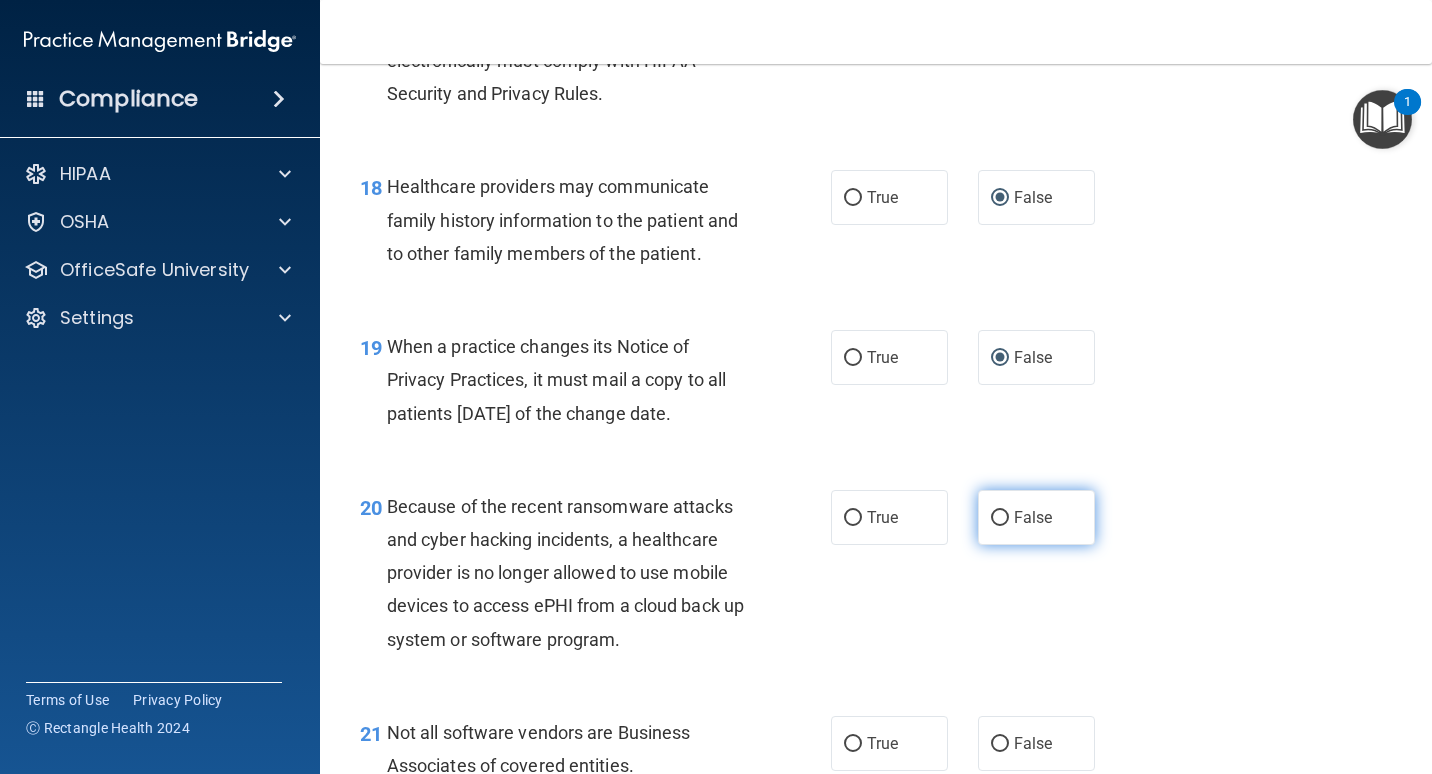 click on "False" at bounding box center (1033, 517) 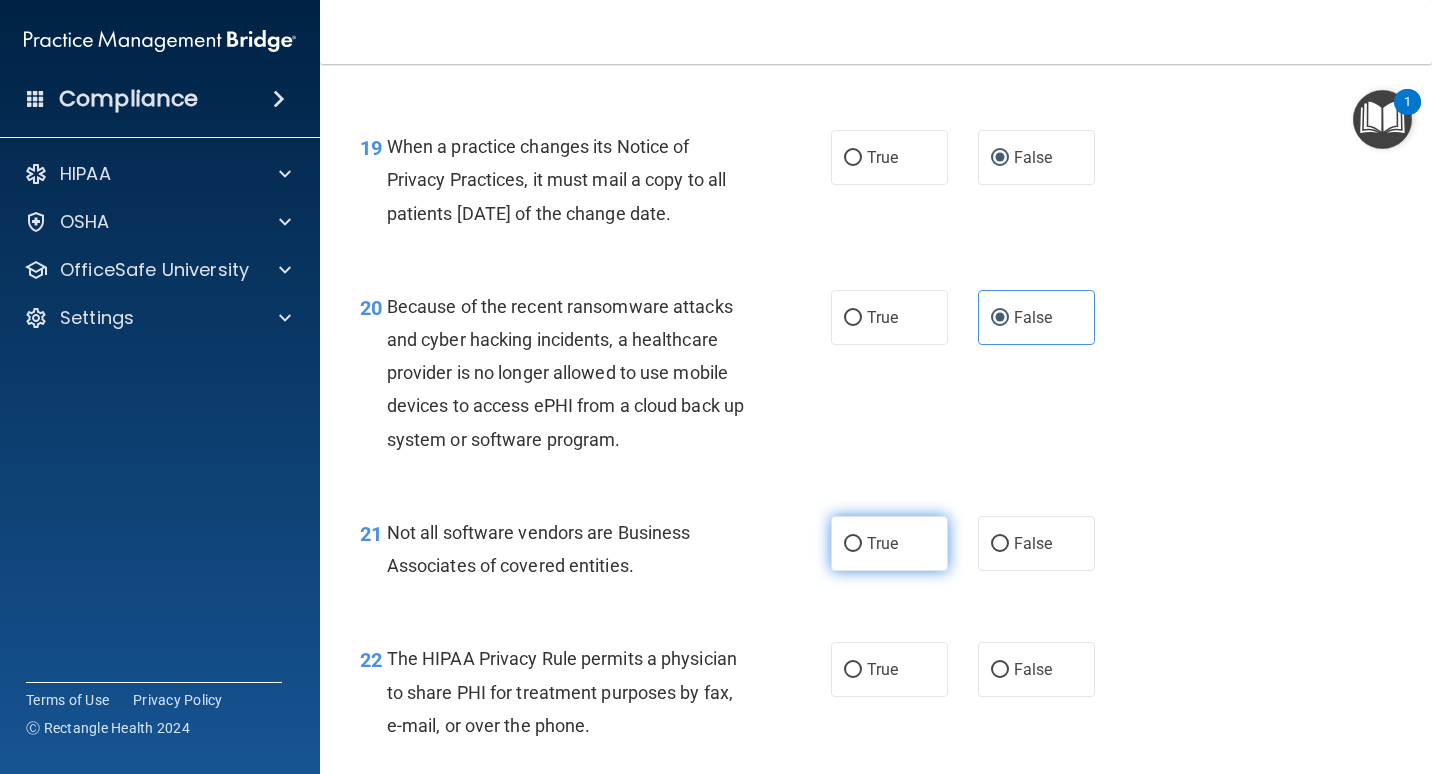 scroll, scrollTop: 3600, scrollLeft: 0, axis: vertical 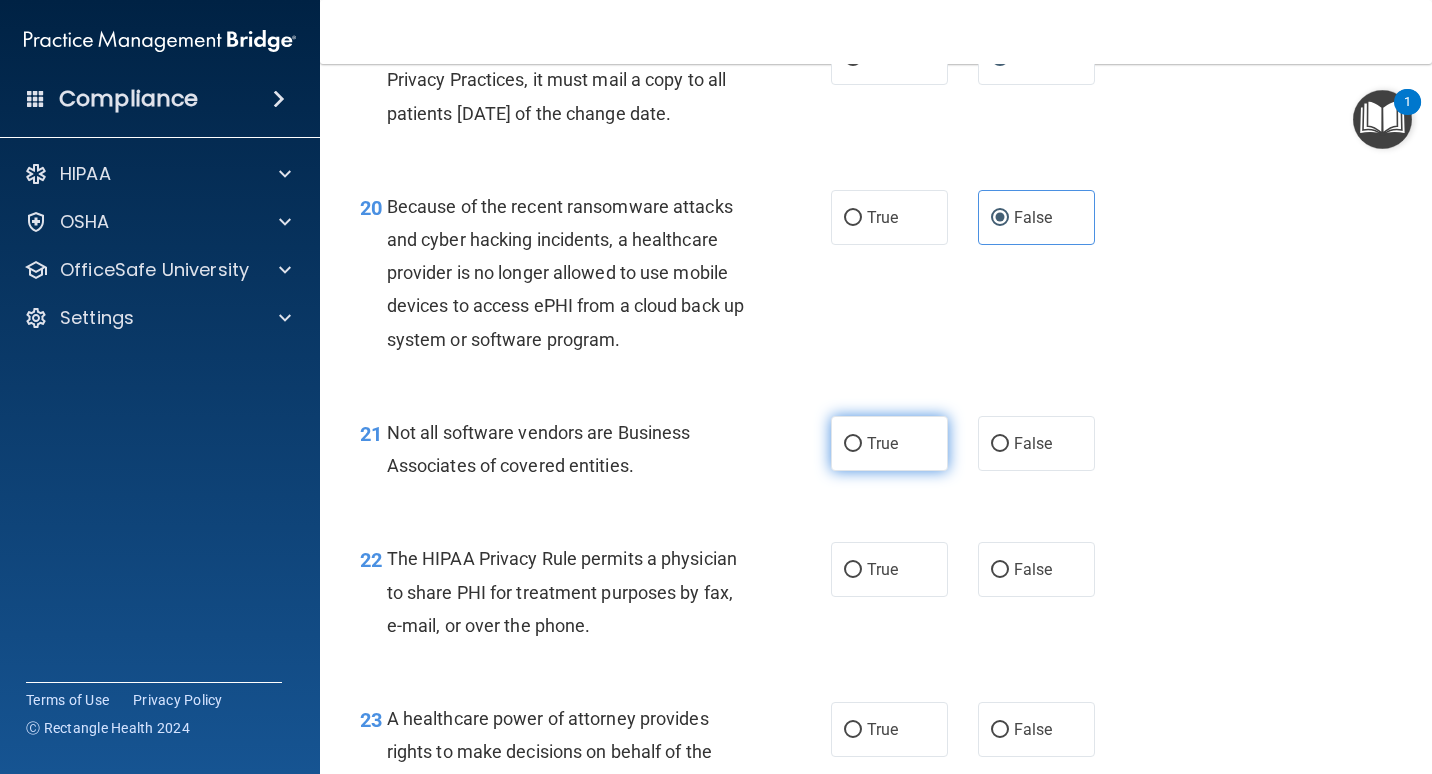 click on "True" at bounding box center [882, 443] 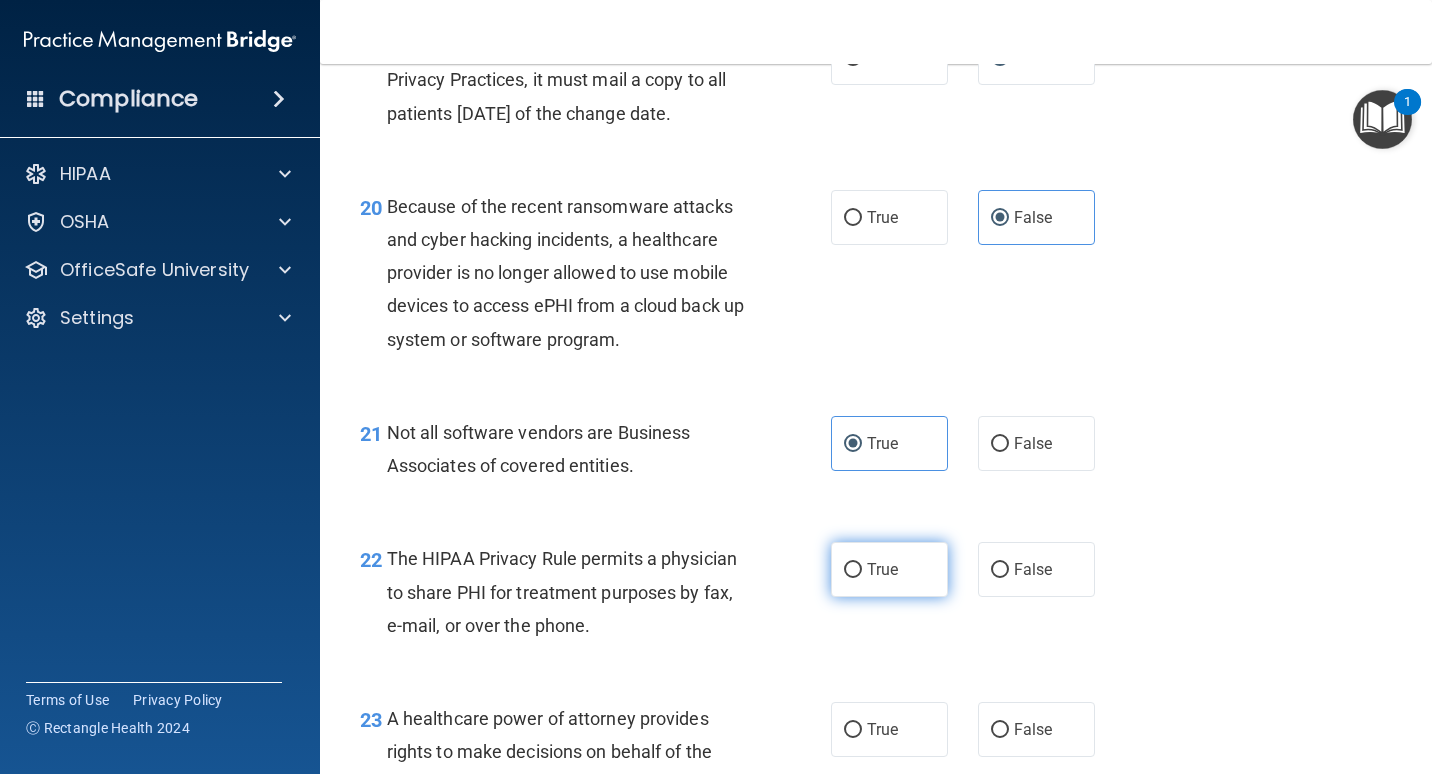 click on "True" at bounding box center (889, 569) 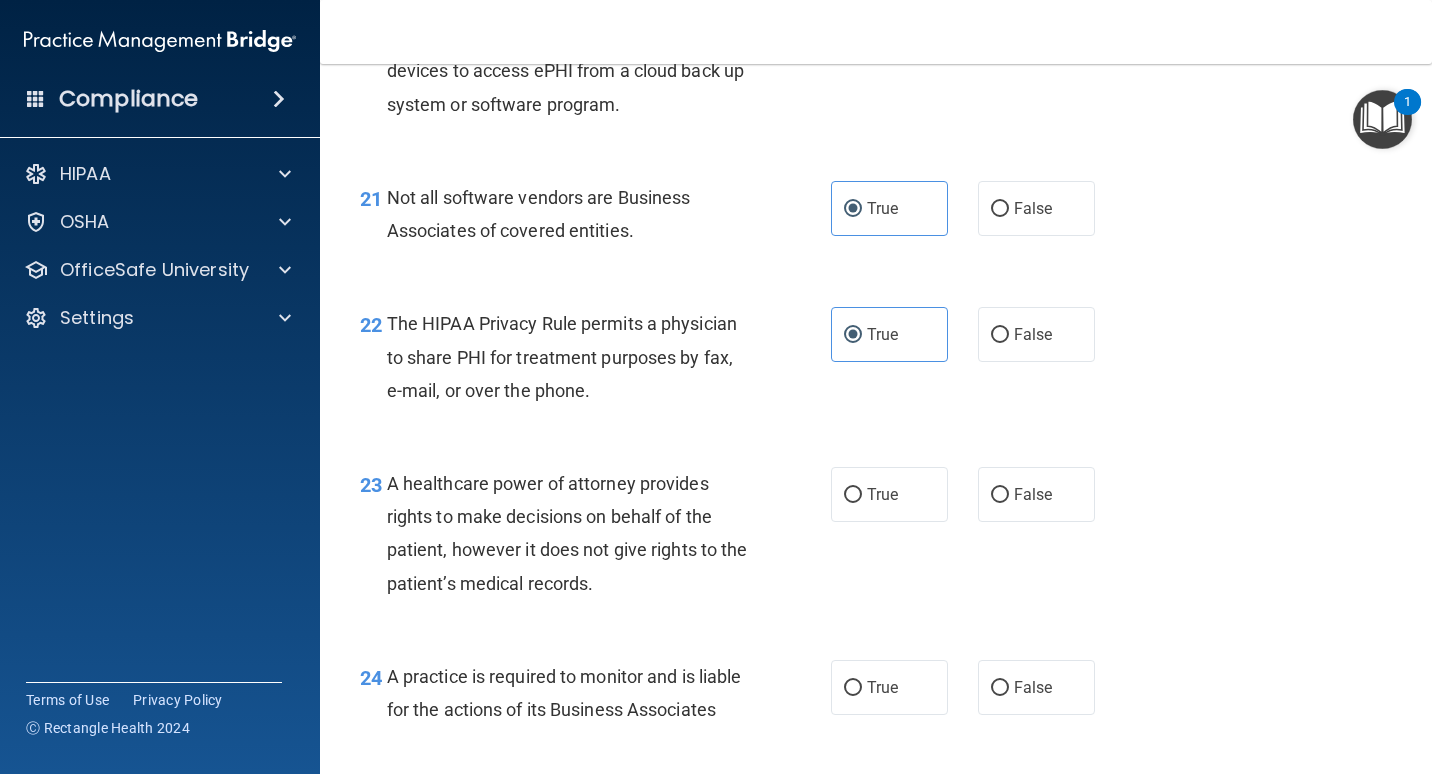 scroll, scrollTop: 3900, scrollLeft: 0, axis: vertical 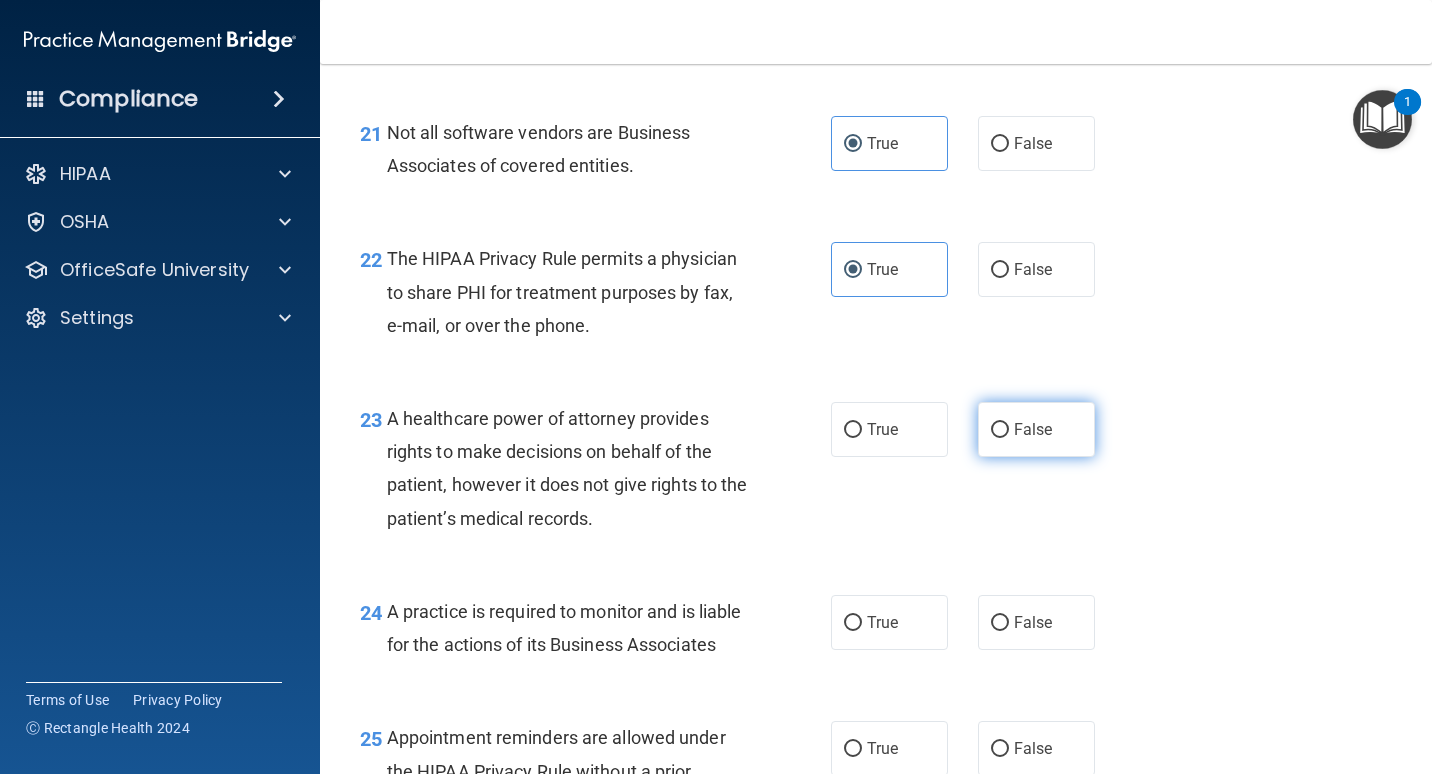 click on "False" at bounding box center (1033, 429) 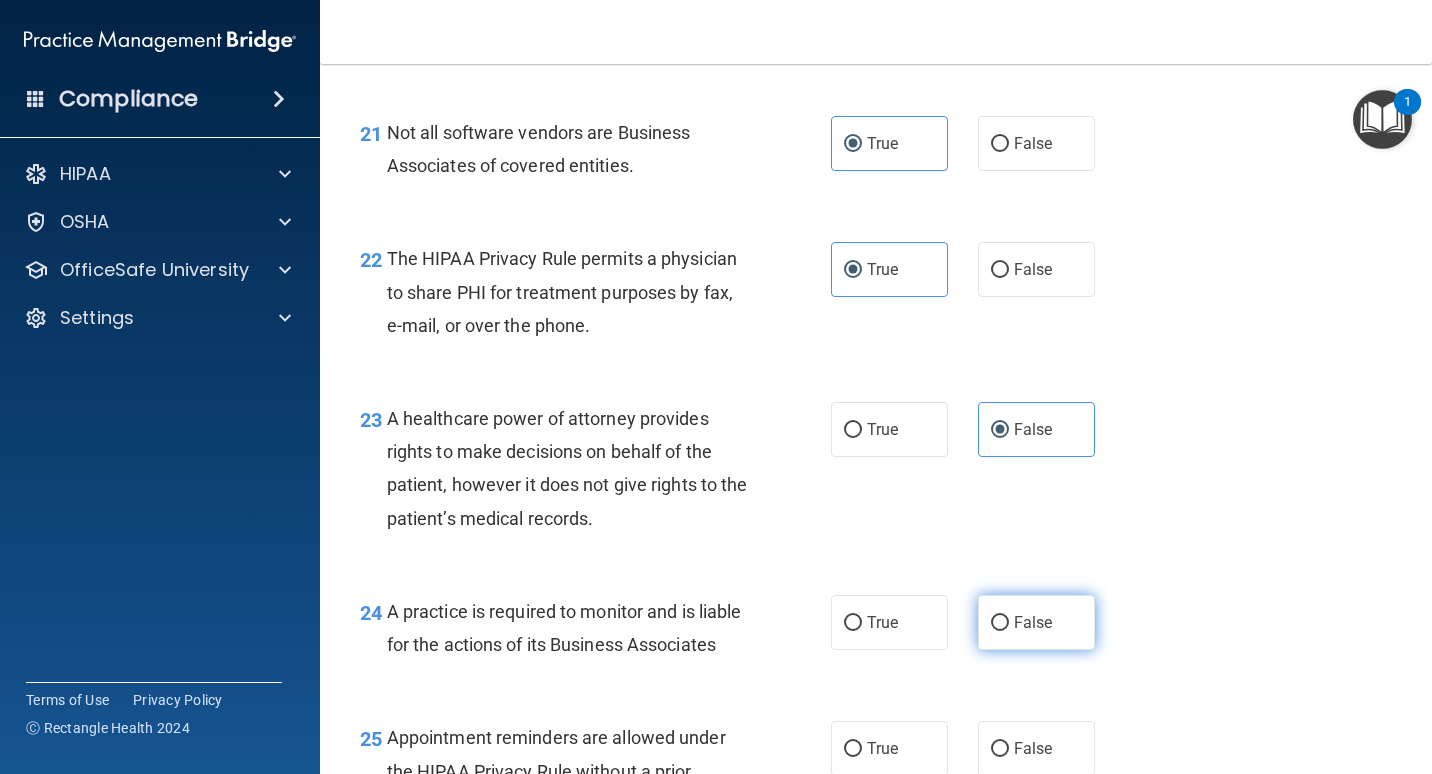click on "False" at bounding box center (1036, 622) 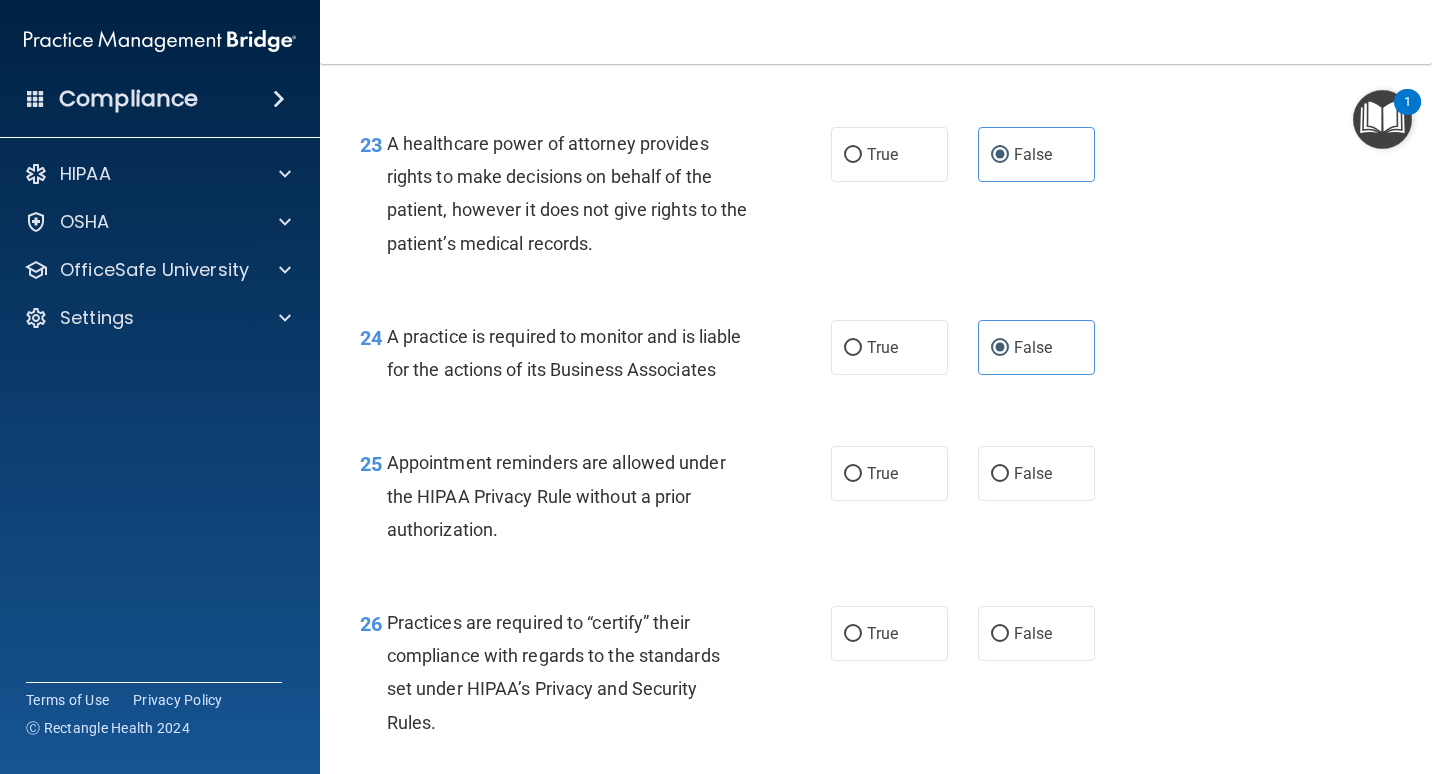 scroll, scrollTop: 4300, scrollLeft: 0, axis: vertical 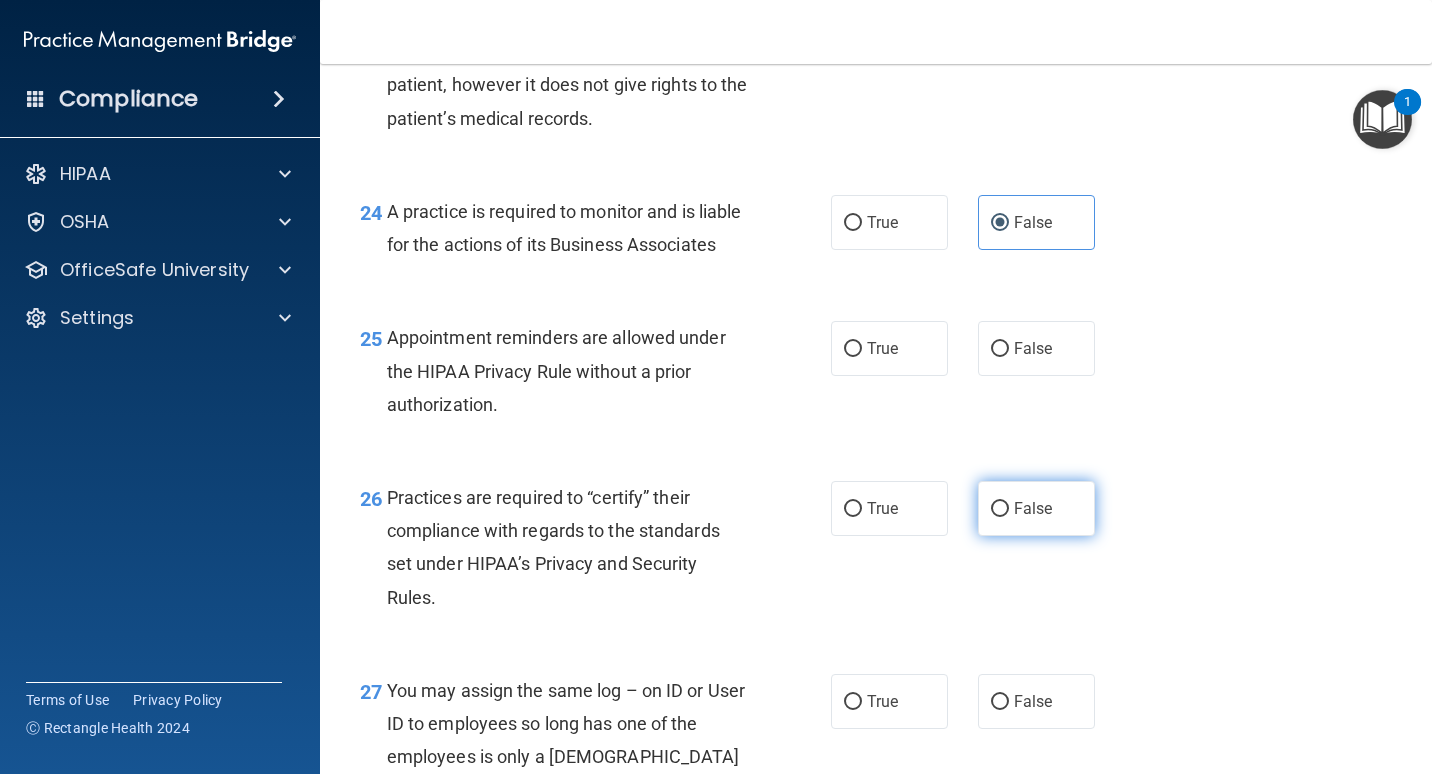 click on "False" at bounding box center (1036, 508) 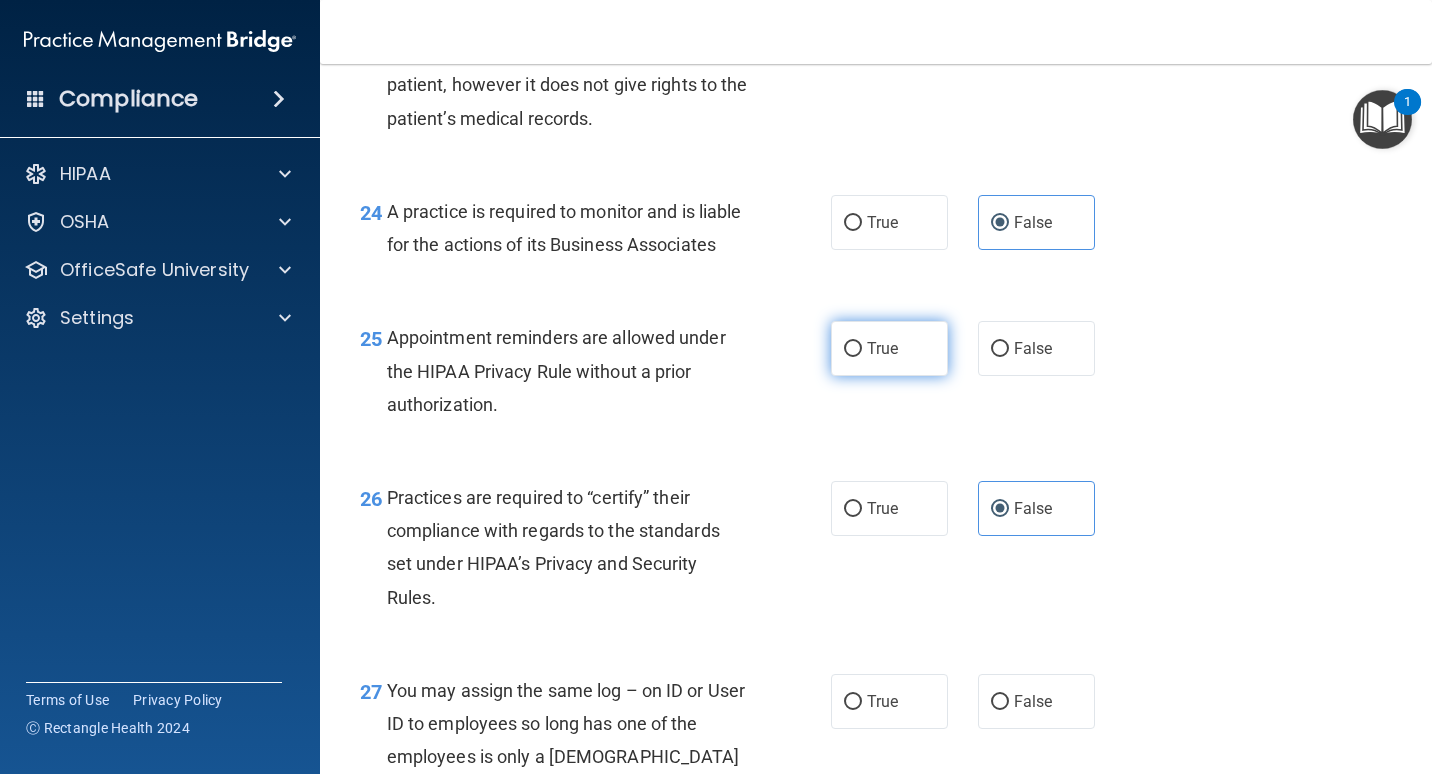 click on "True" at bounding box center [889, 348] 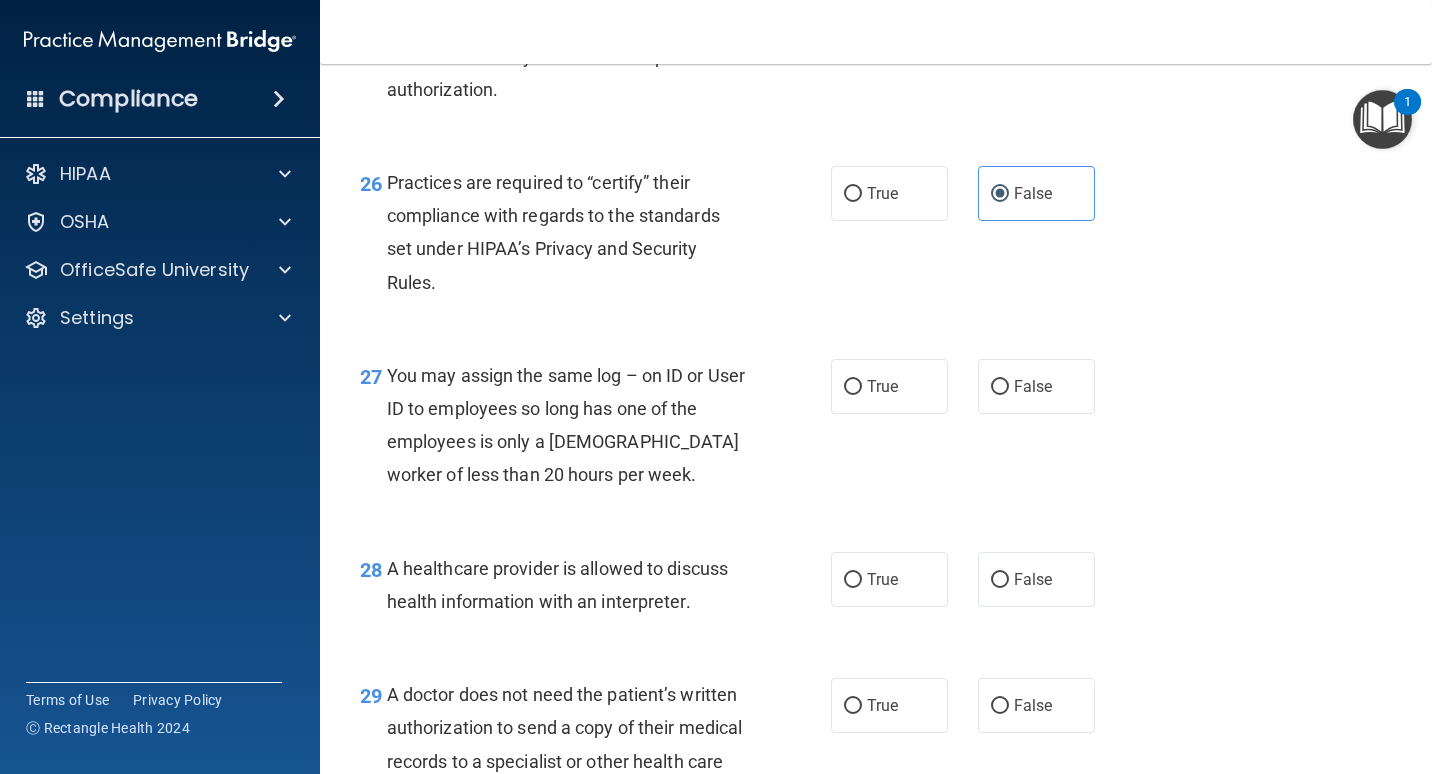 scroll, scrollTop: 4700, scrollLeft: 0, axis: vertical 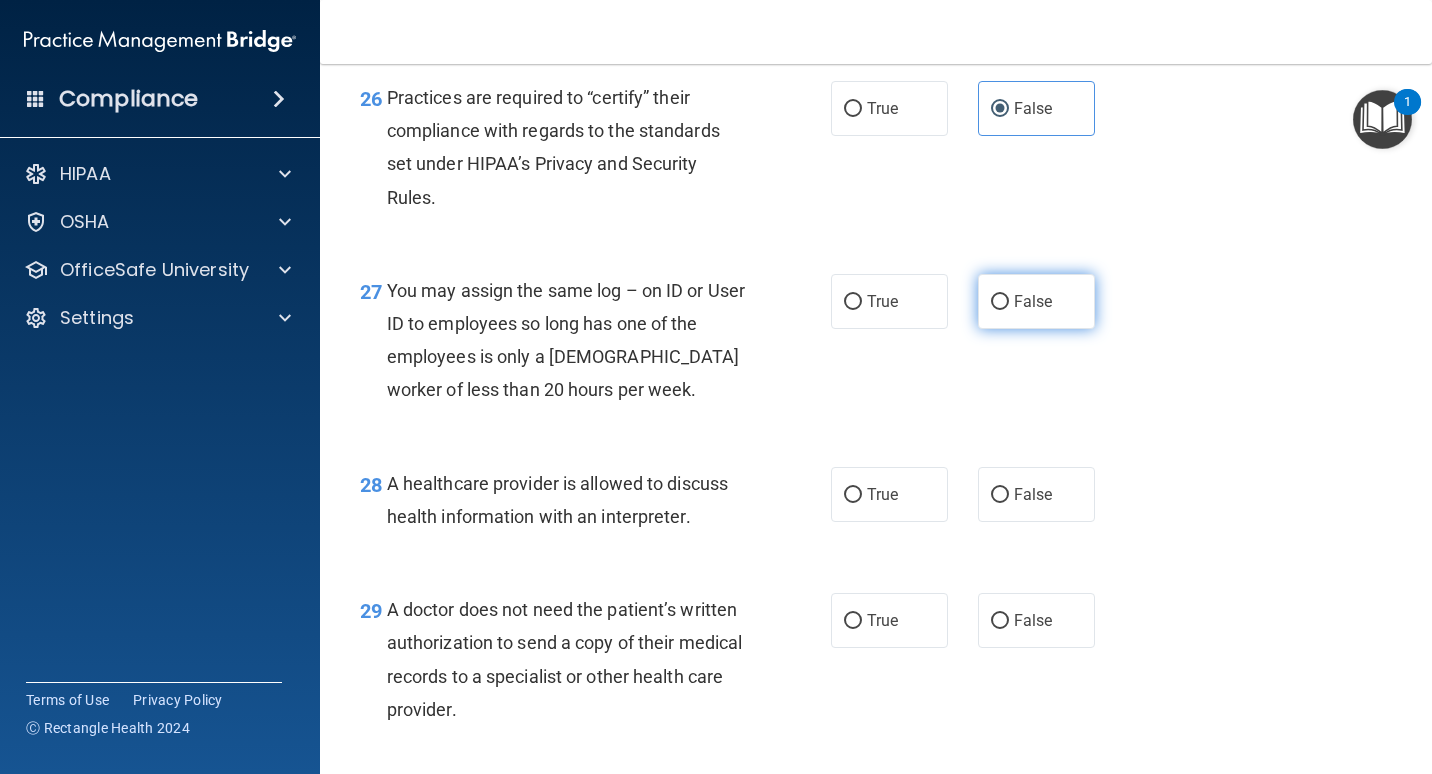 click on "False" at bounding box center (1000, 302) 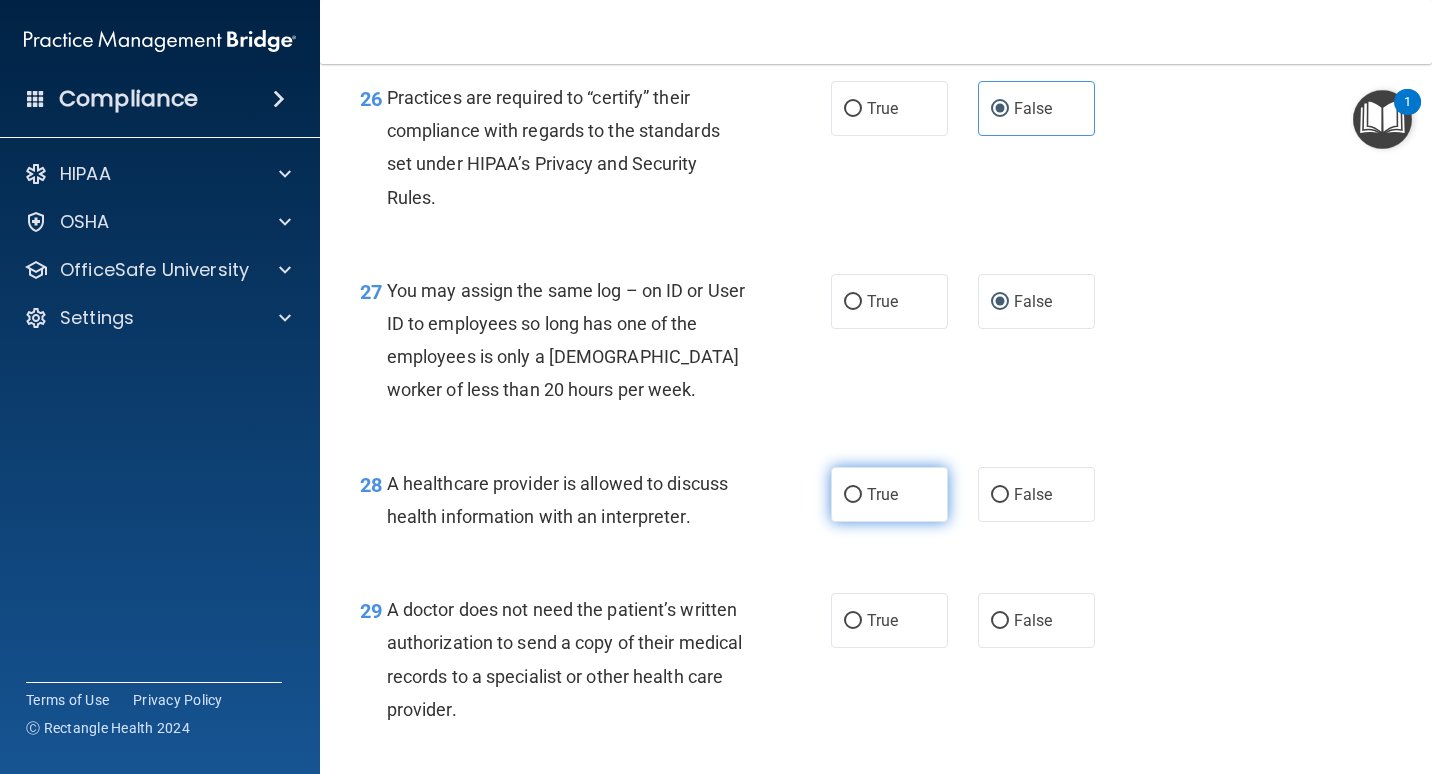 click on "True" at bounding box center [882, 494] 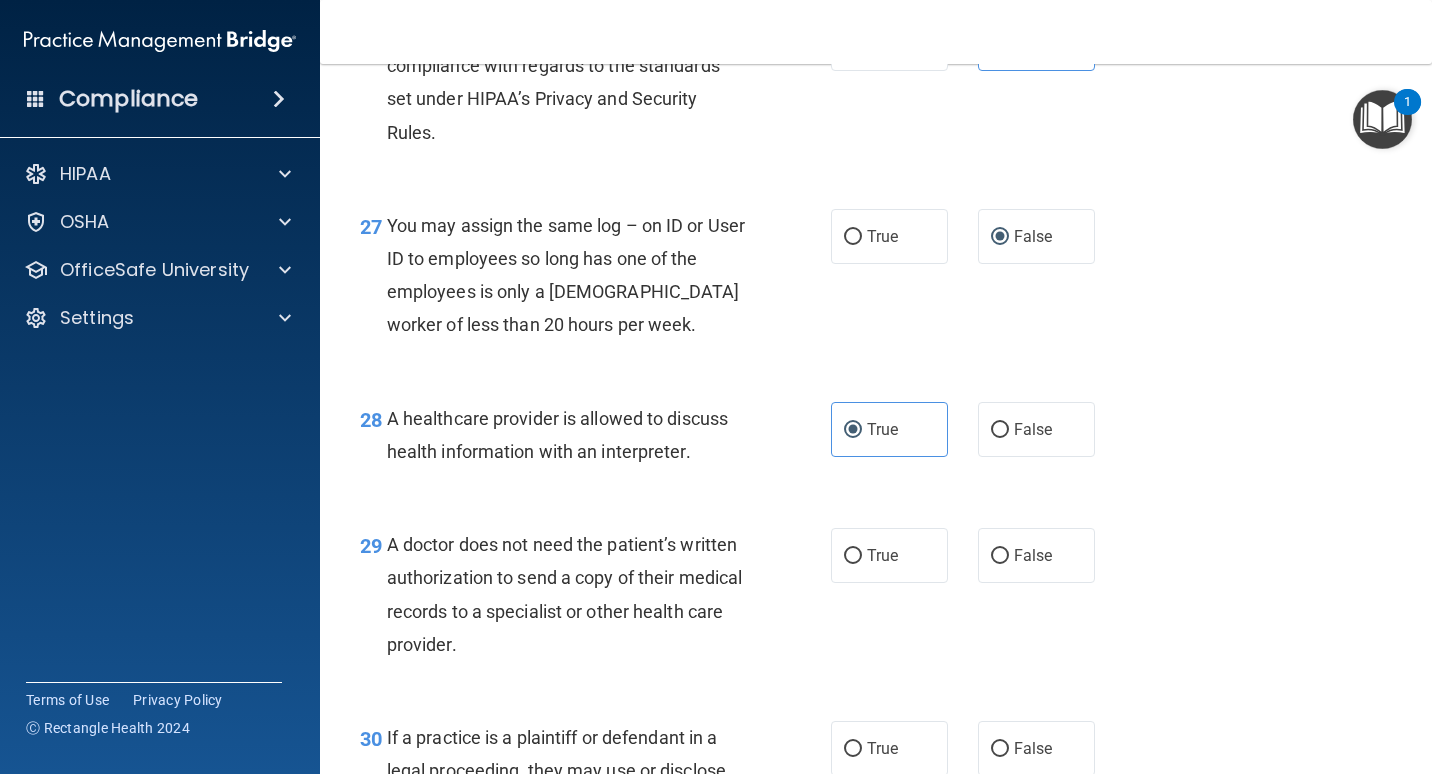 scroll, scrollTop: 4800, scrollLeft: 0, axis: vertical 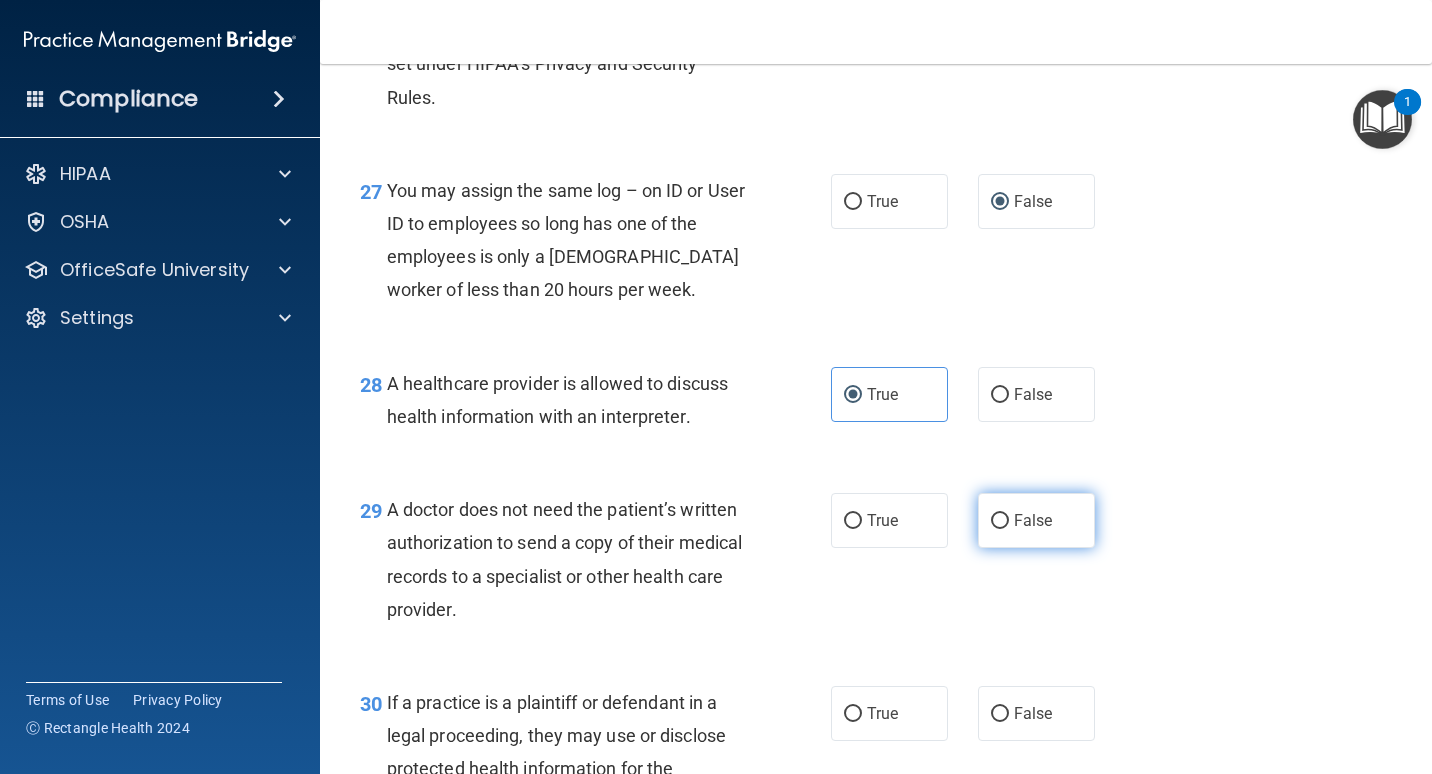 click on "False" at bounding box center [1000, 521] 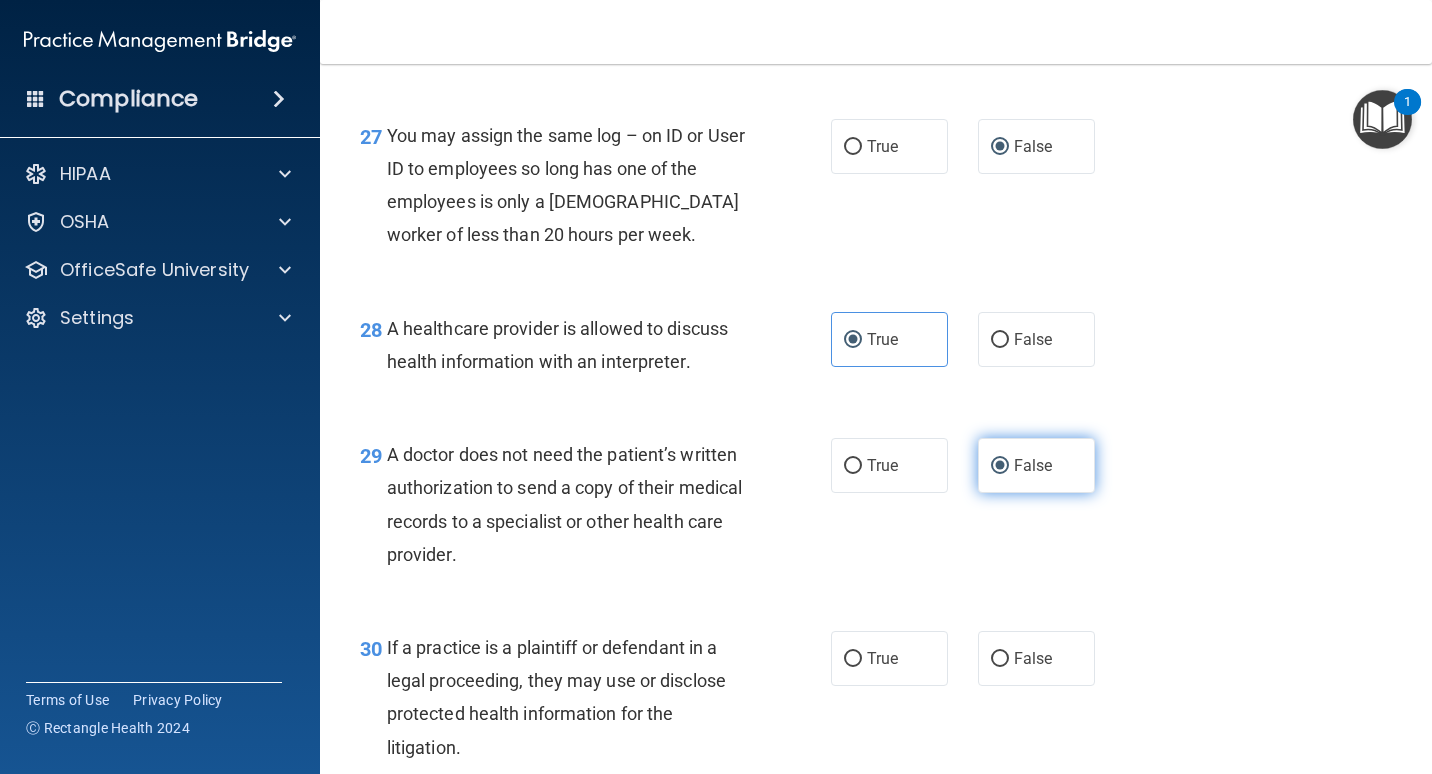scroll, scrollTop: 4900, scrollLeft: 0, axis: vertical 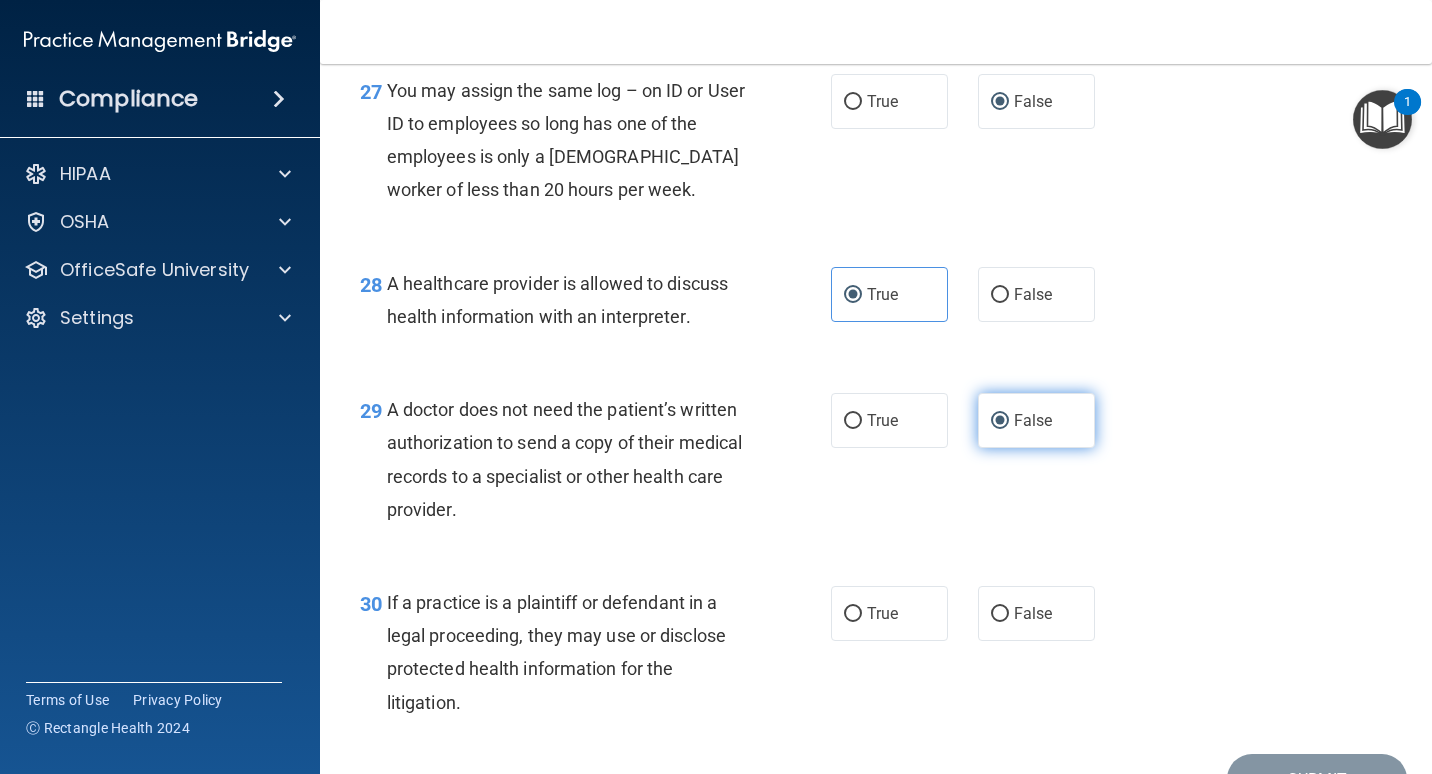 click on "False" at bounding box center (1033, 420) 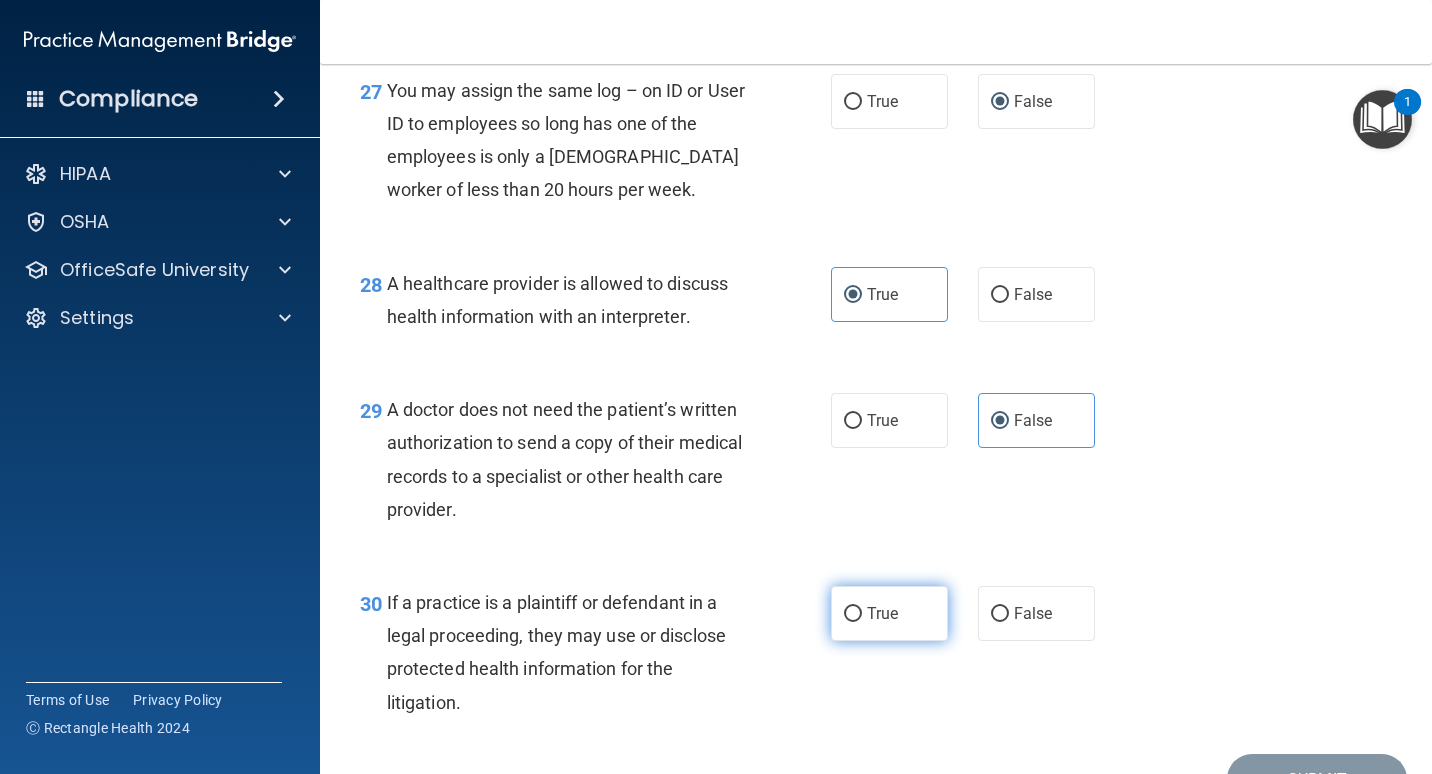 click on "True" at bounding box center (889, 613) 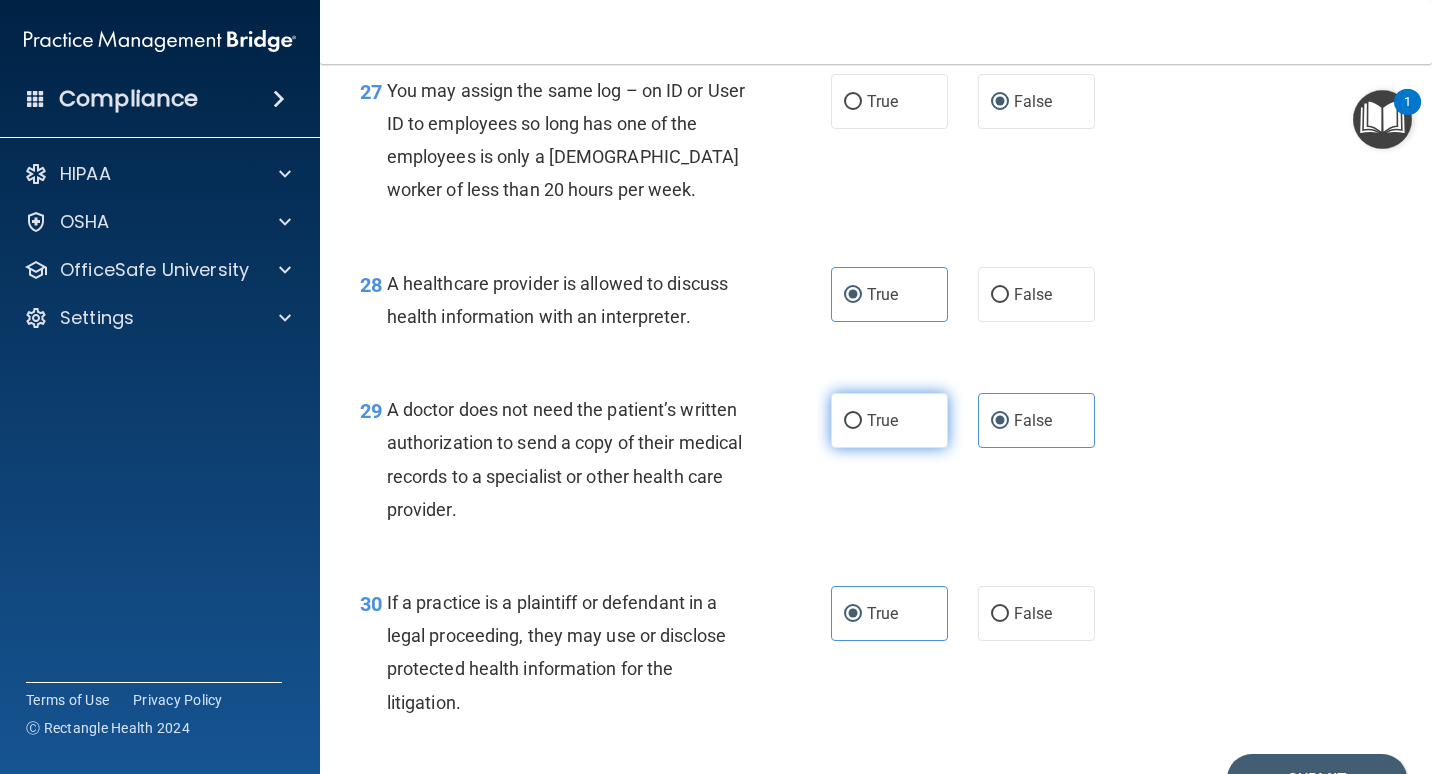 click on "True" at bounding box center (853, 421) 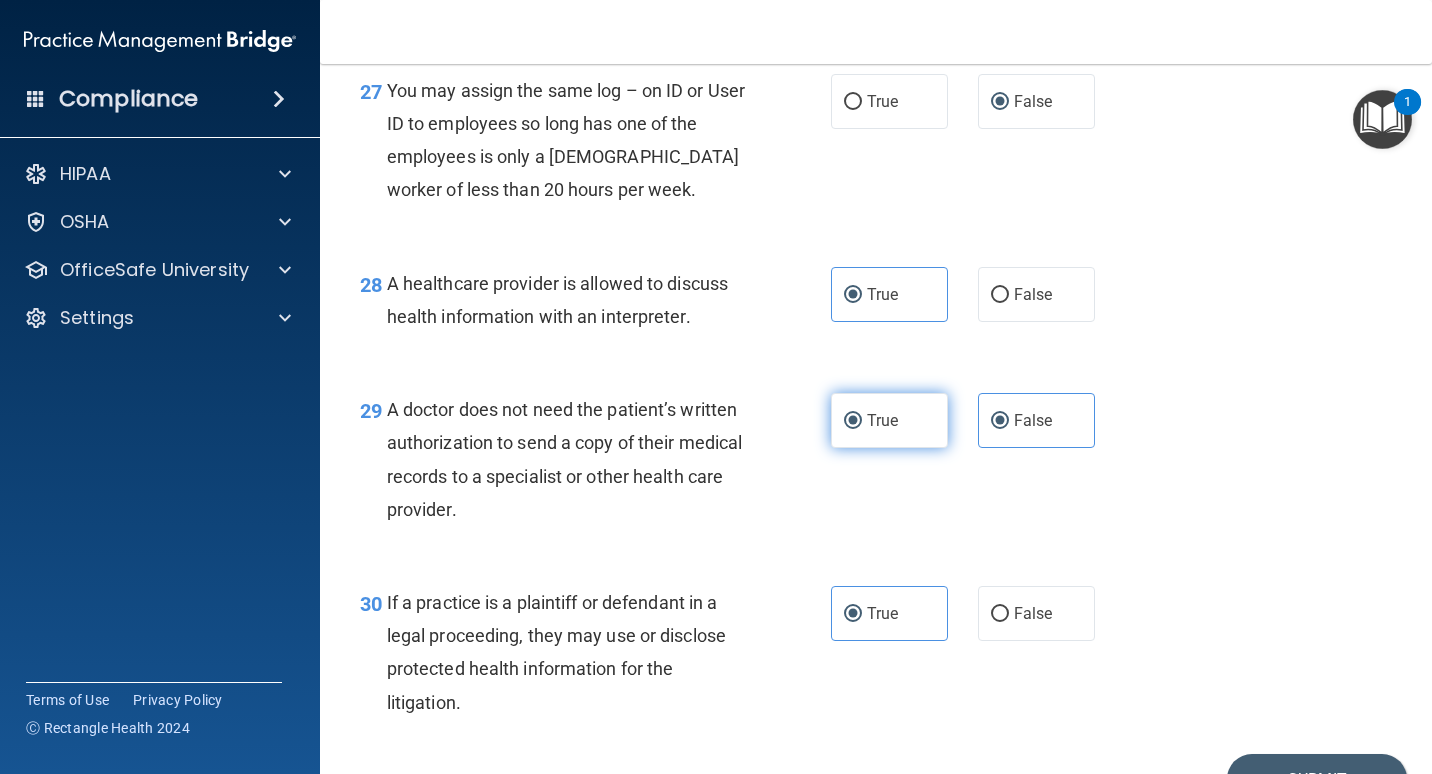 radio on "false" 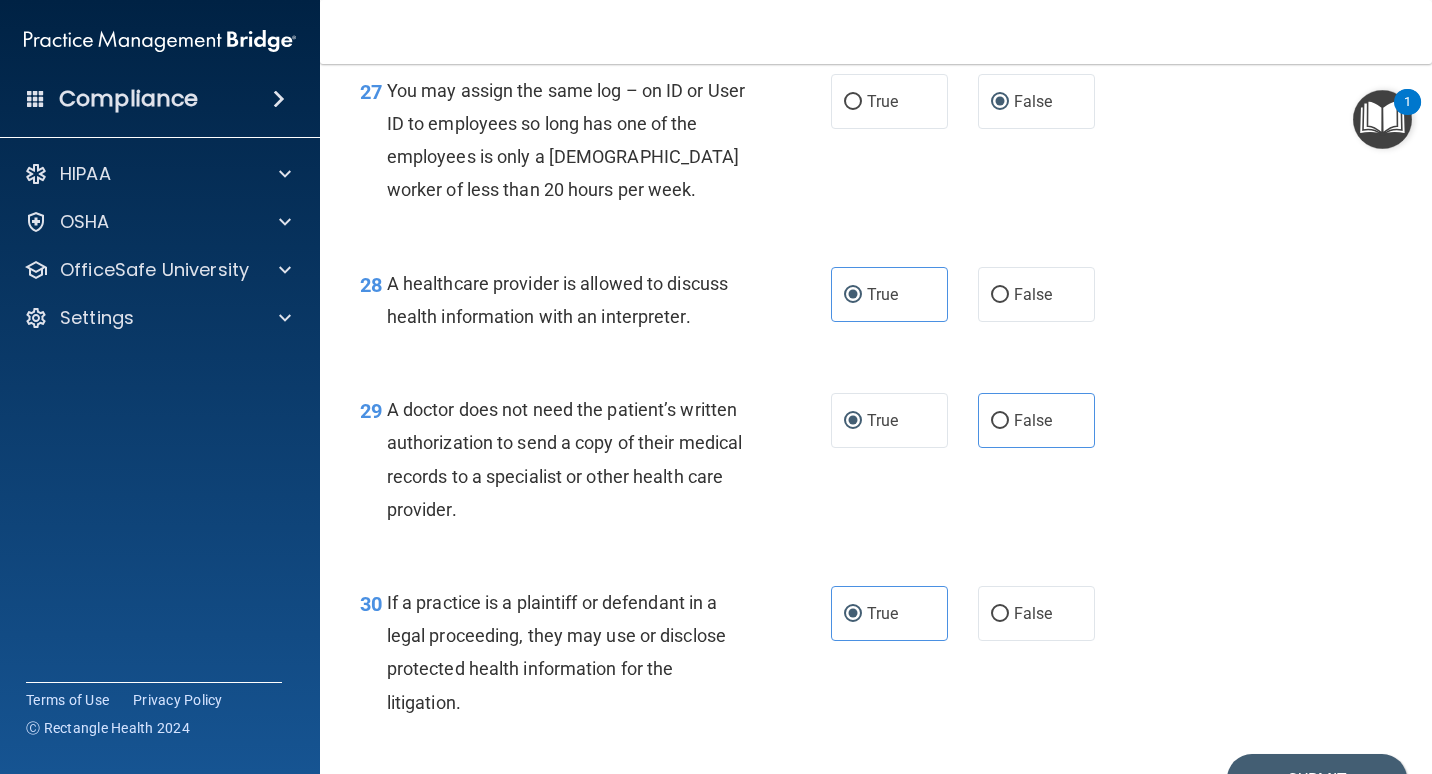 scroll, scrollTop: 5077, scrollLeft: 0, axis: vertical 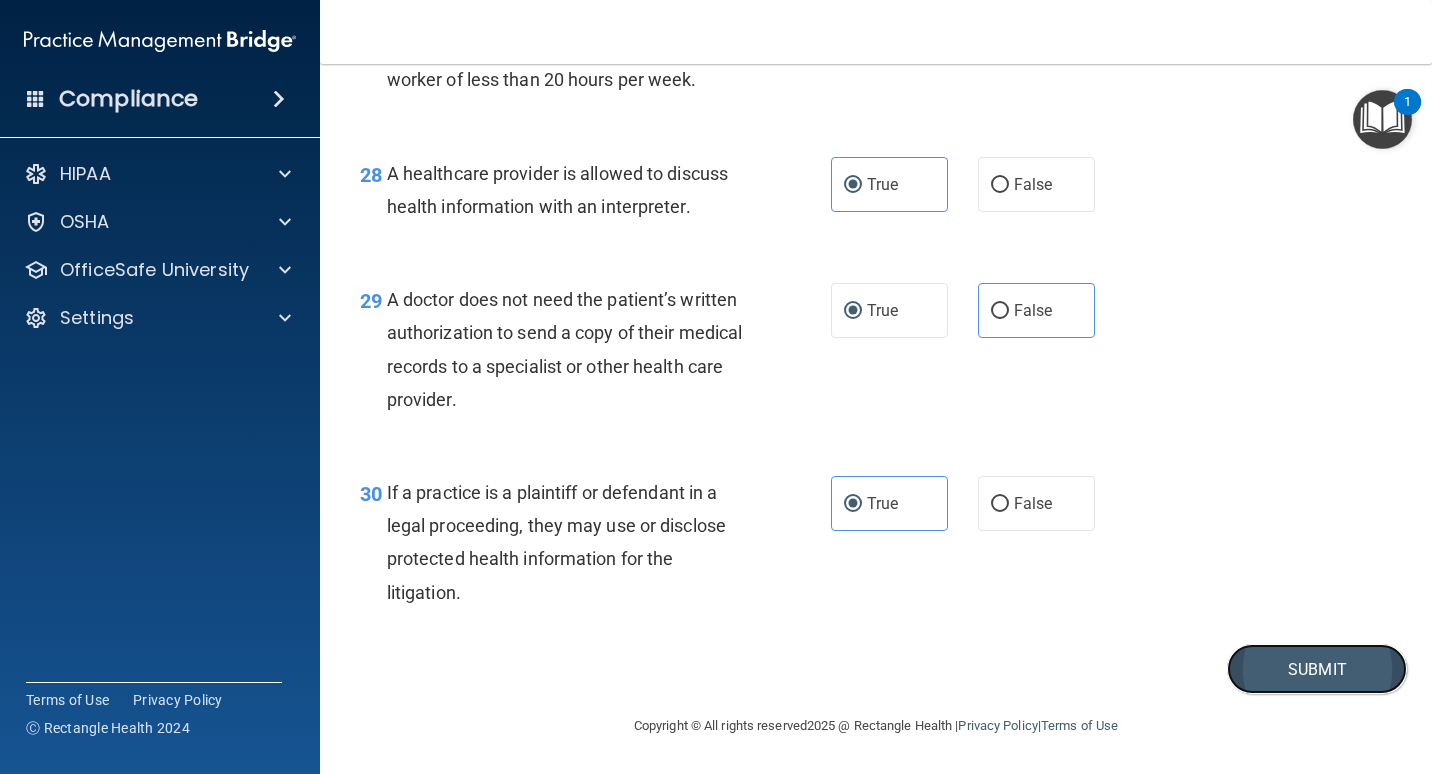 click on "Submit" at bounding box center [1317, 669] 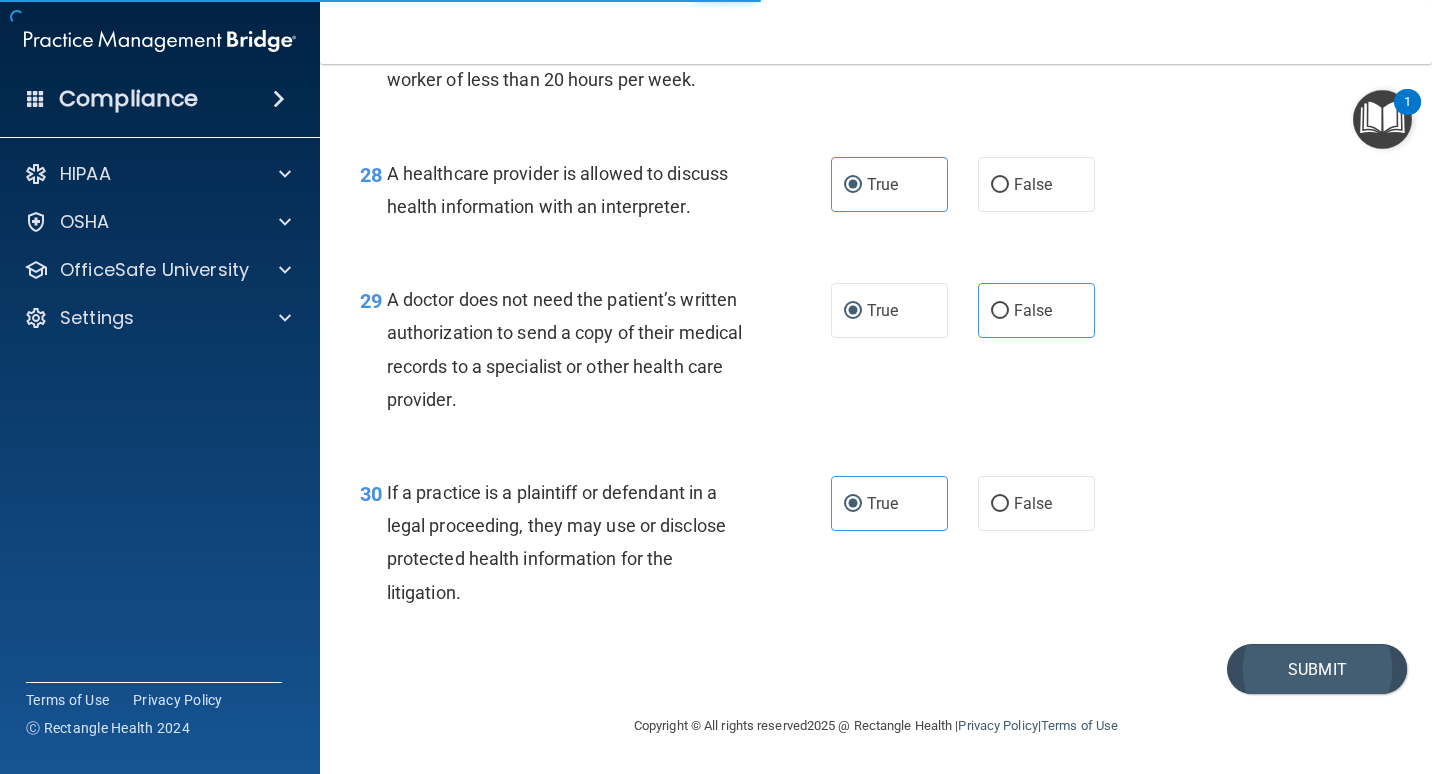 scroll, scrollTop: 0, scrollLeft: 0, axis: both 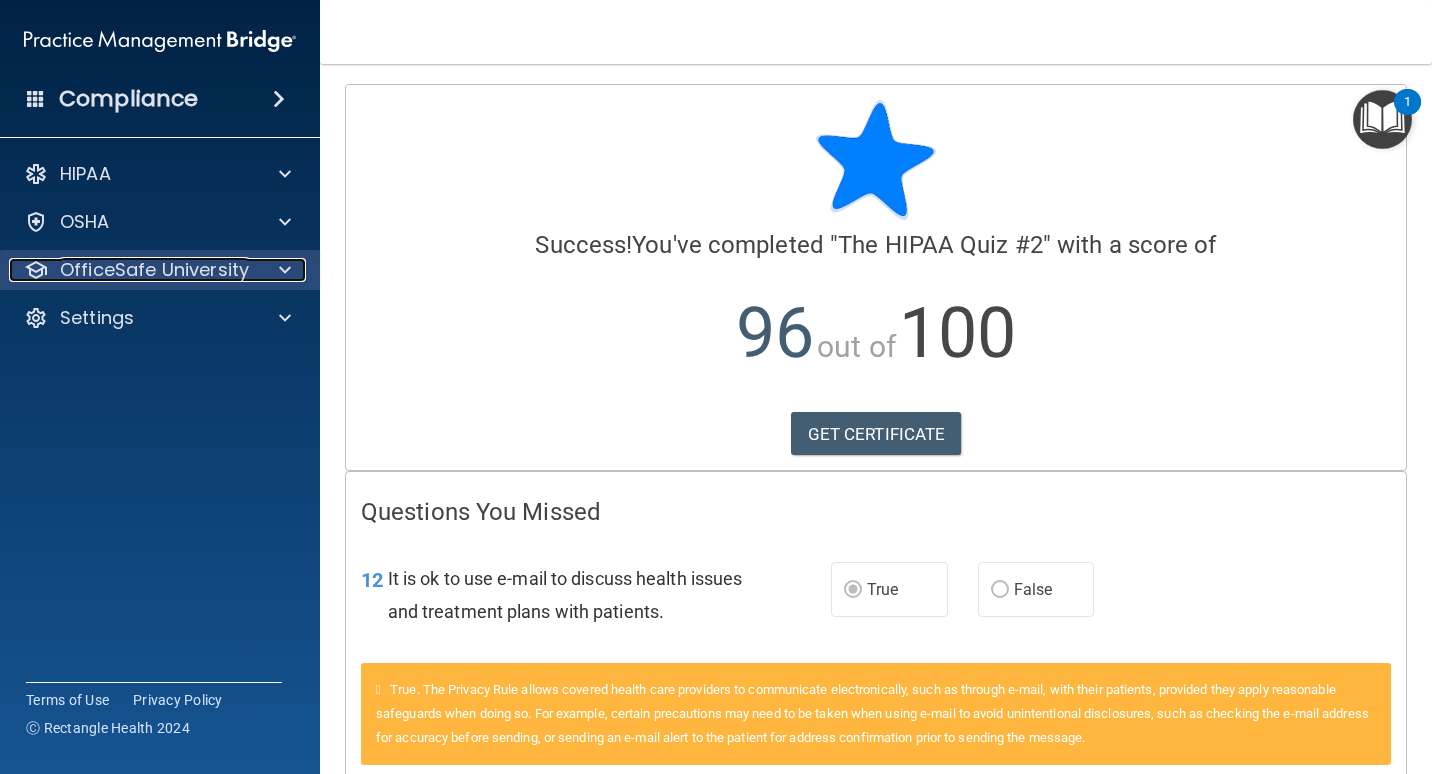 click on "OfficeSafe University" at bounding box center [154, 270] 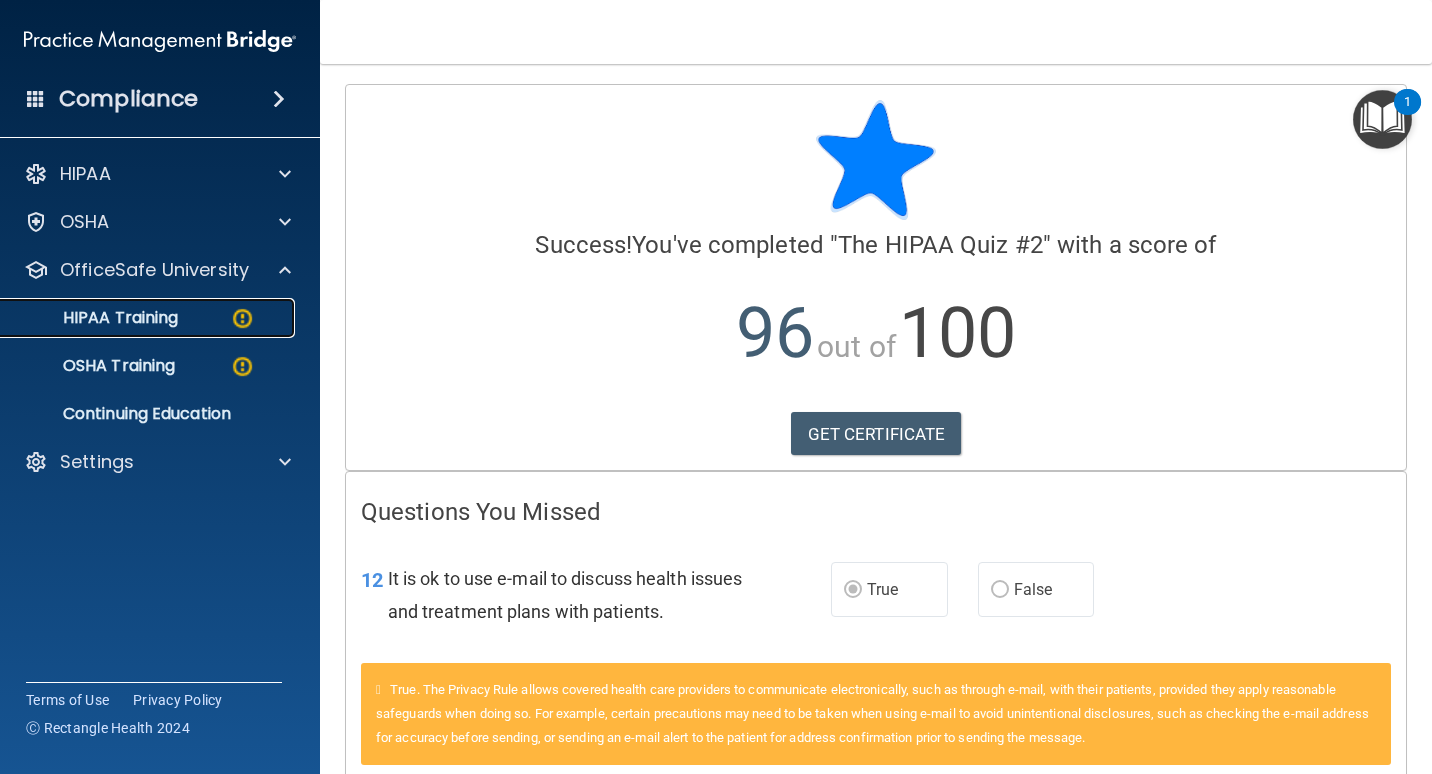 click on "HIPAA Training" at bounding box center [149, 318] 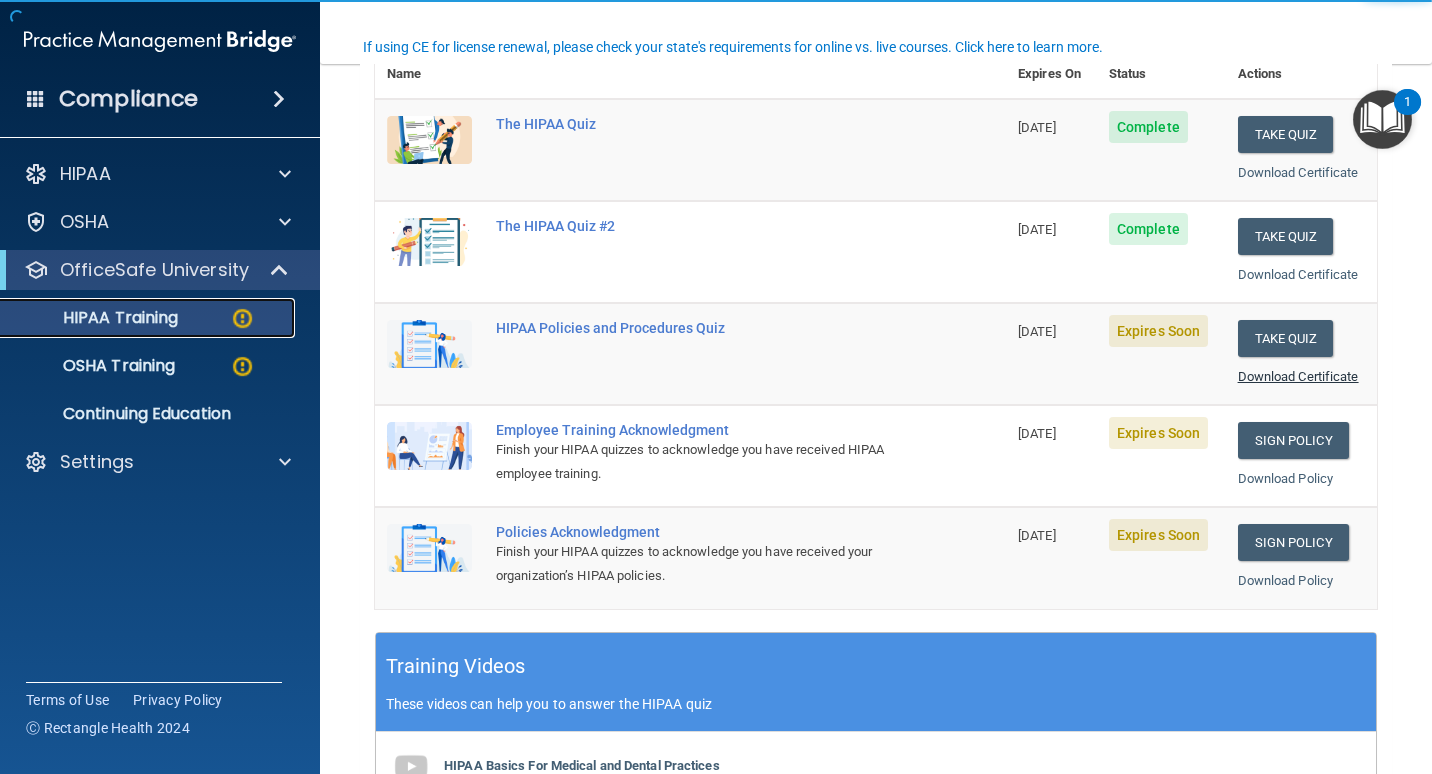scroll, scrollTop: 300, scrollLeft: 0, axis: vertical 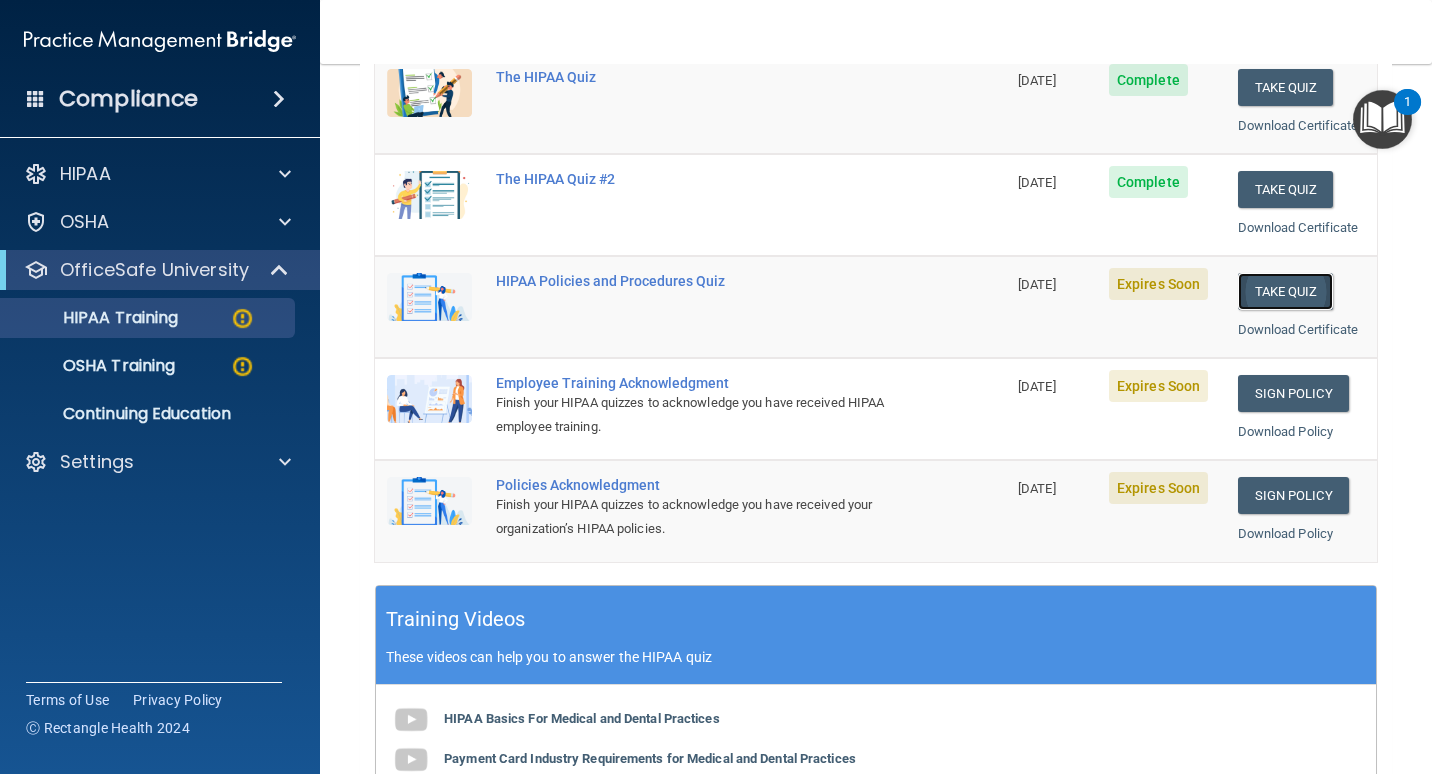 click on "Take Quiz" at bounding box center [1286, 291] 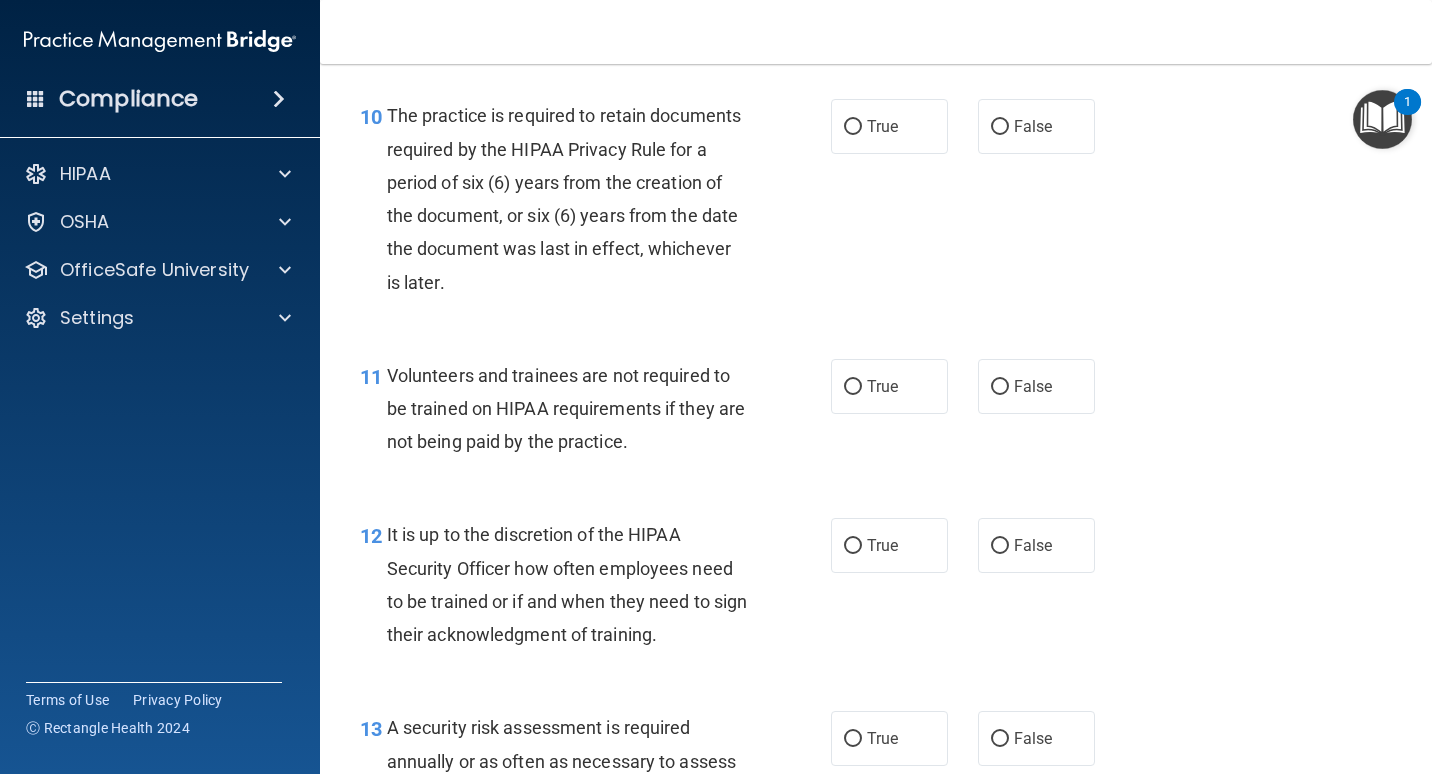 scroll, scrollTop: 0, scrollLeft: 0, axis: both 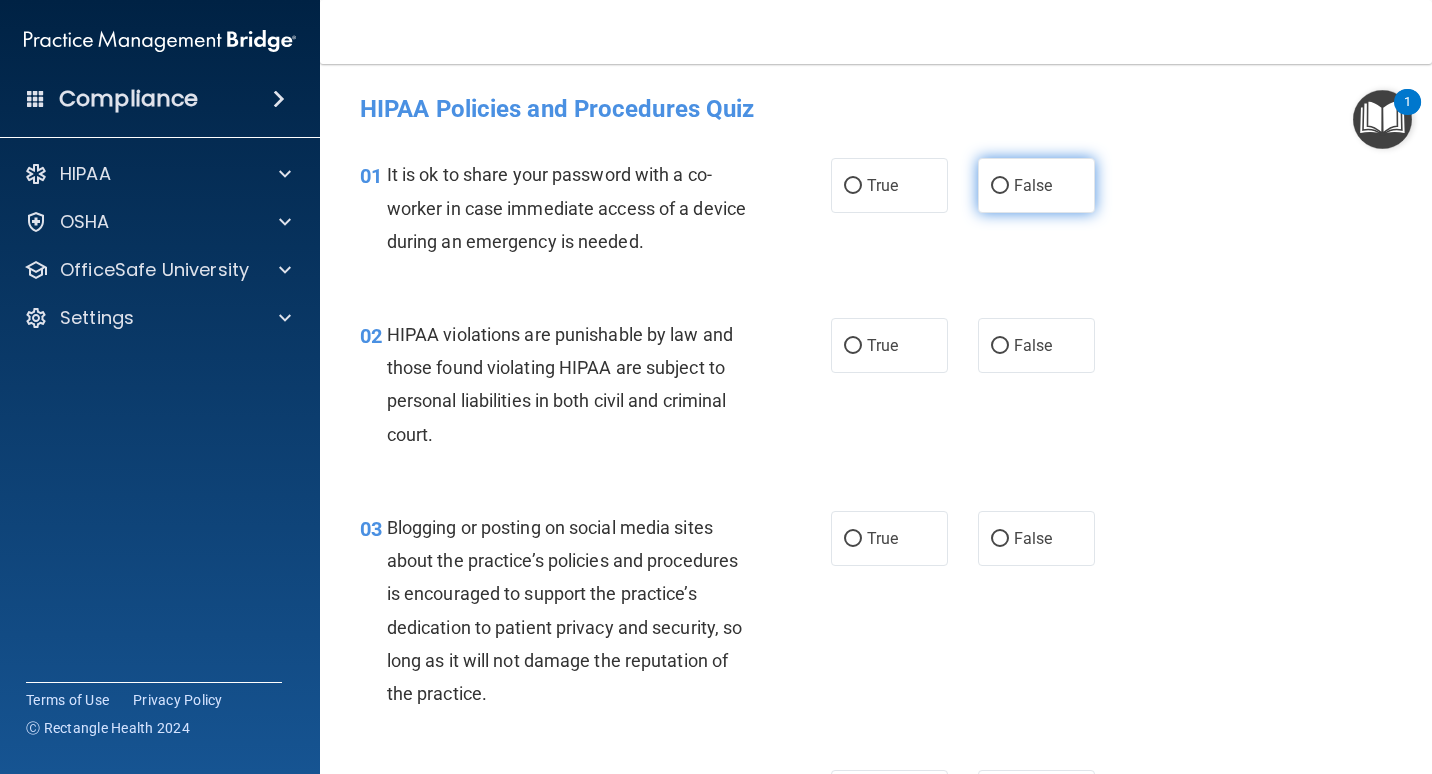 click on "False" at bounding box center [1033, 185] 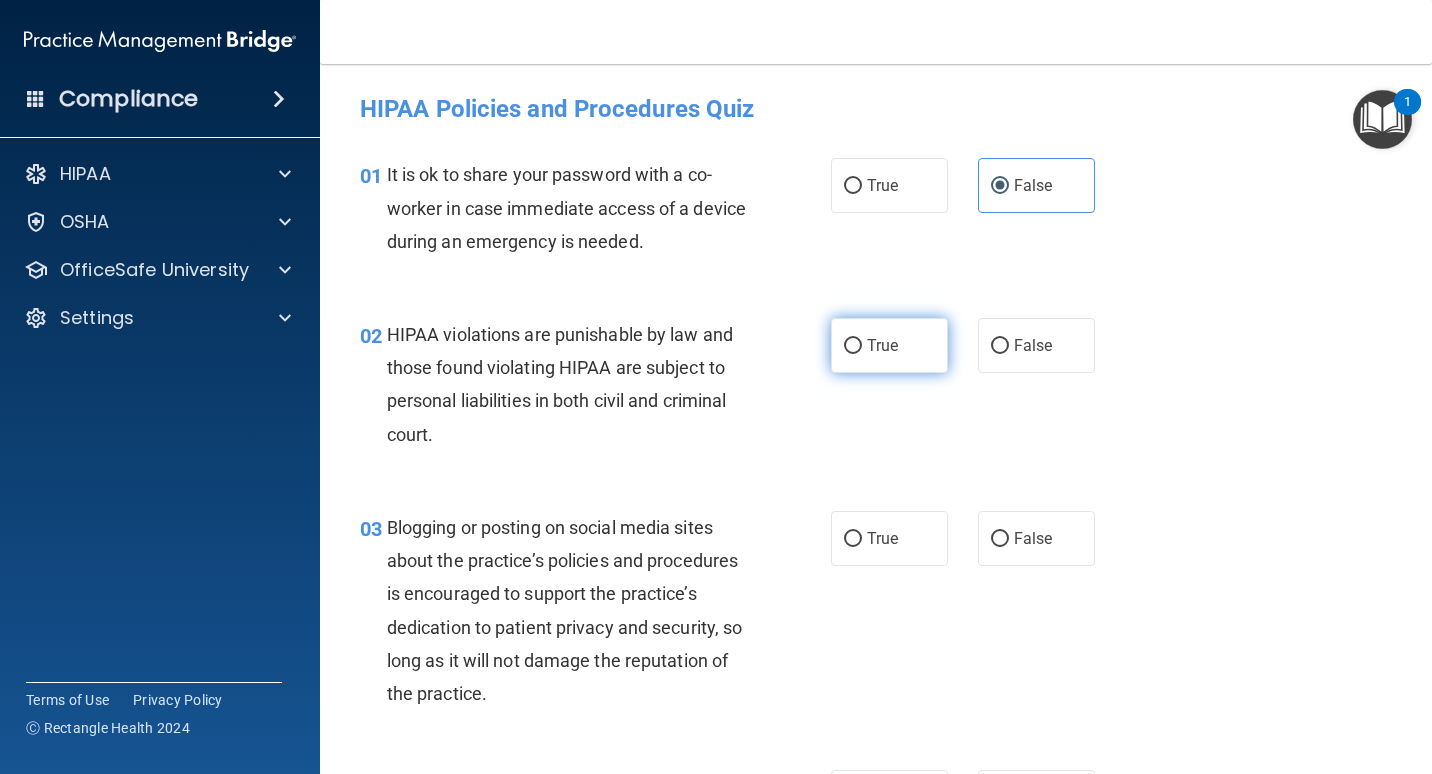 click on "True" at bounding box center (889, 345) 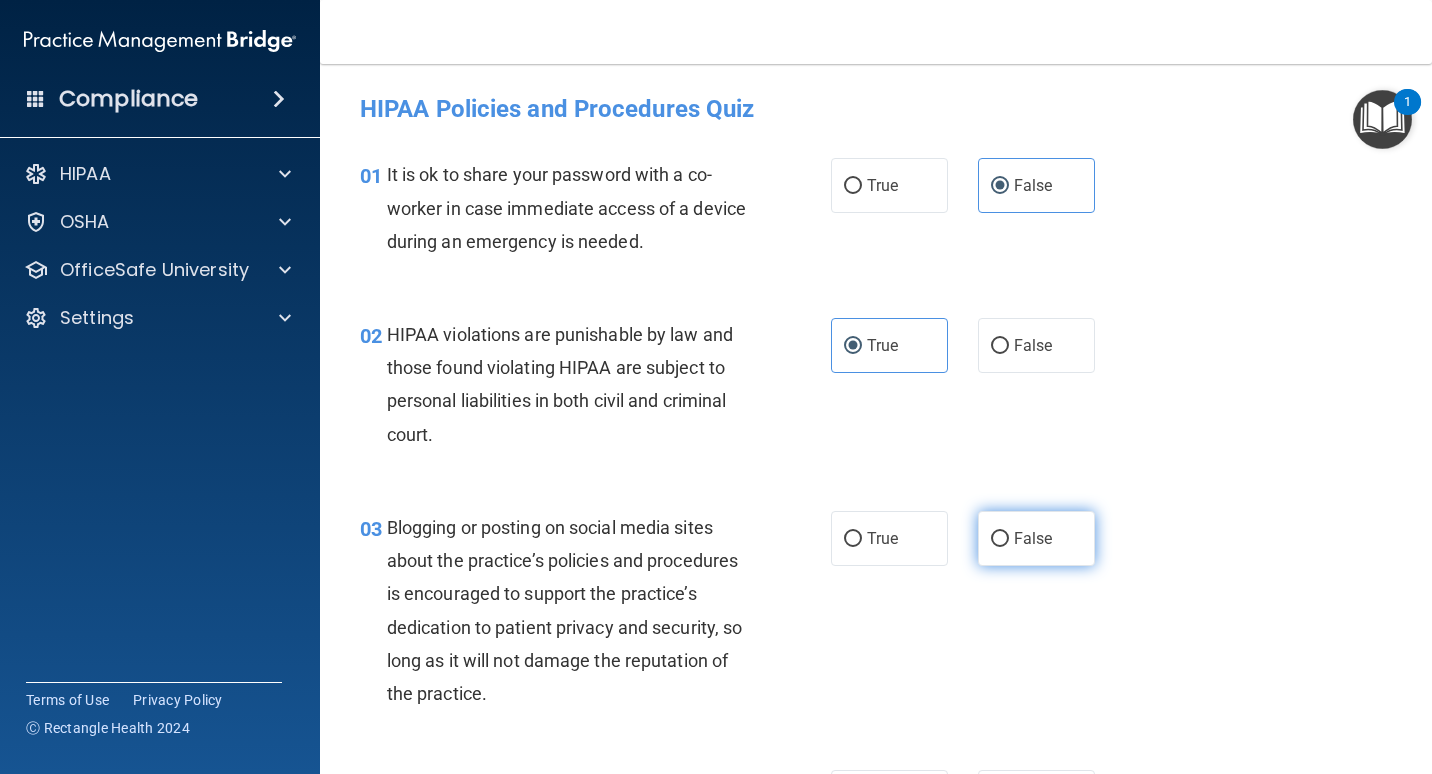 click on "False" at bounding box center [1000, 539] 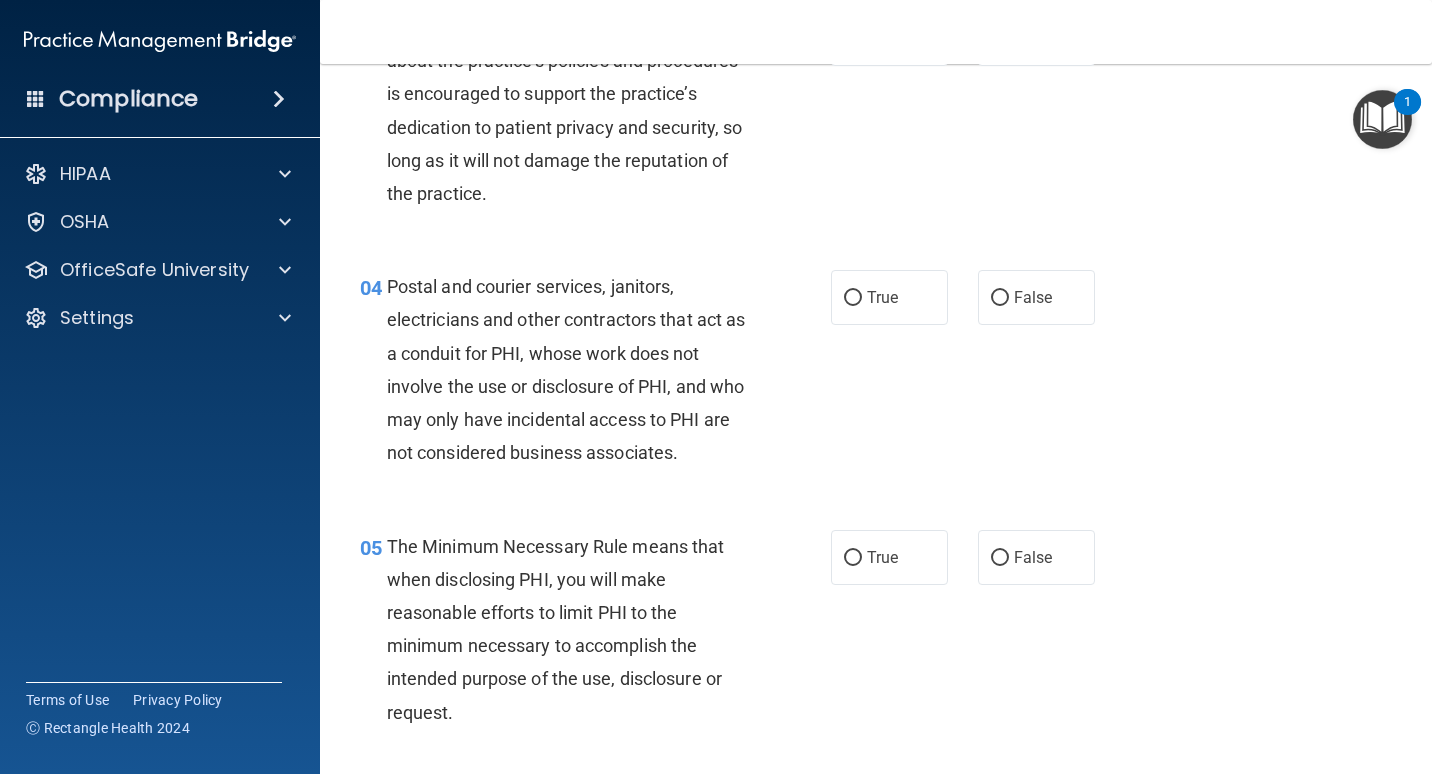 scroll, scrollTop: 600, scrollLeft: 0, axis: vertical 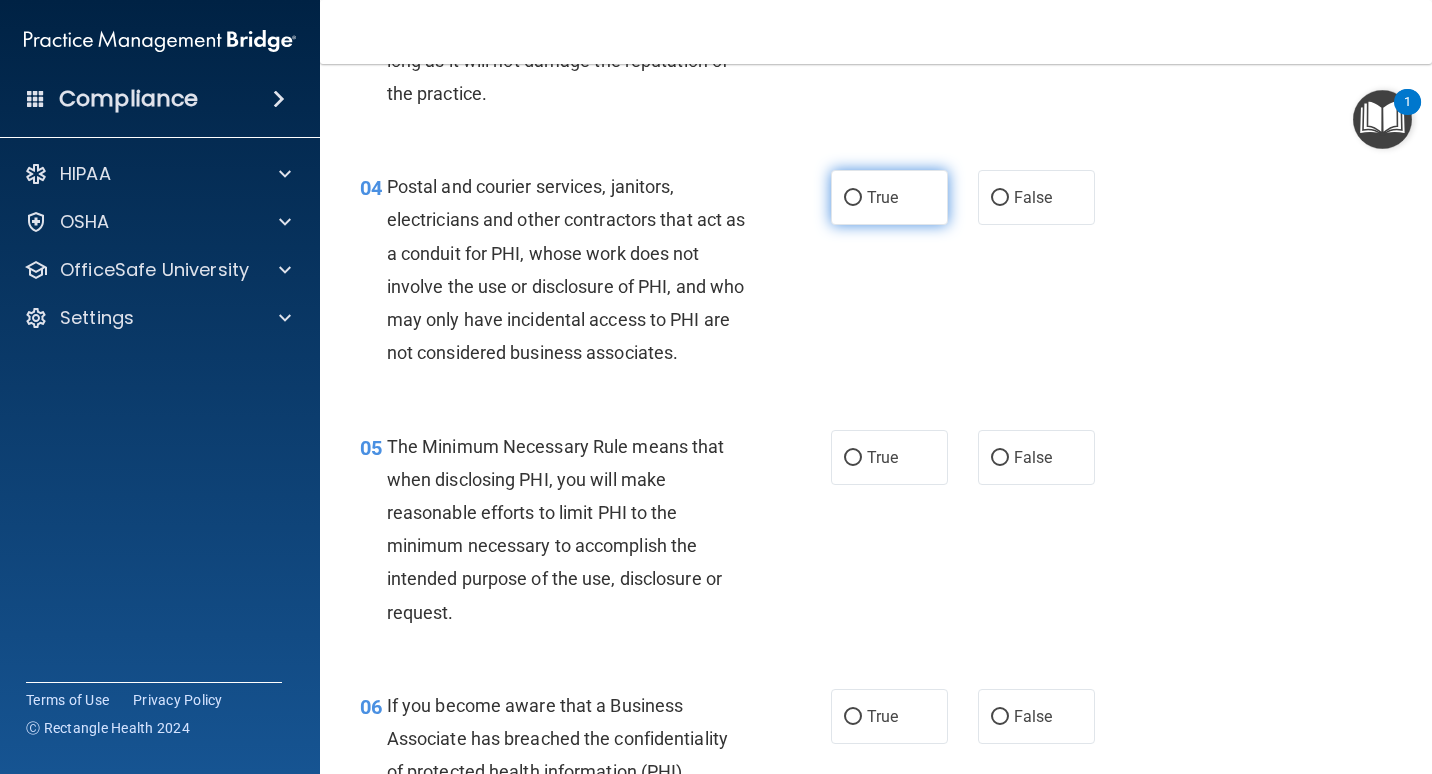 click on "True" at bounding box center (882, 197) 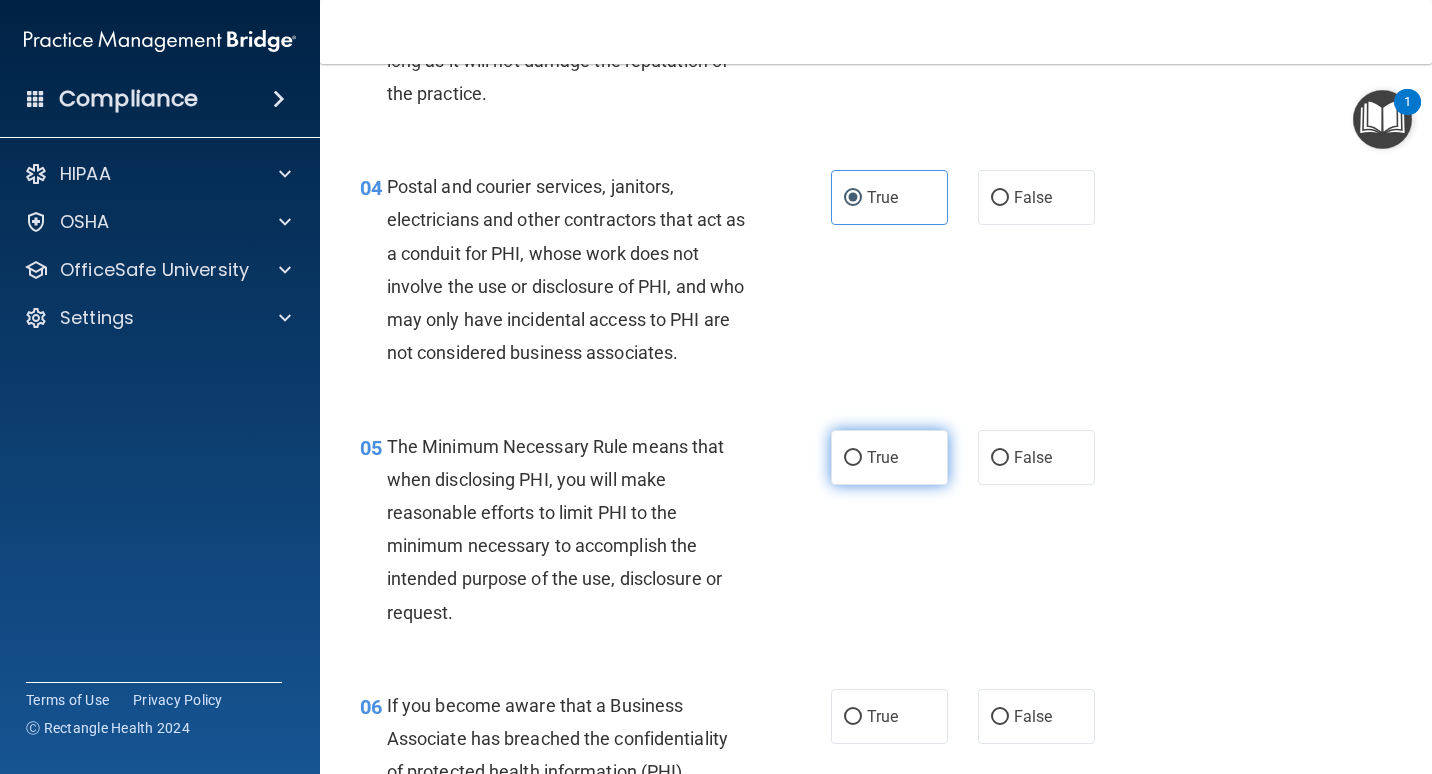 drag, startPoint x: 869, startPoint y: 473, endPoint x: 879, endPoint y: 470, distance: 10.440307 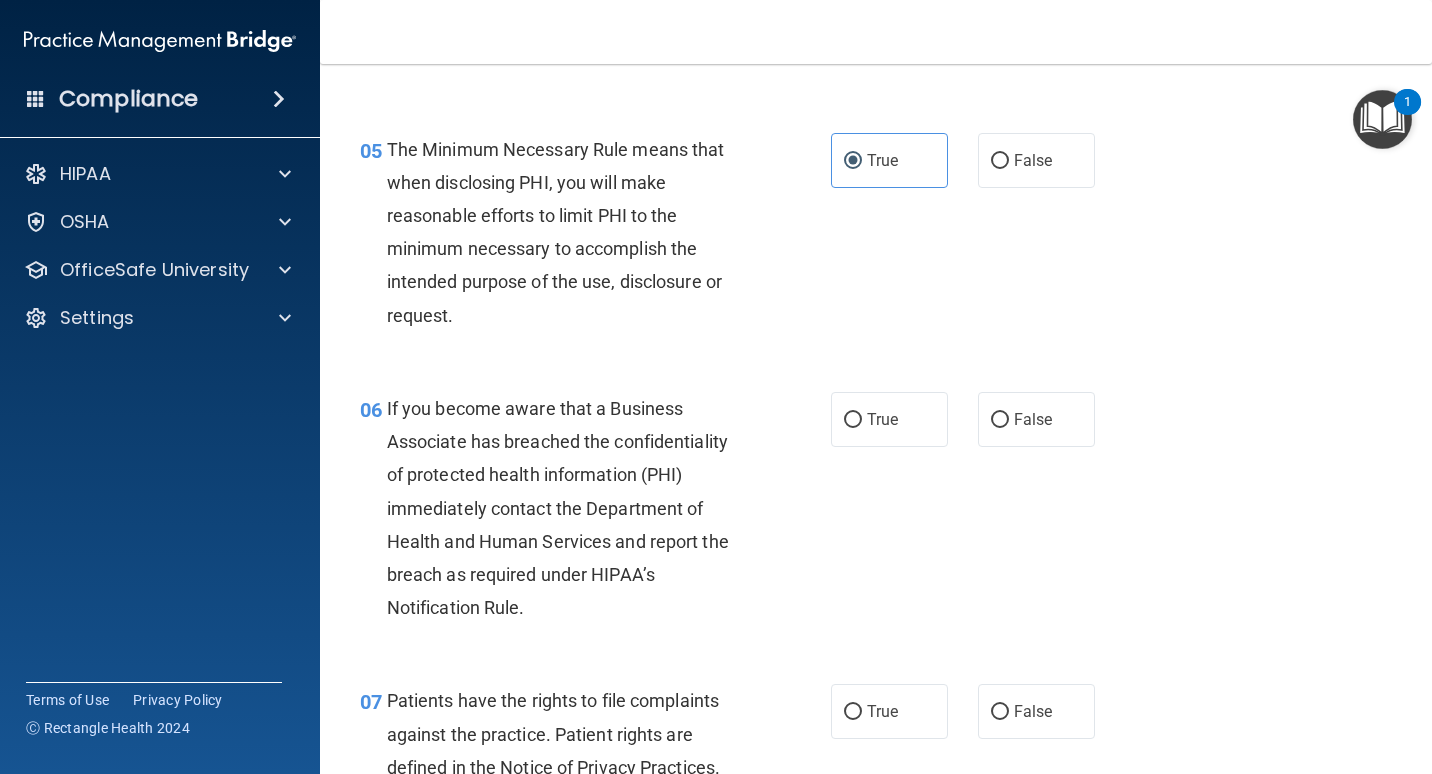 scroll, scrollTop: 1000, scrollLeft: 0, axis: vertical 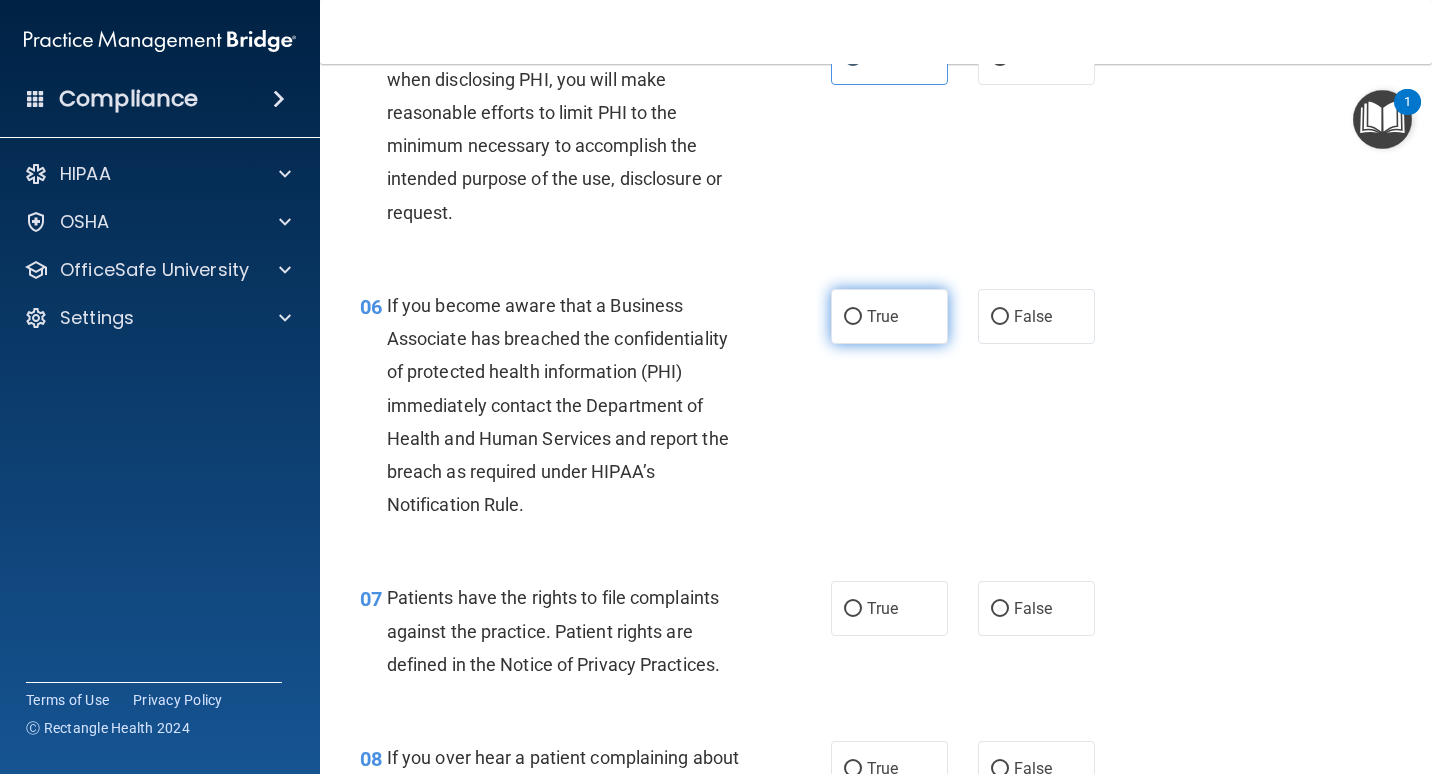 click on "True" at bounding box center [882, 316] 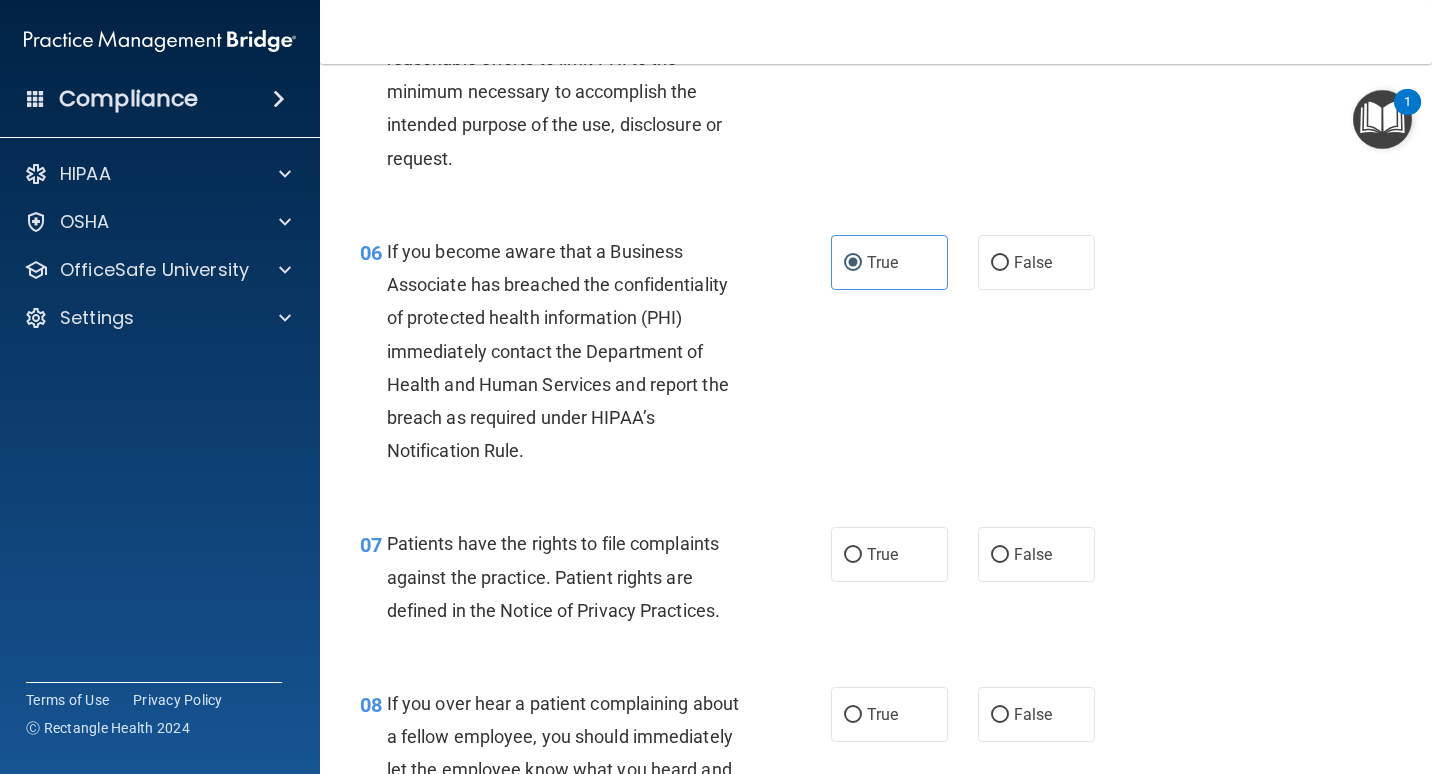 scroll, scrollTop: 1100, scrollLeft: 0, axis: vertical 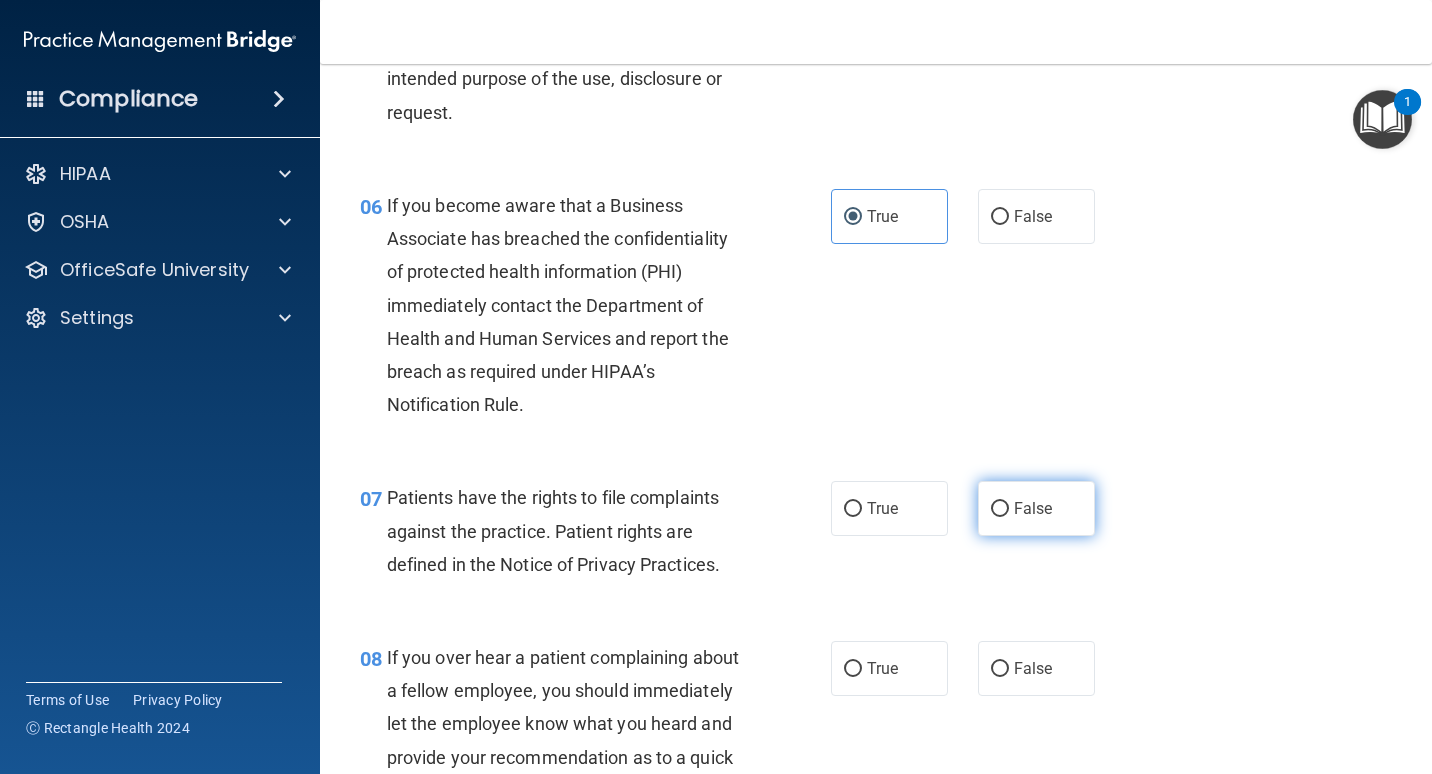 click on "False" at bounding box center [1036, 508] 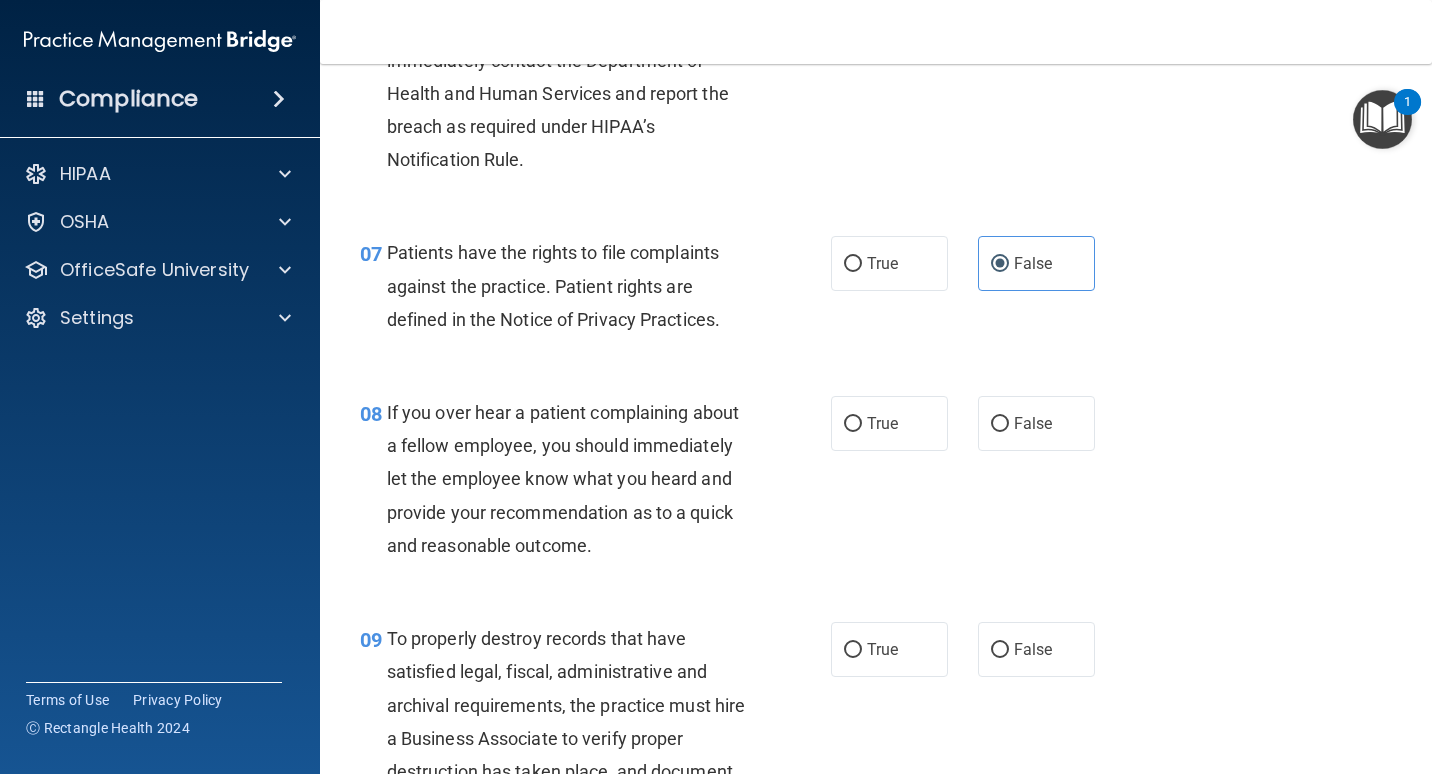 scroll, scrollTop: 1400, scrollLeft: 0, axis: vertical 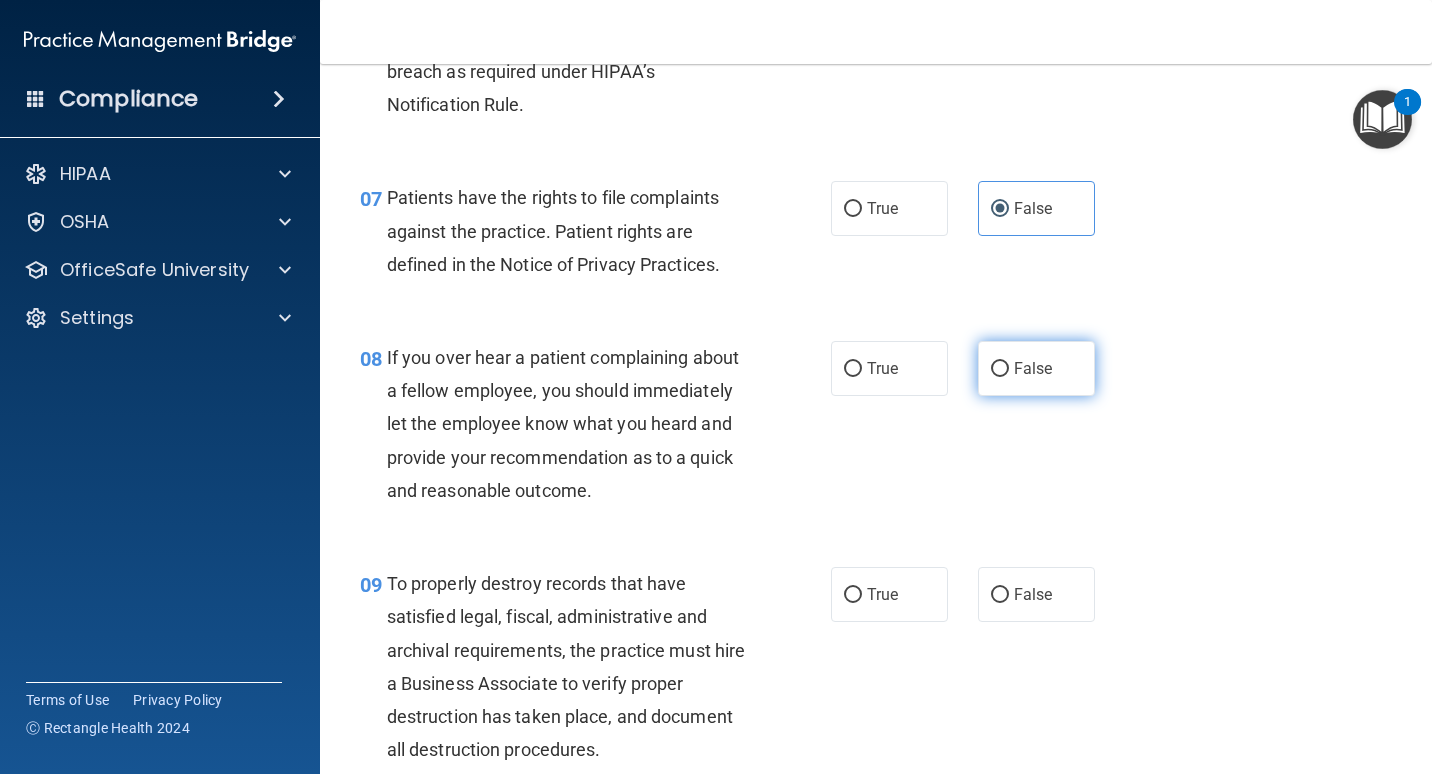 click on "False" at bounding box center [1036, 368] 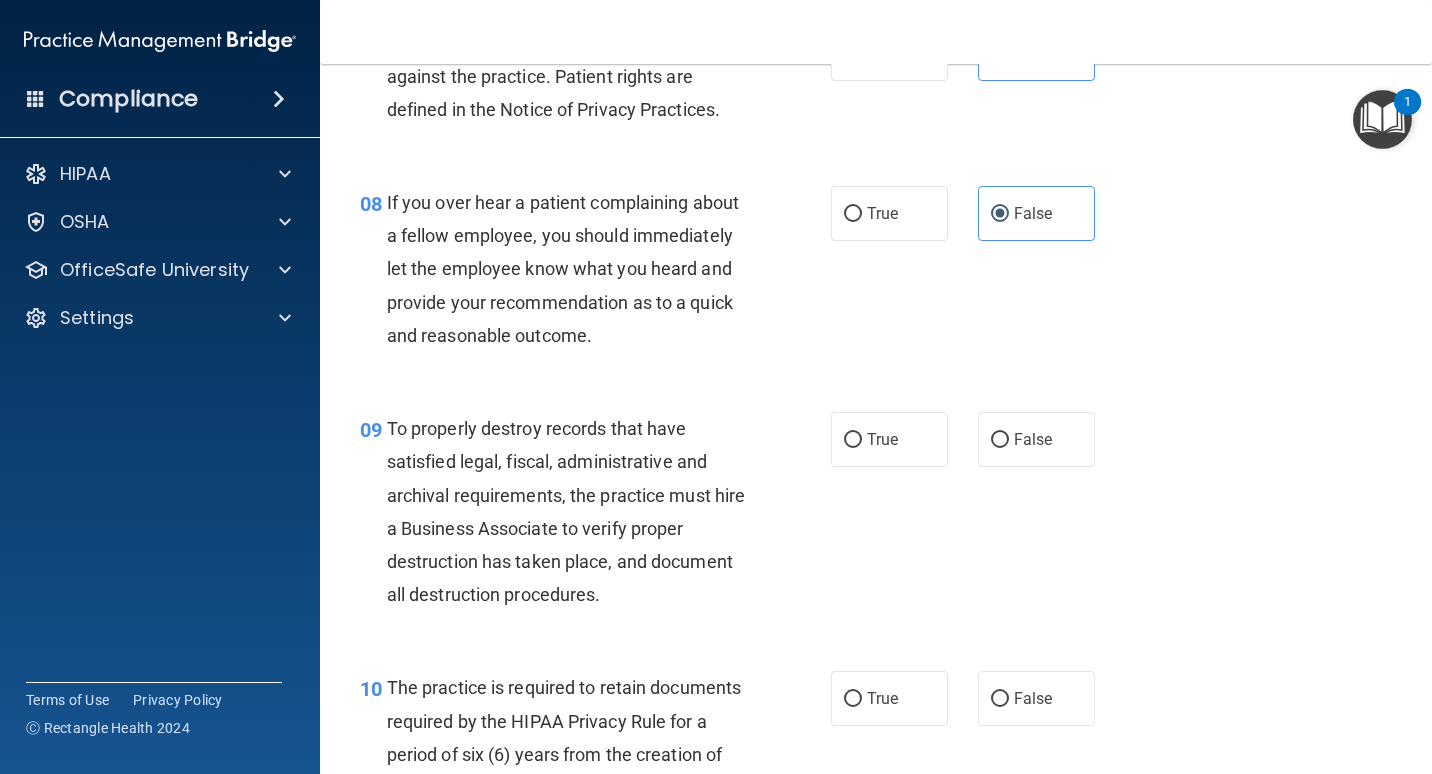scroll, scrollTop: 1600, scrollLeft: 0, axis: vertical 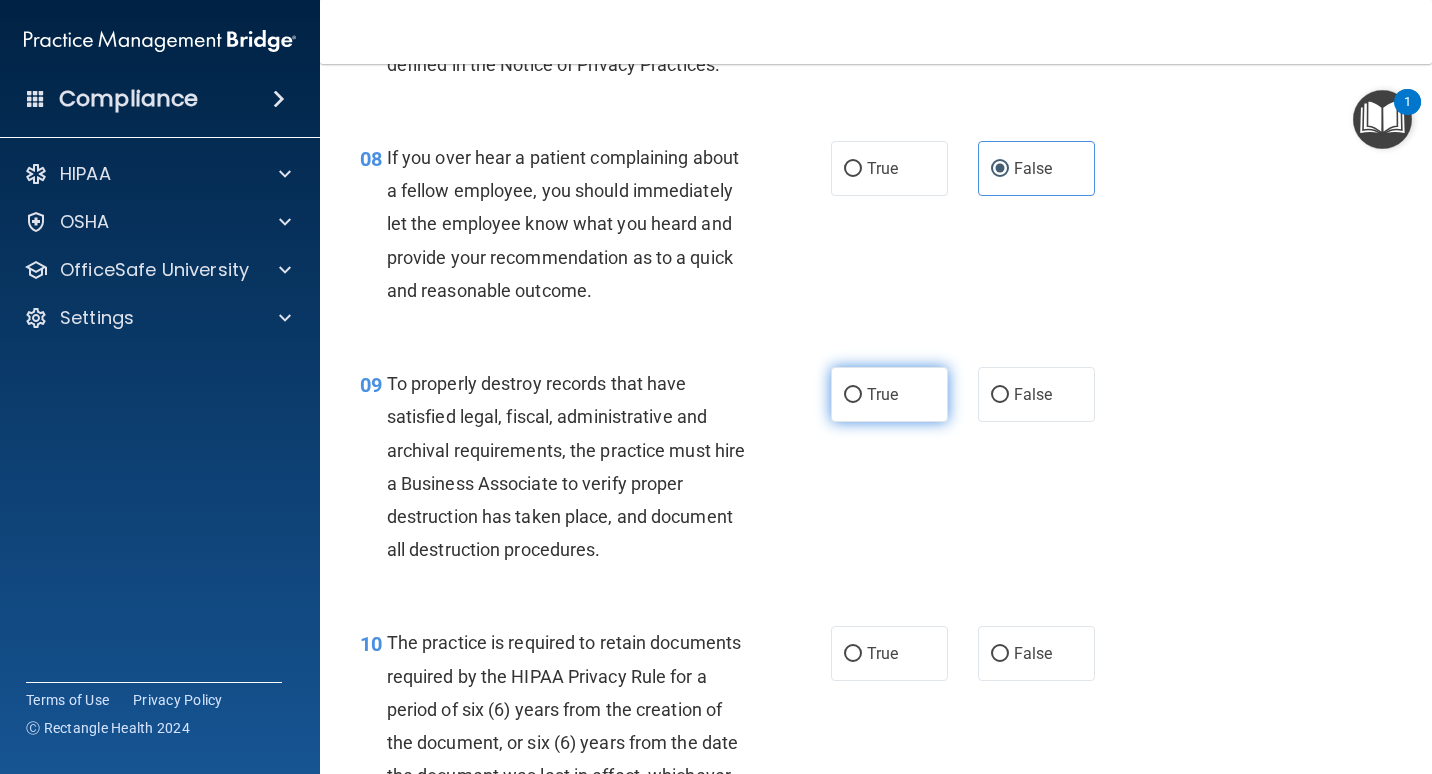 click on "True" at bounding box center (889, 394) 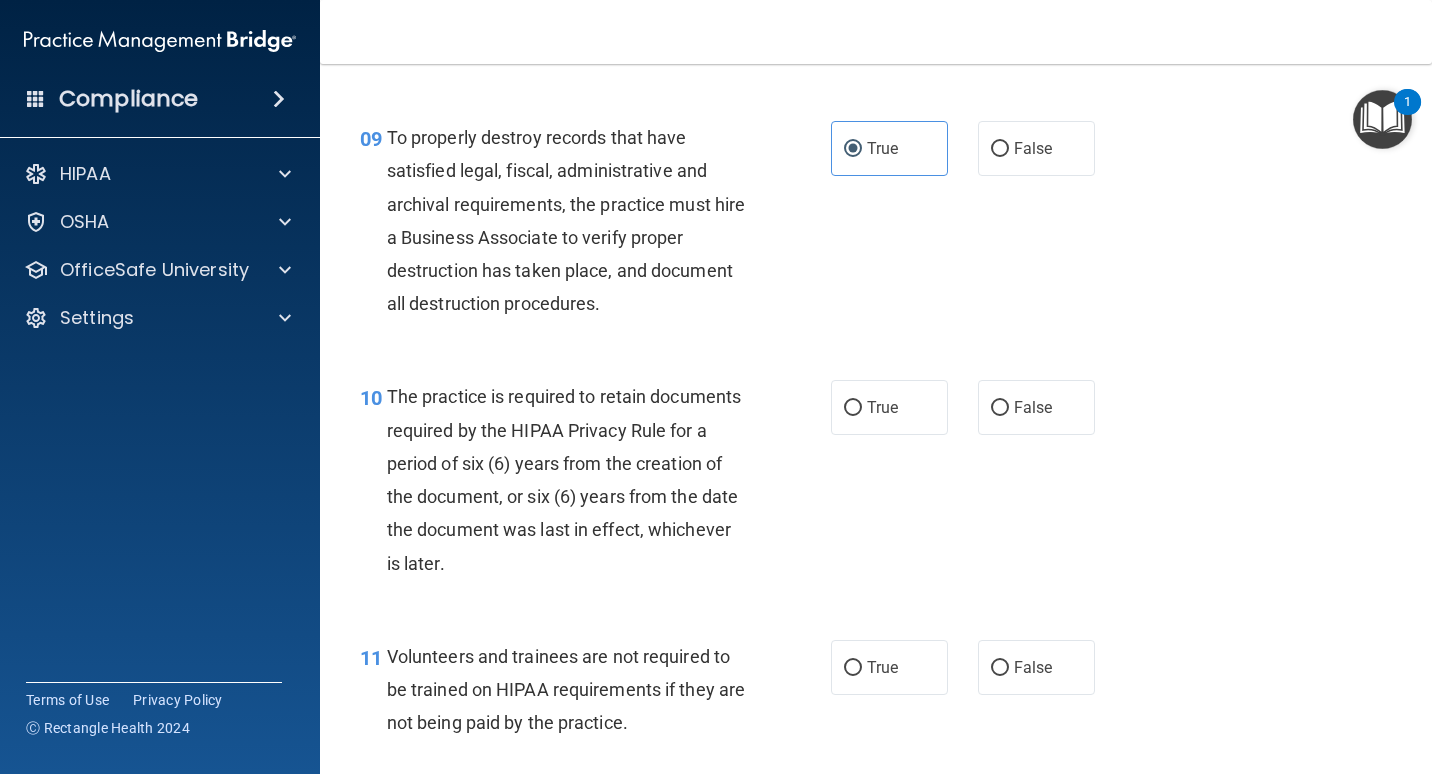 scroll, scrollTop: 1900, scrollLeft: 0, axis: vertical 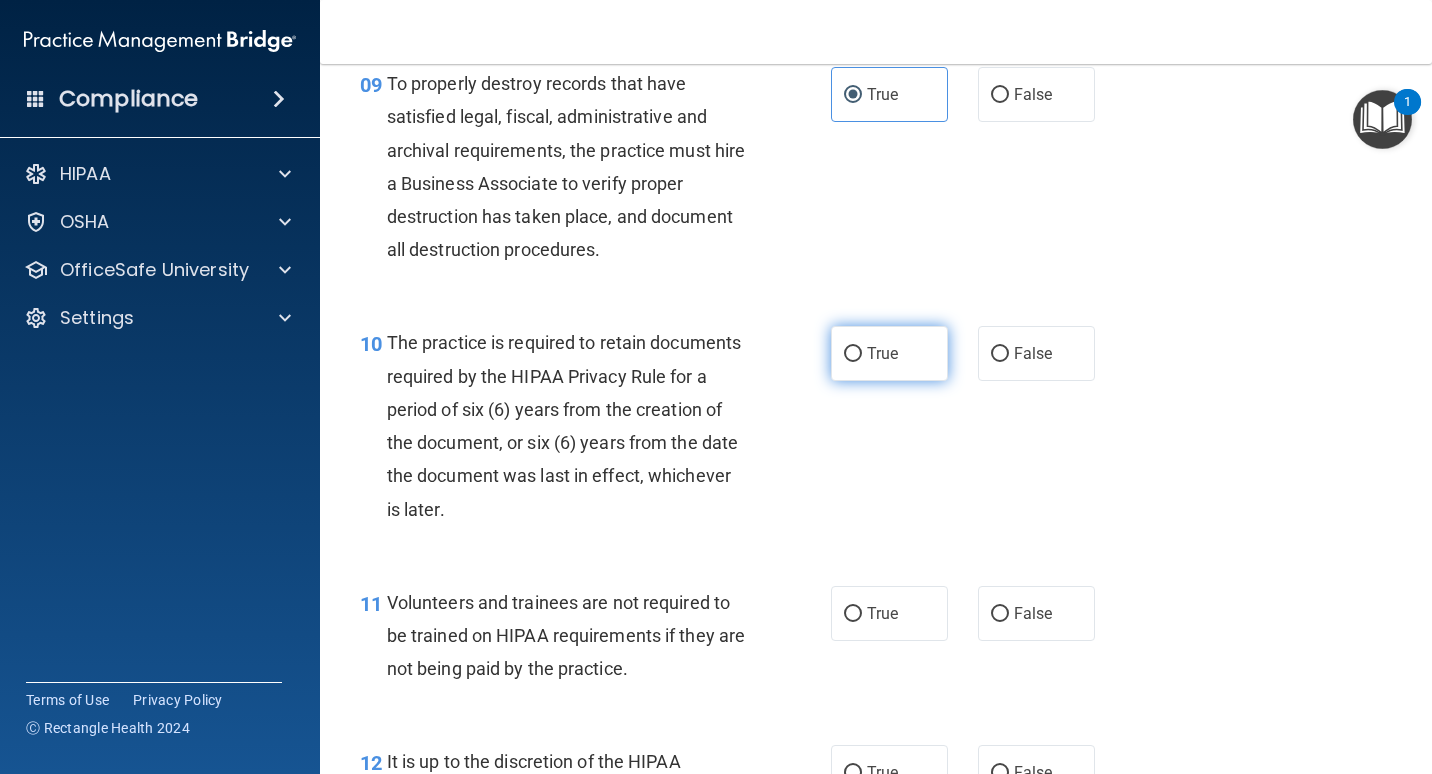 click on "True" at bounding box center (889, 353) 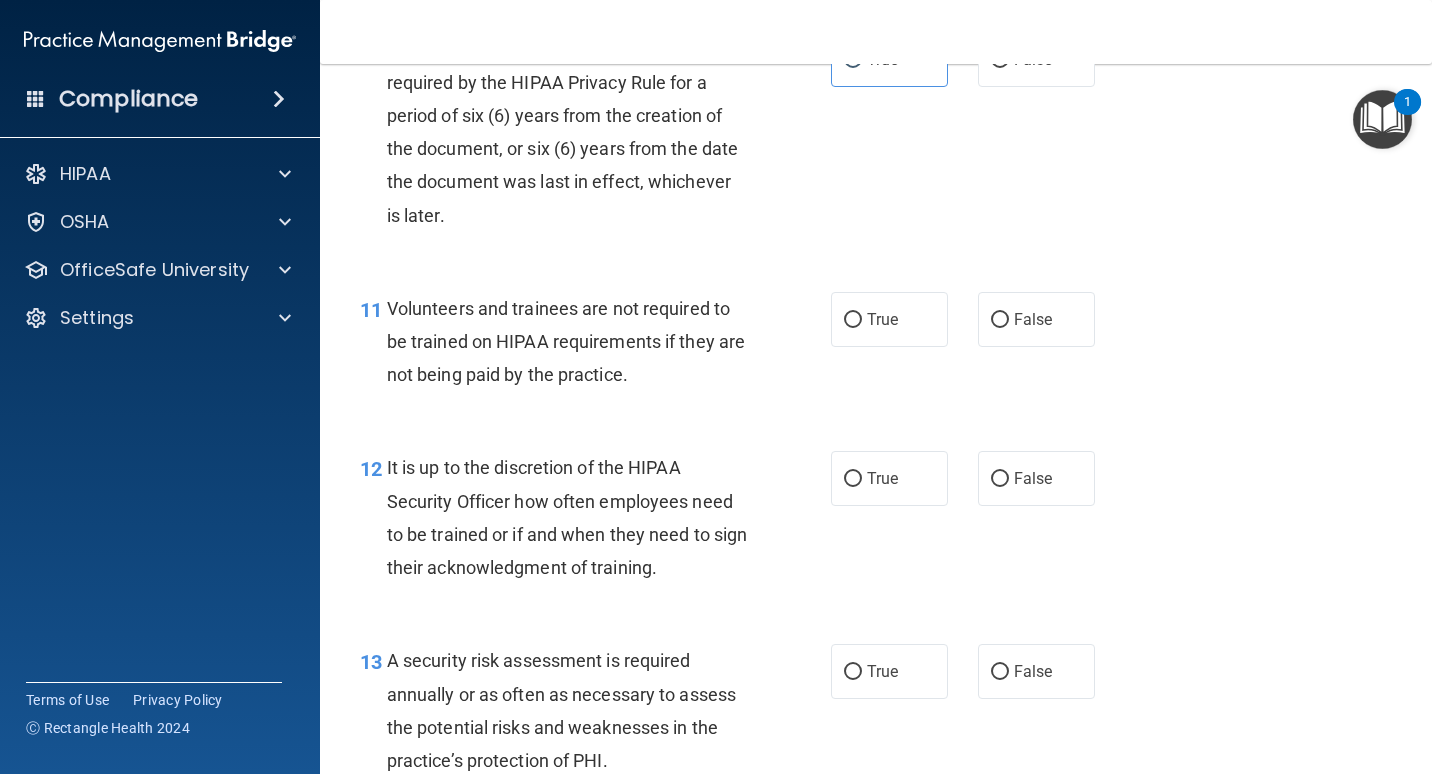 scroll, scrollTop: 2200, scrollLeft: 0, axis: vertical 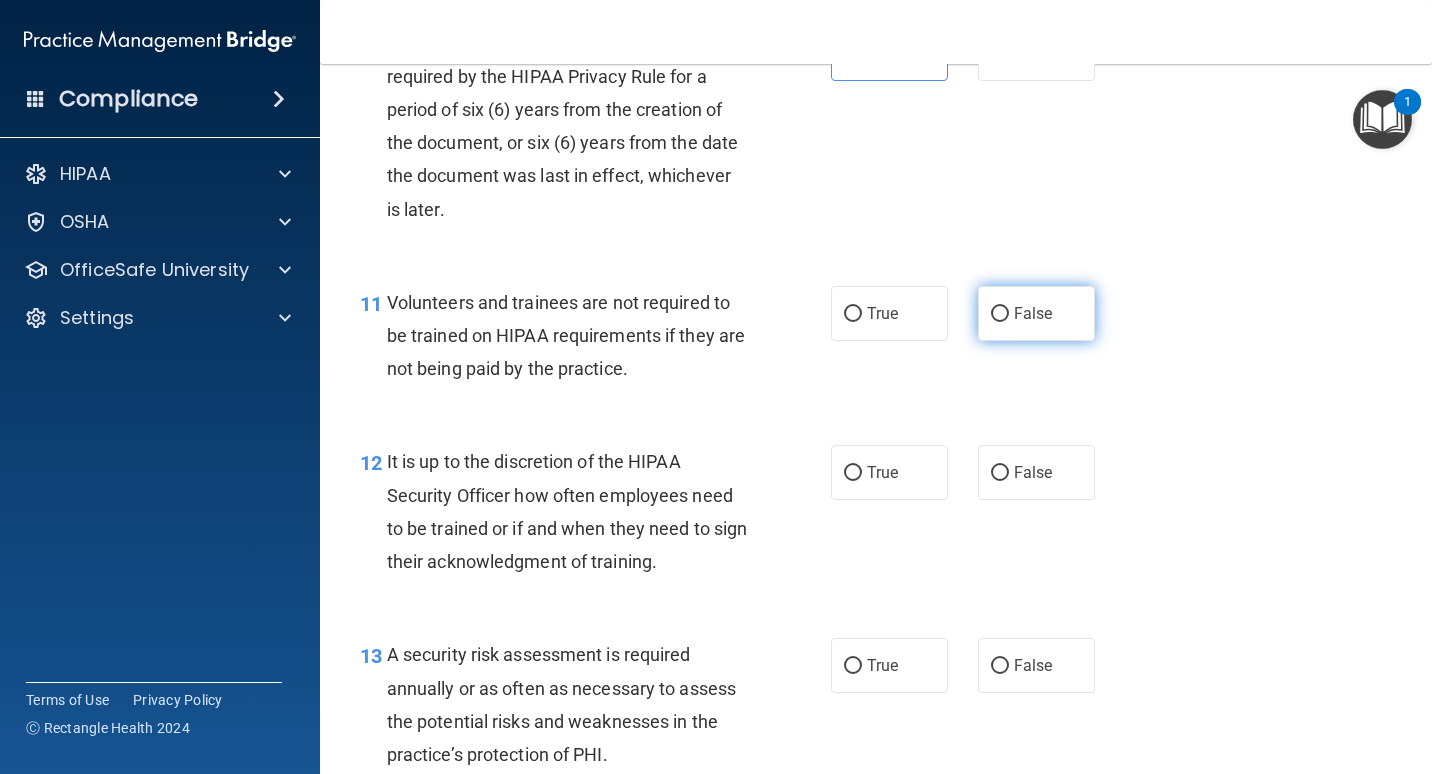 click on "False" at bounding box center (1033, 313) 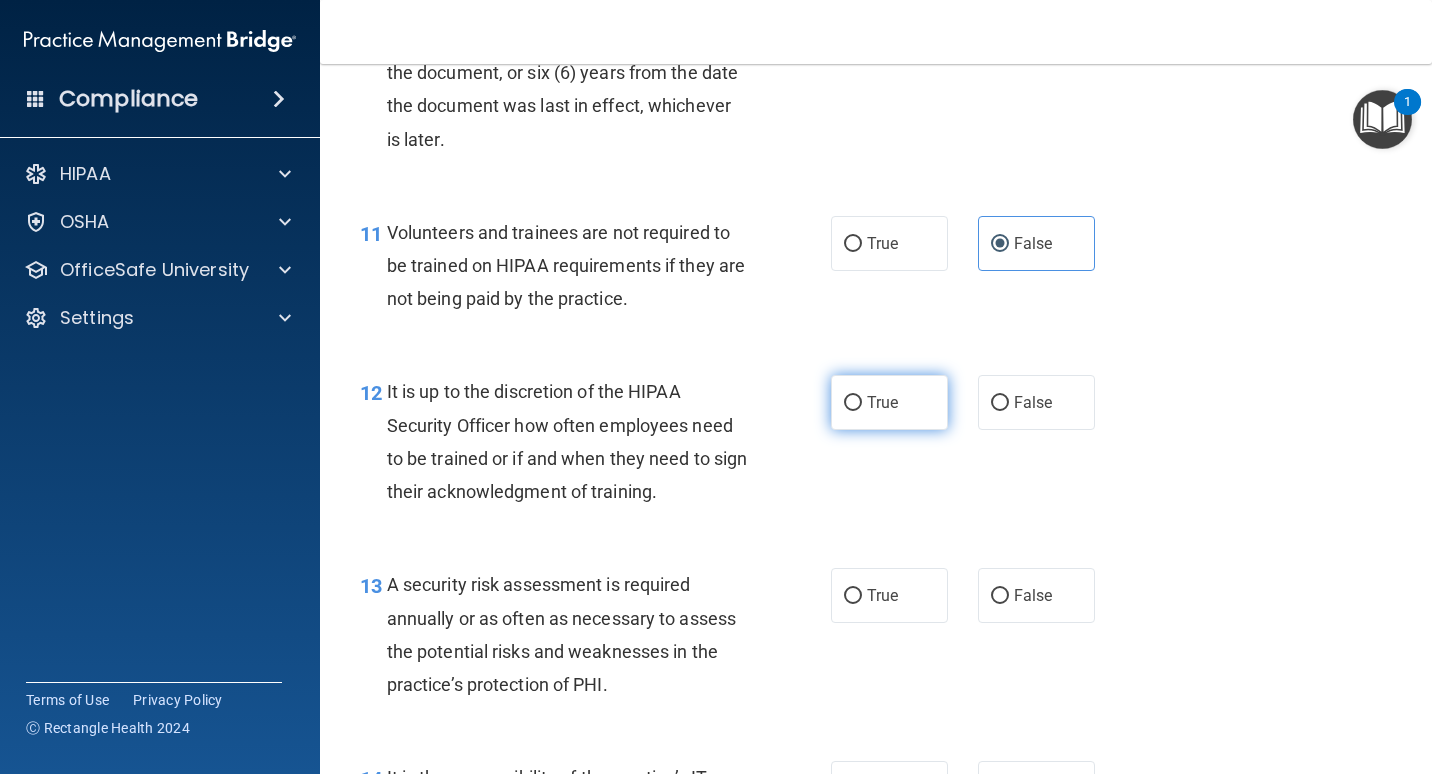 scroll, scrollTop: 2300, scrollLeft: 0, axis: vertical 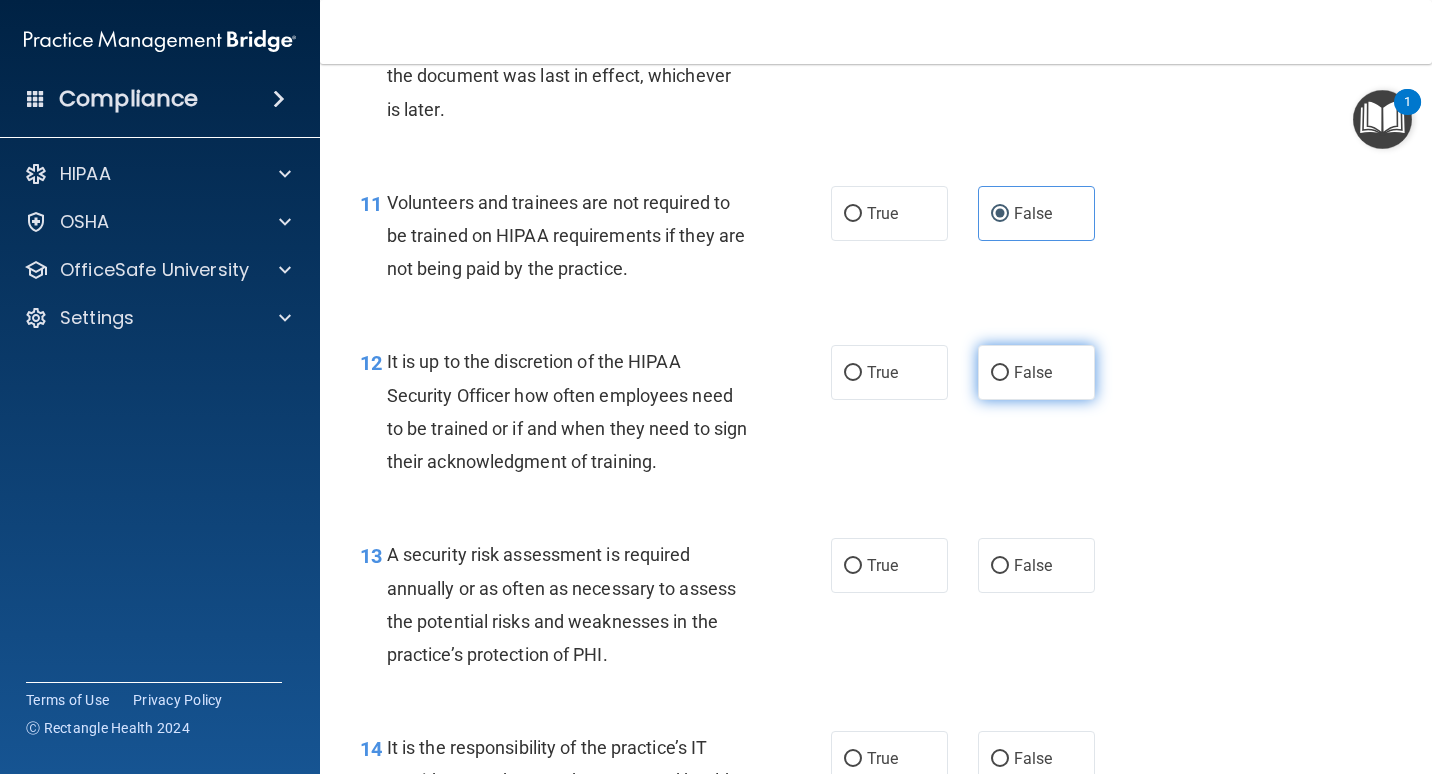 click on "False" at bounding box center [1000, 373] 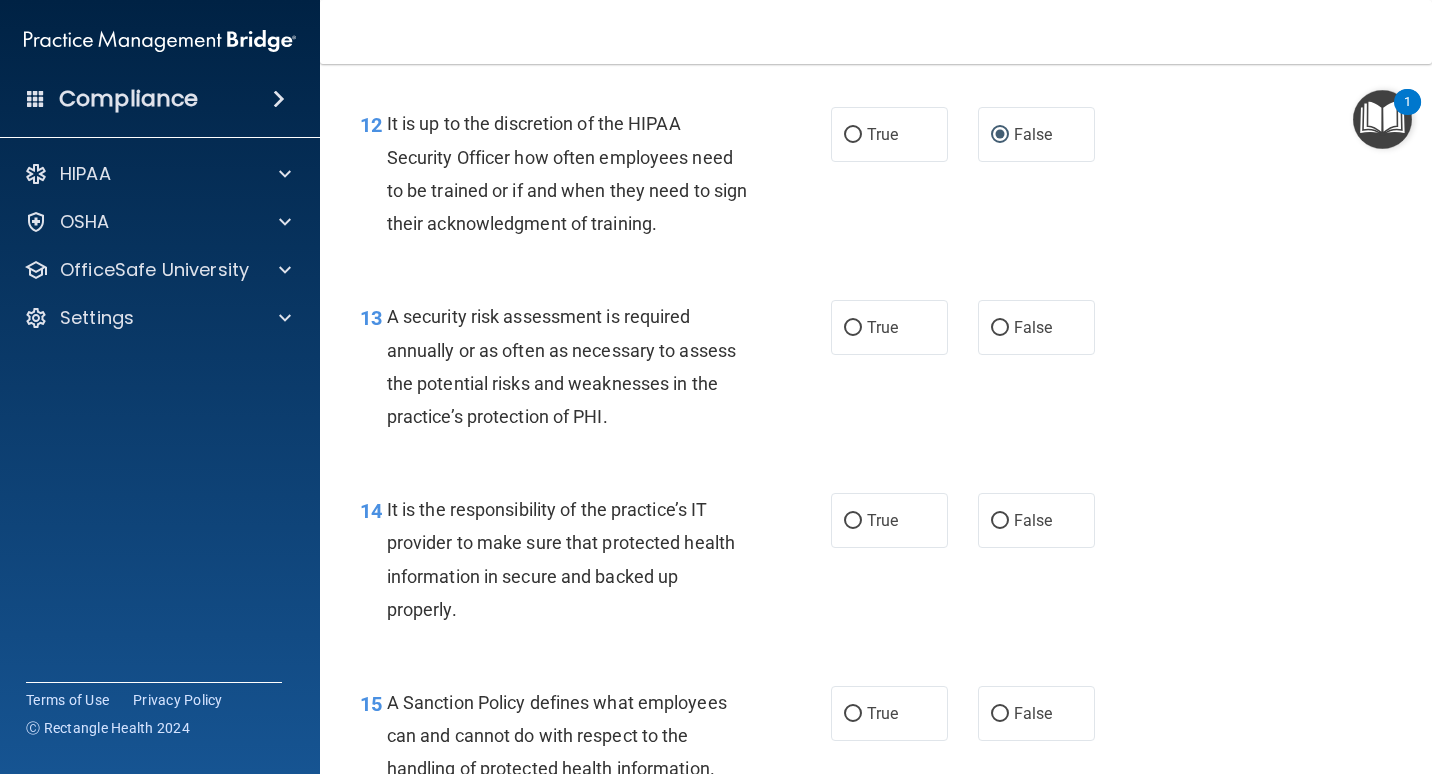 scroll, scrollTop: 2600, scrollLeft: 0, axis: vertical 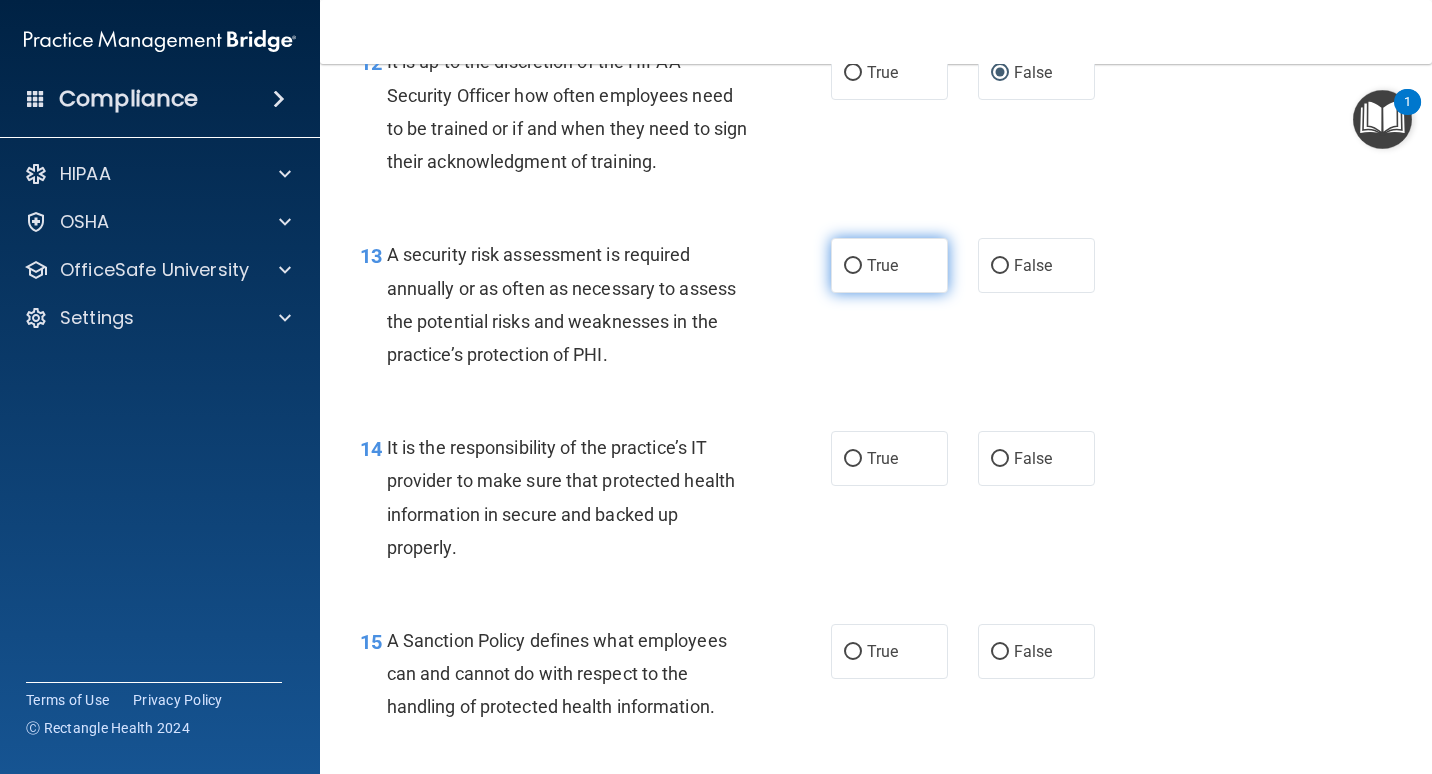 click on "True" at bounding box center [889, 265] 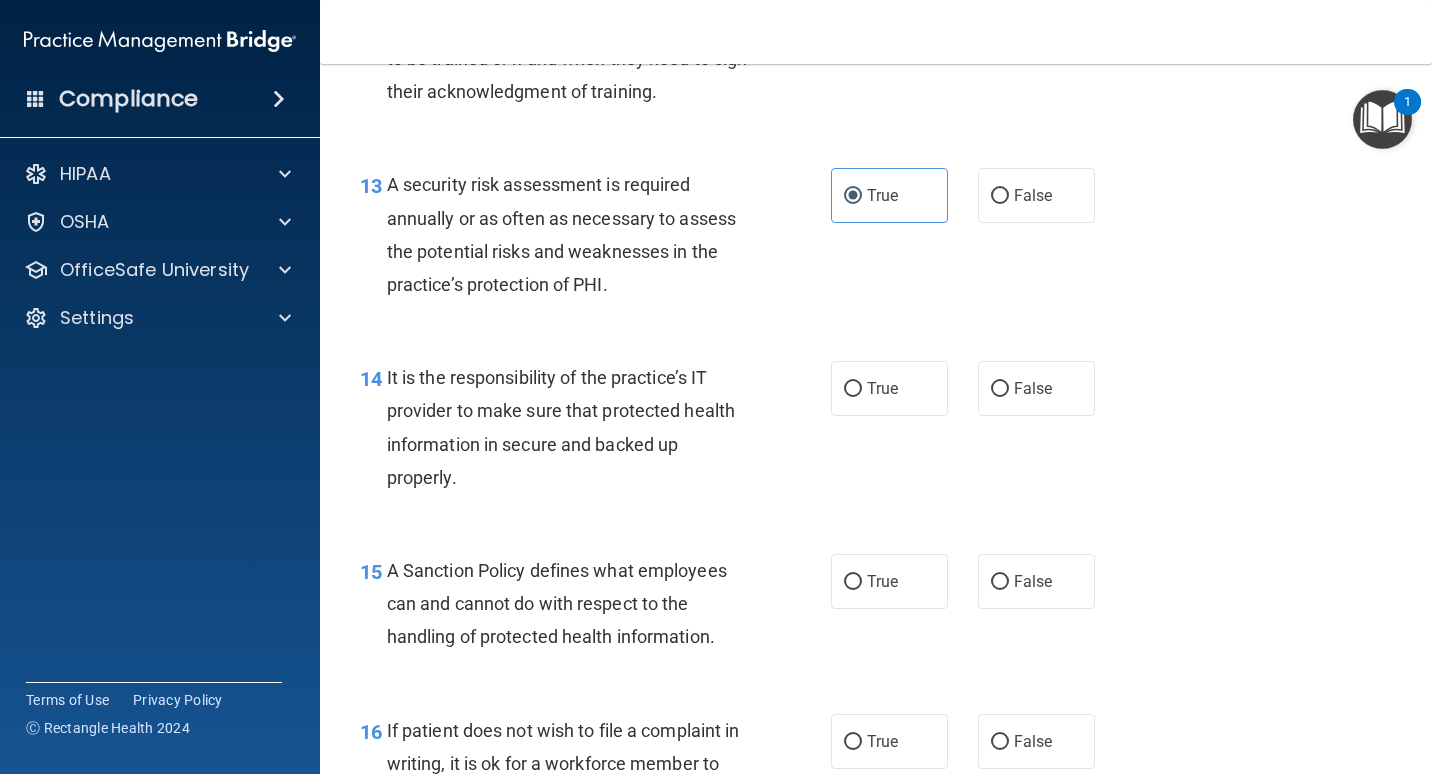 scroll, scrollTop: 2700, scrollLeft: 0, axis: vertical 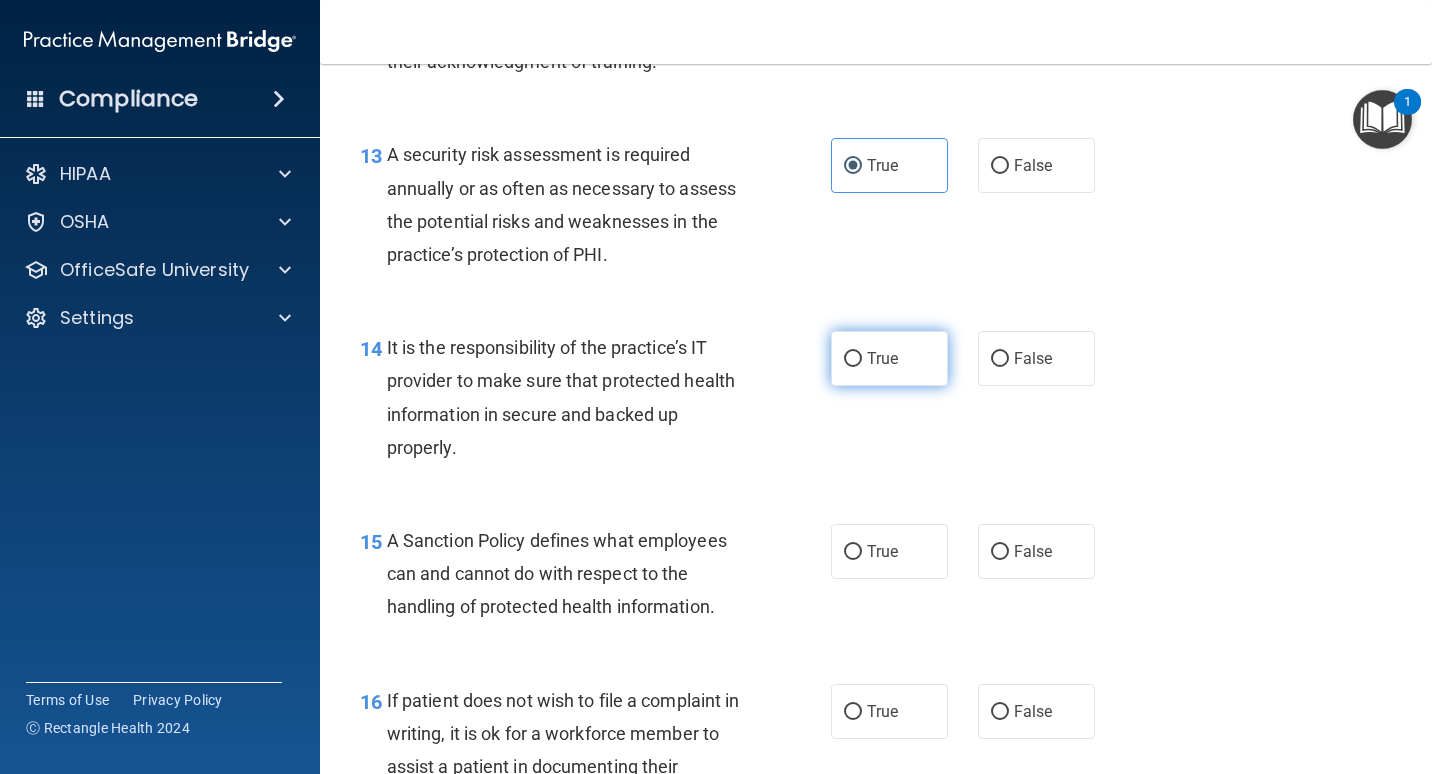 click on "True" at bounding box center (882, 358) 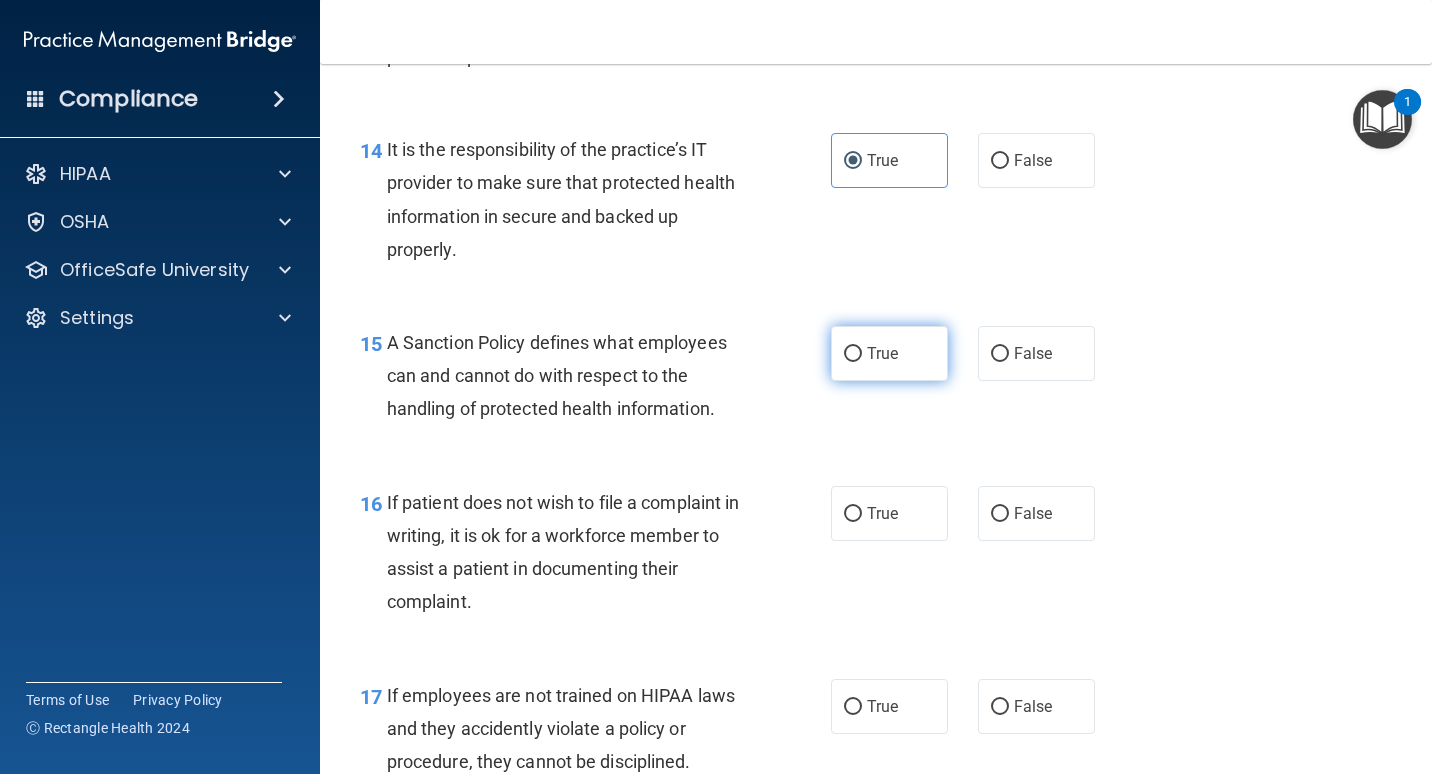 scroll, scrollTop: 2900, scrollLeft: 0, axis: vertical 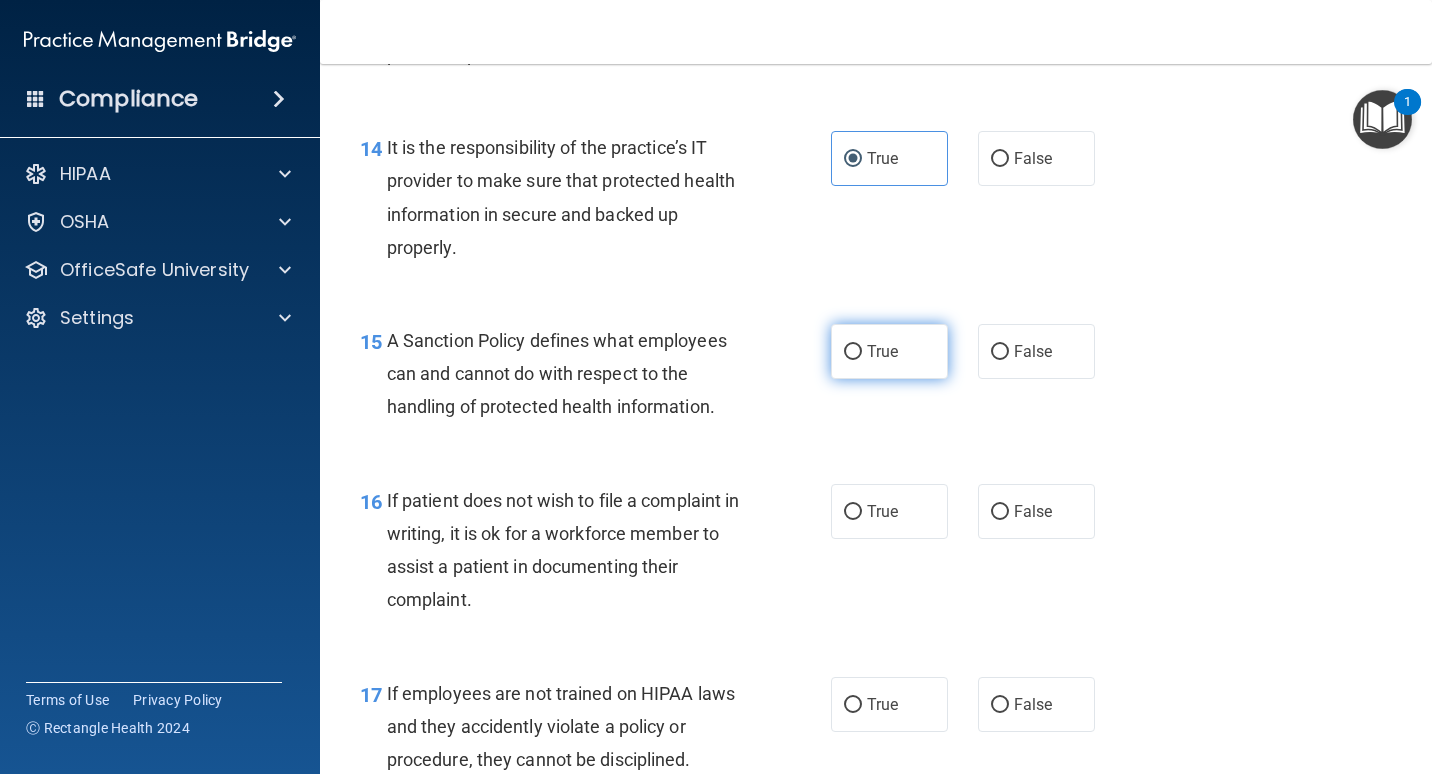 click on "True" at bounding box center [882, 351] 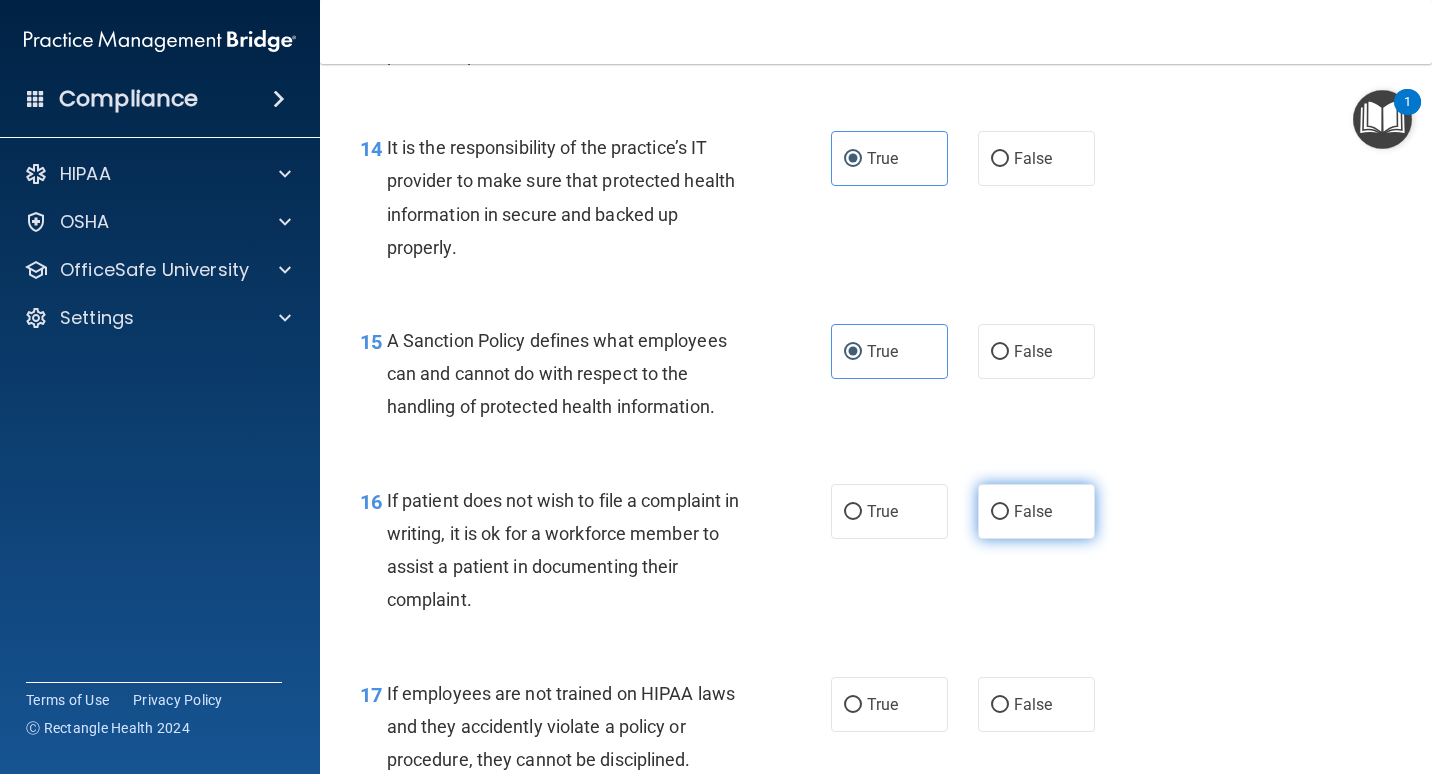 click on "False" at bounding box center [1036, 511] 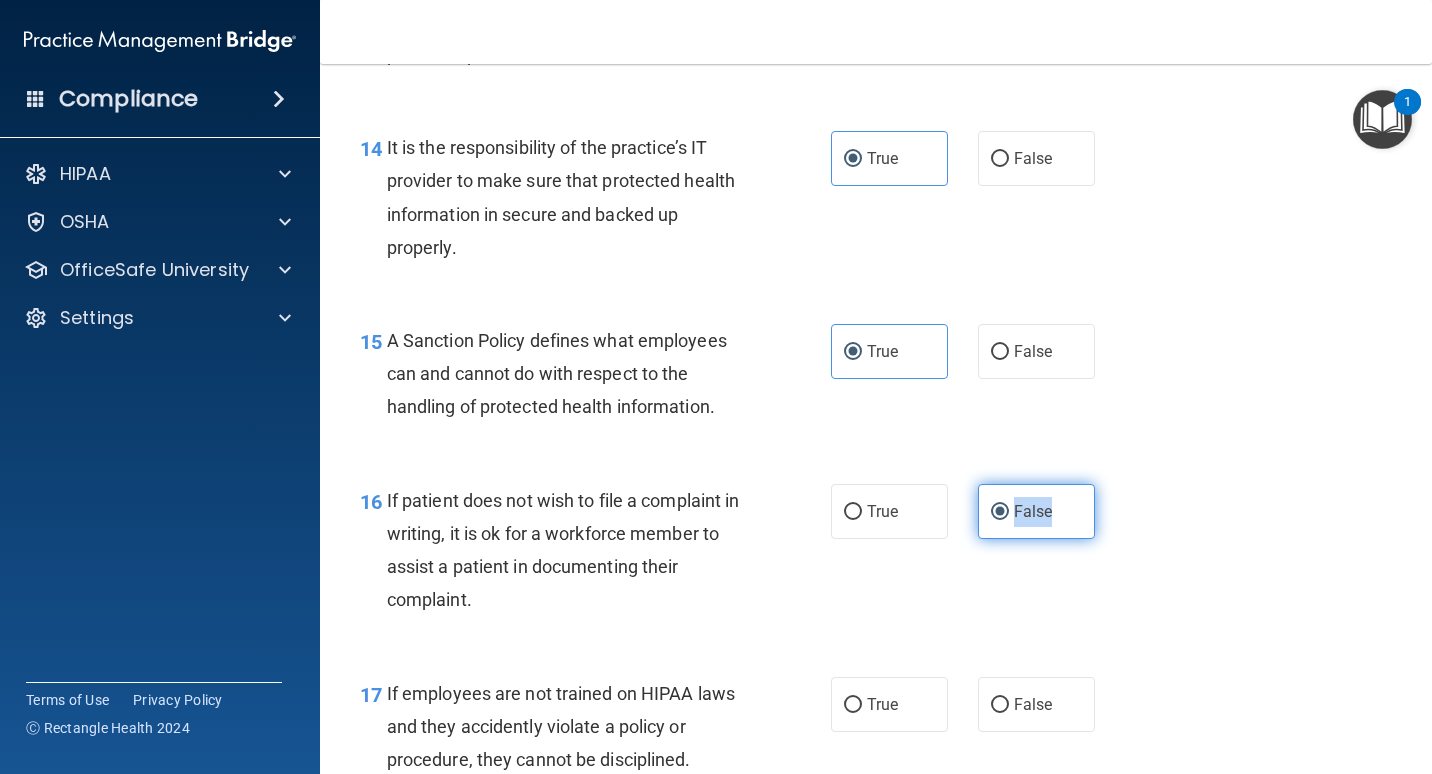 click on "False" at bounding box center [1036, 511] 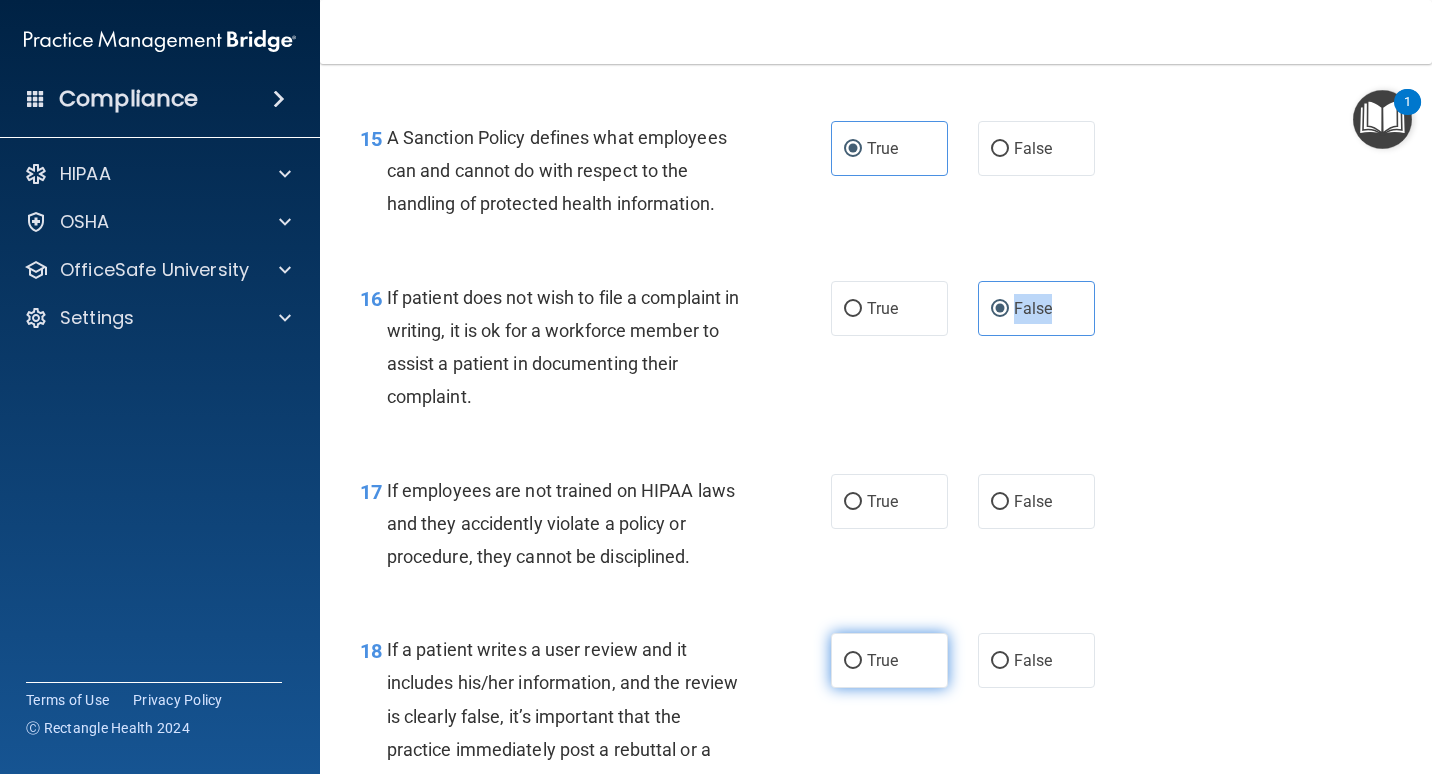 scroll, scrollTop: 3300, scrollLeft: 0, axis: vertical 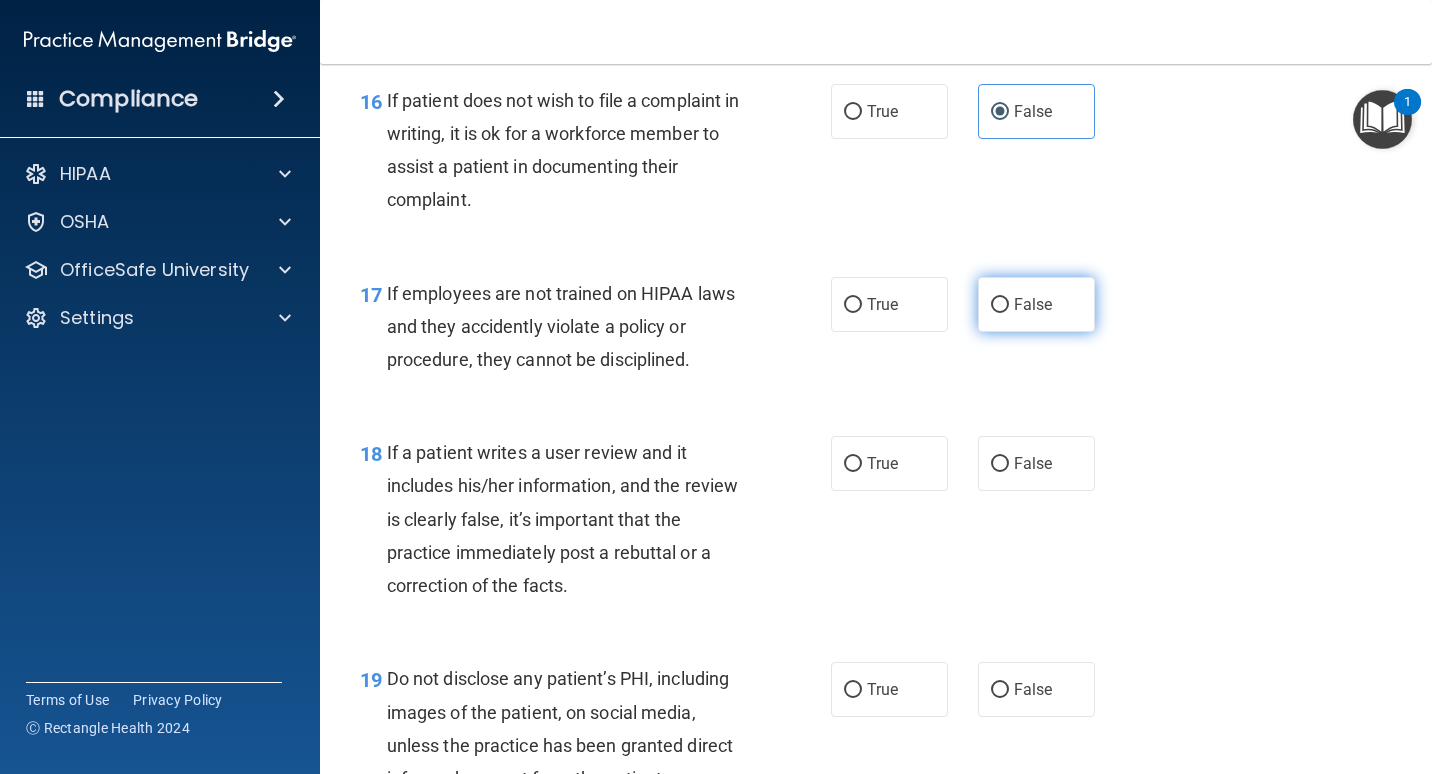 click on "False" at bounding box center (1033, 304) 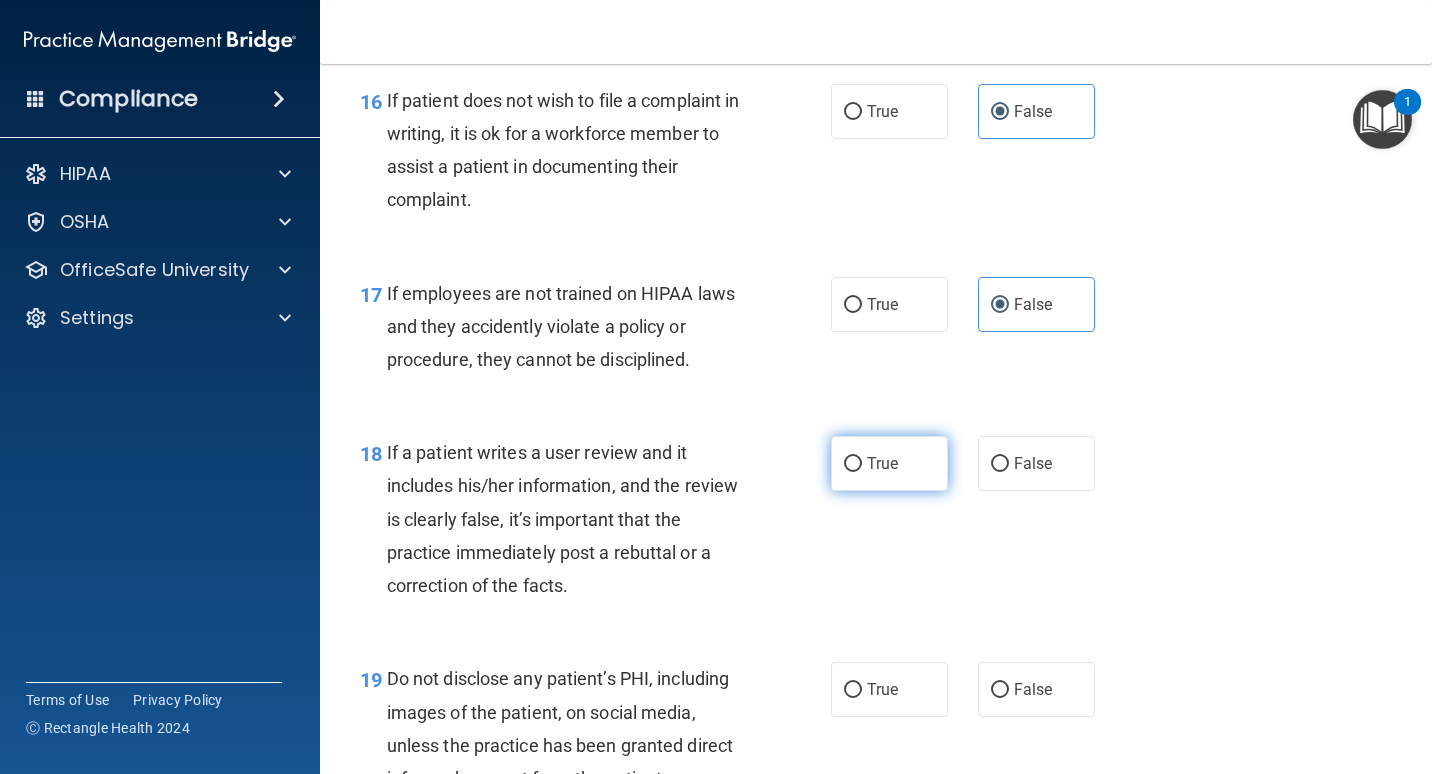 click on "True" at bounding box center (889, 463) 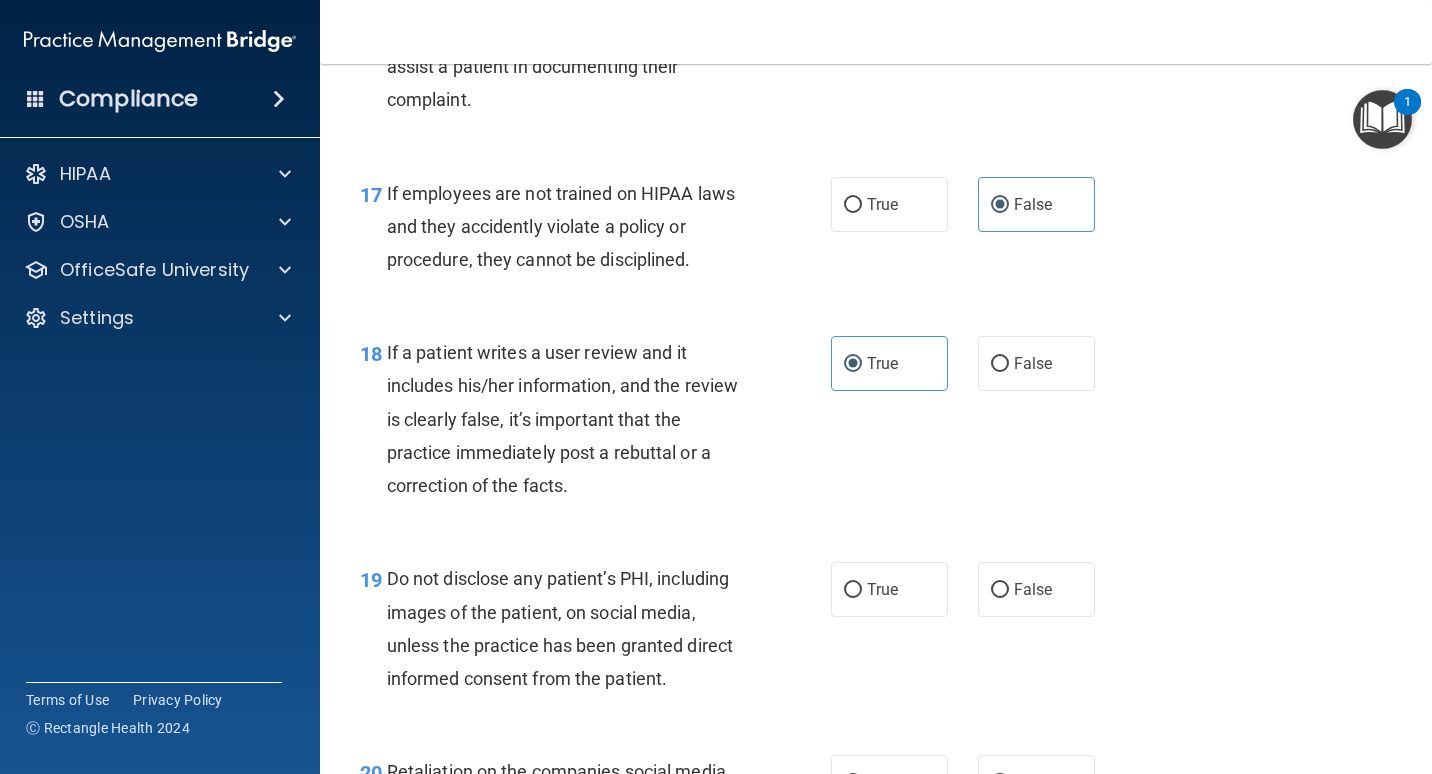scroll, scrollTop: 3500, scrollLeft: 0, axis: vertical 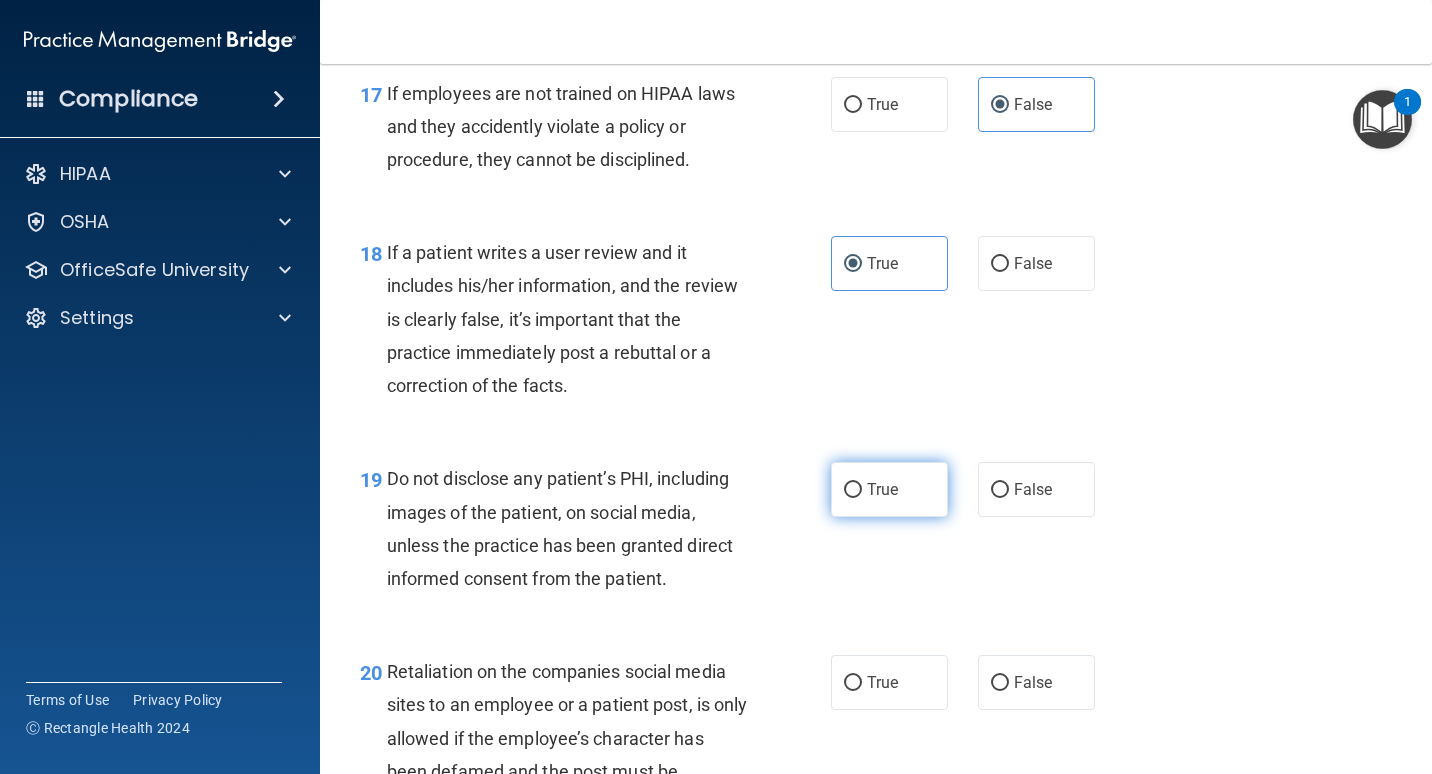 click on "True" at bounding box center (889, 489) 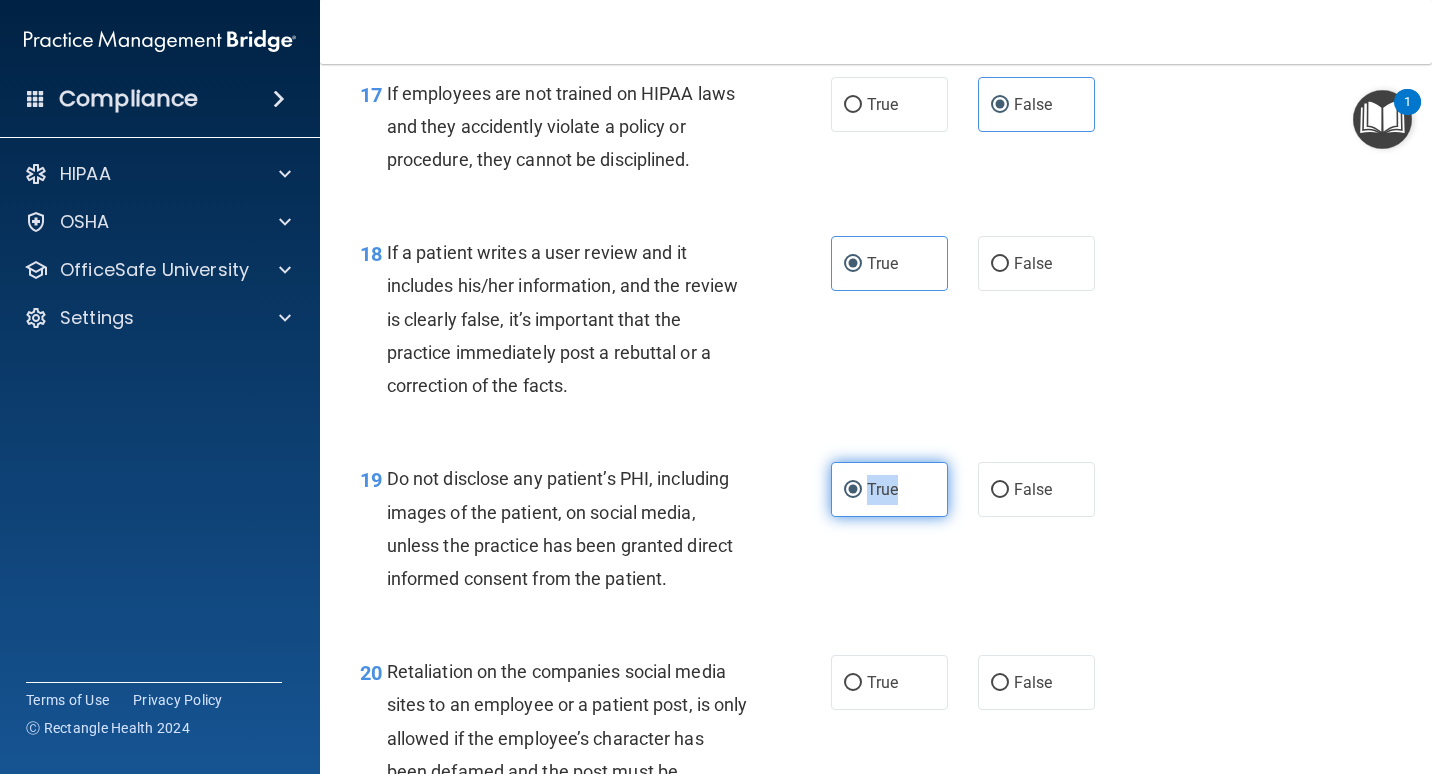 click on "True" at bounding box center [889, 489] 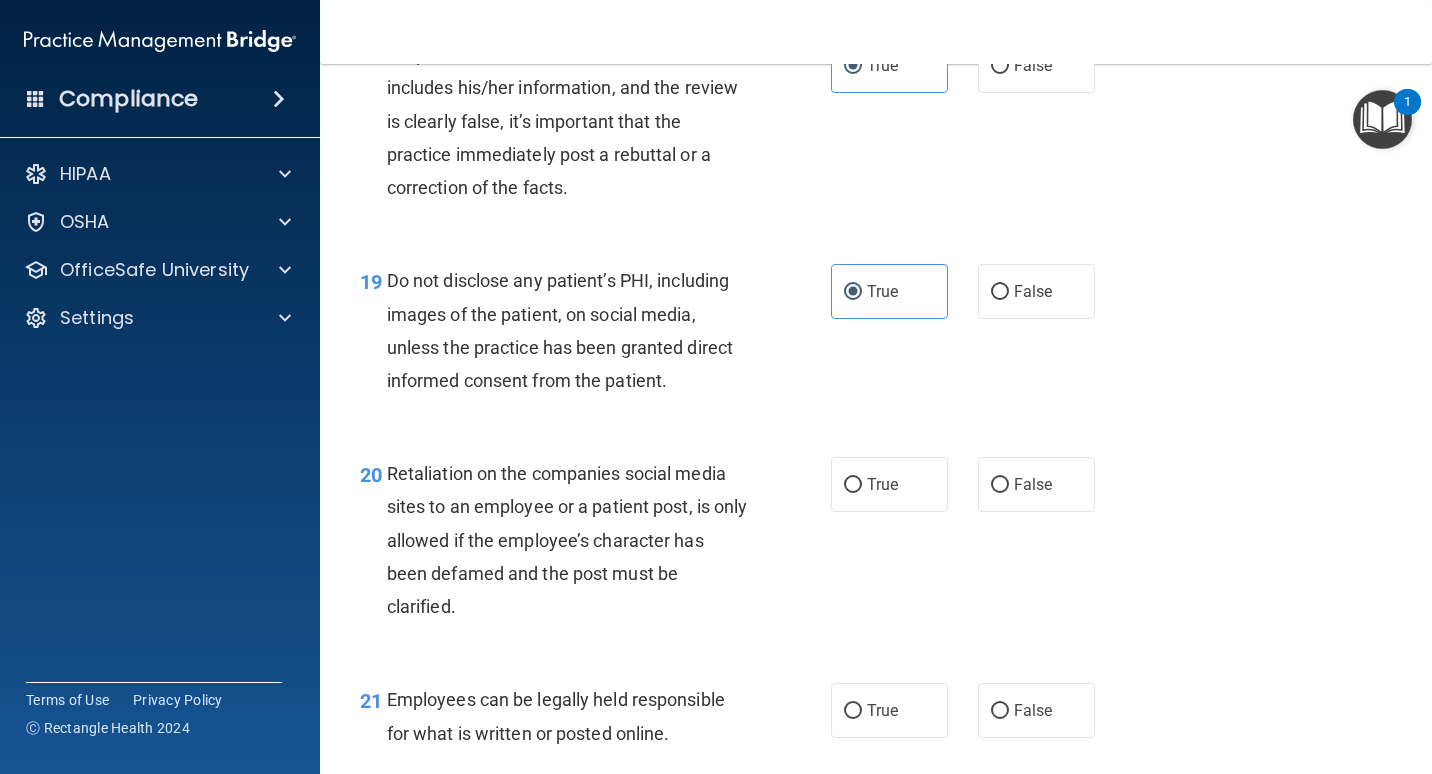scroll, scrollTop: 3800, scrollLeft: 0, axis: vertical 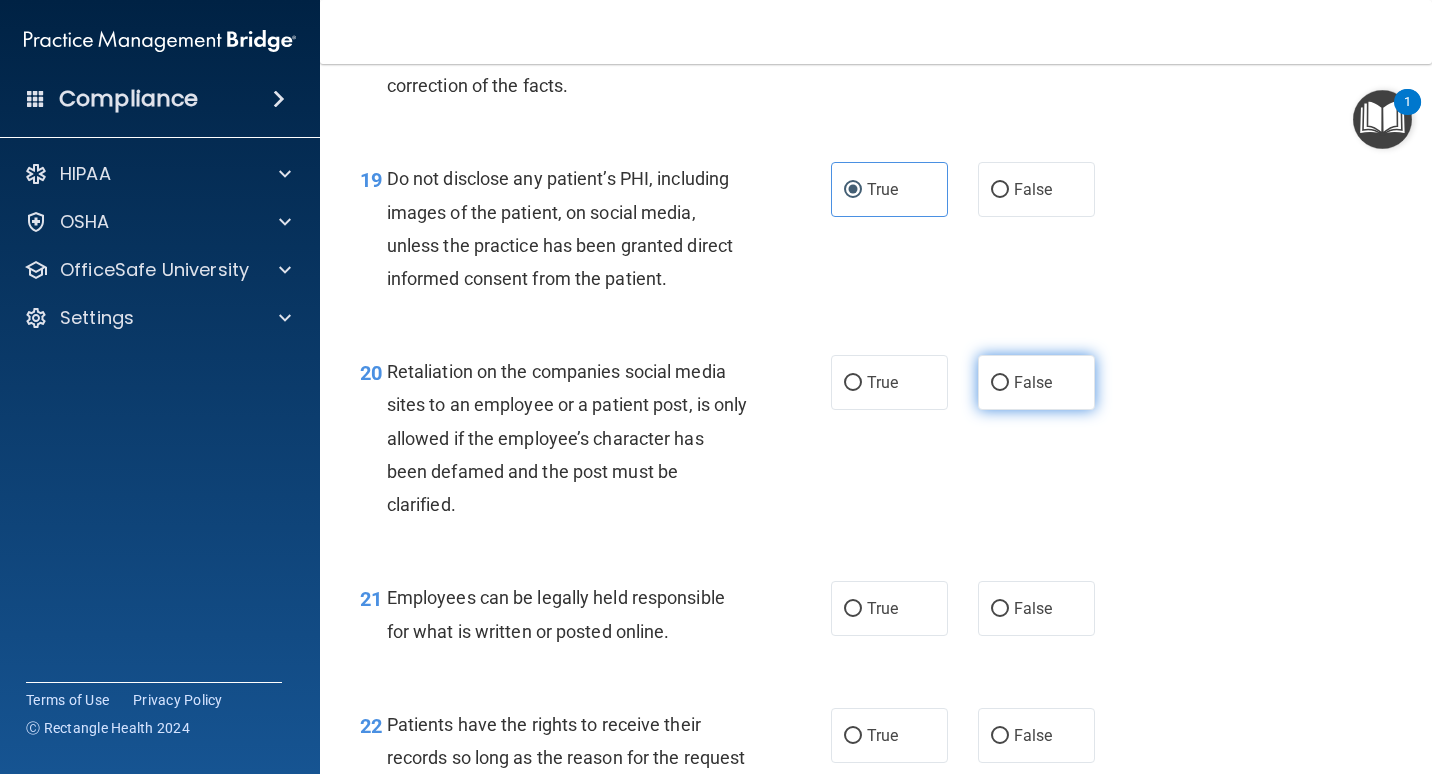 click on "False" at bounding box center [1033, 382] 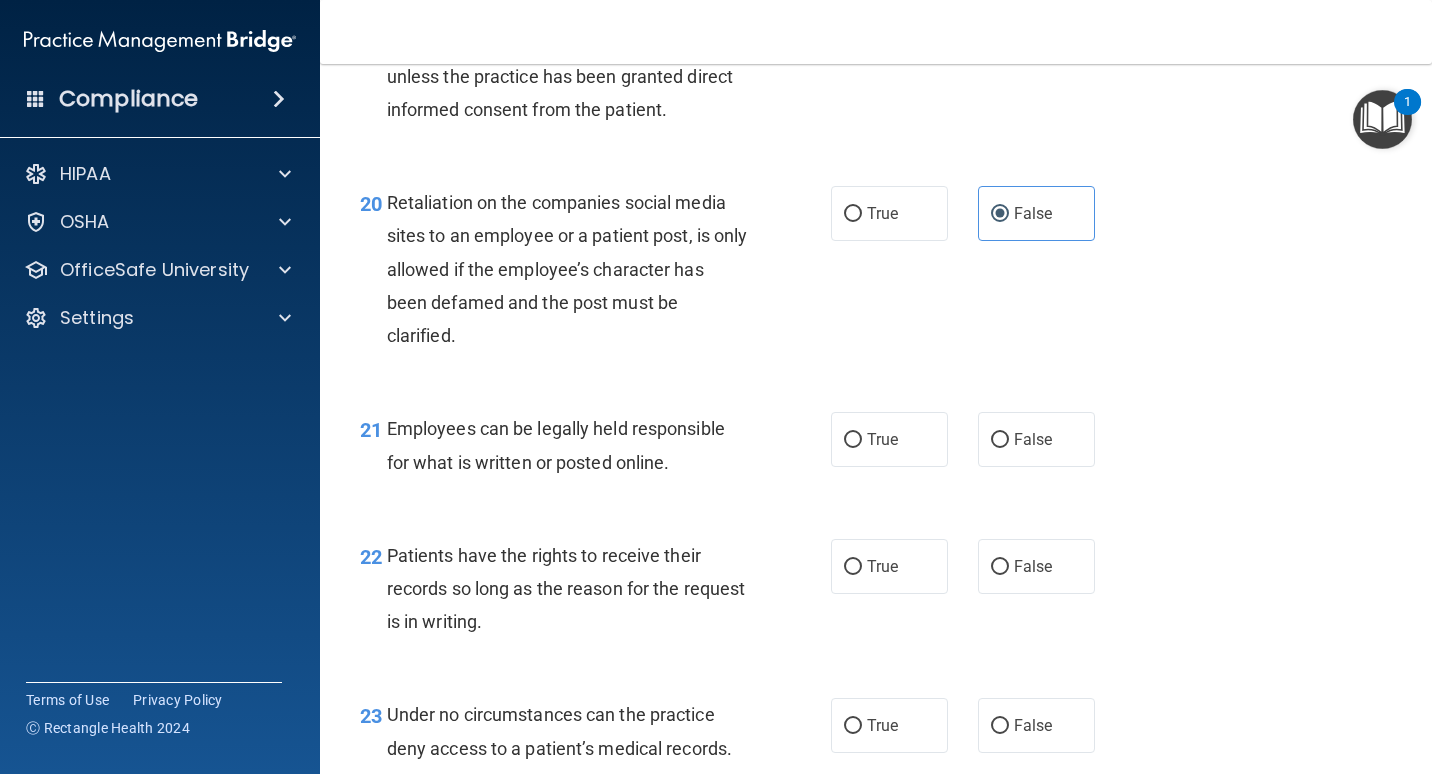 scroll, scrollTop: 4000, scrollLeft: 0, axis: vertical 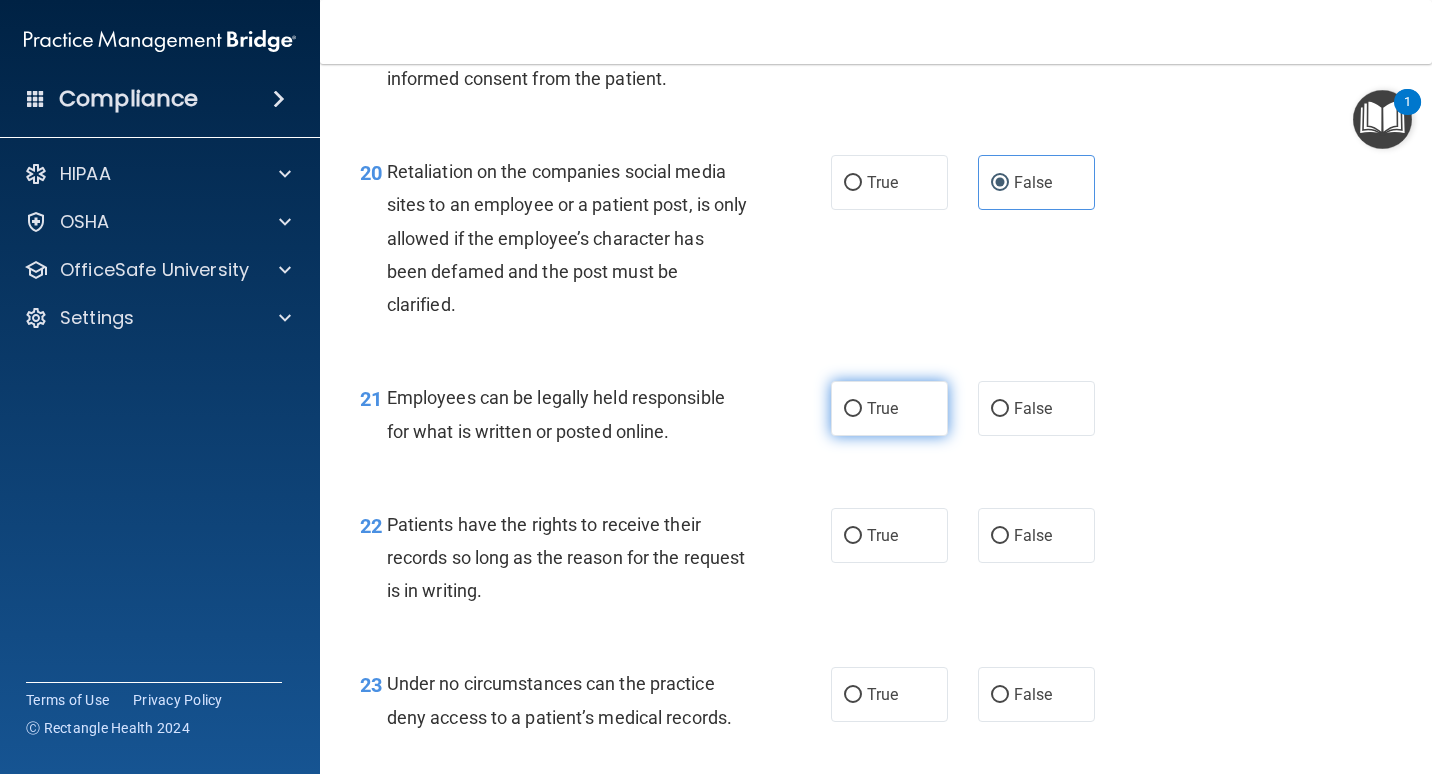 click on "True" at bounding box center [882, 408] 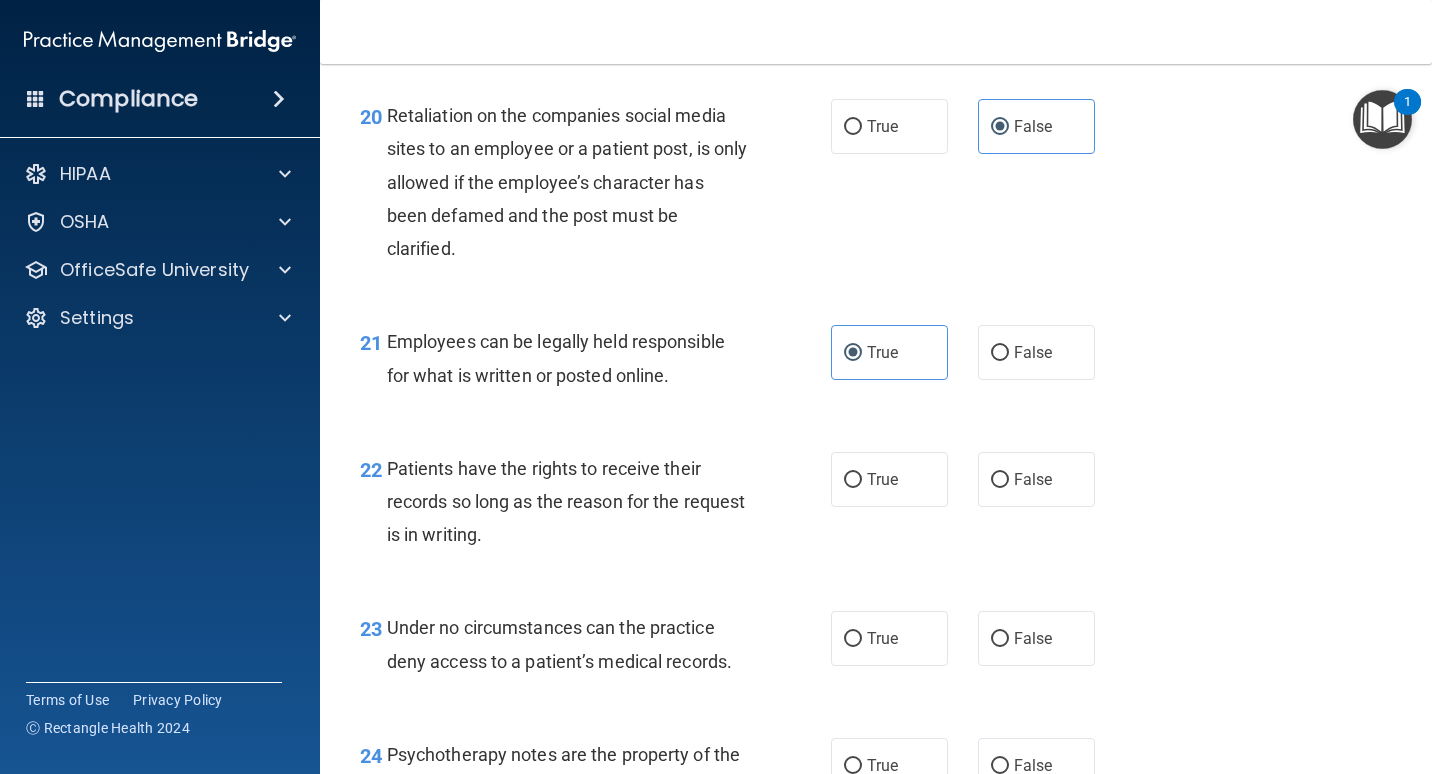scroll, scrollTop: 4100, scrollLeft: 0, axis: vertical 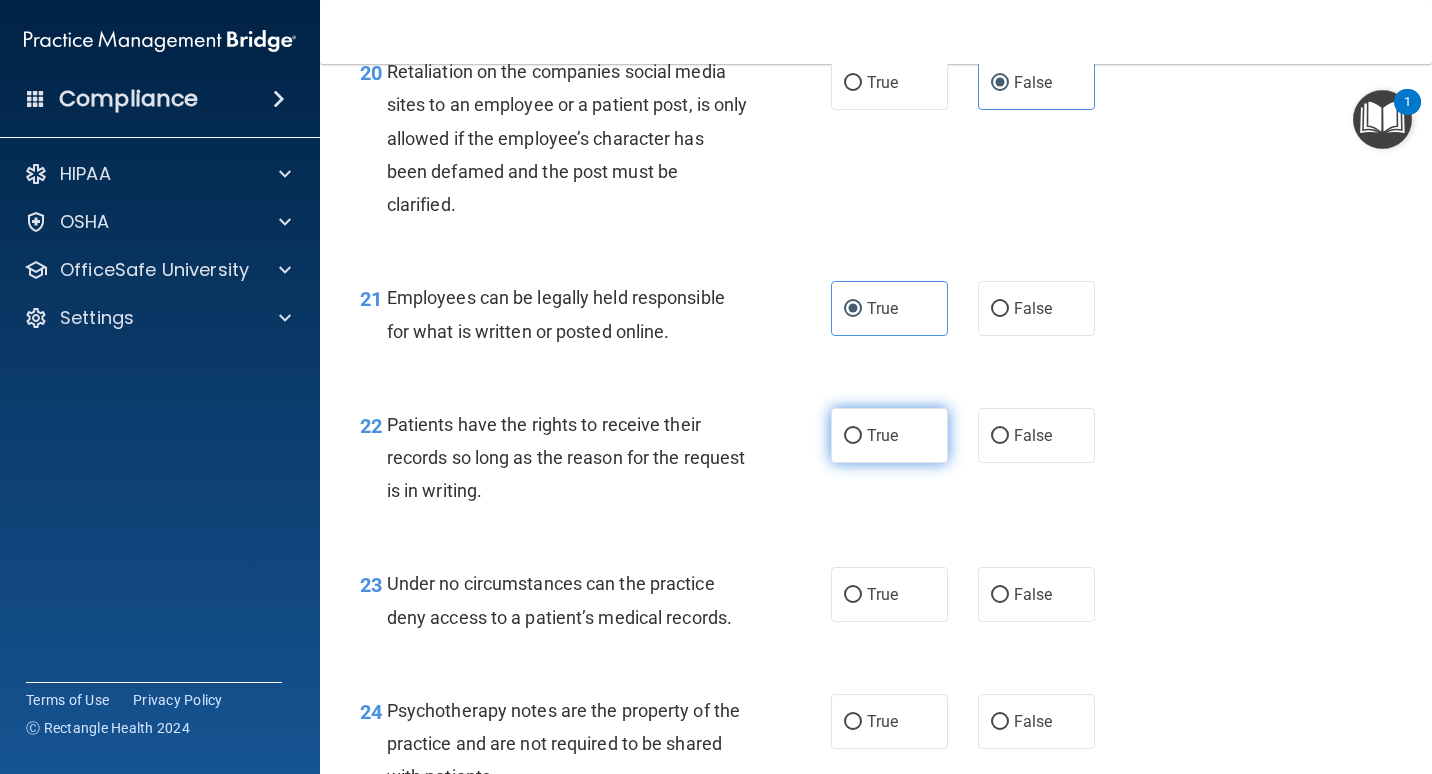 click on "True" at bounding box center [889, 435] 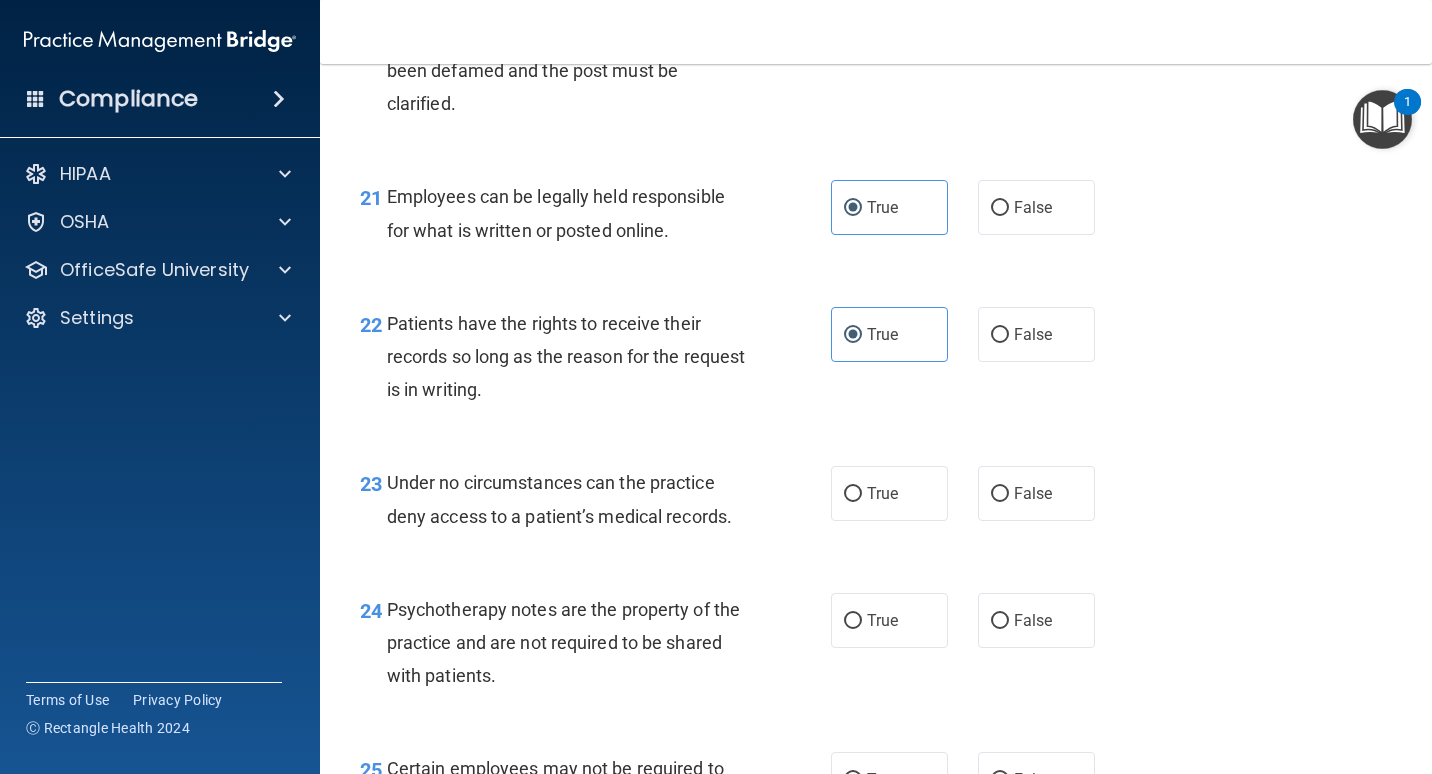 scroll, scrollTop: 4300, scrollLeft: 0, axis: vertical 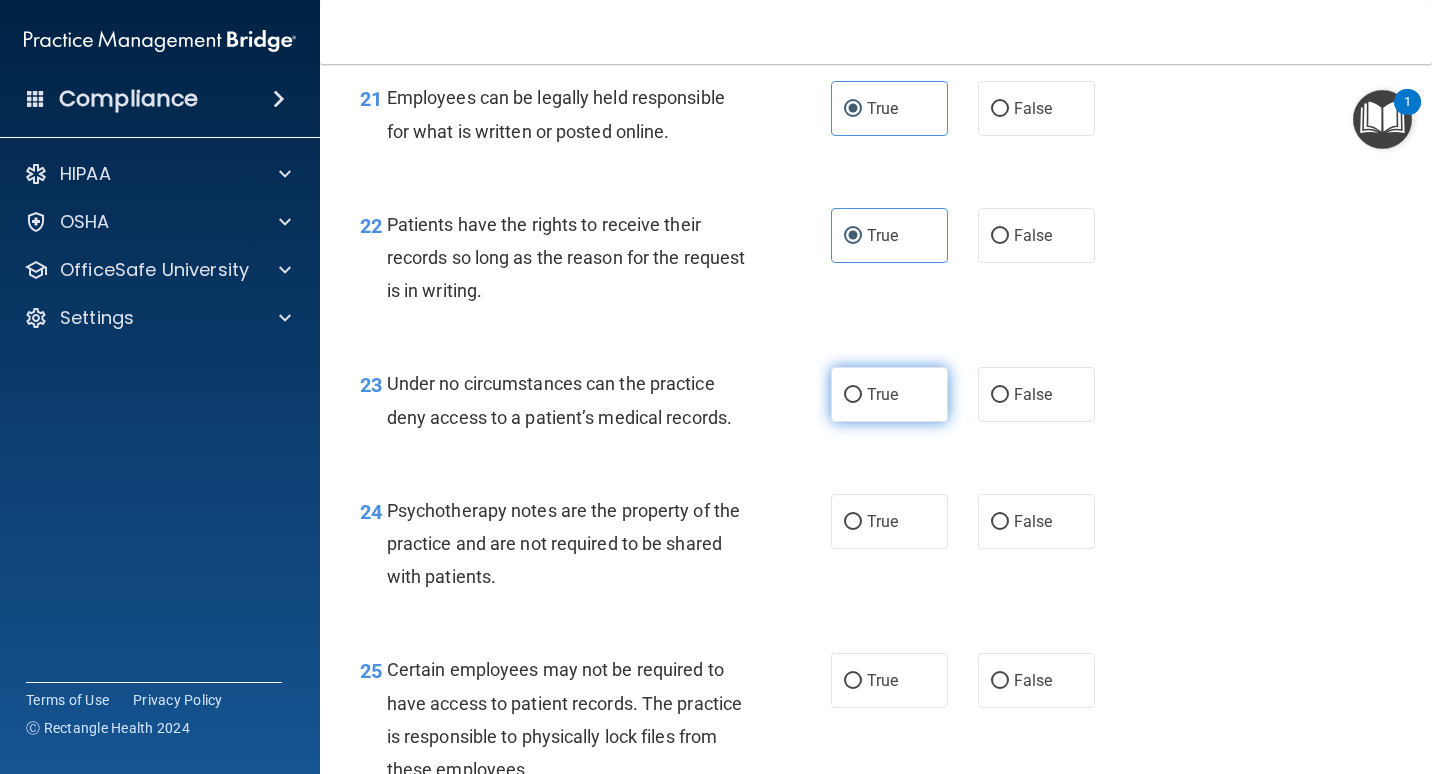 click on "True" at bounding box center [882, 394] 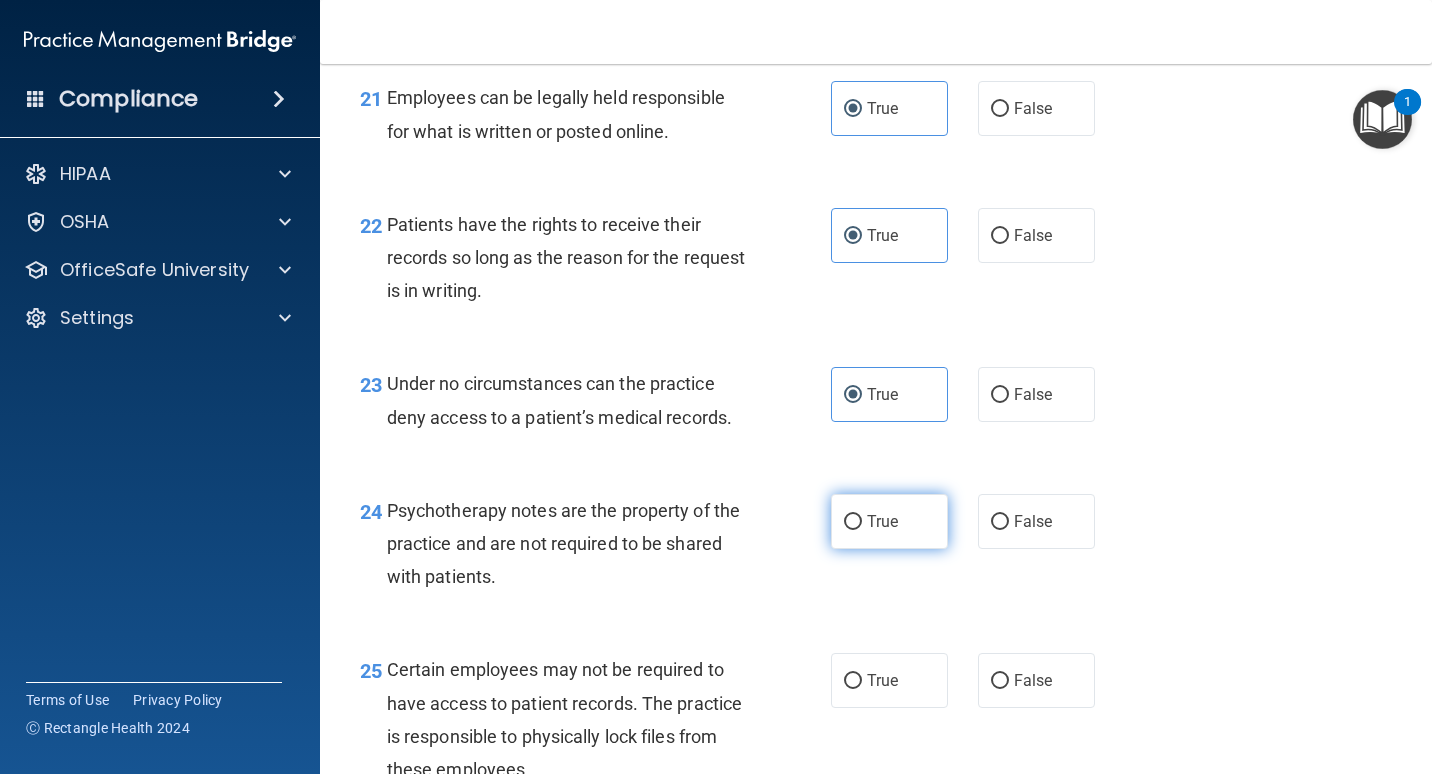 click on "True" at bounding box center (889, 521) 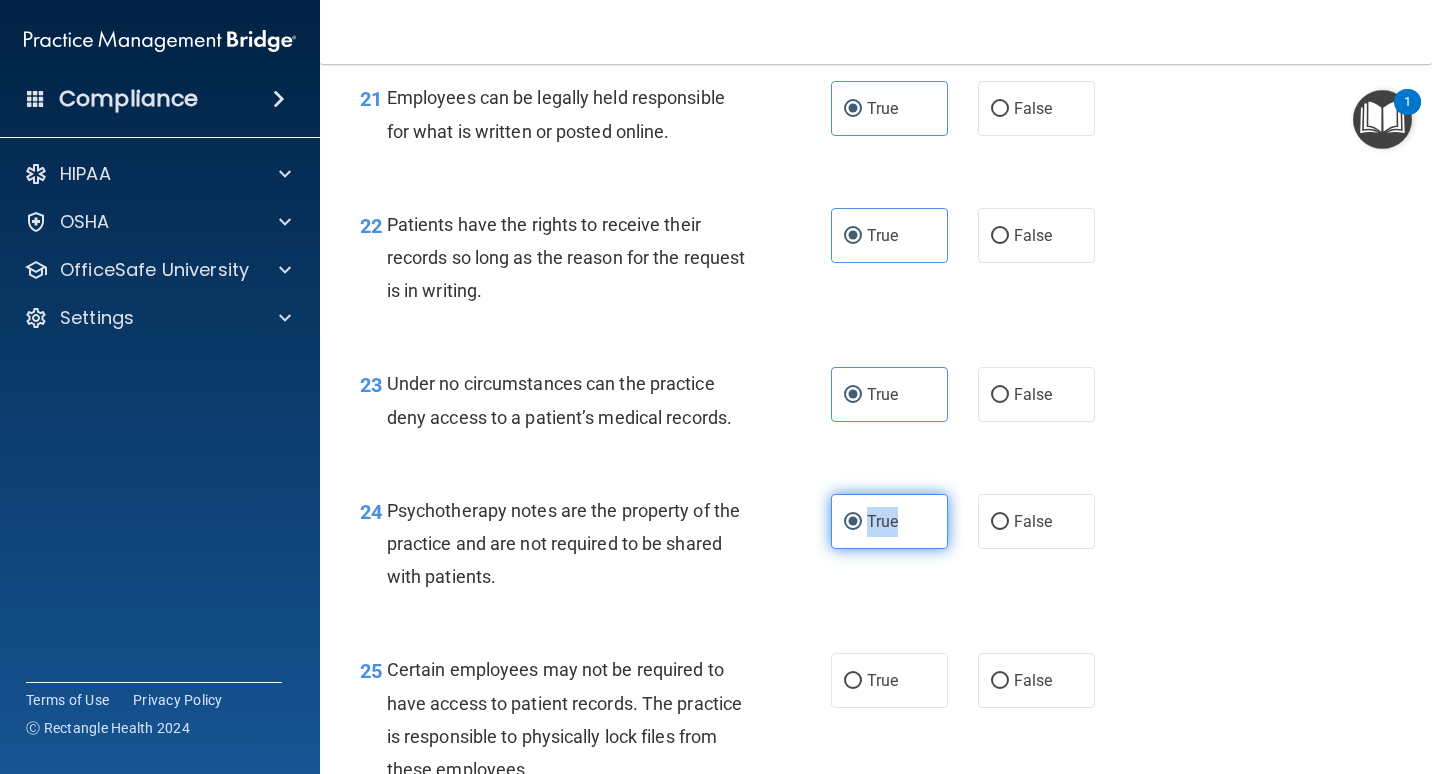 click on "True" at bounding box center [889, 521] 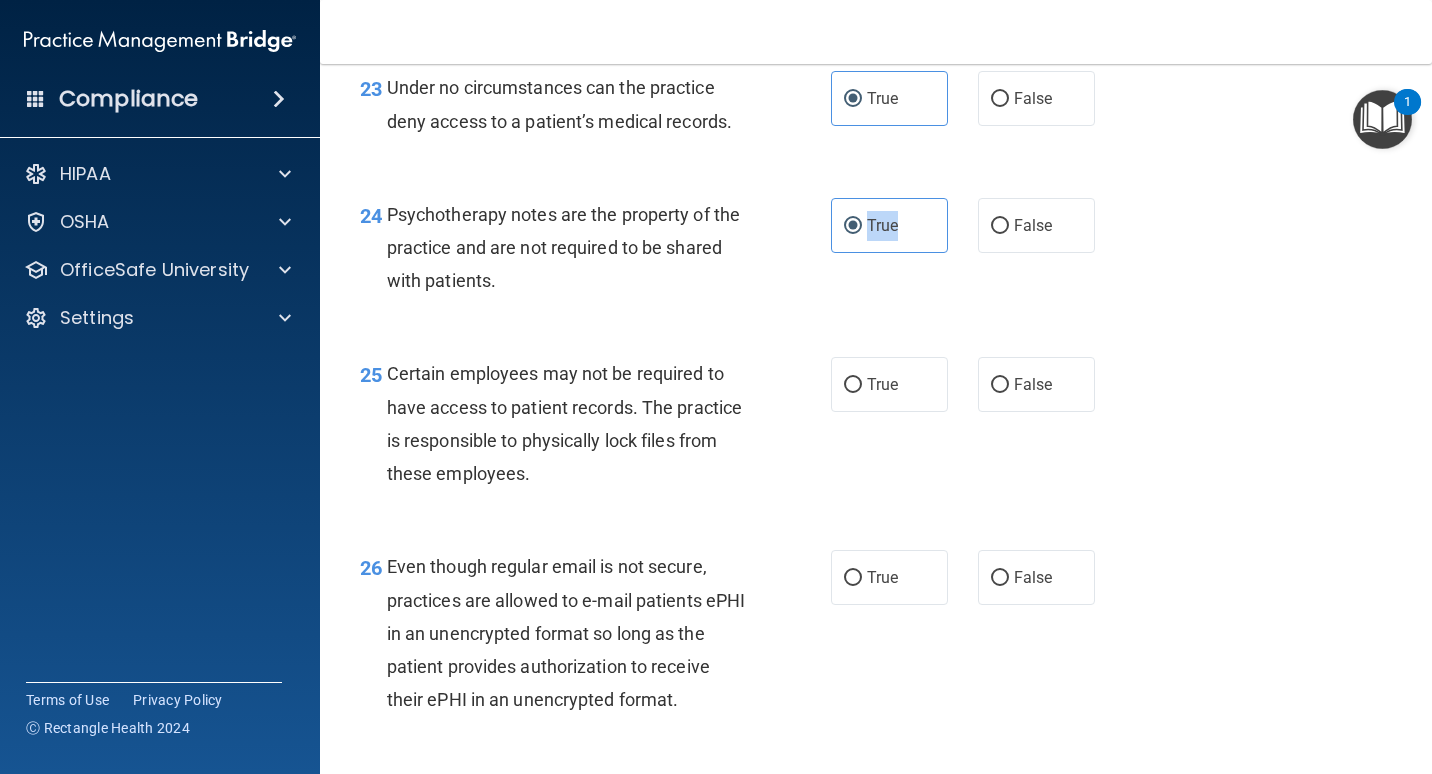 scroll, scrollTop: 4600, scrollLeft: 0, axis: vertical 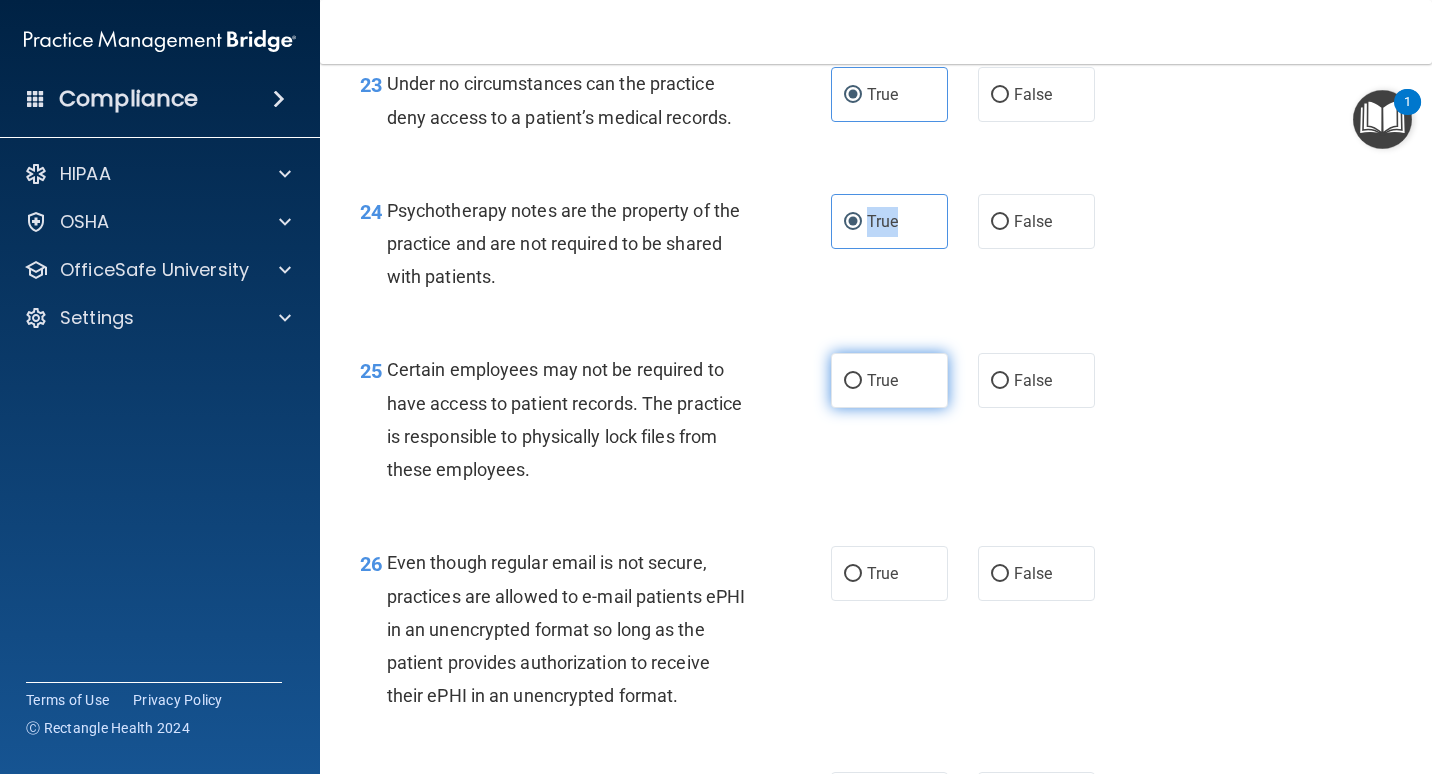 click on "True" at bounding box center [889, 380] 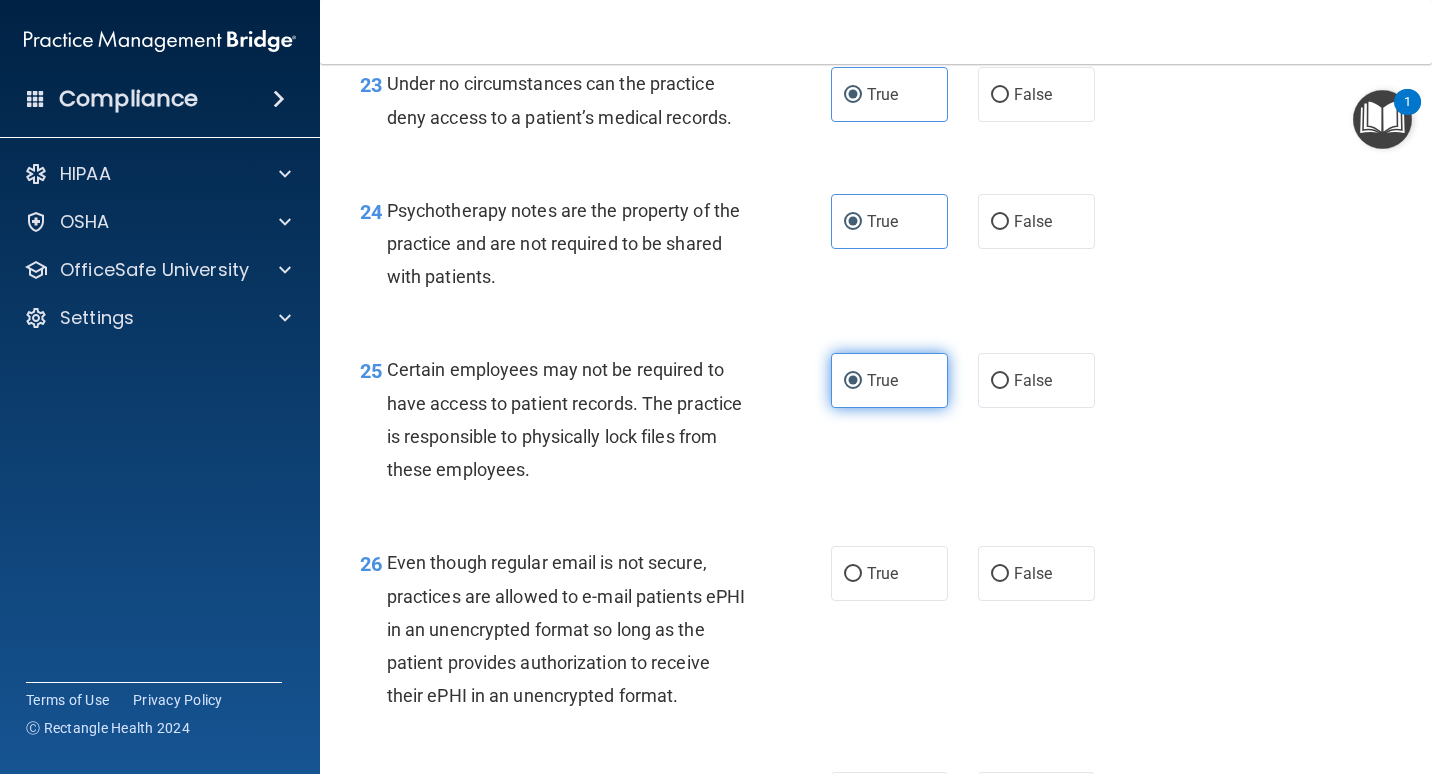 click on "True" at bounding box center [889, 380] 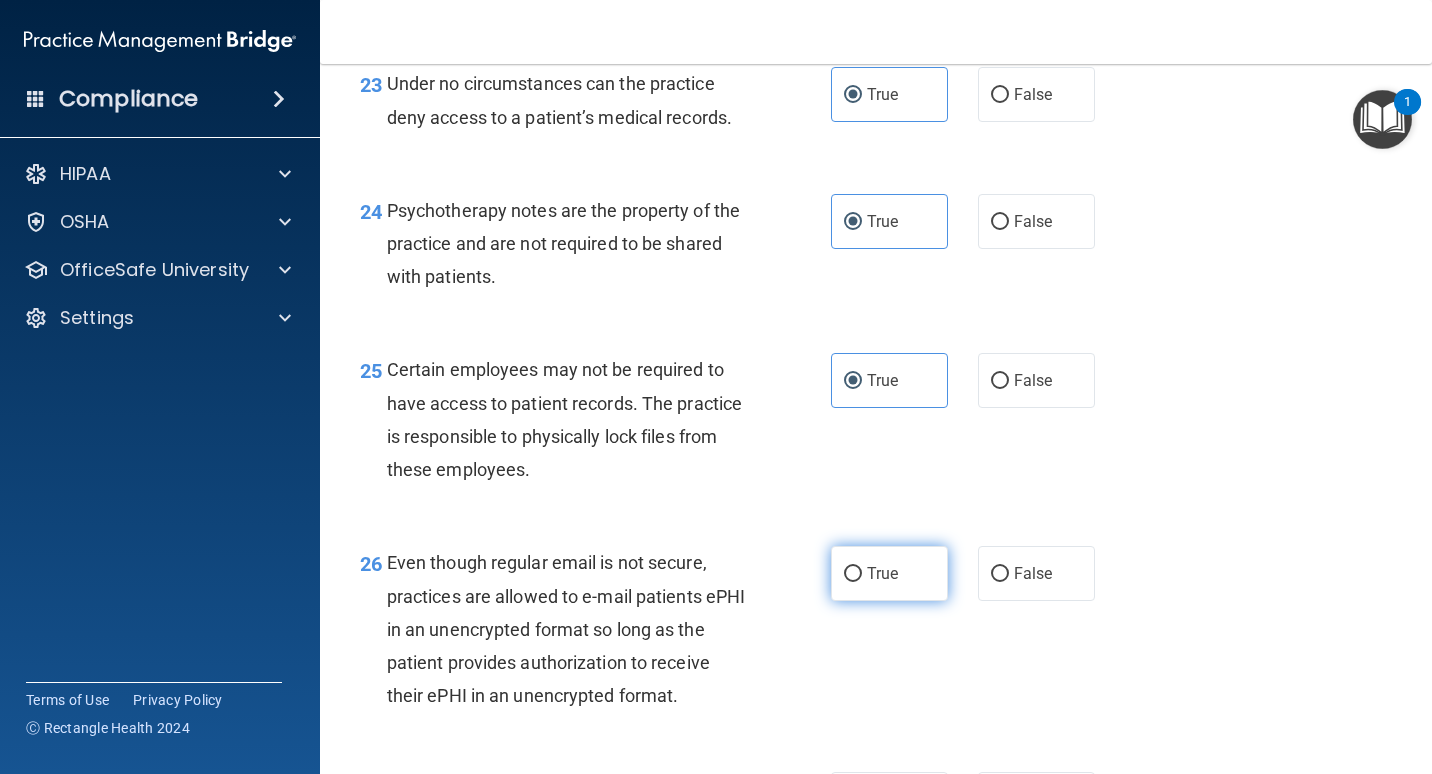 click on "True" at bounding box center (889, 573) 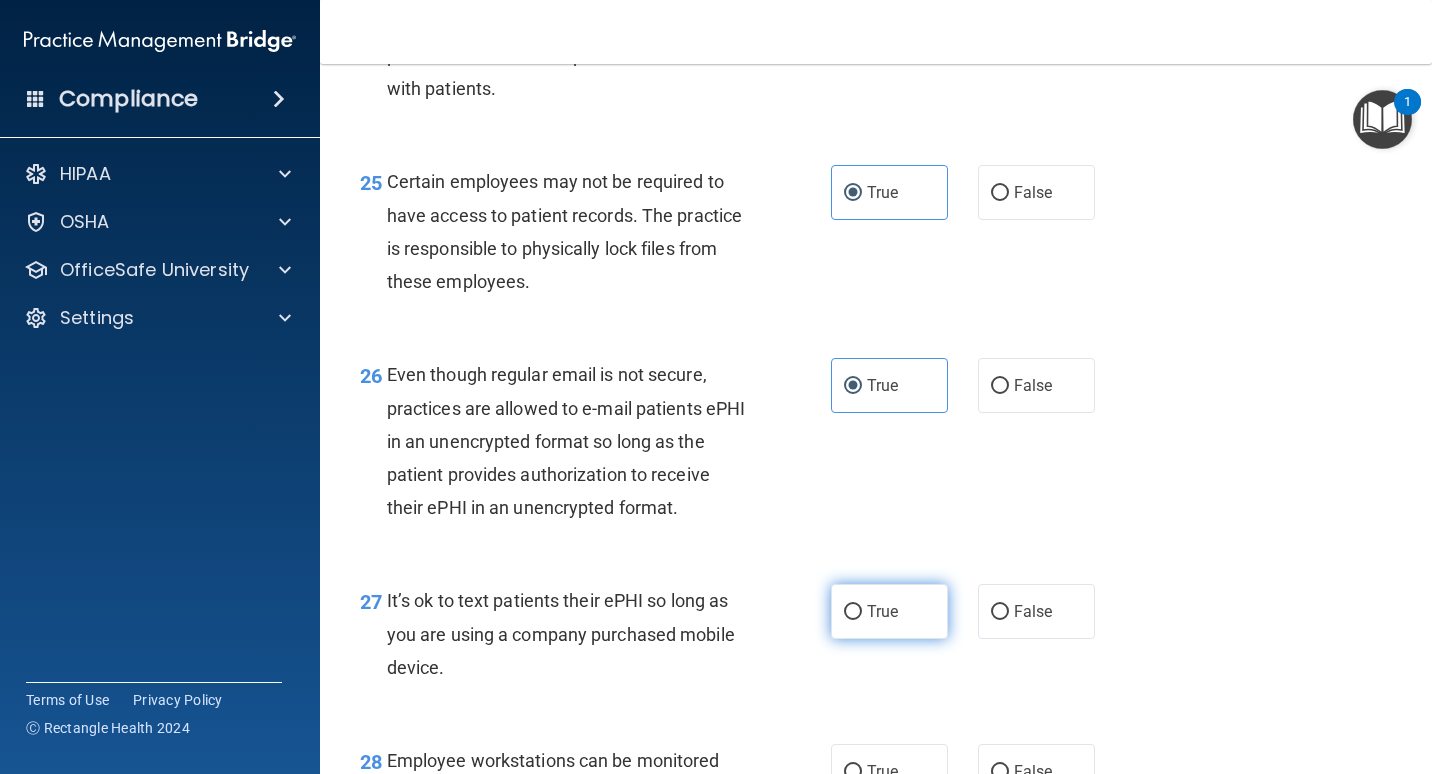 scroll, scrollTop: 4900, scrollLeft: 0, axis: vertical 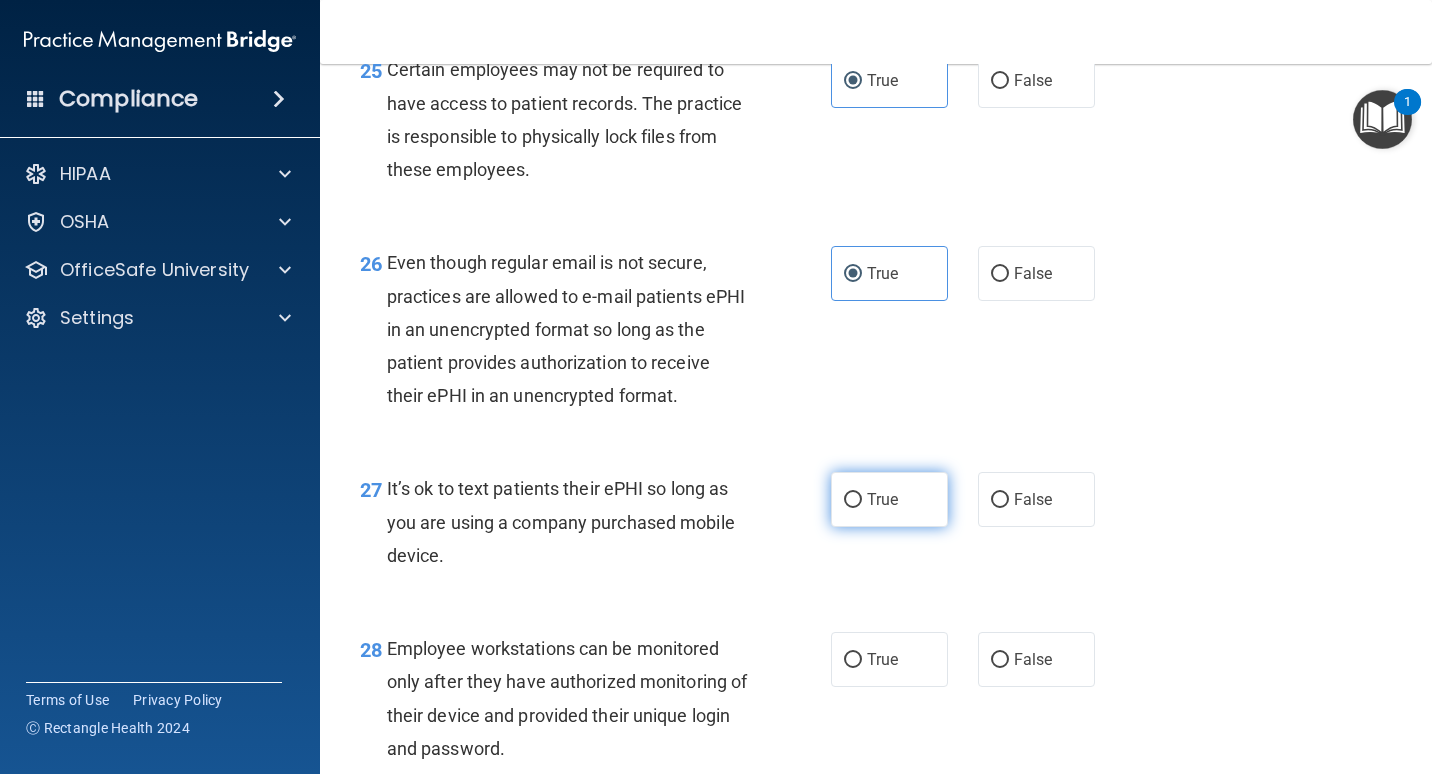 click on "True" at bounding box center [889, 499] 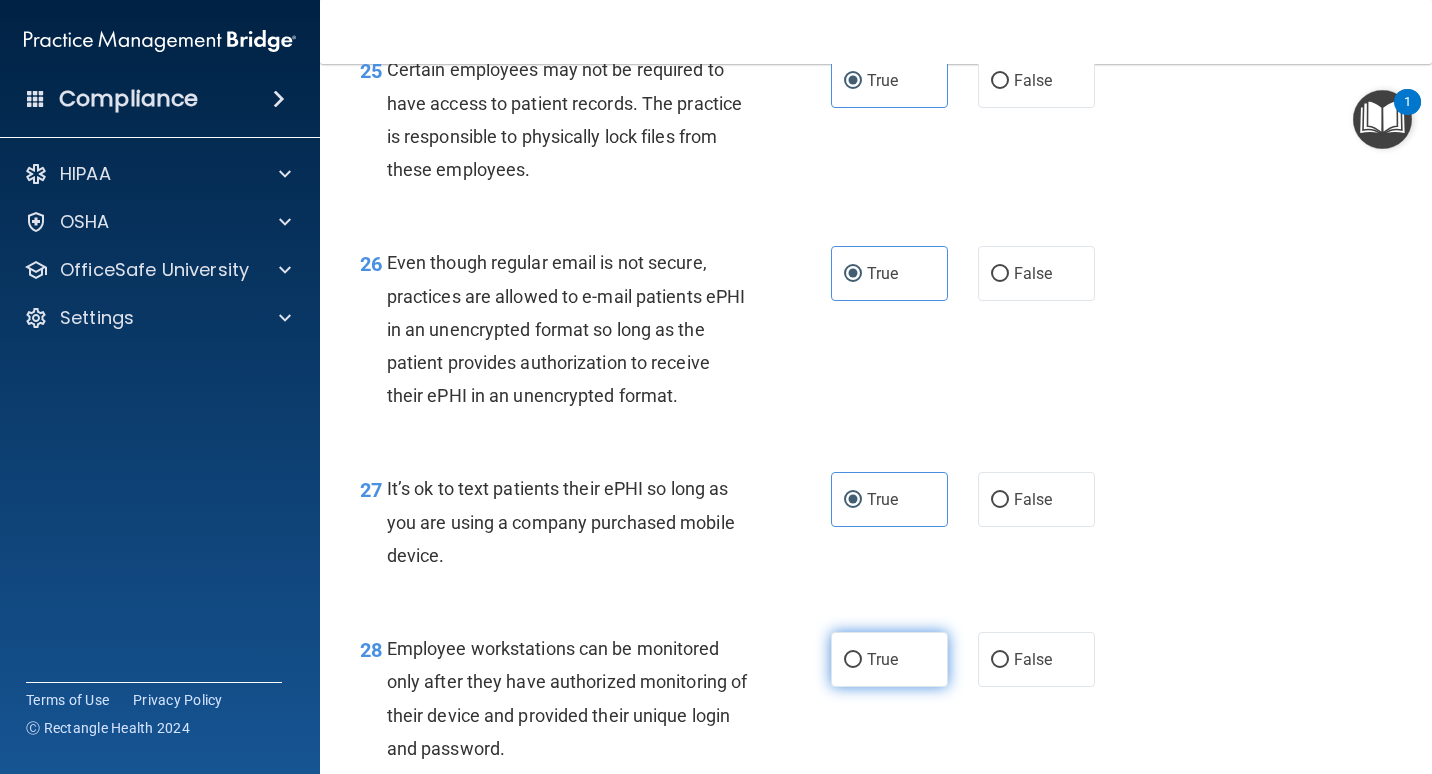 click on "True" at bounding box center (882, 659) 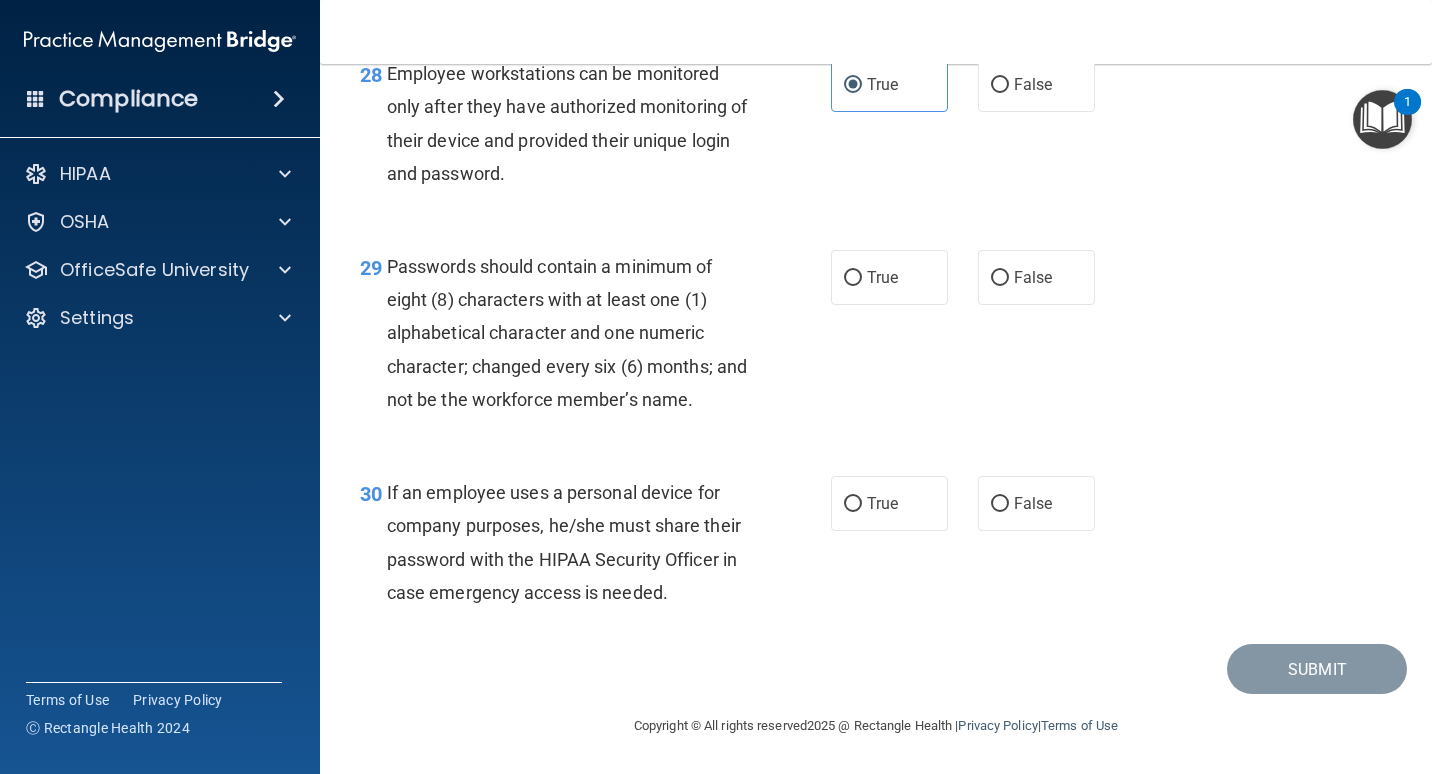 scroll, scrollTop: 5500, scrollLeft: 0, axis: vertical 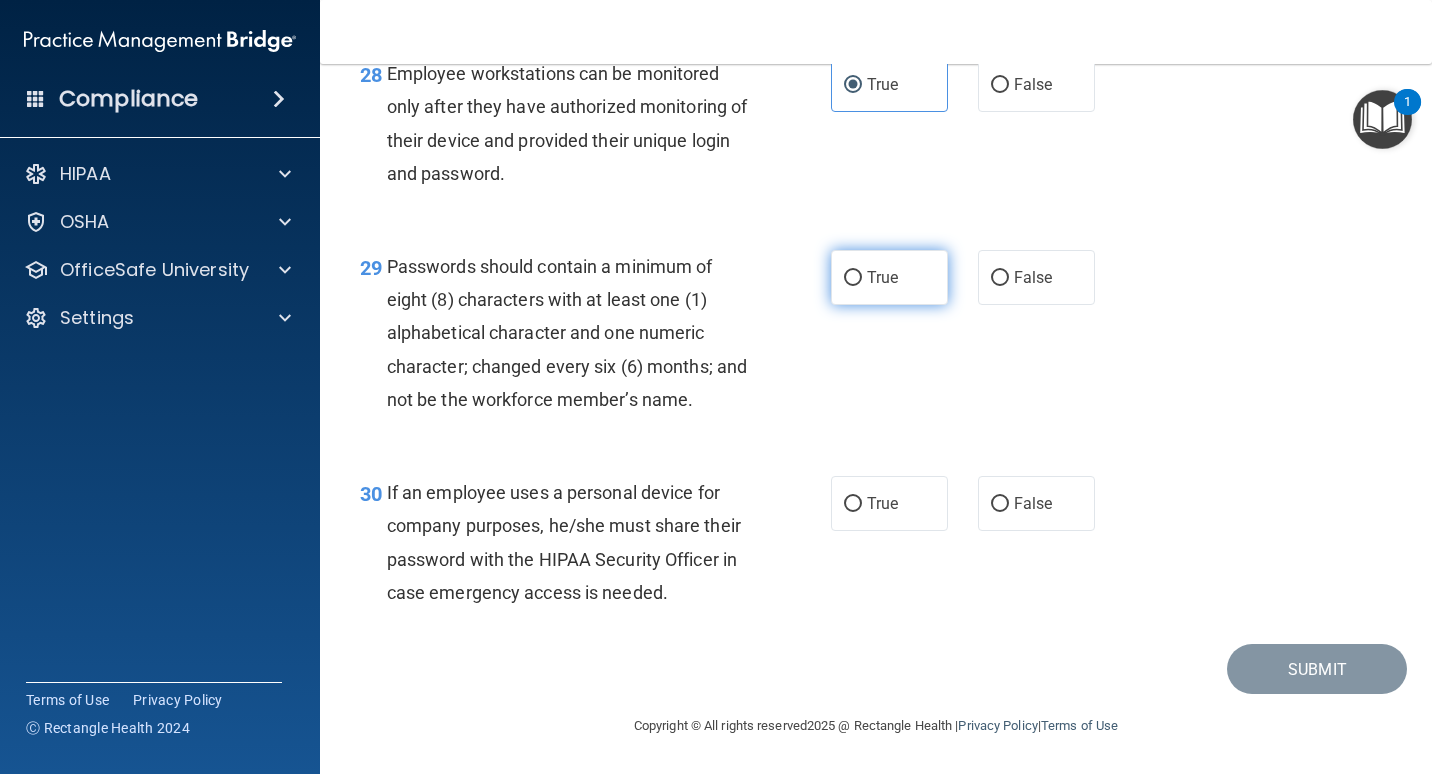 click on "True" at bounding box center [889, 277] 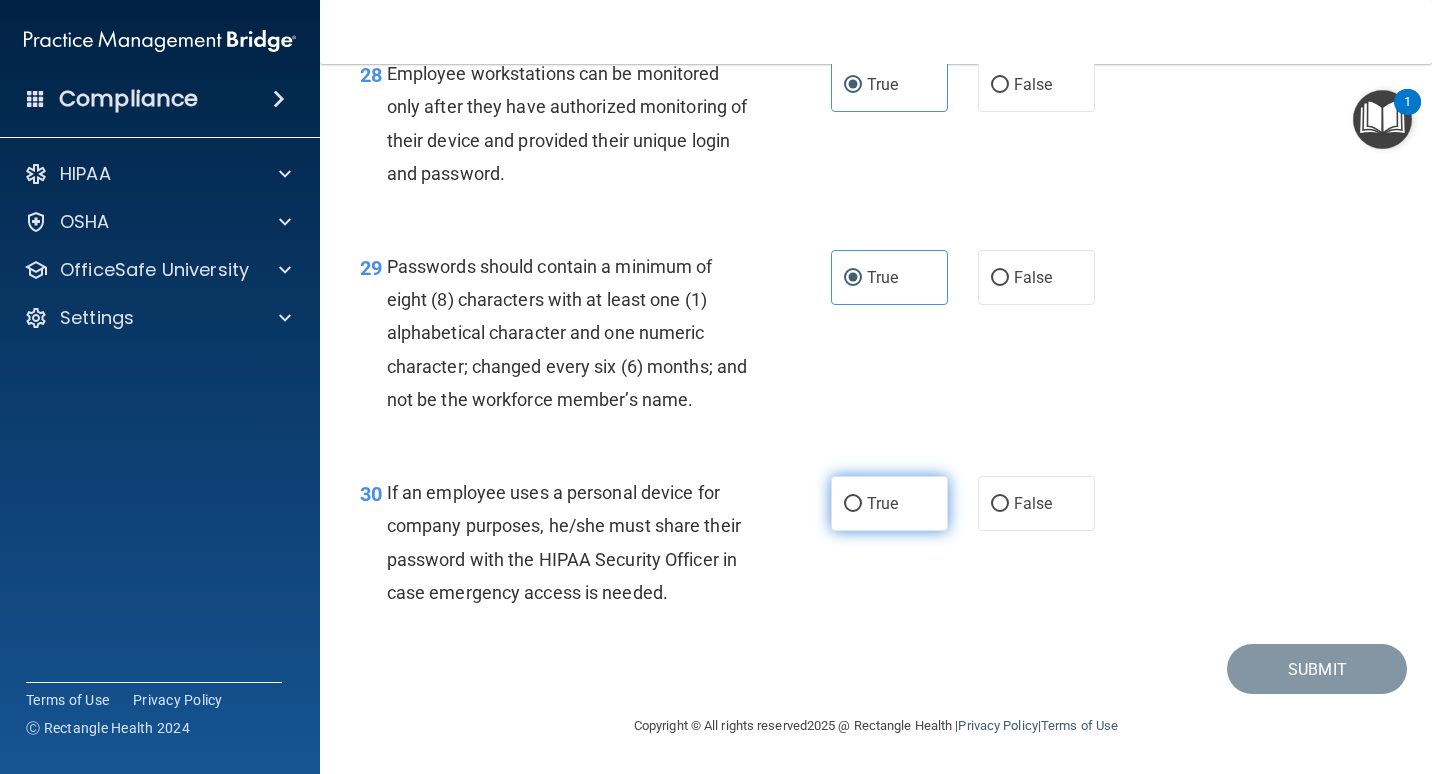 click on "True" at bounding box center (853, 504) 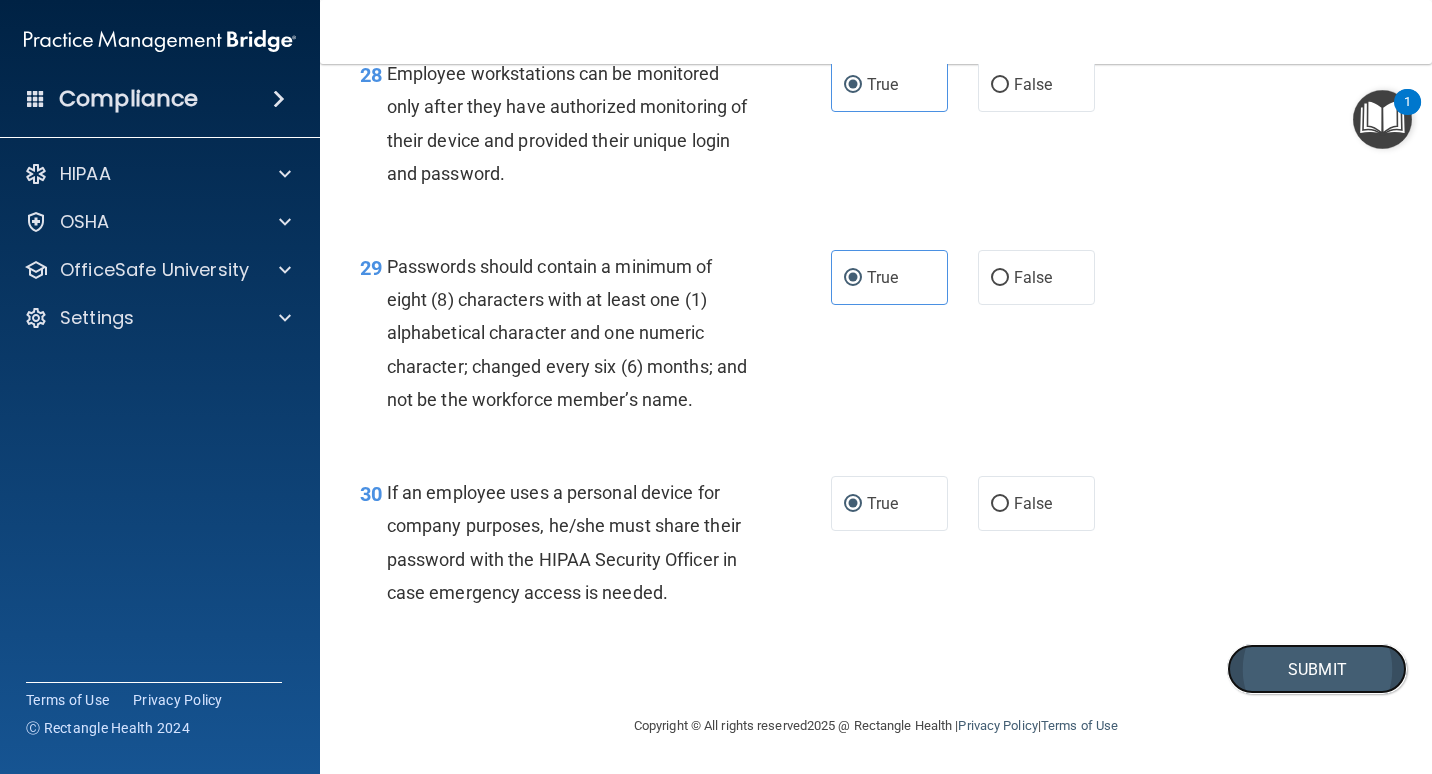 click on "Submit" at bounding box center [1317, 669] 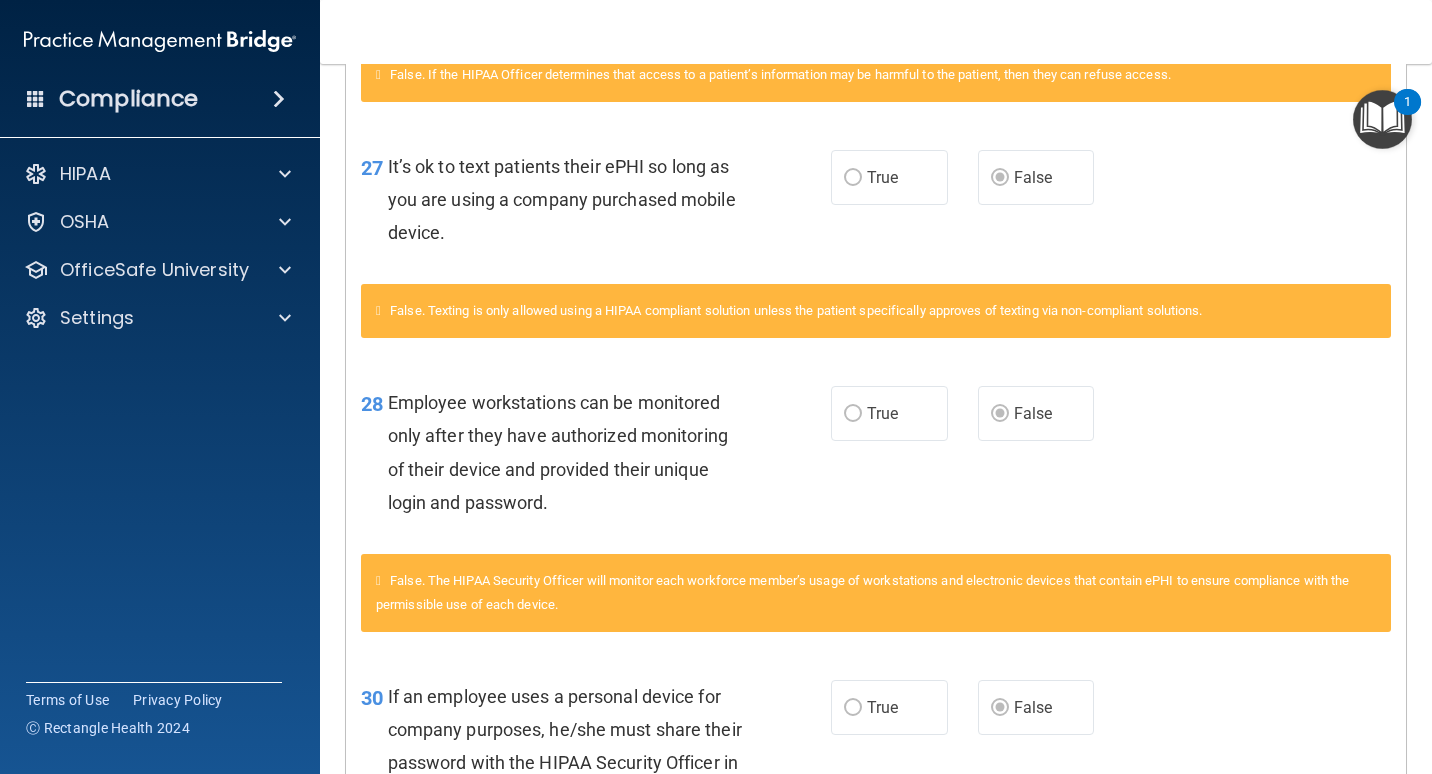 scroll, scrollTop: 3100, scrollLeft: 0, axis: vertical 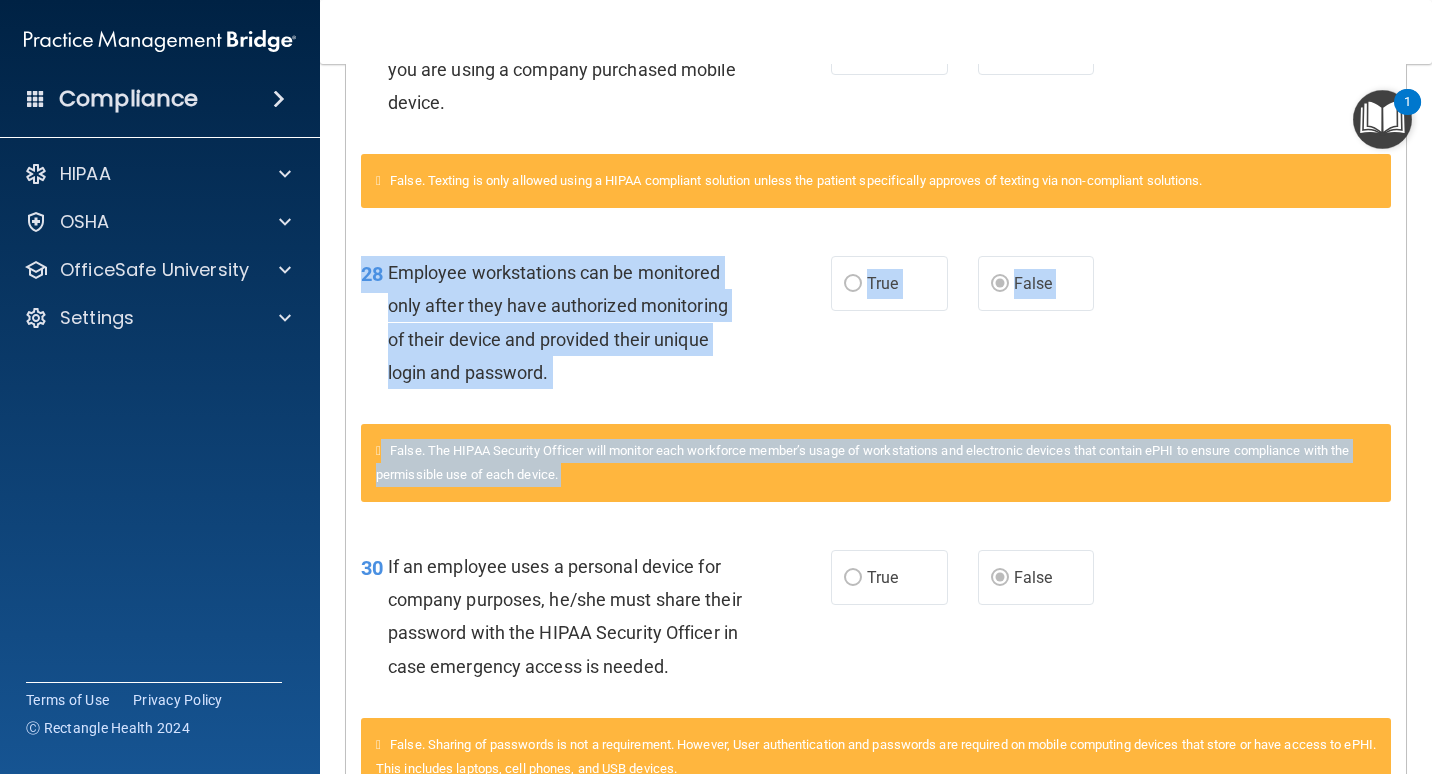 drag, startPoint x: 1416, startPoint y: 629, endPoint x: 1435, endPoint y: 188, distance: 441.40912 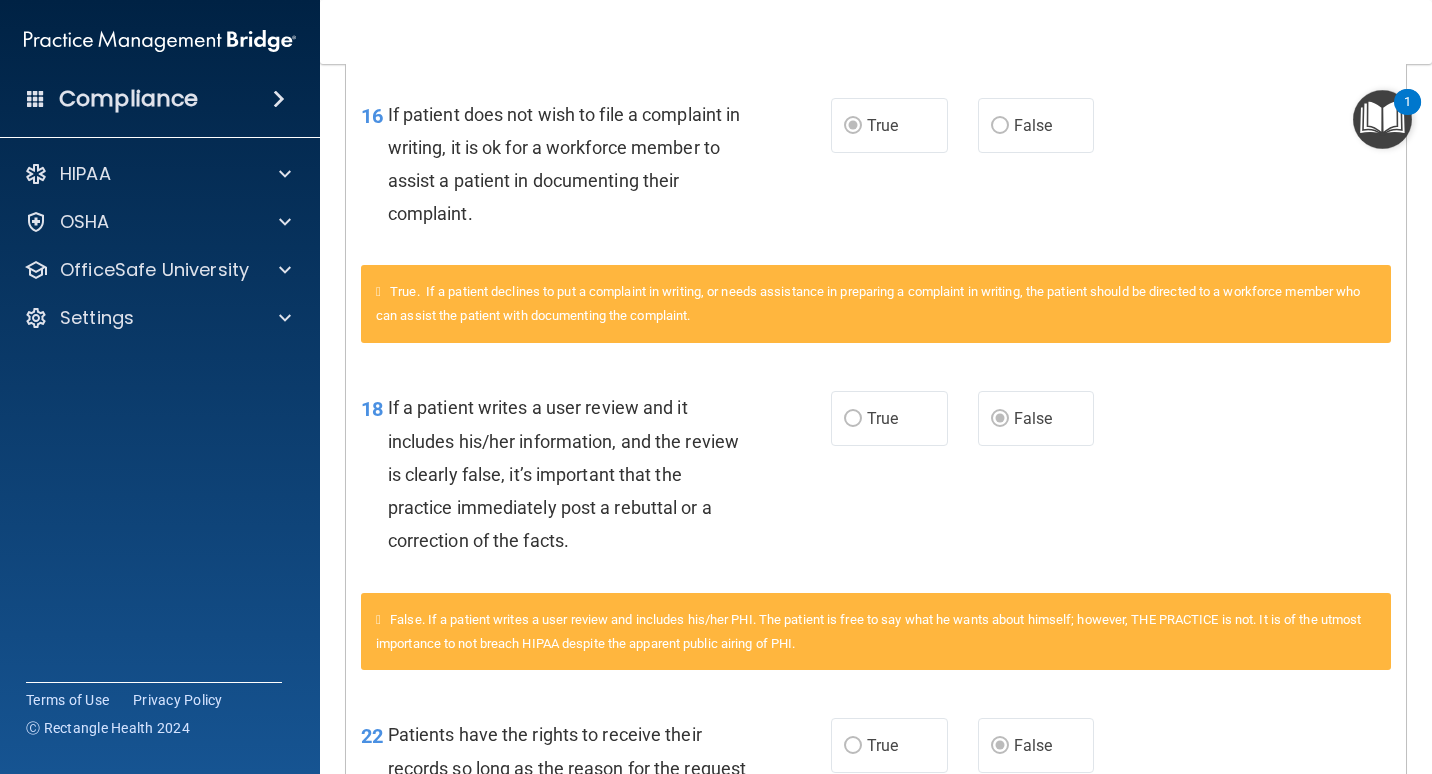 scroll, scrollTop: 0, scrollLeft: 0, axis: both 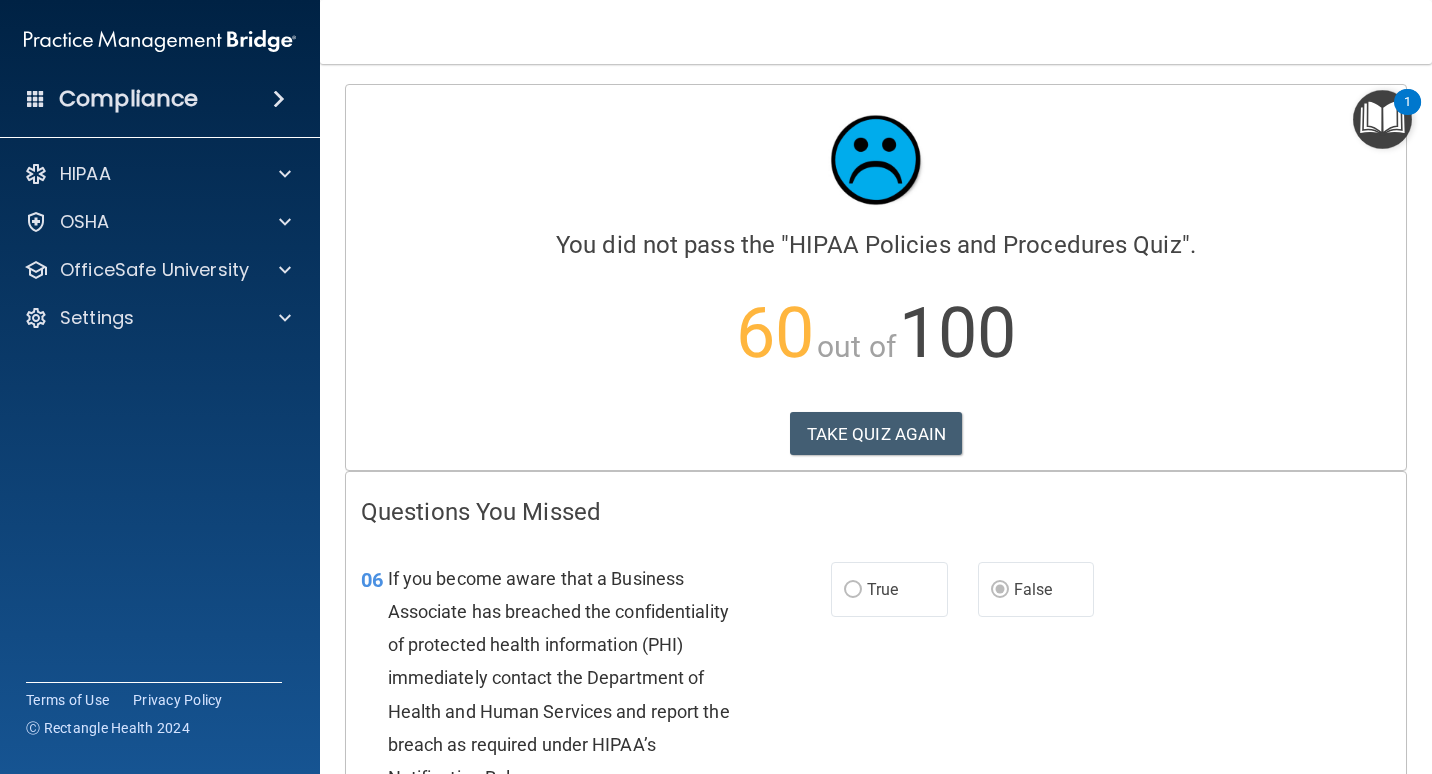 click on "Calculating your score....                      You did not pass the " HIPAA Policies and Procedures Quiz ".        60     out of     100         TAKE QUIZ AGAIN" at bounding box center (876, 277) 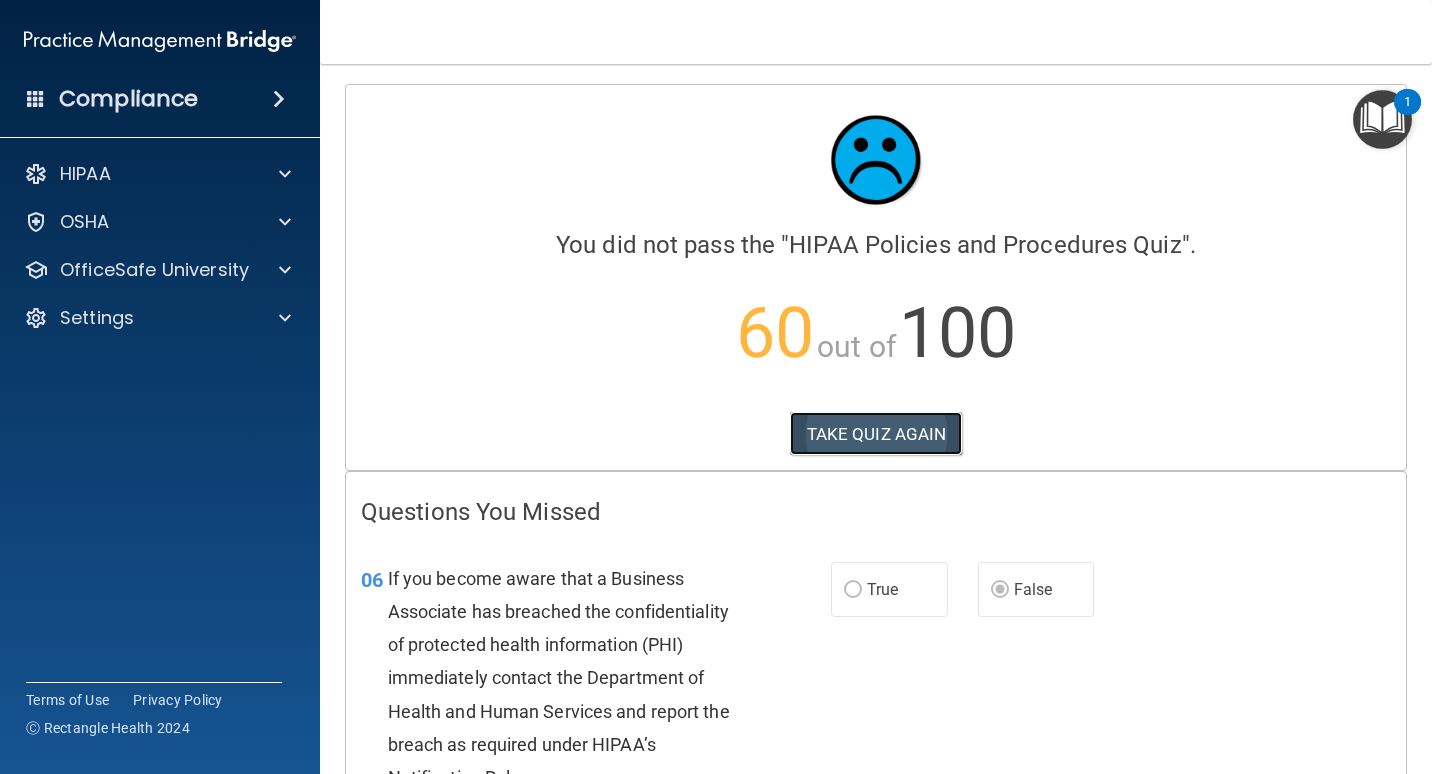 click on "TAKE QUIZ AGAIN" at bounding box center [876, 434] 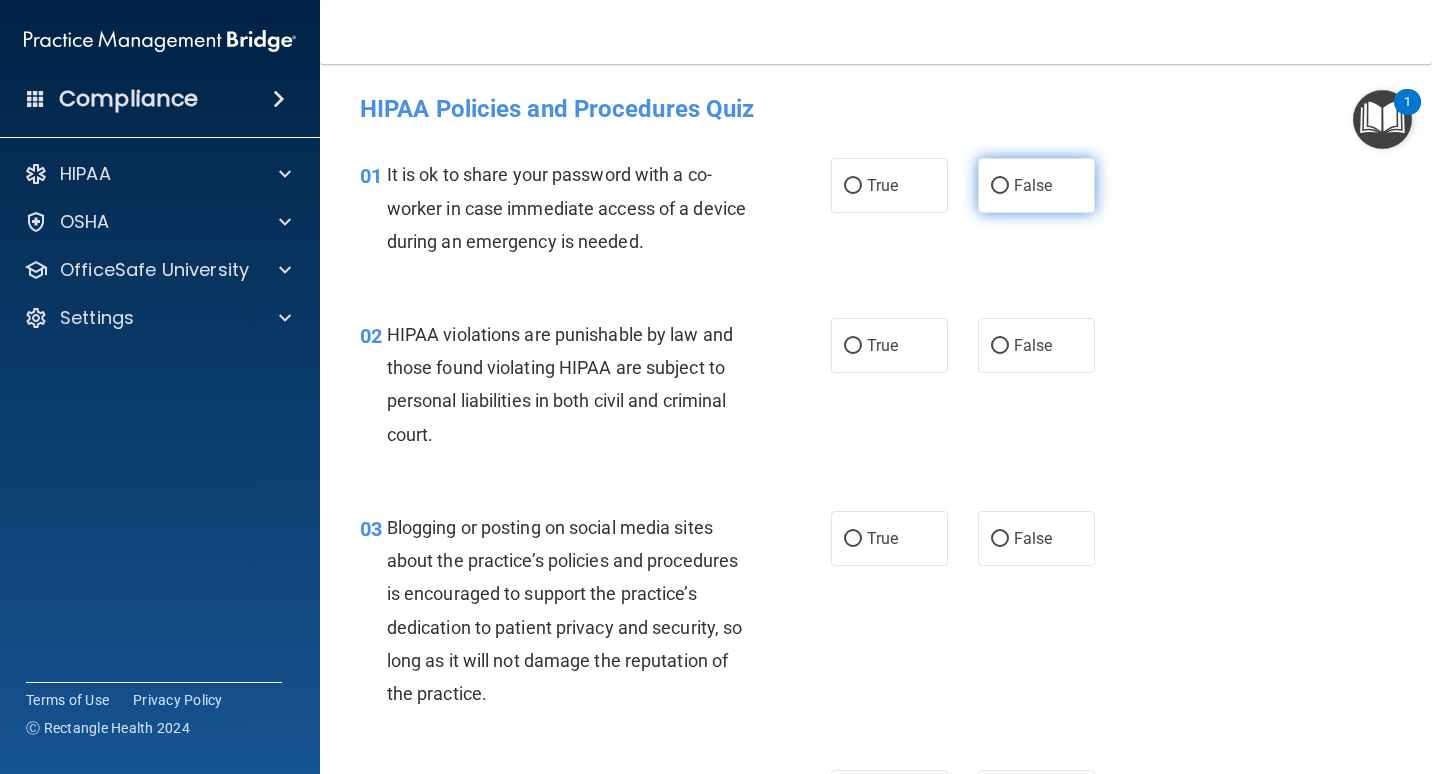 click on "False" at bounding box center (1033, 185) 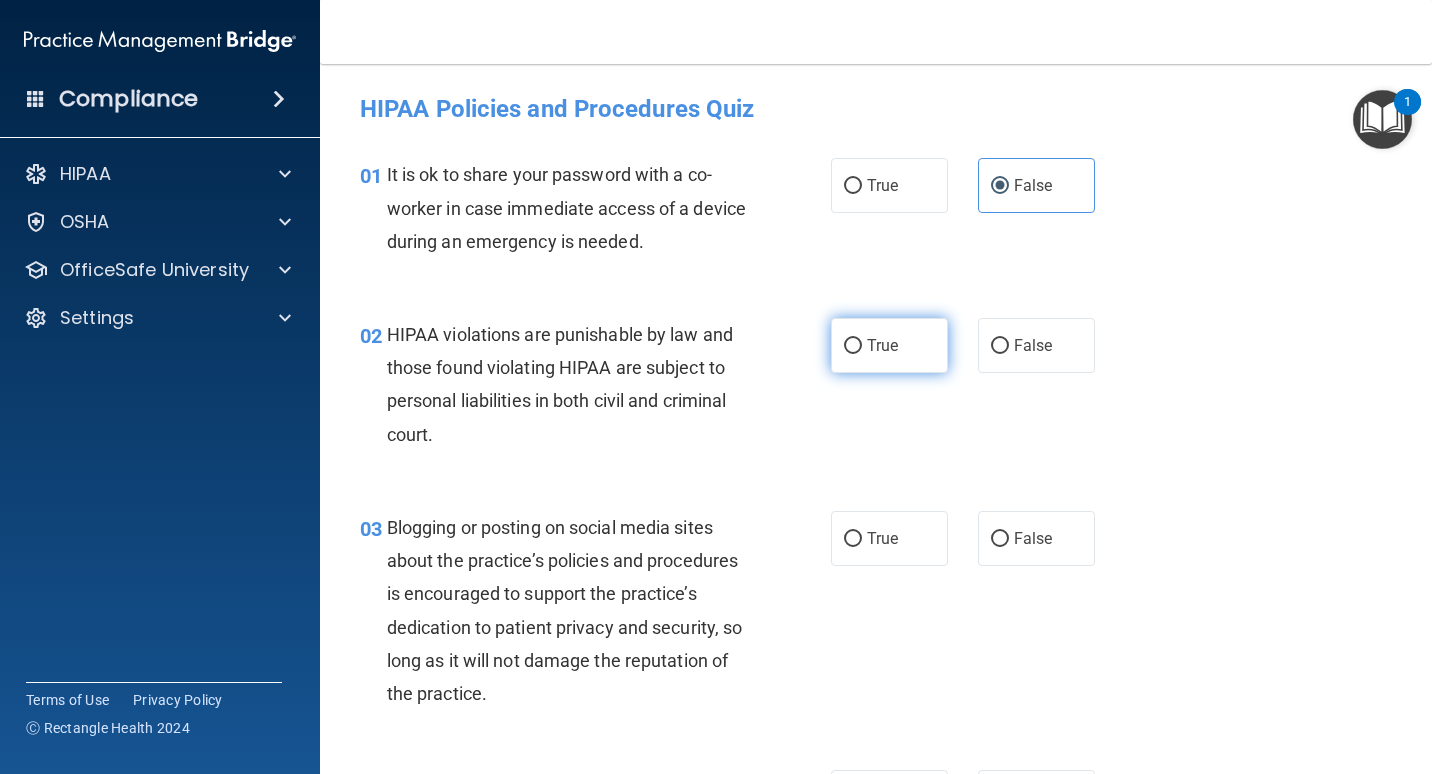 click on "True" at bounding box center (889, 345) 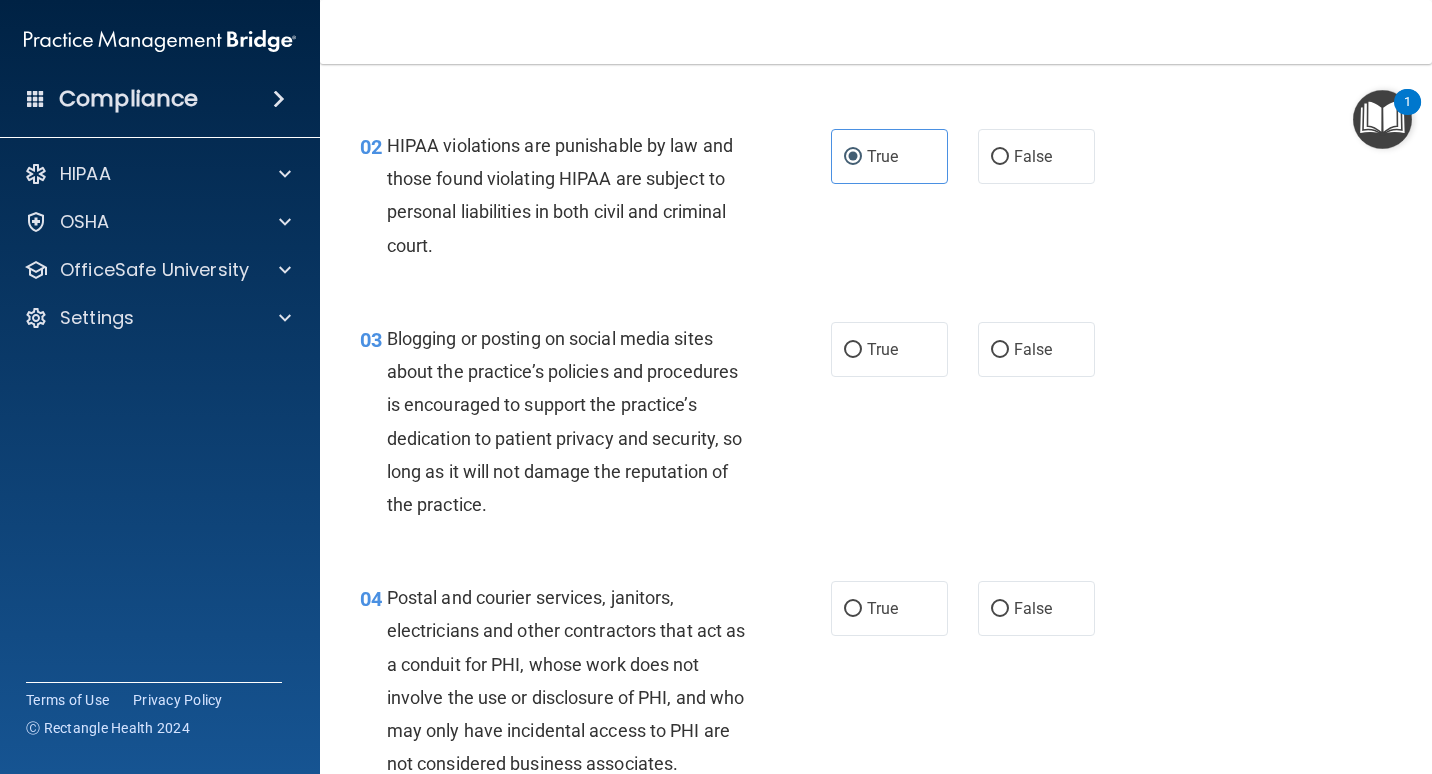 scroll, scrollTop: 200, scrollLeft: 0, axis: vertical 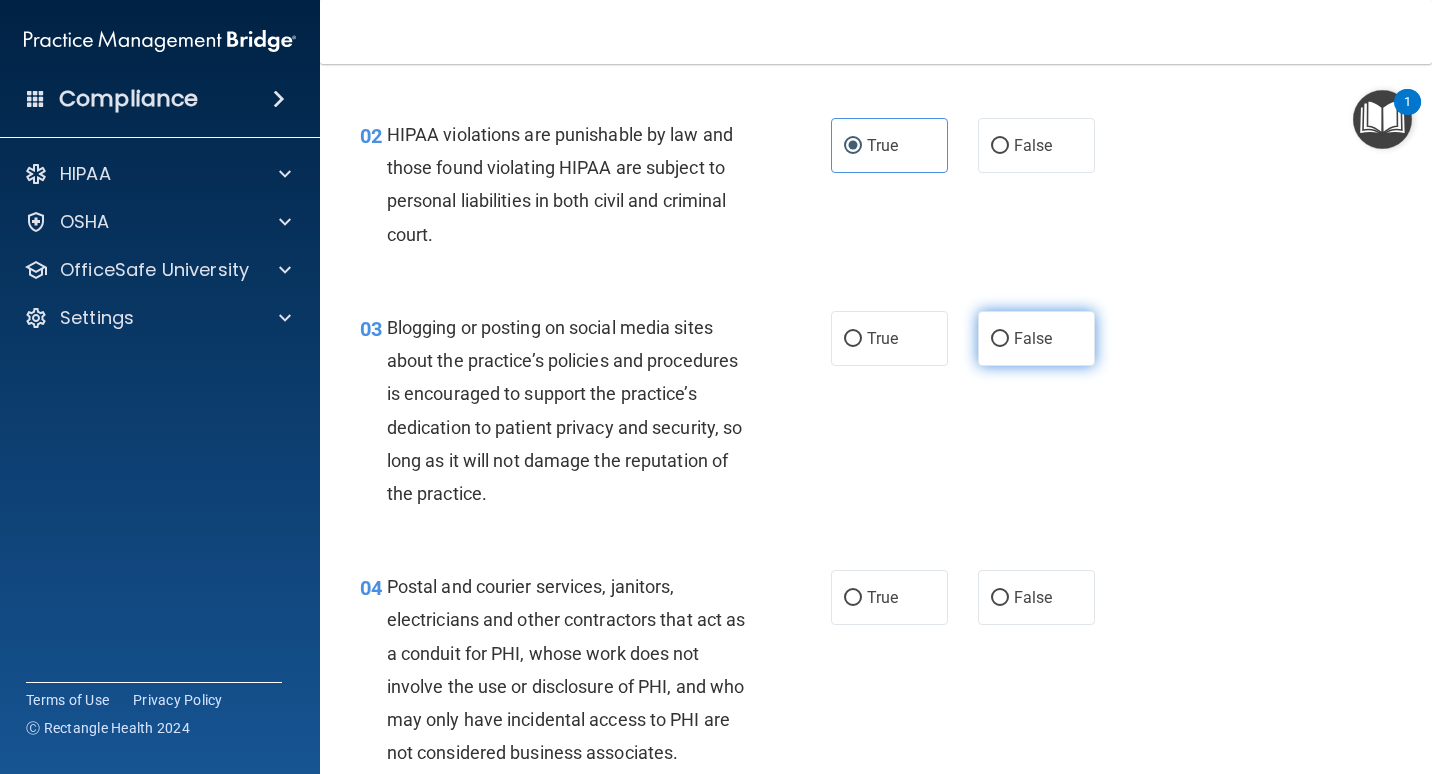 click on "False" at bounding box center (1036, 338) 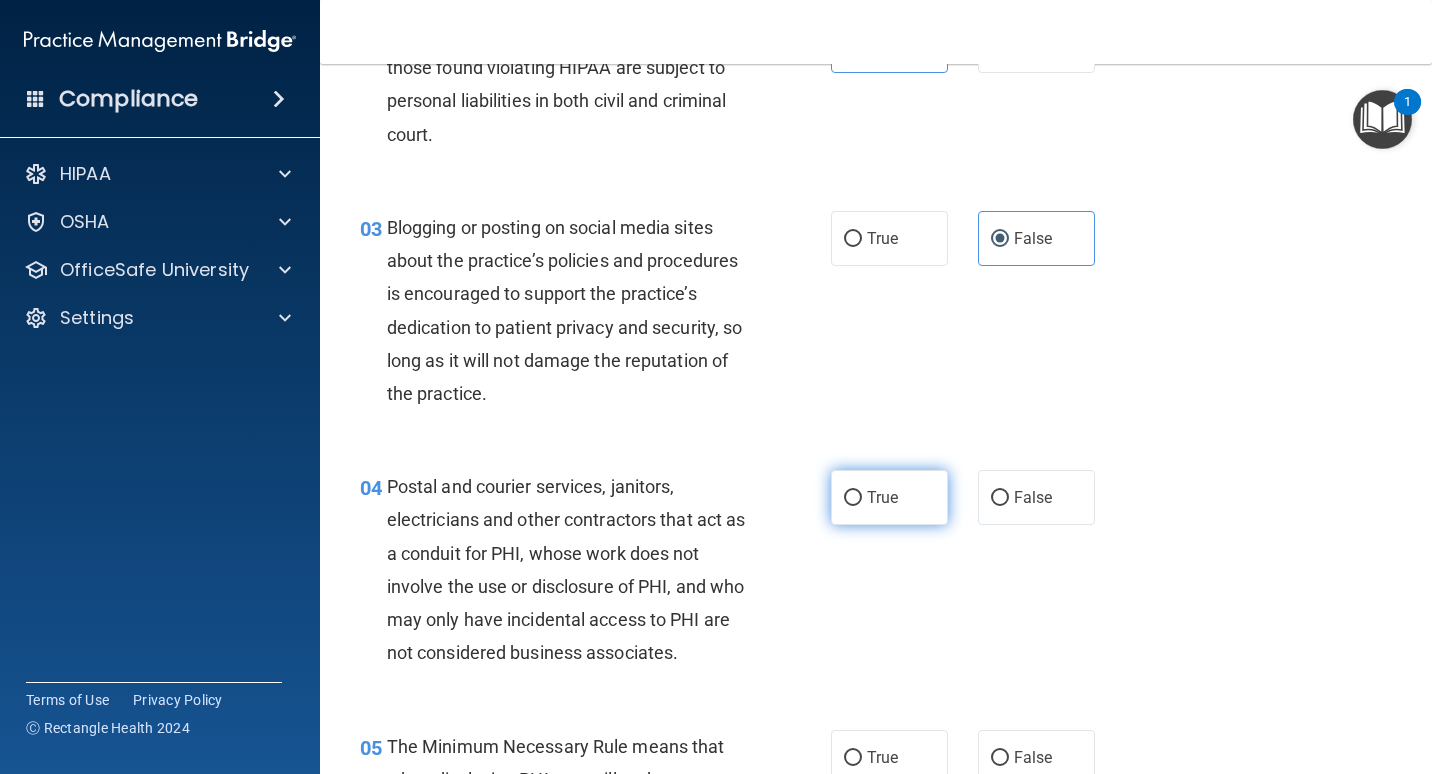 scroll, scrollTop: 400, scrollLeft: 0, axis: vertical 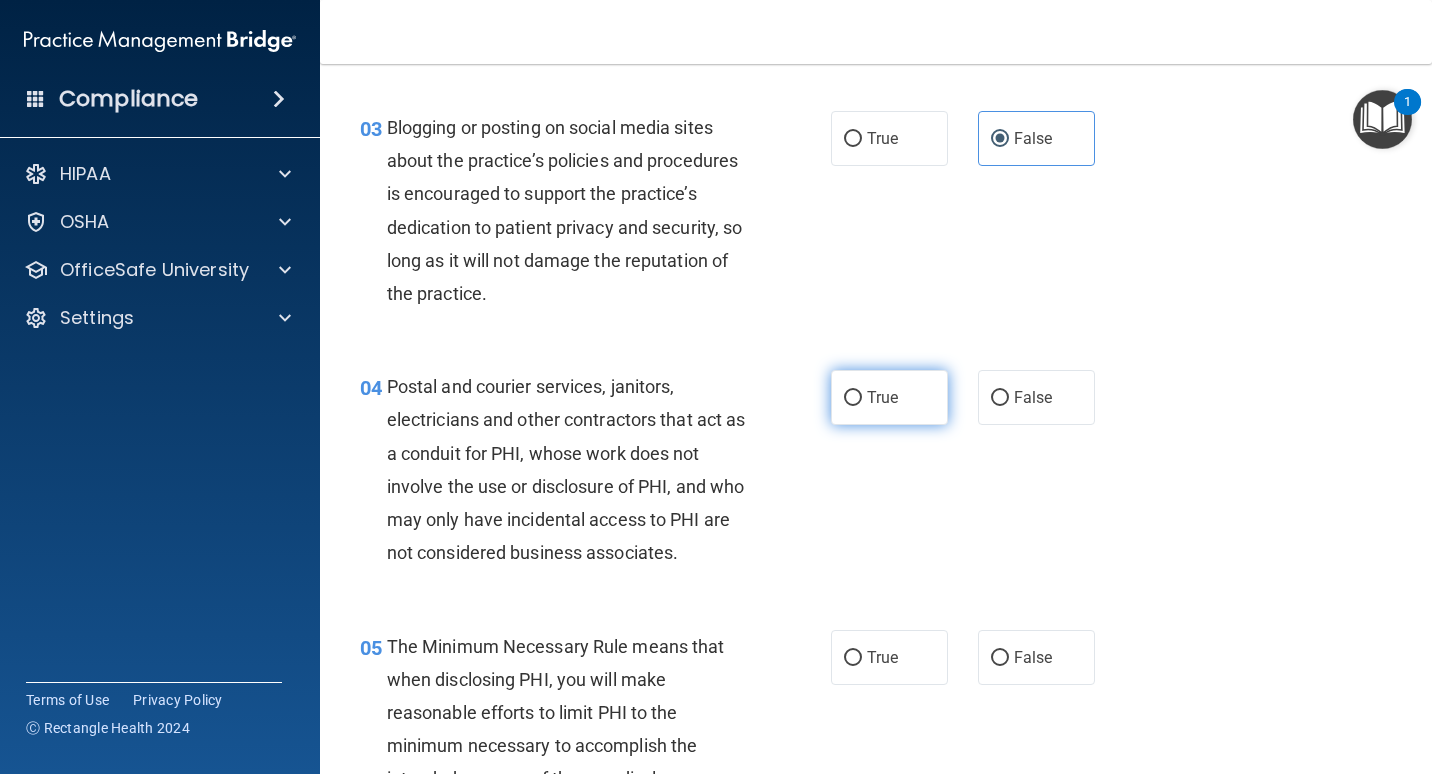 click on "True" at bounding box center (889, 397) 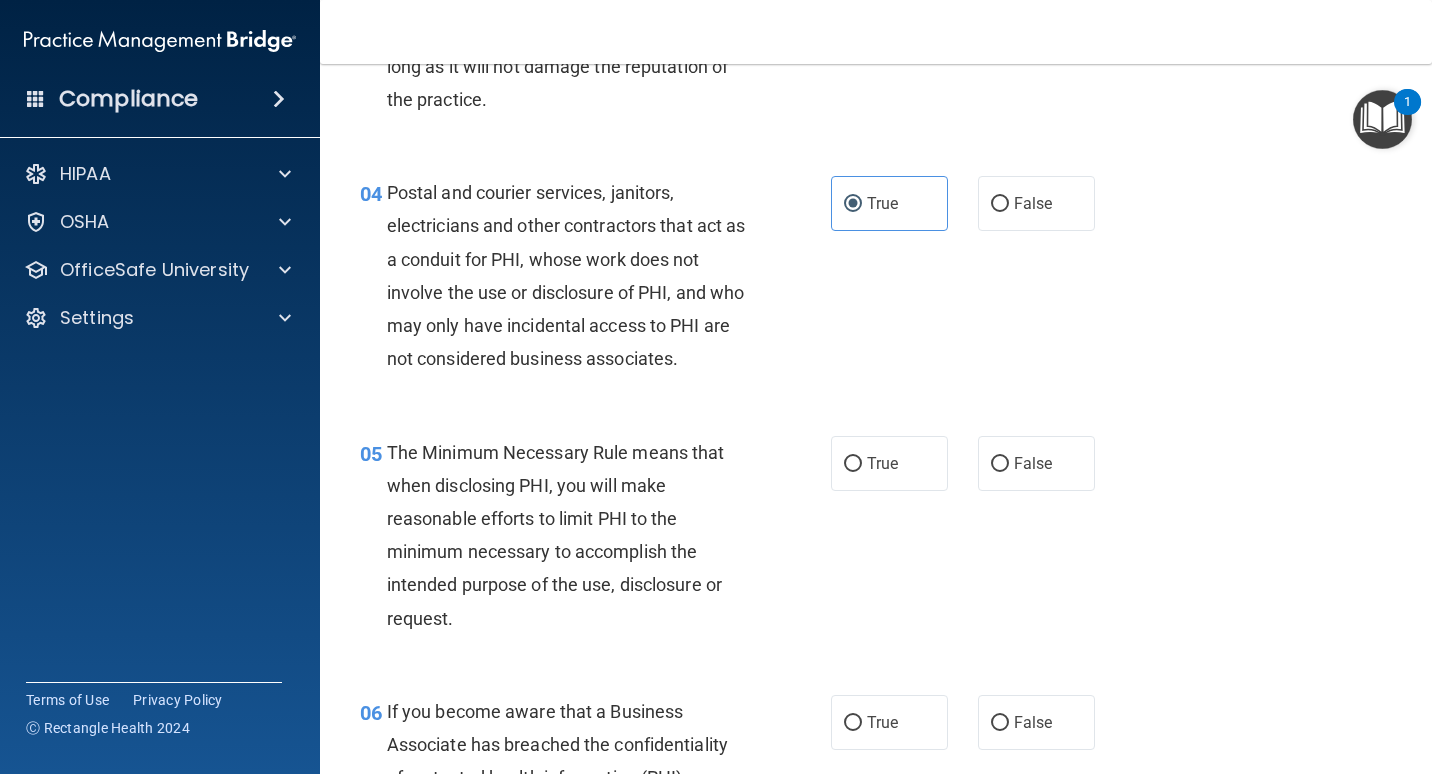 scroll, scrollTop: 600, scrollLeft: 0, axis: vertical 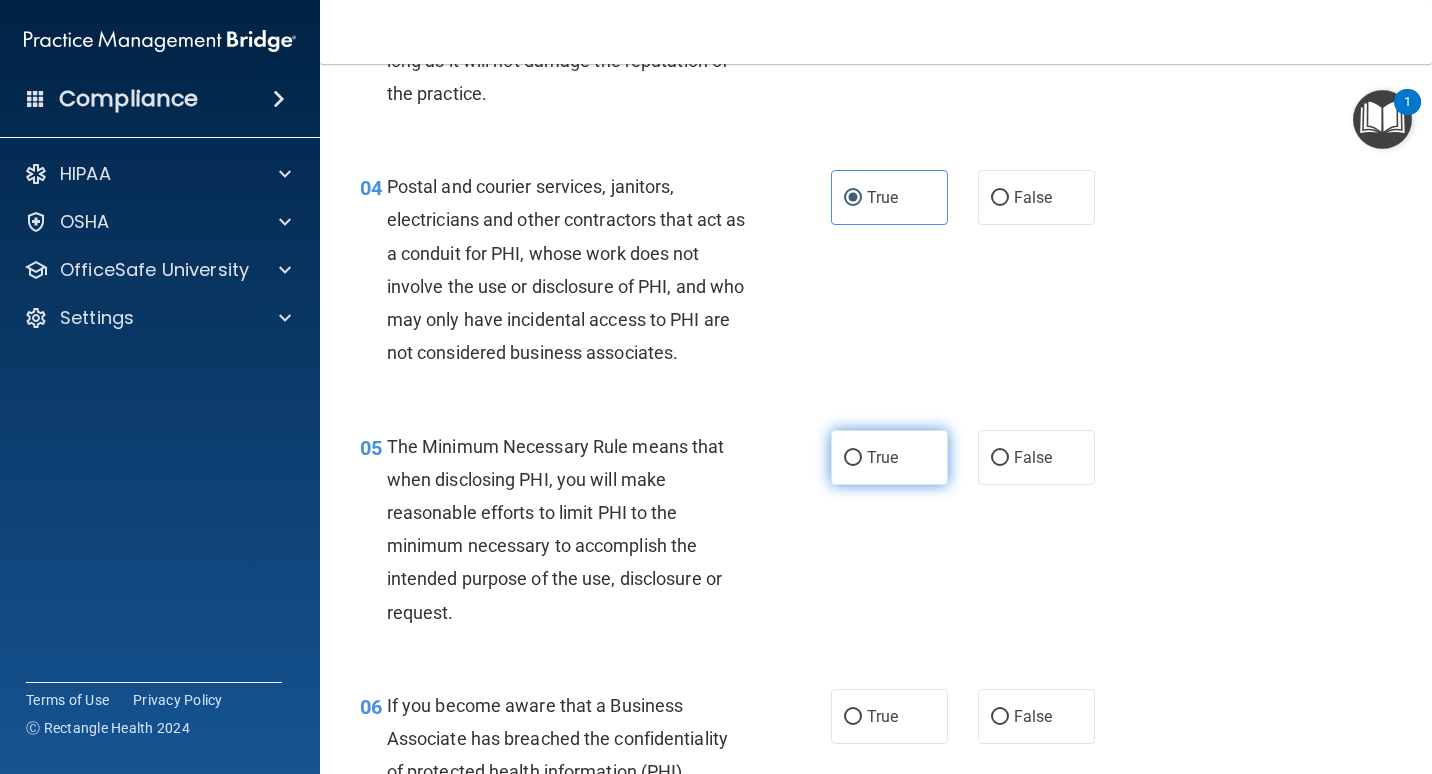 click on "True" at bounding box center [889, 457] 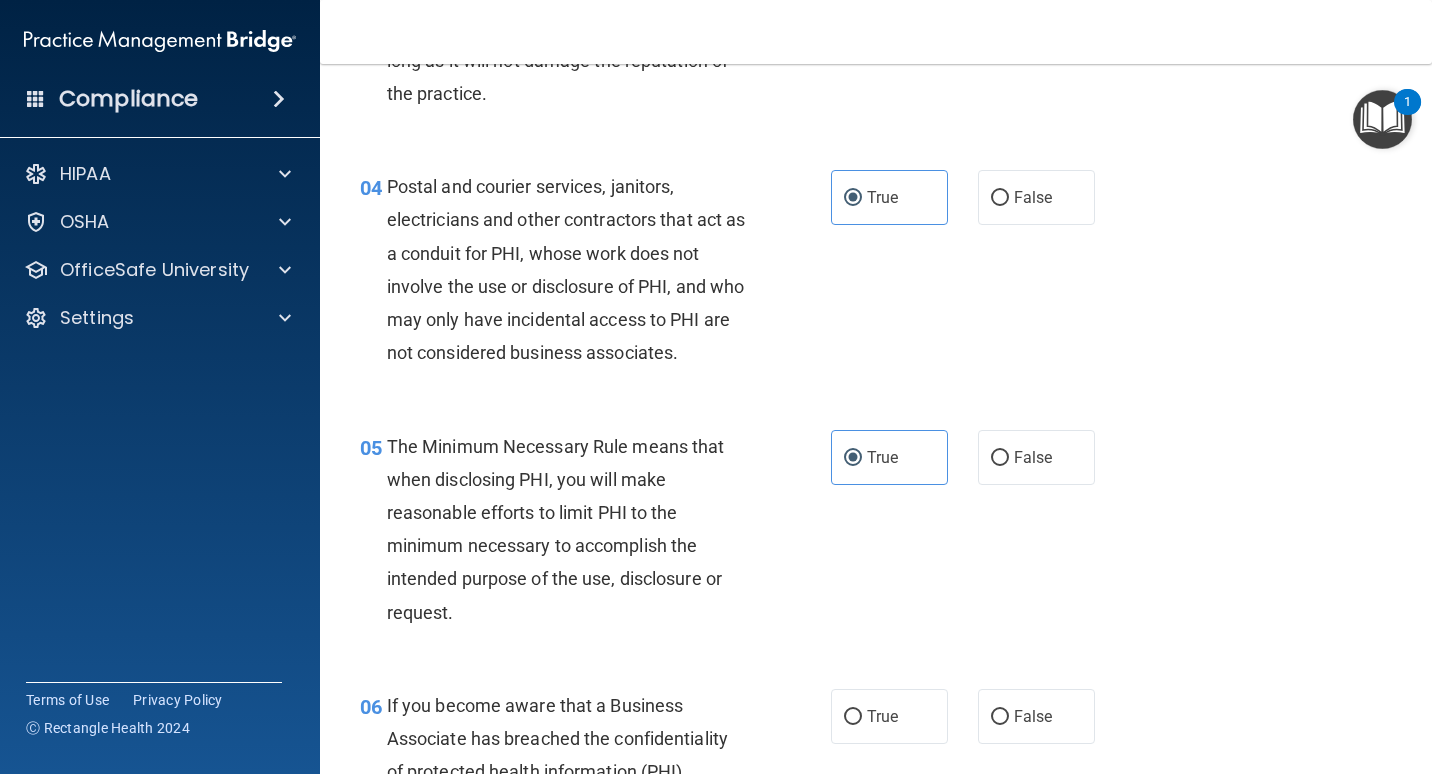 scroll, scrollTop: 700, scrollLeft: 0, axis: vertical 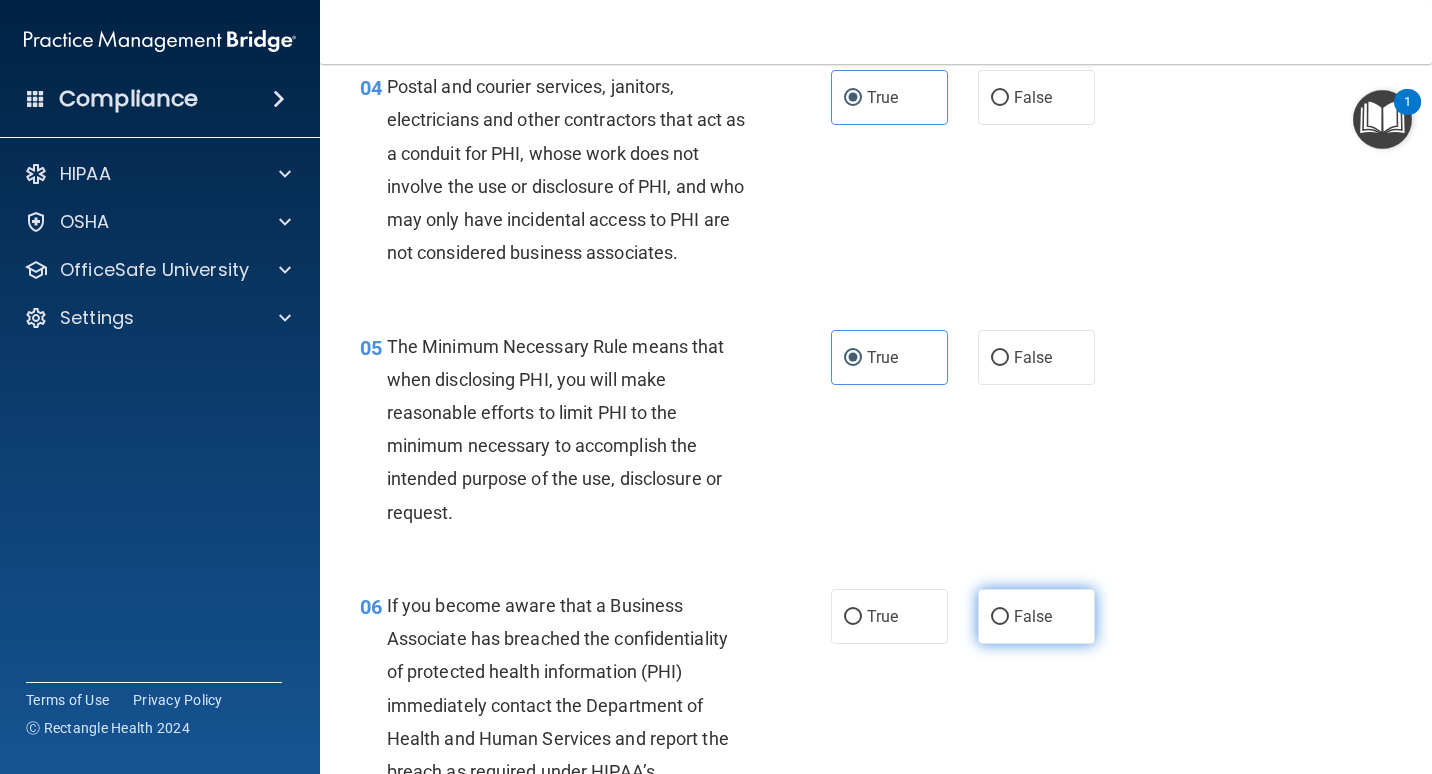 click on "False" at bounding box center (1036, 616) 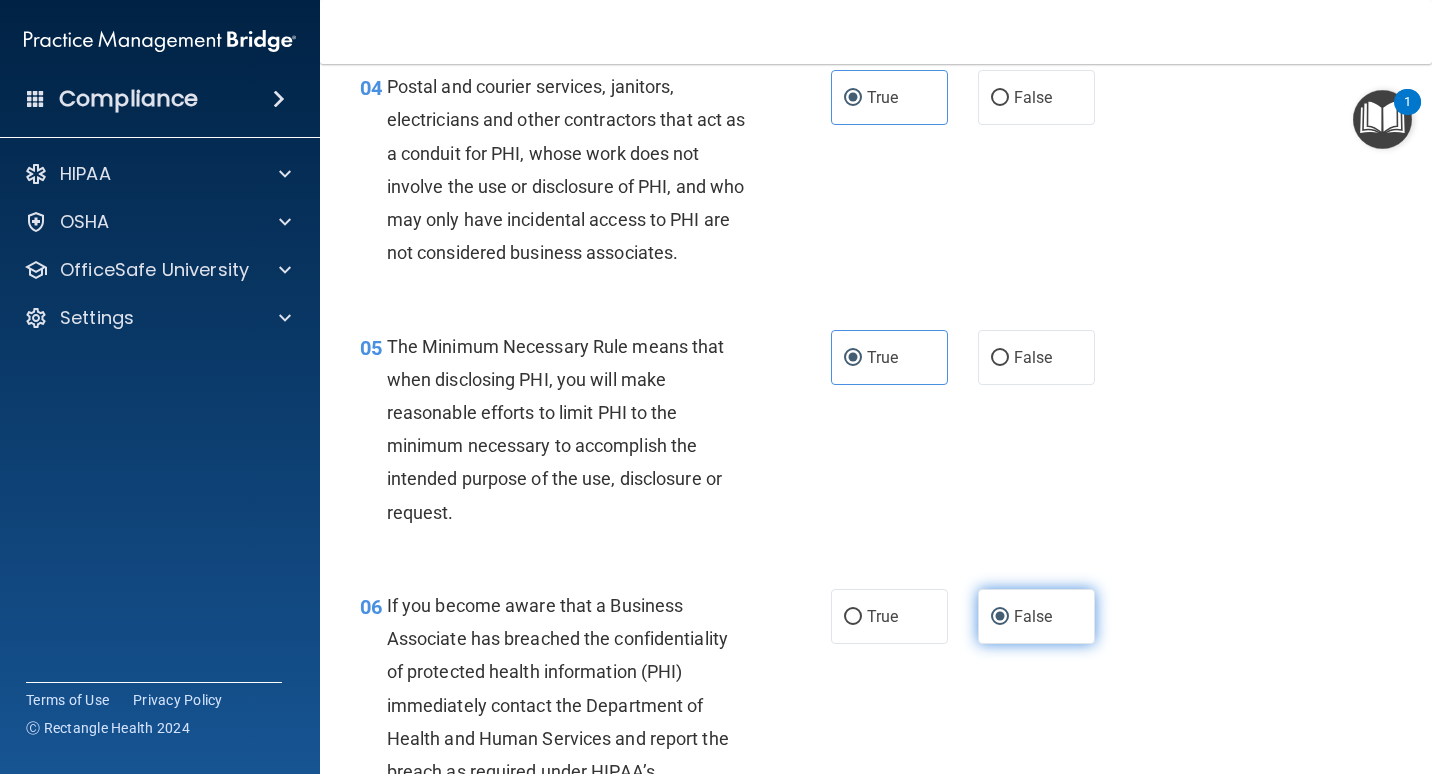 click on "False" at bounding box center [1036, 616] 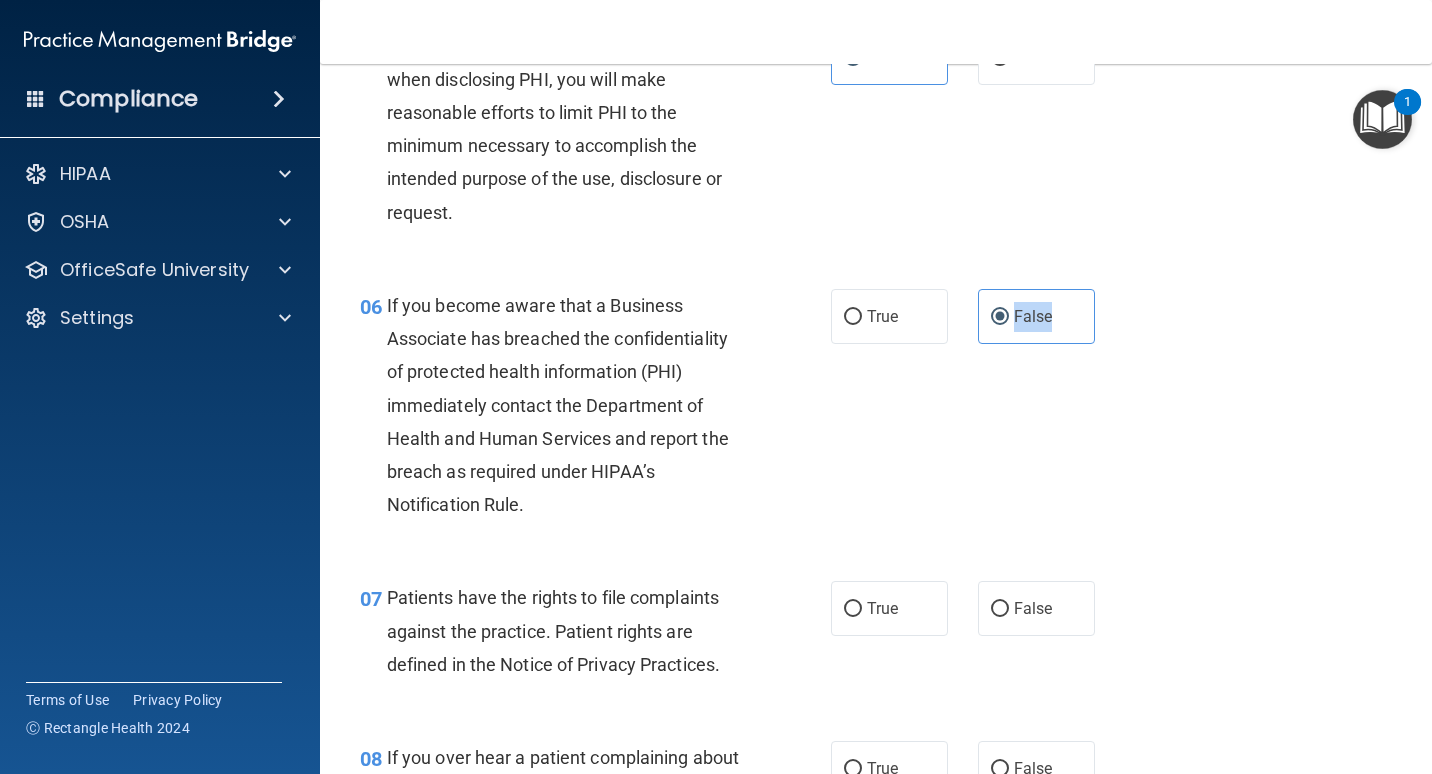 scroll, scrollTop: 1100, scrollLeft: 0, axis: vertical 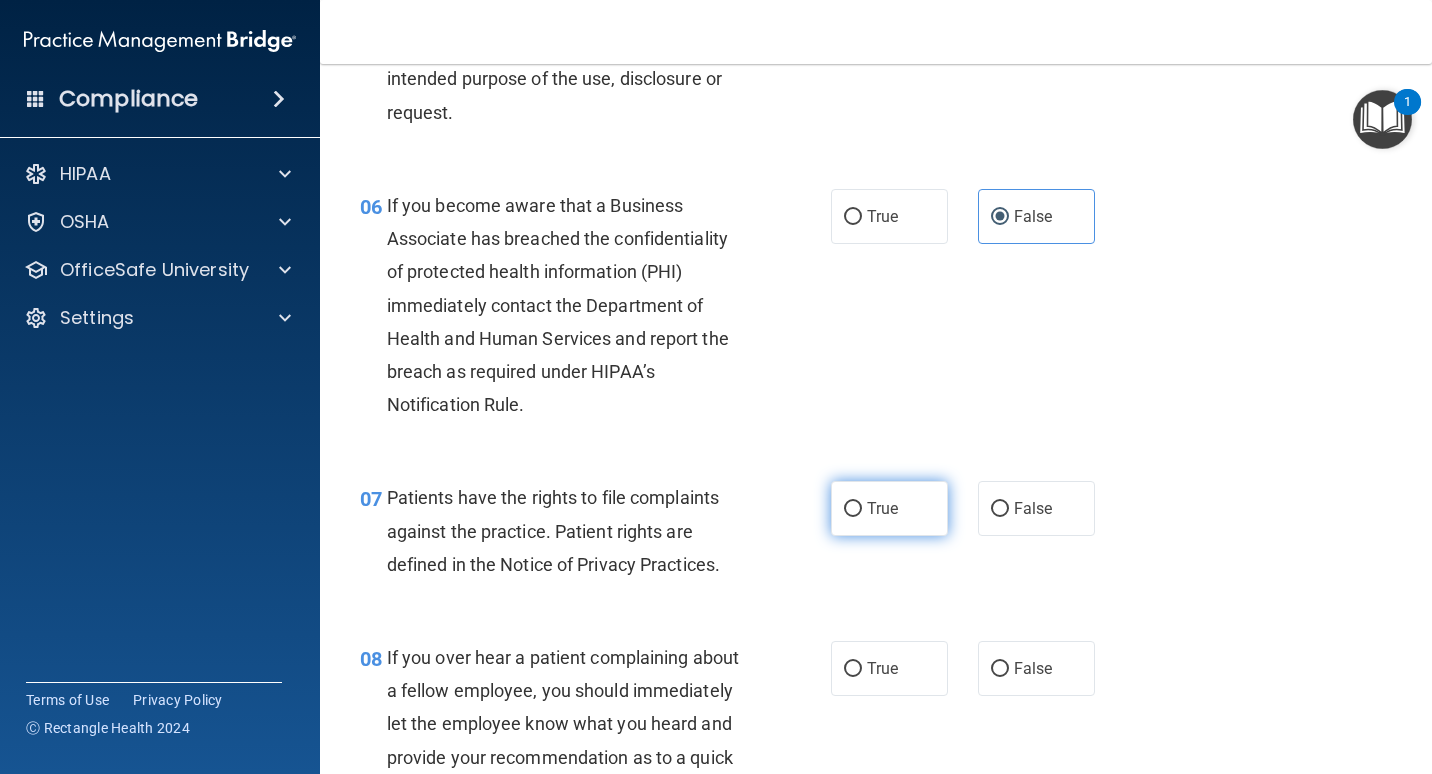 click on "True" at bounding box center (889, 508) 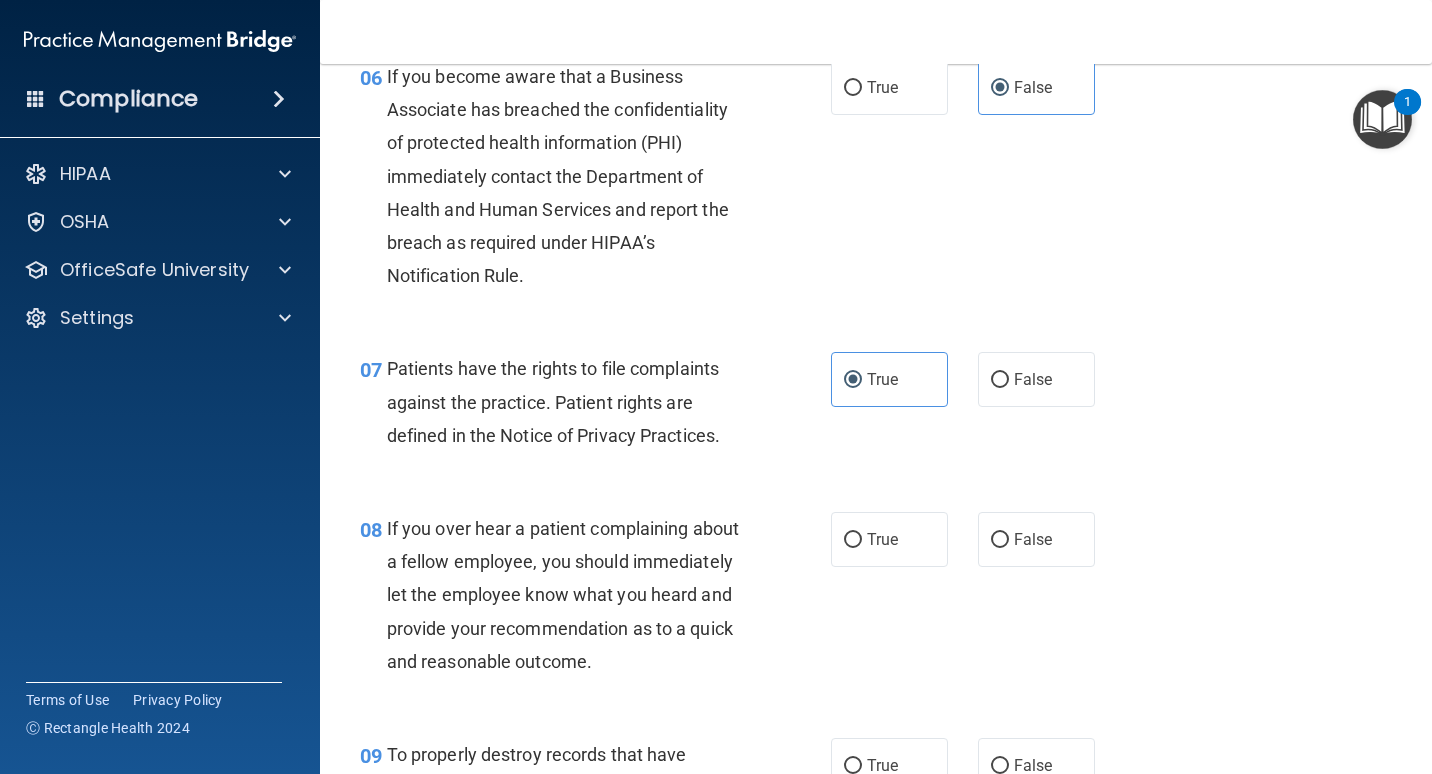 scroll, scrollTop: 1300, scrollLeft: 0, axis: vertical 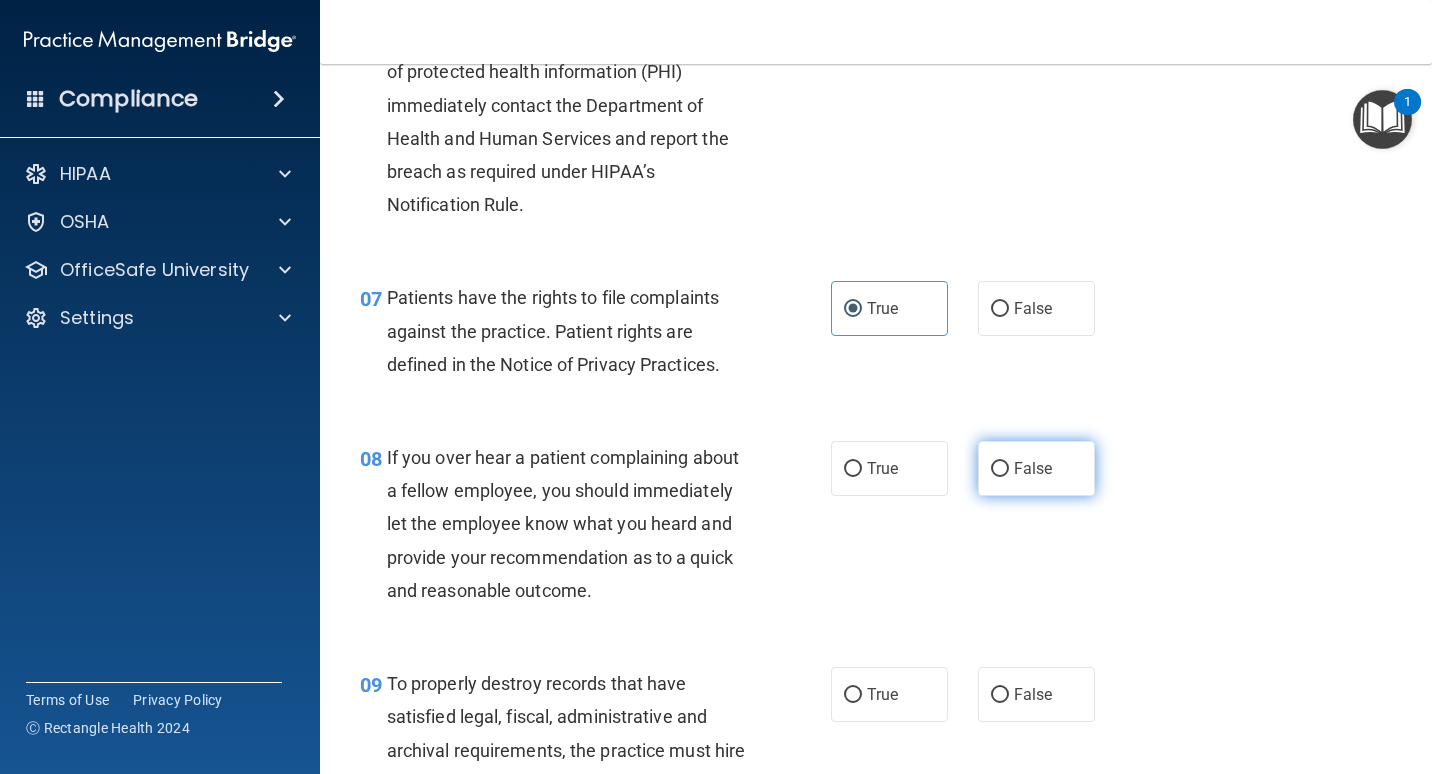 click on "False" at bounding box center (1036, 468) 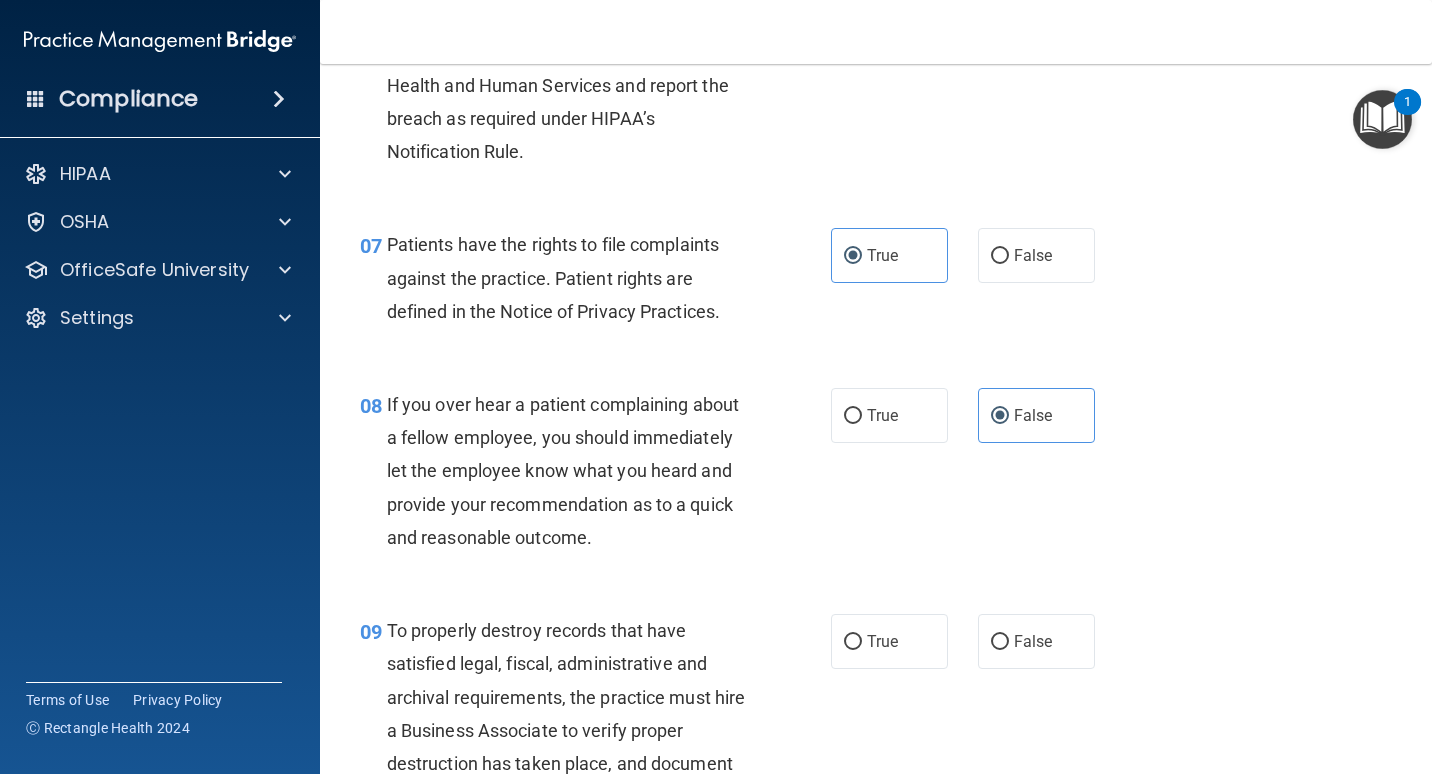 scroll, scrollTop: 1500, scrollLeft: 0, axis: vertical 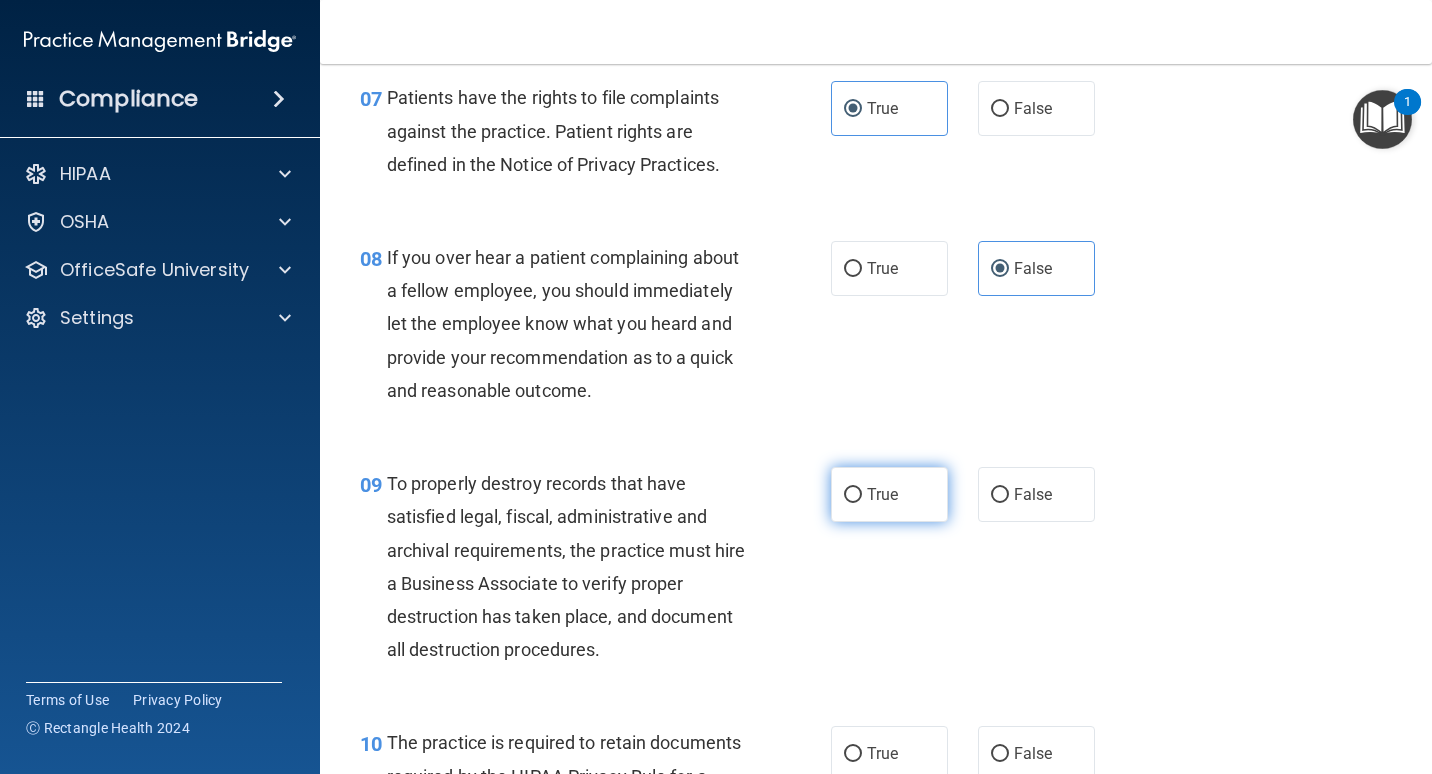 click on "True" at bounding box center (853, 495) 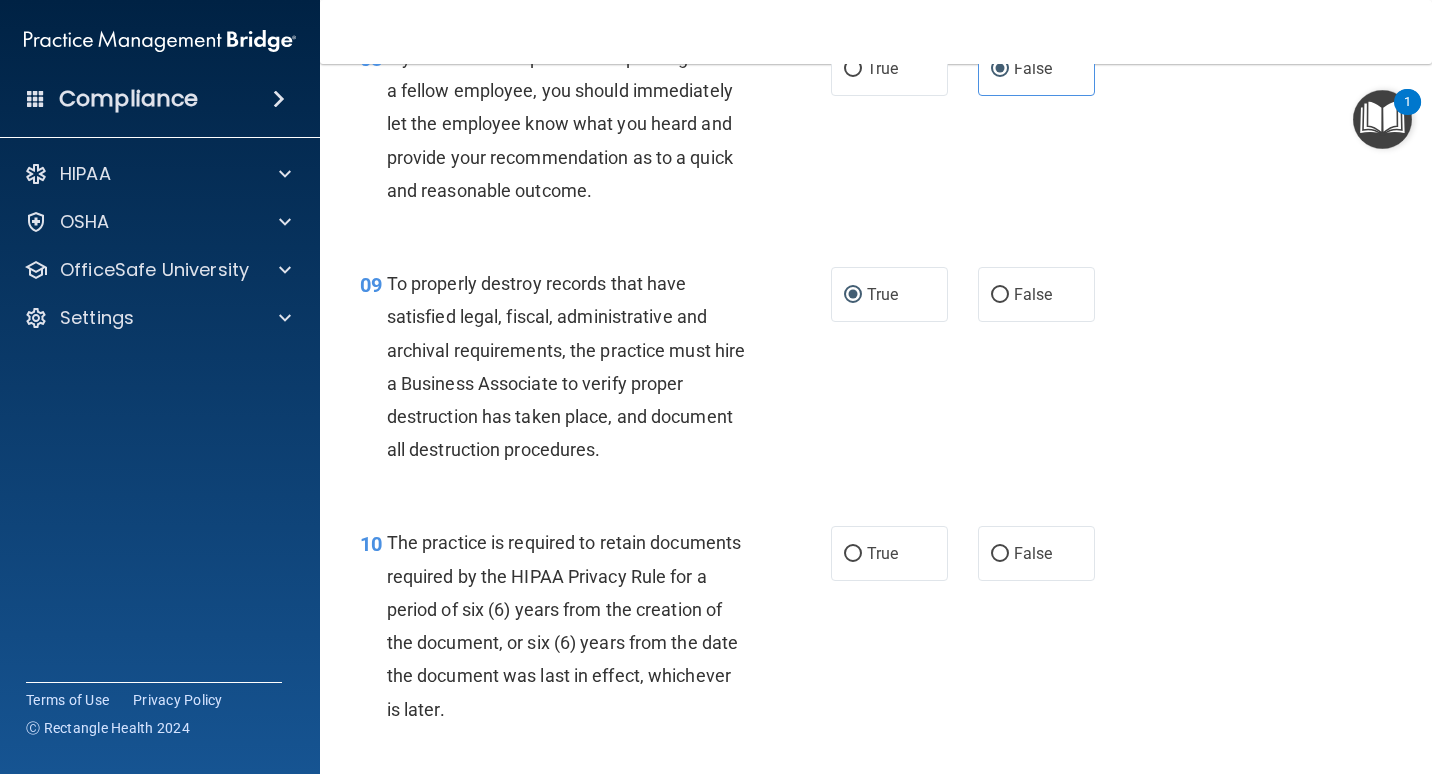 scroll, scrollTop: 1800, scrollLeft: 0, axis: vertical 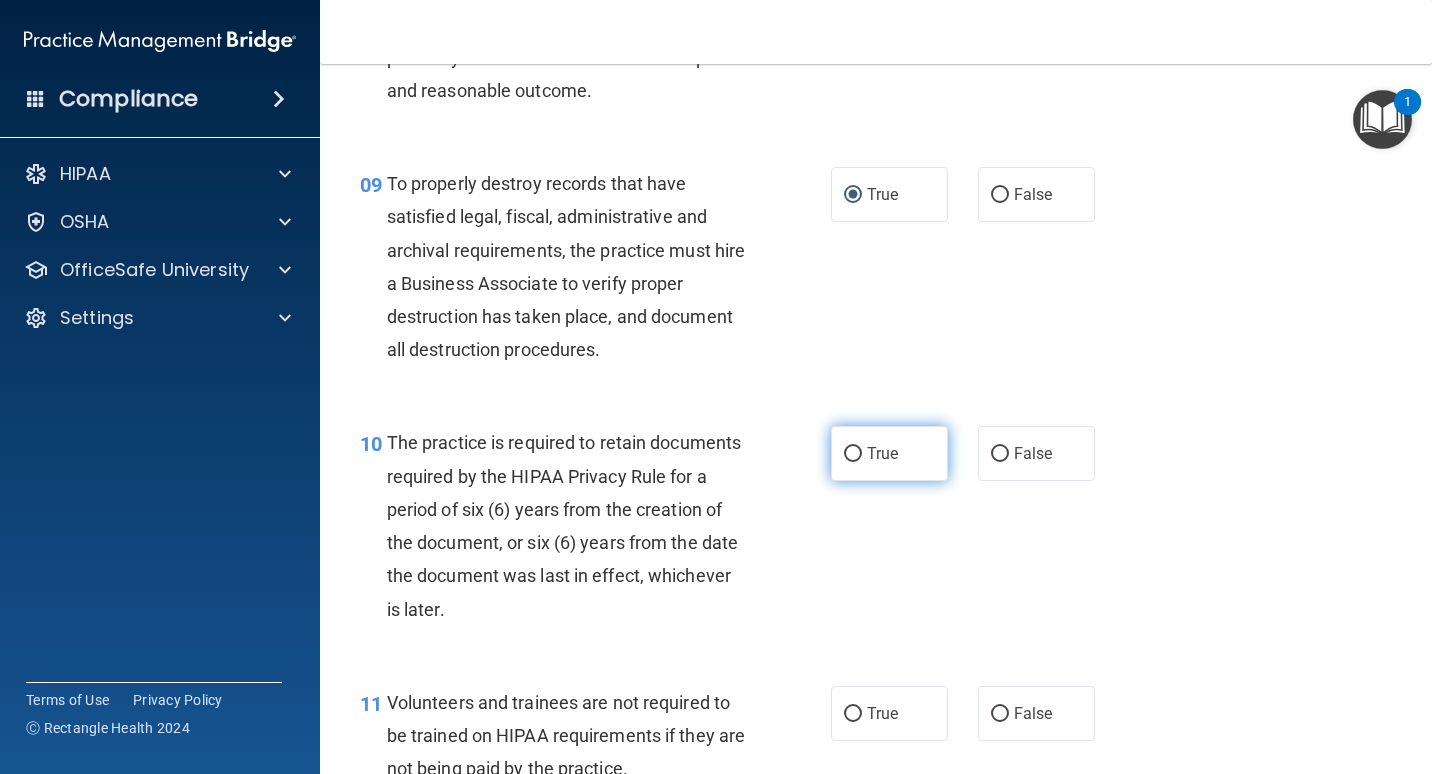 click on "True" at bounding box center [889, 453] 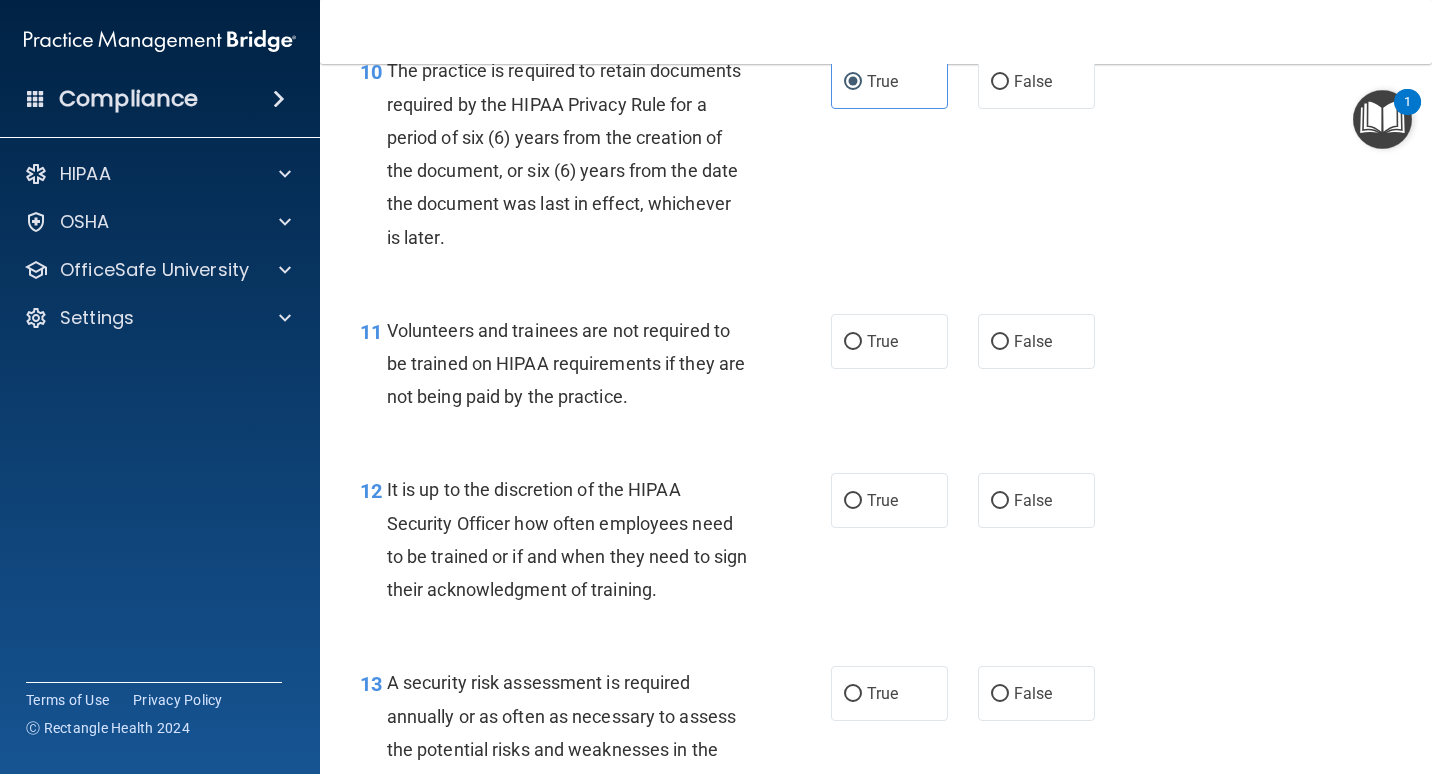scroll, scrollTop: 2200, scrollLeft: 0, axis: vertical 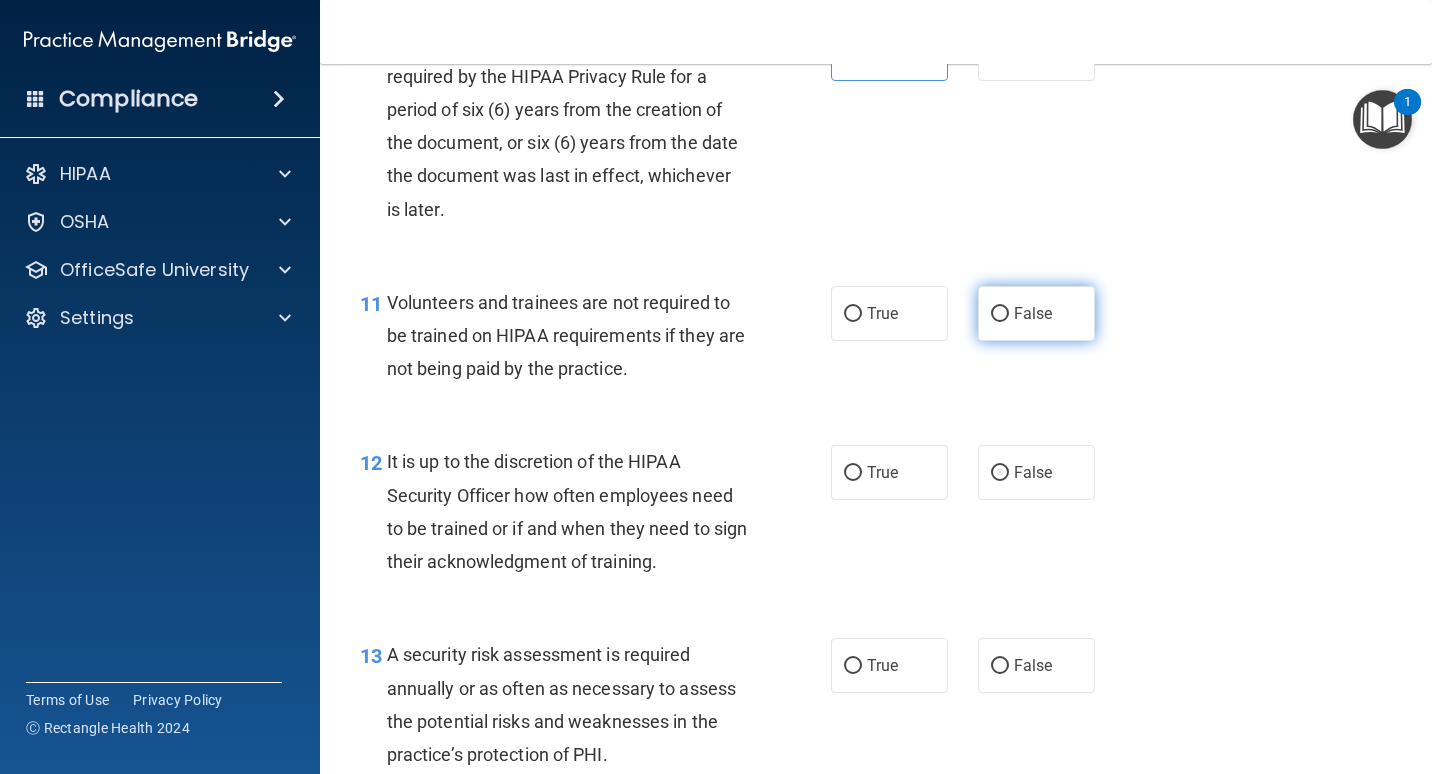 click on "False" at bounding box center (1036, 313) 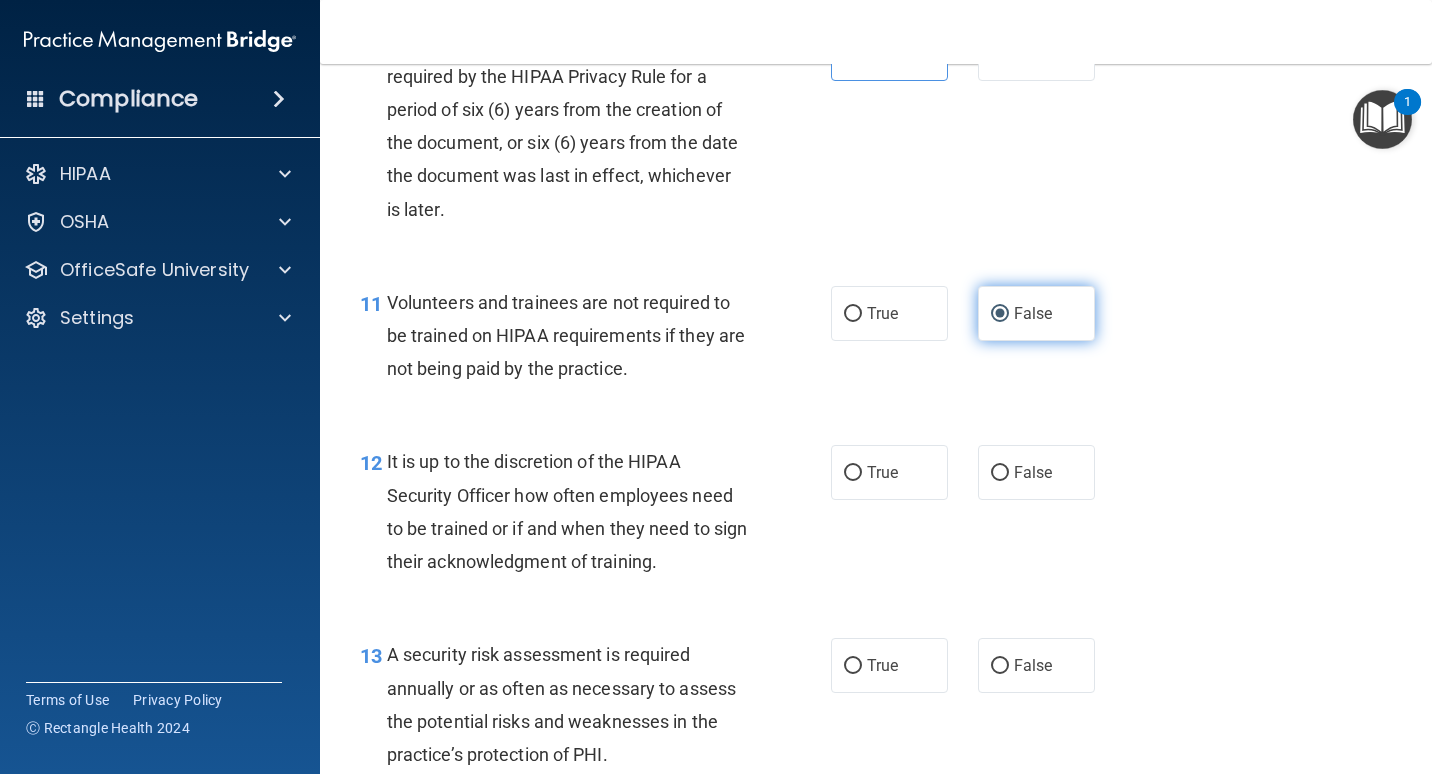 click on "False" at bounding box center [1036, 313] 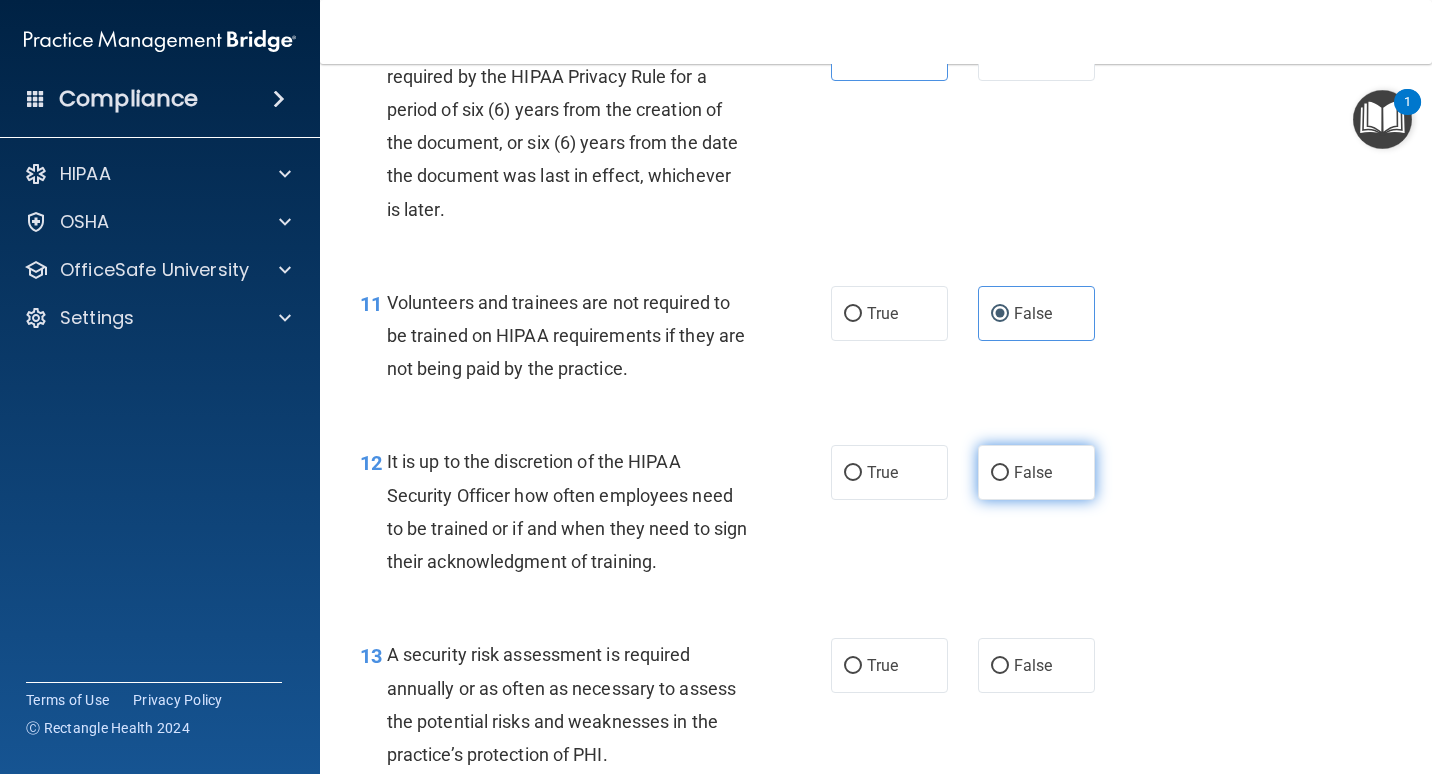 click on "False" at bounding box center [1000, 473] 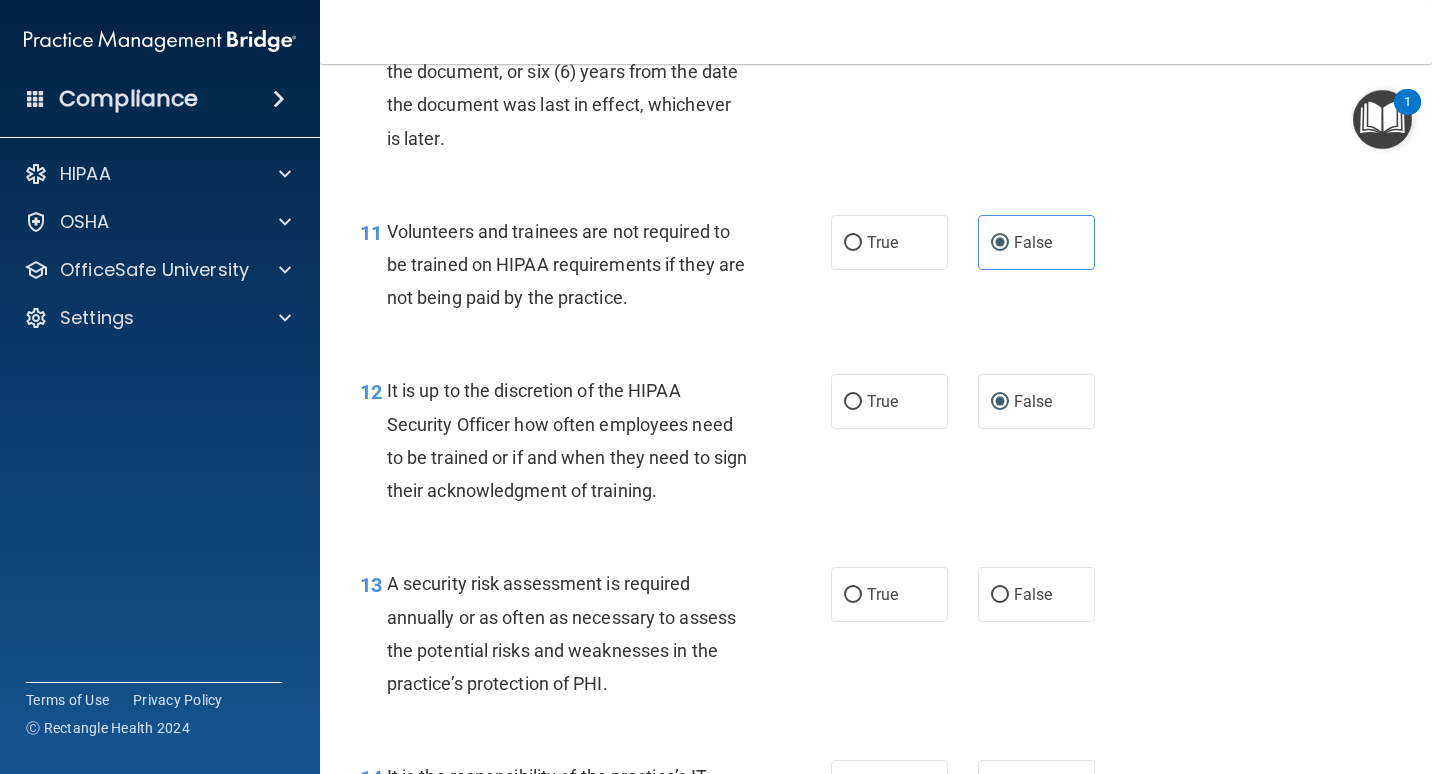 scroll, scrollTop: 2300, scrollLeft: 0, axis: vertical 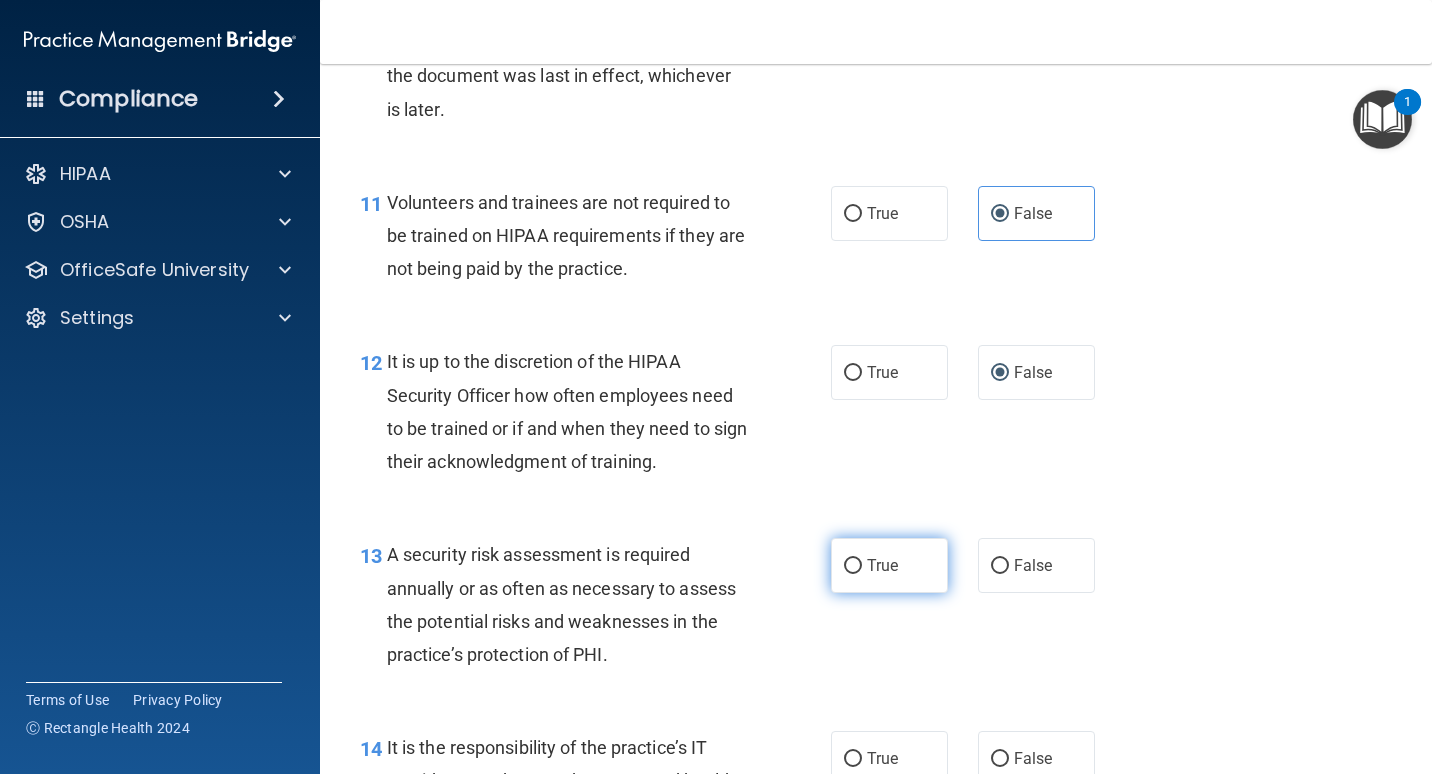 click on "True" at bounding box center [882, 565] 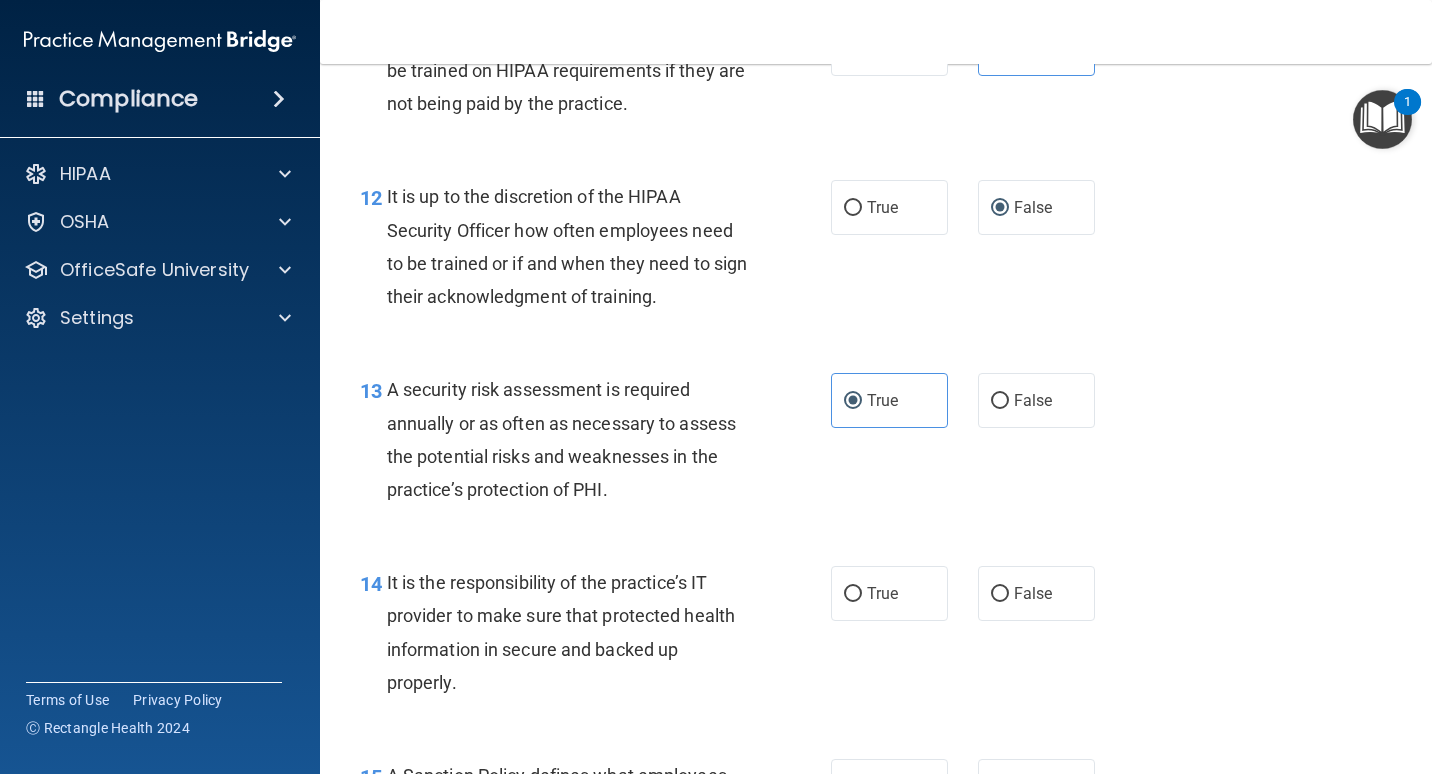 scroll, scrollTop: 2500, scrollLeft: 0, axis: vertical 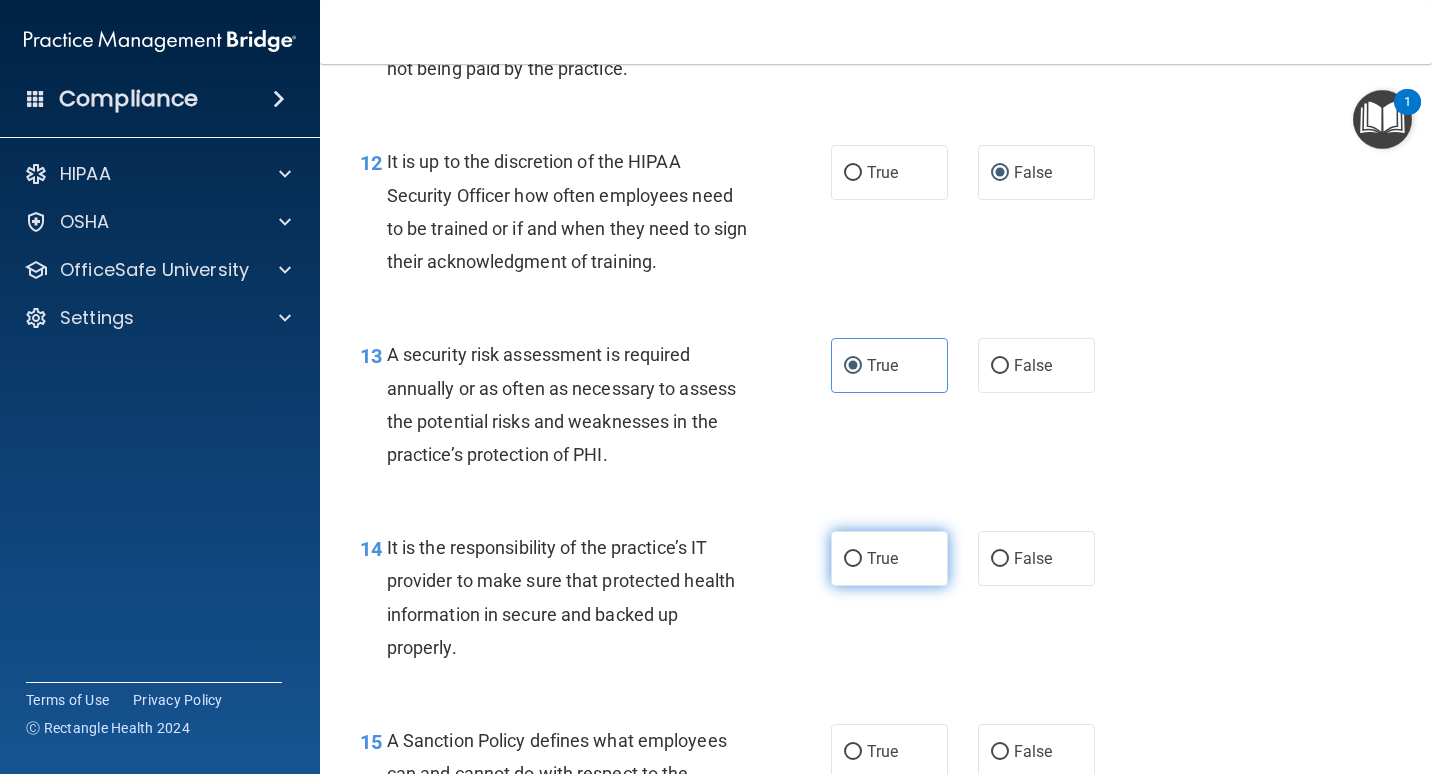 click on "True" at bounding box center (889, 558) 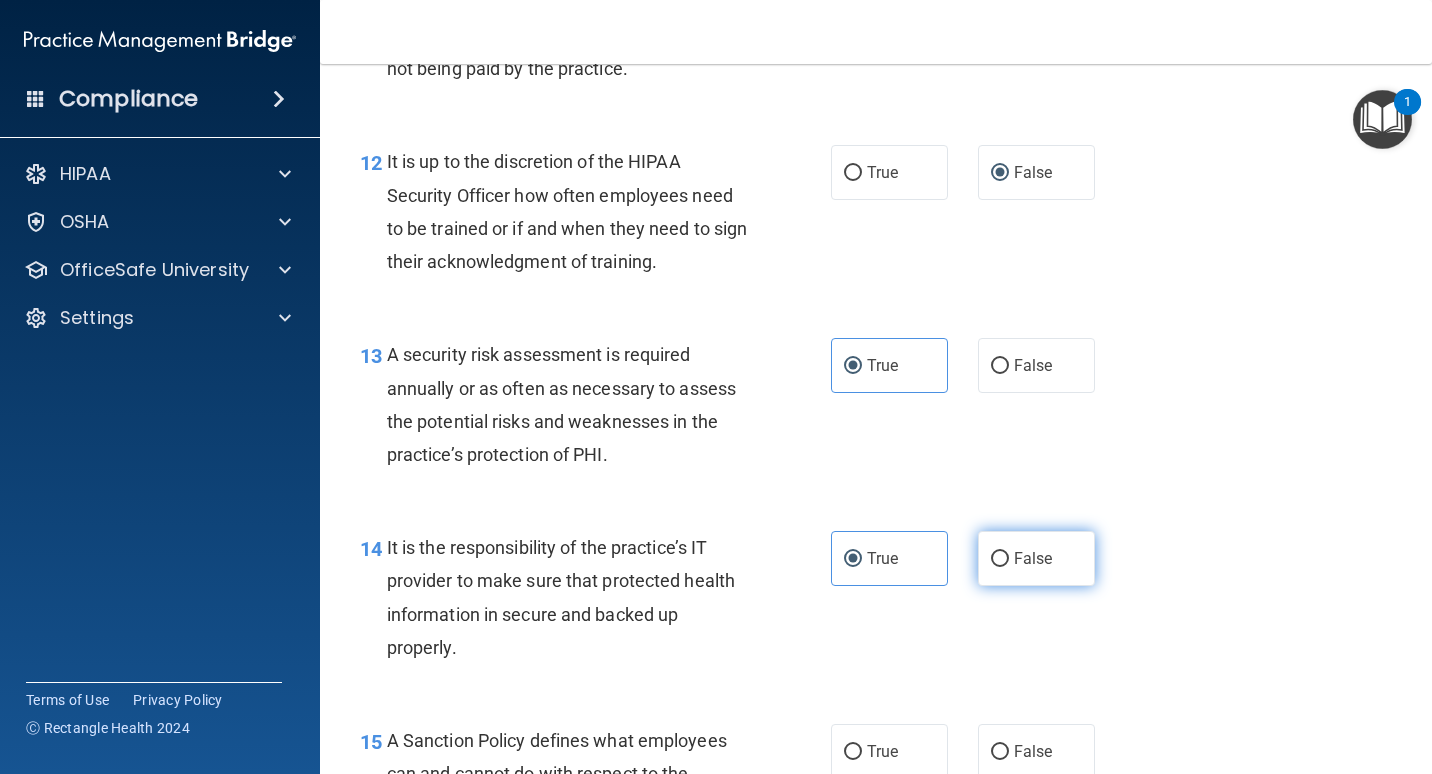 click on "False" at bounding box center (1036, 558) 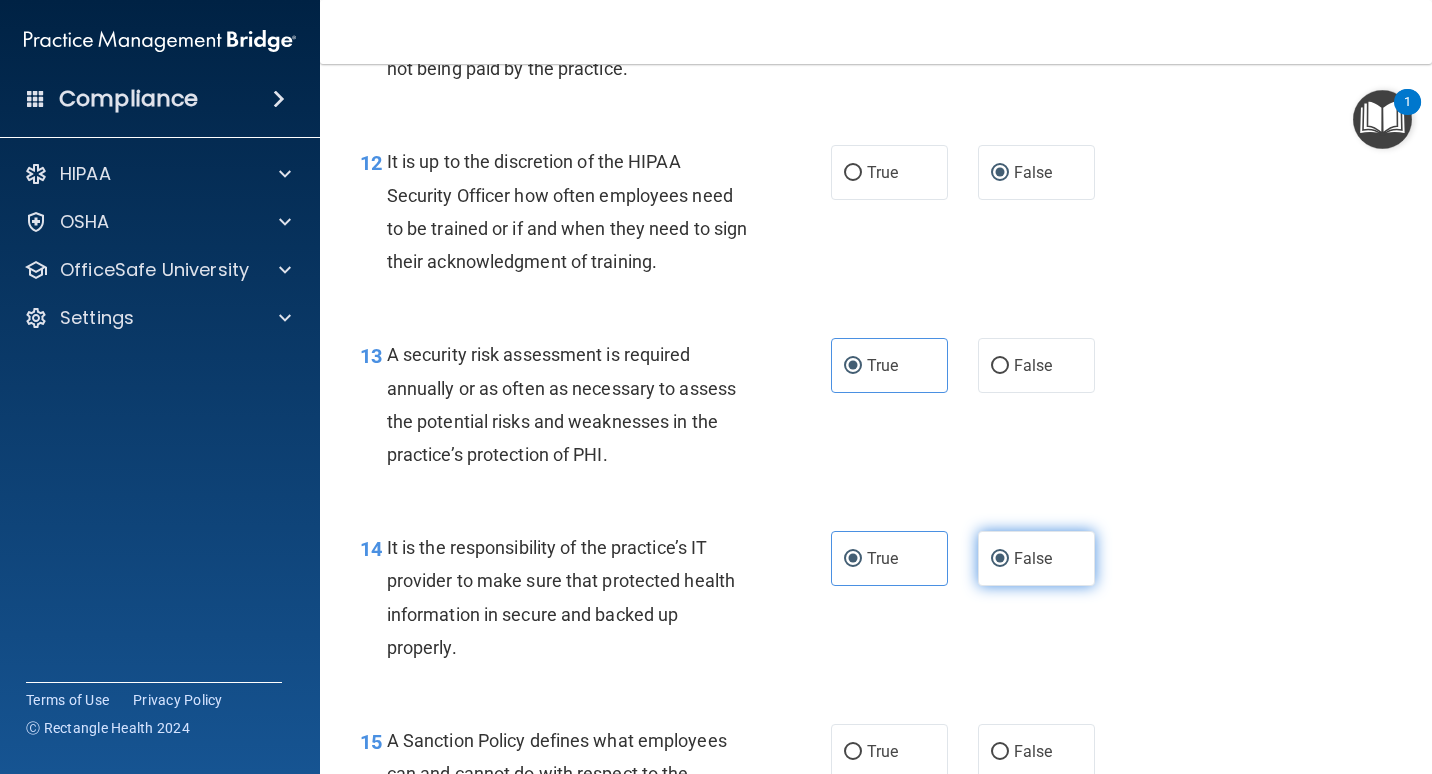 radio on "false" 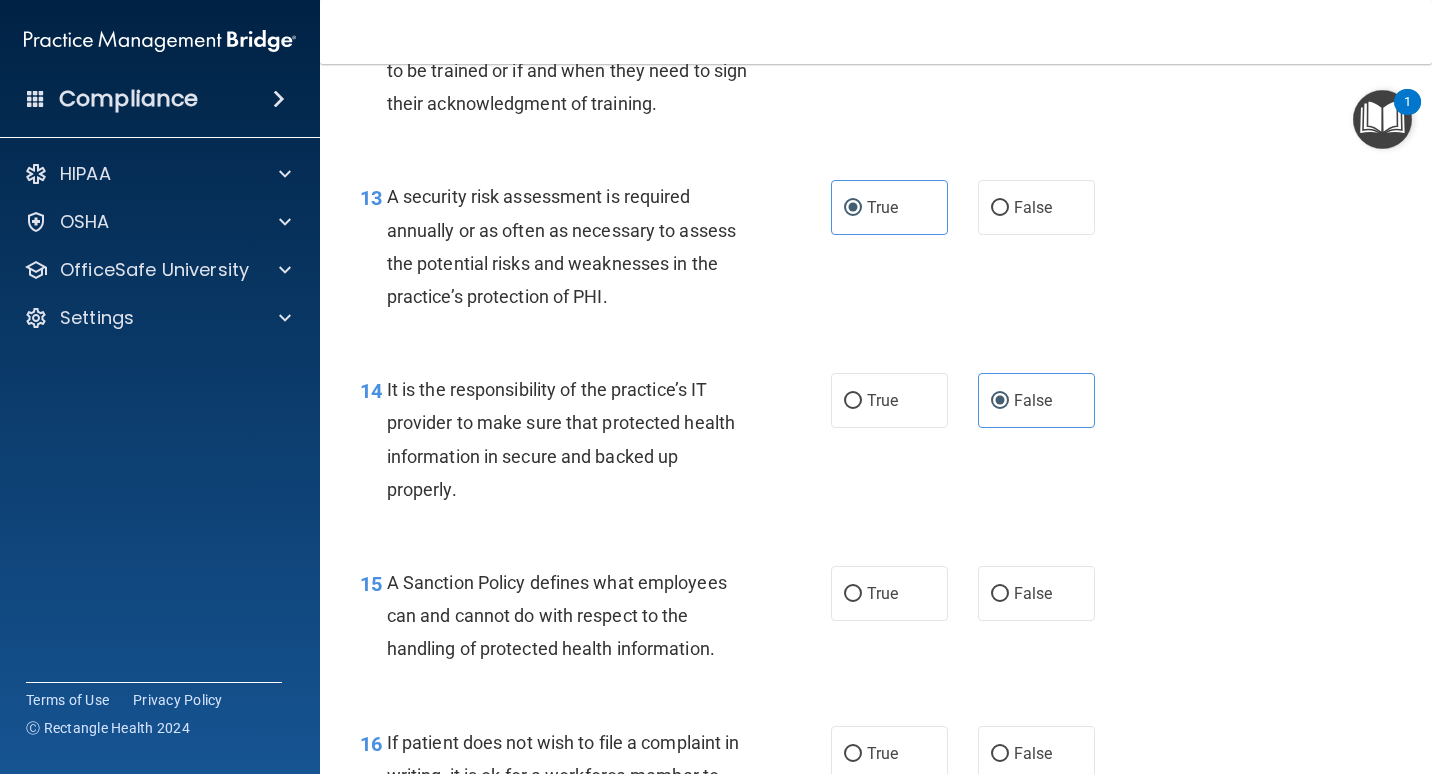 scroll, scrollTop: 2700, scrollLeft: 0, axis: vertical 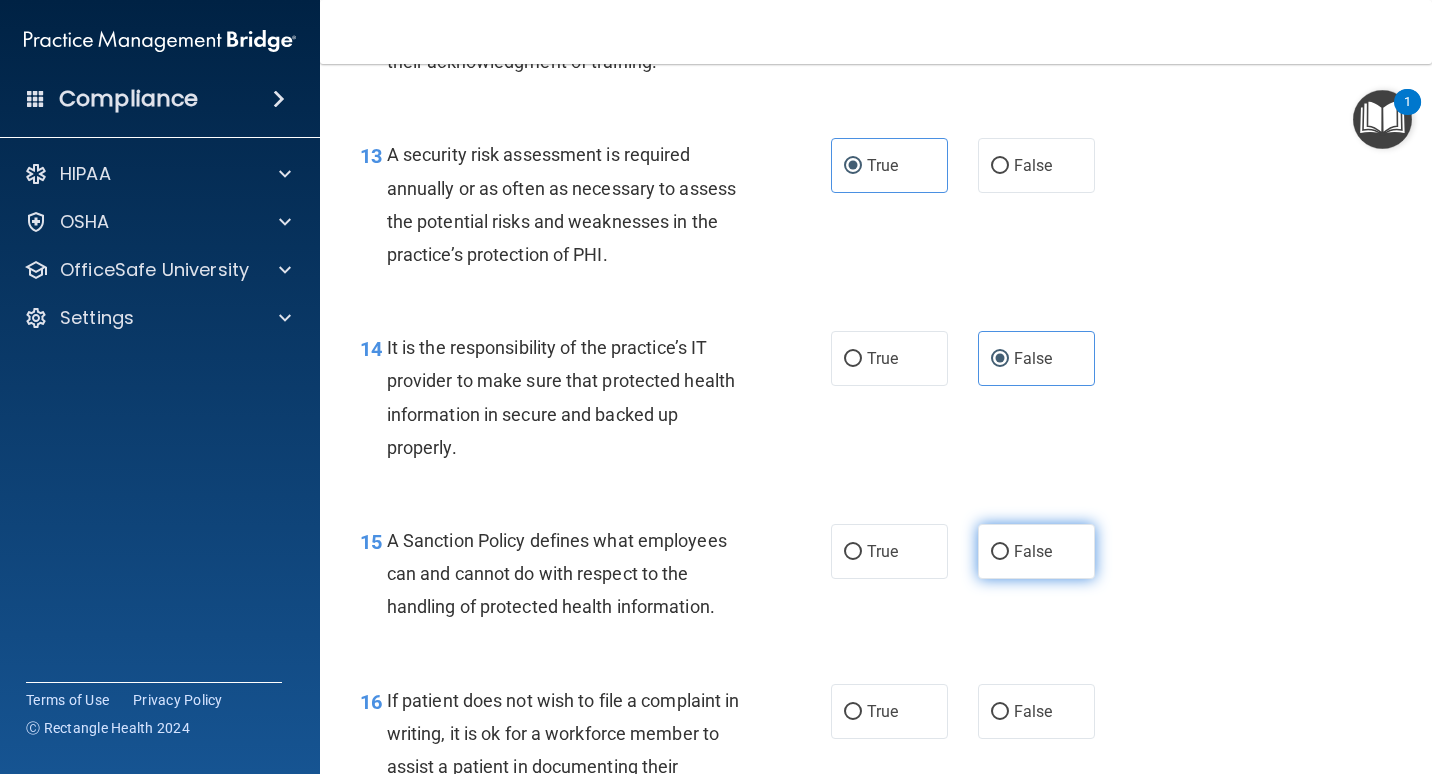 click on "False" at bounding box center [1033, 551] 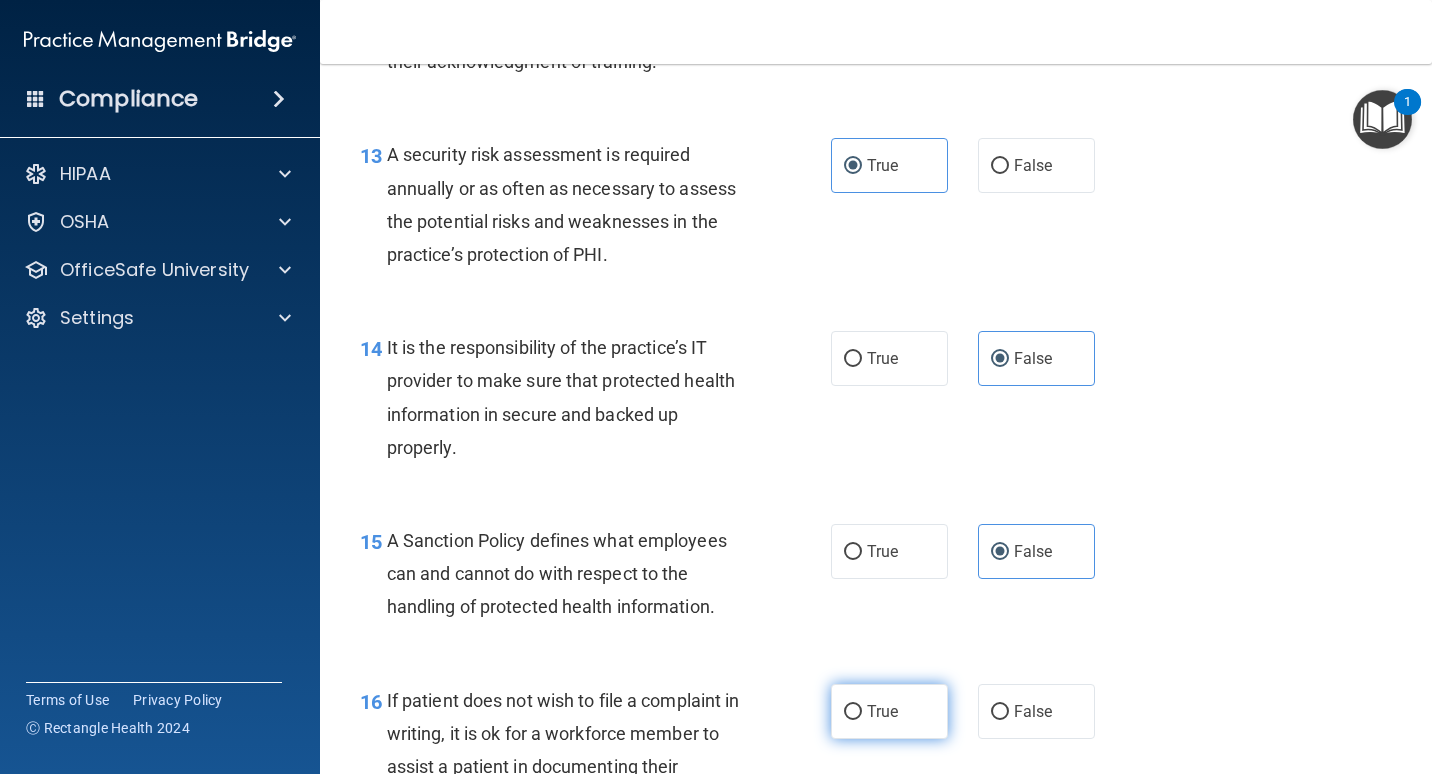 click on "True" at bounding box center (882, 711) 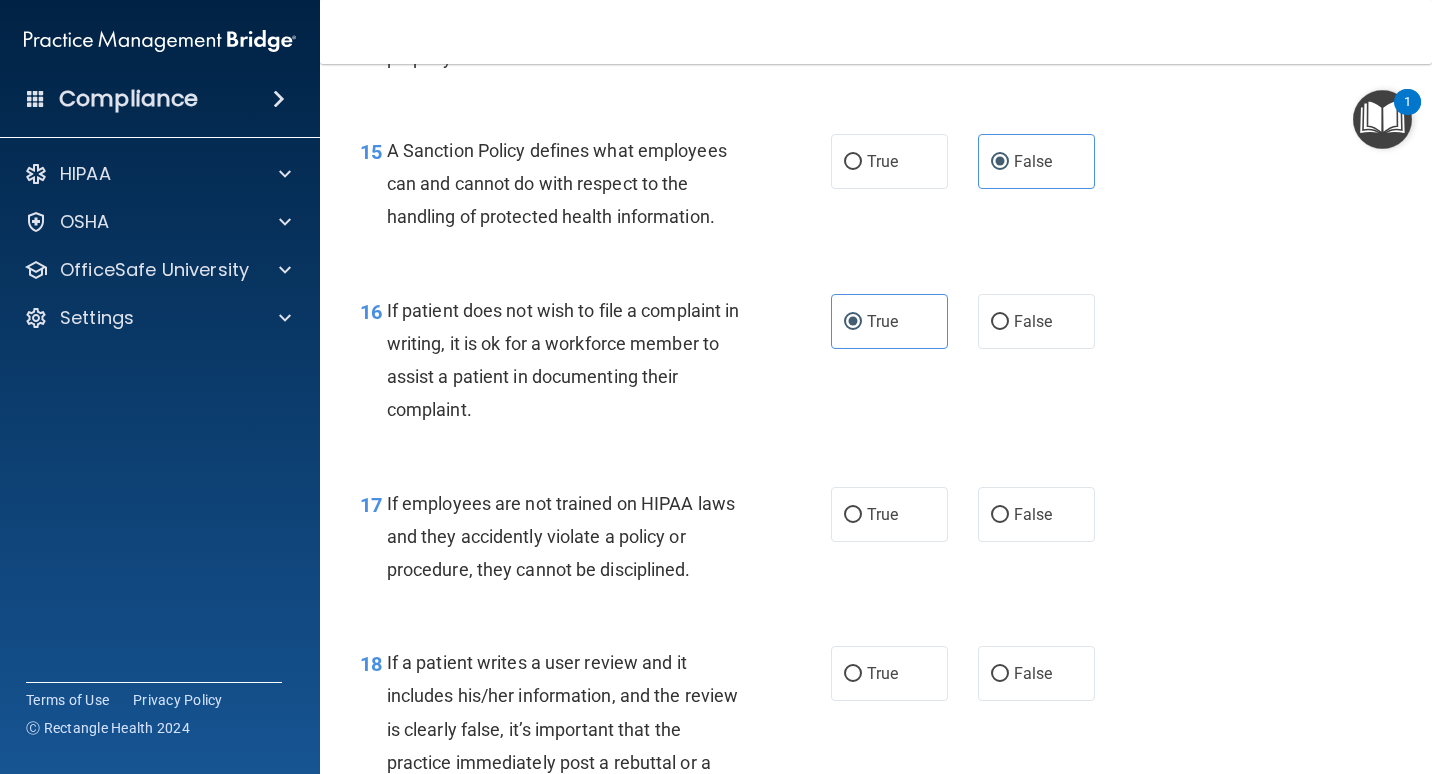 scroll, scrollTop: 3100, scrollLeft: 0, axis: vertical 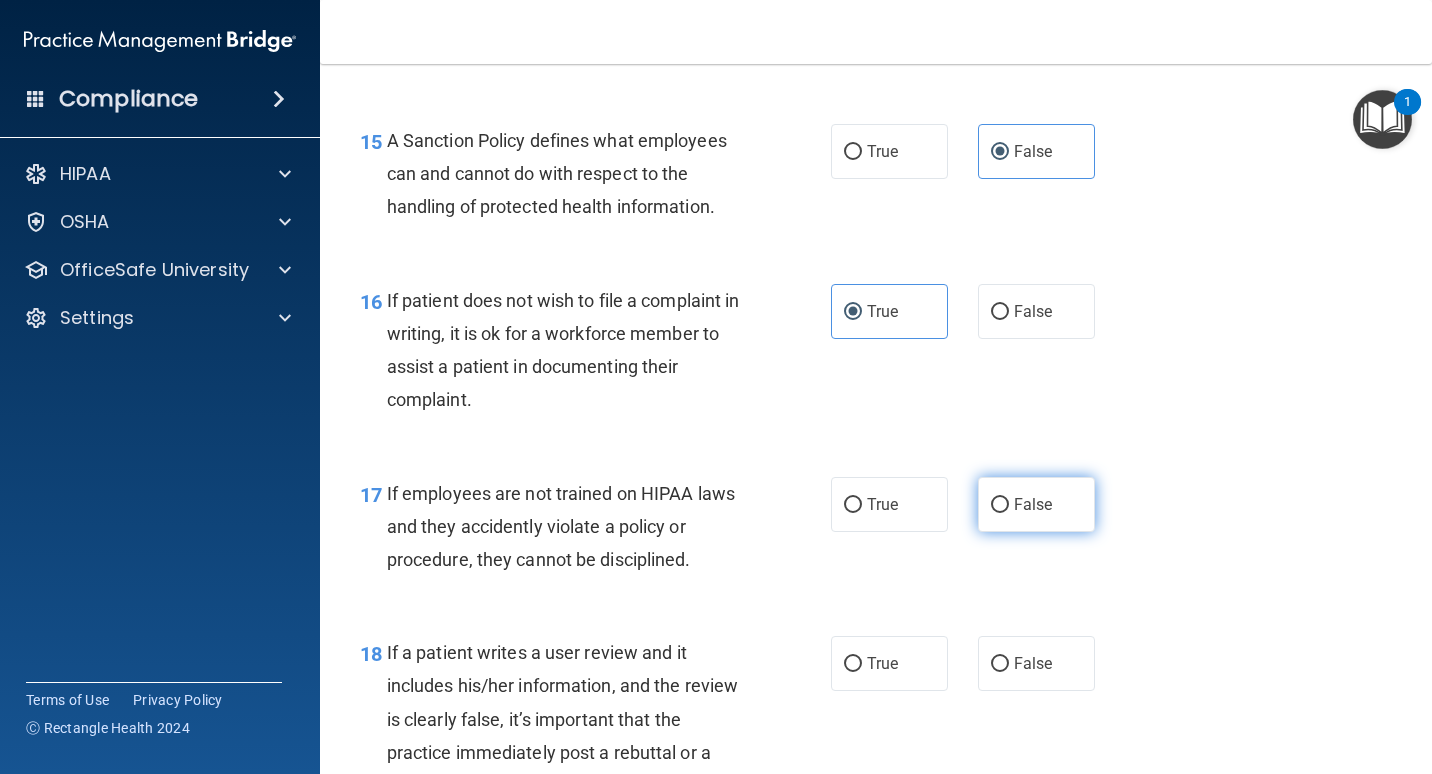 click on "False" at bounding box center [1033, 504] 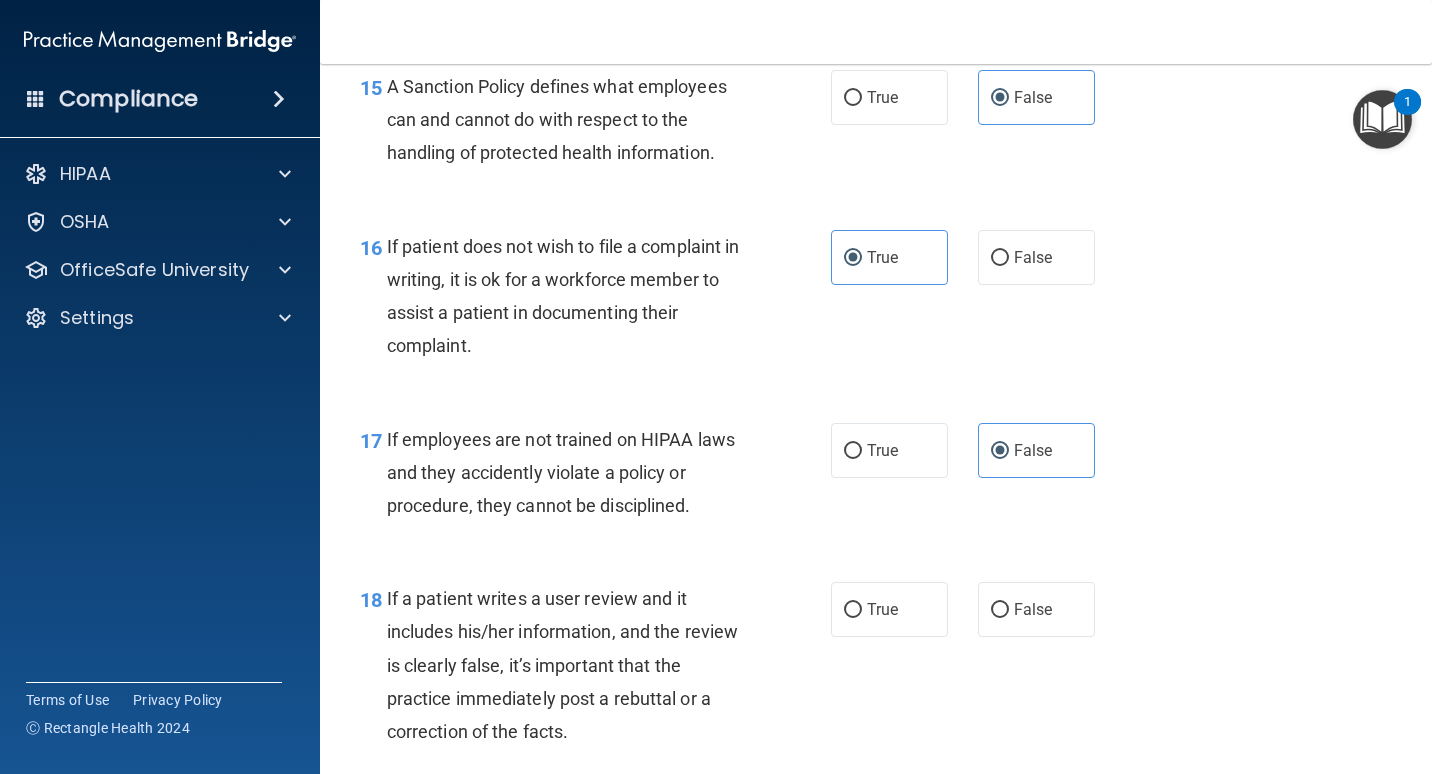 scroll, scrollTop: 3200, scrollLeft: 0, axis: vertical 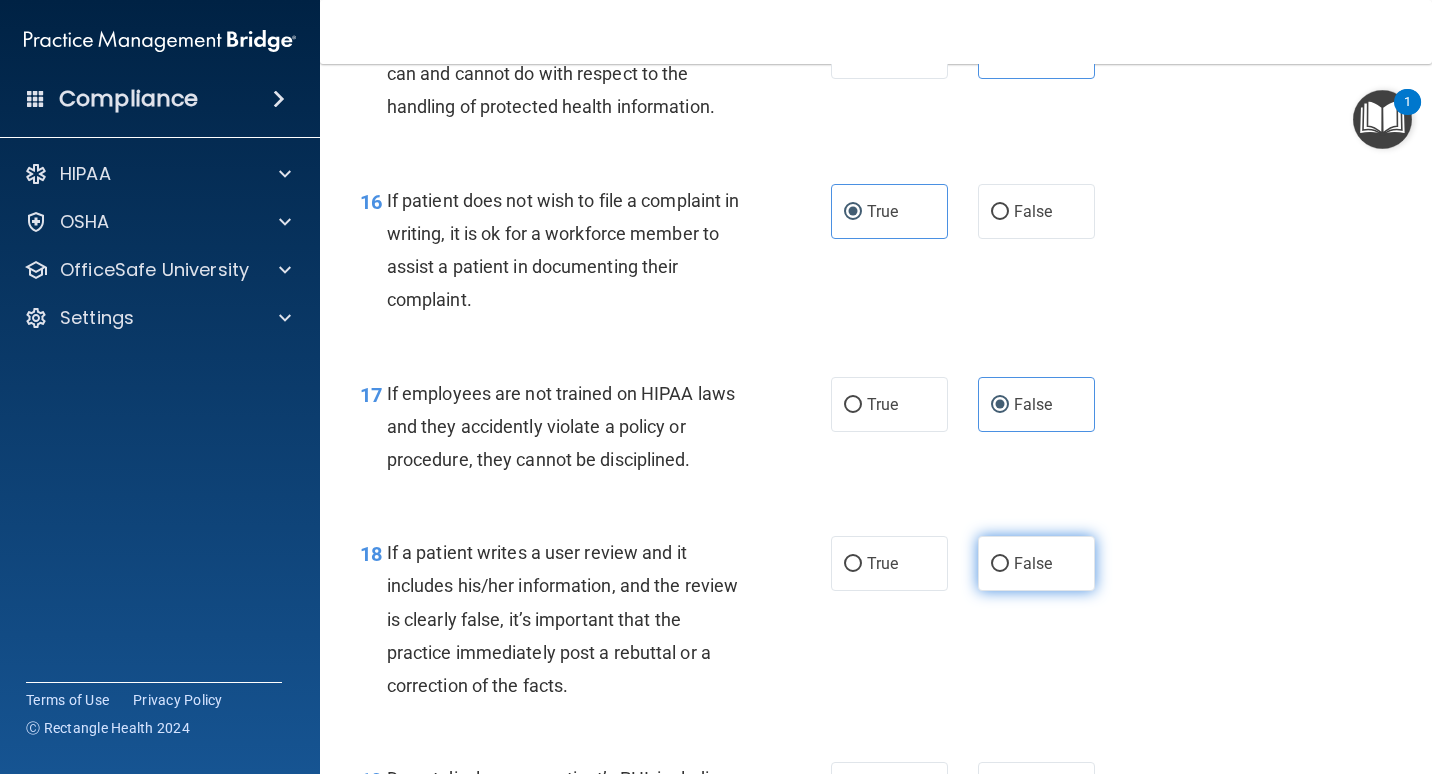 click on "False" at bounding box center (1033, 563) 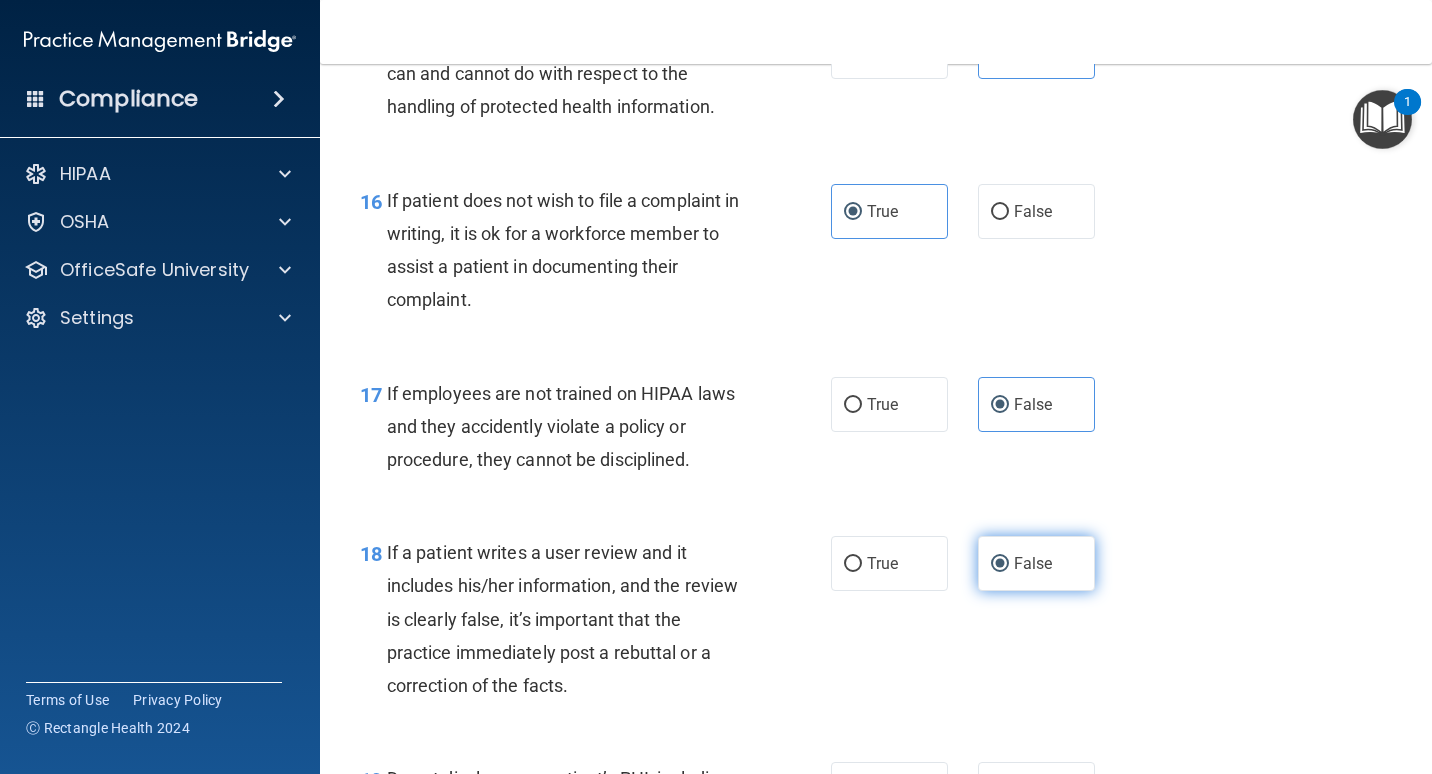 click on "False" at bounding box center [1033, 563] 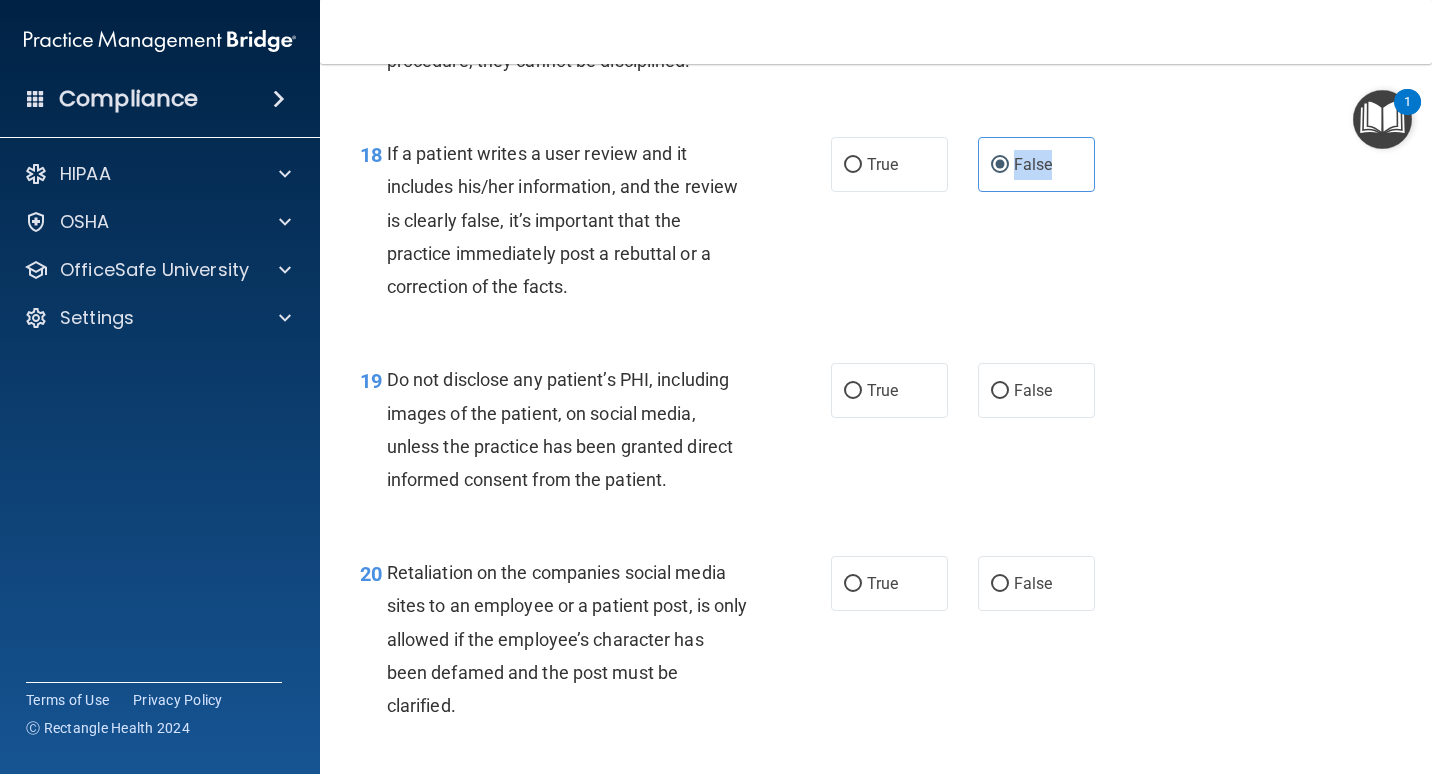 scroll, scrollTop: 3600, scrollLeft: 0, axis: vertical 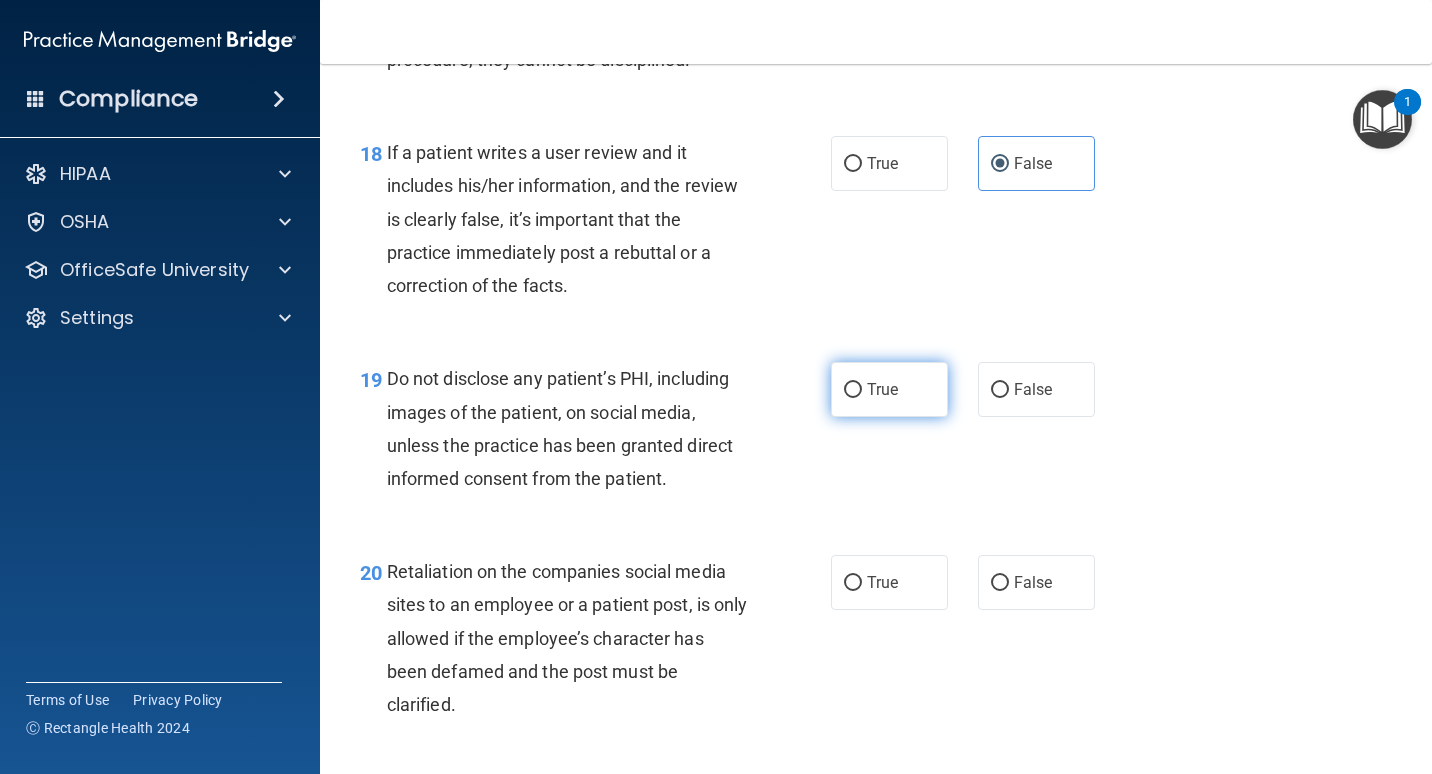 click on "True" at bounding box center (889, 389) 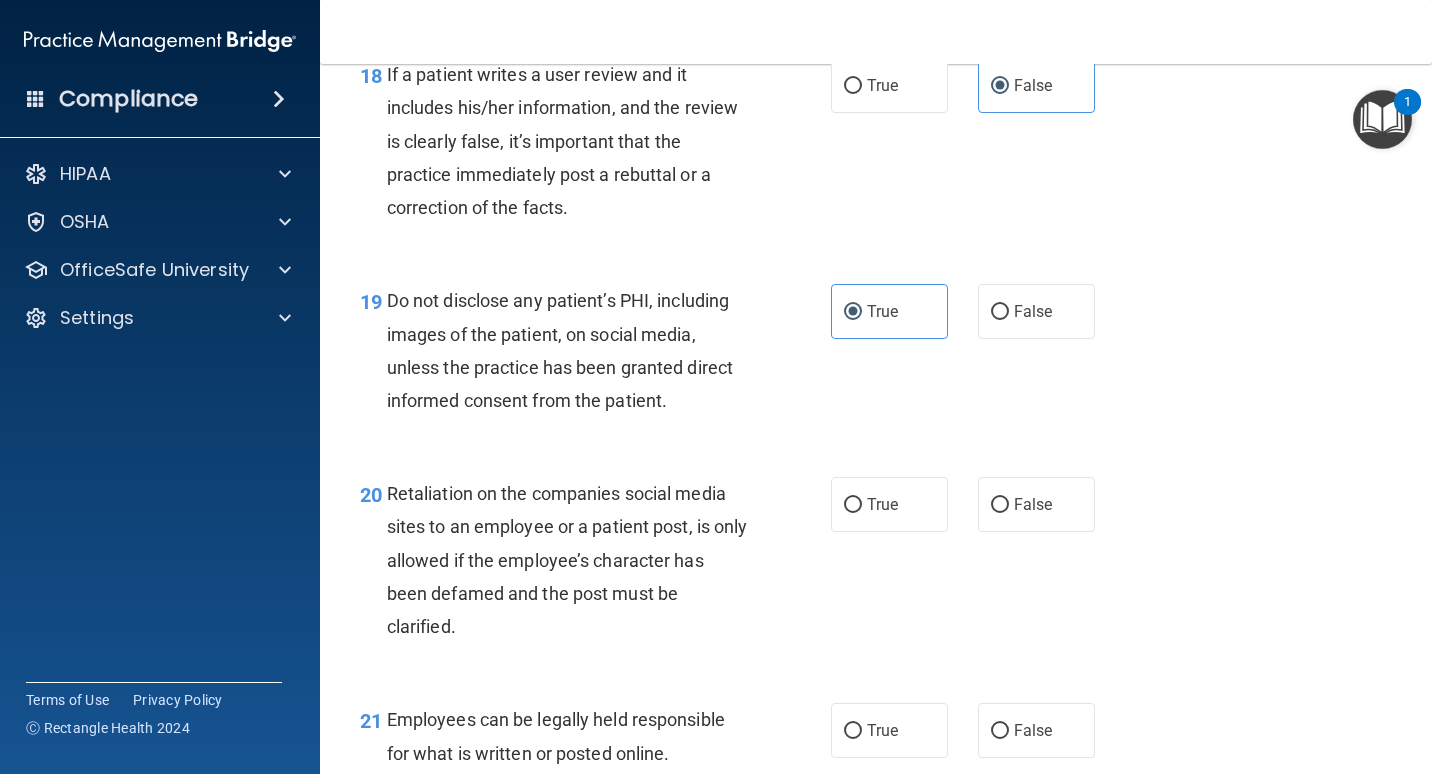 scroll, scrollTop: 3700, scrollLeft: 0, axis: vertical 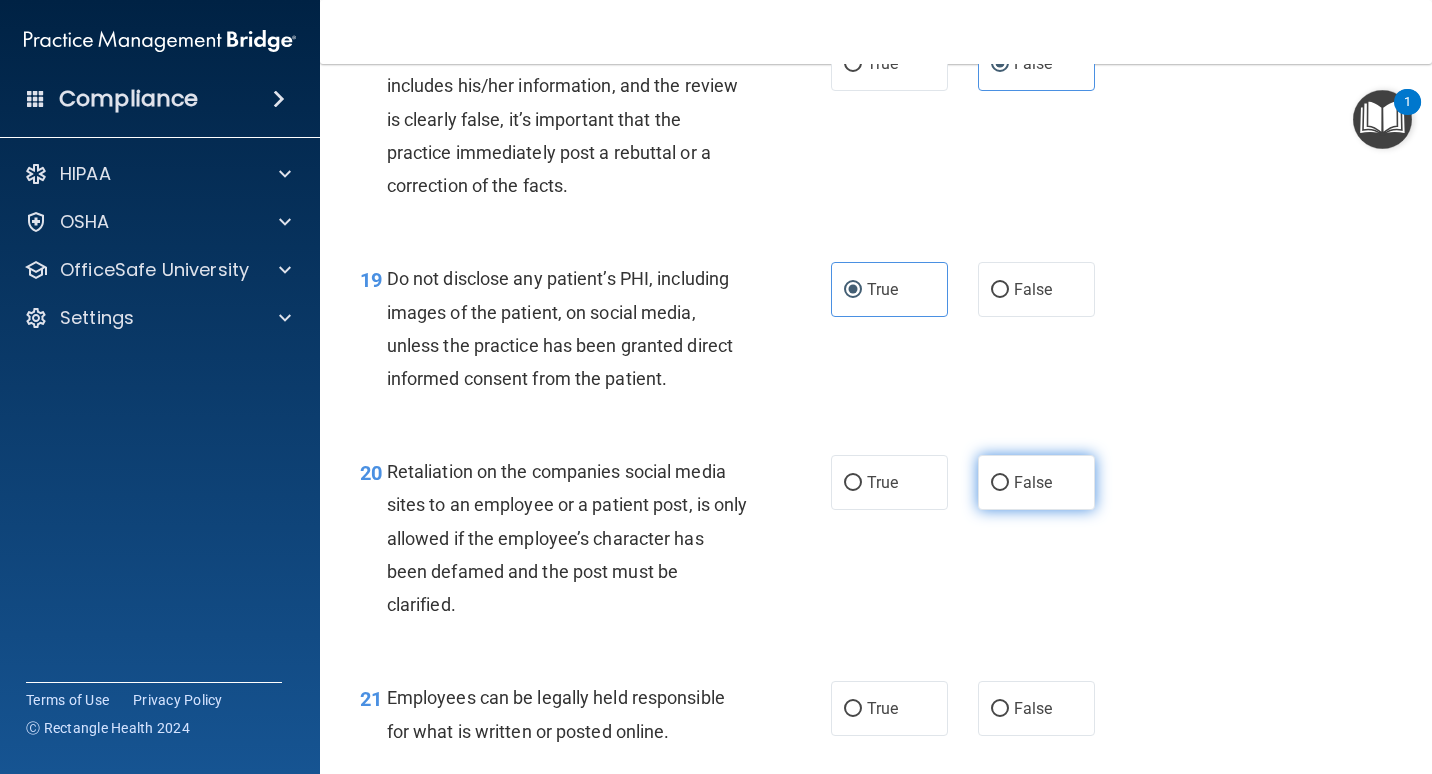 click on "False" at bounding box center [1036, 482] 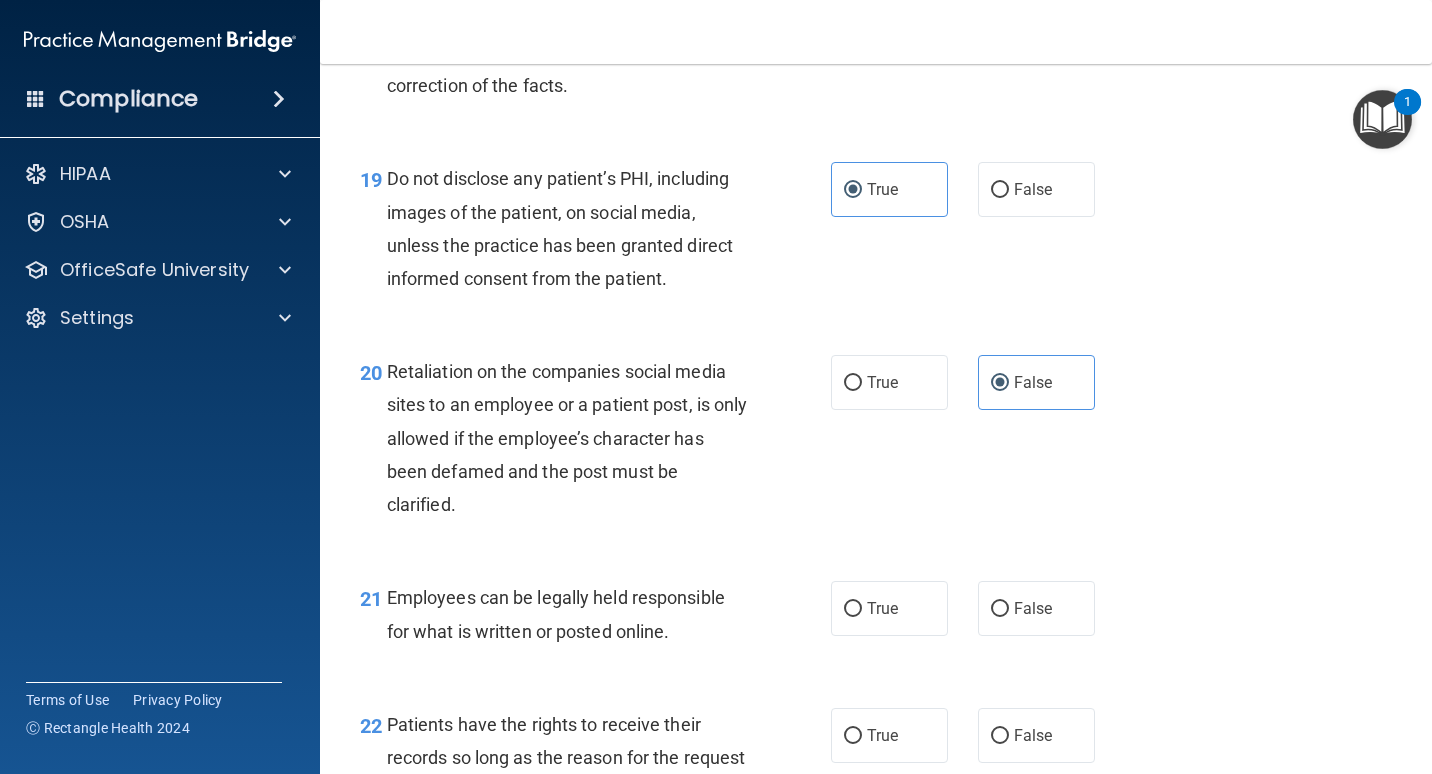 scroll, scrollTop: 3900, scrollLeft: 0, axis: vertical 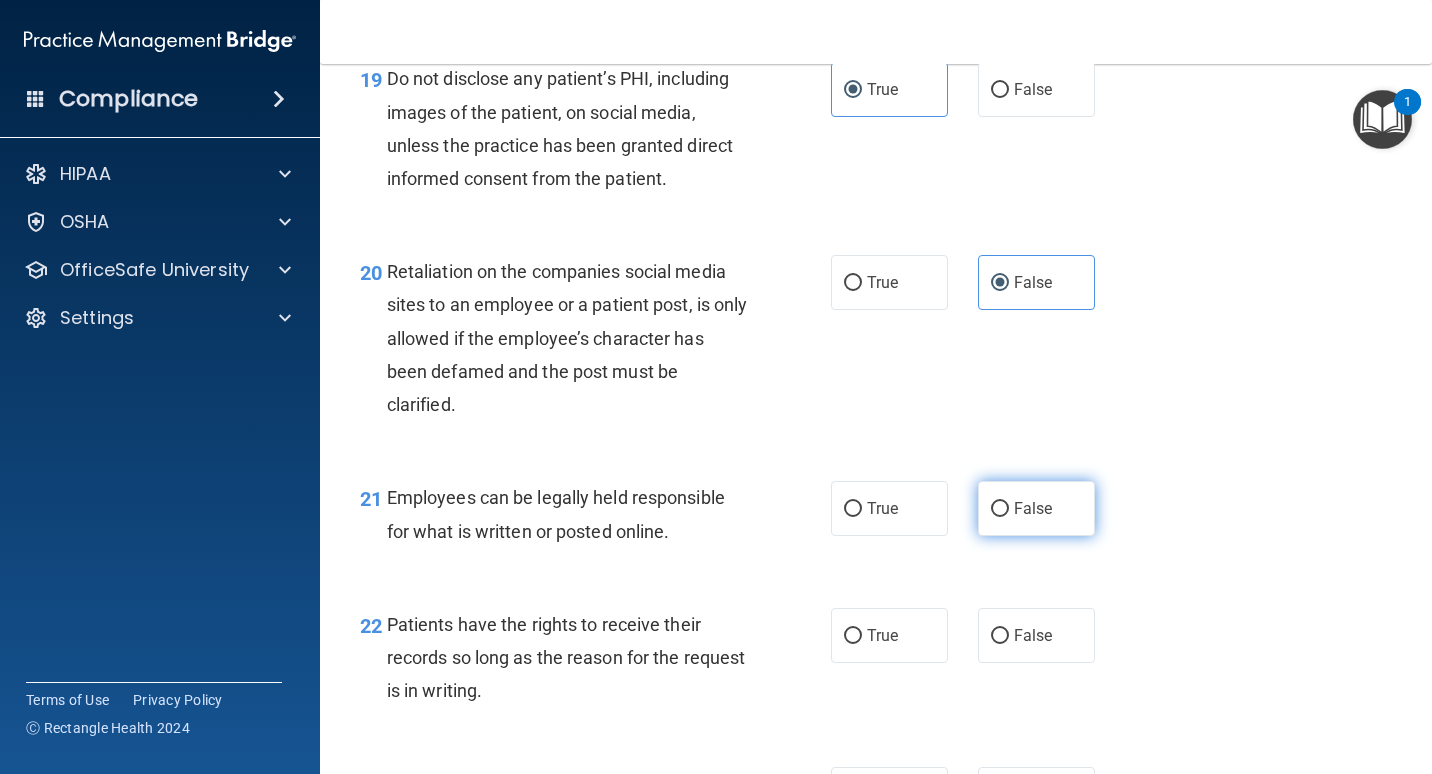 click on "False" at bounding box center (1033, 508) 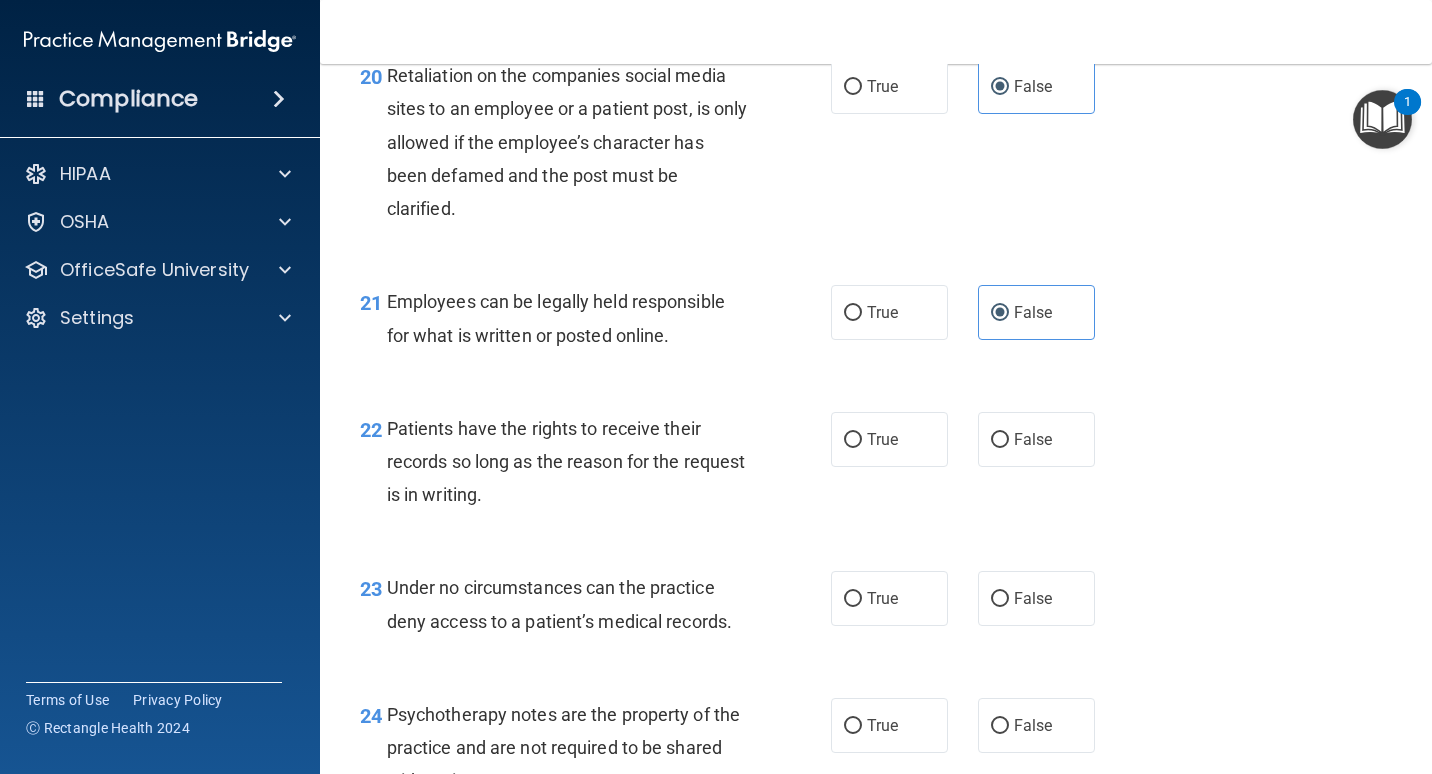 scroll, scrollTop: 4100, scrollLeft: 0, axis: vertical 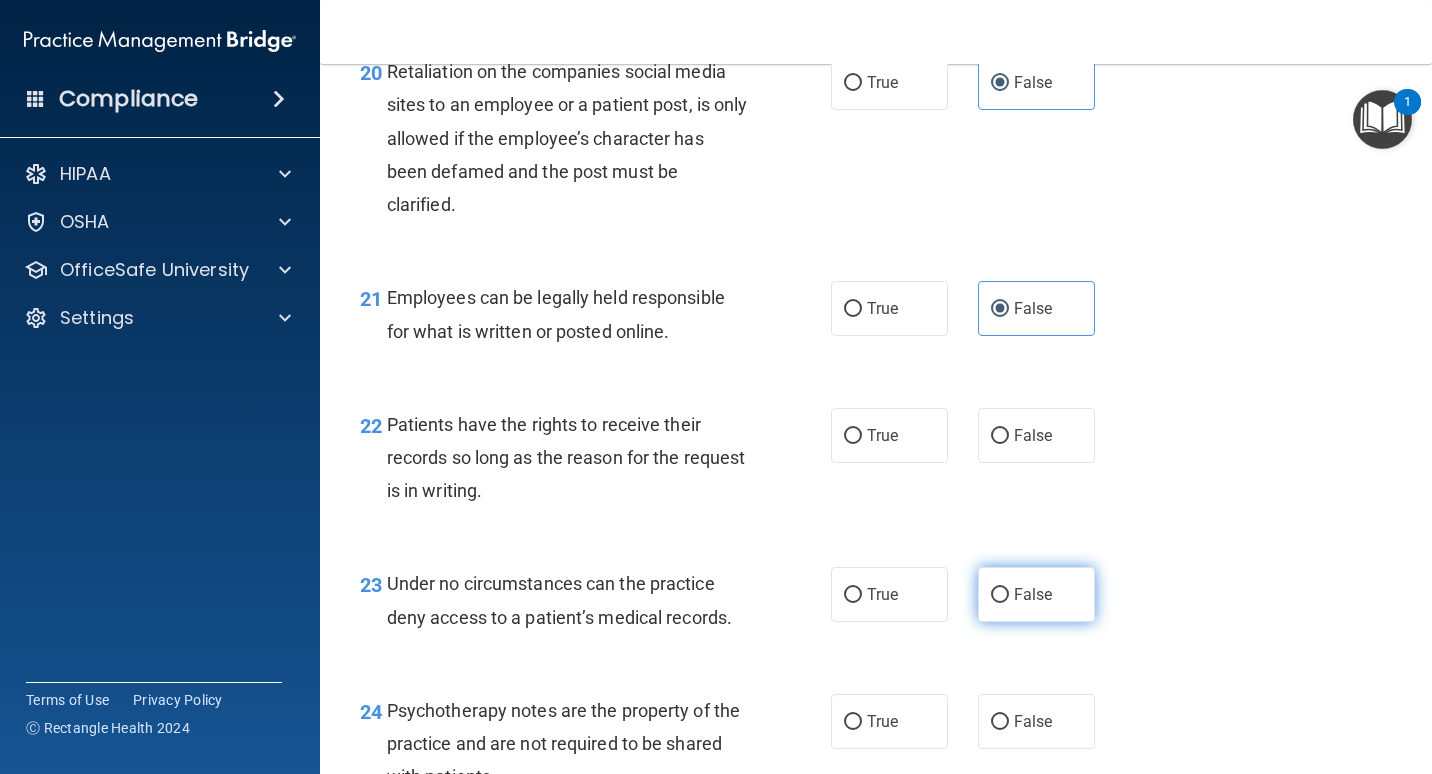 click on "False" at bounding box center (1033, 594) 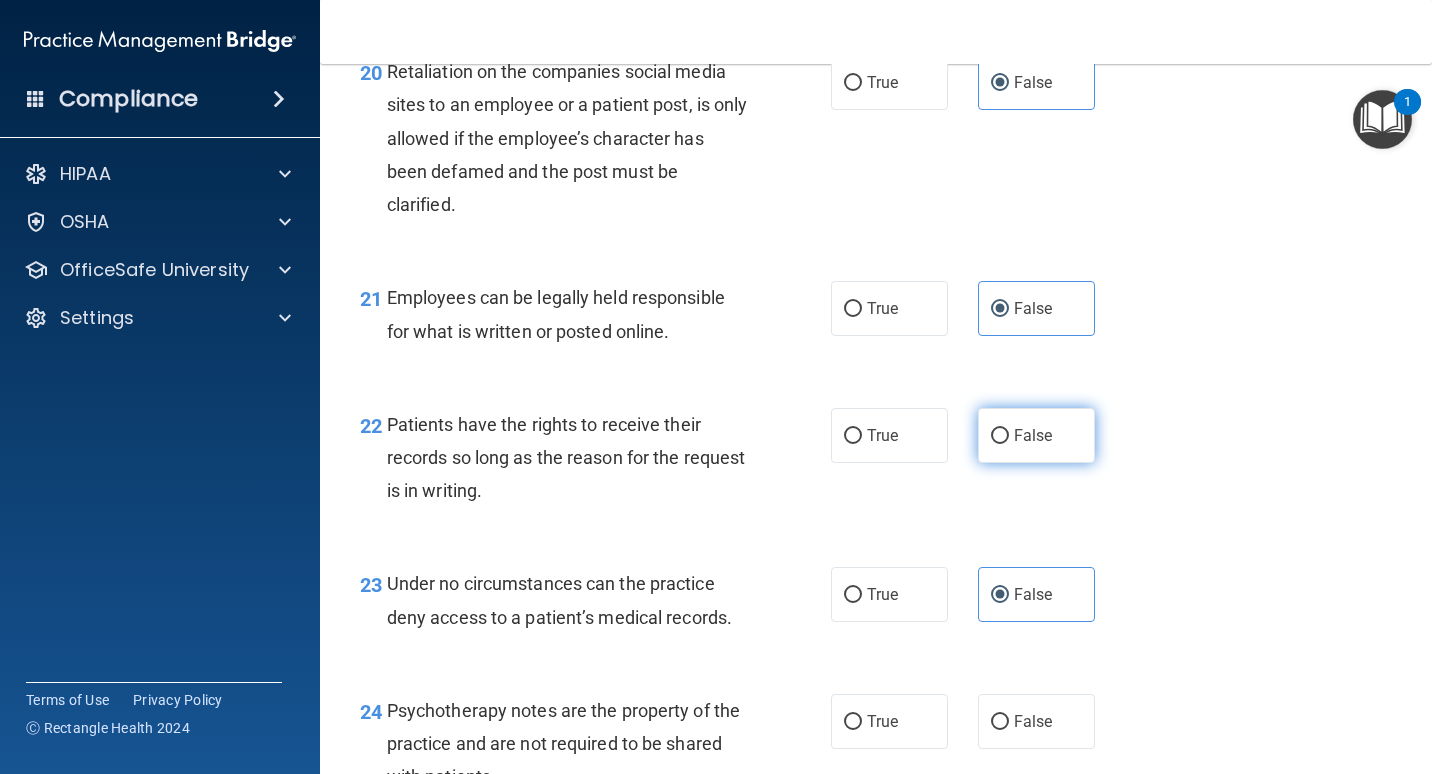 click on "False" at bounding box center [1036, 435] 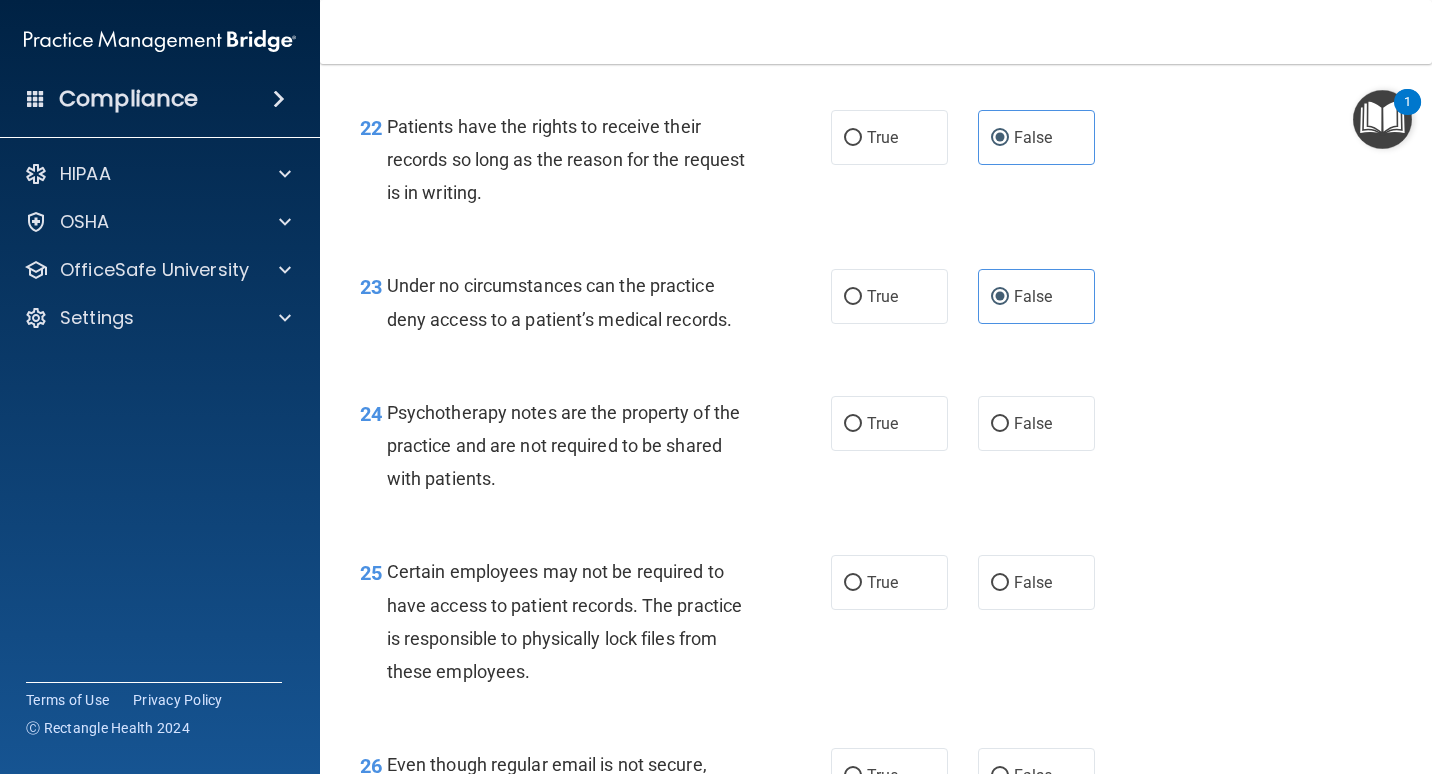 scroll, scrollTop: 4400, scrollLeft: 0, axis: vertical 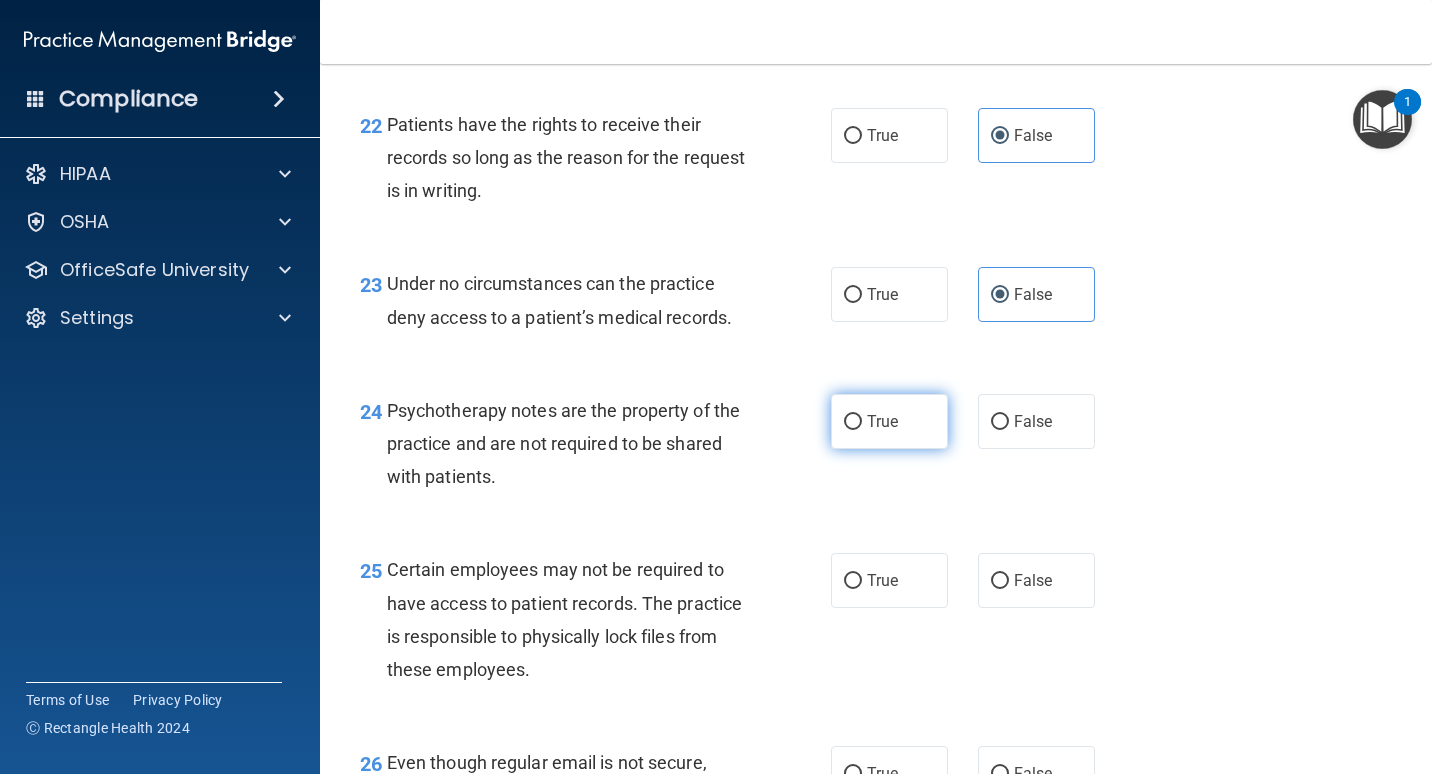 click on "True" at bounding box center [882, 421] 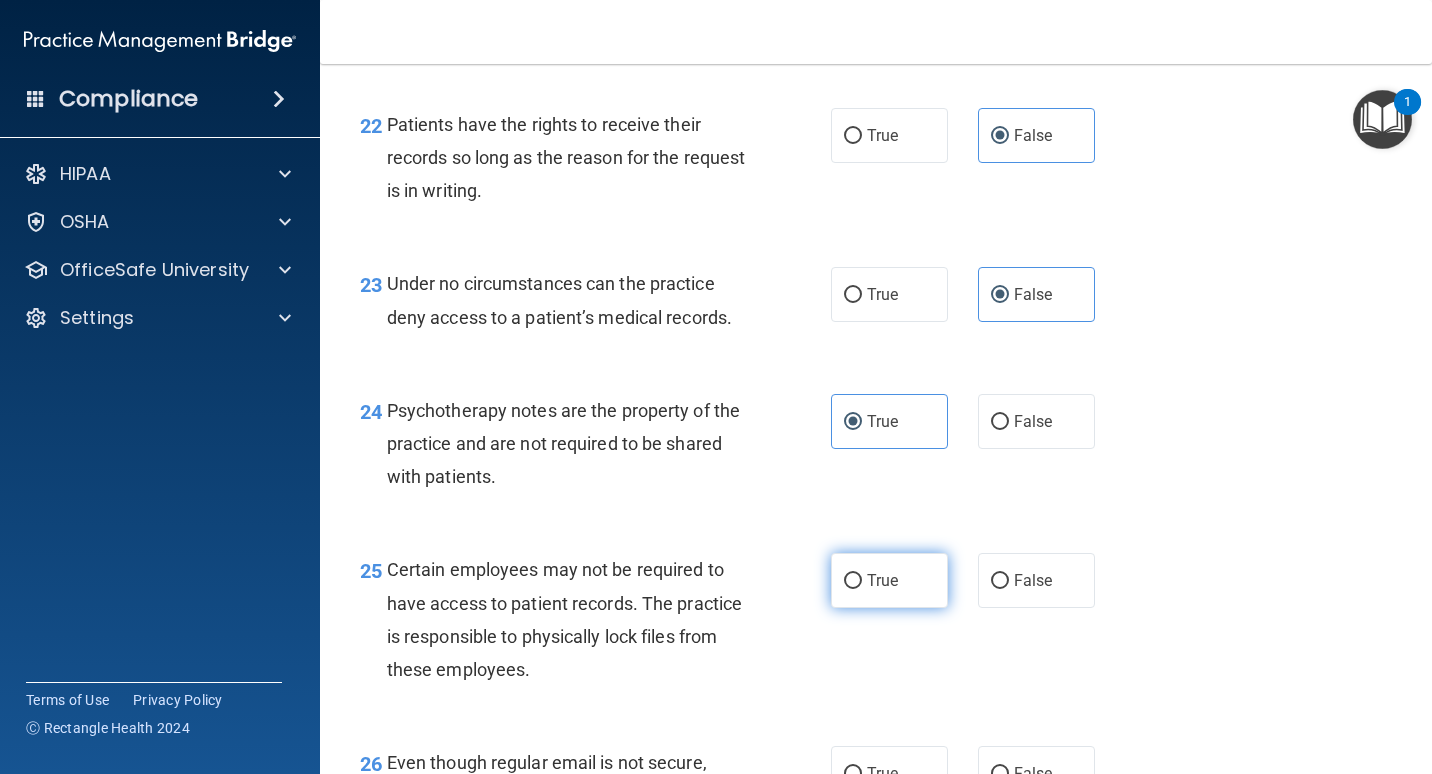 scroll, scrollTop: 4500, scrollLeft: 0, axis: vertical 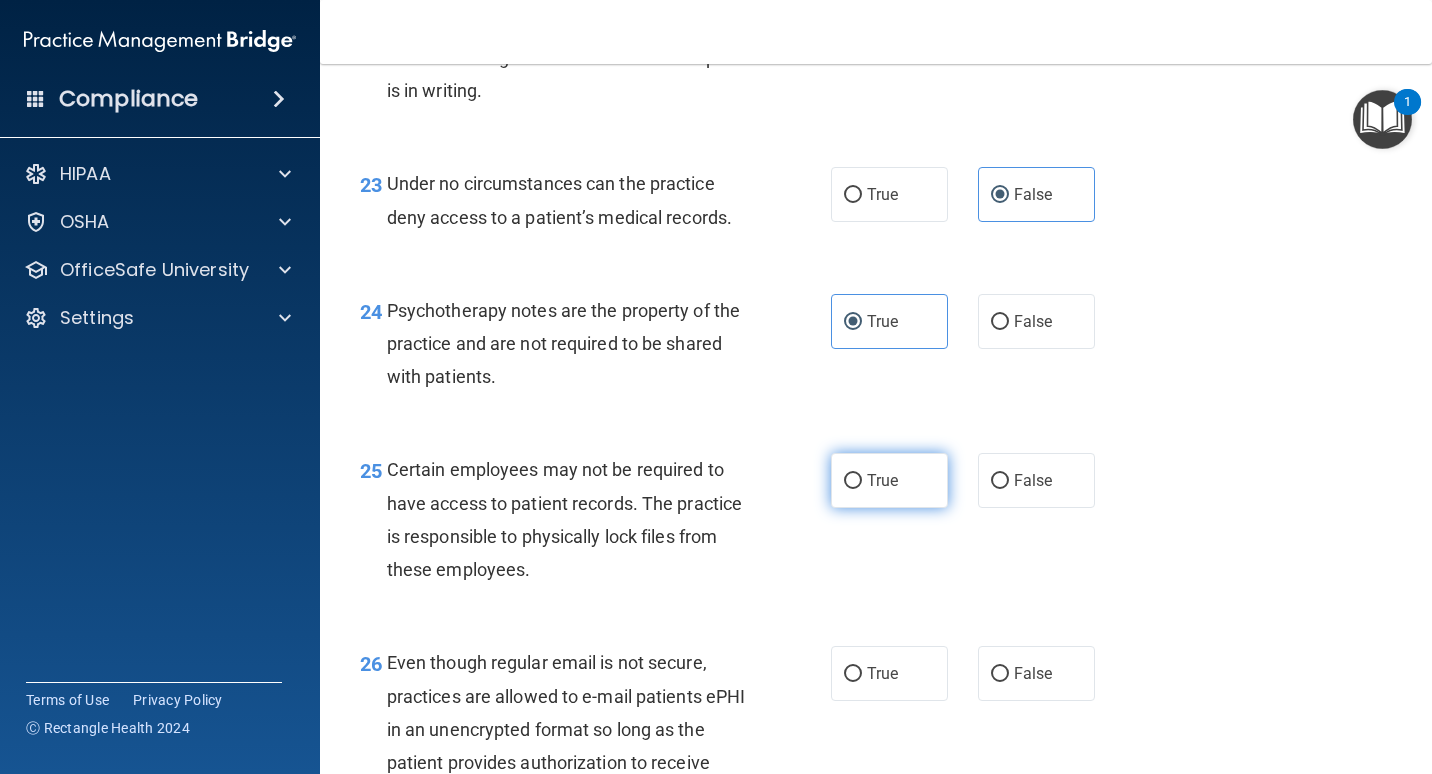 click on "True" at bounding box center (889, 480) 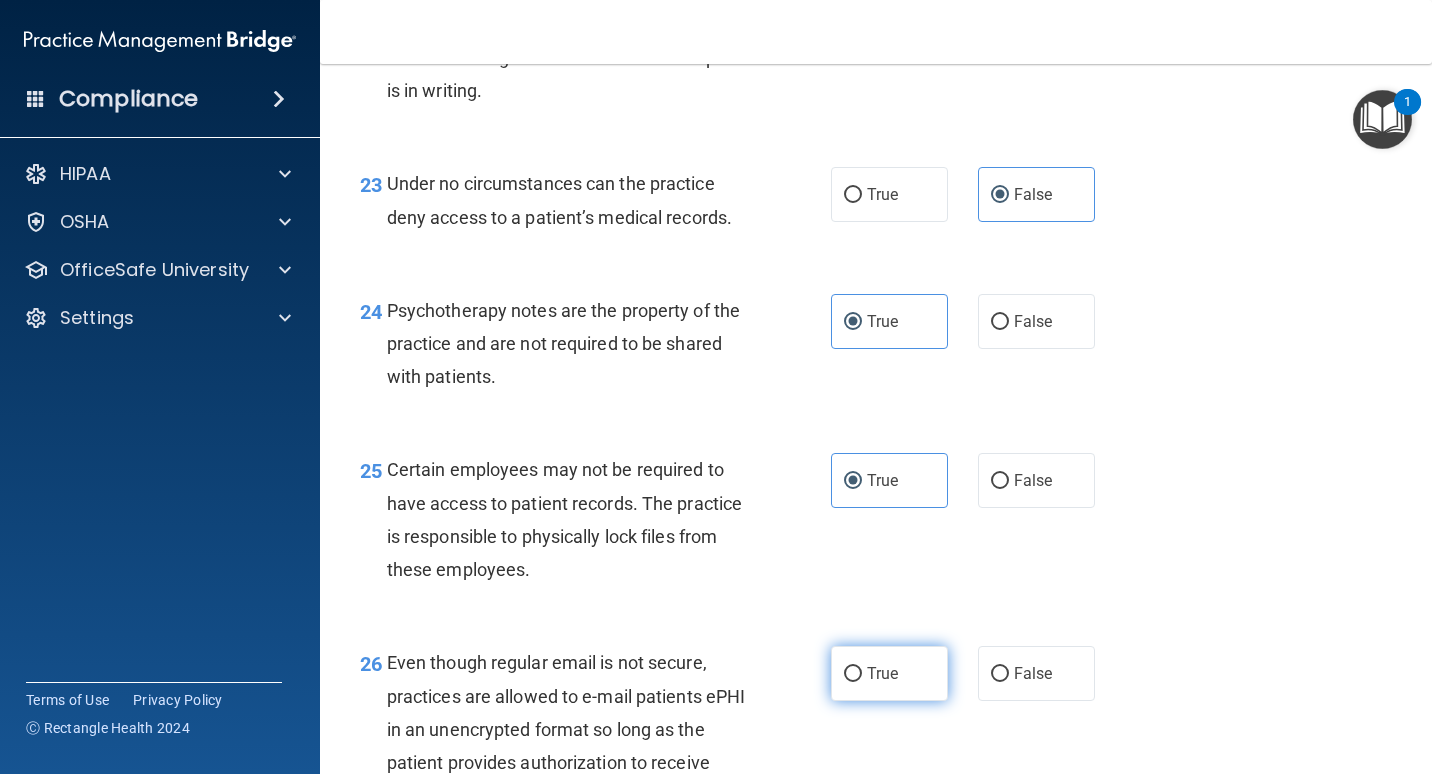 click on "True" at bounding box center [882, 673] 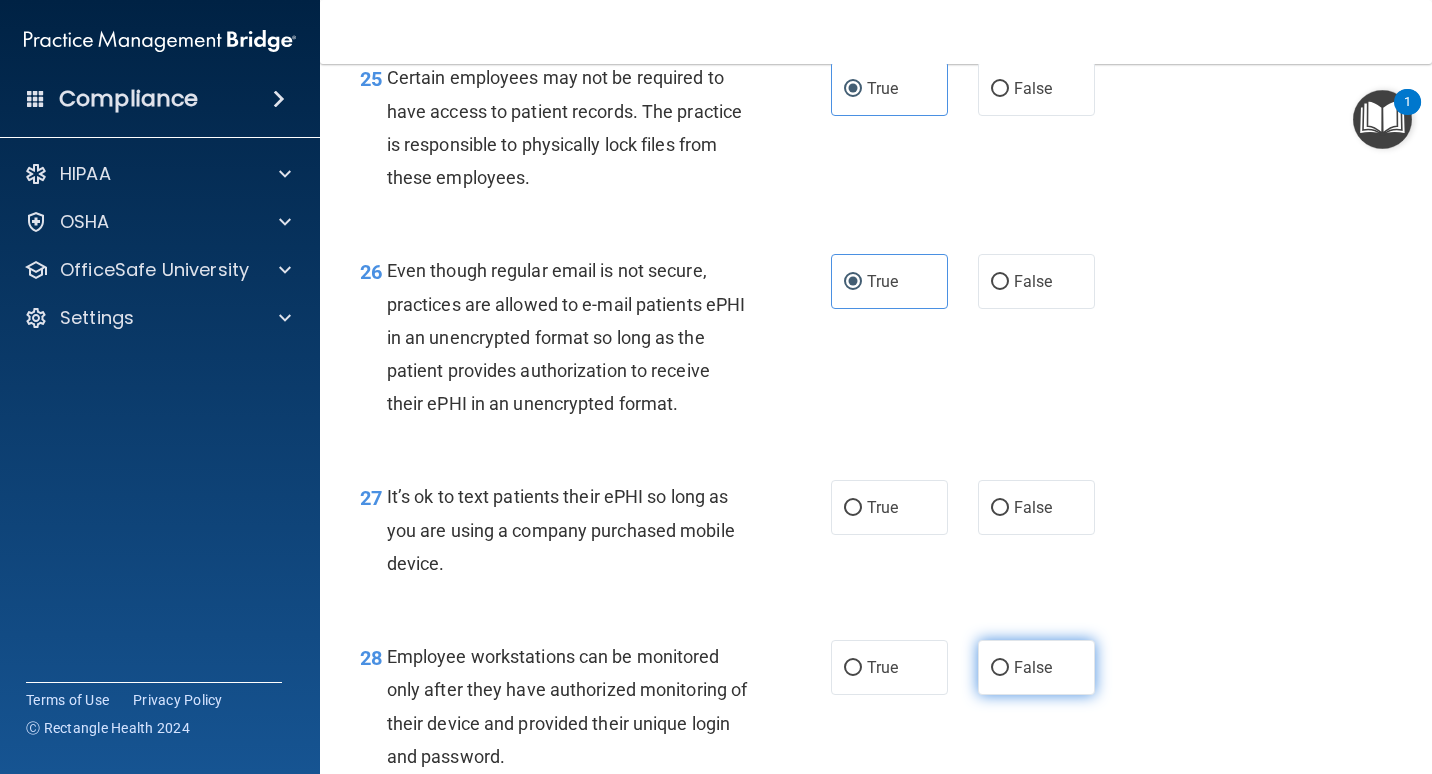 scroll, scrollTop: 4900, scrollLeft: 0, axis: vertical 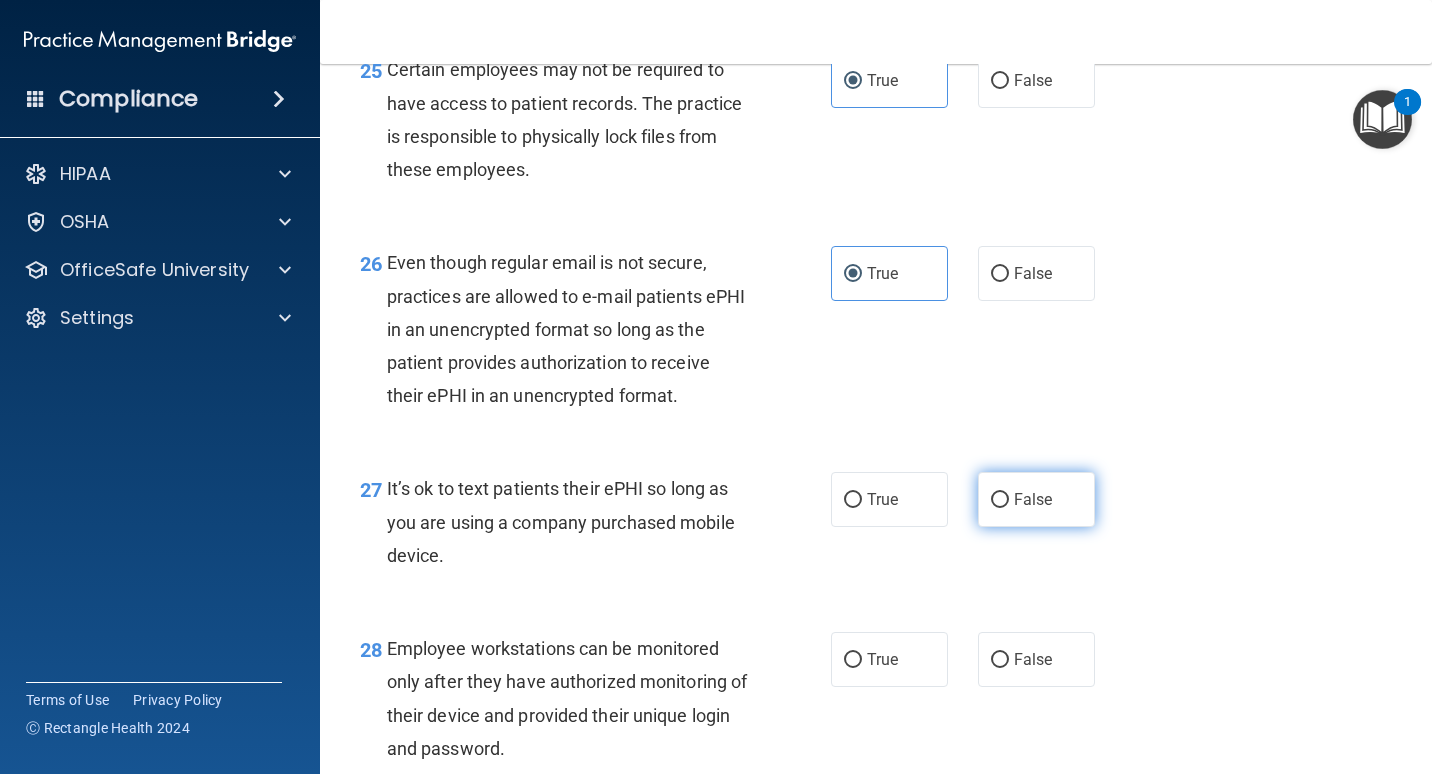 click on "False" at bounding box center [1036, 499] 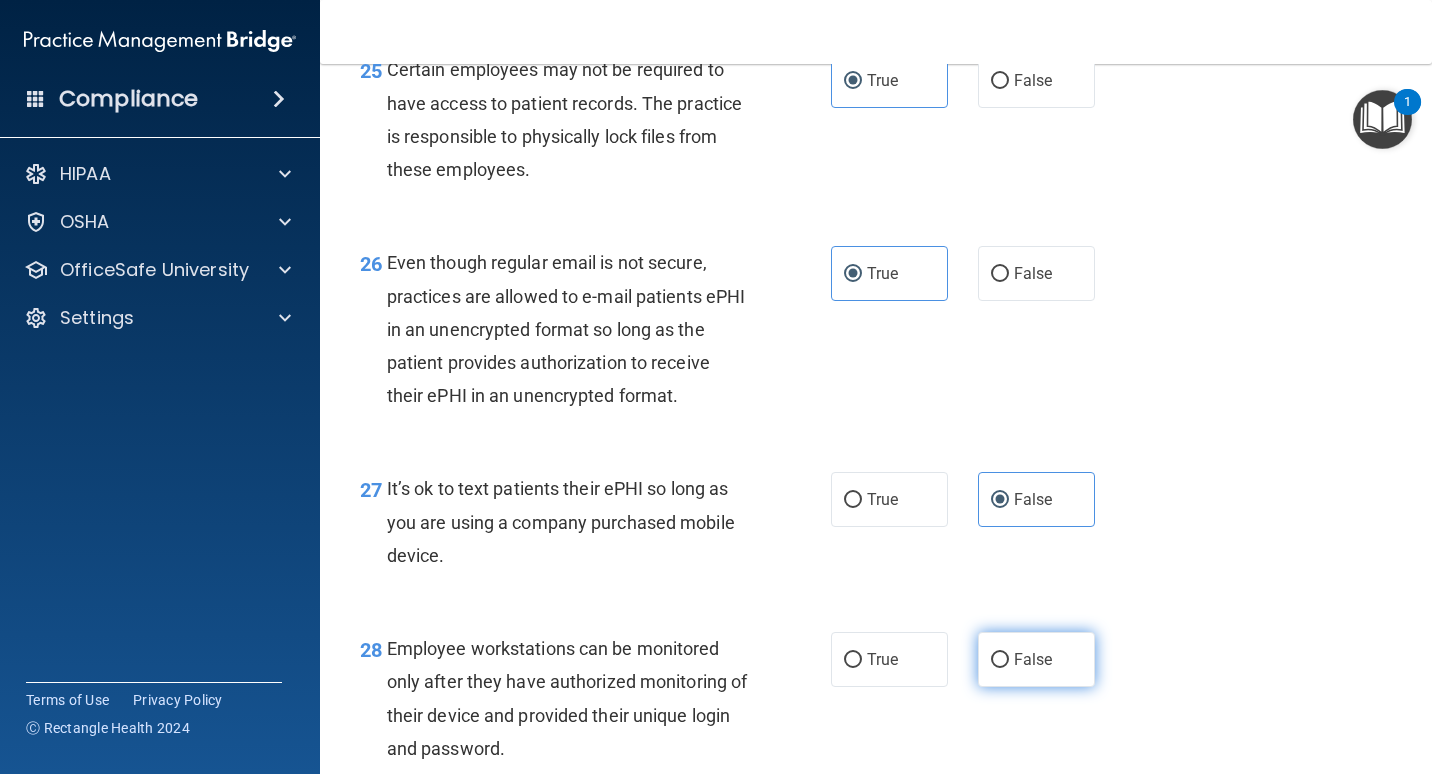 click on "False" at bounding box center [1000, 660] 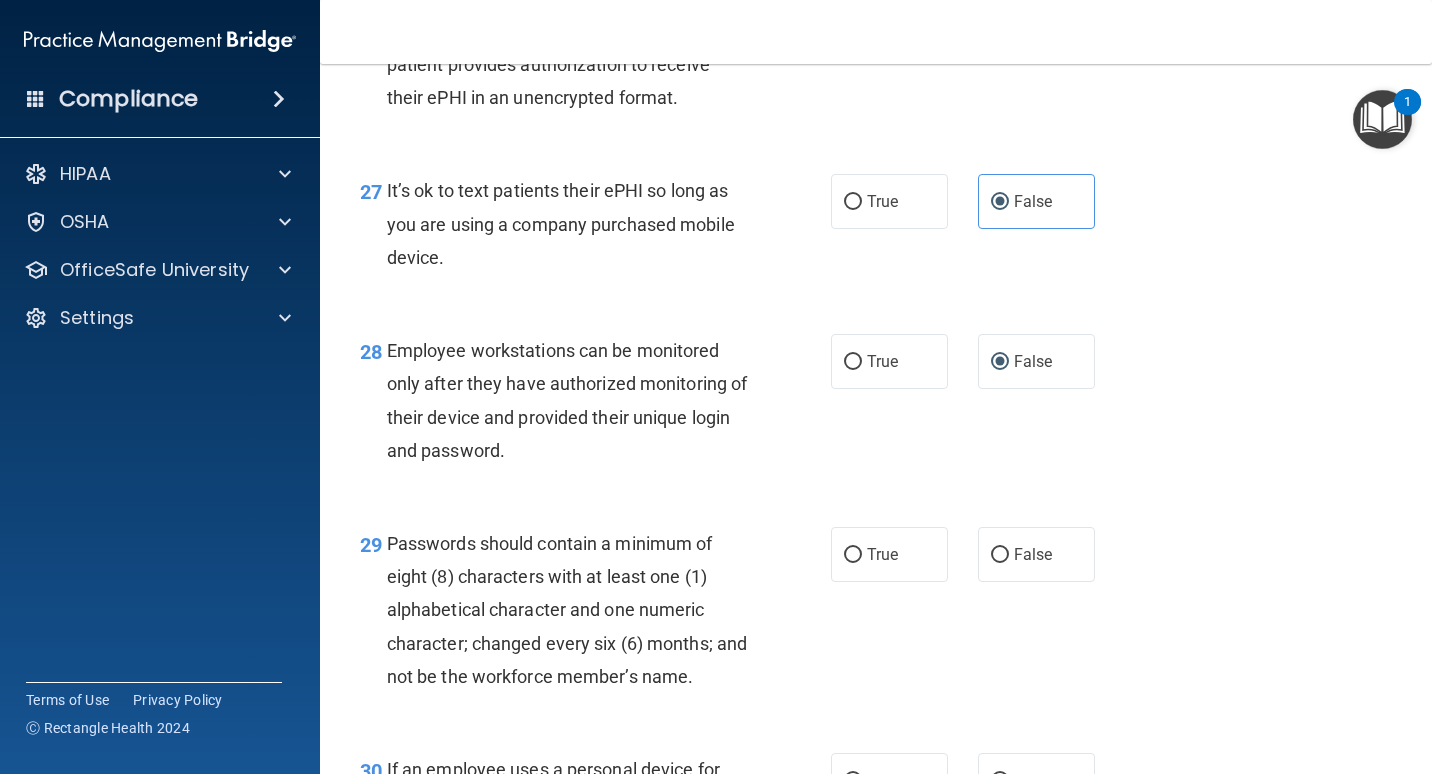 scroll, scrollTop: 5200, scrollLeft: 0, axis: vertical 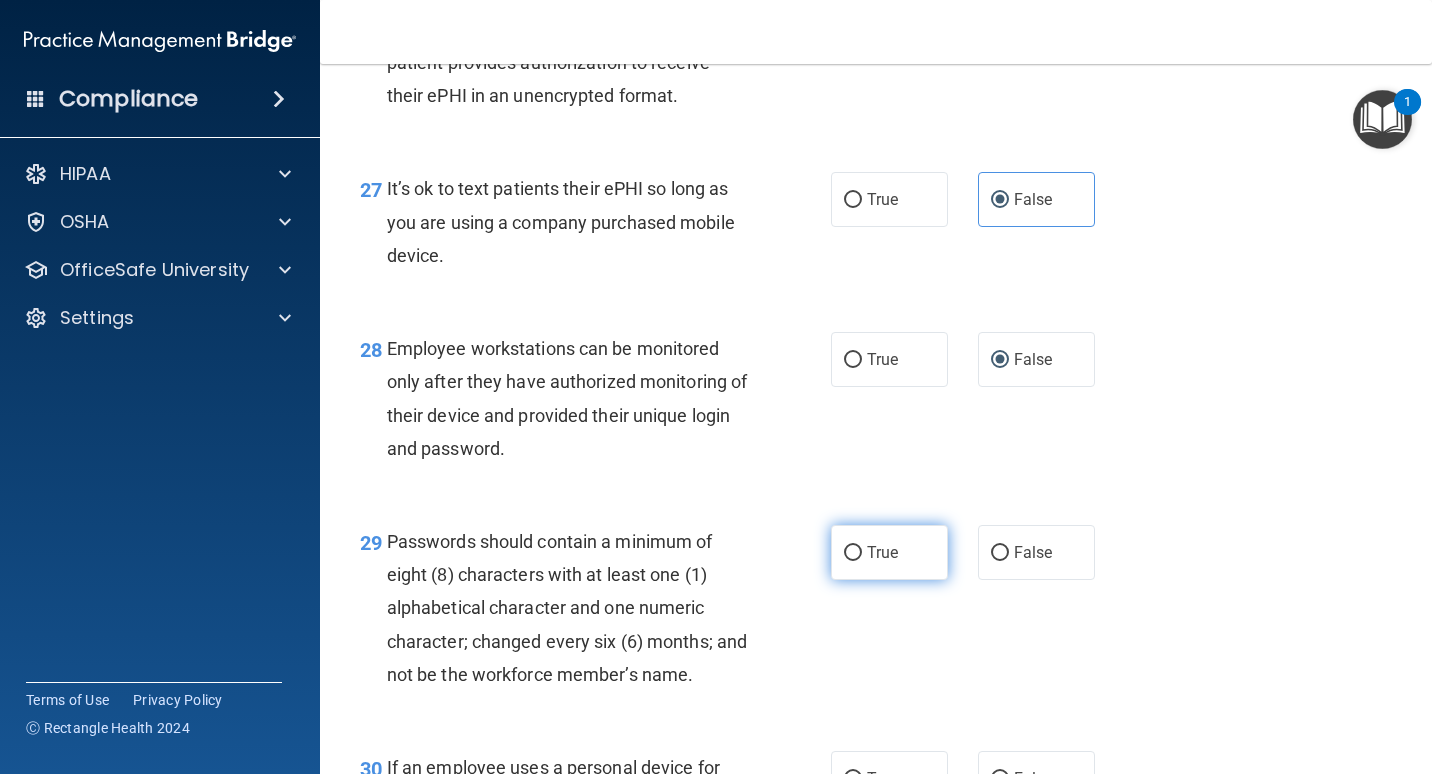 click on "True" at bounding box center (882, 552) 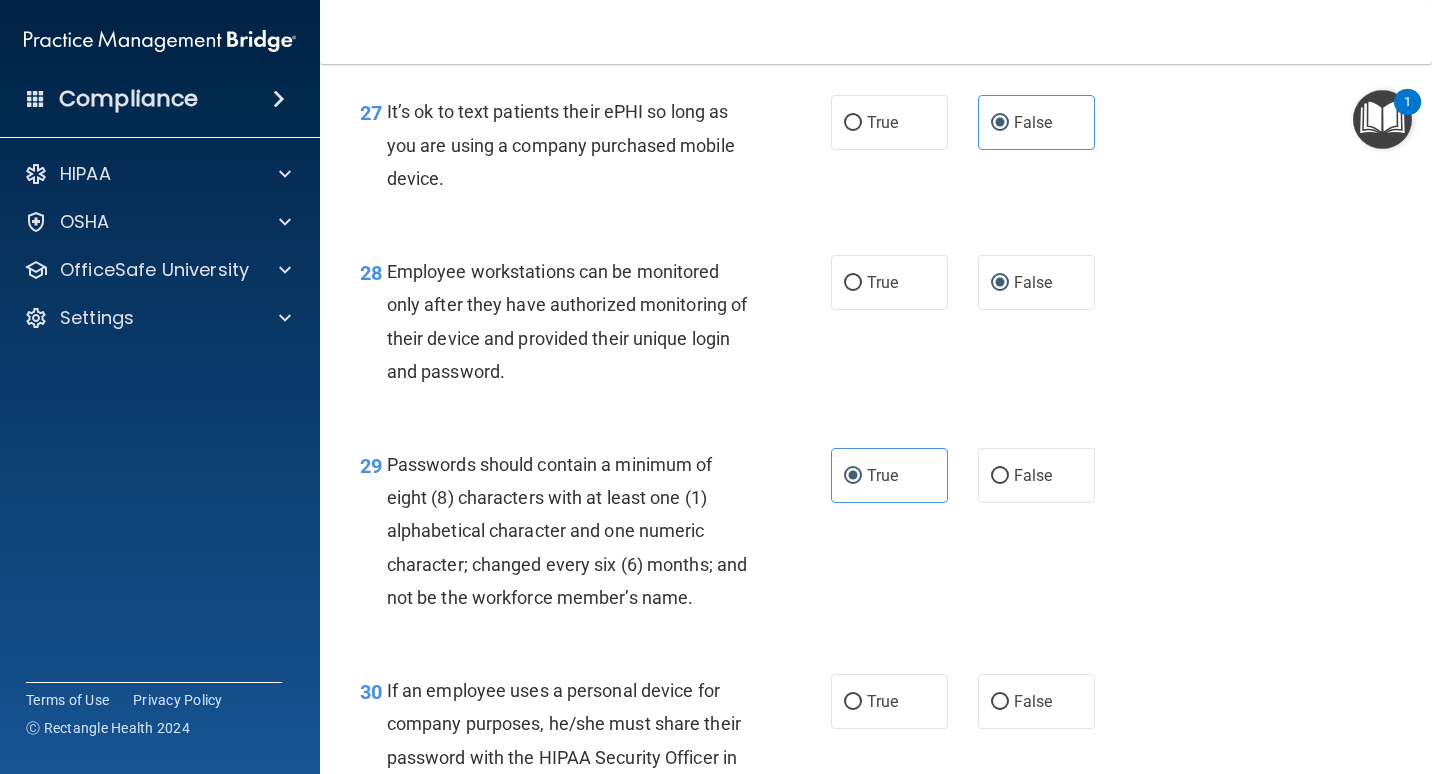 scroll, scrollTop: 5400, scrollLeft: 0, axis: vertical 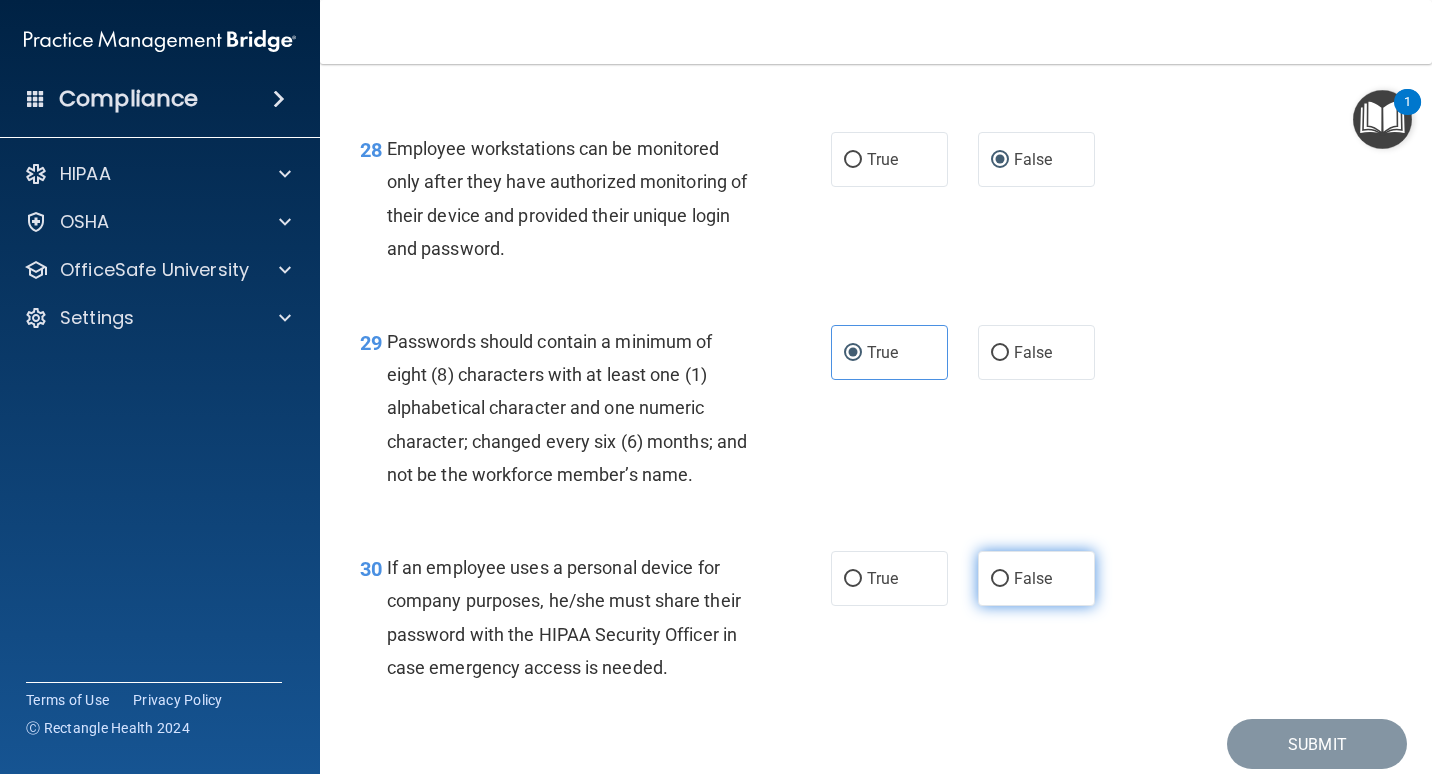 click on "False" at bounding box center [1036, 578] 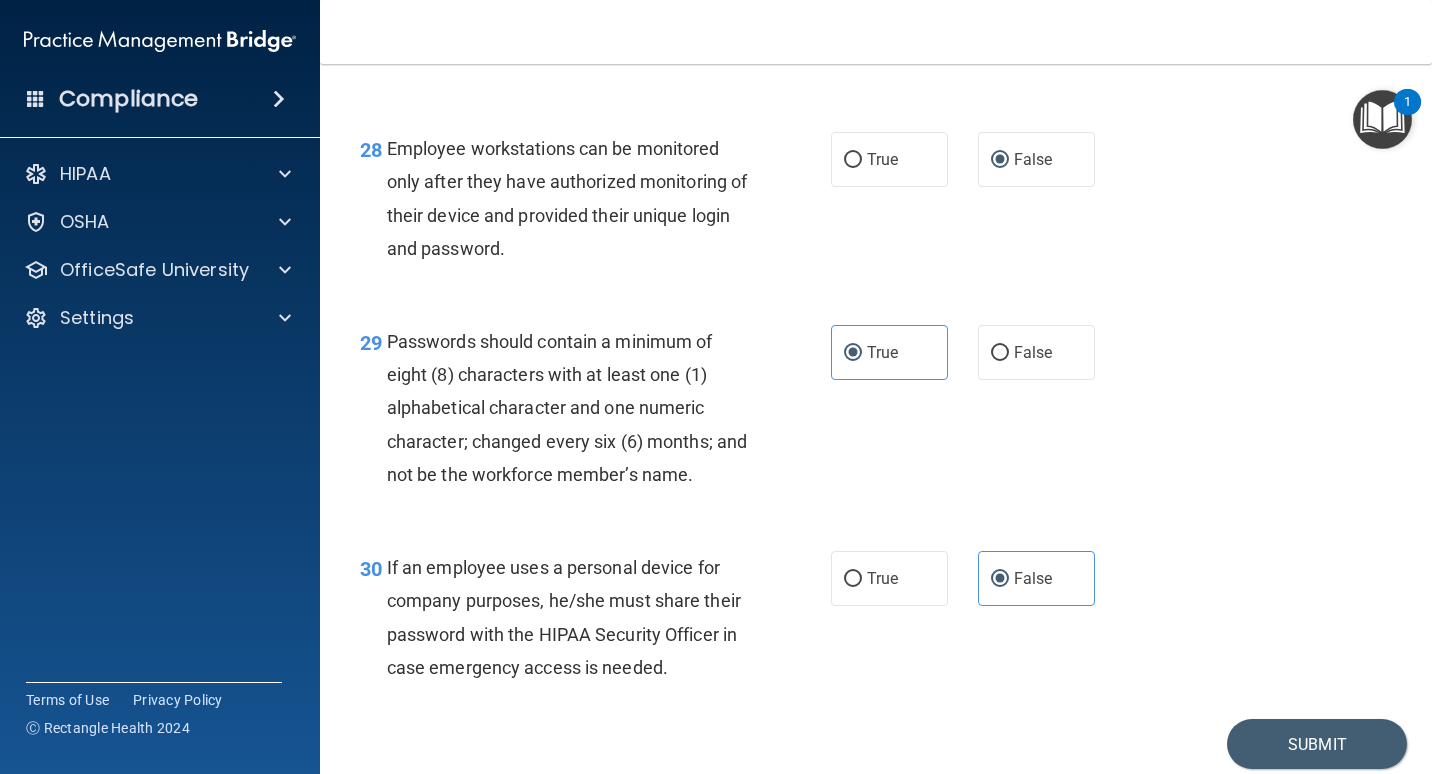 scroll, scrollTop: 5509, scrollLeft: 0, axis: vertical 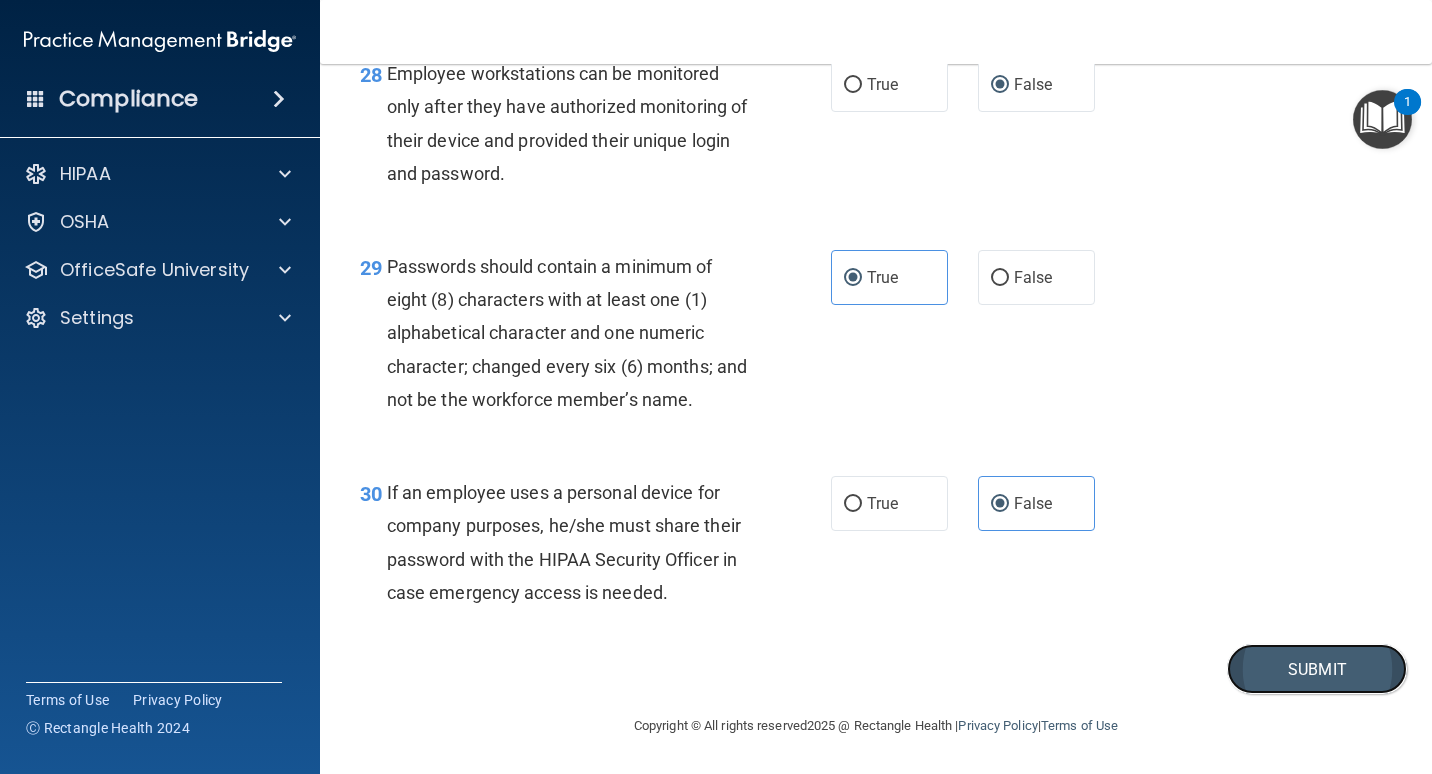 click on "Submit" at bounding box center (1317, 669) 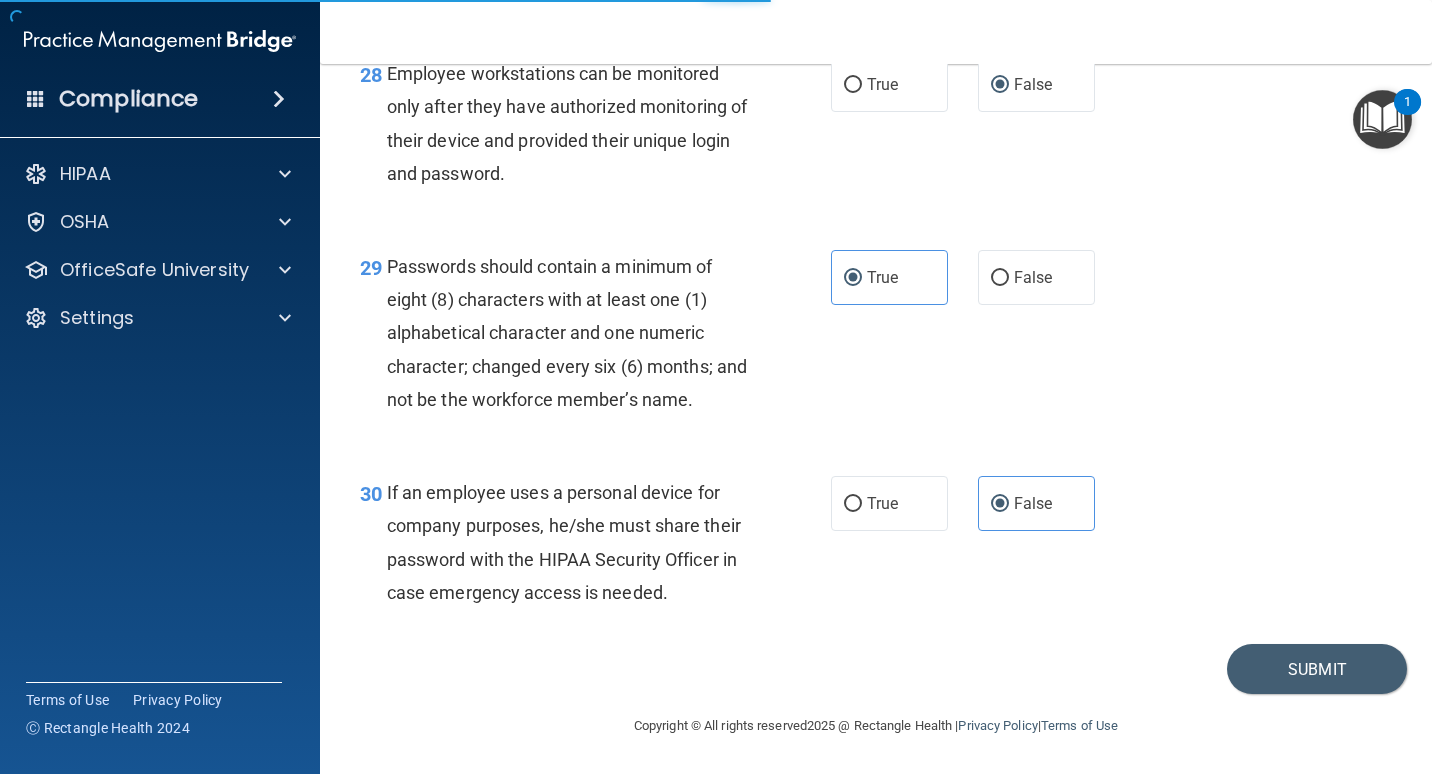 scroll, scrollTop: 0, scrollLeft: 0, axis: both 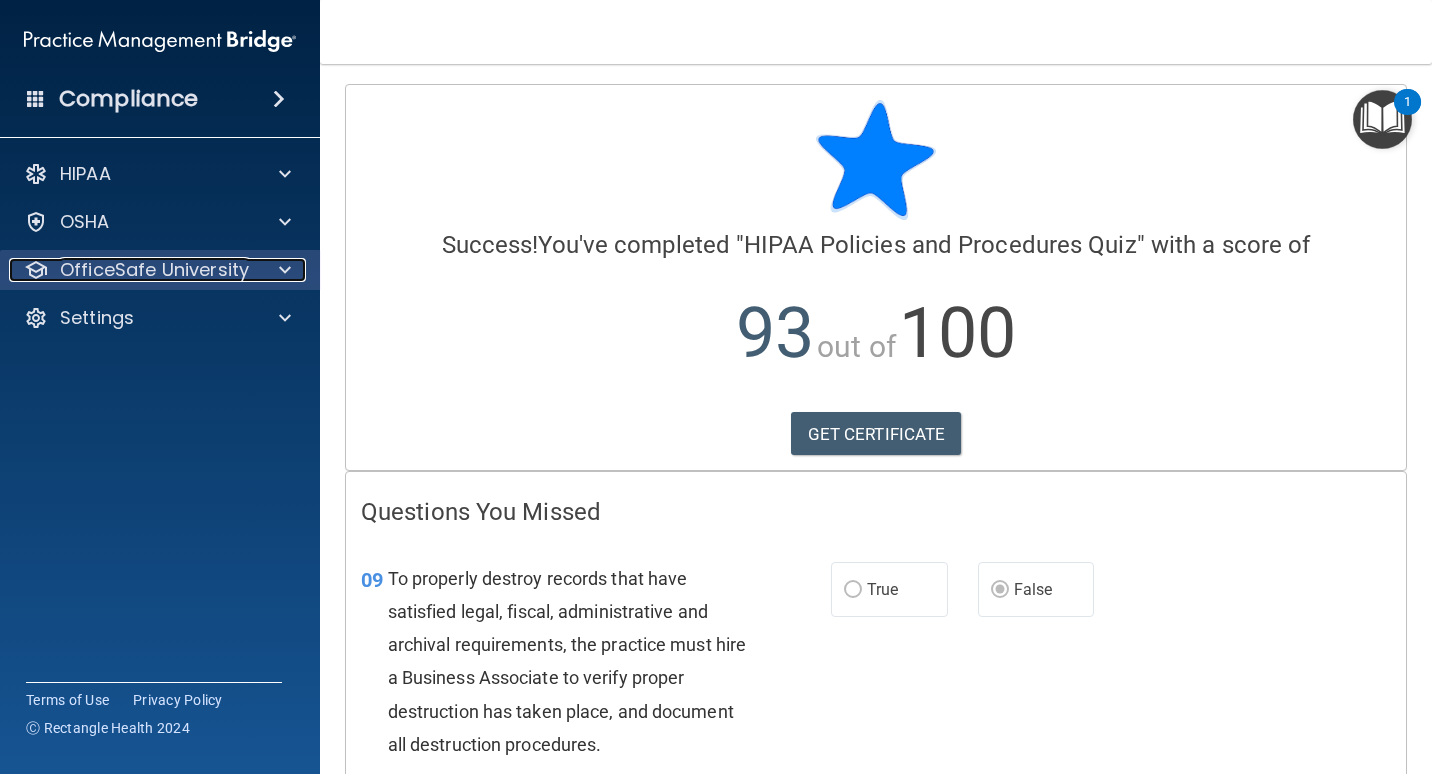 click on "OfficeSafe University" at bounding box center [154, 270] 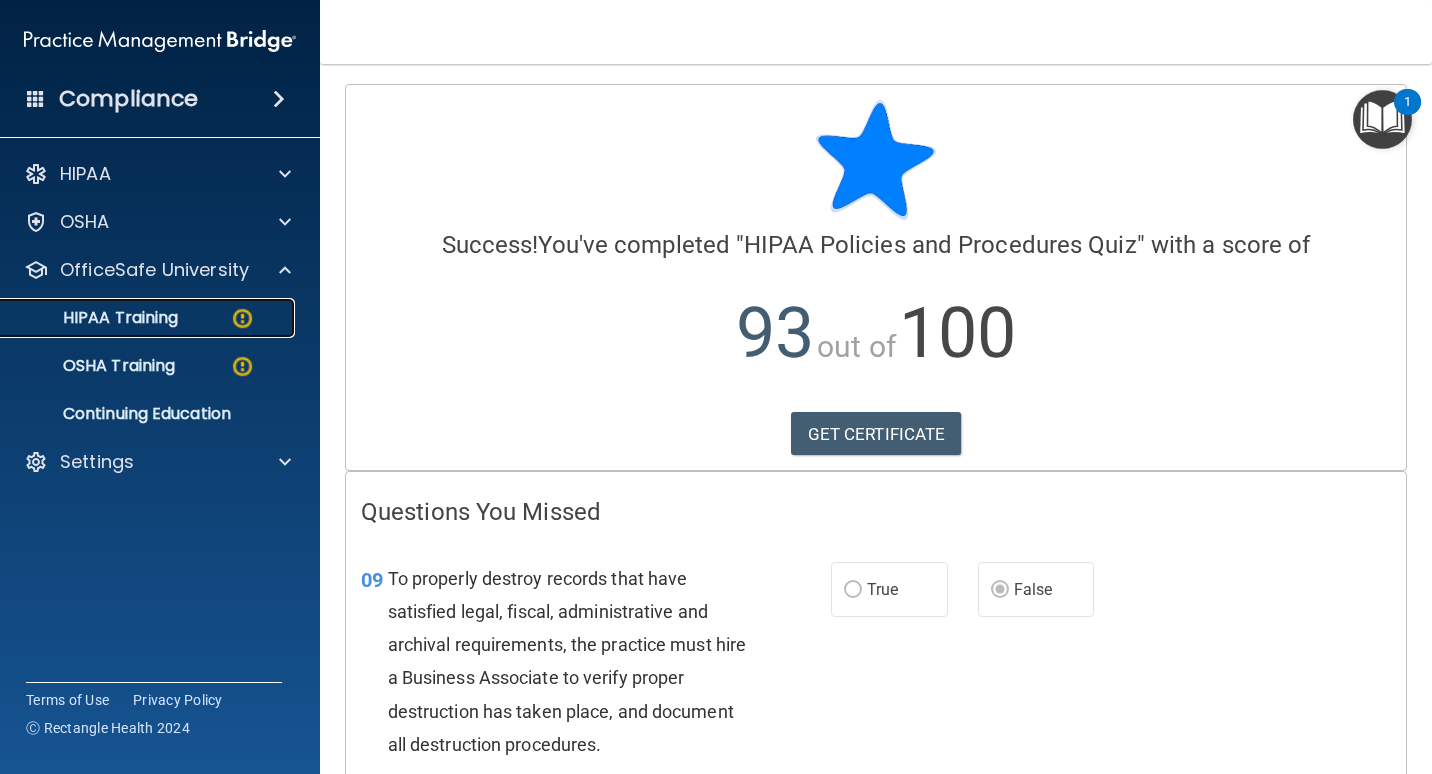 click on "HIPAA Training" at bounding box center (149, 318) 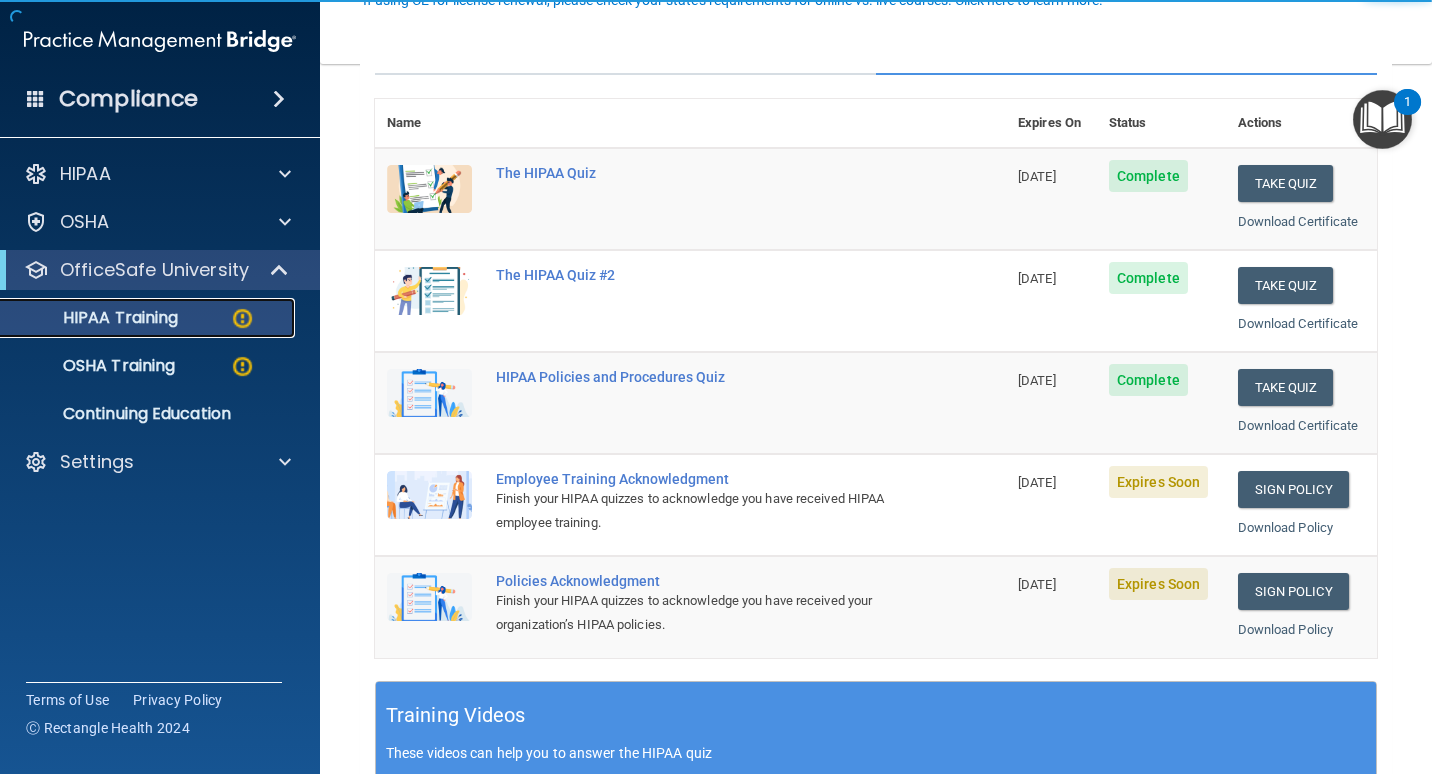 scroll, scrollTop: 300, scrollLeft: 0, axis: vertical 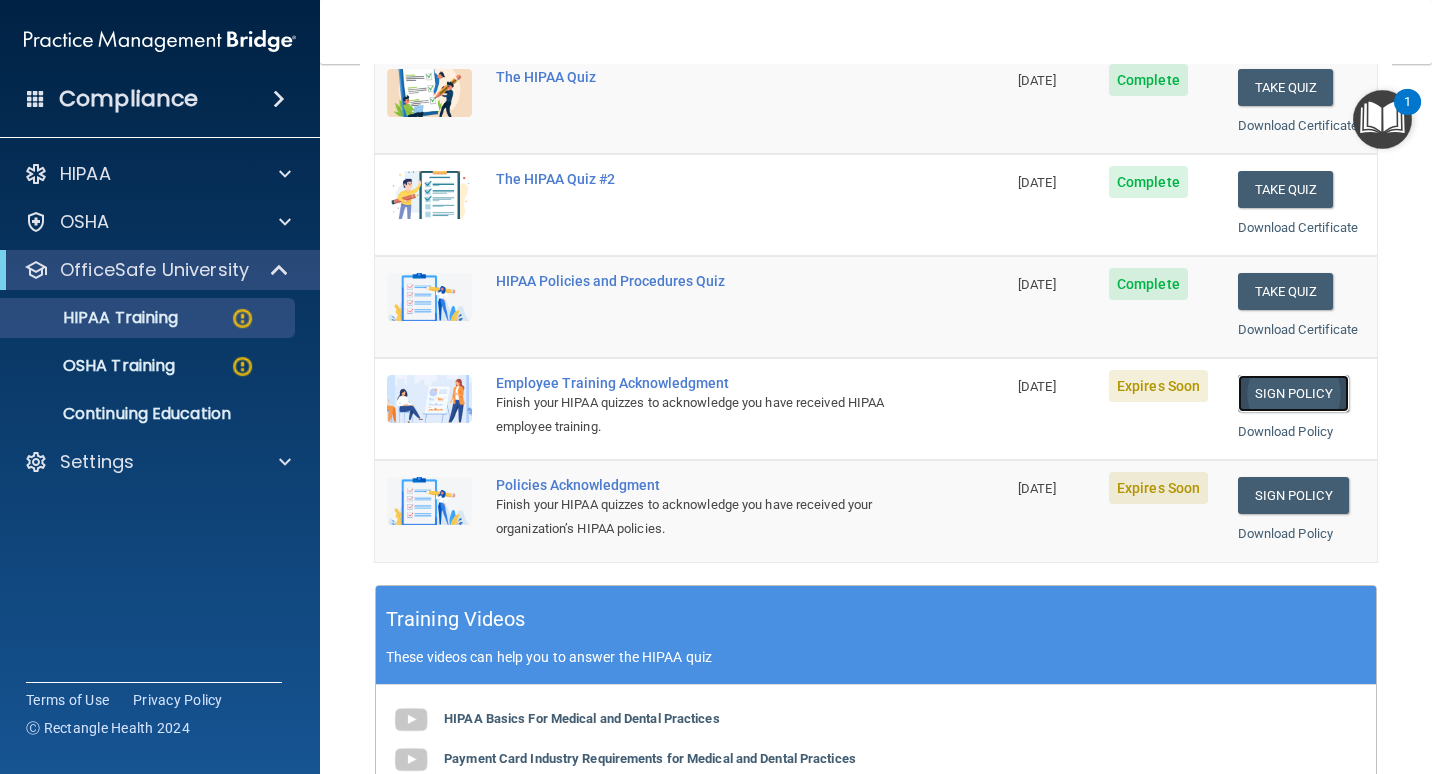 click on "Sign Policy" at bounding box center [1293, 393] 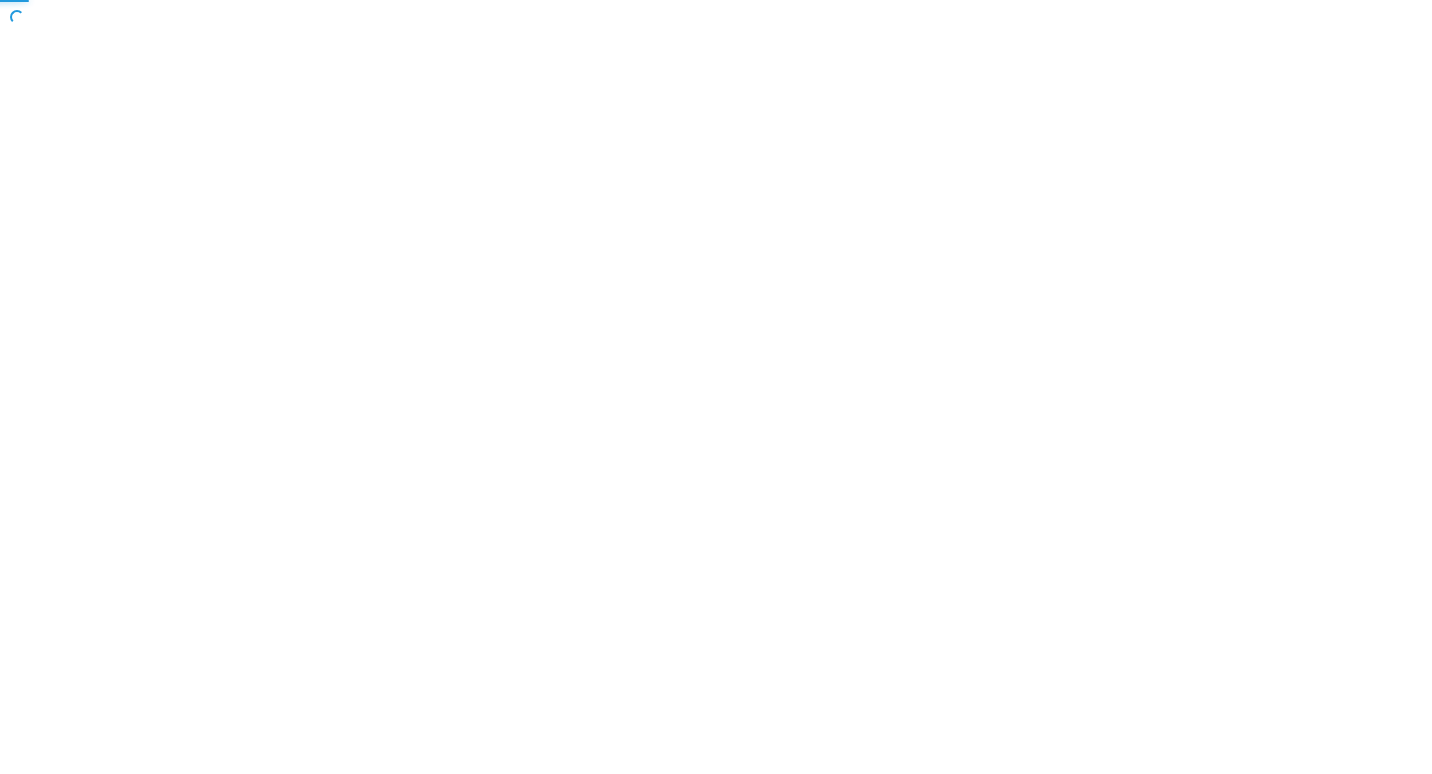 scroll, scrollTop: 0, scrollLeft: 0, axis: both 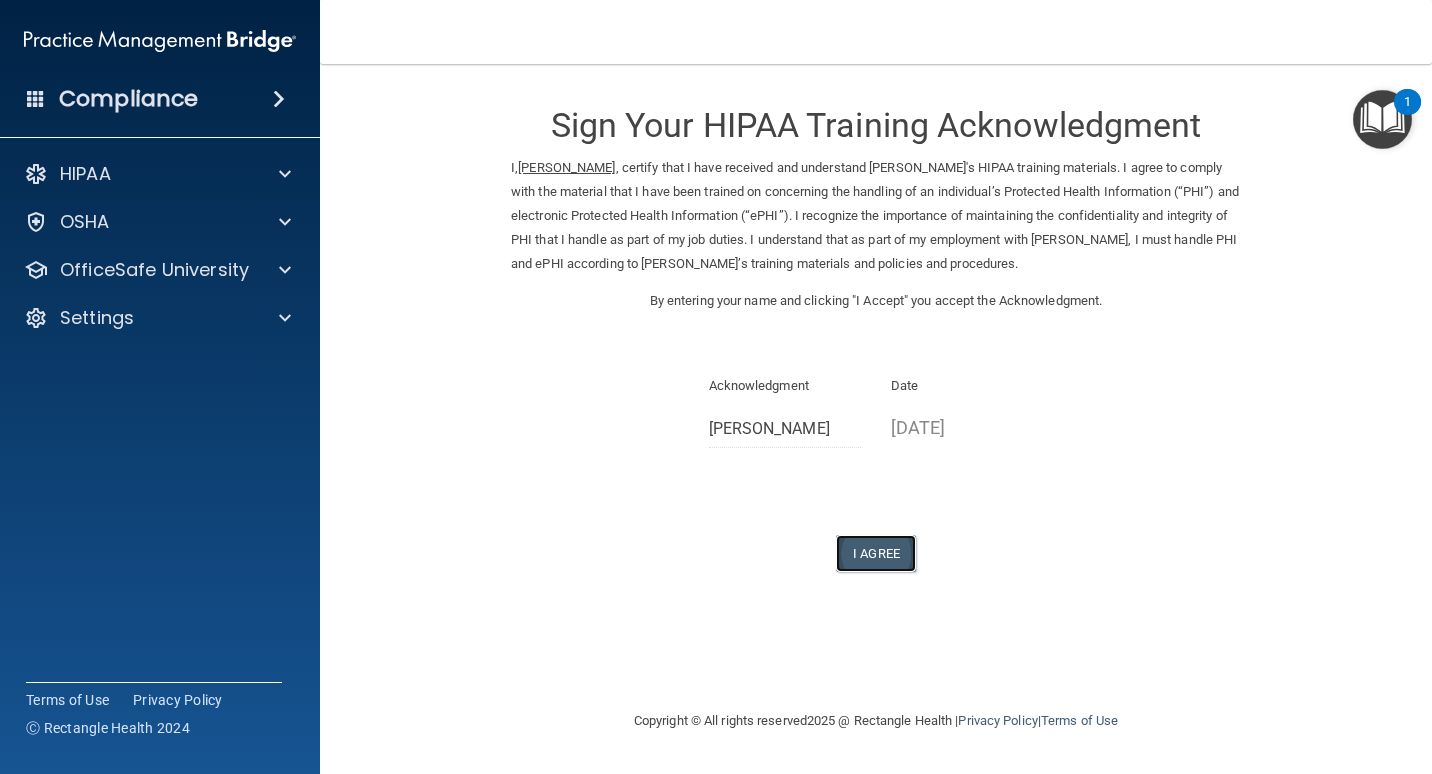 click on "I Agree" at bounding box center (876, 553) 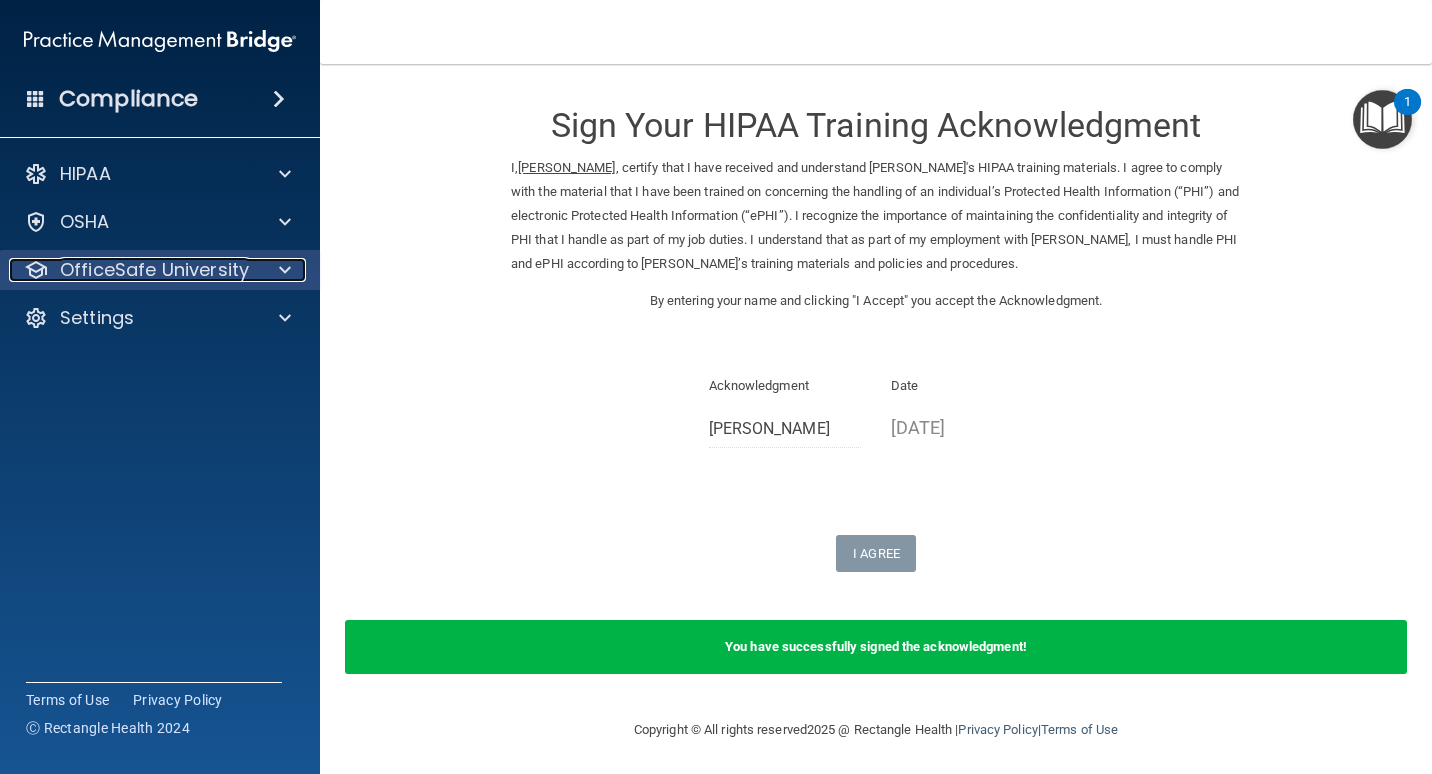 click on "OfficeSafe University" at bounding box center (154, 270) 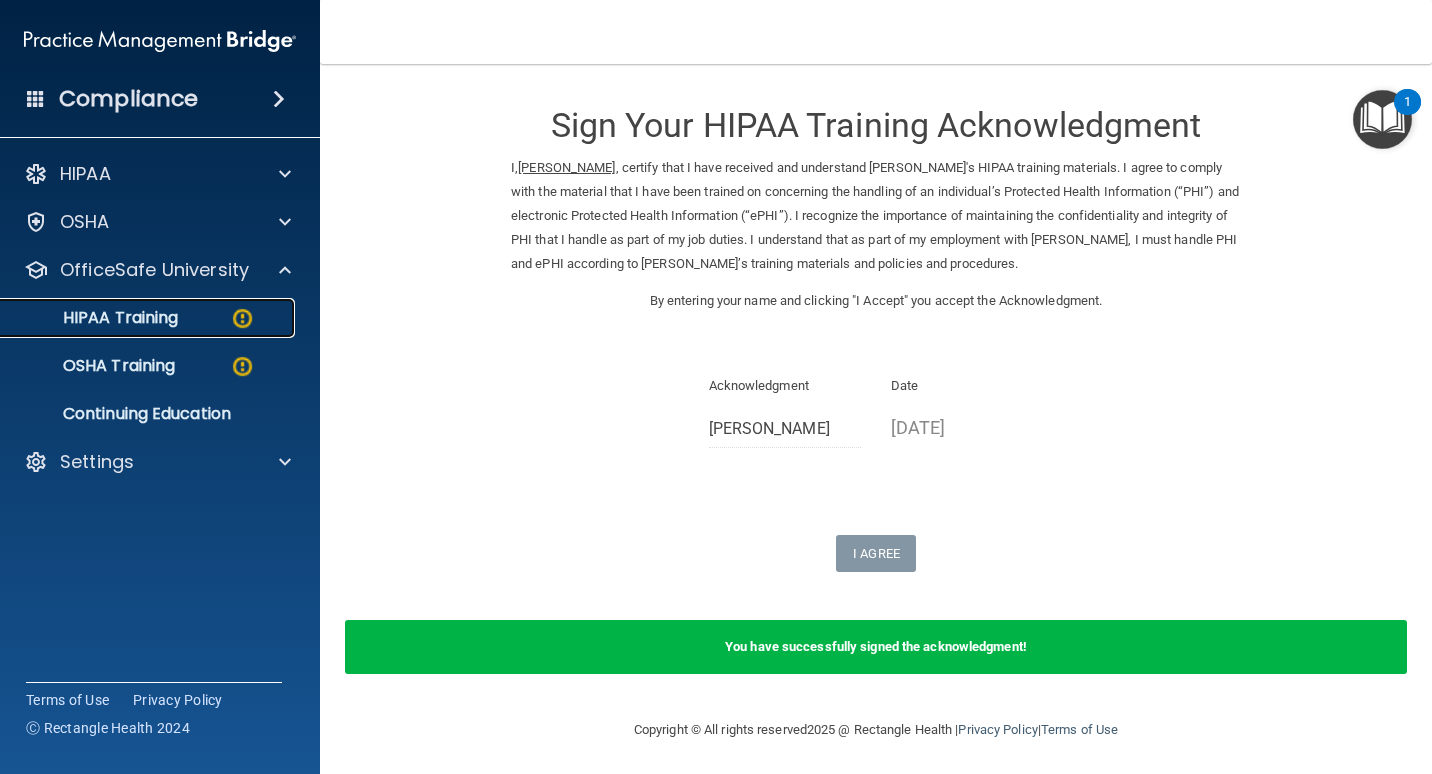 click on "HIPAA Training" at bounding box center [137, 318] 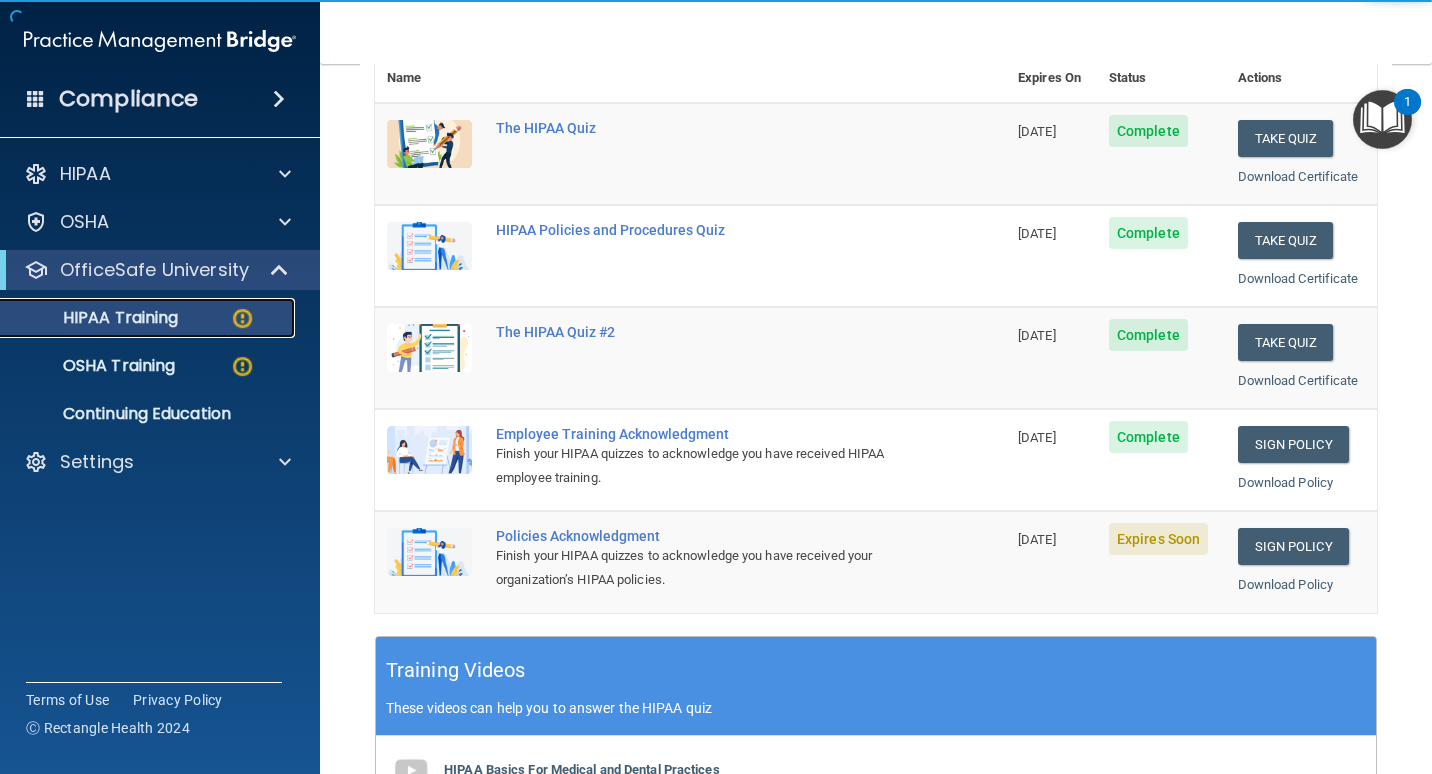 scroll, scrollTop: 300, scrollLeft: 0, axis: vertical 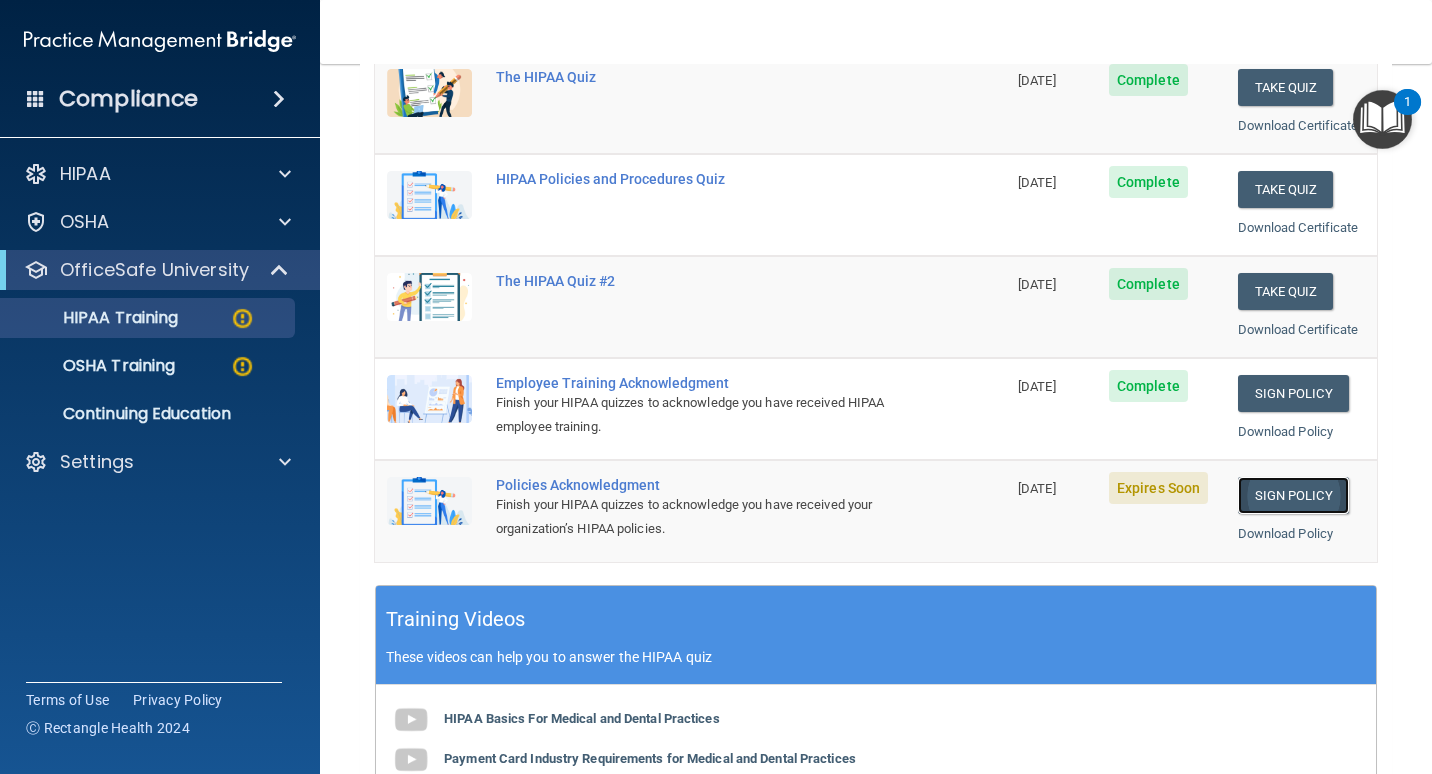 click on "Sign Policy" at bounding box center (1293, 495) 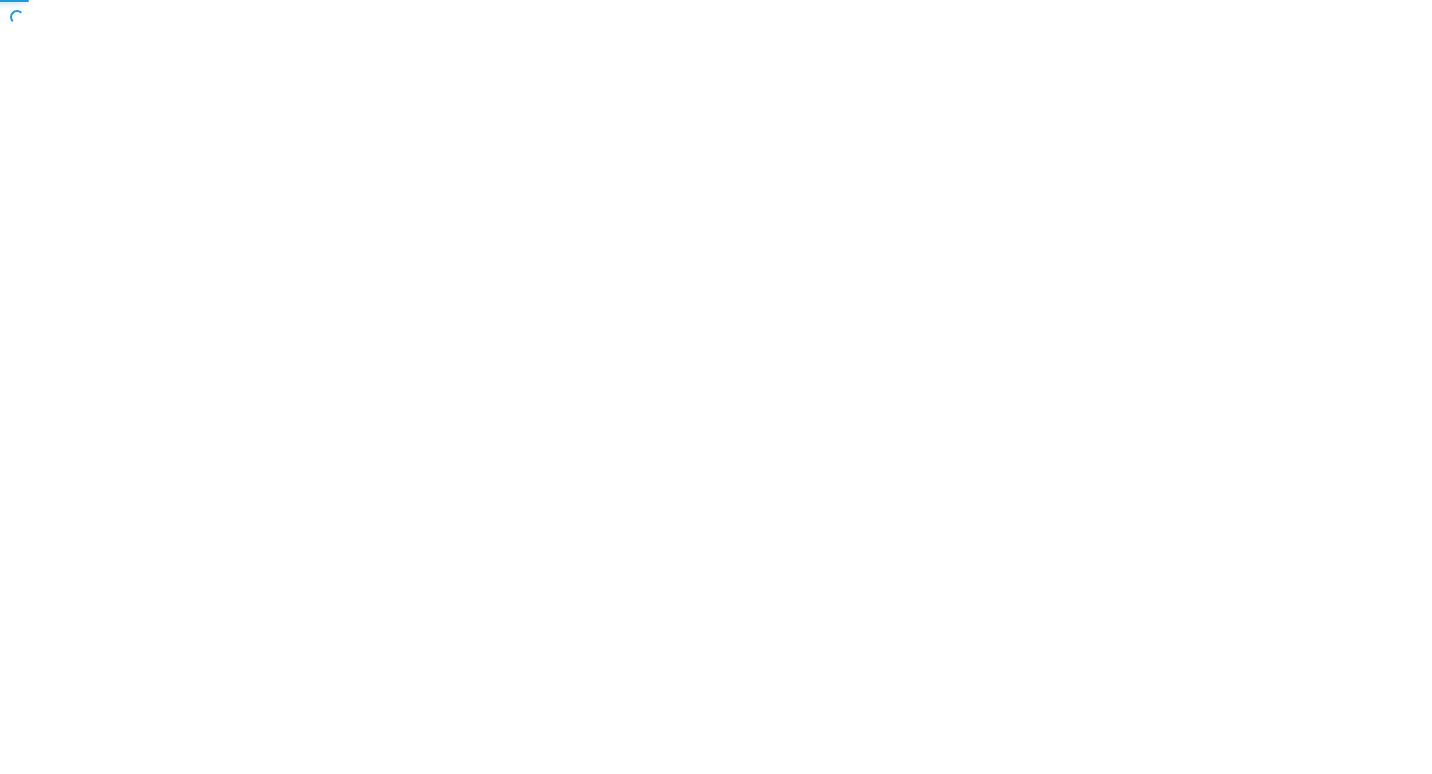 scroll, scrollTop: 0, scrollLeft: 0, axis: both 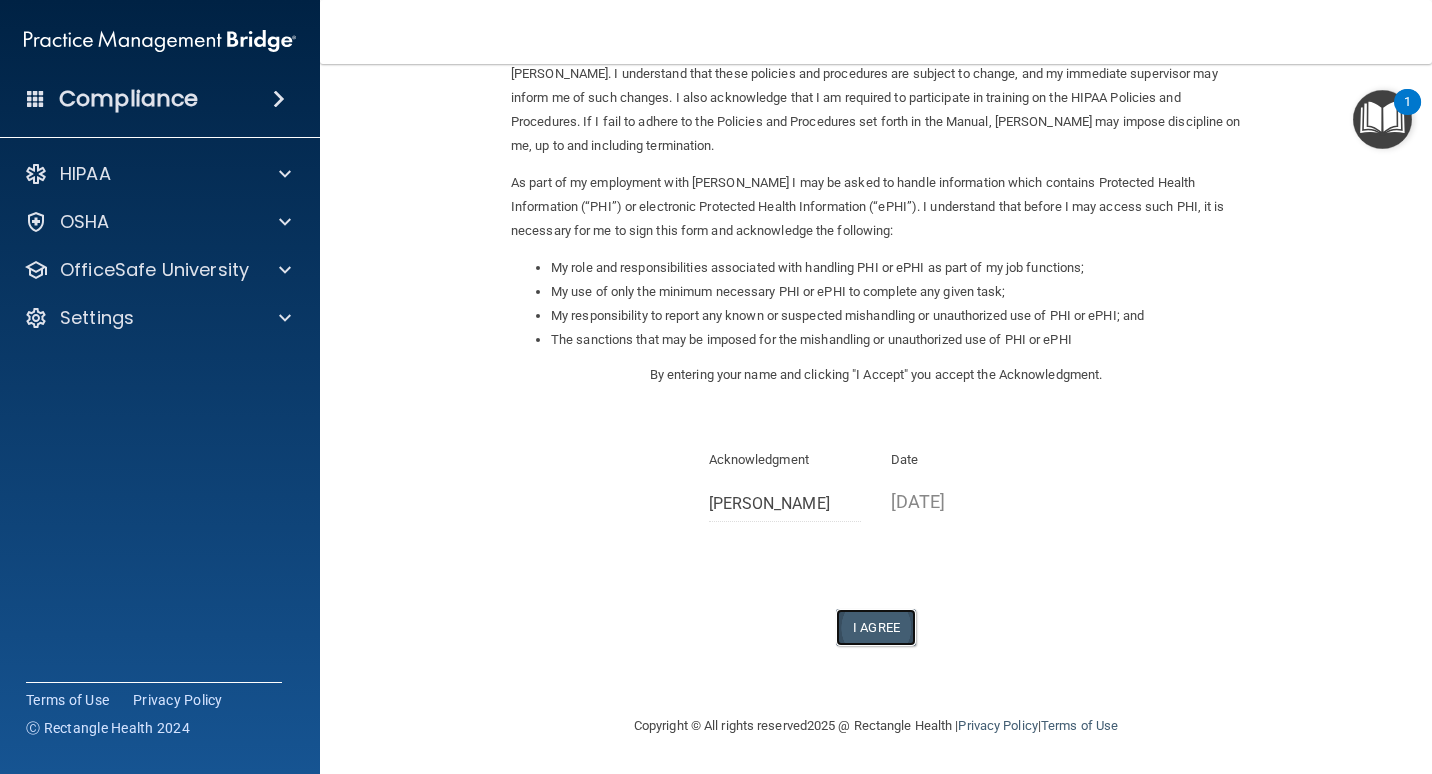 click on "I Agree" at bounding box center [876, 627] 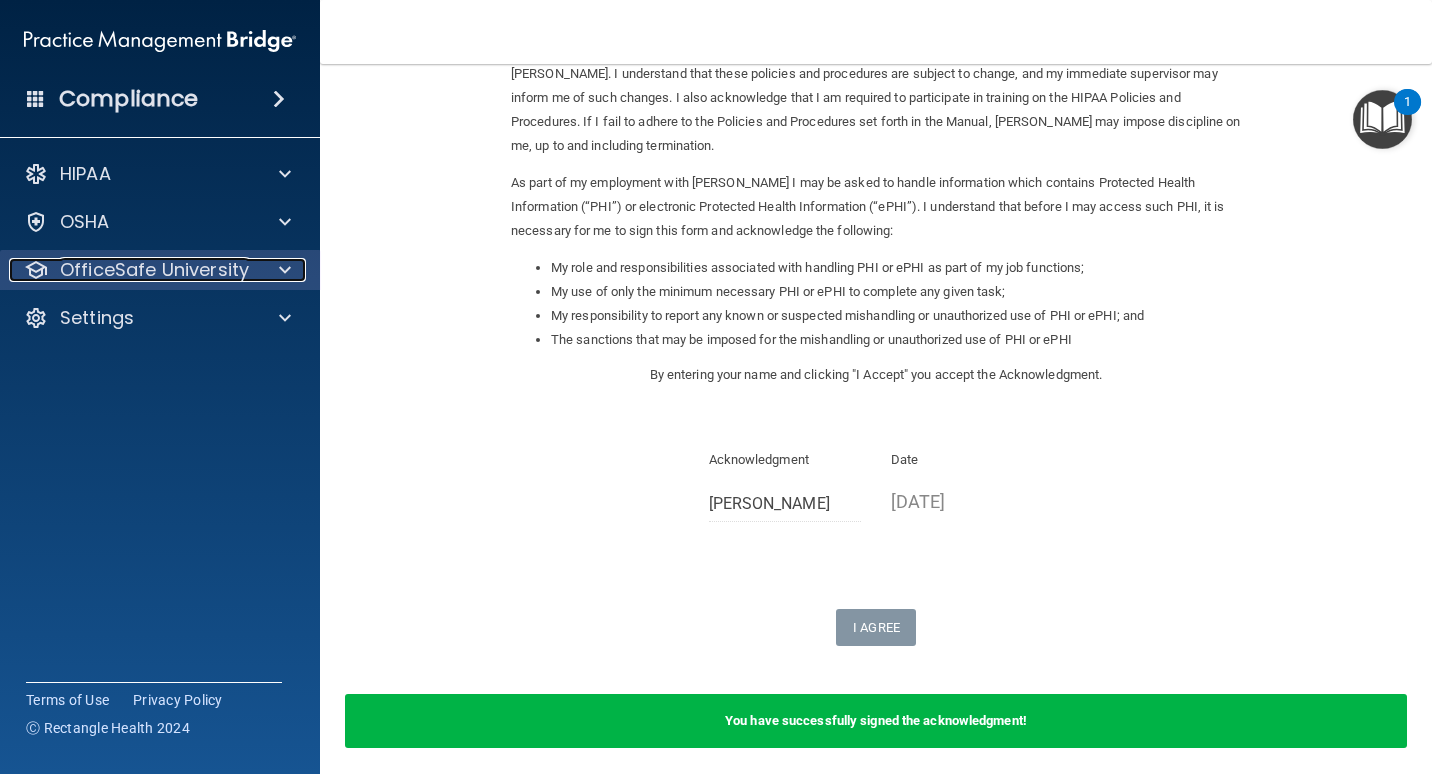 click on "OfficeSafe University" at bounding box center [154, 270] 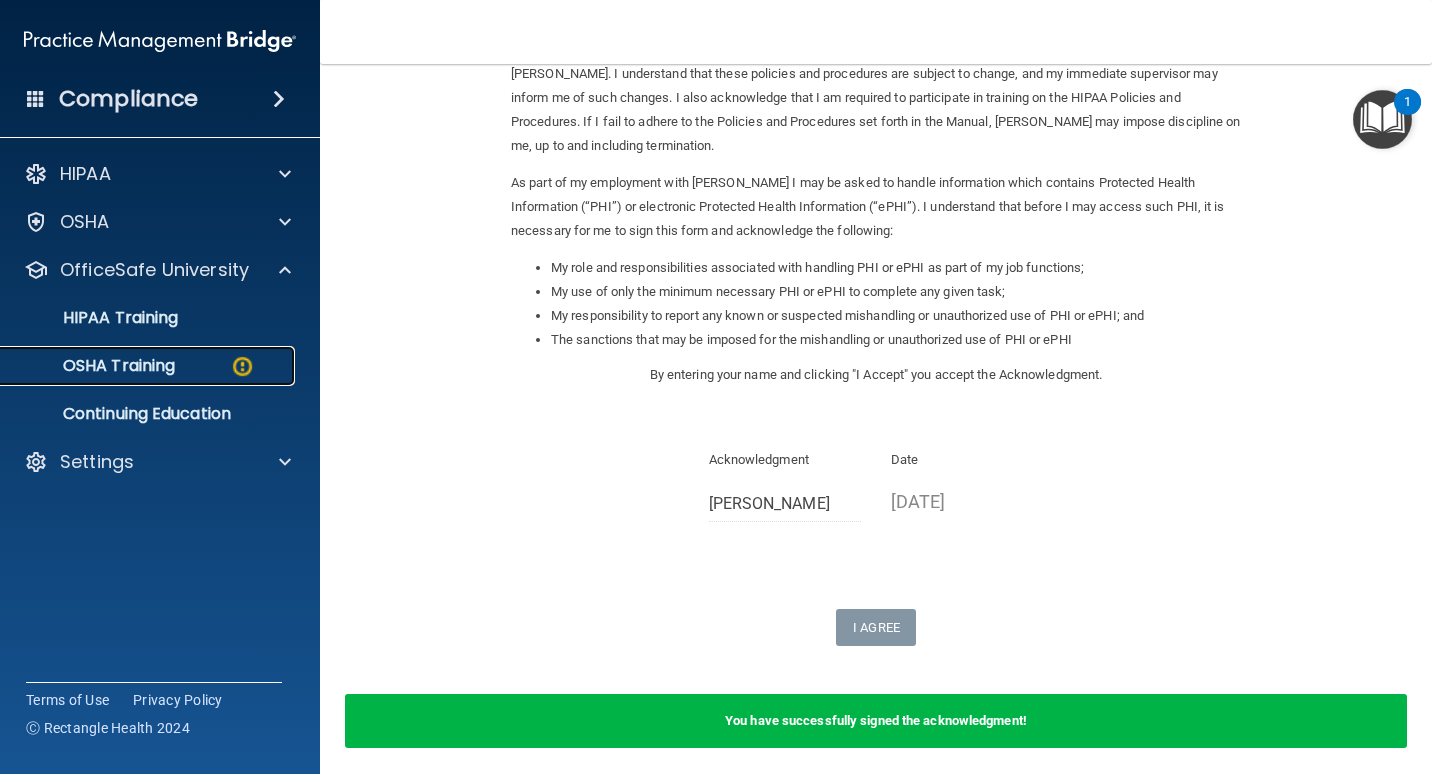 click on "OSHA Training" at bounding box center [149, 366] 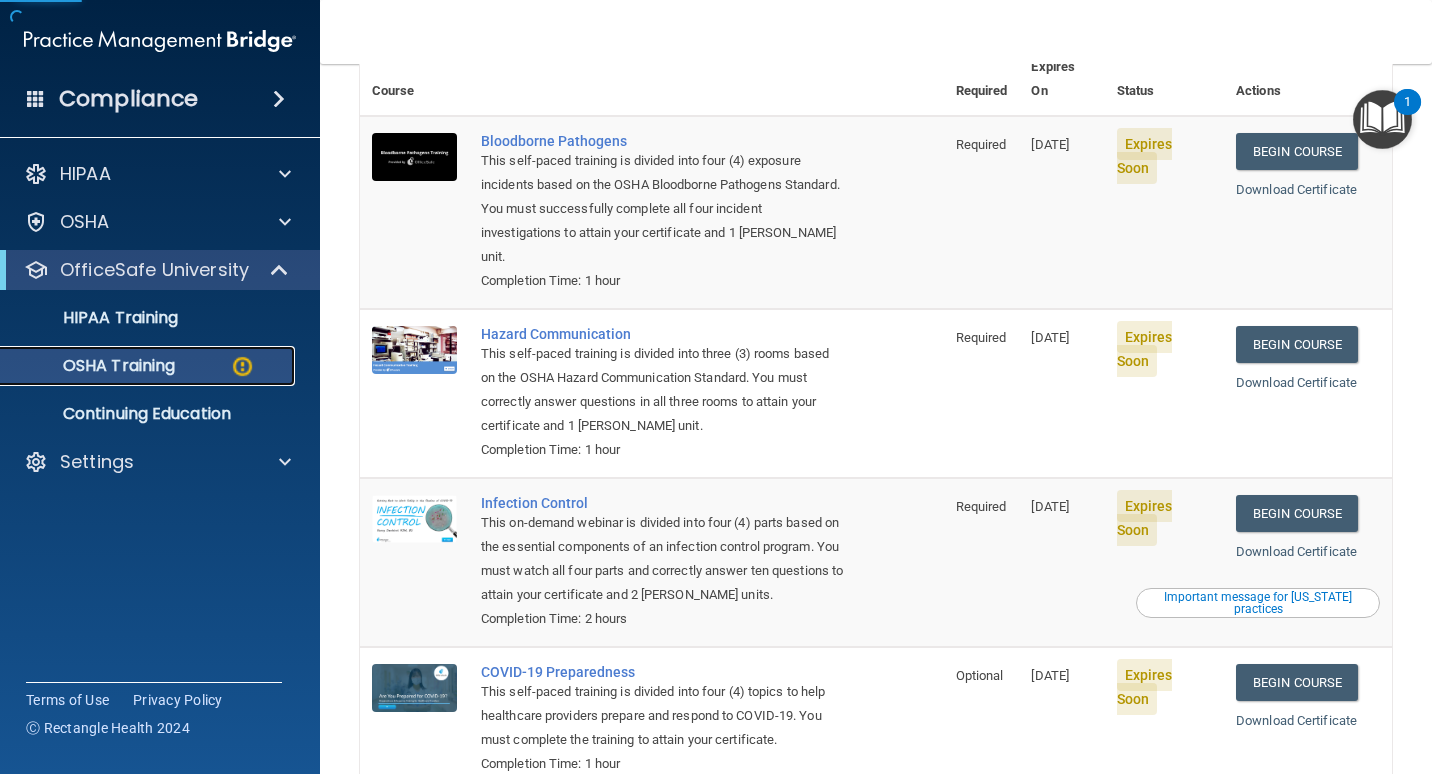 scroll, scrollTop: 236, scrollLeft: 0, axis: vertical 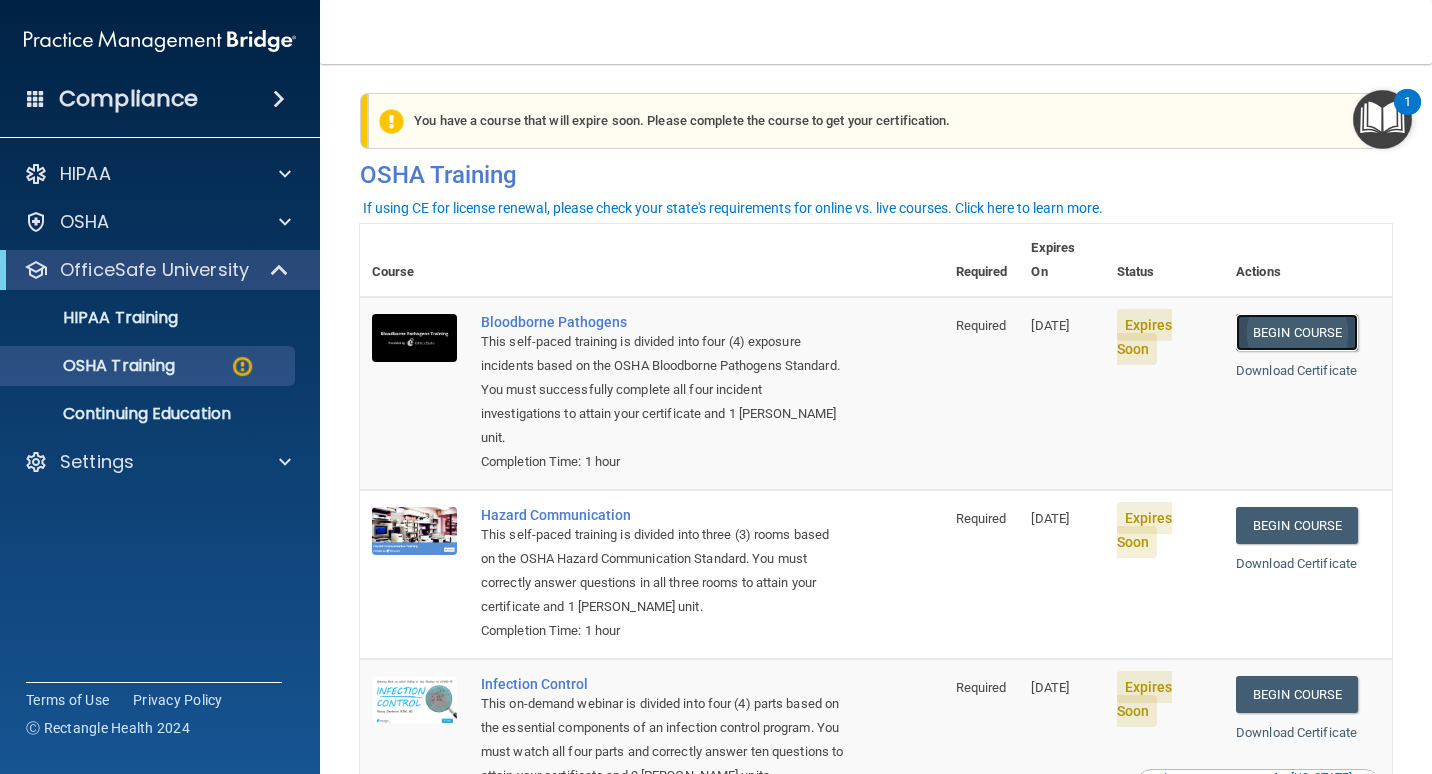 click on "Begin Course" at bounding box center [1297, 332] 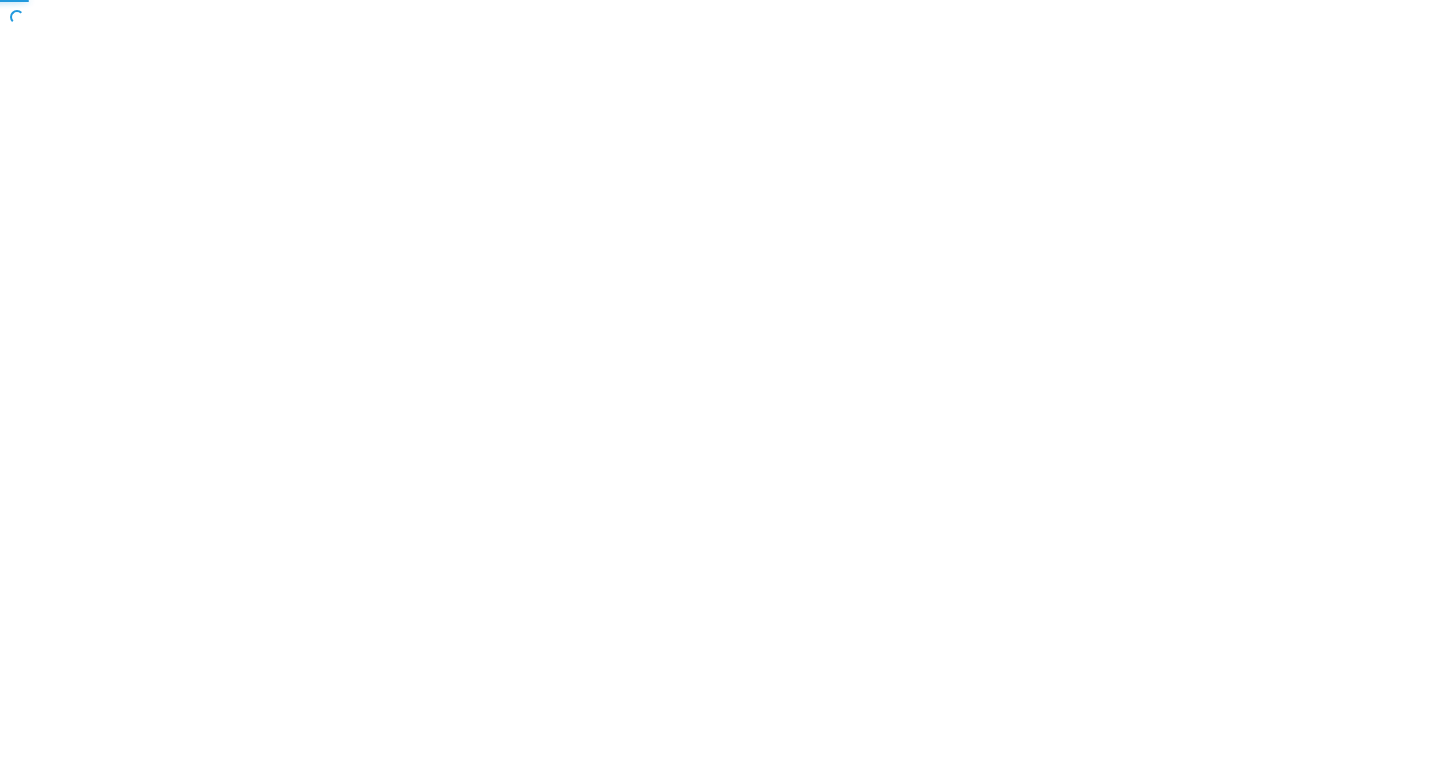 scroll, scrollTop: 0, scrollLeft: 0, axis: both 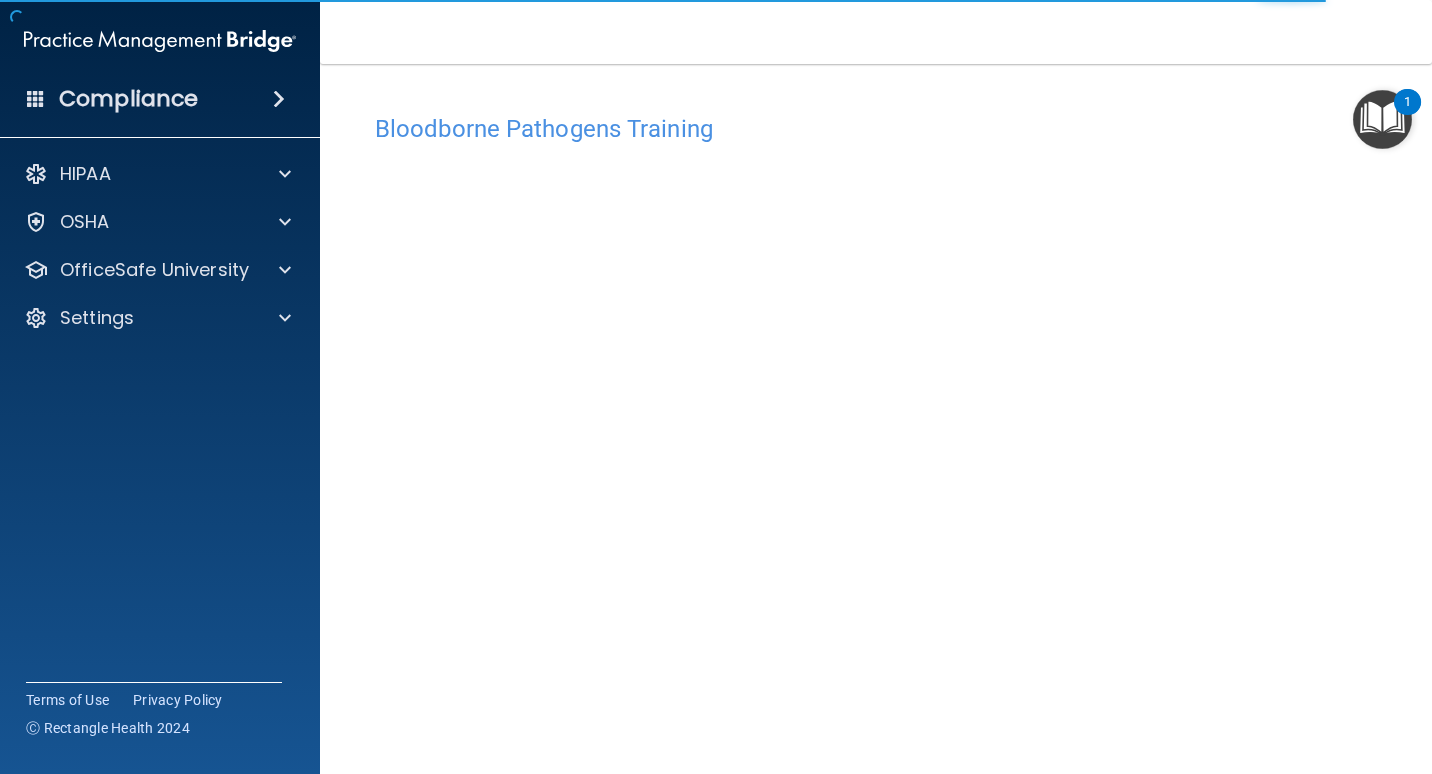 click on "Bloodborne Pathogens Training" at bounding box center [876, 129] 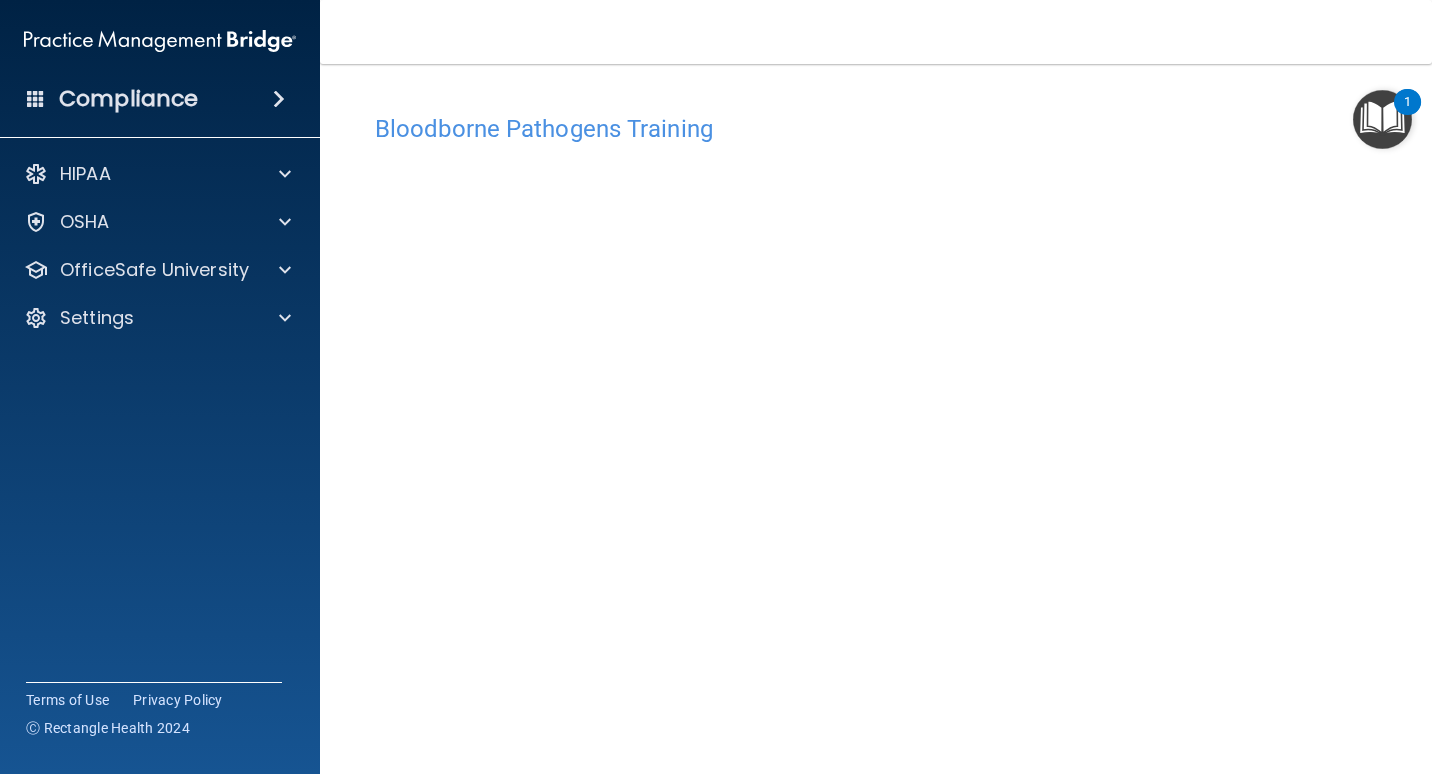 scroll, scrollTop: 82, scrollLeft: 0, axis: vertical 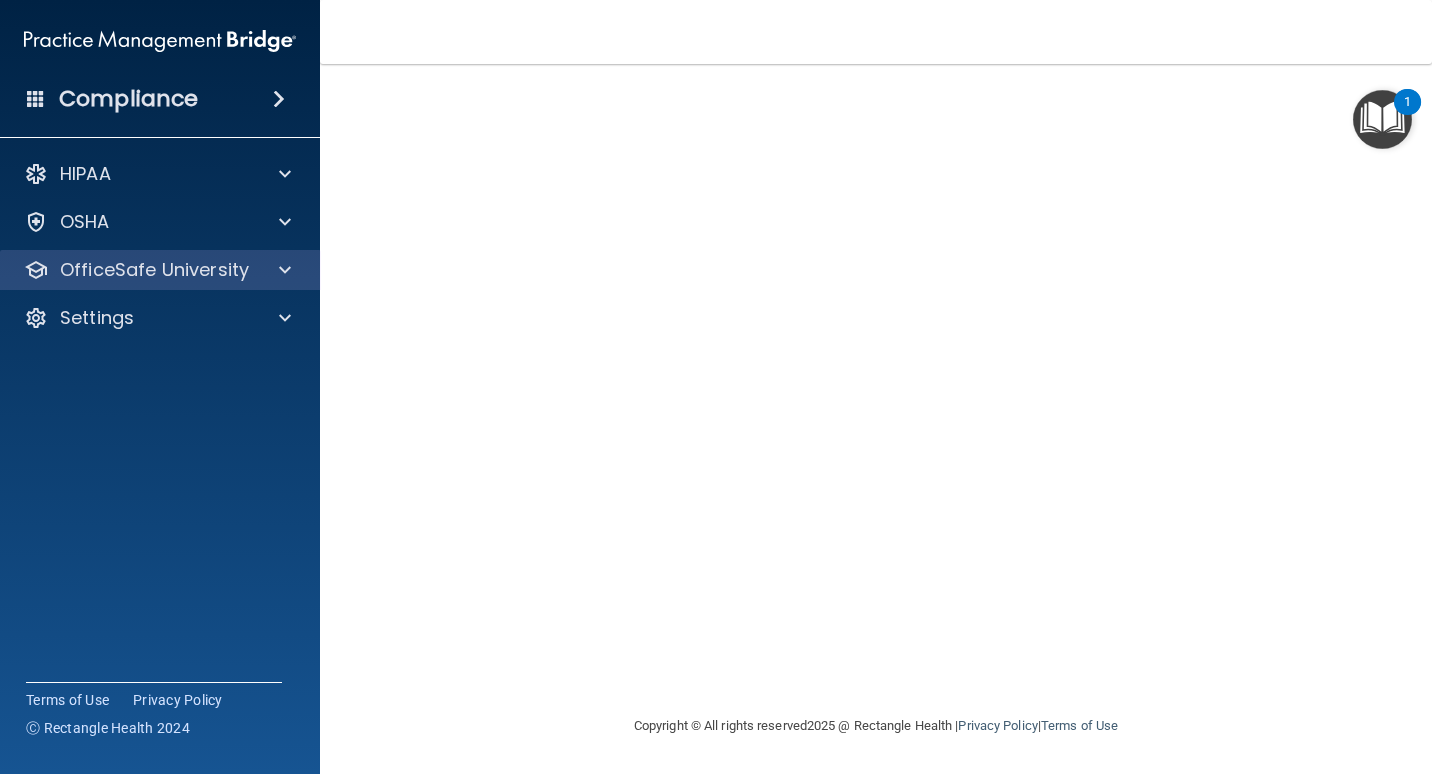click on "OfficeSafe University" at bounding box center [160, 270] 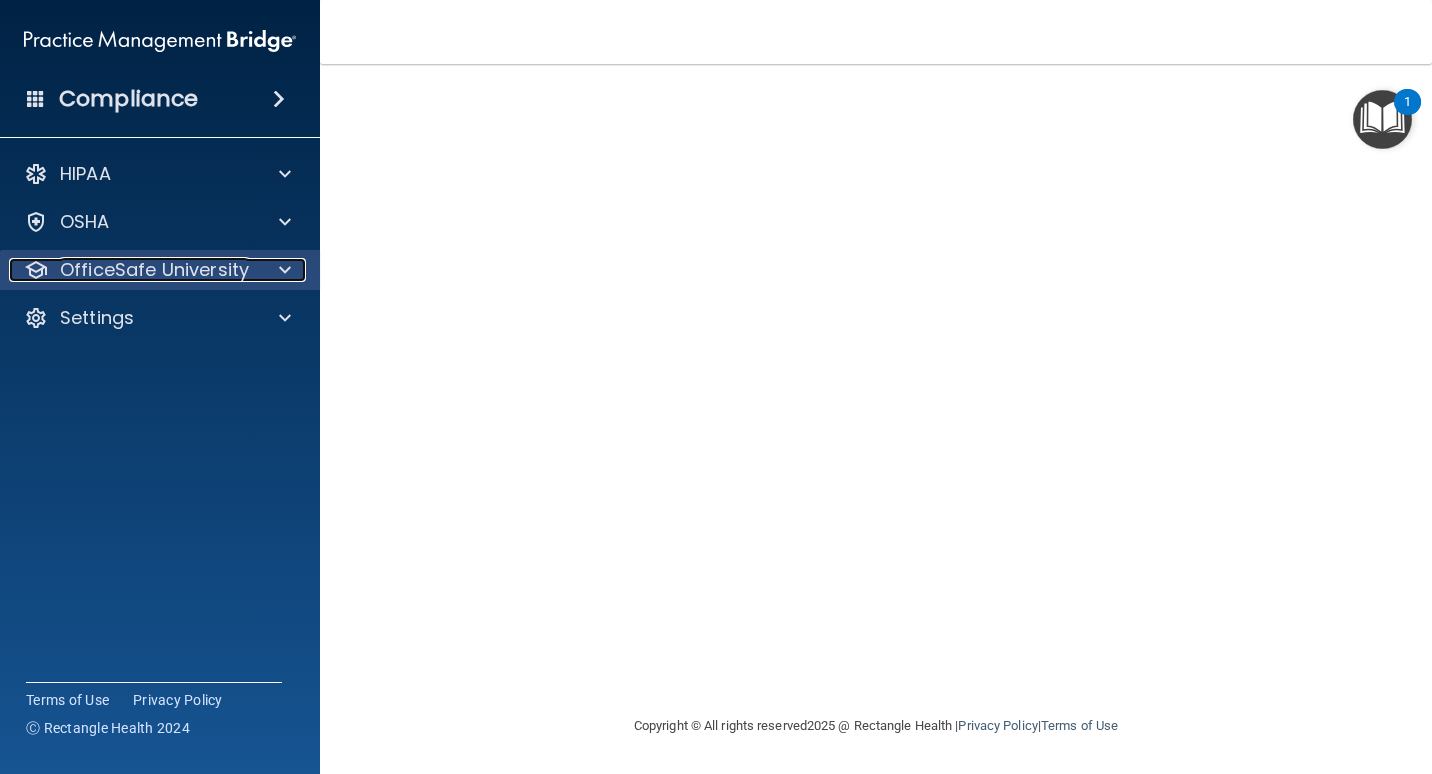 click at bounding box center (285, 270) 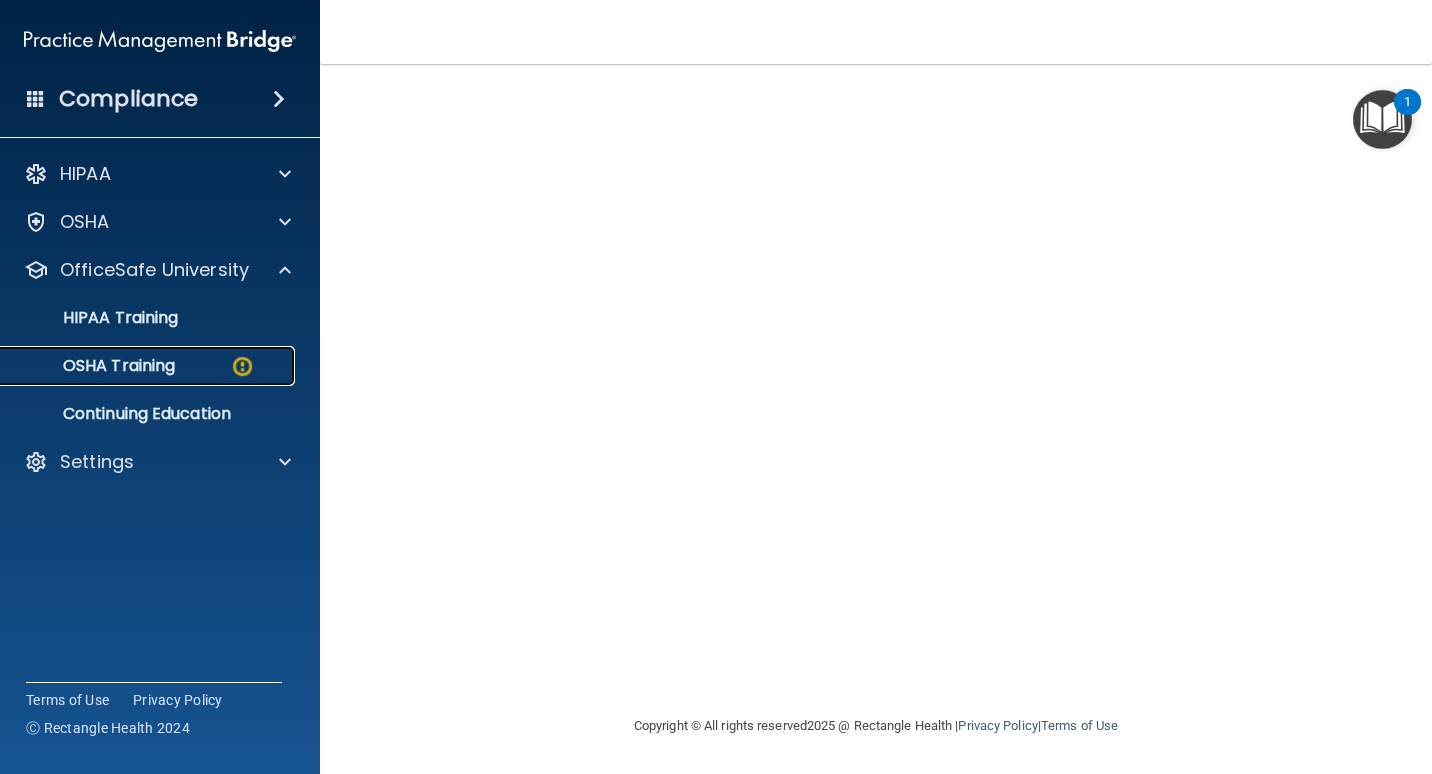 click on "OSHA Training" at bounding box center [137, 366] 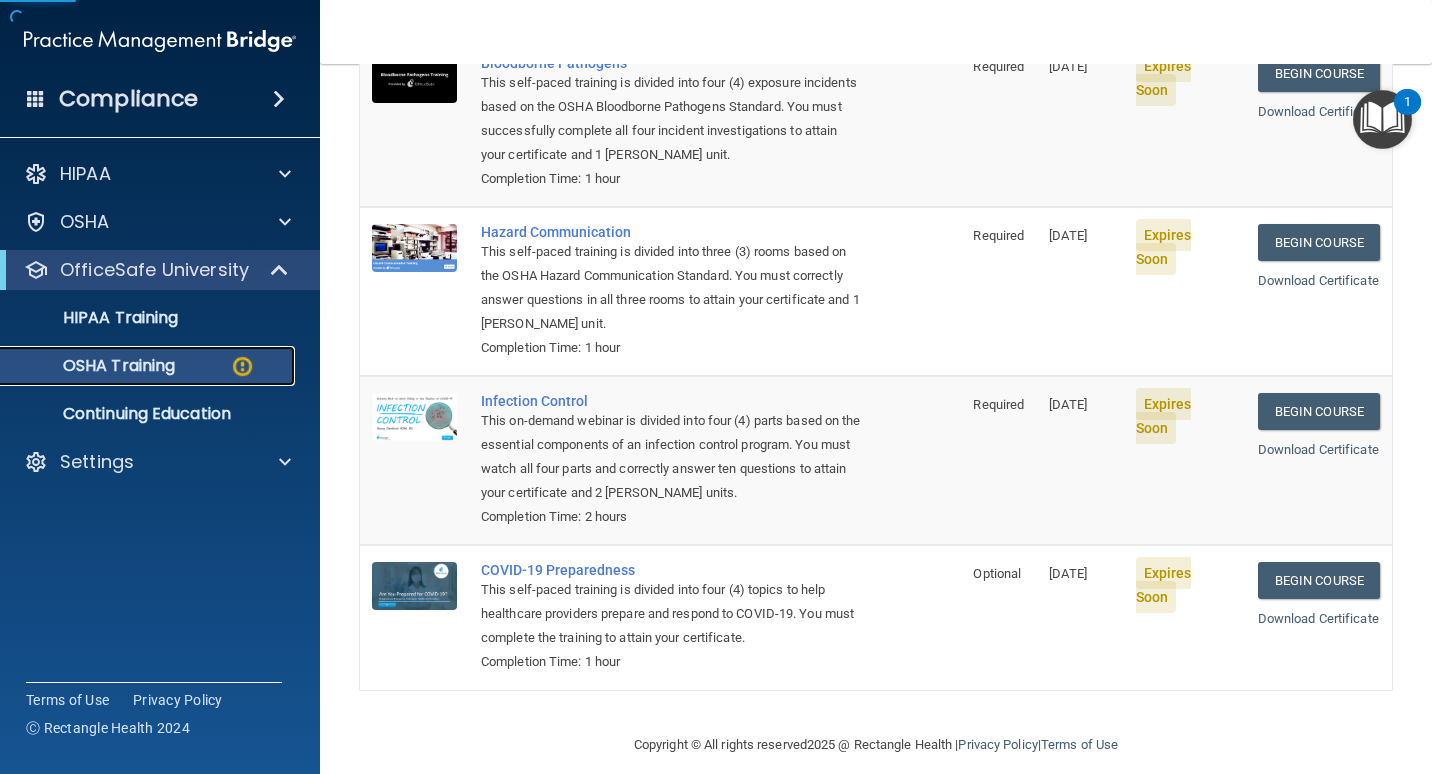 scroll, scrollTop: 314, scrollLeft: 0, axis: vertical 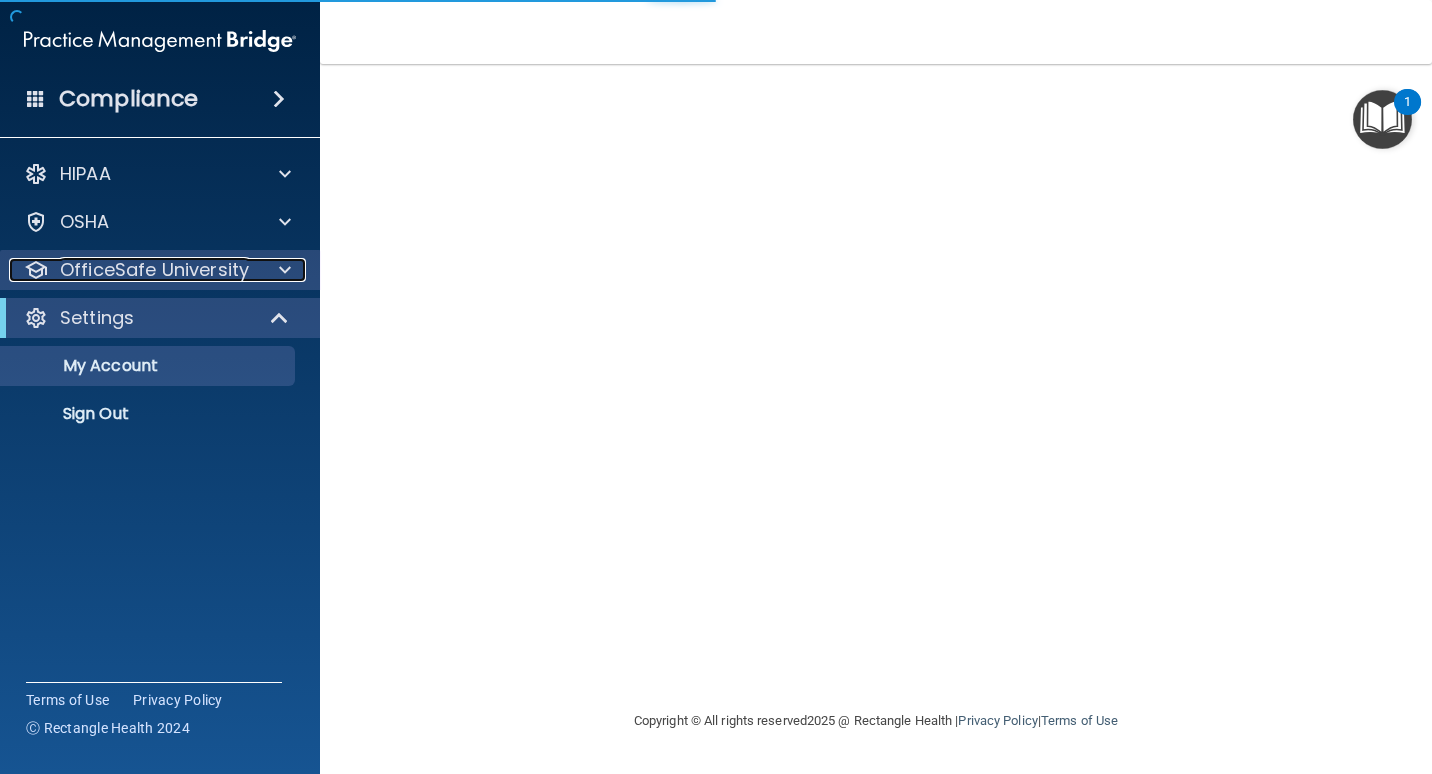 click on "OfficeSafe University" at bounding box center (154, 270) 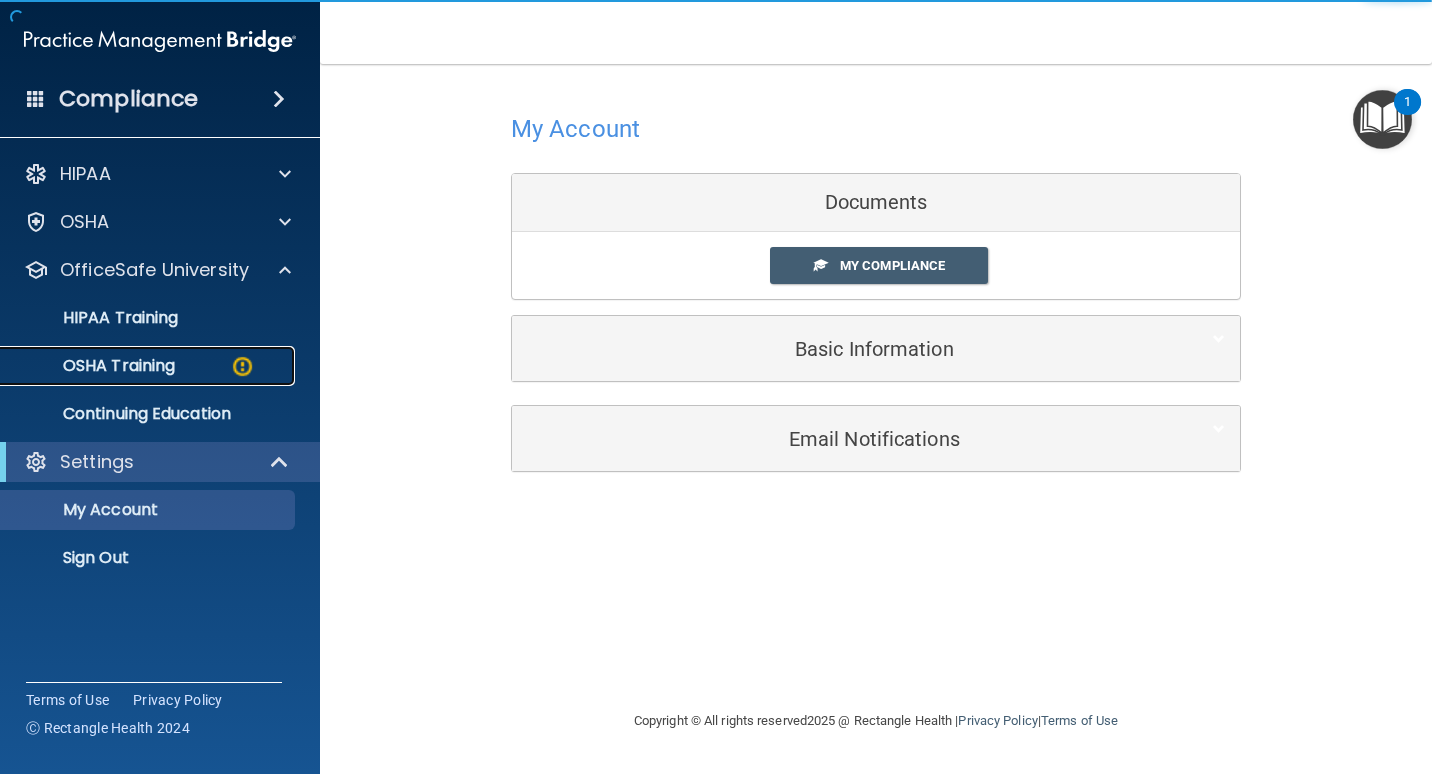 click on "OSHA Training" at bounding box center (149, 366) 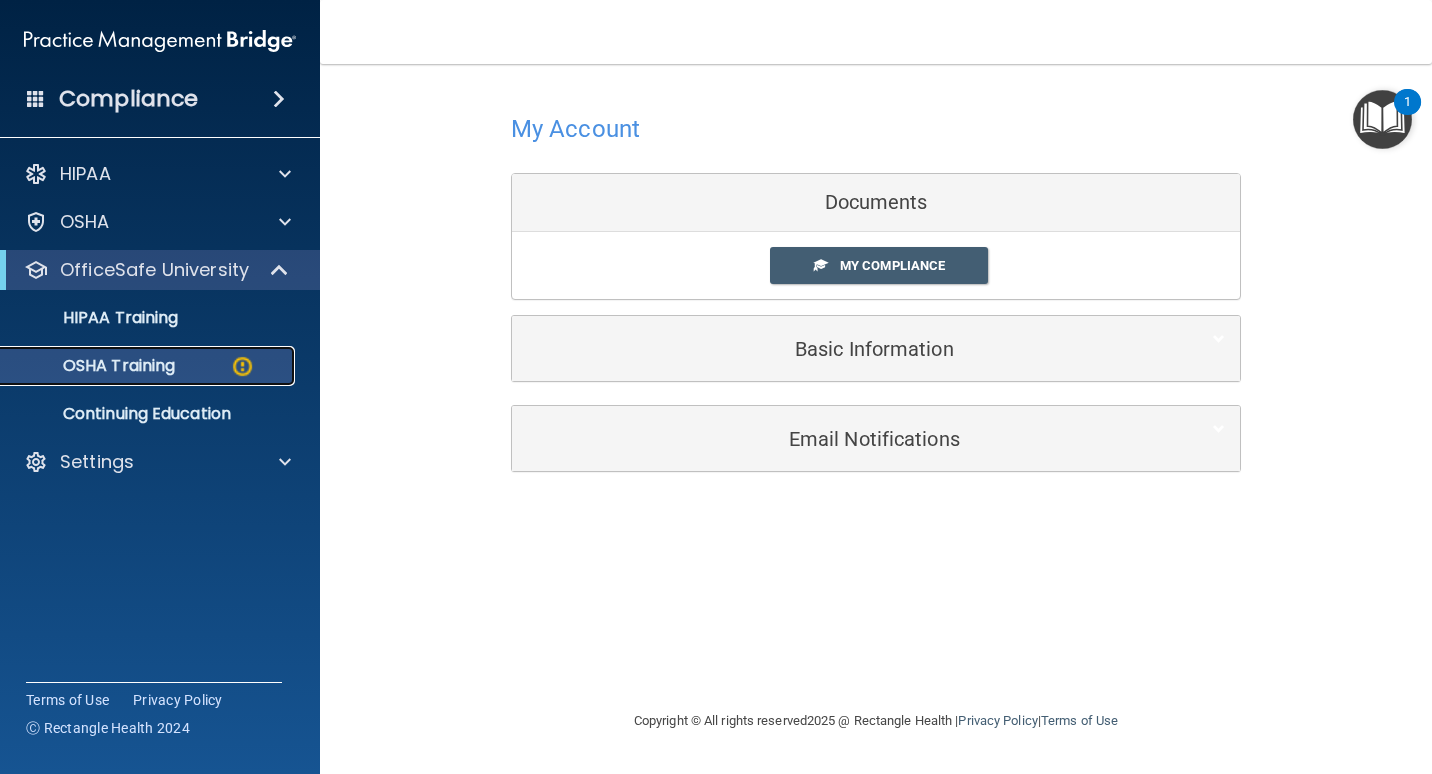 click on "OSHA Training" at bounding box center [149, 366] 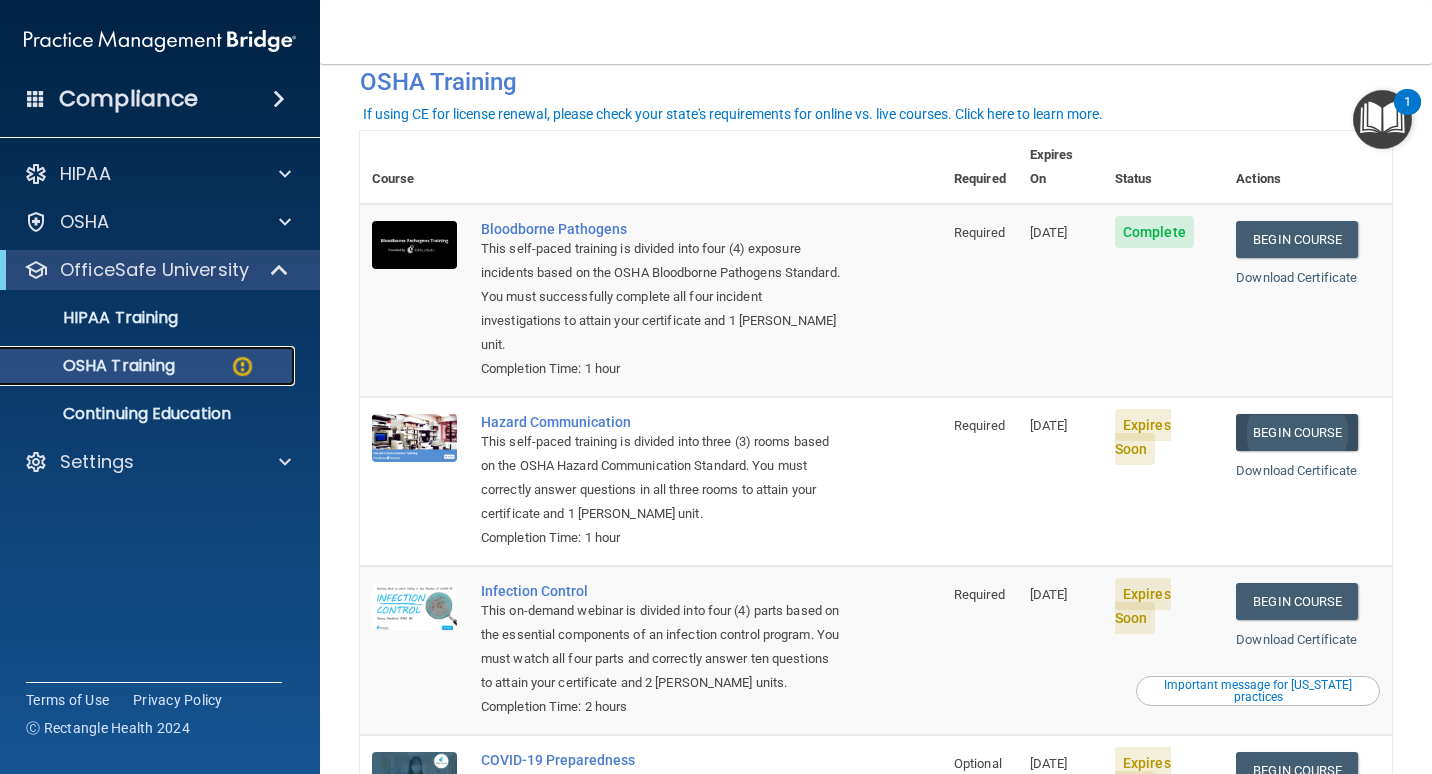 scroll, scrollTop: 200, scrollLeft: 0, axis: vertical 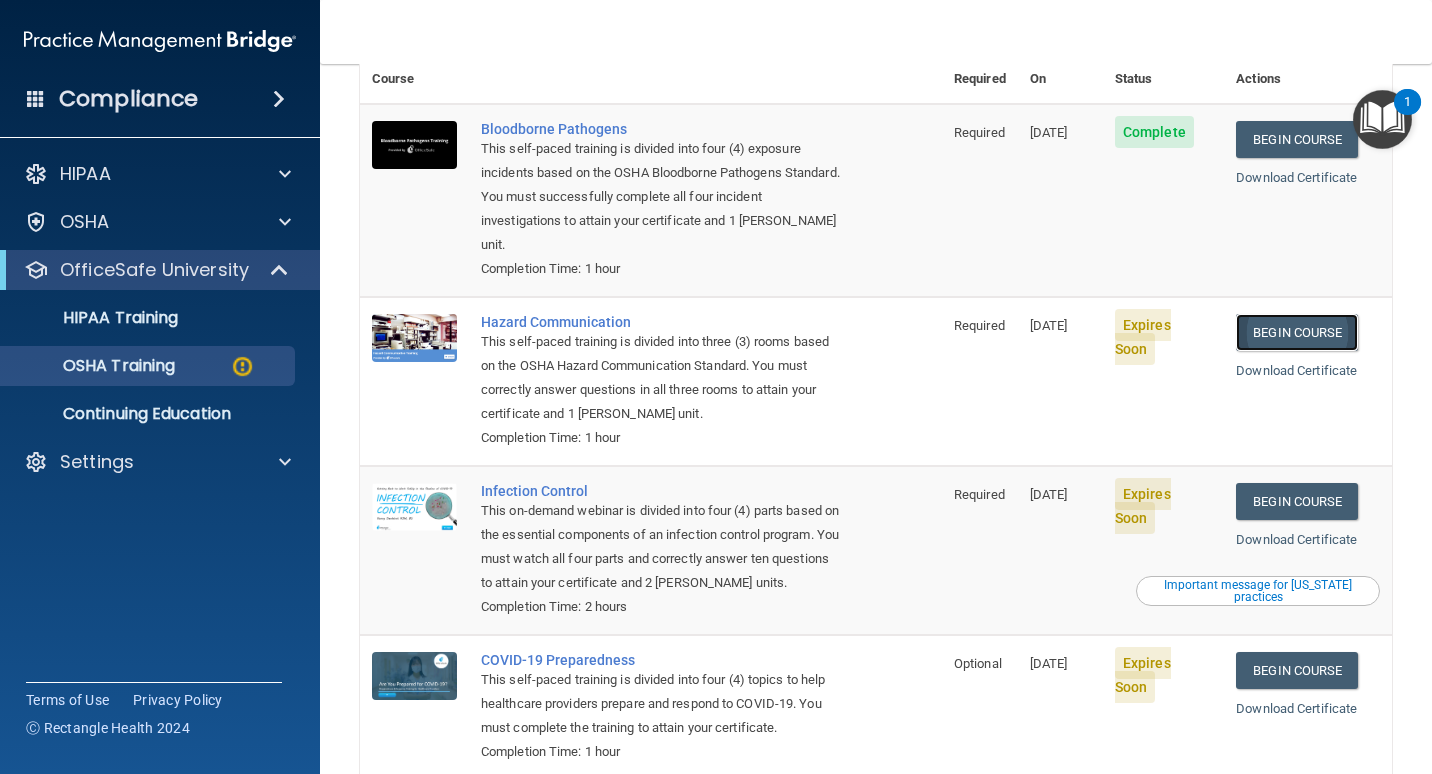 click on "Begin Course" at bounding box center [1297, 332] 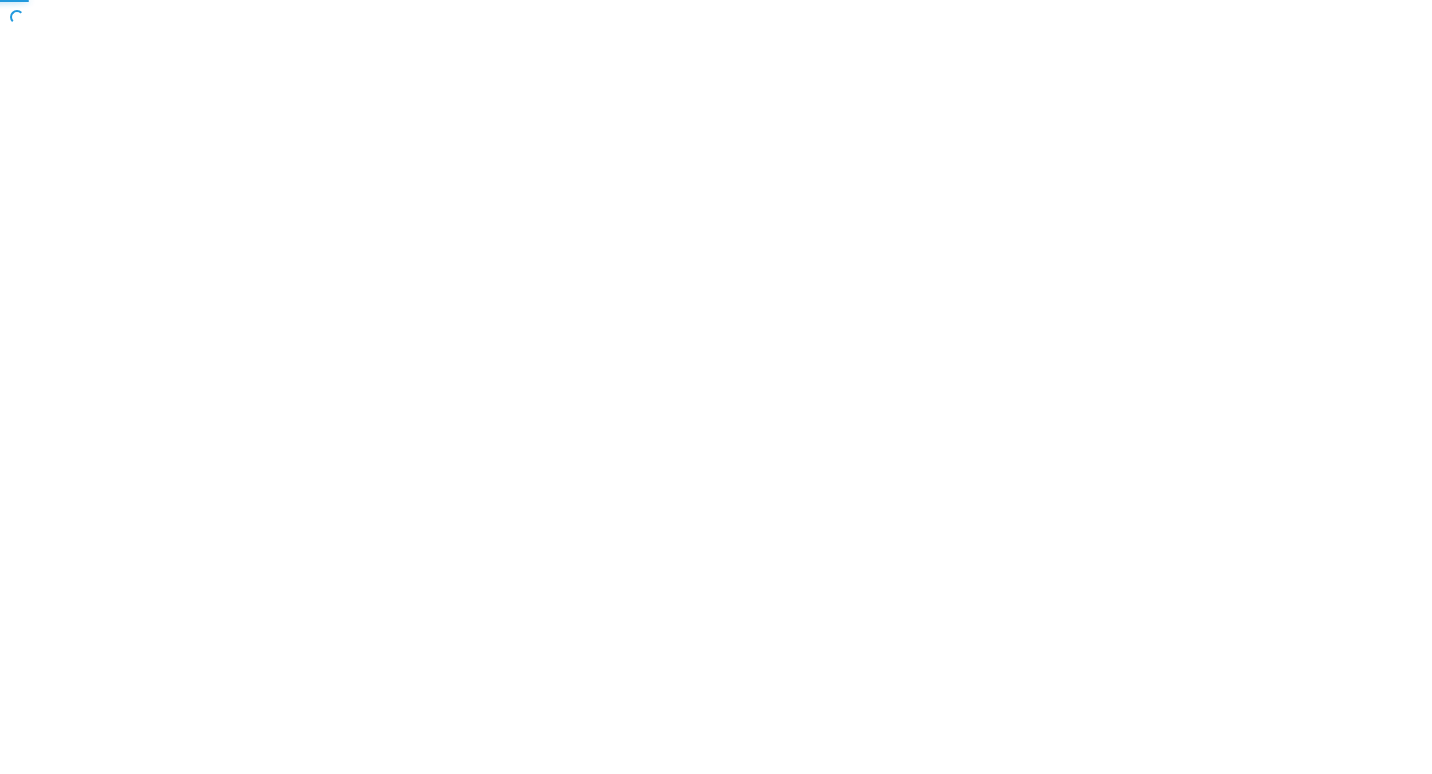 scroll, scrollTop: 0, scrollLeft: 0, axis: both 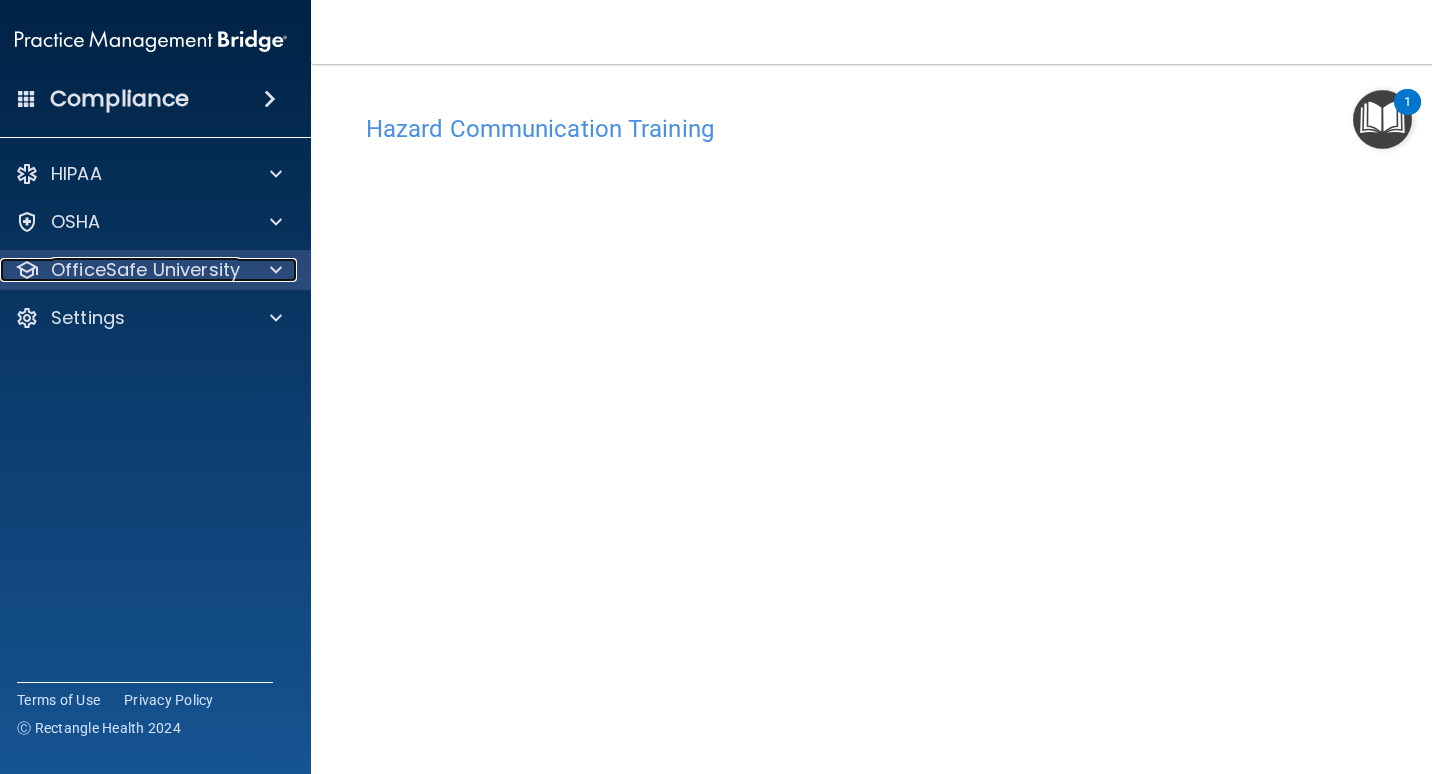 click on "OfficeSafe University" at bounding box center [124, 270] 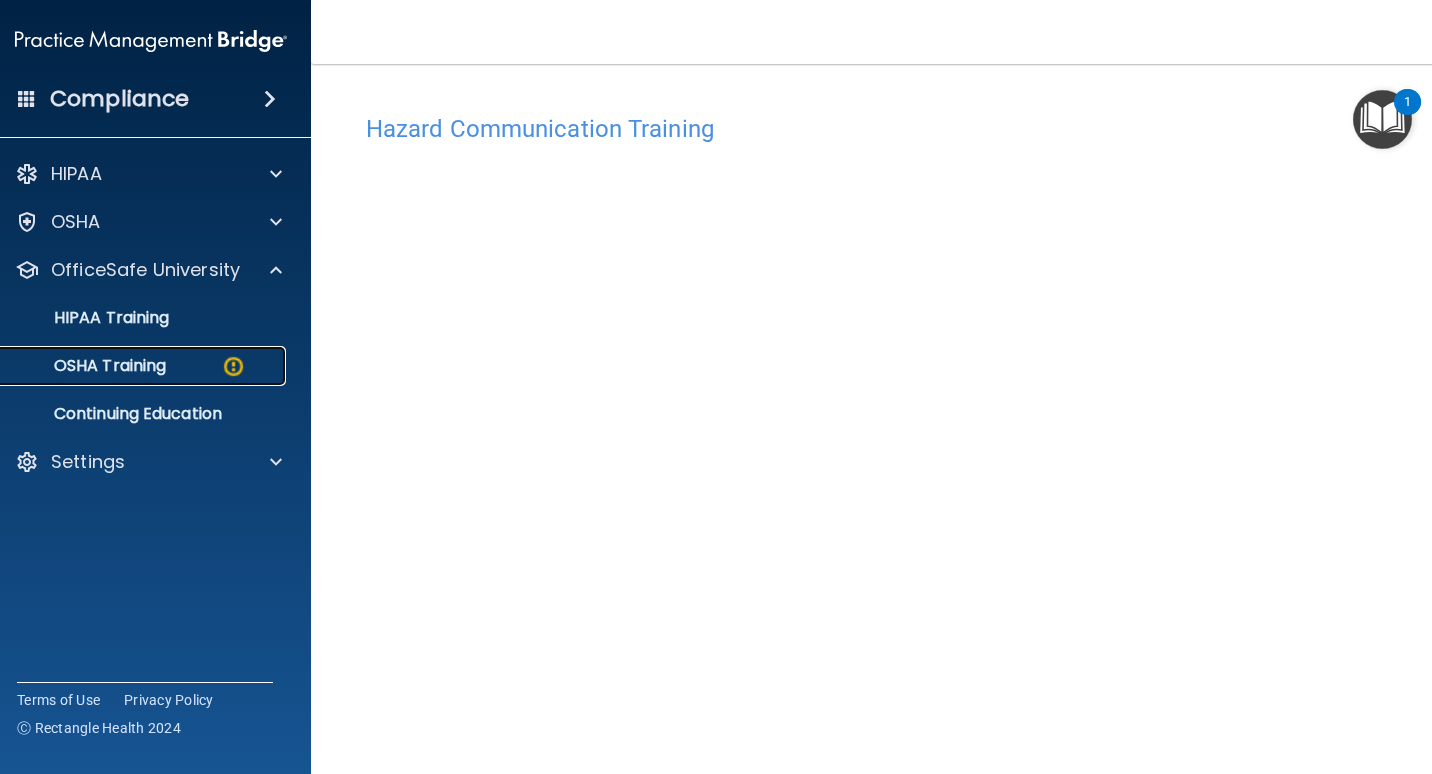 click on "OSHA Training" at bounding box center (140, 366) 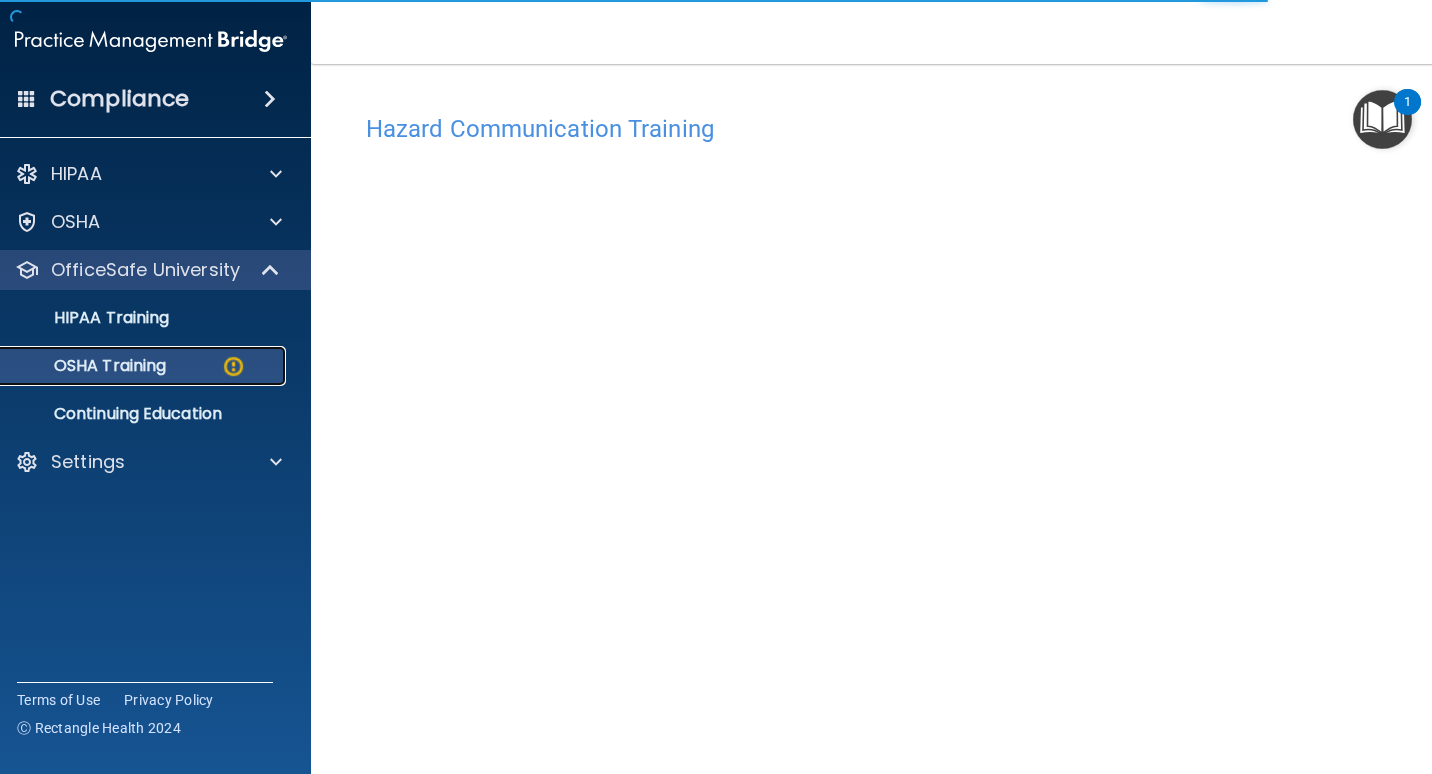 click on "OSHA Training" at bounding box center [140, 366] 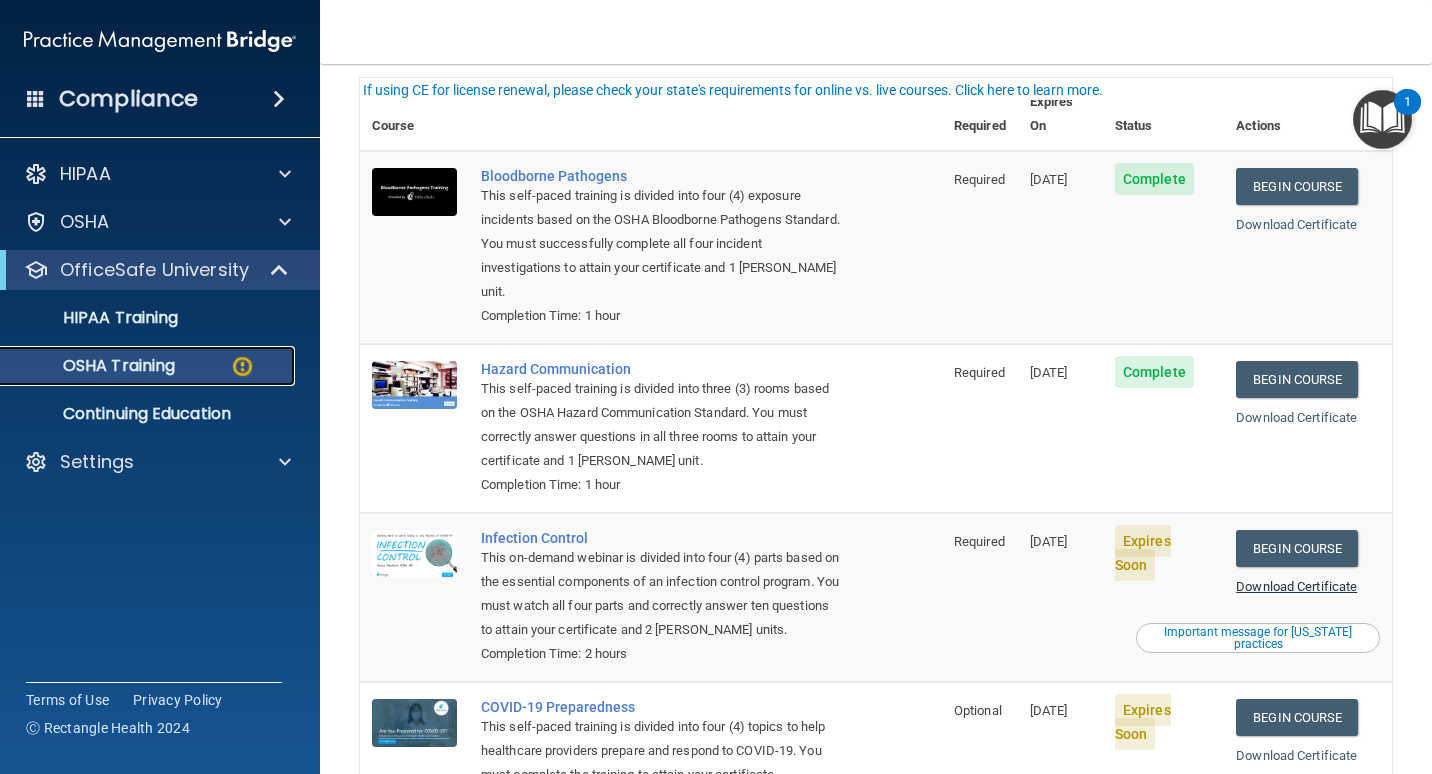 scroll, scrollTop: 200, scrollLeft: 0, axis: vertical 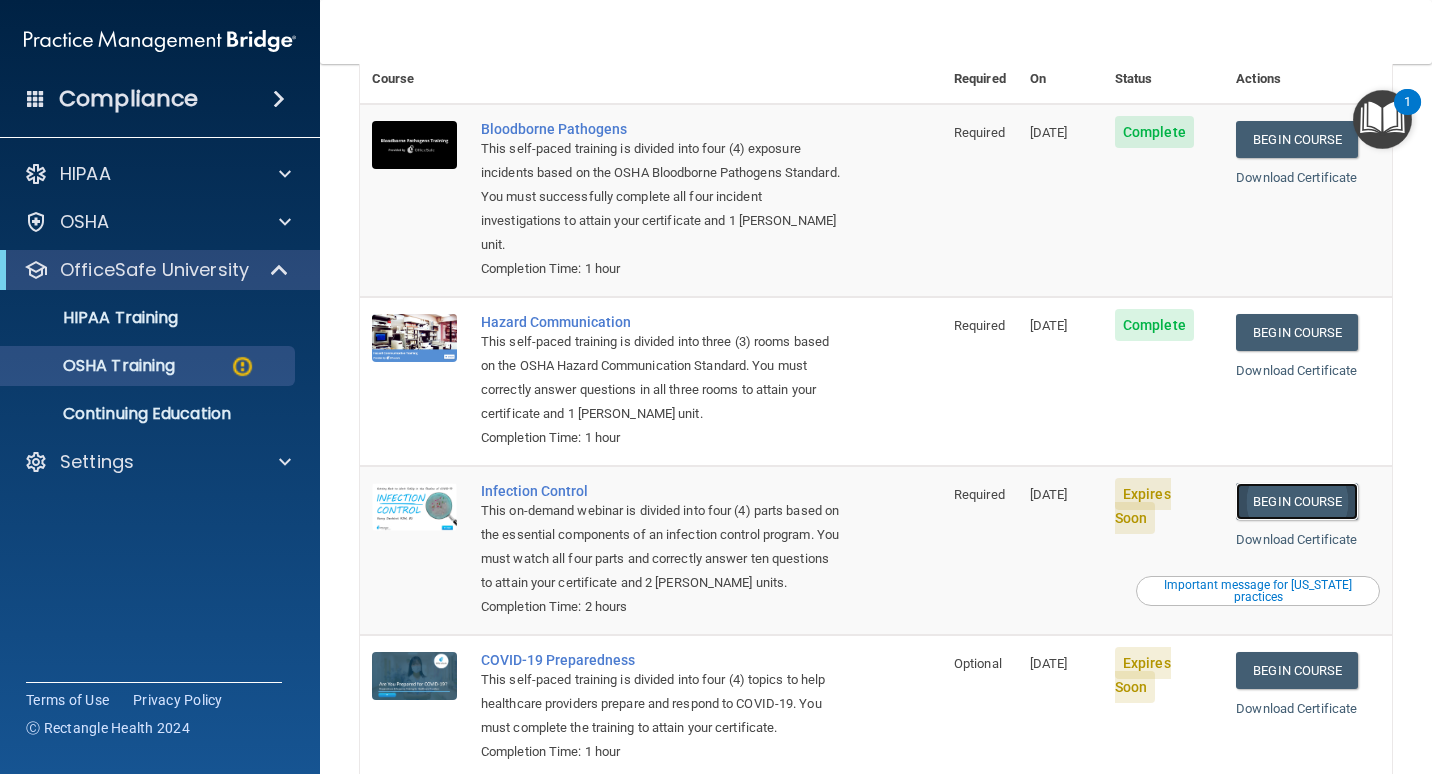 click on "Begin Course" at bounding box center (1297, 501) 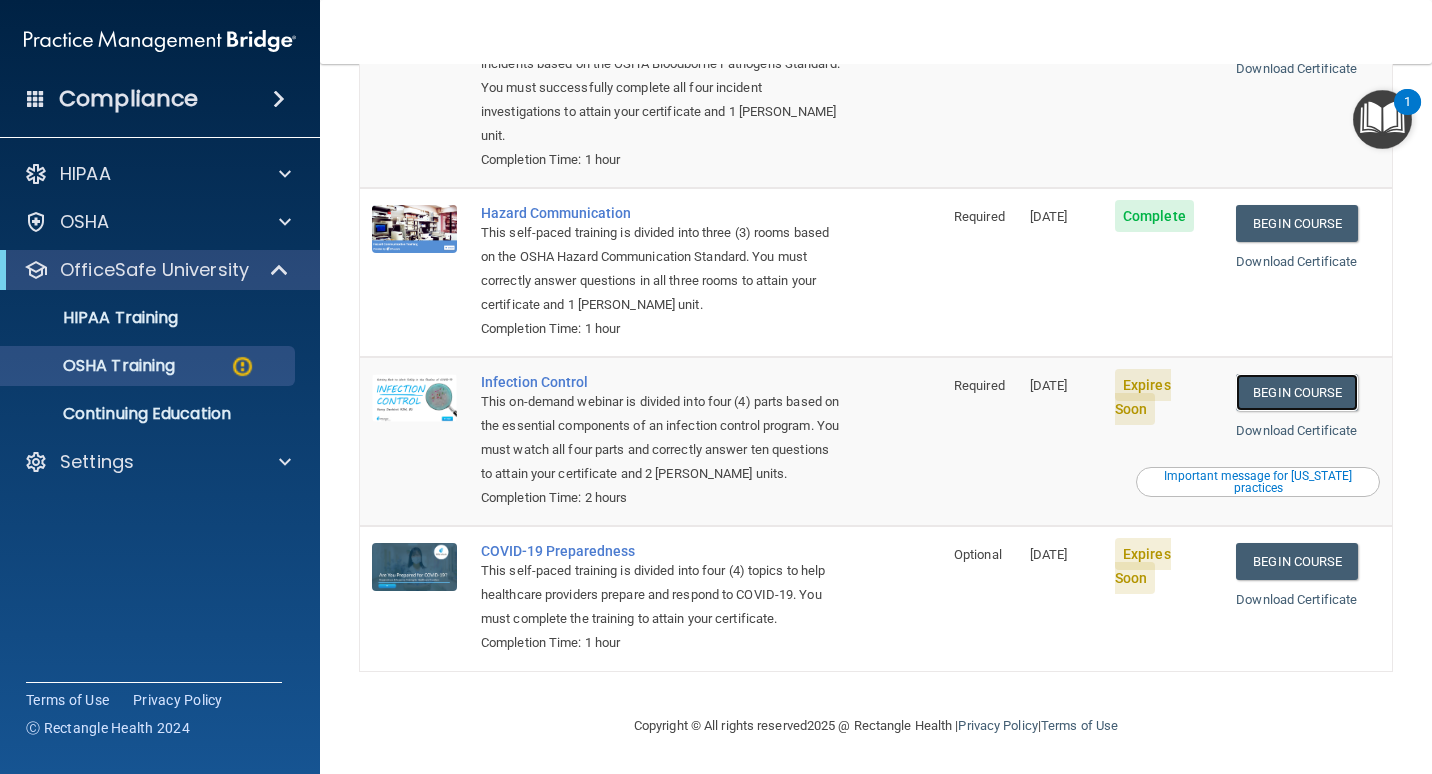 scroll, scrollTop: 314, scrollLeft: 0, axis: vertical 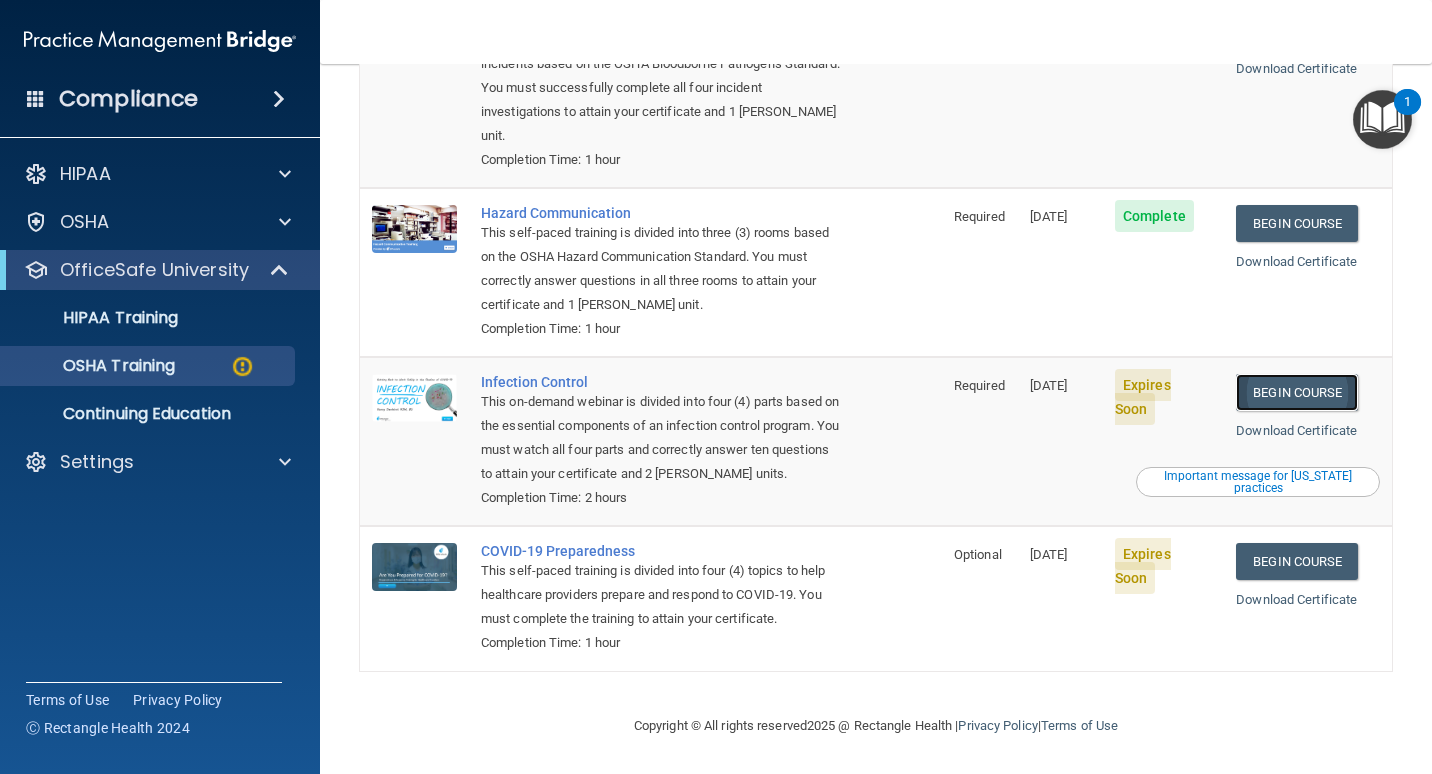 click on "Begin Course" at bounding box center (1297, 392) 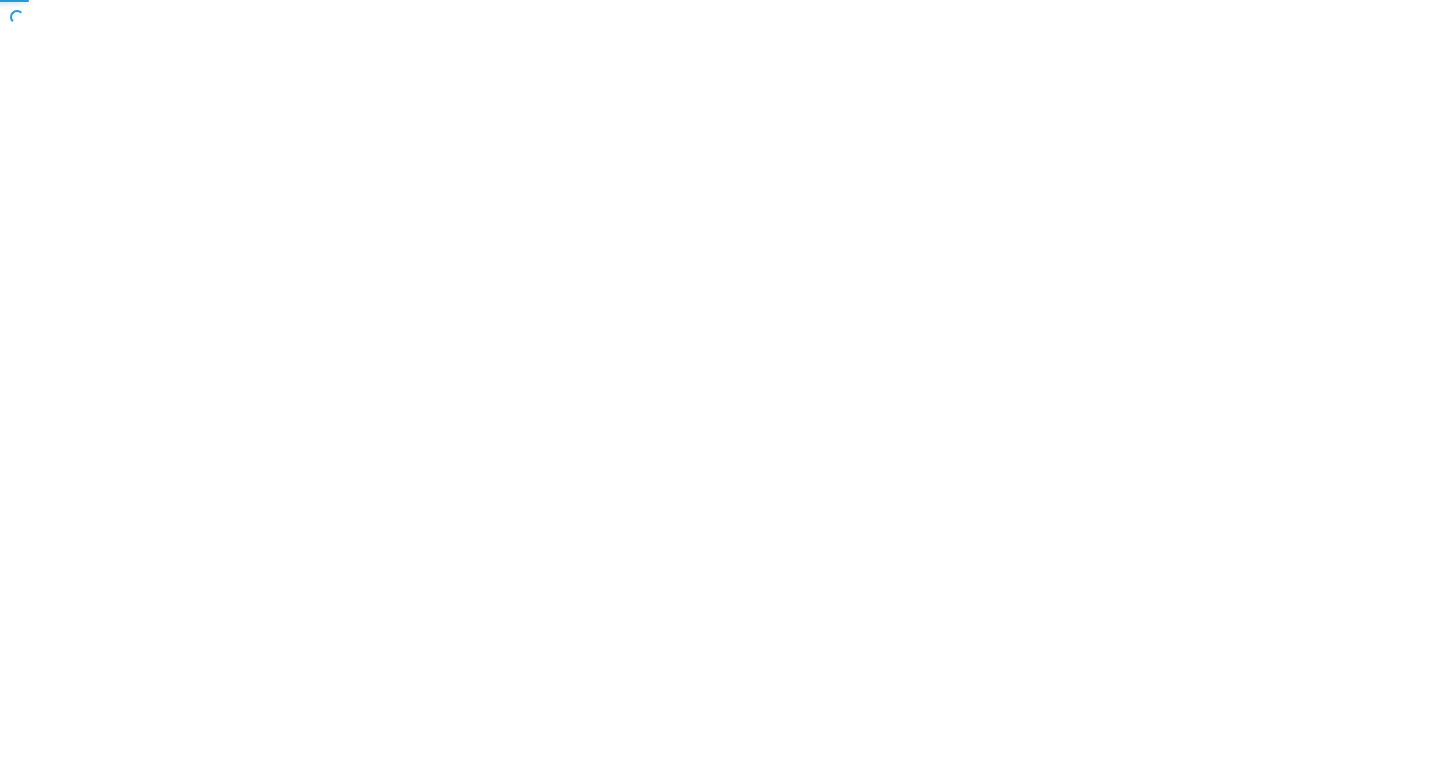 scroll, scrollTop: 0, scrollLeft: 0, axis: both 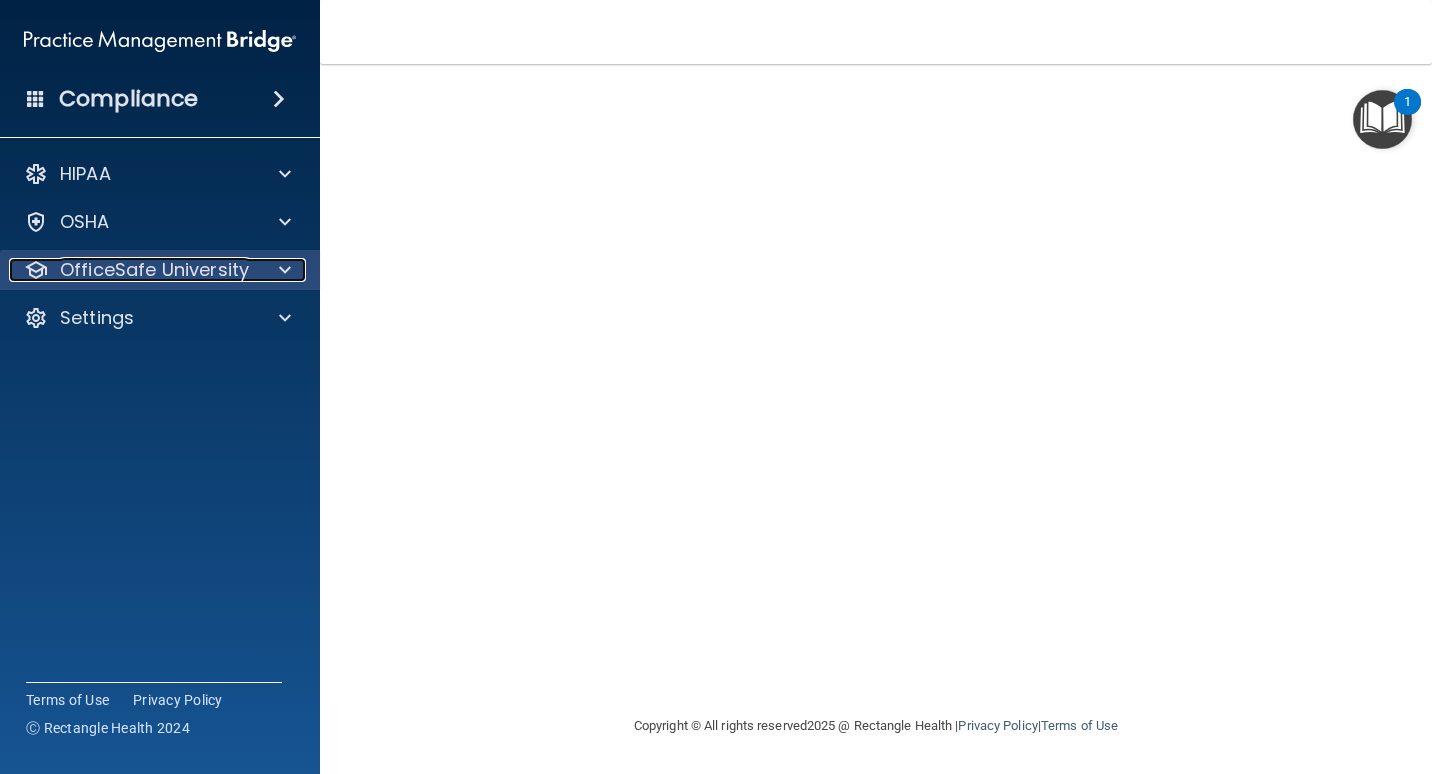 click on "OfficeSafe University" at bounding box center (154, 270) 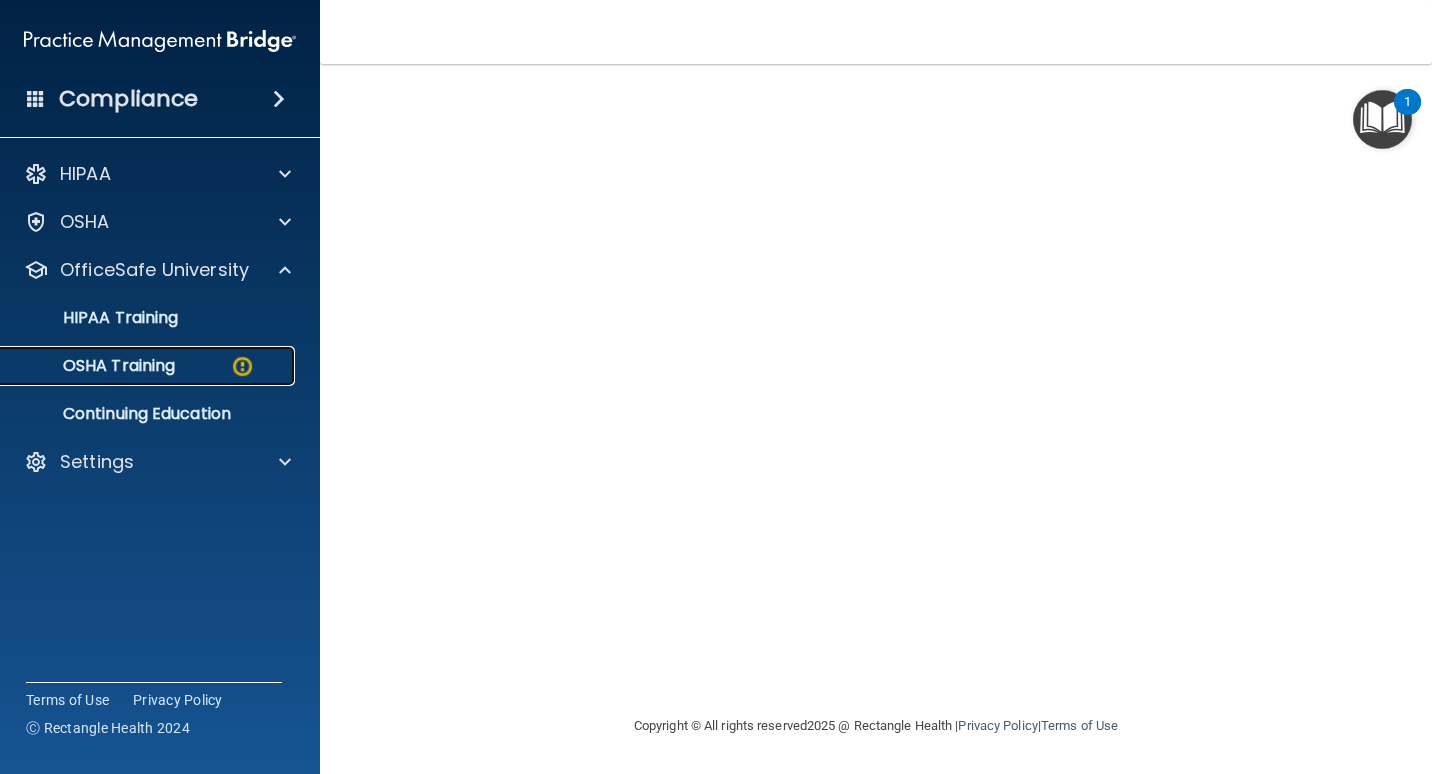 click on "OSHA Training" at bounding box center (94, 366) 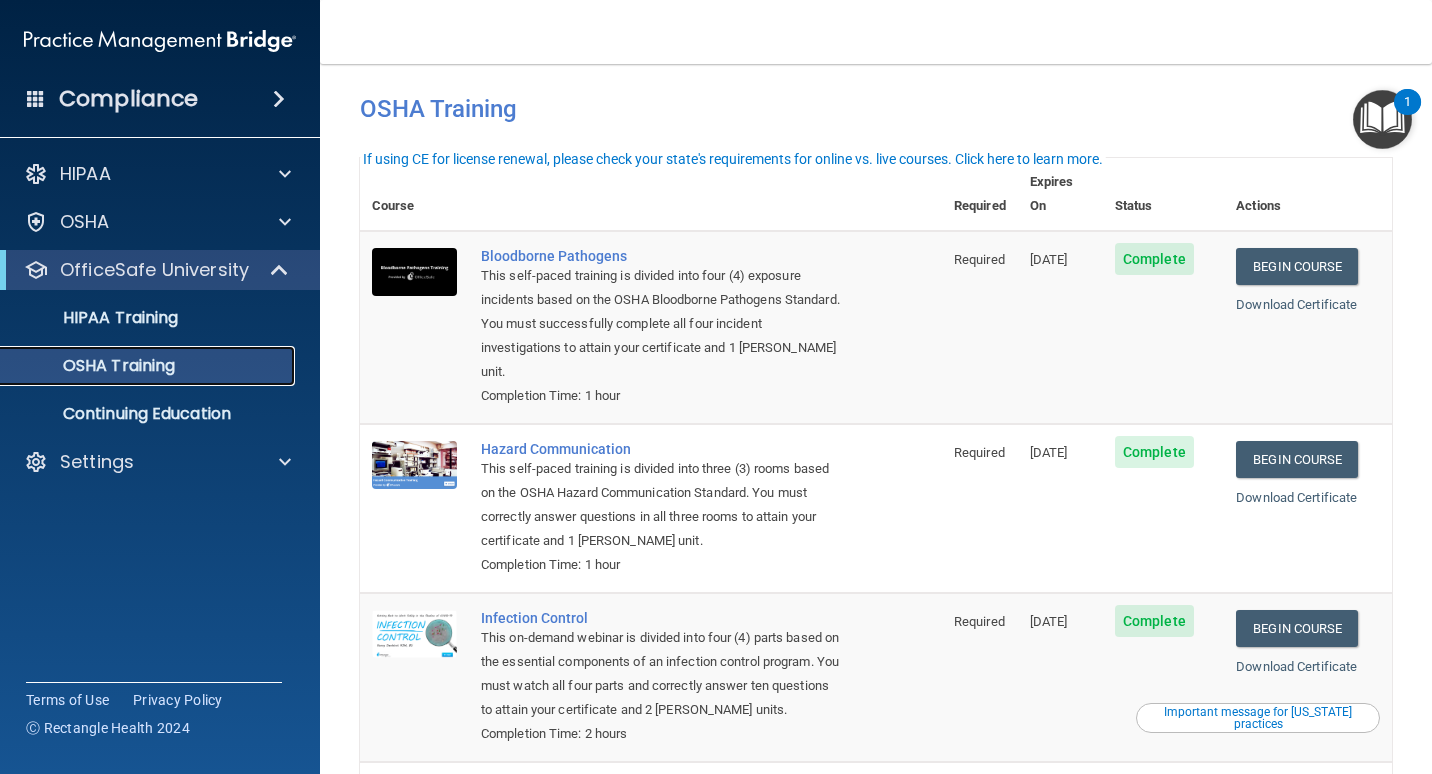 scroll, scrollTop: 0, scrollLeft: 0, axis: both 